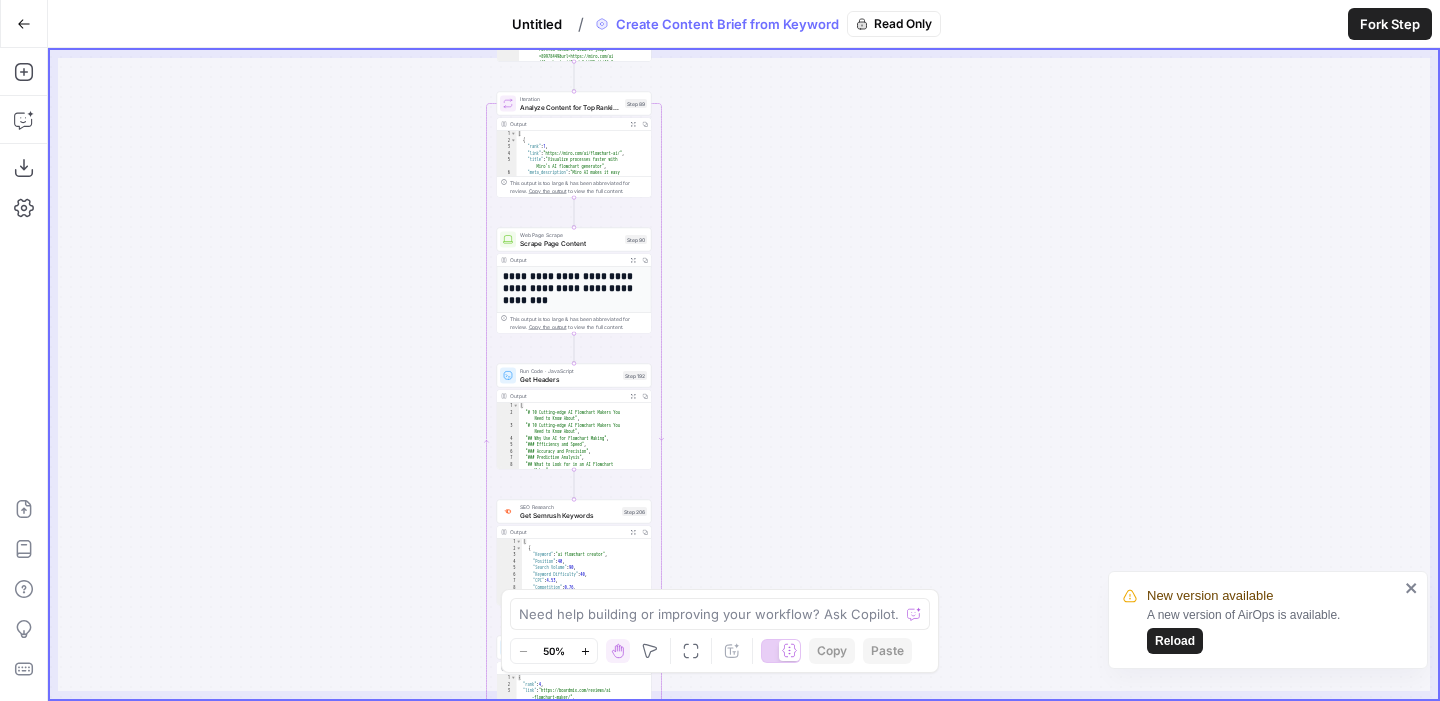 scroll, scrollTop: 0, scrollLeft: 0, axis: both 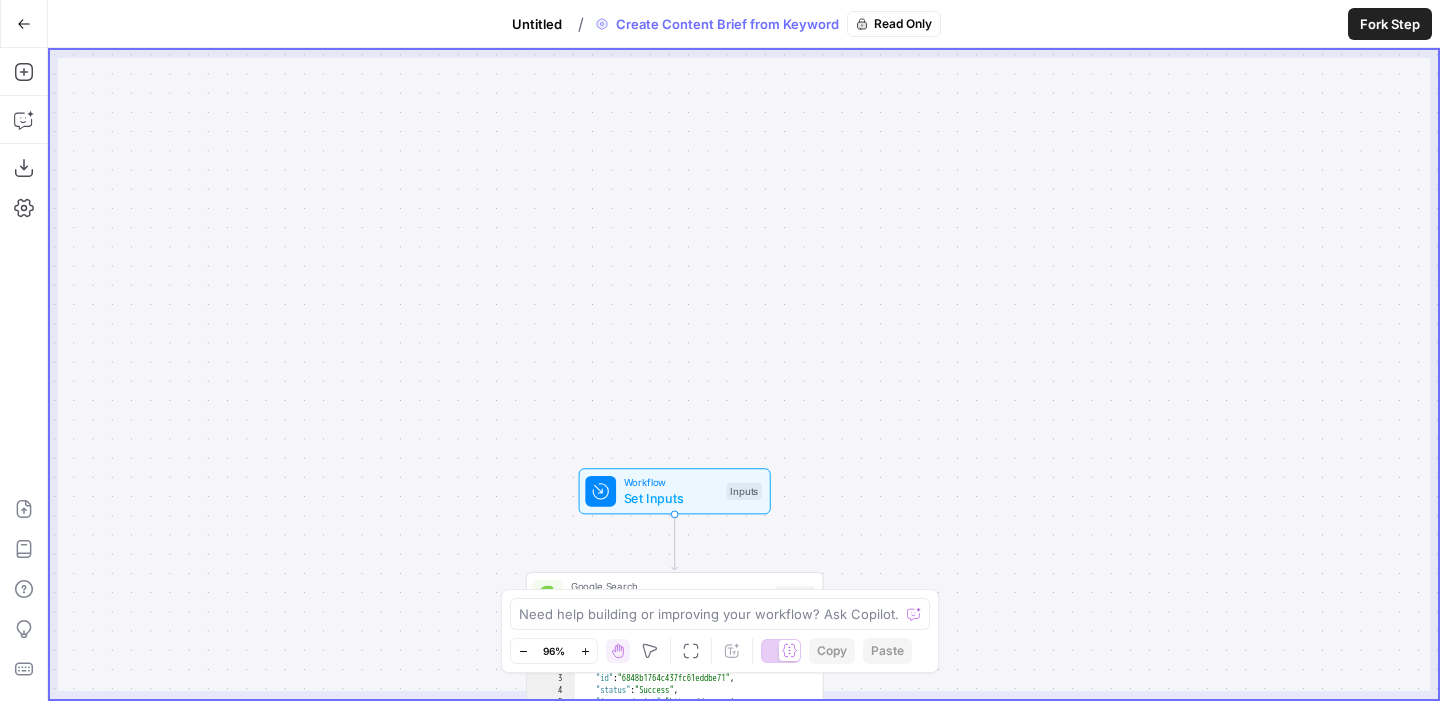 click on "Set Inputs" at bounding box center (671, 497) 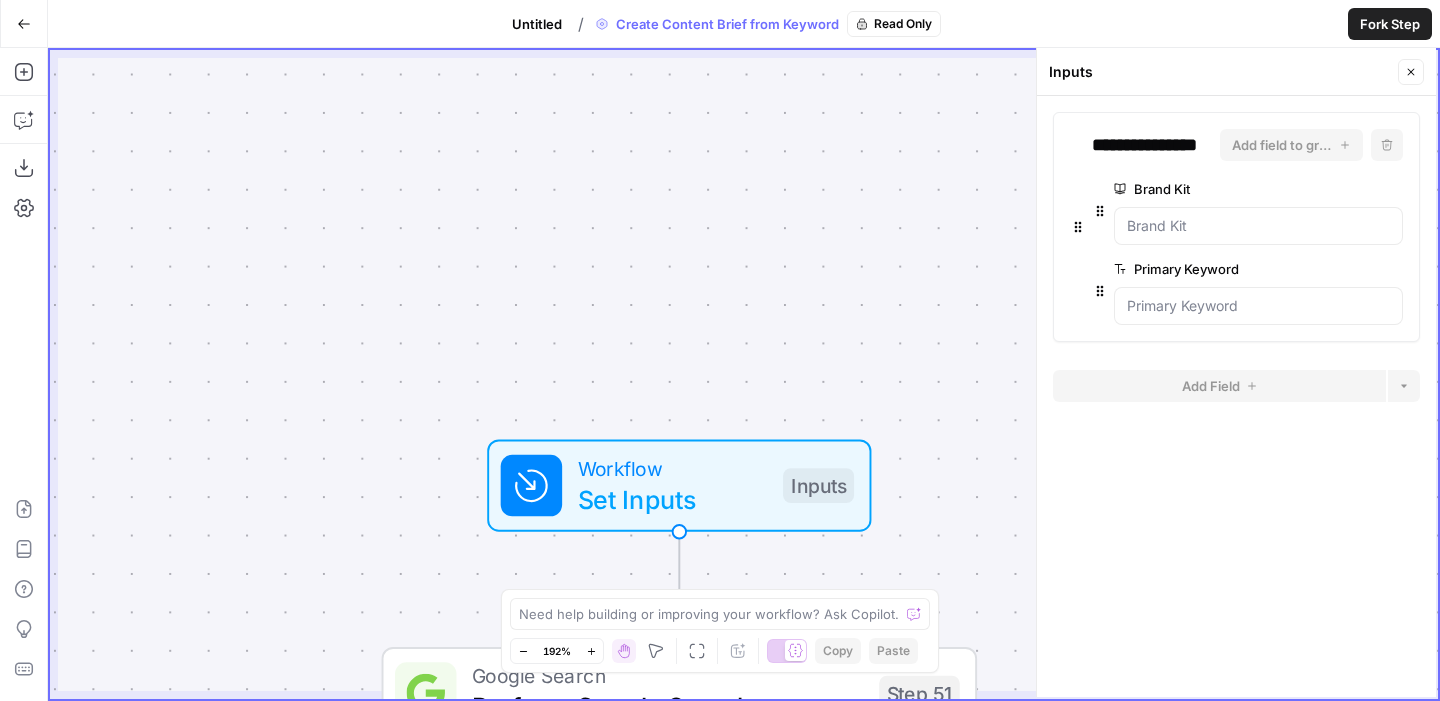 click 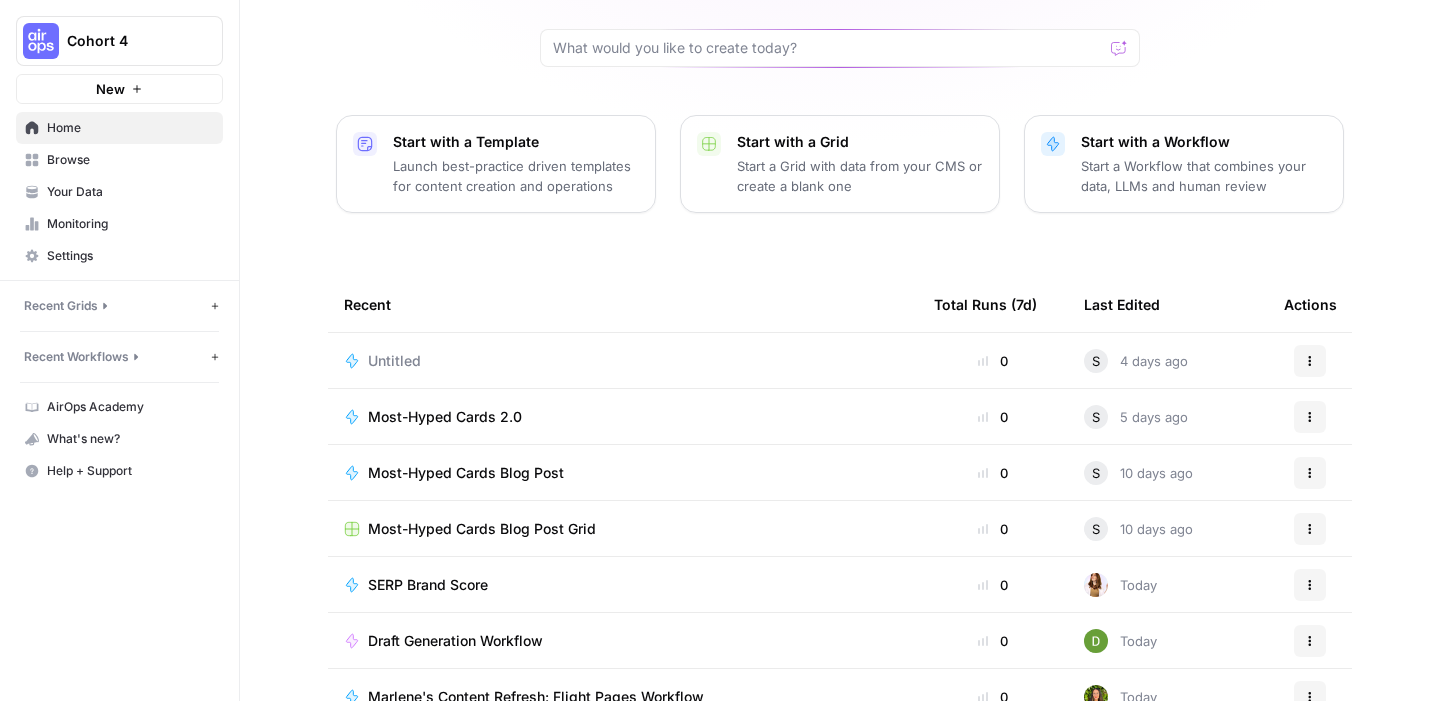 scroll, scrollTop: 162, scrollLeft: 0, axis: vertical 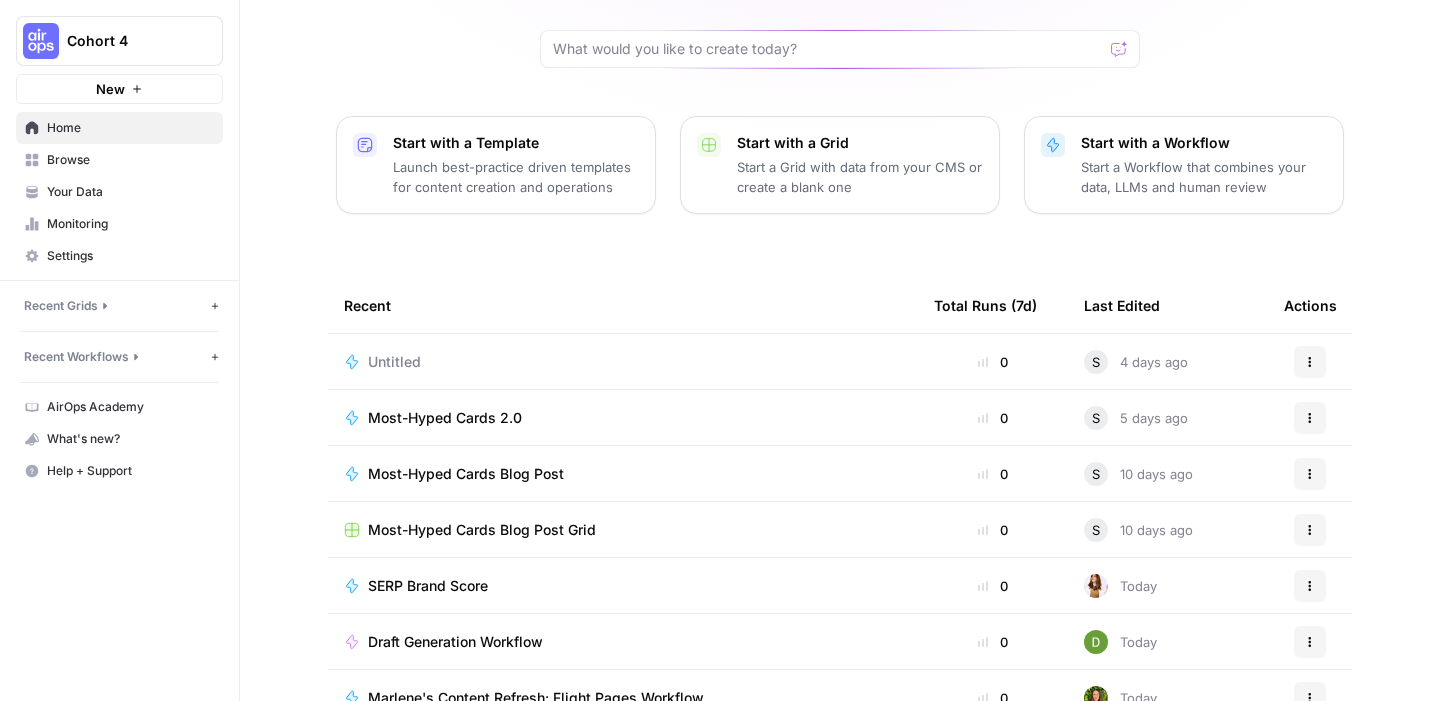 click on "Most-Hyped Cards 2.0" at bounding box center [445, 418] 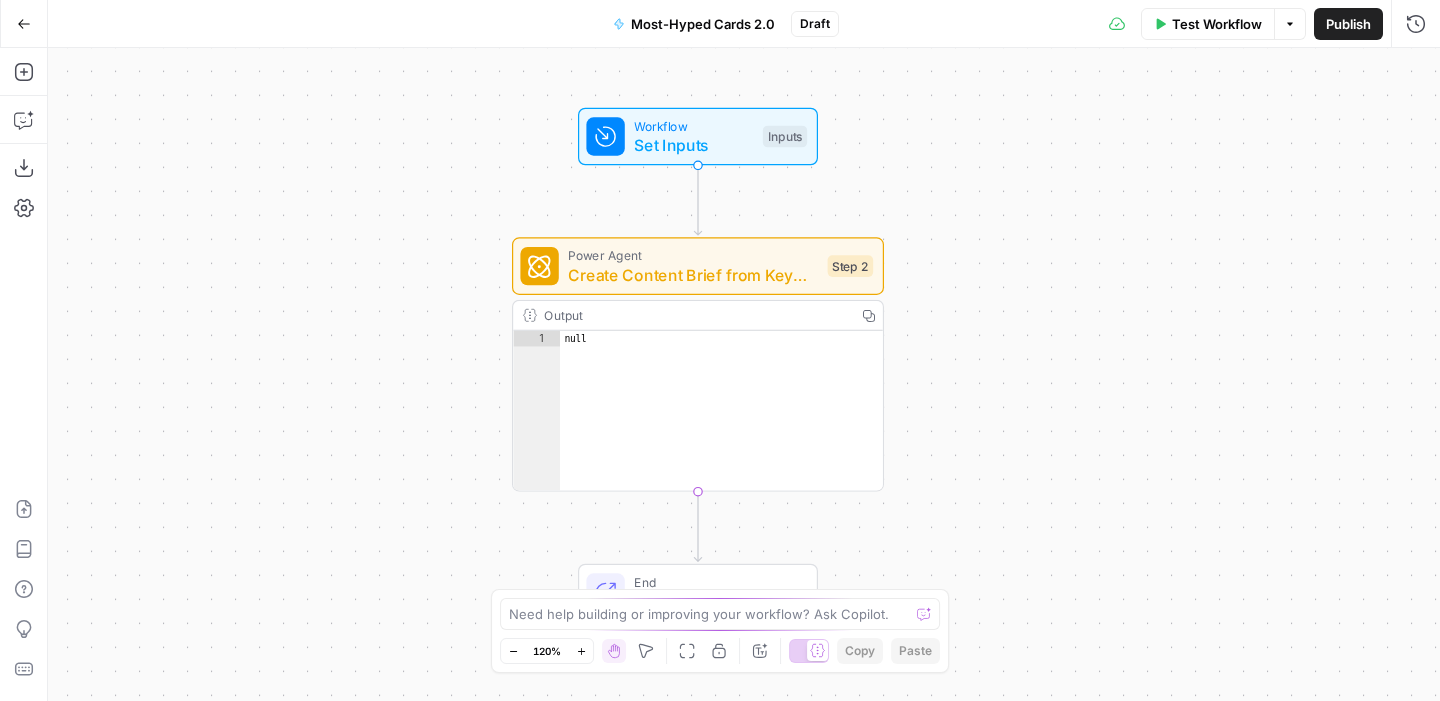 click on "Test Workflow" at bounding box center (1217, 24) 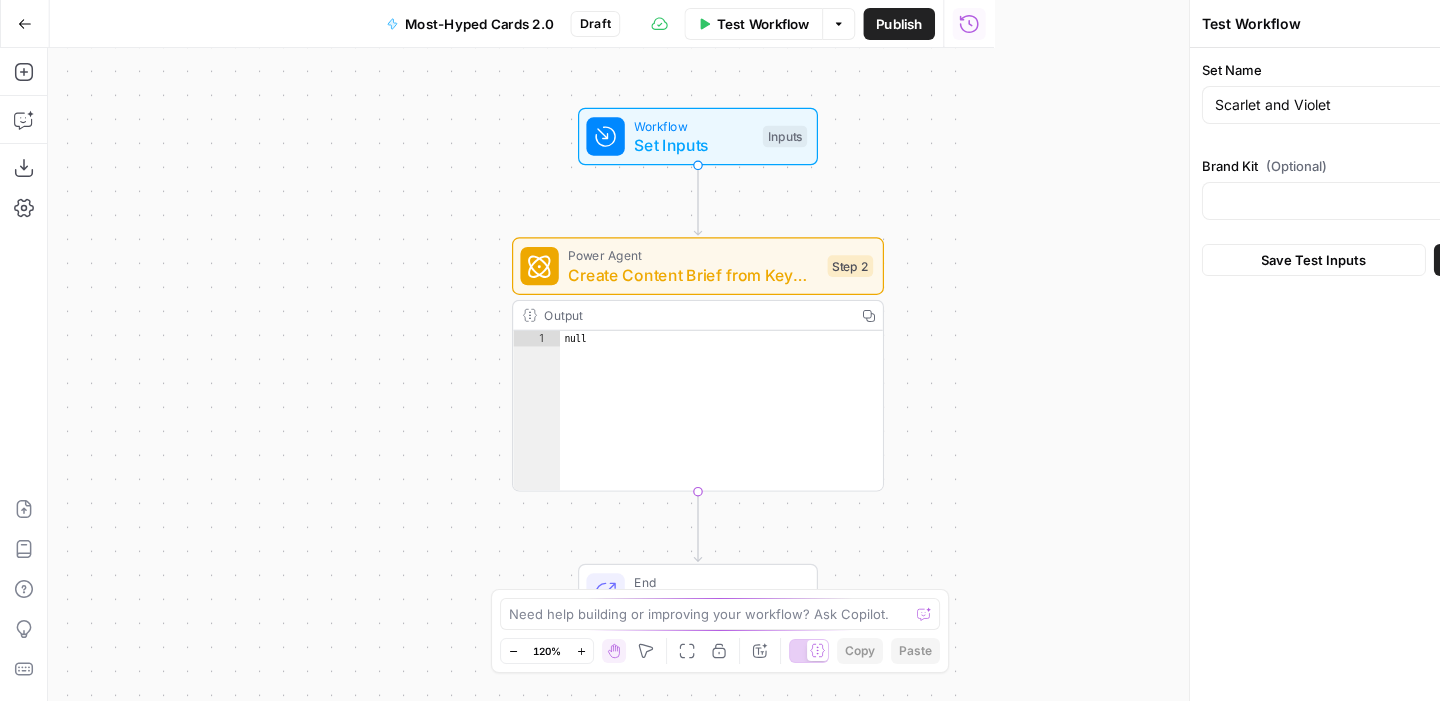 type on "Rare Candy" 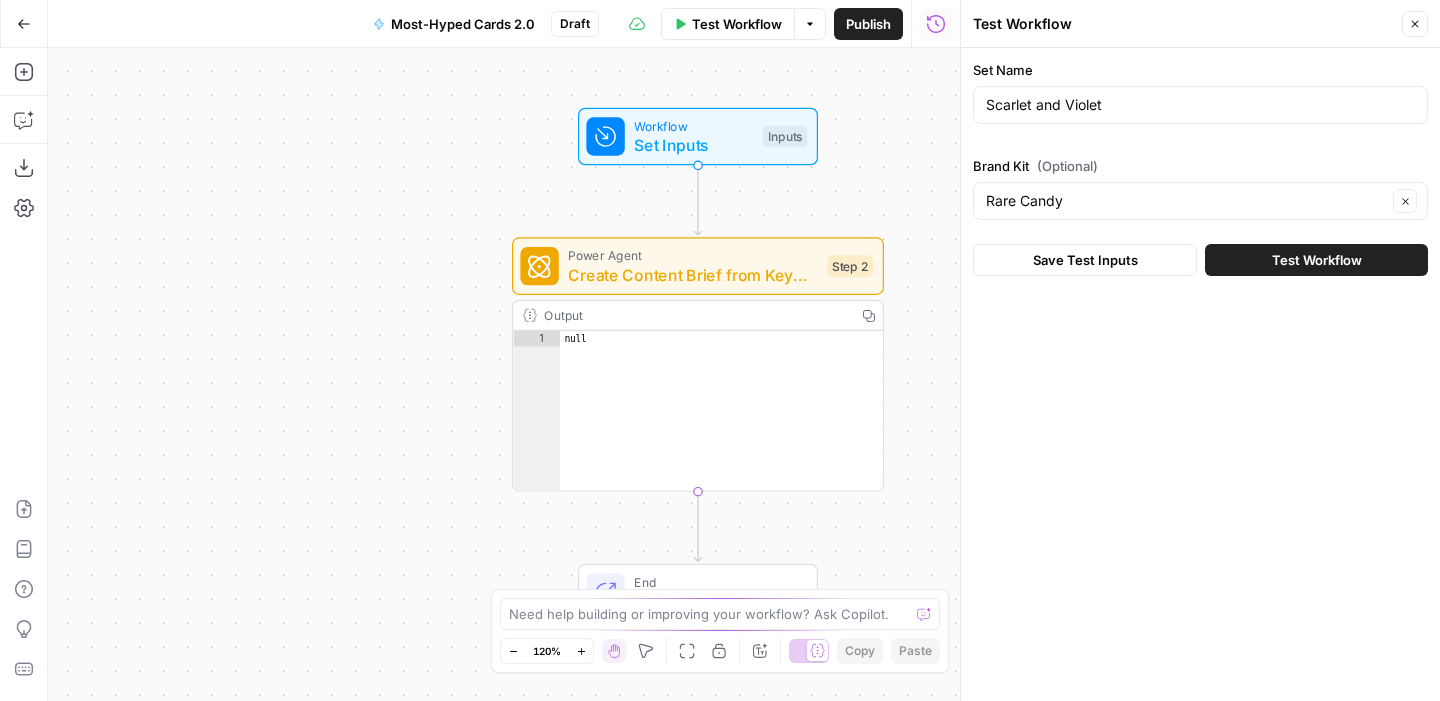 click on "Test Workflow" at bounding box center [1317, 260] 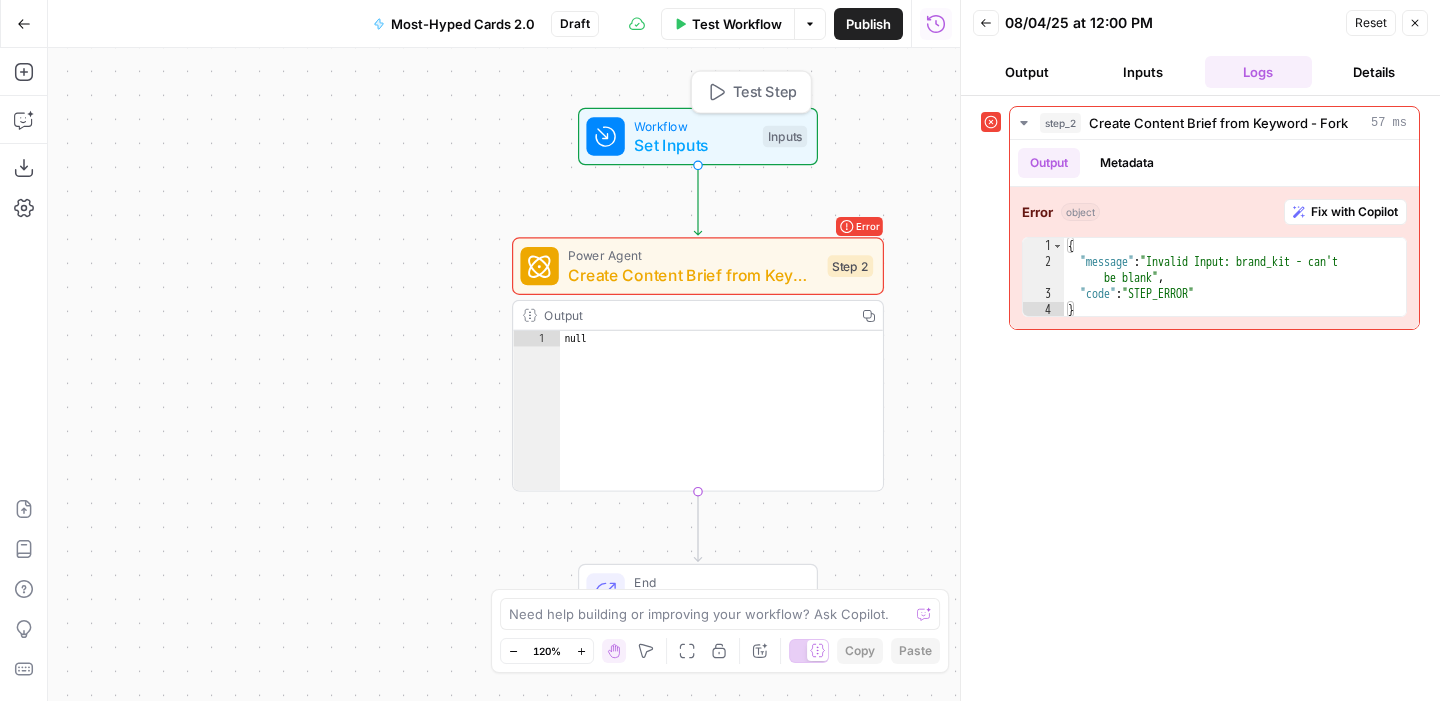 click on "Workflow Set Inputs Inputs Test Step" at bounding box center [698, 137] 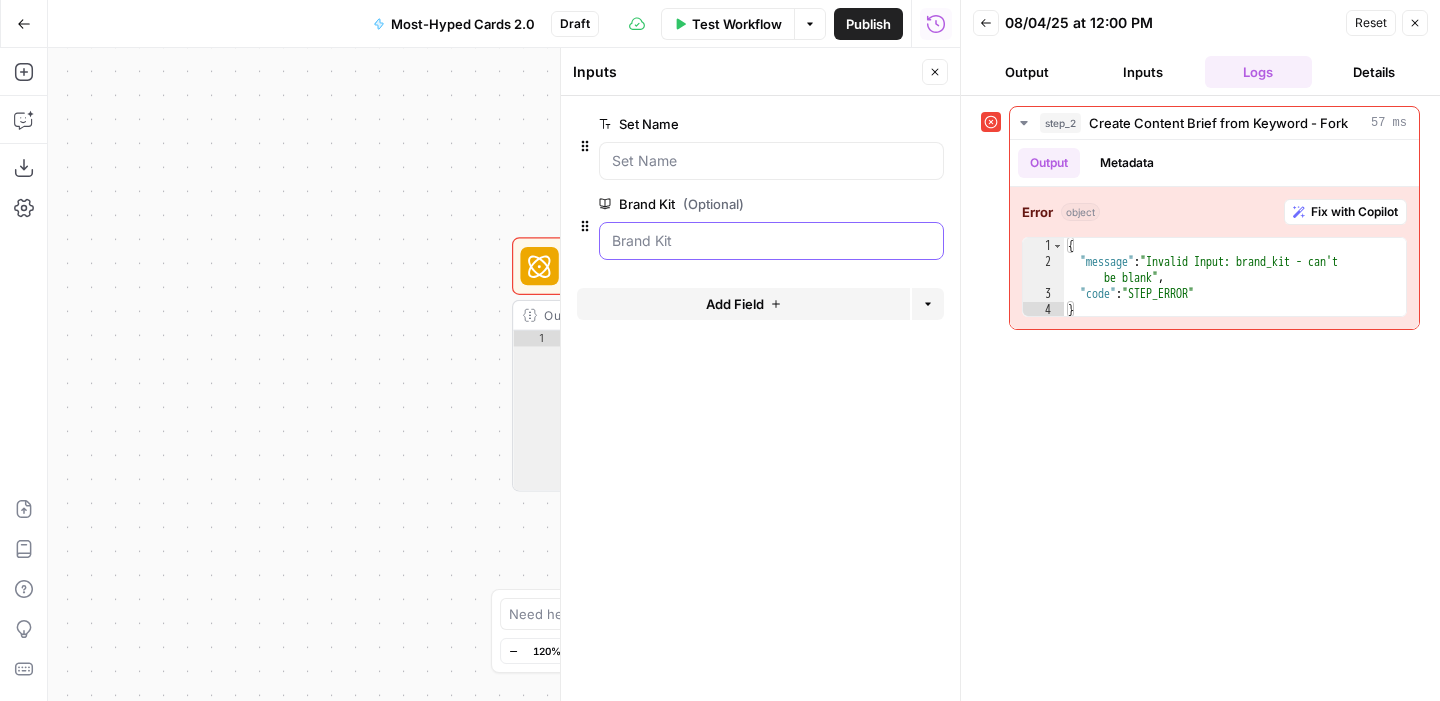 click on "Brand Kit   (Optional)" at bounding box center (771, 241) 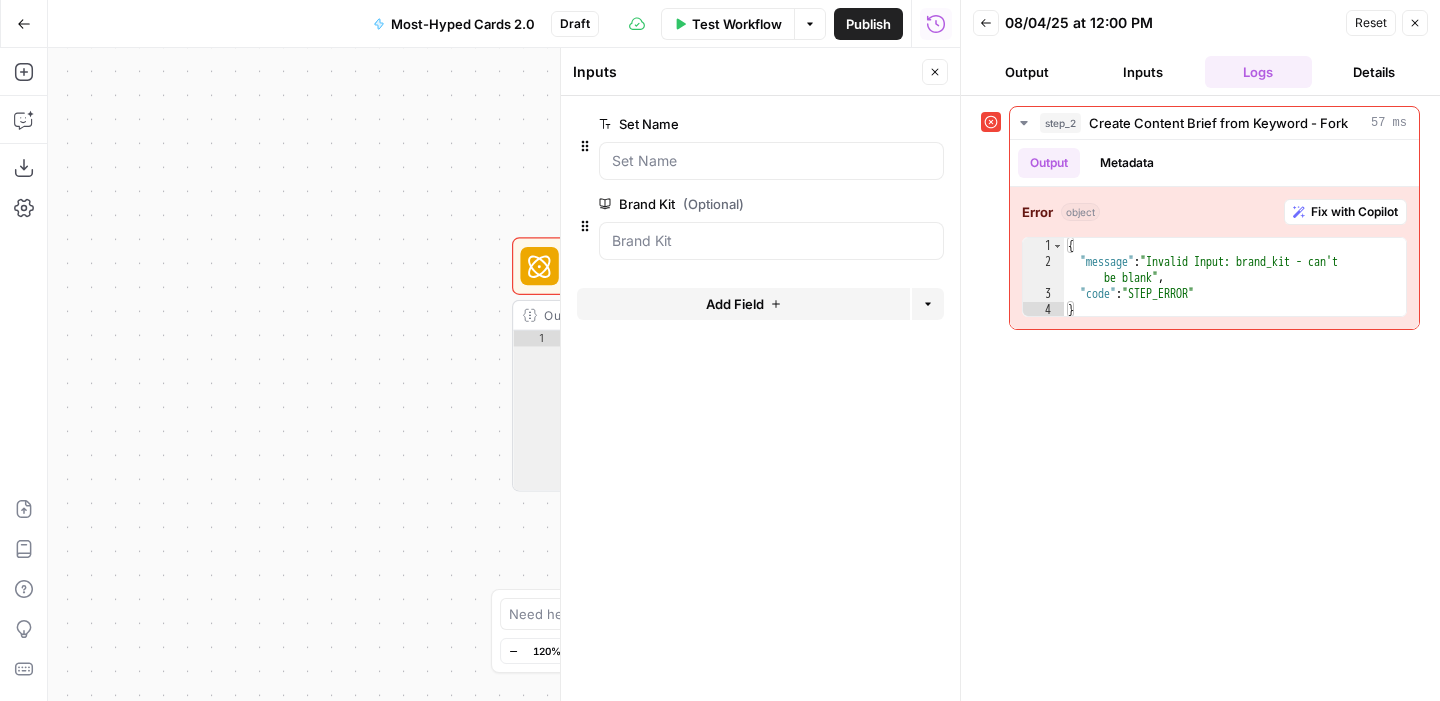 click 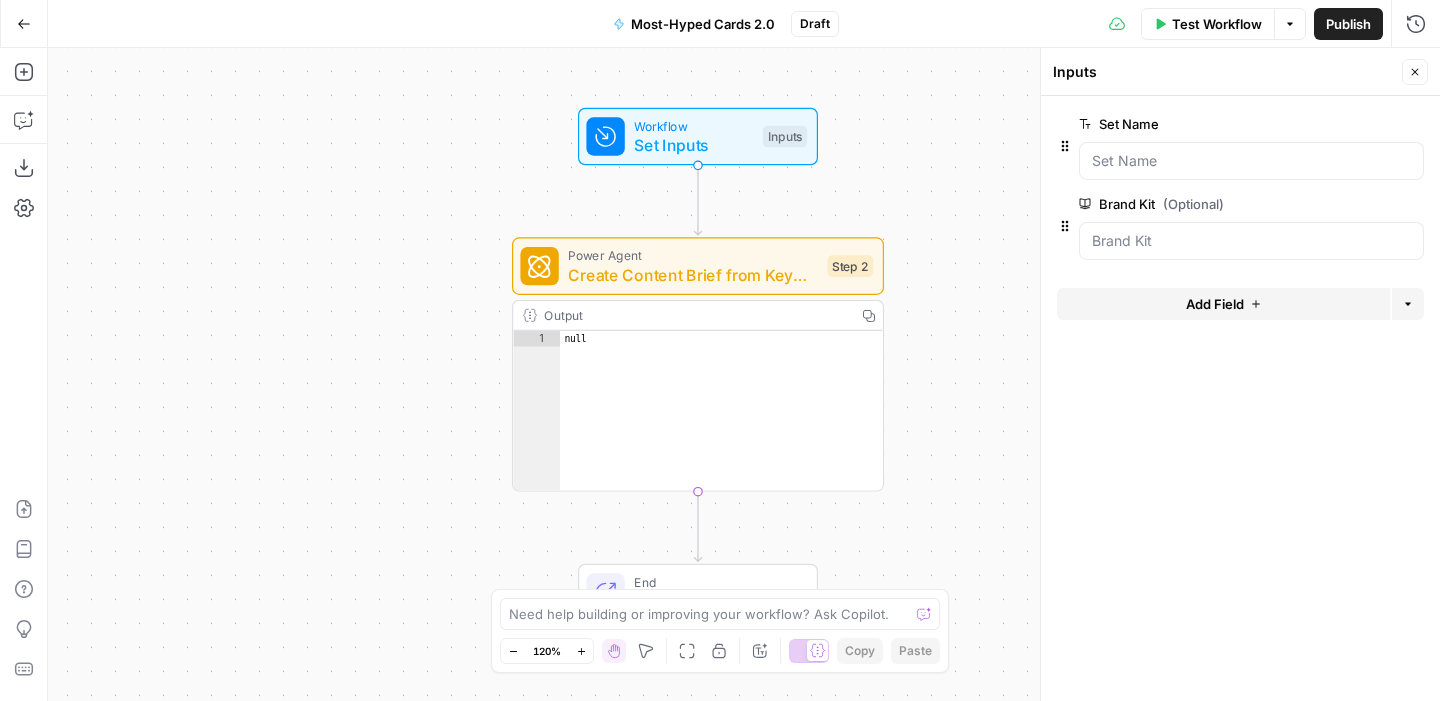 click on "Inputs" at bounding box center (785, 137) 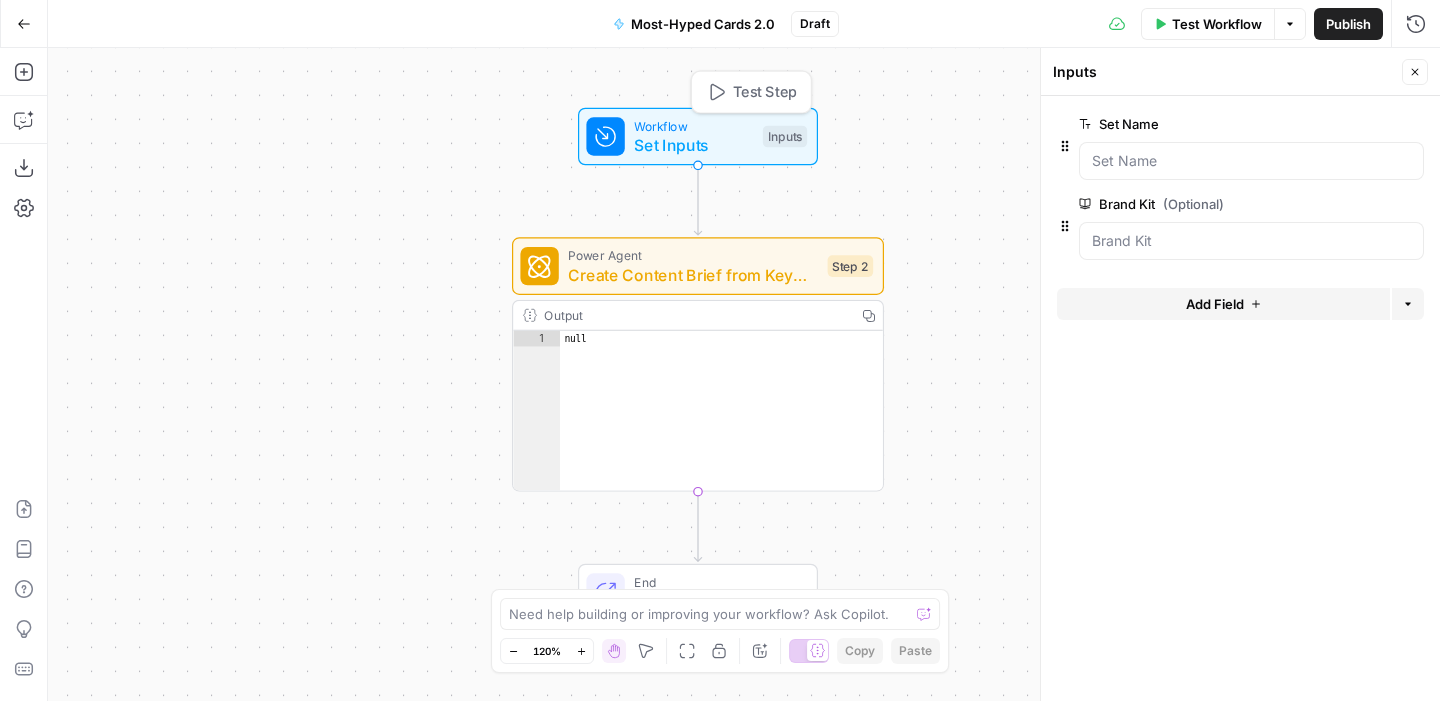 click on "Set Inputs" at bounding box center [693, 145] 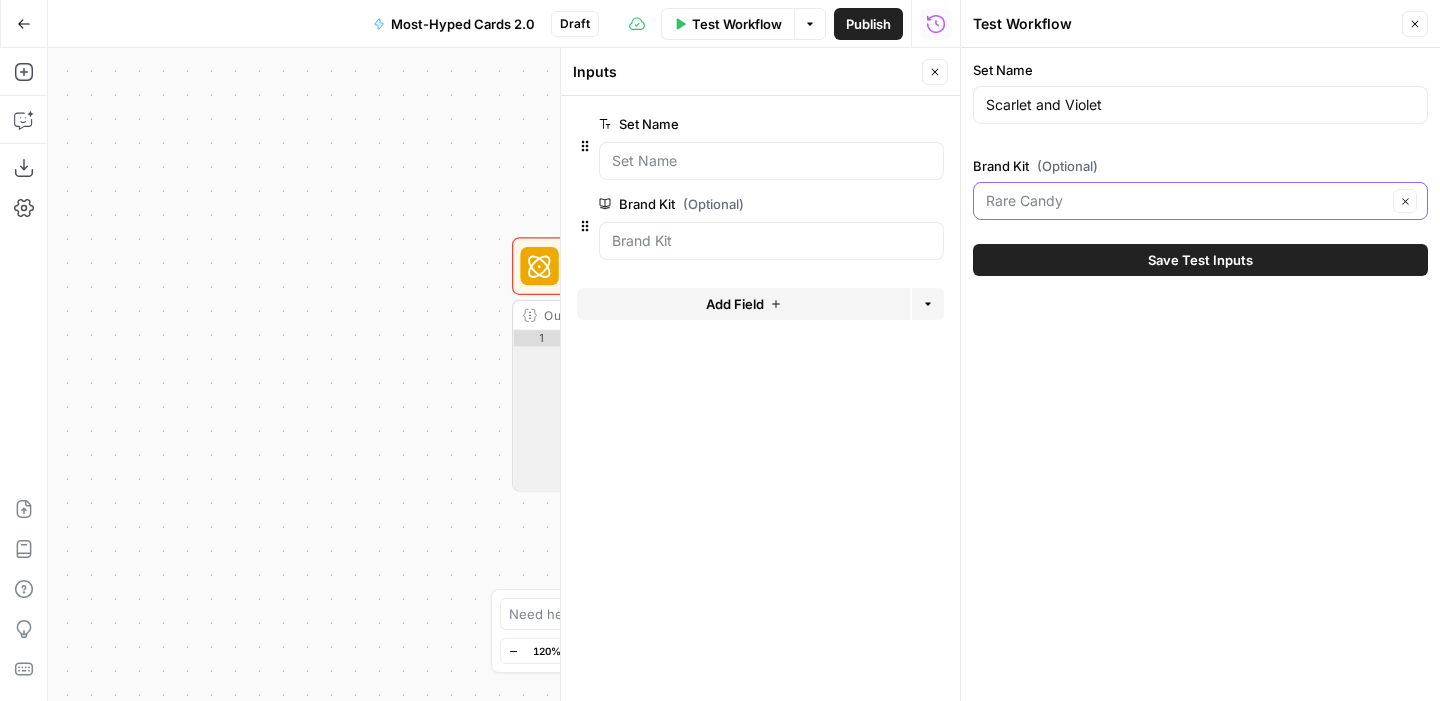 click on "Brand Kit   (Optional)" at bounding box center [1186, 201] 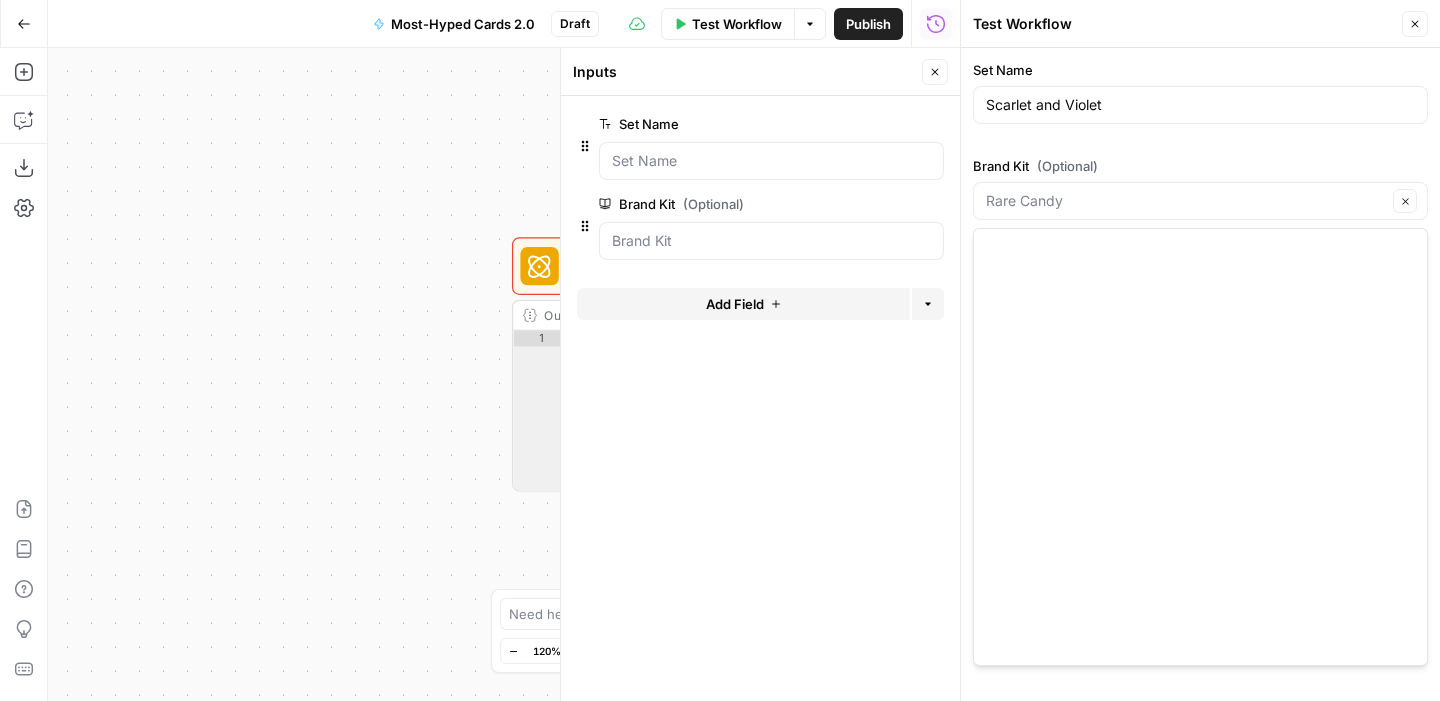 scroll, scrollTop: 1236, scrollLeft: 0, axis: vertical 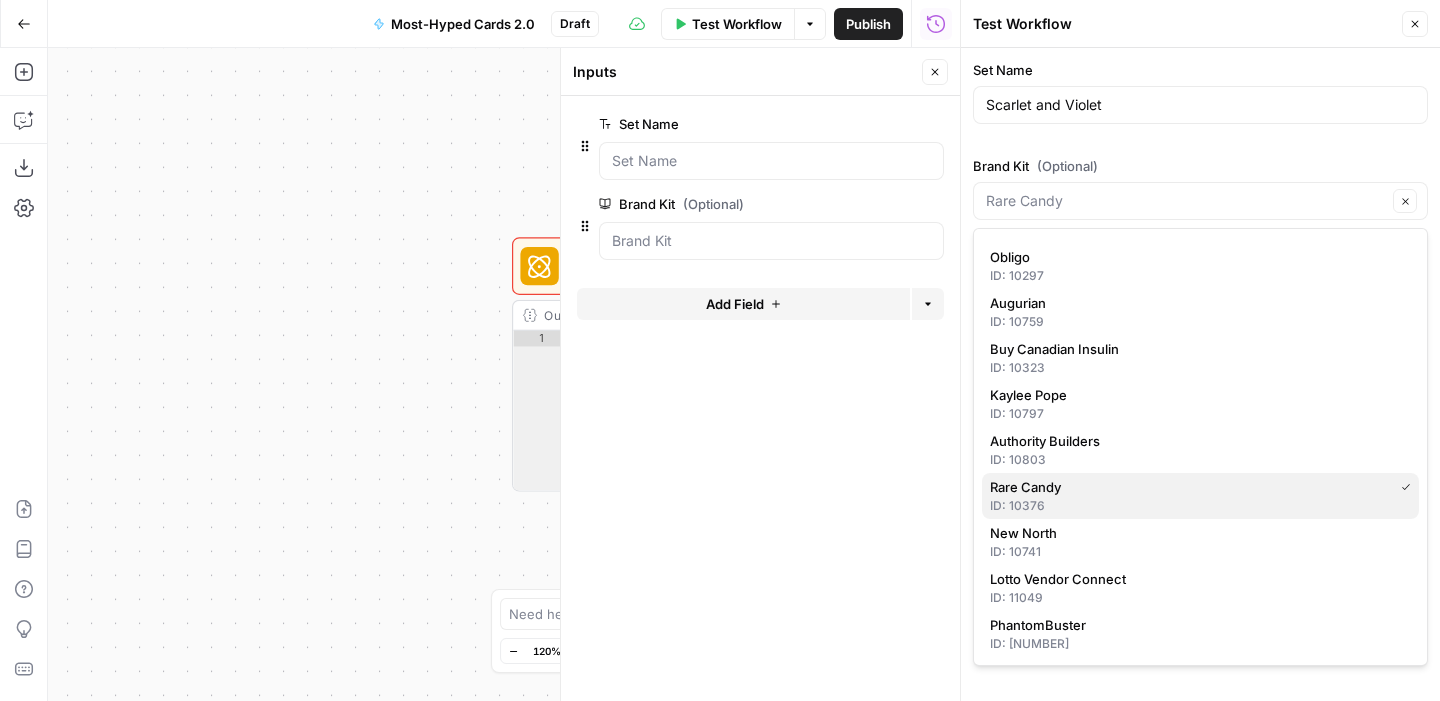 click on "Rare Candy" at bounding box center (1187, 487) 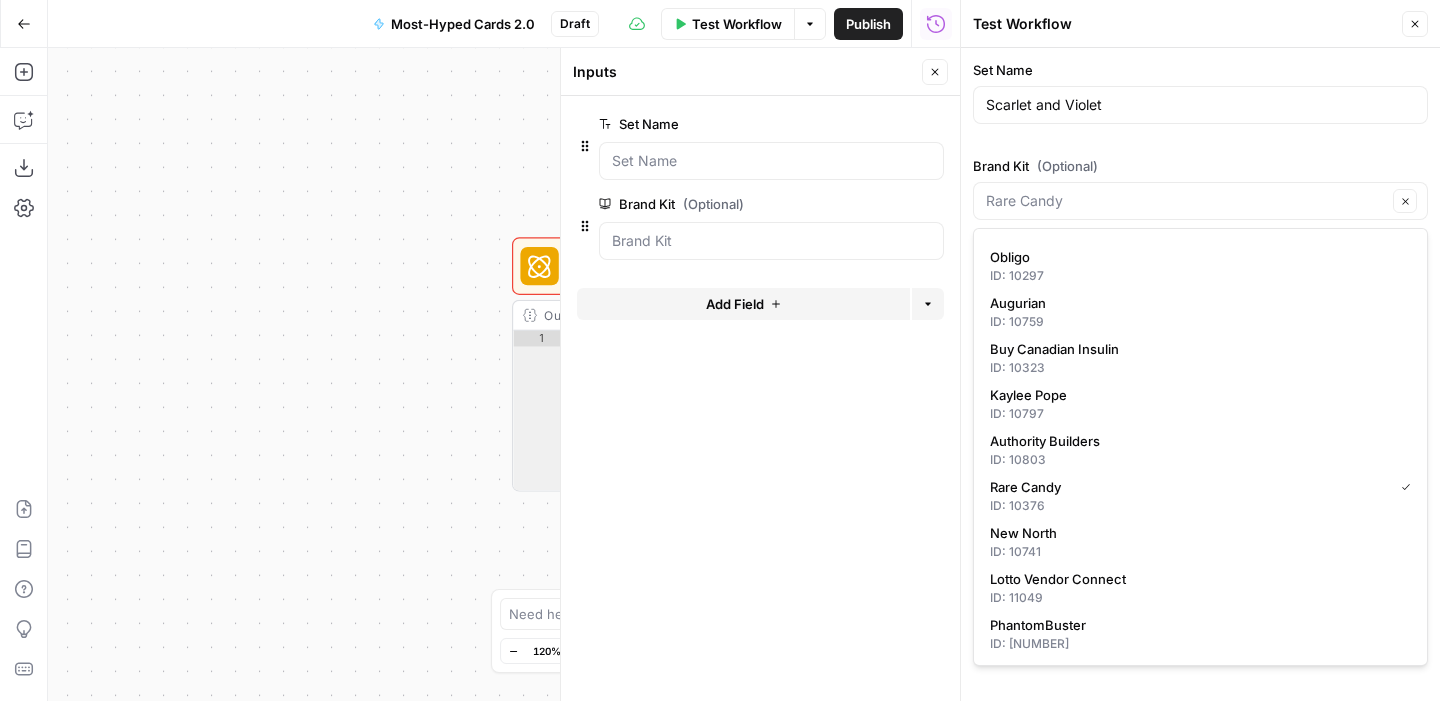 type on "Rare Candy" 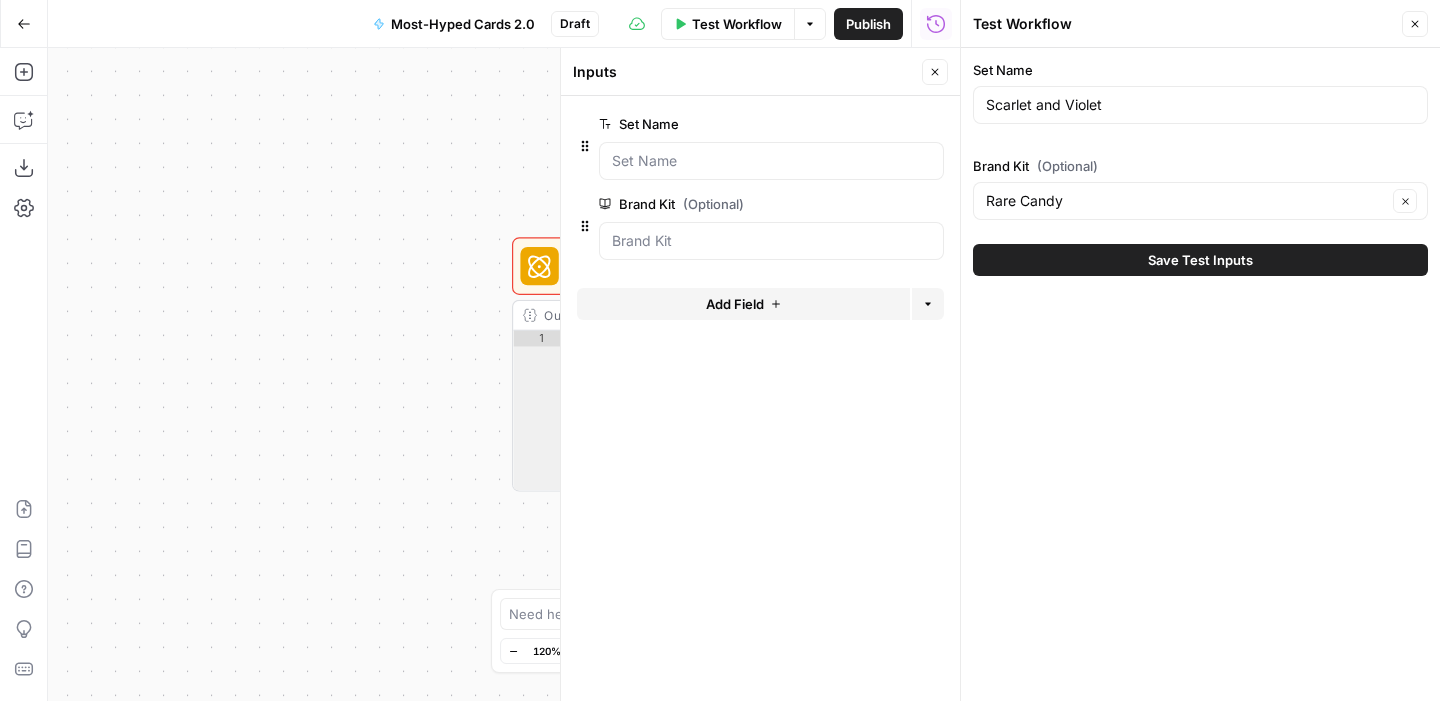 click on "Save Test Inputs" at bounding box center [1200, 260] 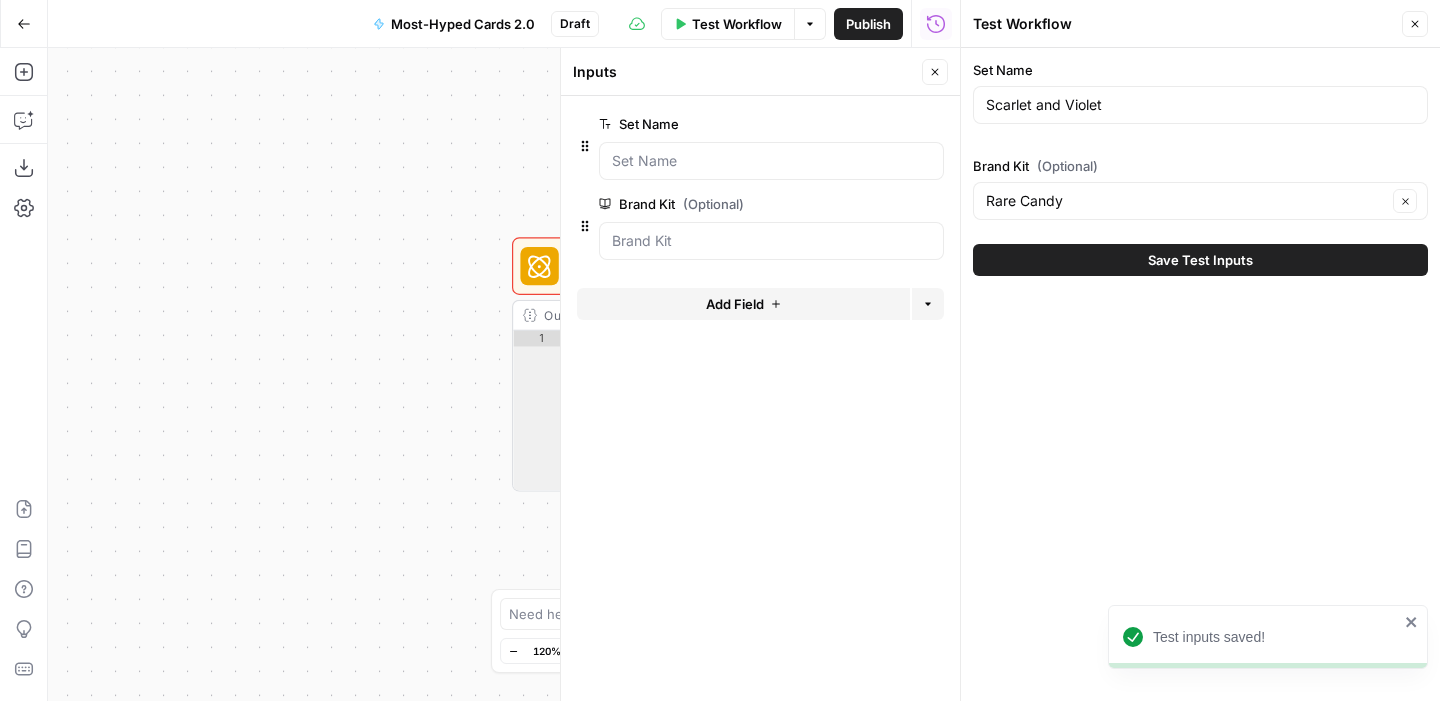 click on "Test Workflow" at bounding box center (737, 24) 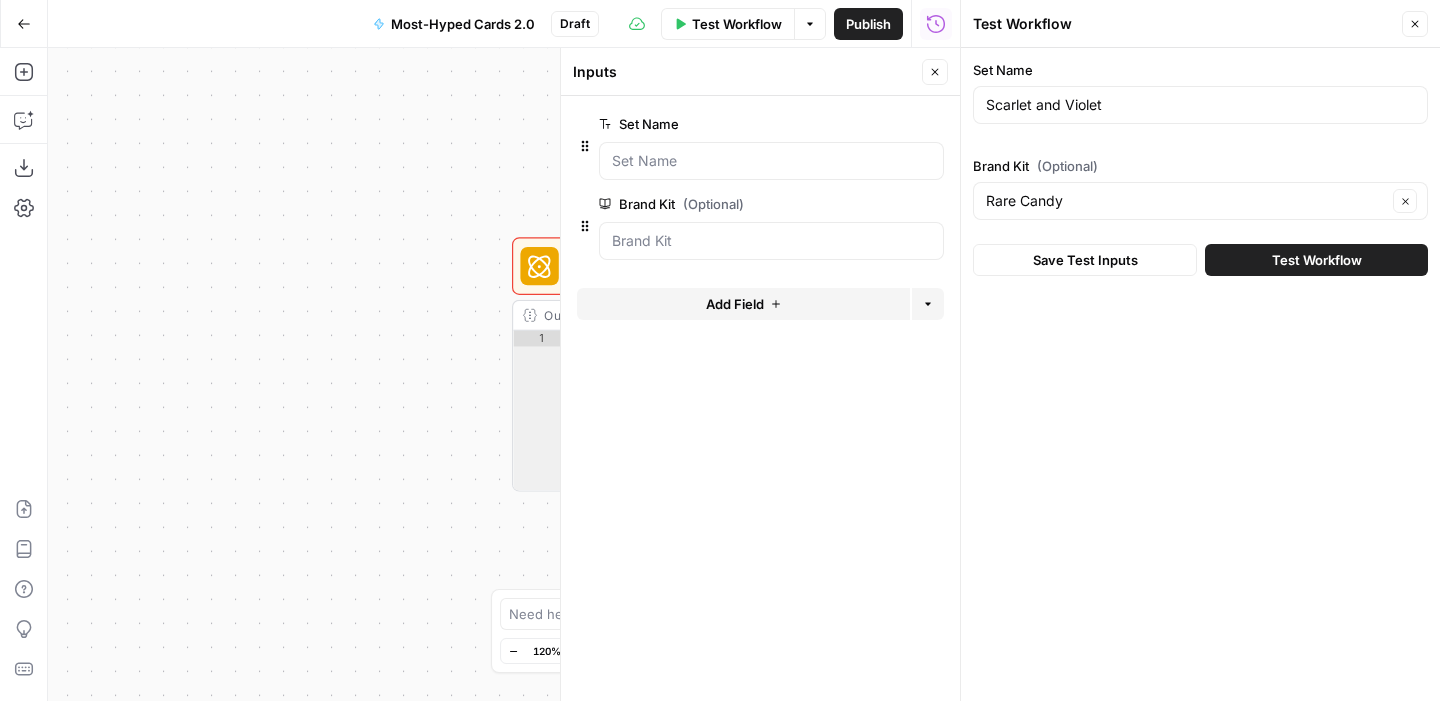 click on "Workflow Set Inputs Inputs Error Power Agent Create Content Brief from Keyword - Fork Step 2 Output Copy 1 null     XXXXXXXXXXXXXXXXXXXXXXXXXXXXXXXXXXXXXXXXXXXXXXXXXXXXXXXXXXXXXXXXXXXXXXXXXXXXXXXXXXXXXXXXXXXXXXXXXXXXXXXXXXXXXXXXXXXXXXXXXXXXXXXXXXXXXXXXXXXXXXXXXXXXXXXXXXXXXXXXXXXXXXXXXXXXXXXXXXXXXXXXXXXXXXXXXXXXXXXXXXXXXXXXXXXXXXXXXXXXXXXXXXXXXXXXXXXXXXXXXXXXXXXXXXXXXXXXXXXXXXXXXXXXXXXXXXXXXXXXXXXXXXXXXXXXXXXXXXXXXXXXXXXXXXXXXXXXXXXXXXXXXXXXXXXXXXXXXXXXXXXXXXXXXXXXXXXXXXXXXXXXXXXXXXXXXXXXXXXXXXXXXXXXXXXXXXXXXXXXXXXXXXXXXXXXXXXXXXXXXXXXXXXXXXXXXXXXXXXXXXXXXXXXXXXXXXXXXXXXXXXXXXXXXXXXXXXXXXXXXXXXXXXXXXXXXXXXXXXXXXXXXXXXXXXX End Output" at bounding box center (504, 374) 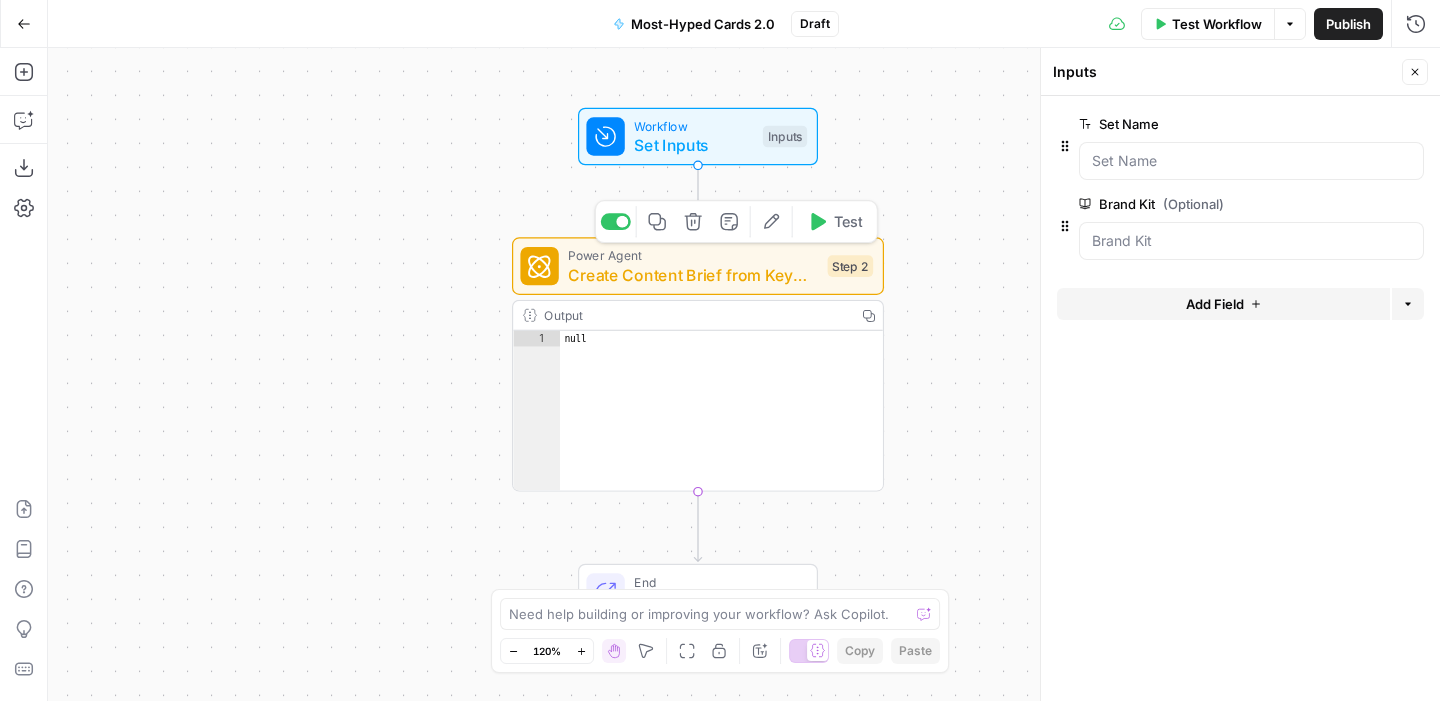 click on "Create Content Brief from Keyword - Fork" at bounding box center [693, 275] 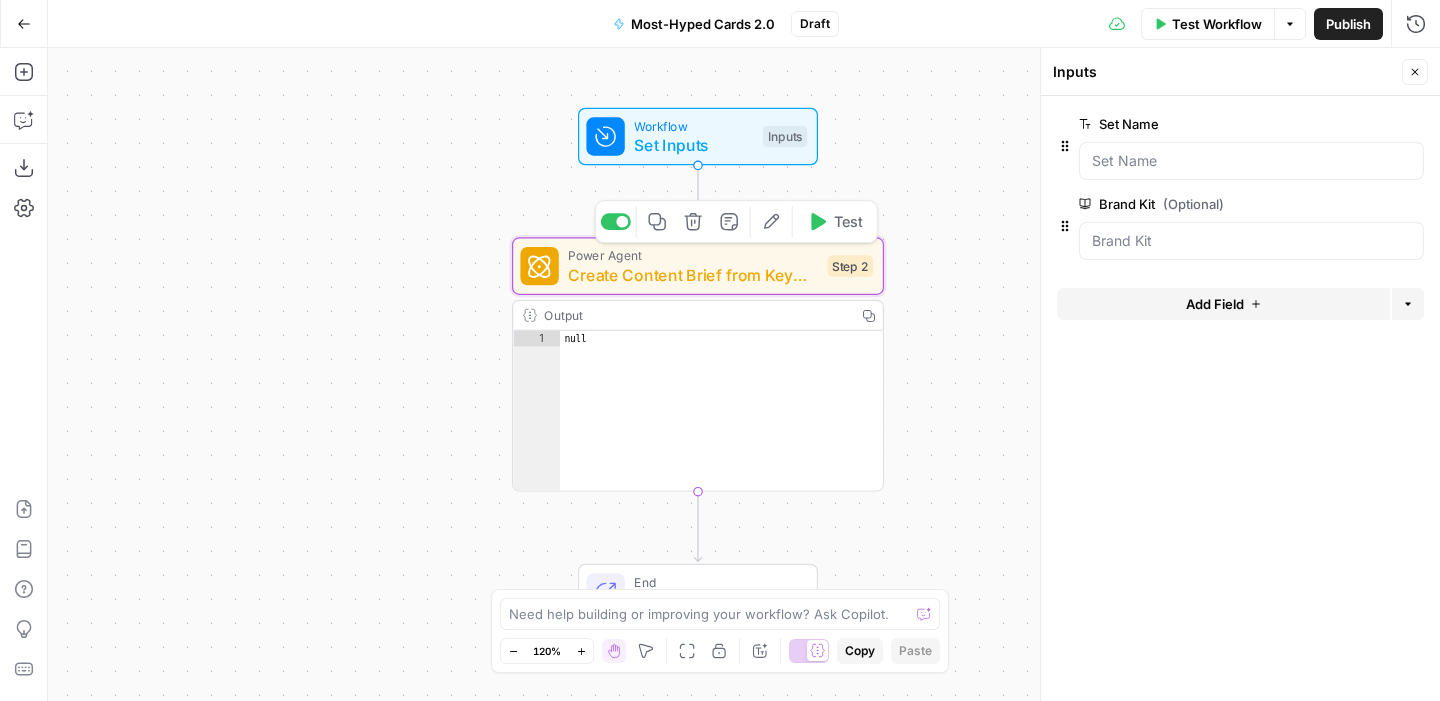 click on "Create Content Brief from Keyword - Fork" at bounding box center [693, 275] 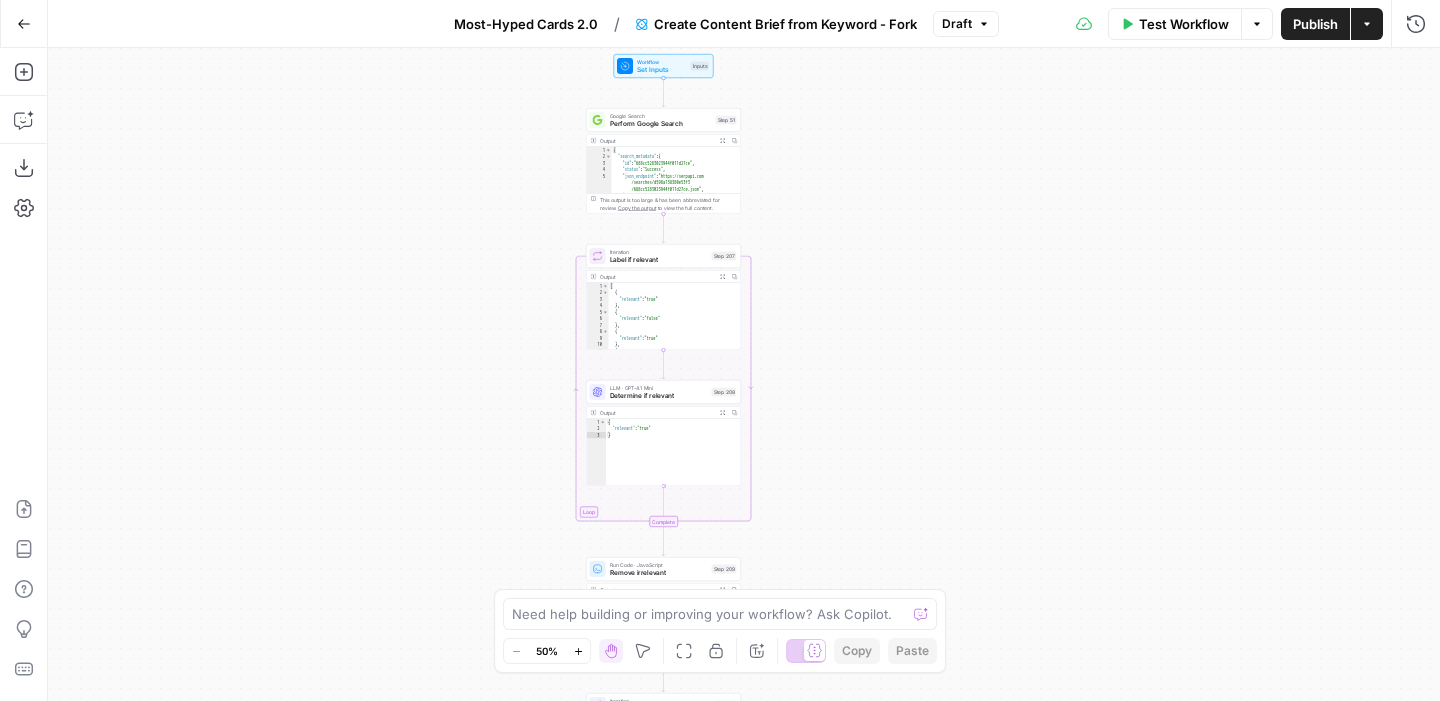 click on "Test Workflow" at bounding box center (1184, 24) 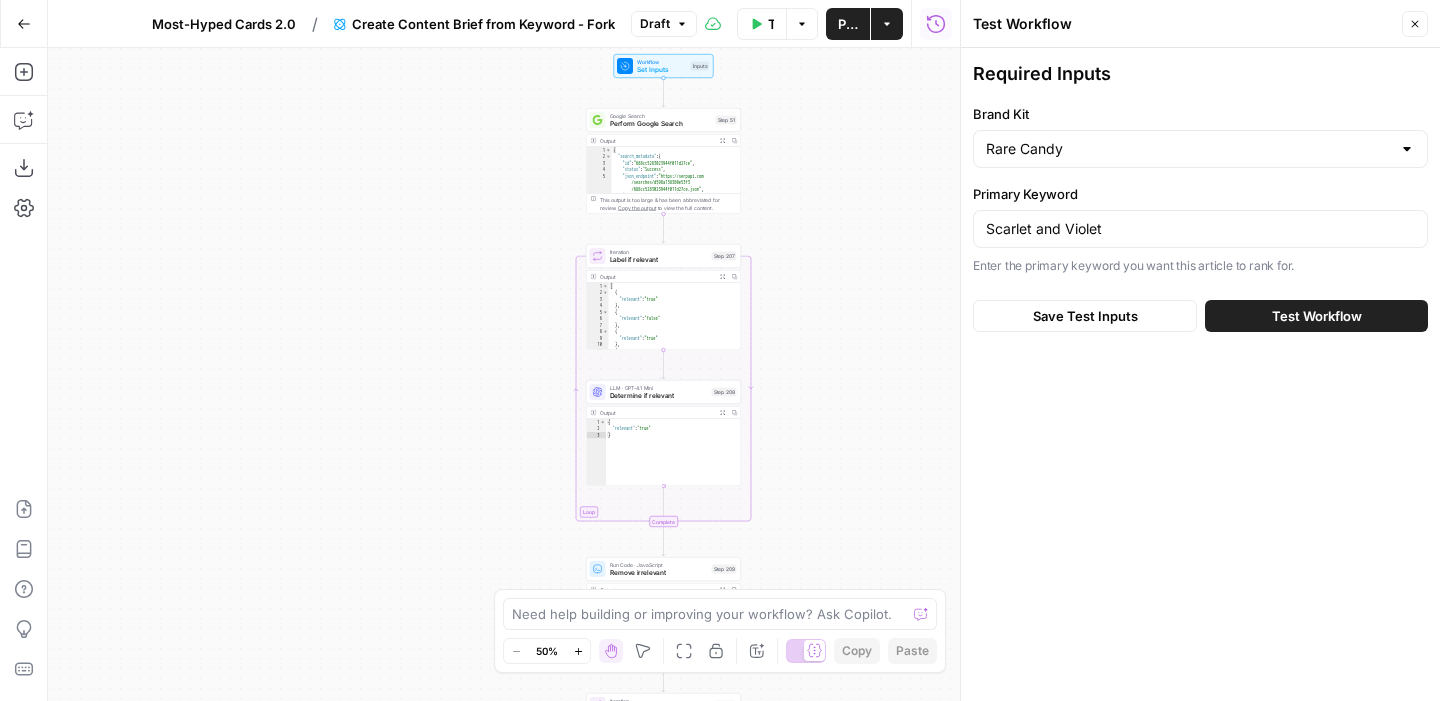 click on "Test Workflow" at bounding box center [1317, 316] 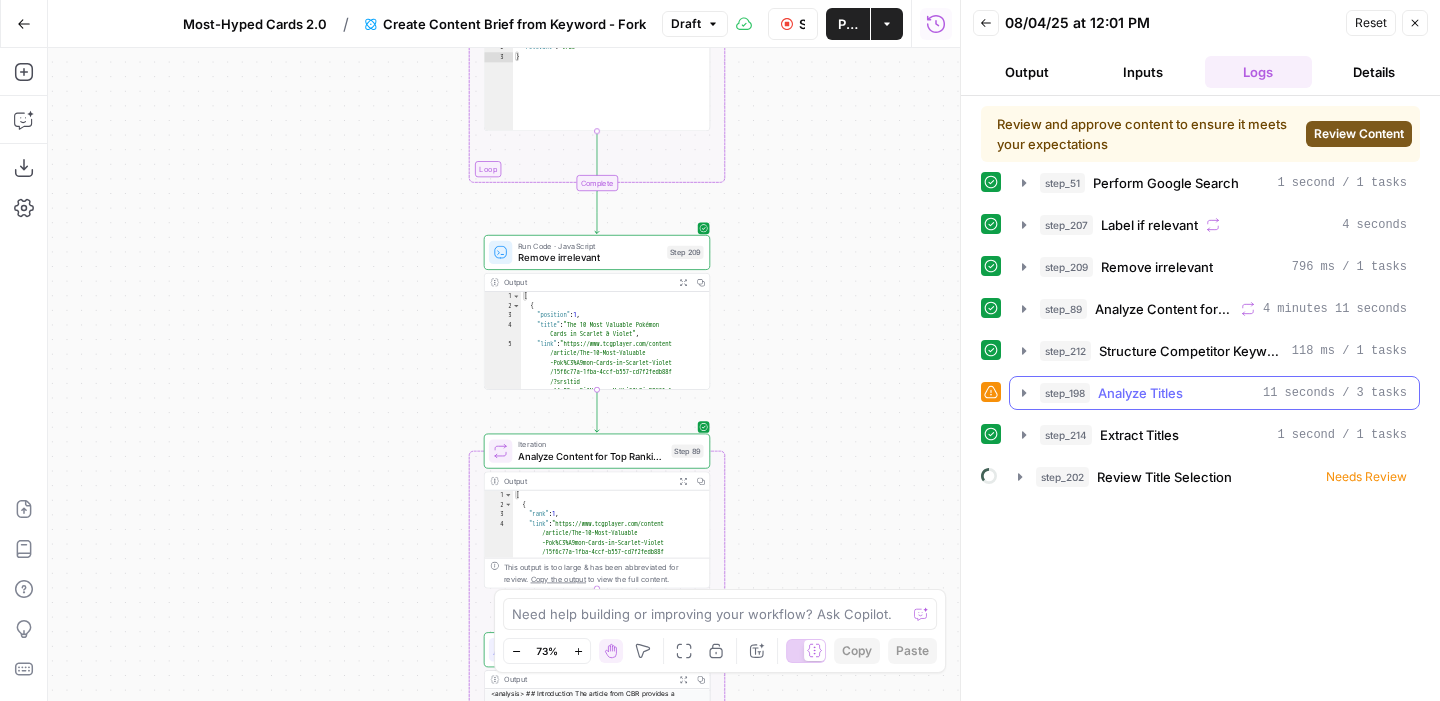 click 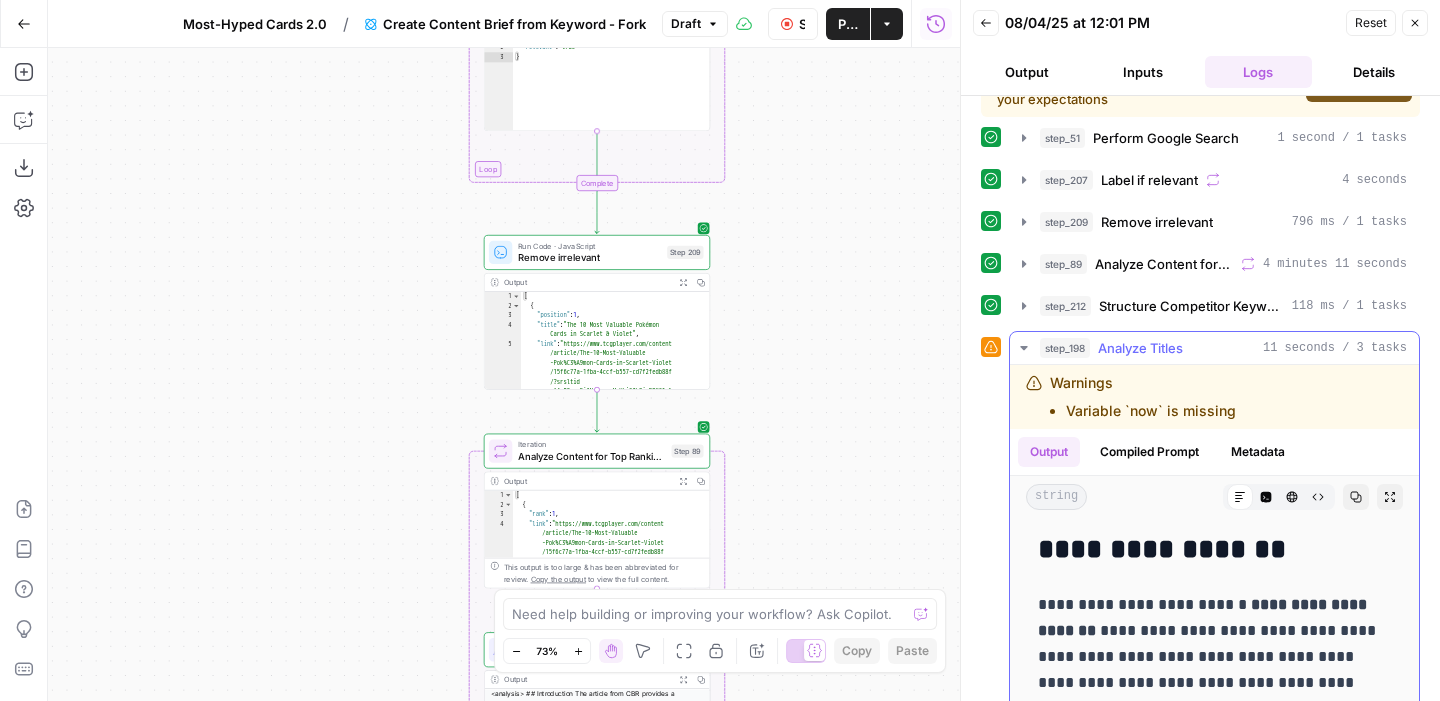 scroll, scrollTop: 134, scrollLeft: 0, axis: vertical 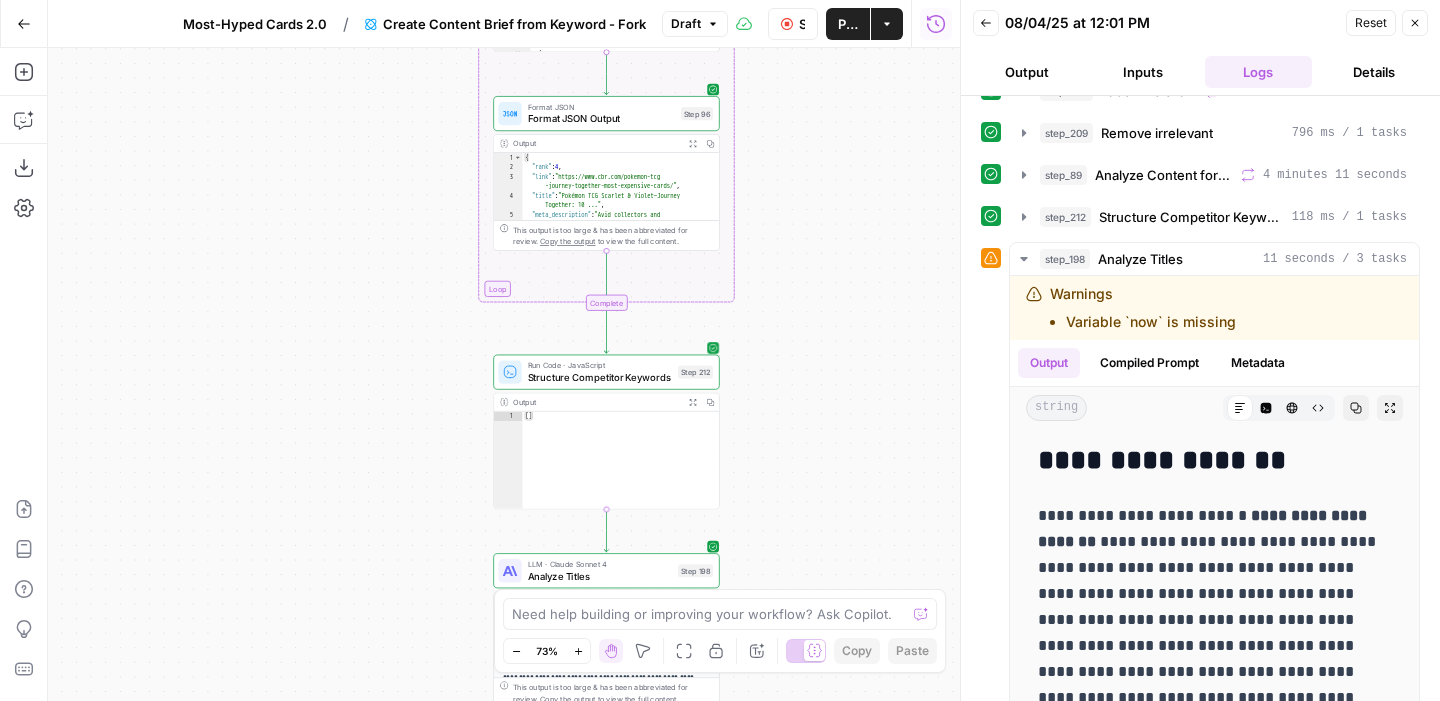 click on "Structure Competitor Keywords" at bounding box center (600, 377) 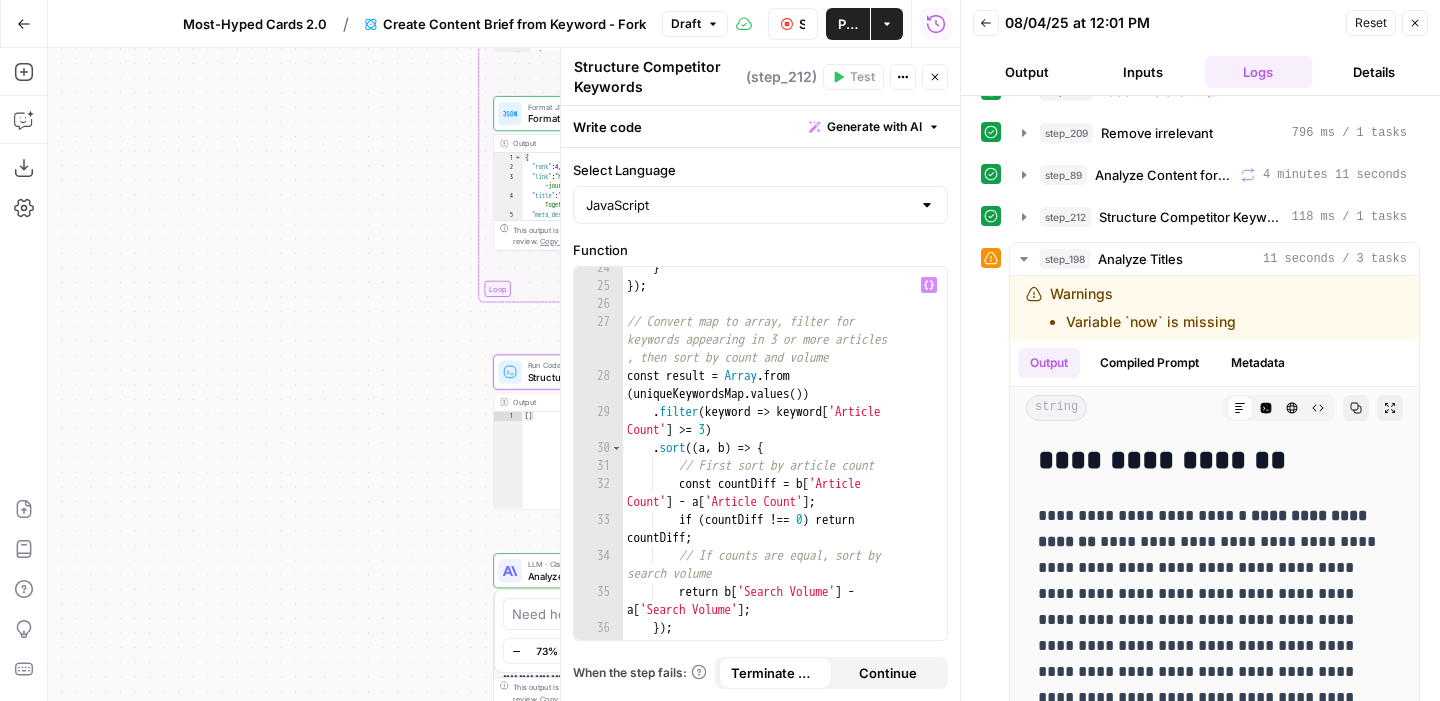 scroll, scrollTop: 638, scrollLeft: 0, axis: vertical 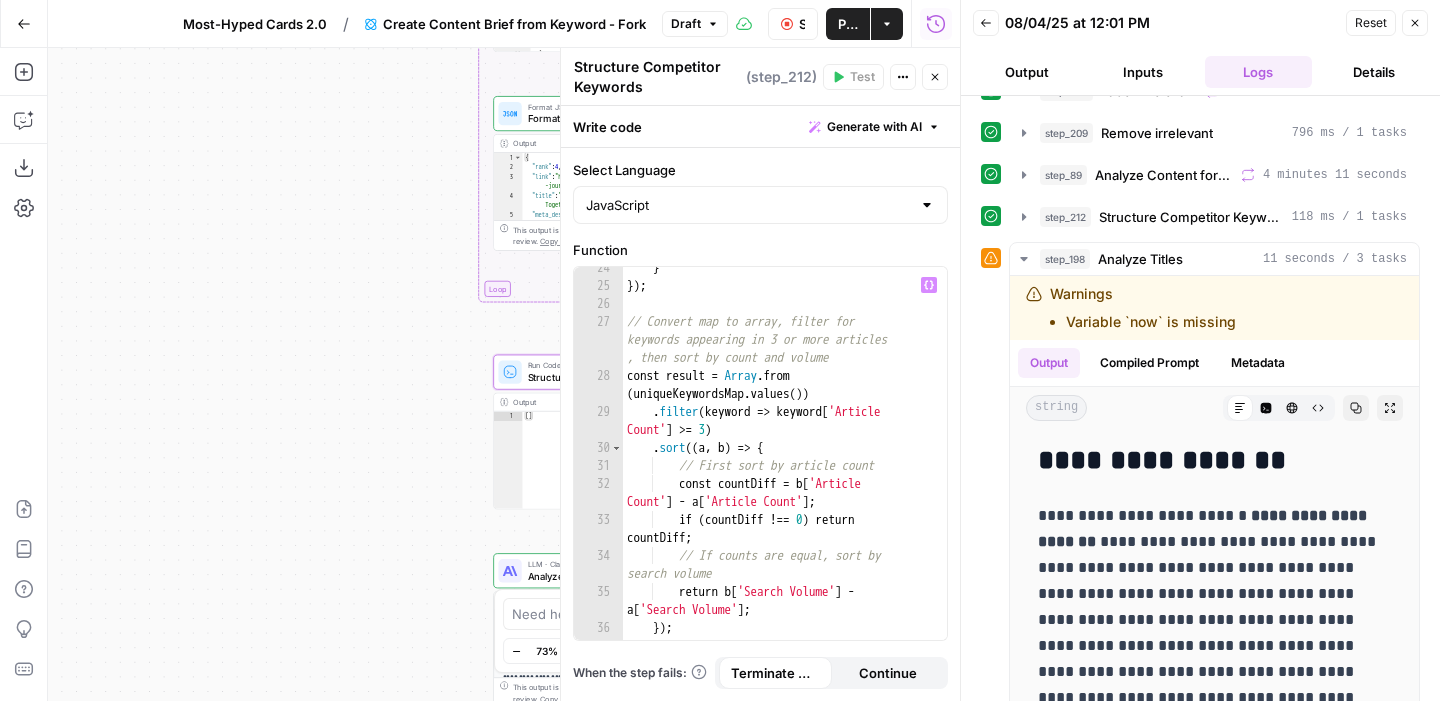 click on "Workflow Set Inputs Inputs Google Search Perform Google Search Step 51 Output Expand Output Copy 1 2 3 4 5 6 {    "search_metadata" :  {      "id" :  "6890d95d6372f34a8f0bbd1b" ,      "status" :  "Success" ,      "json_endpoint" :  "https://serpapi.com          /searches/d598a138380e53f3          /6890d95d6372f34a8f0bbd1b.json" ,      "pixel_position_endpoint" :  "https          ://serpapi.com/searches          /d598a138380e53f3          /6890d95d6372f34a8f0bbd1b          .json_with_pixel_position" ,     This output is too large & has been abbreviated for review.   Copy the output   to view the full content. Loop Iteration Label if relevant Step 207 Output Expand Output Copy 1 2 3 4 5 6 7 8 9 10 11 12 [    {      "relevant" :  "true"    } ,    {      "relevant" :  "true"    } ,    {      "relevant" :  "true"    } ,    {      "relevant" :  "true"     LLM · GPT-4.1 Mini Determine if relevant Step 208 Output Expand Output Copy 1 2 3 {    "relevant" :  "true" }" at bounding box center (504, 374) 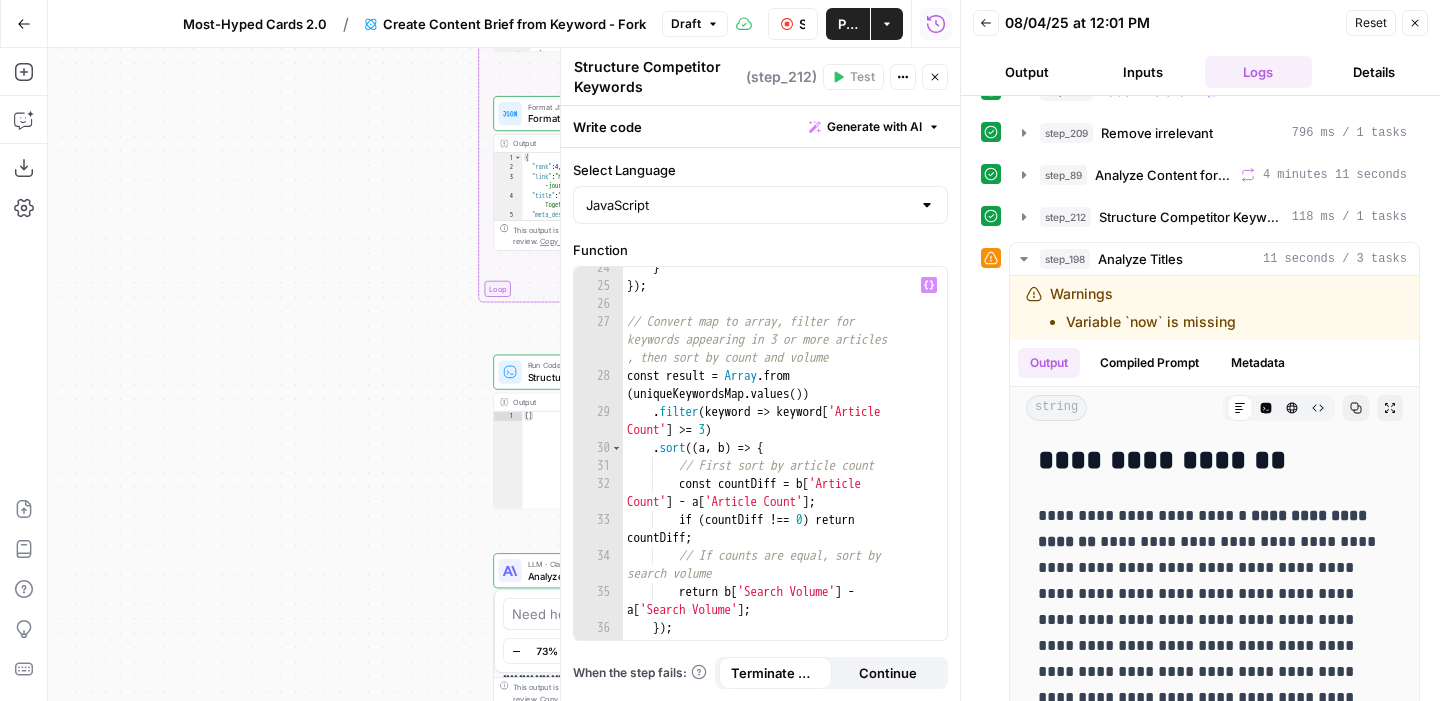 click on "Workflow Set Inputs Inputs Google Search Perform Google Search Step 51 Output Expand Output Copy 1 2 3 4 5 6 {    "search_metadata" :  {      "id" :  "6890d95d6372f34a8f0bbd1b" ,      "status" :  "Success" ,      "json_endpoint" :  "https://serpapi.com          /searches/d598a138380e53f3          /6890d95d6372f34a8f0bbd1b.json" ,      "pixel_position_endpoint" :  "https          ://serpapi.com/searches          /d598a138380e53f3          /6890d95d6372f34a8f0bbd1b          .json_with_pixel_position" ,     This output is too large & has been abbreviated for review.   Copy the output   to view the full content. Loop Iteration Label if relevant Step 207 Output Expand Output Copy 1 2 3 4 5 6 7 8 9 10 11 12 [    {      "relevant" :  "true"    } ,    {      "relevant" :  "true"    } ,    {      "relevant" :  "true"    } ,    {      "relevant" :  "true"     LLM · GPT-4.1 Mini Determine if relevant Step 208 Output Expand Output Copy 1 2 3 {    "relevant" :  "true" }" at bounding box center [504, 374] 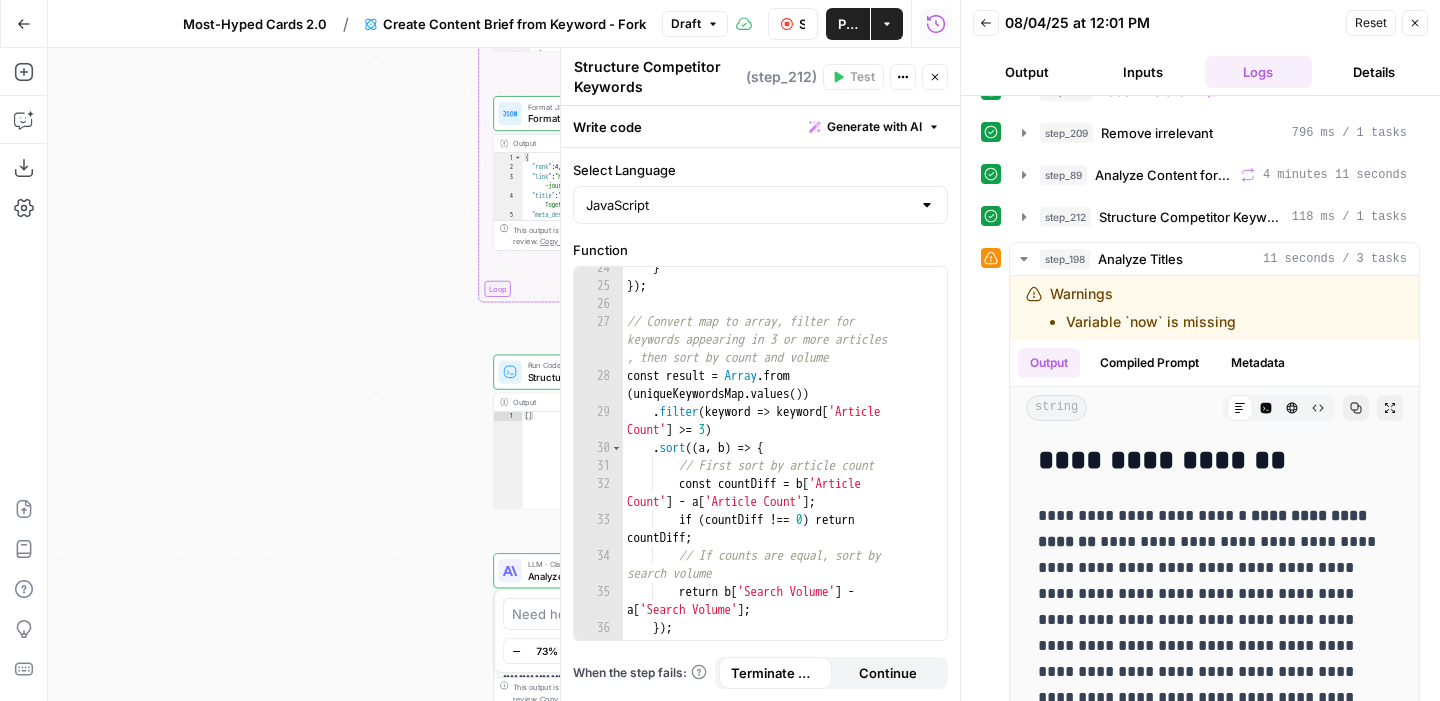 click 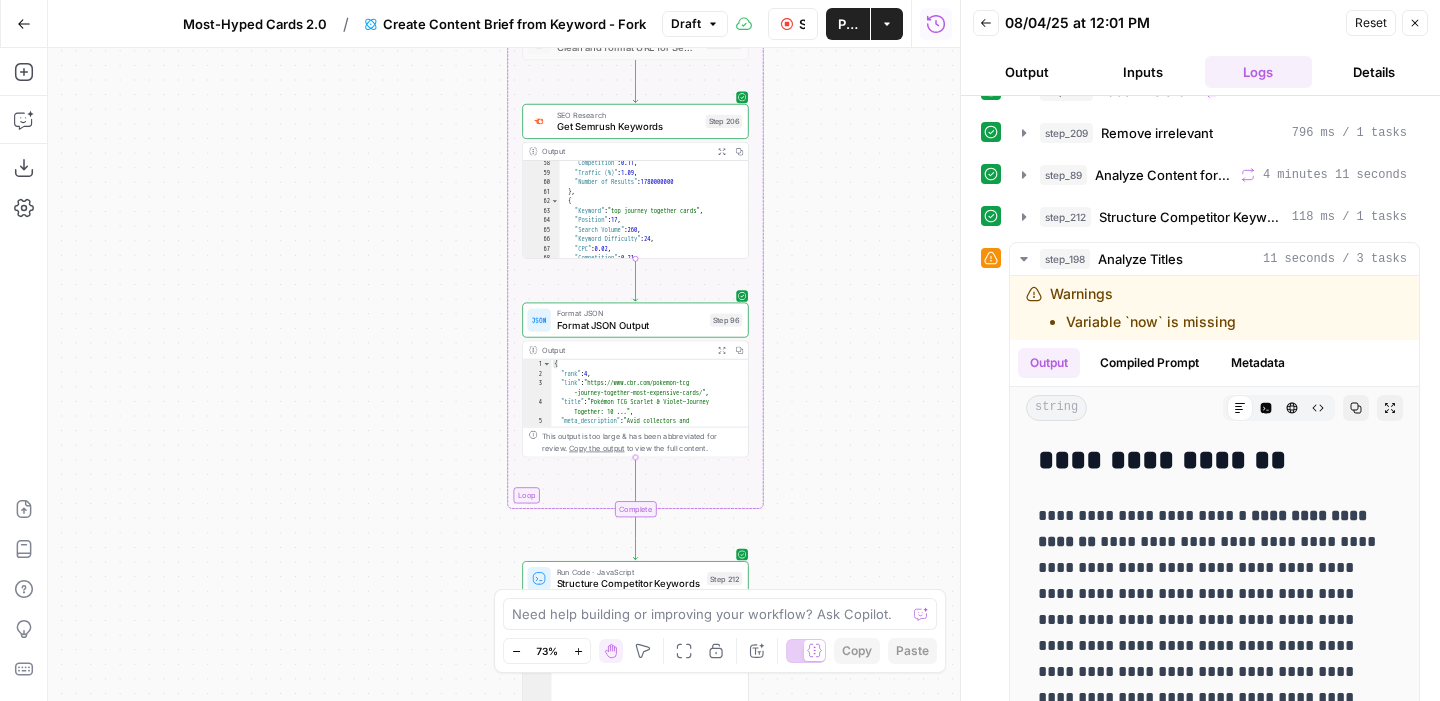 scroll, scrollTop: 807, scrollLeft: 0, axis: vertical 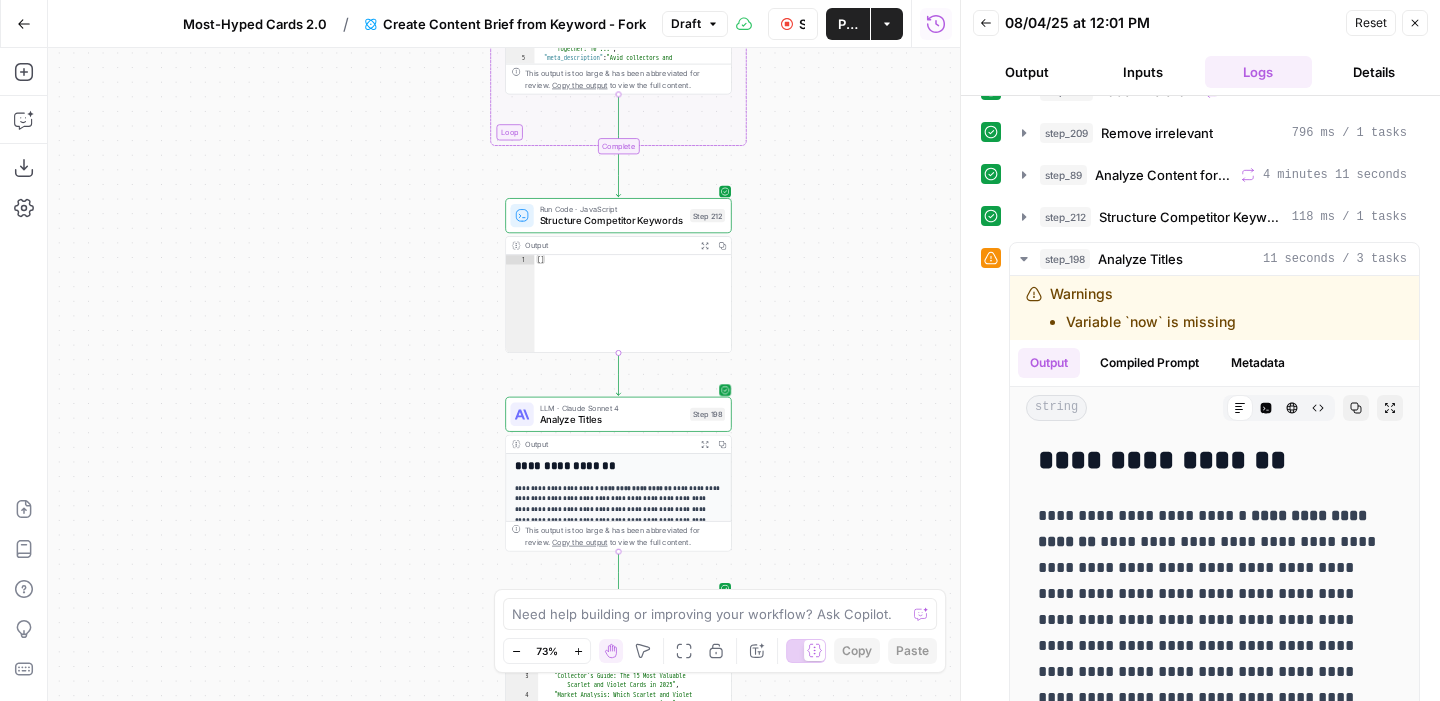 click on "Analyze Titles" at bounding box center [612, 419] 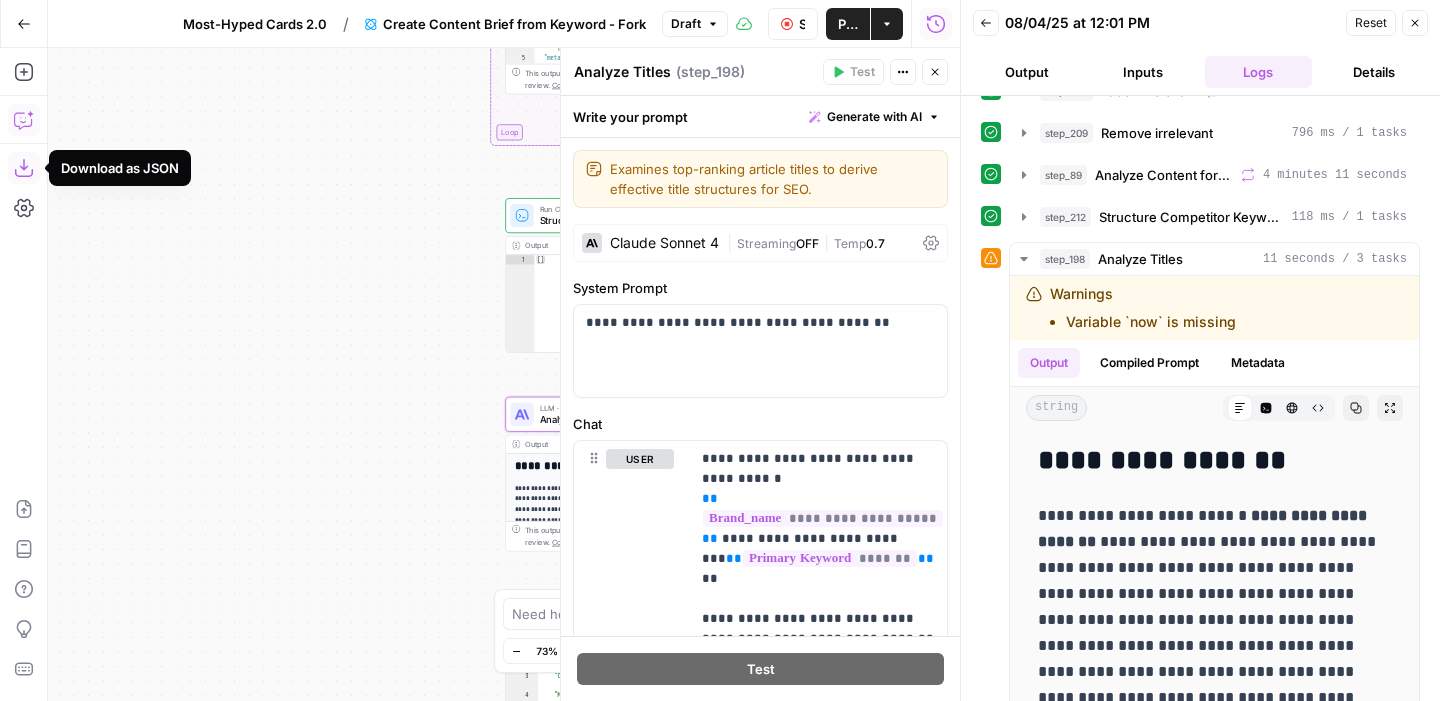 click 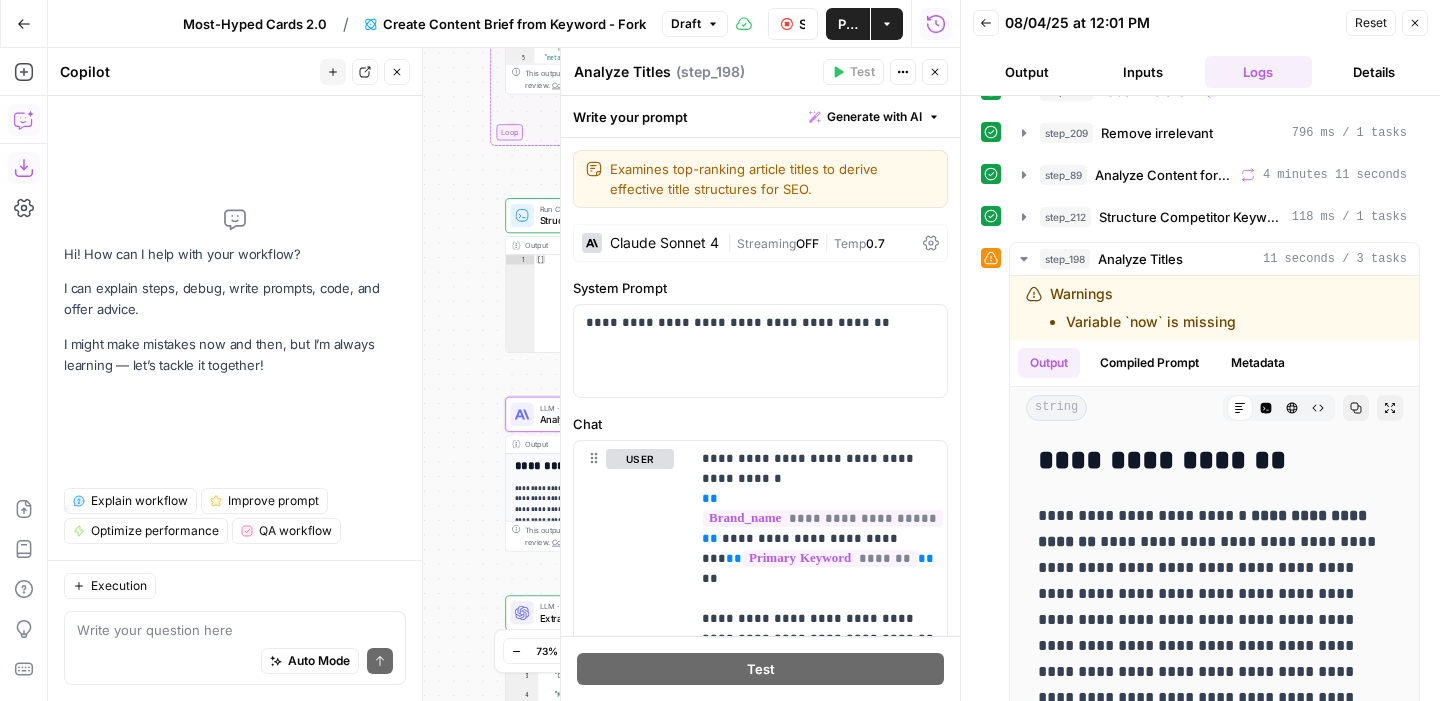 click on "Auto Mode Send" at bounding box center [235, 662] 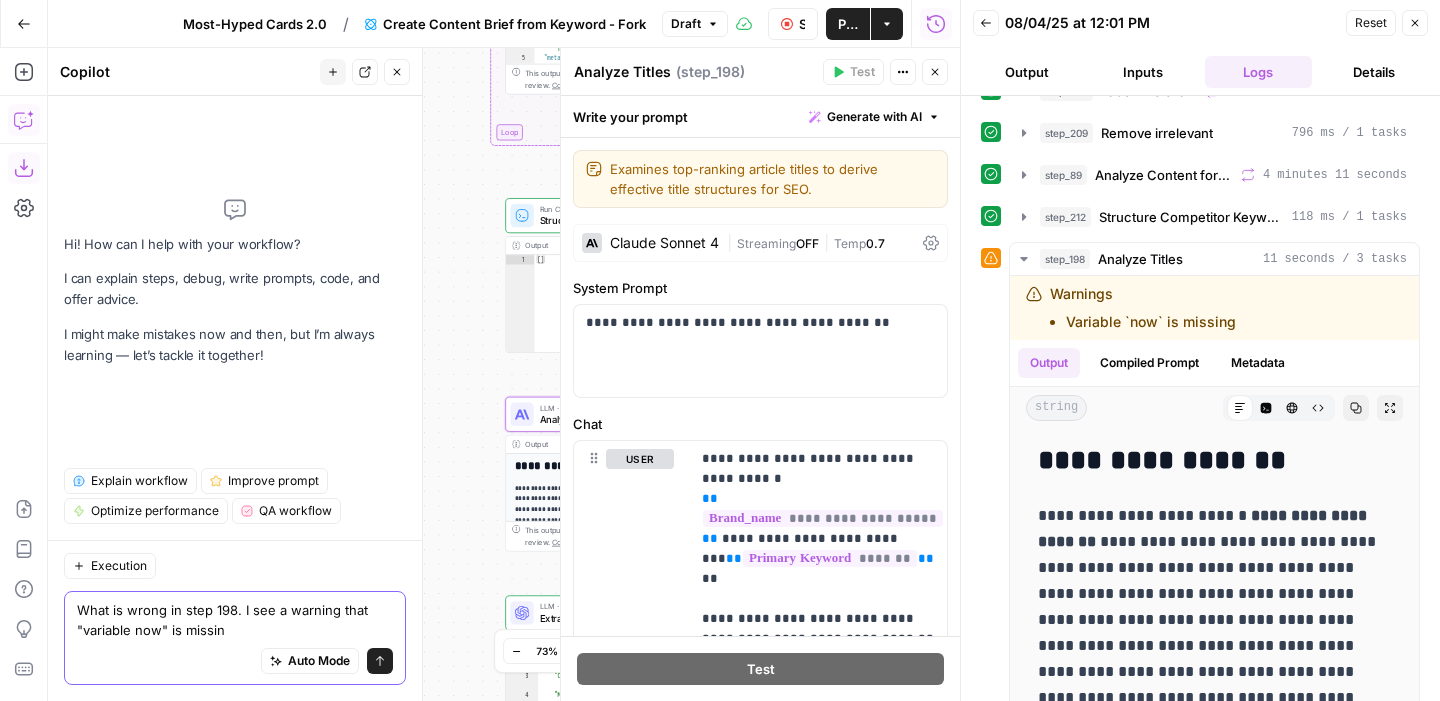 type on "What is wrong in step 198. I see a warning that "variable now" is missing" 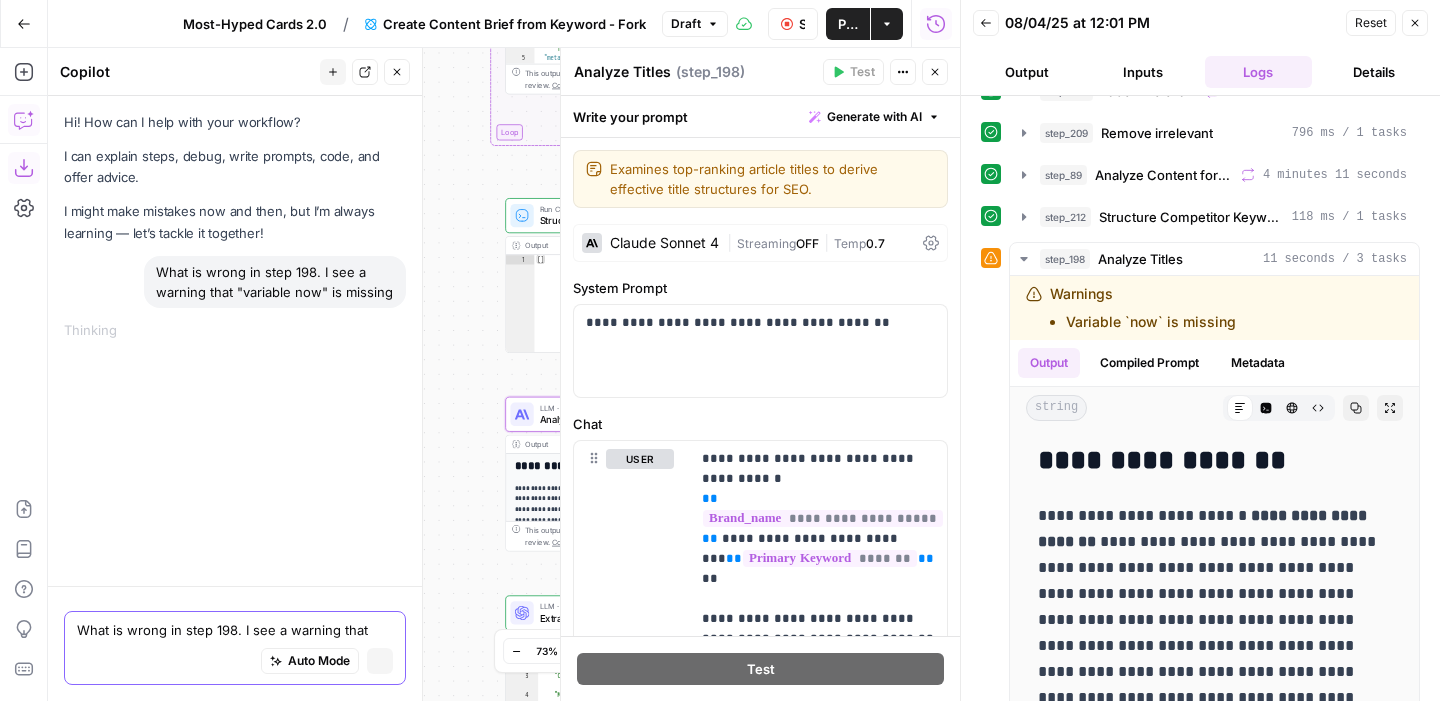 type 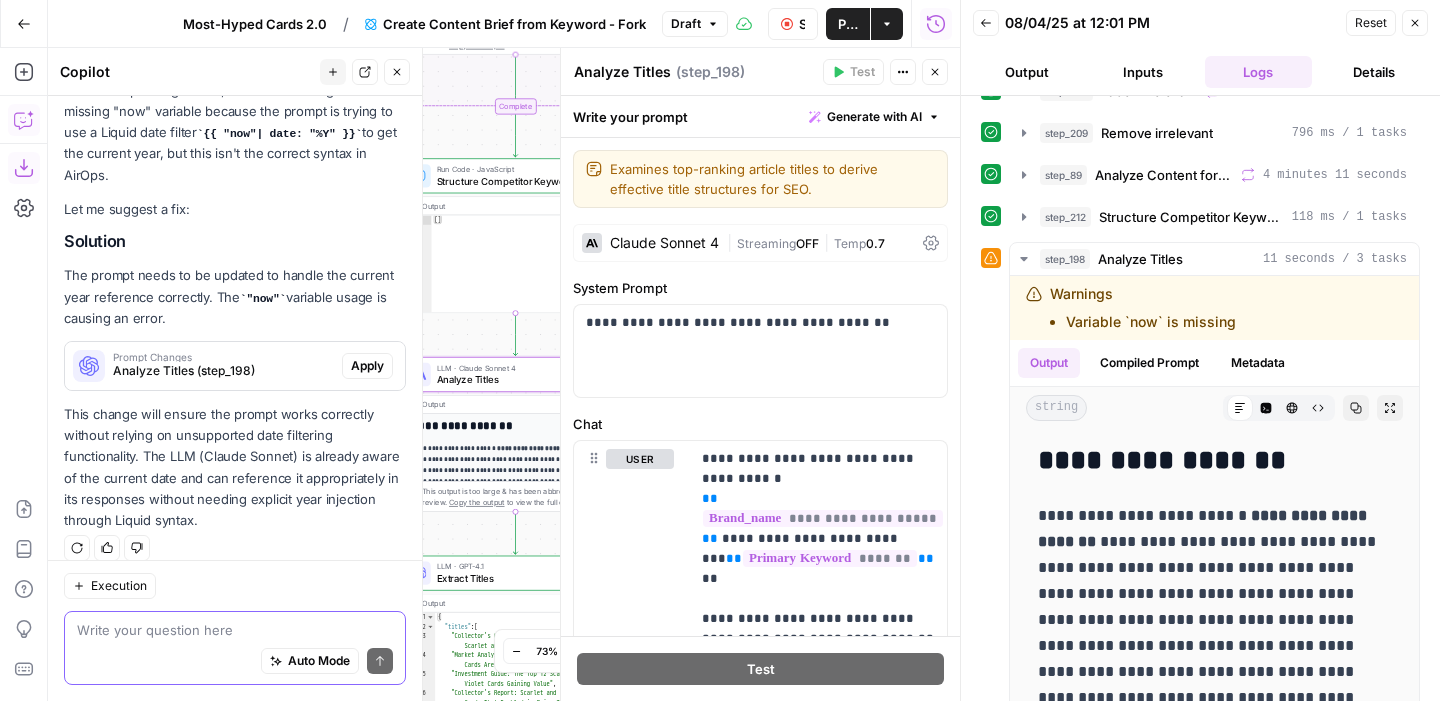 scroll, scrollTop: 0, scrollLeft: 0, axis: both 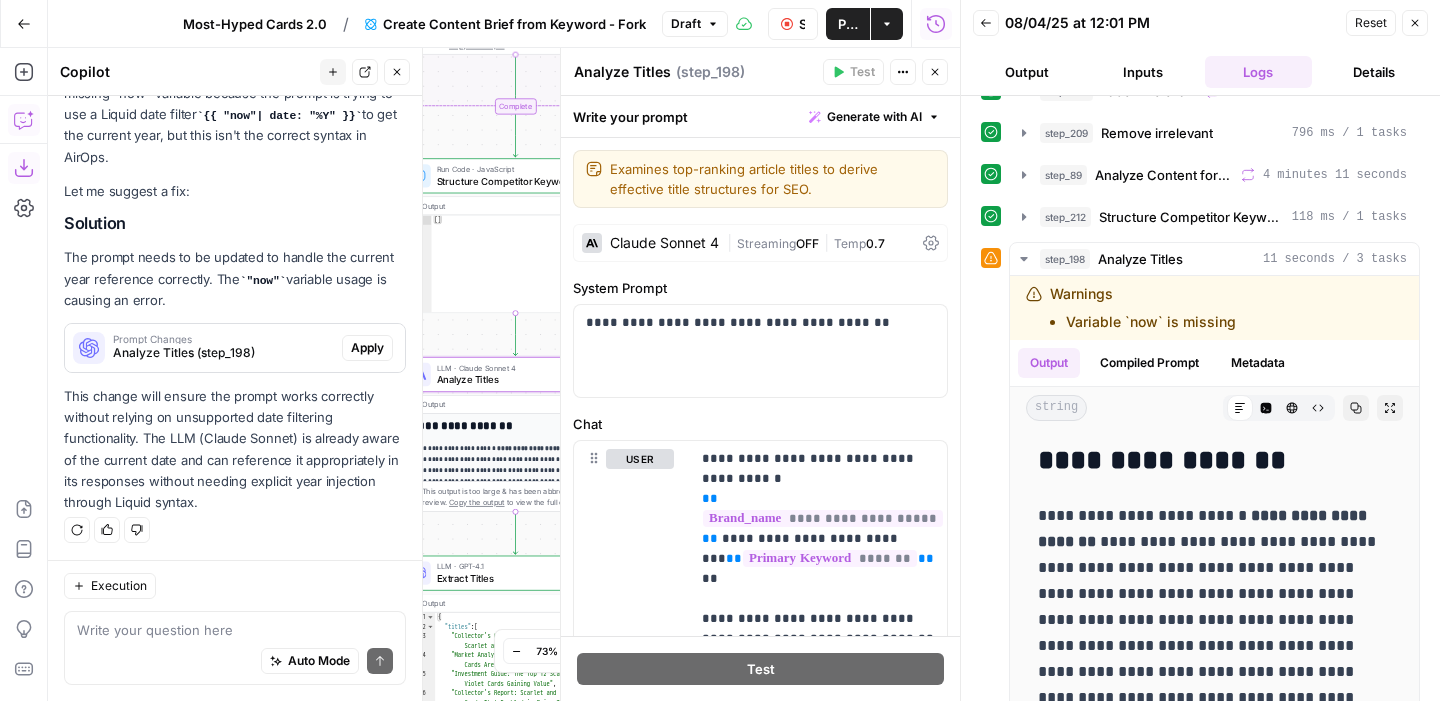 click on "Apply" at bounding box center [367, 348] 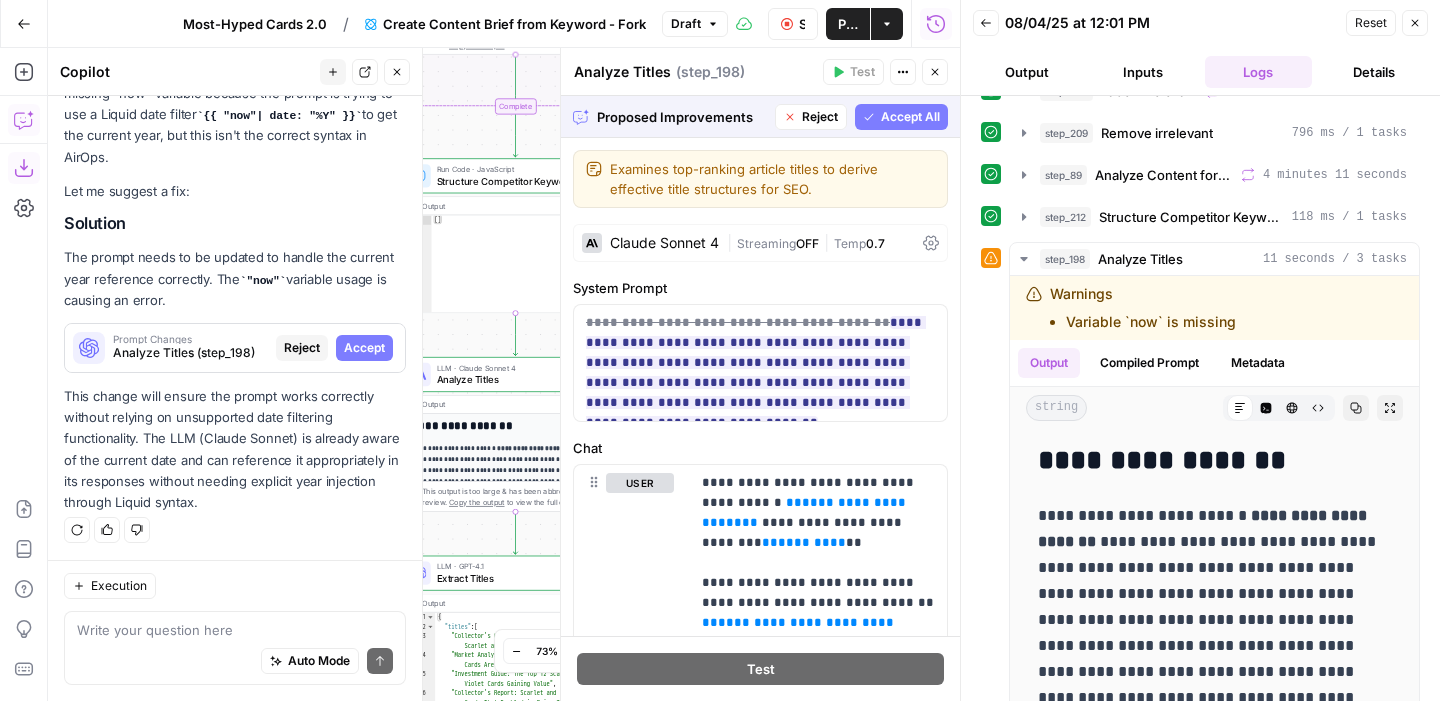 click on "Accept All" at bounding box center [910, 117] 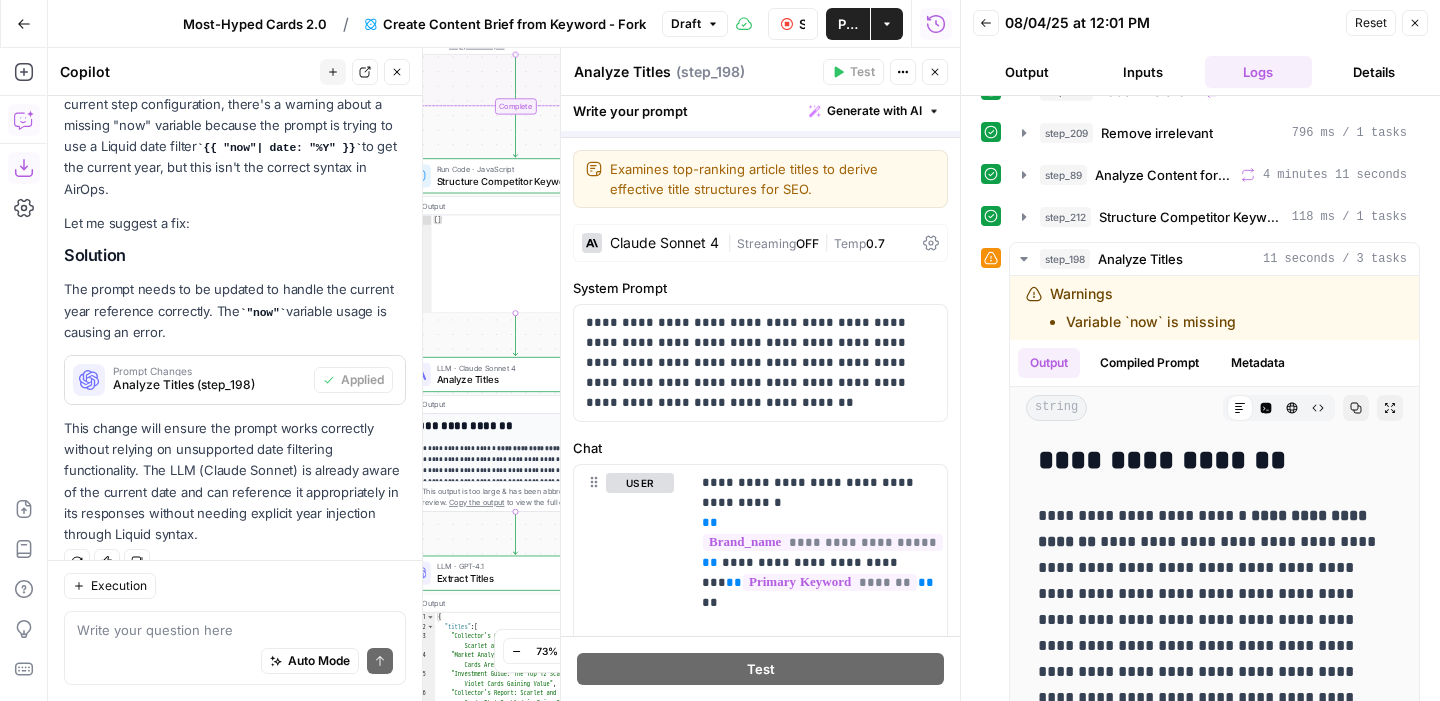 scroll, scrollTop: 311, scrollLeft: 0, axis: vertical 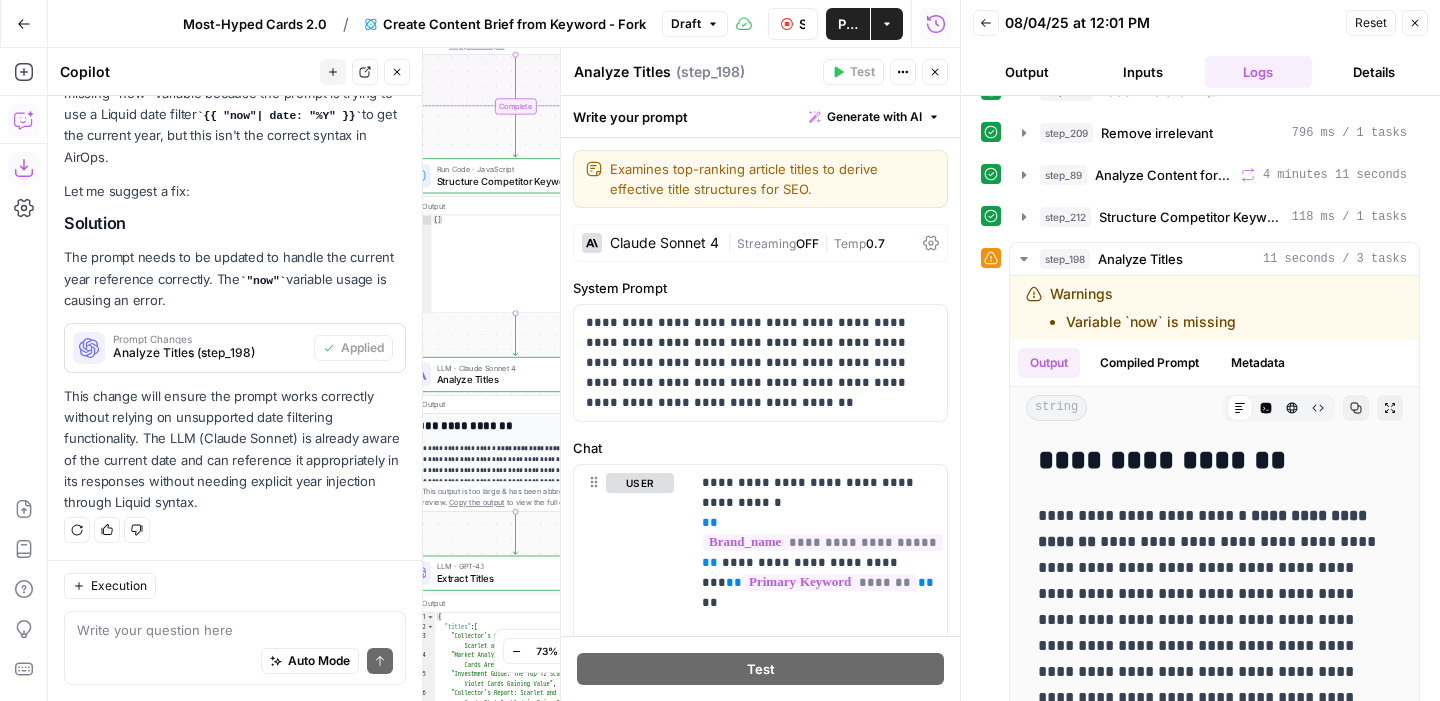 click 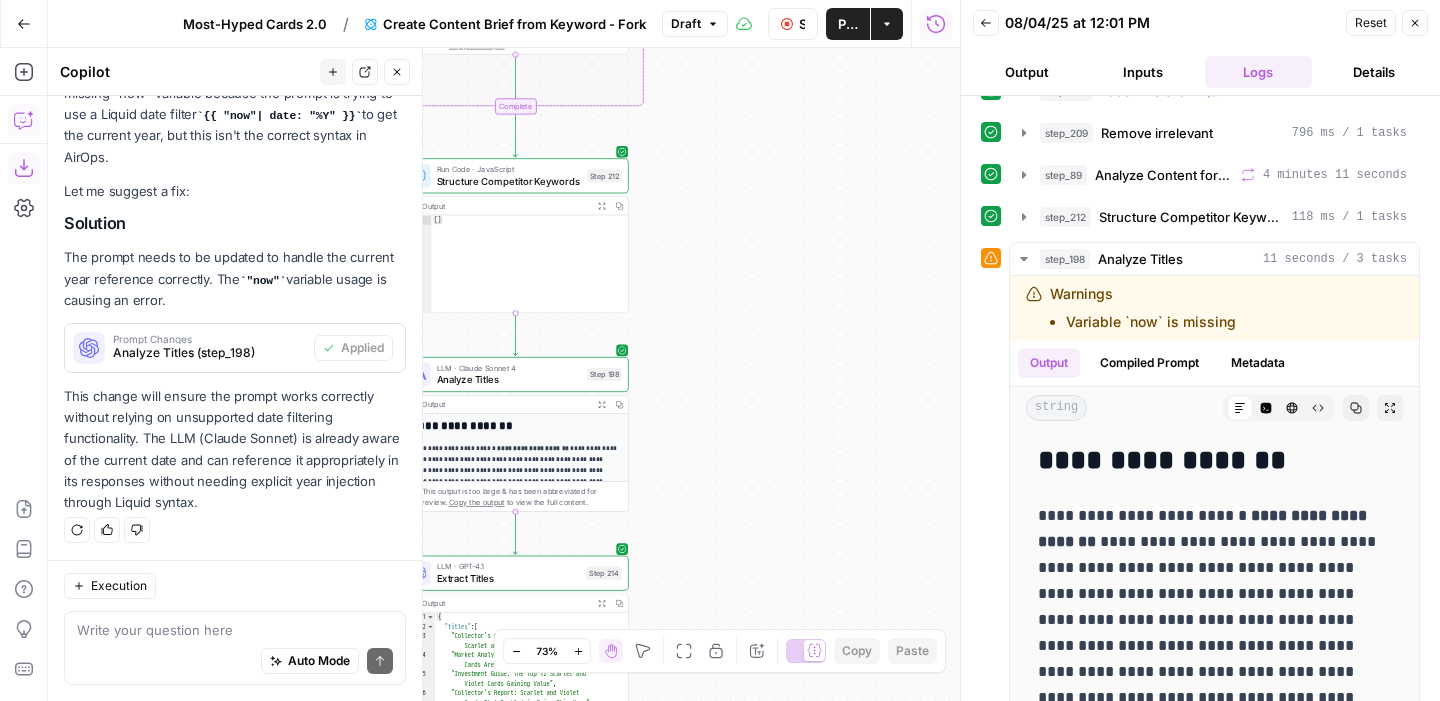 click on "Close" at bounding box center (1415, 23) 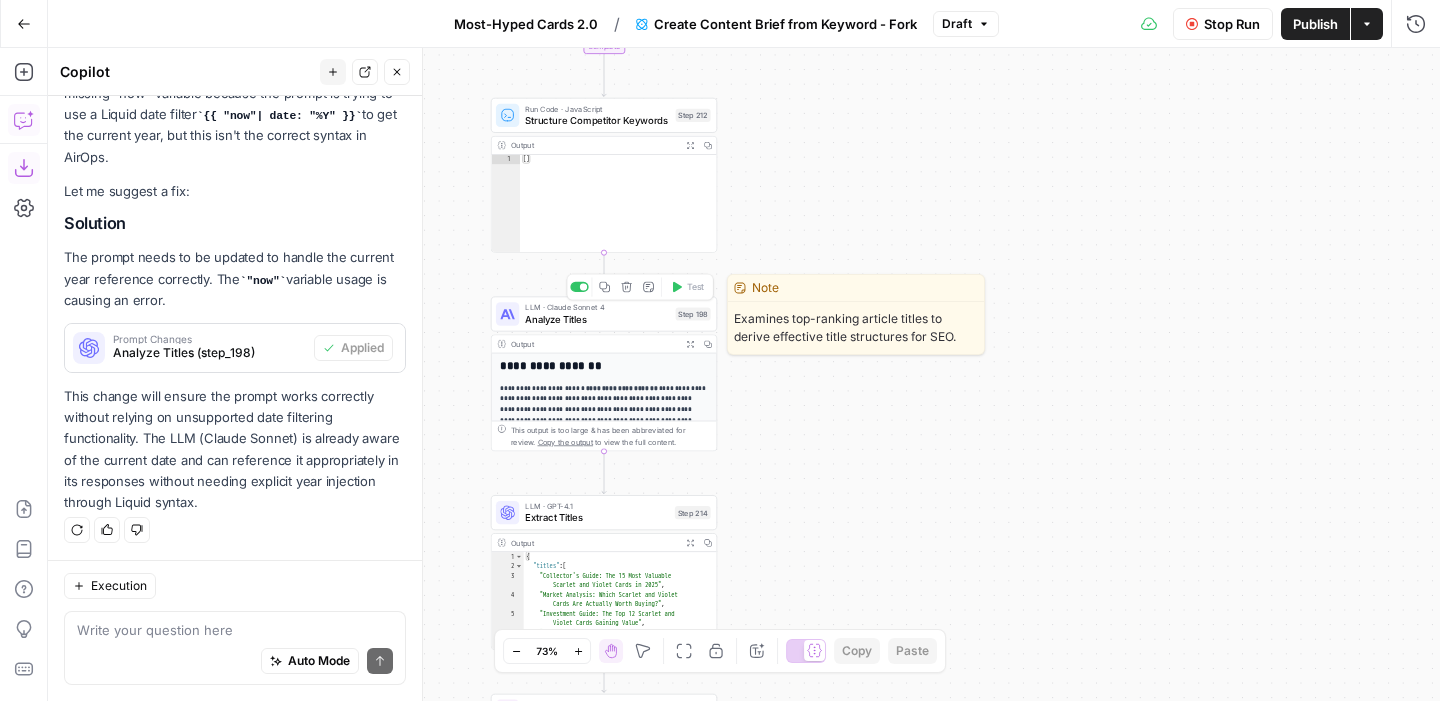 click on "Analyze Titles" at bounding box center [597, 319] 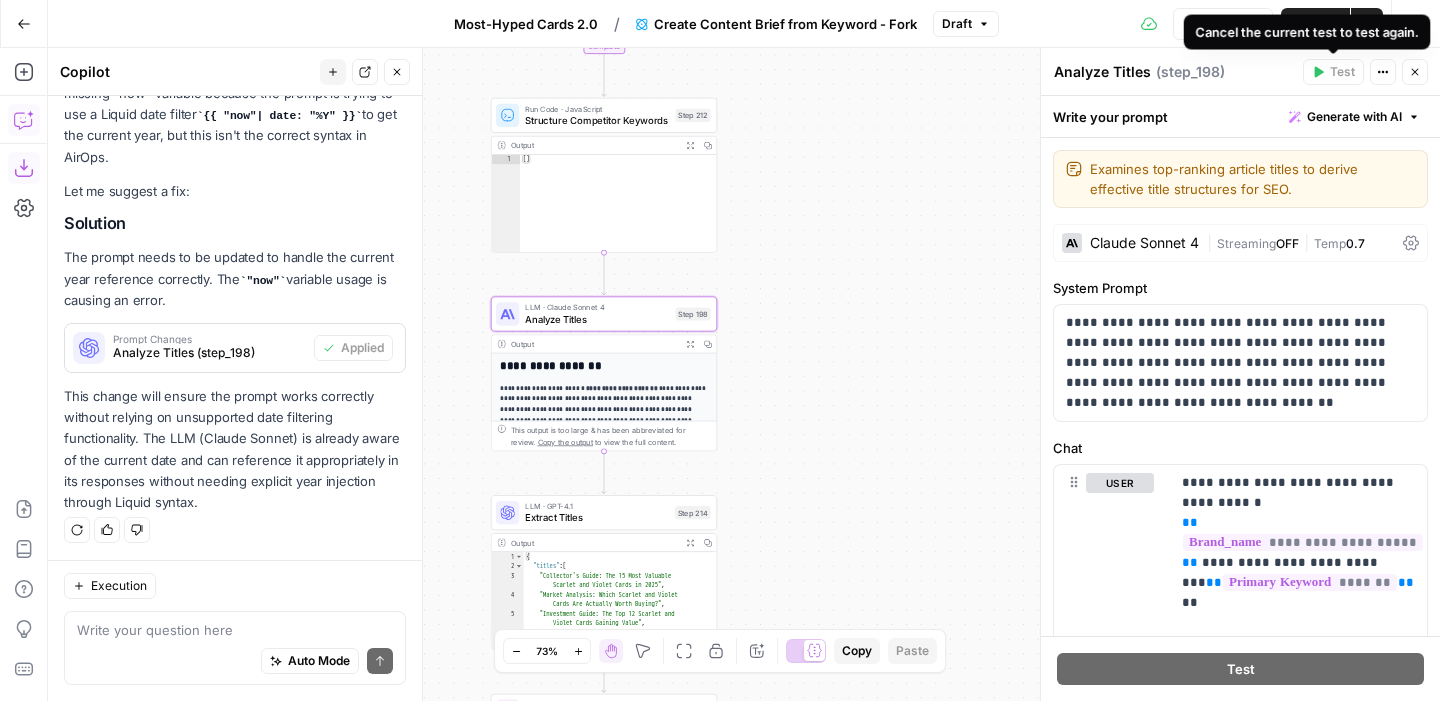 click on "Cancel the current test to test again." at bounding box center (1306, 31) 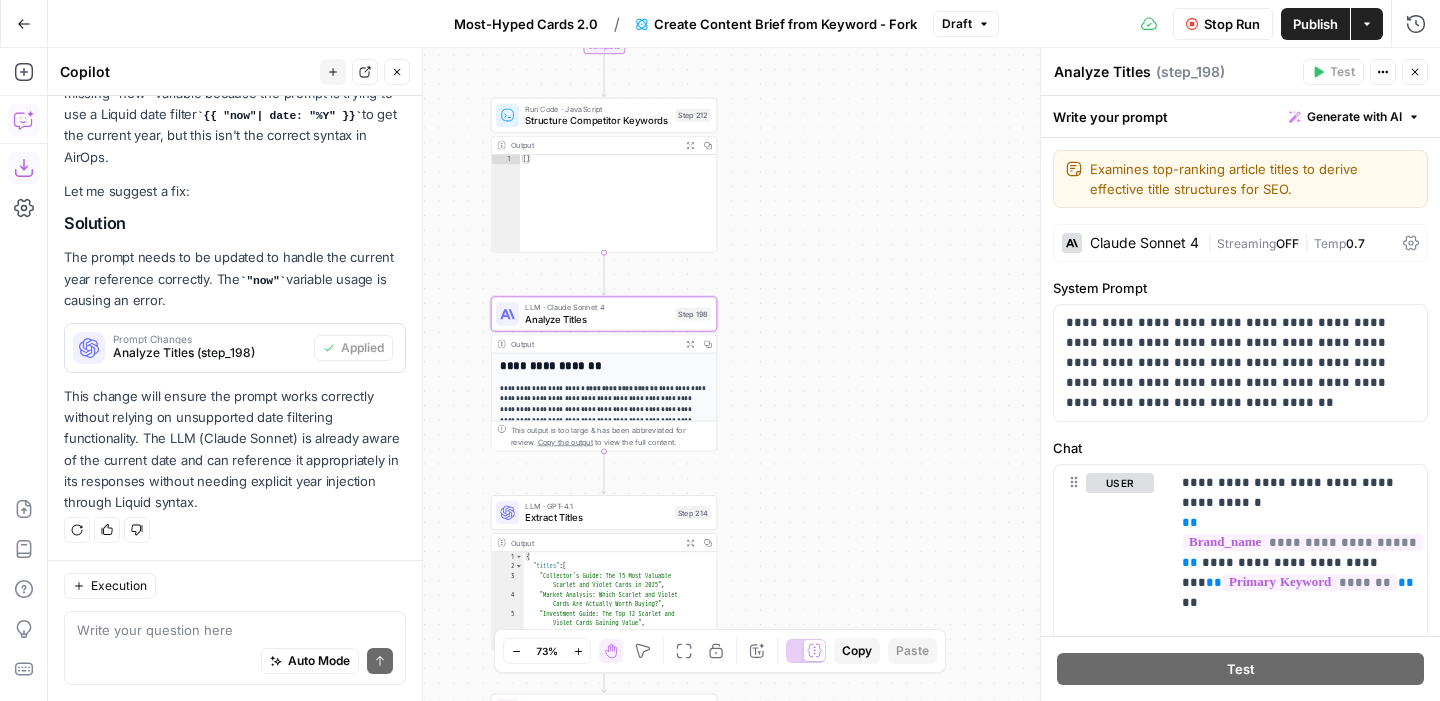 click 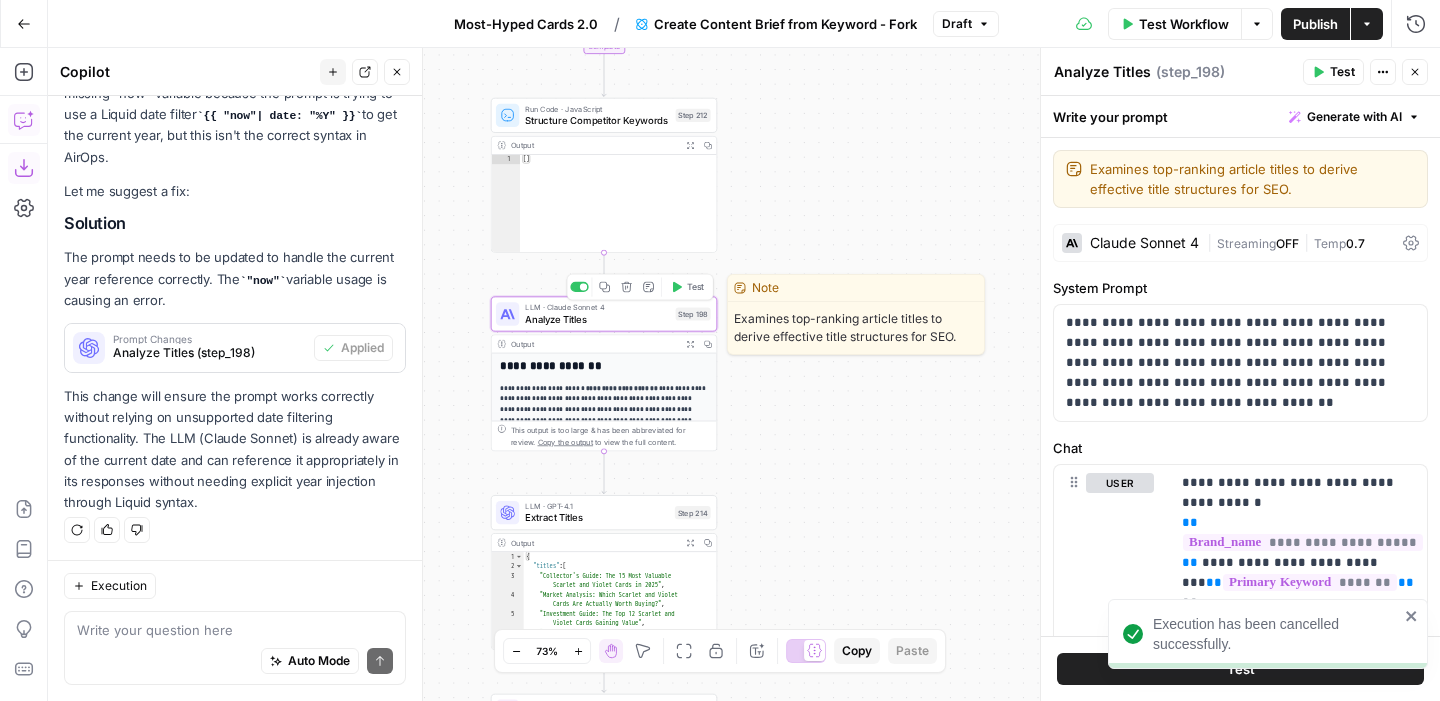 click on "Test" at bounding box center (696, 286) 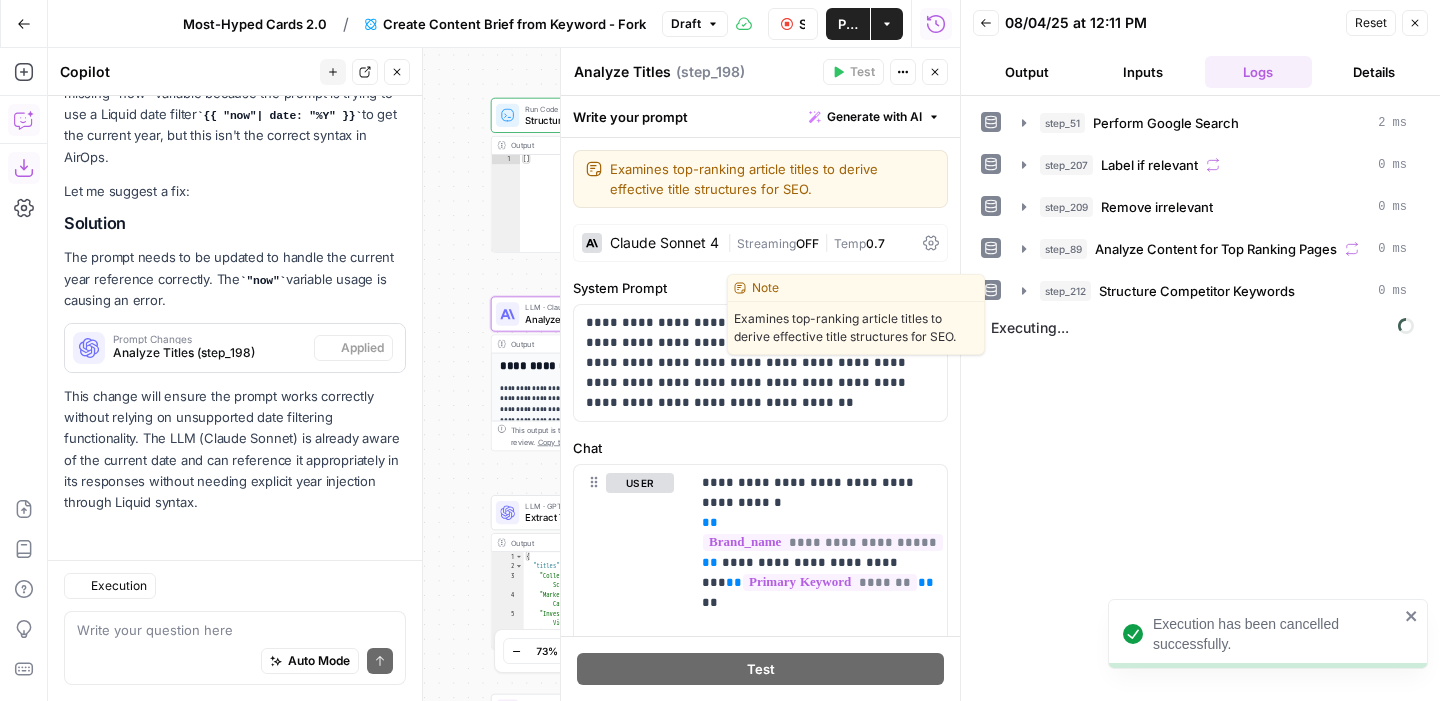 scroll, scrollTop: 311, scrollLeft: 0, axis: vertical 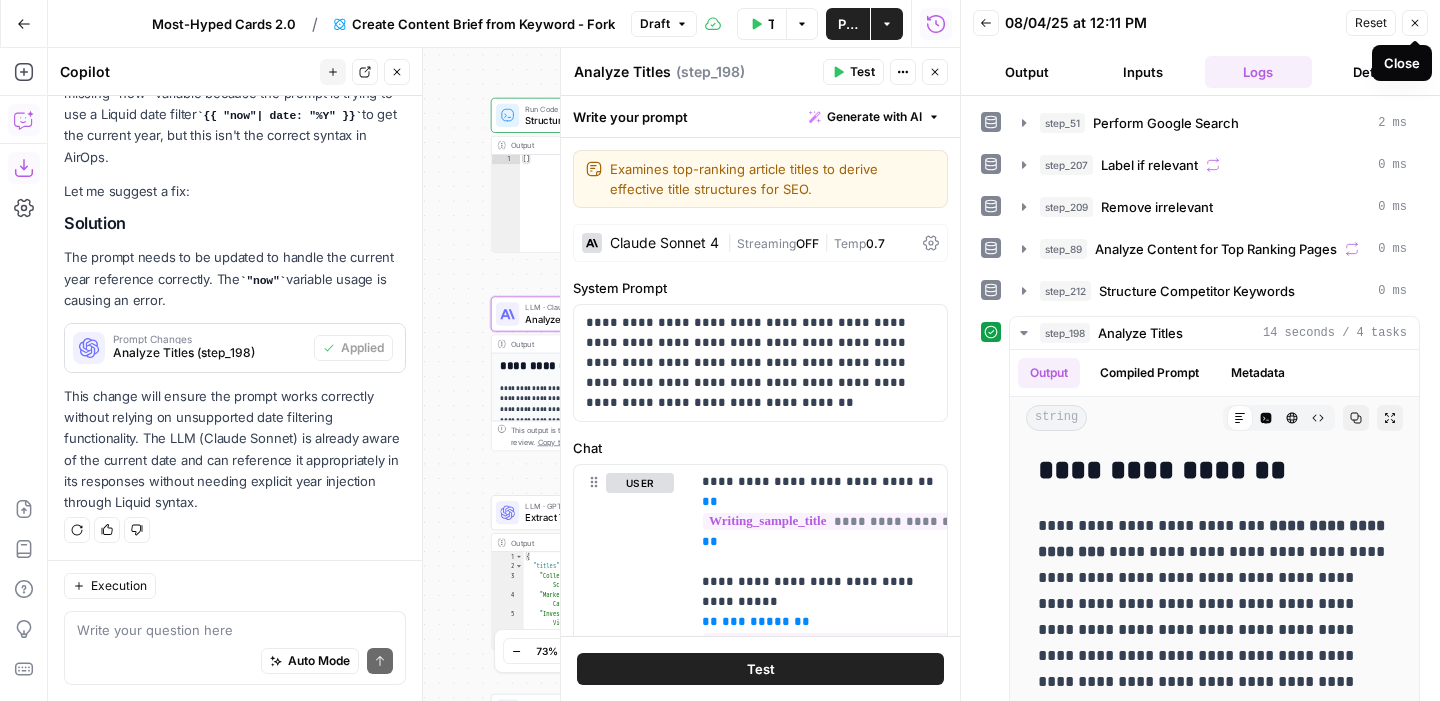 click 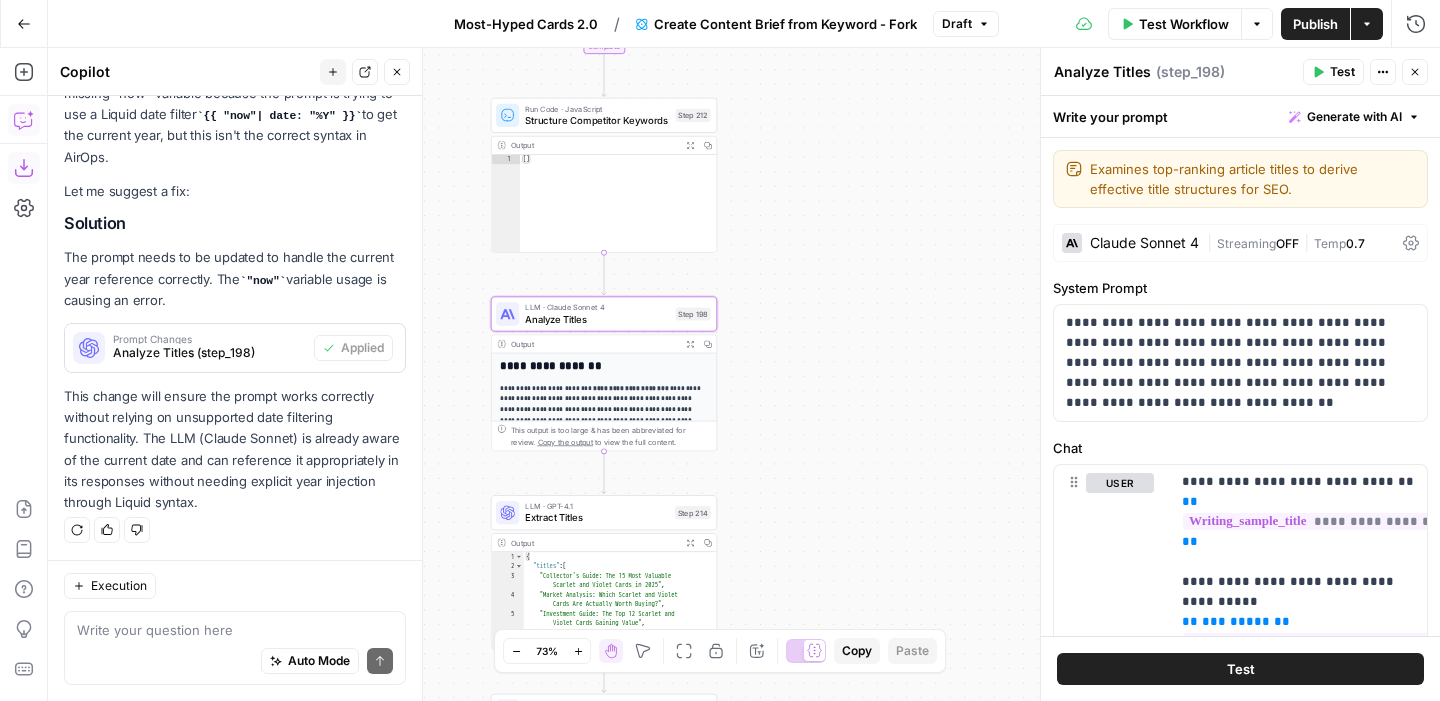 click 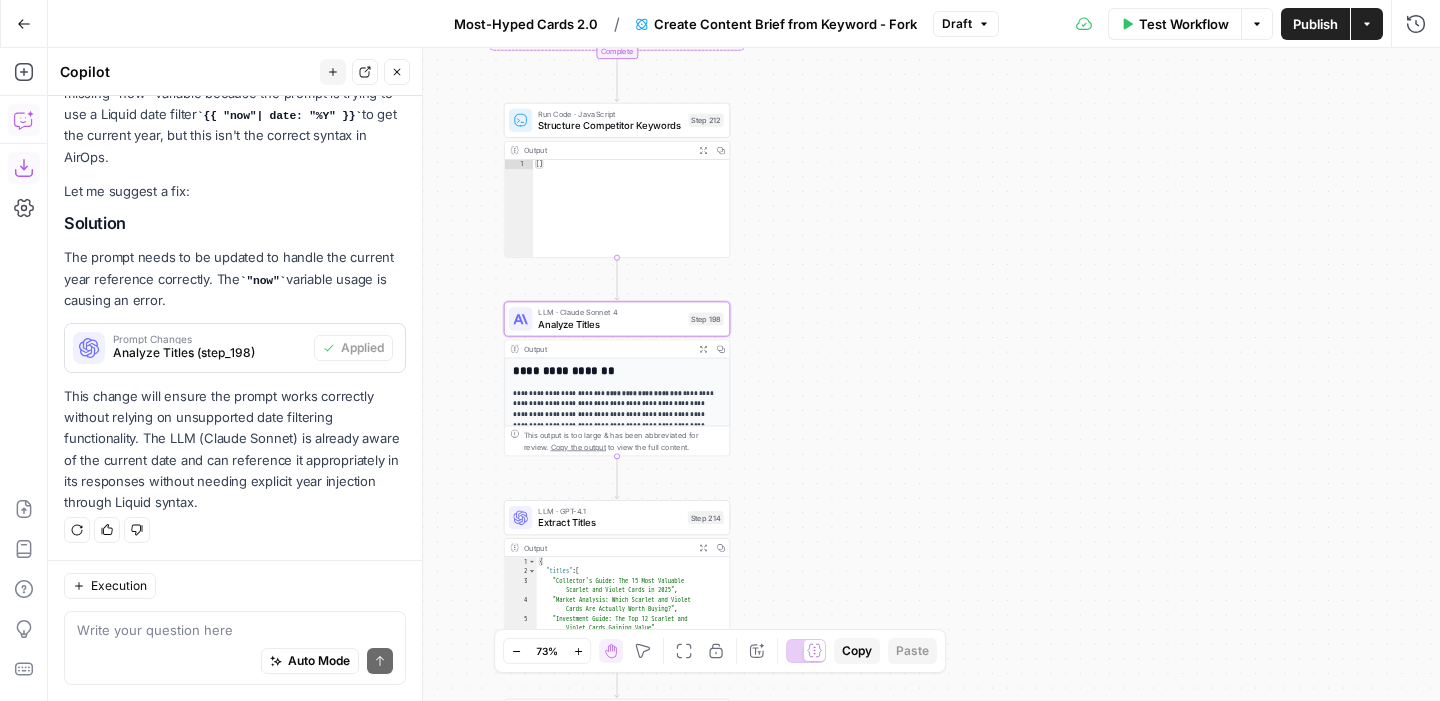 click on "Structure Competitor Keywords" at bounding box center (610, 125) 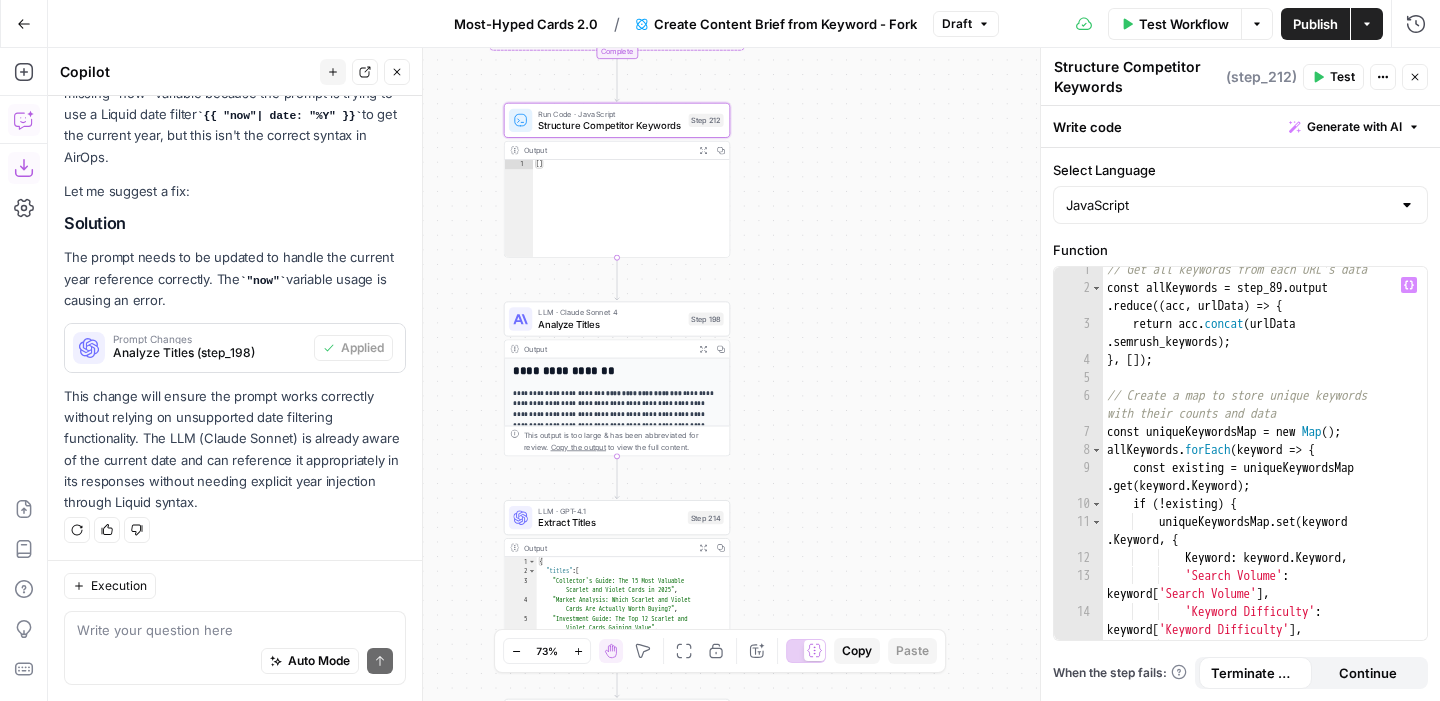 scroll, scrollTop: 0, scrollLeft: 0, axis: both 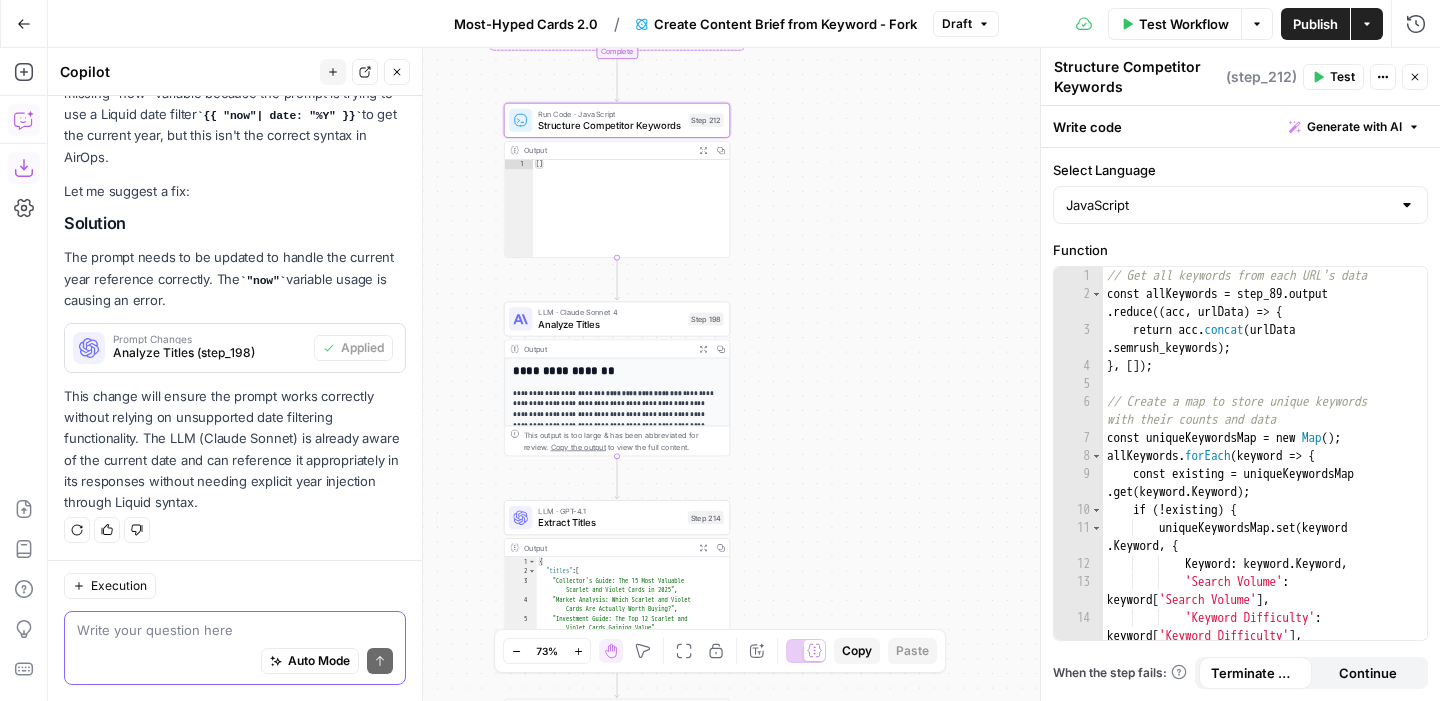 click at bounding box center (235, 630) 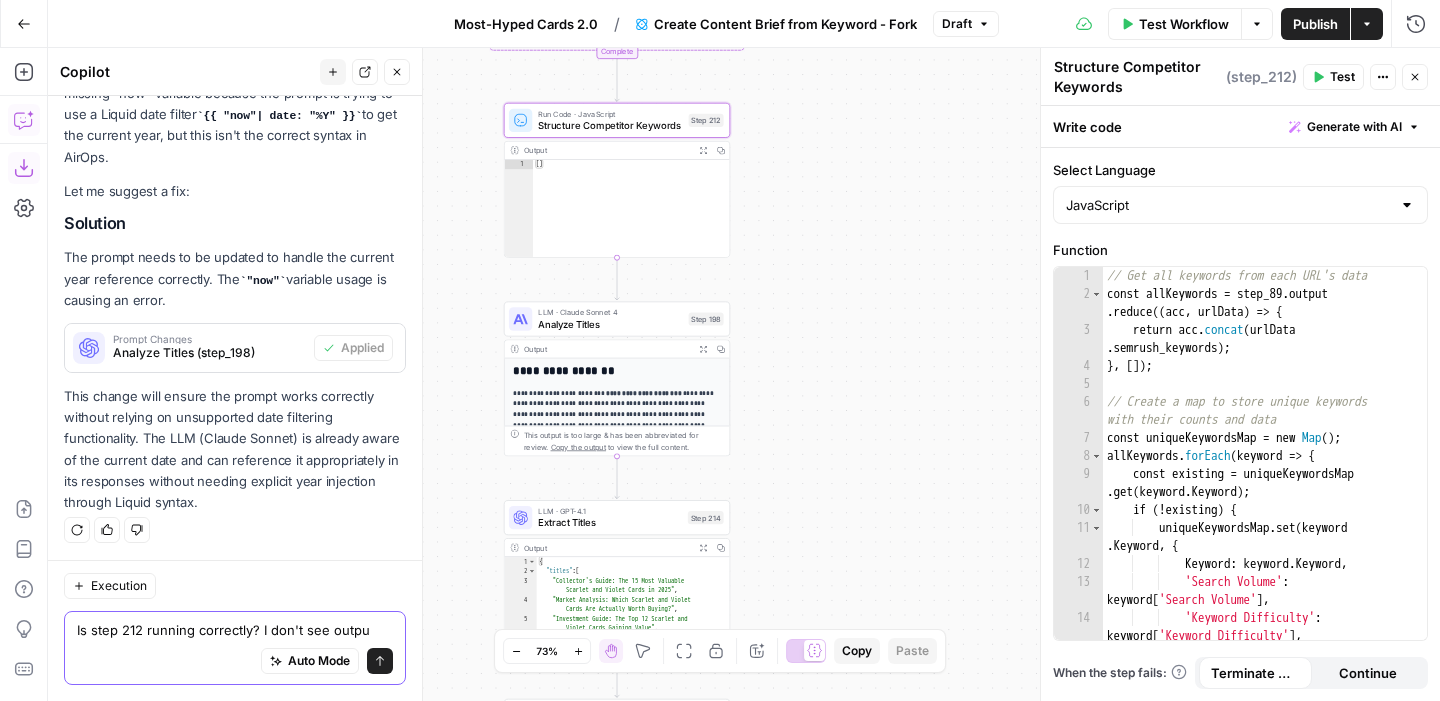 type on "Is step 212 running correctly? I don't see output" 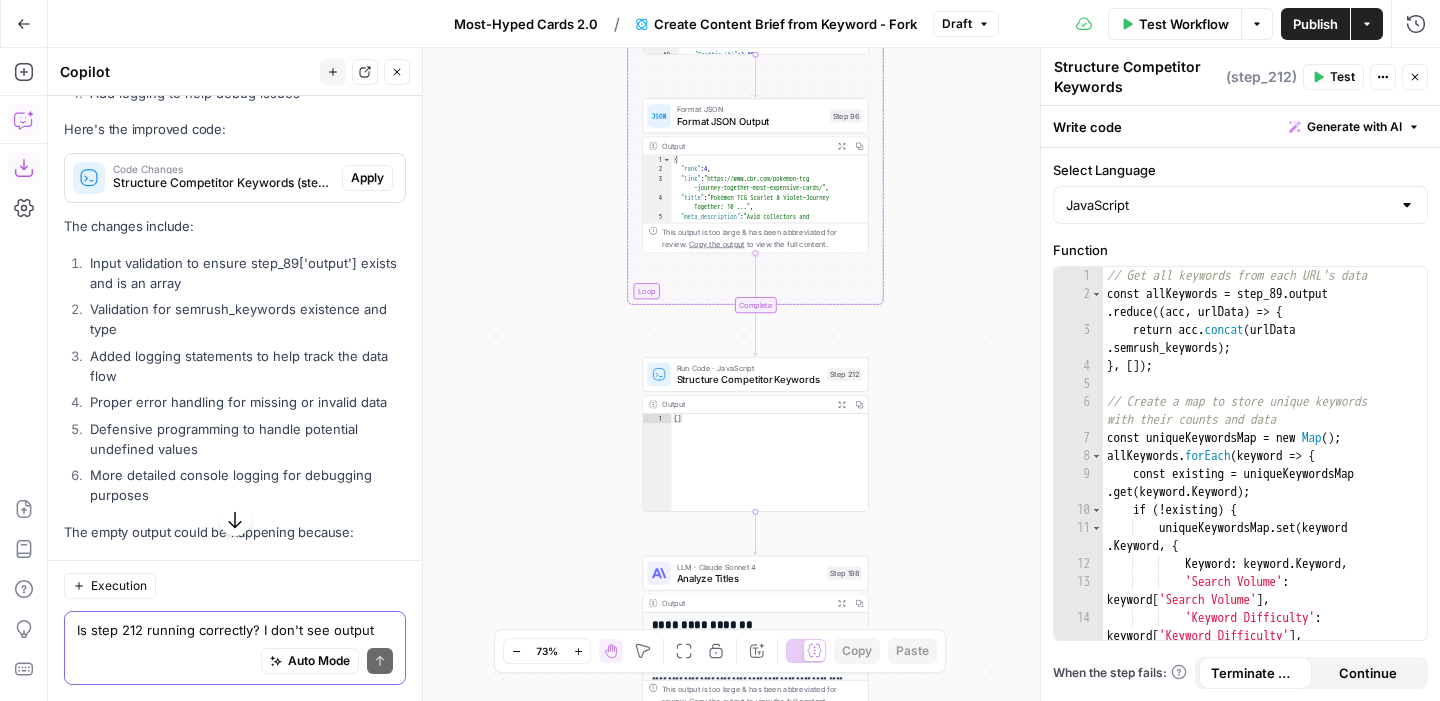 scroll, scrollTop: 1061, scrollLeft: 0, axis: vertical 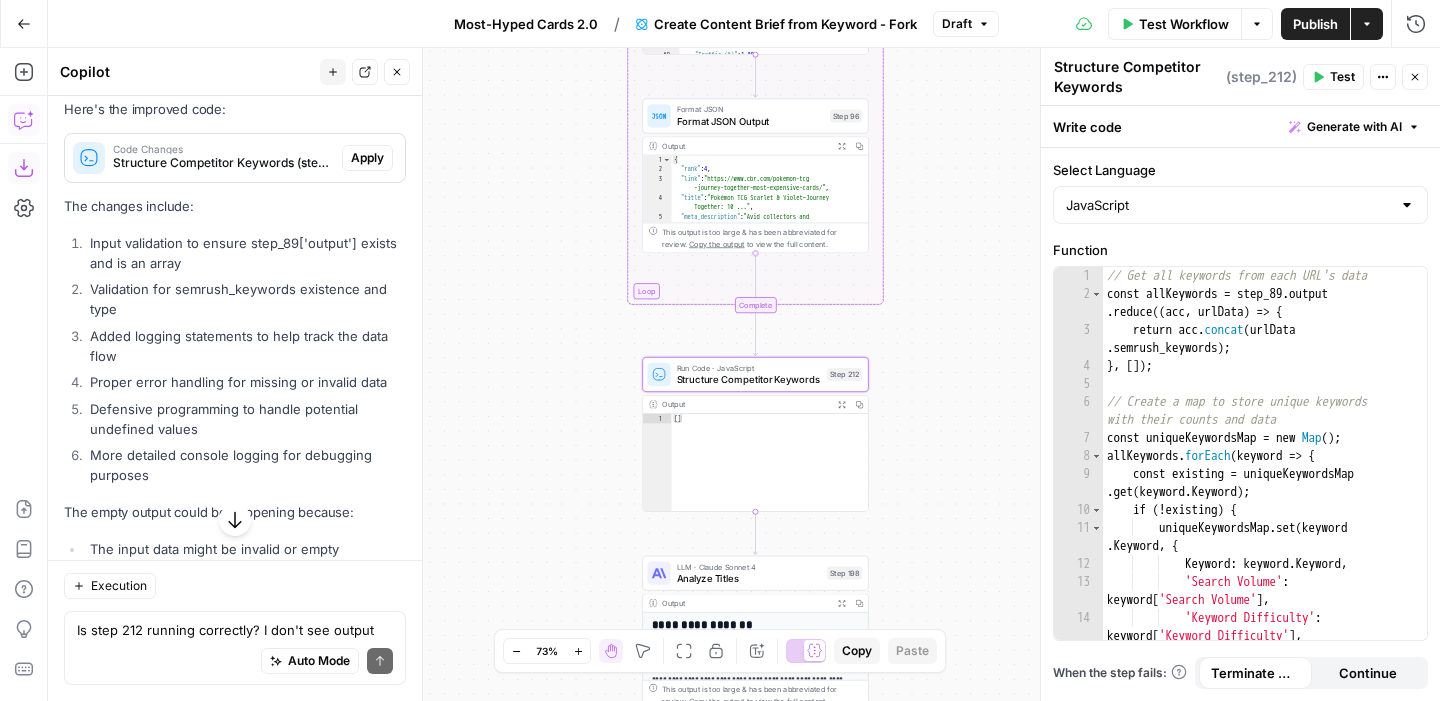 click on "Apply" at bounding box center [367, 158] 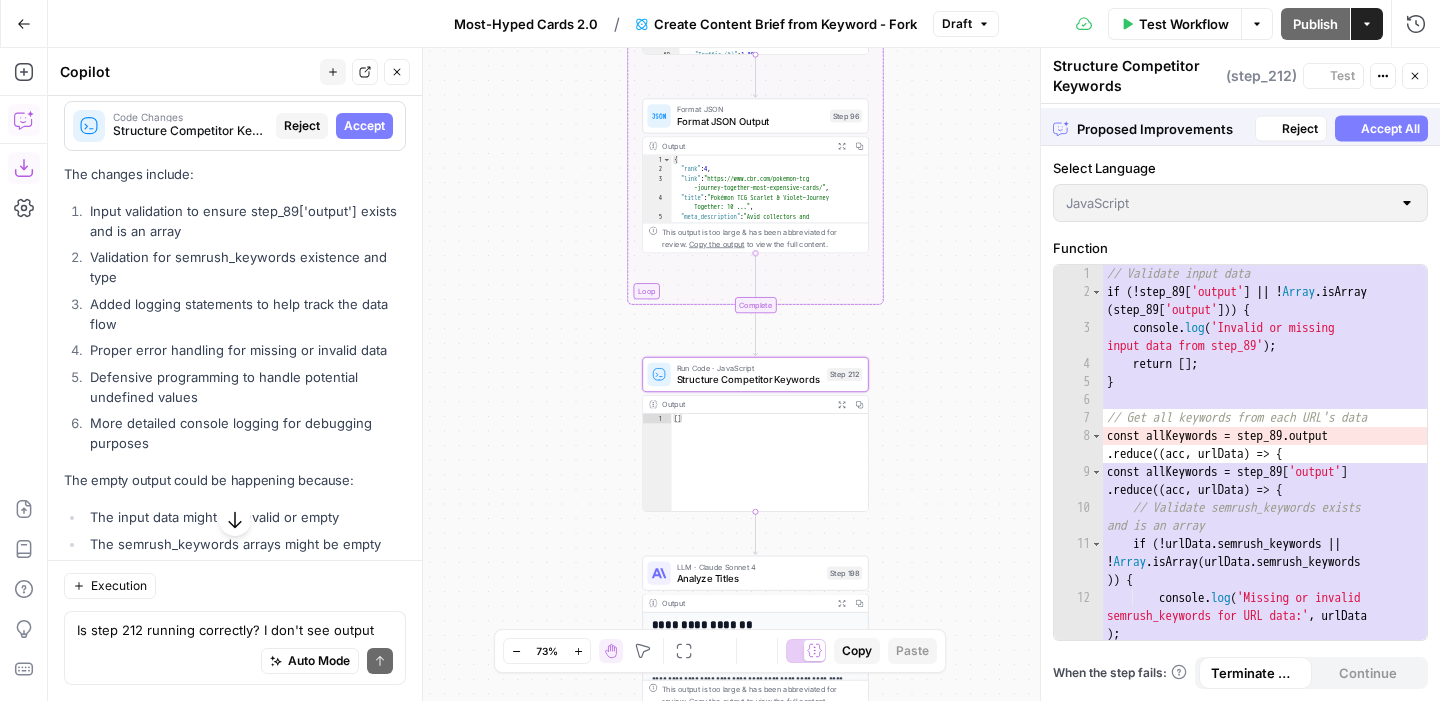 scroll, scrollTop: 1029, scrollLeft: 0, axis: vertical 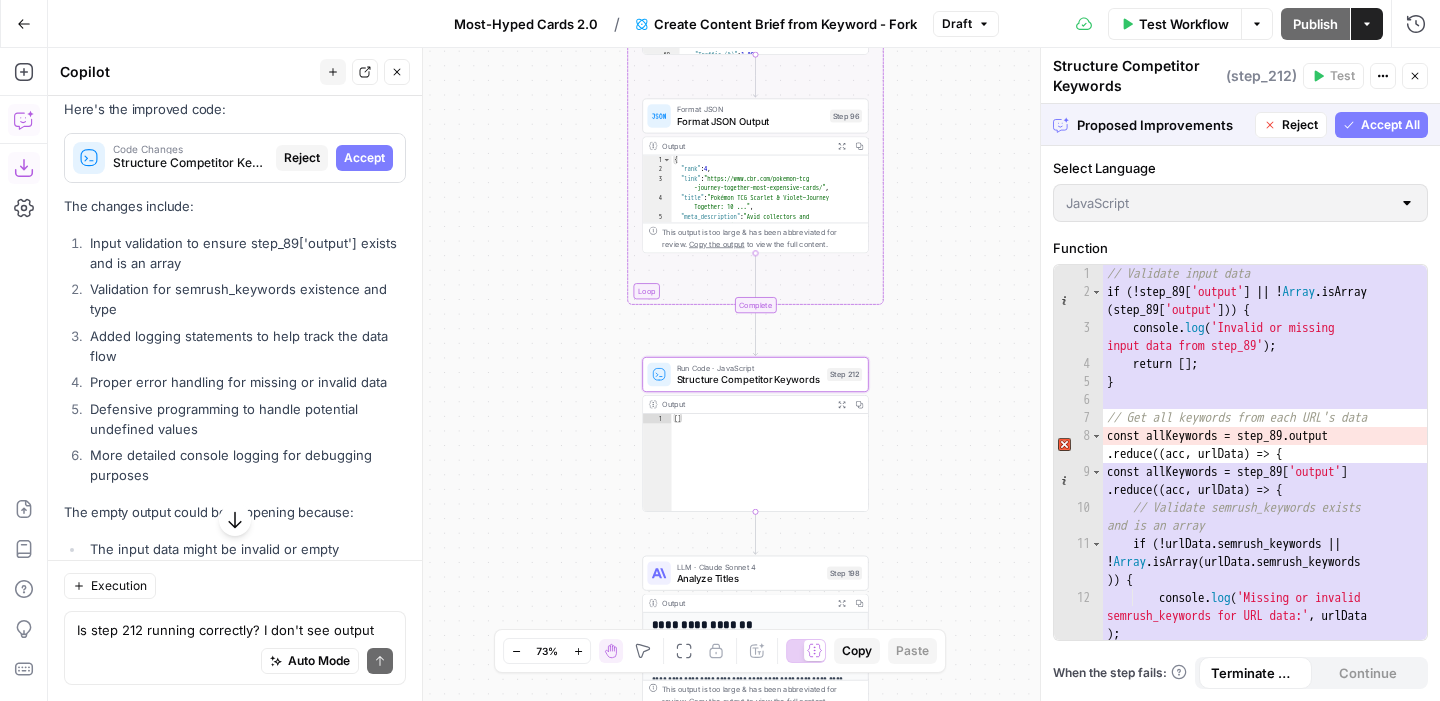 click on "Accept" at bounding box center [364, 158] 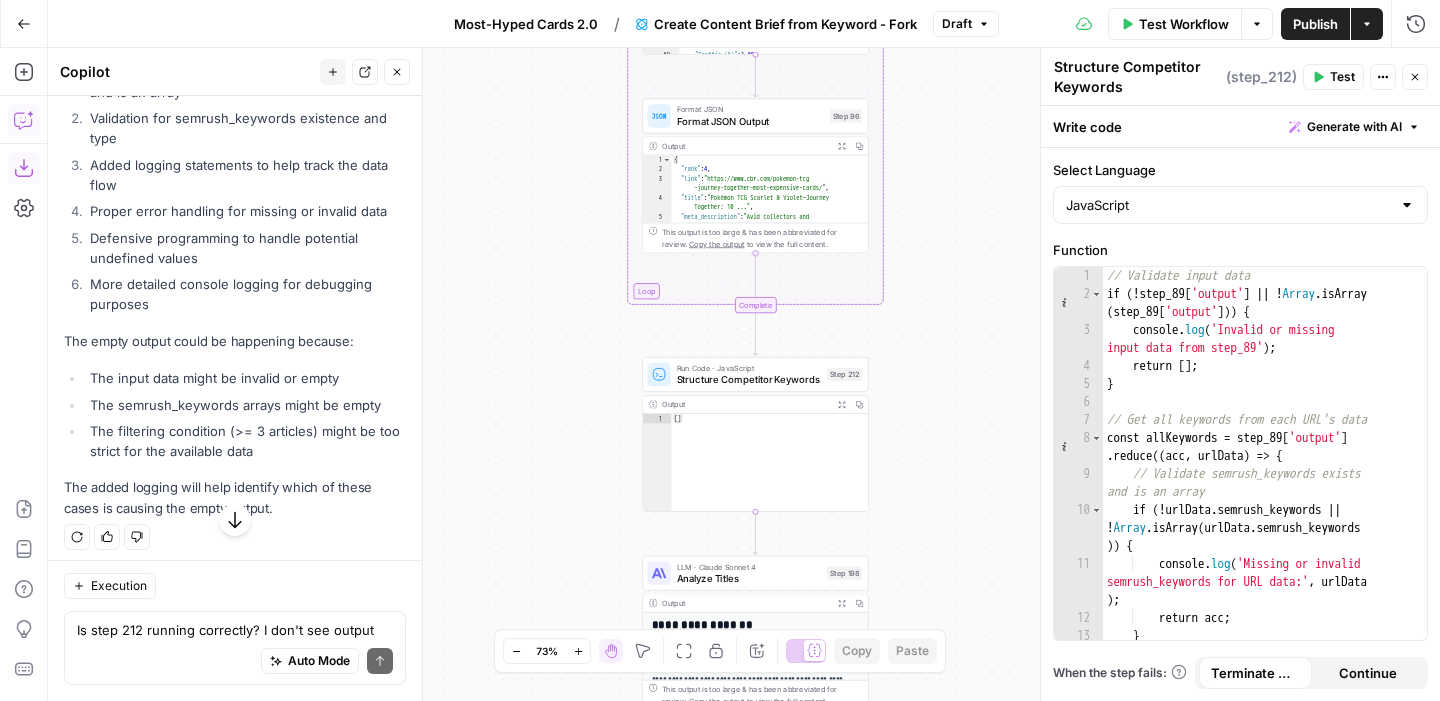 scroll, scrollTop: 1268, scrollLeft: 0, axis: vertical 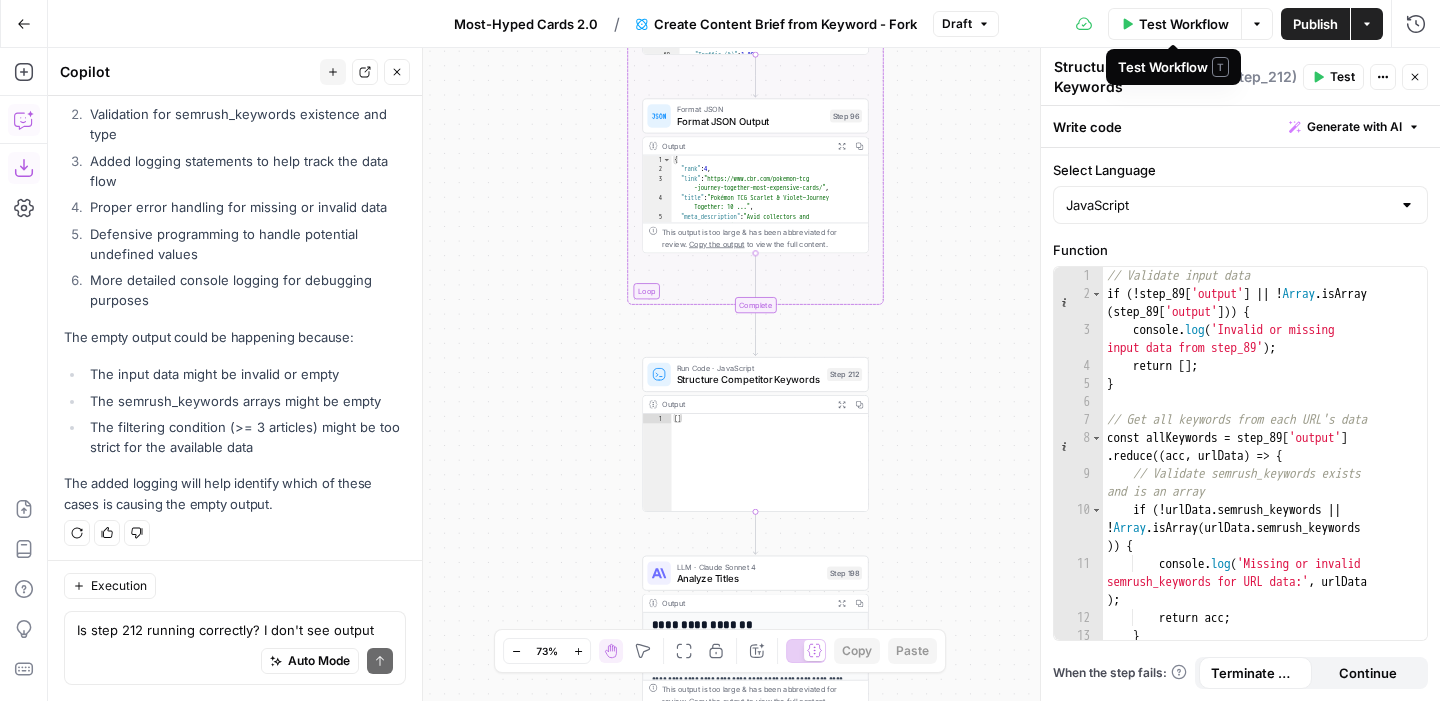 click on "Close" at bounding box center [1415, 77] 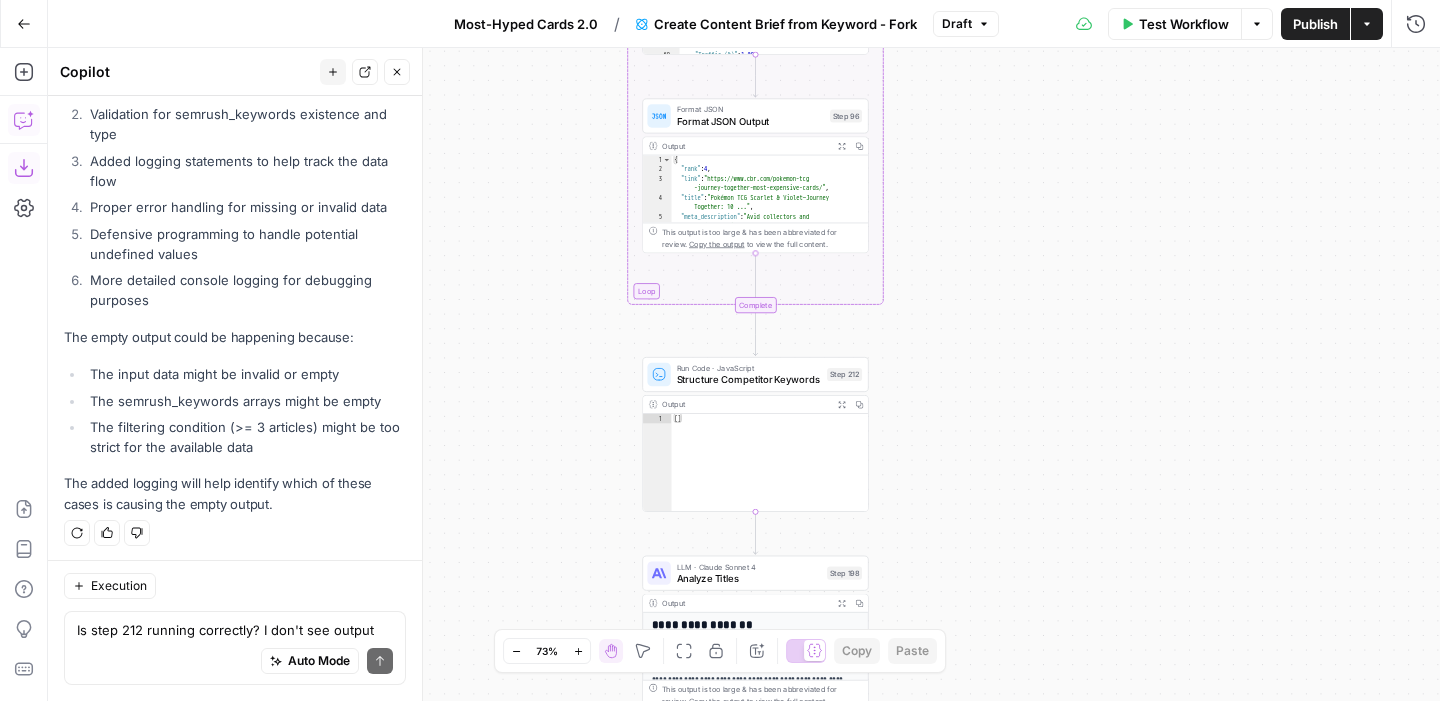click on "Test Workflow" at bounding box center (1175, 24) 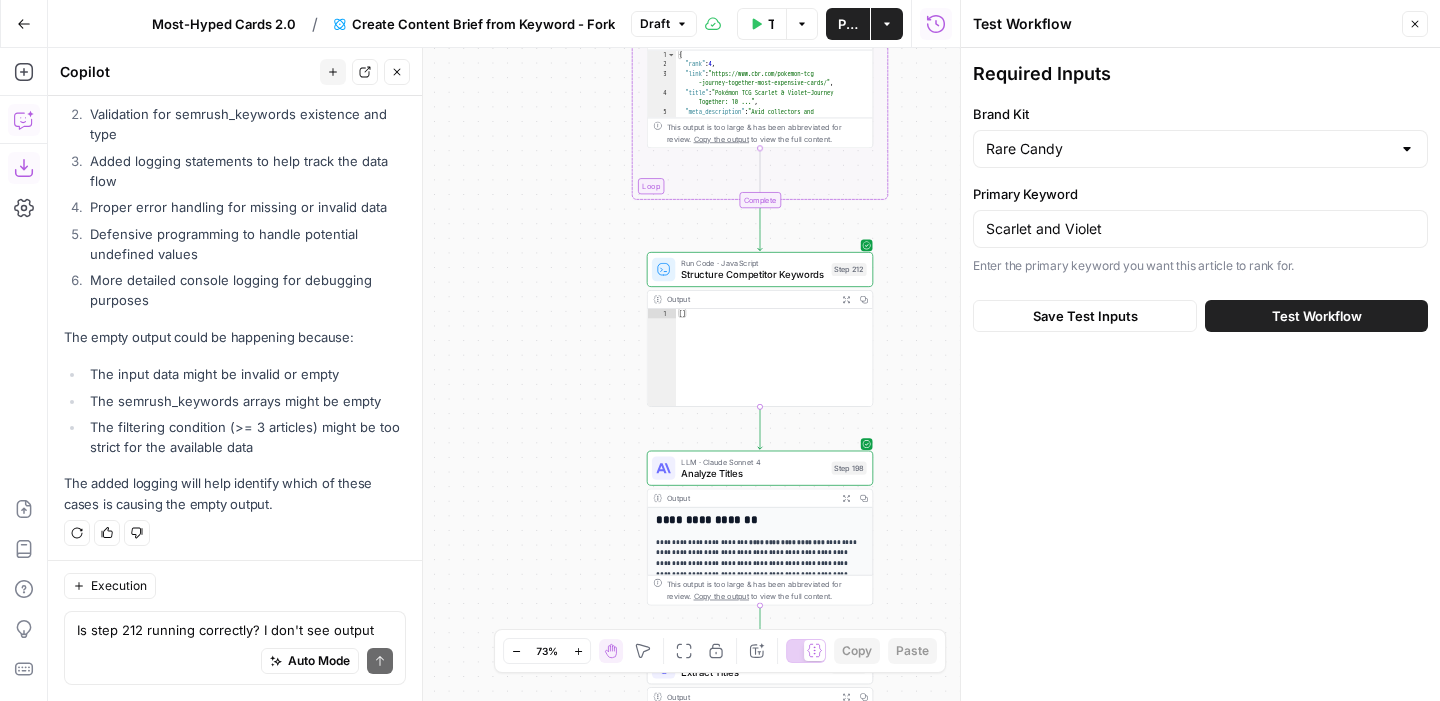 click on "Auto Mode Send" at bounding box center (235, 662) 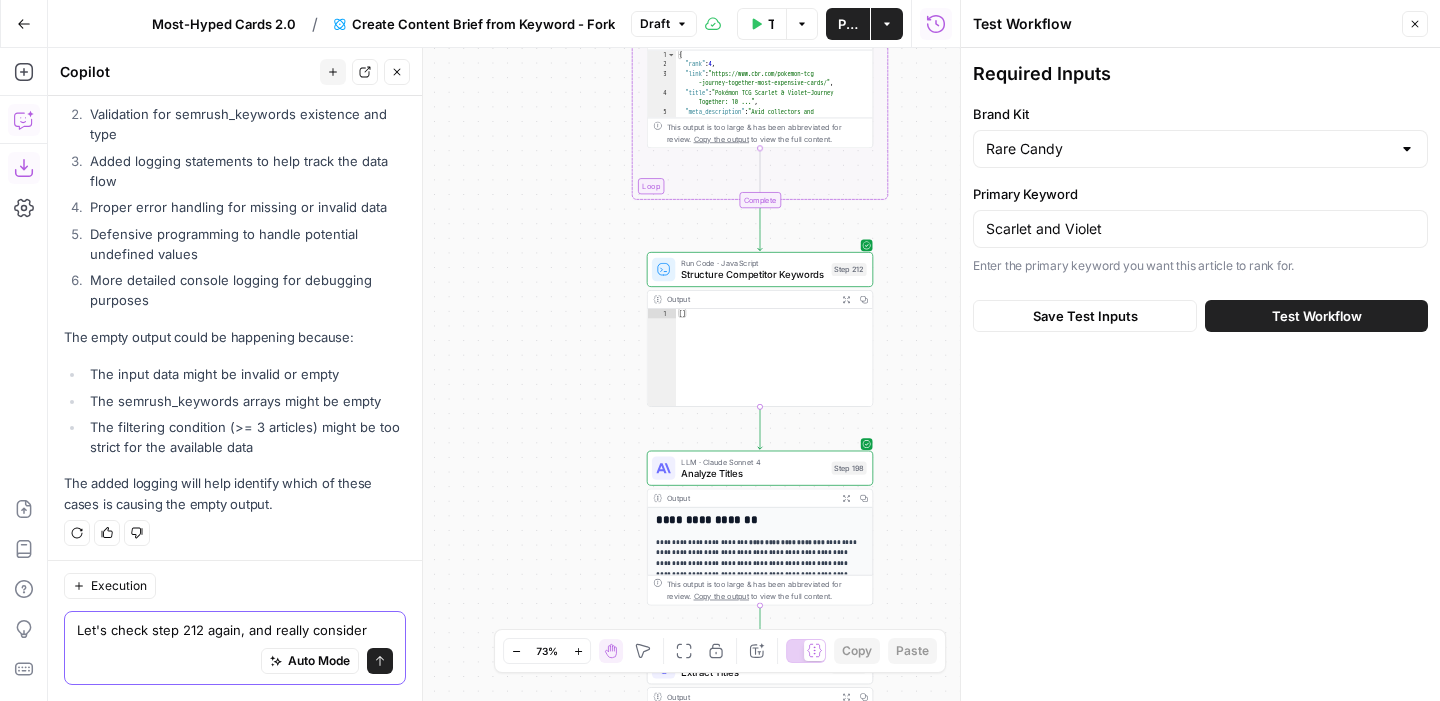 type on "Let's check step 212 again, and really consider" 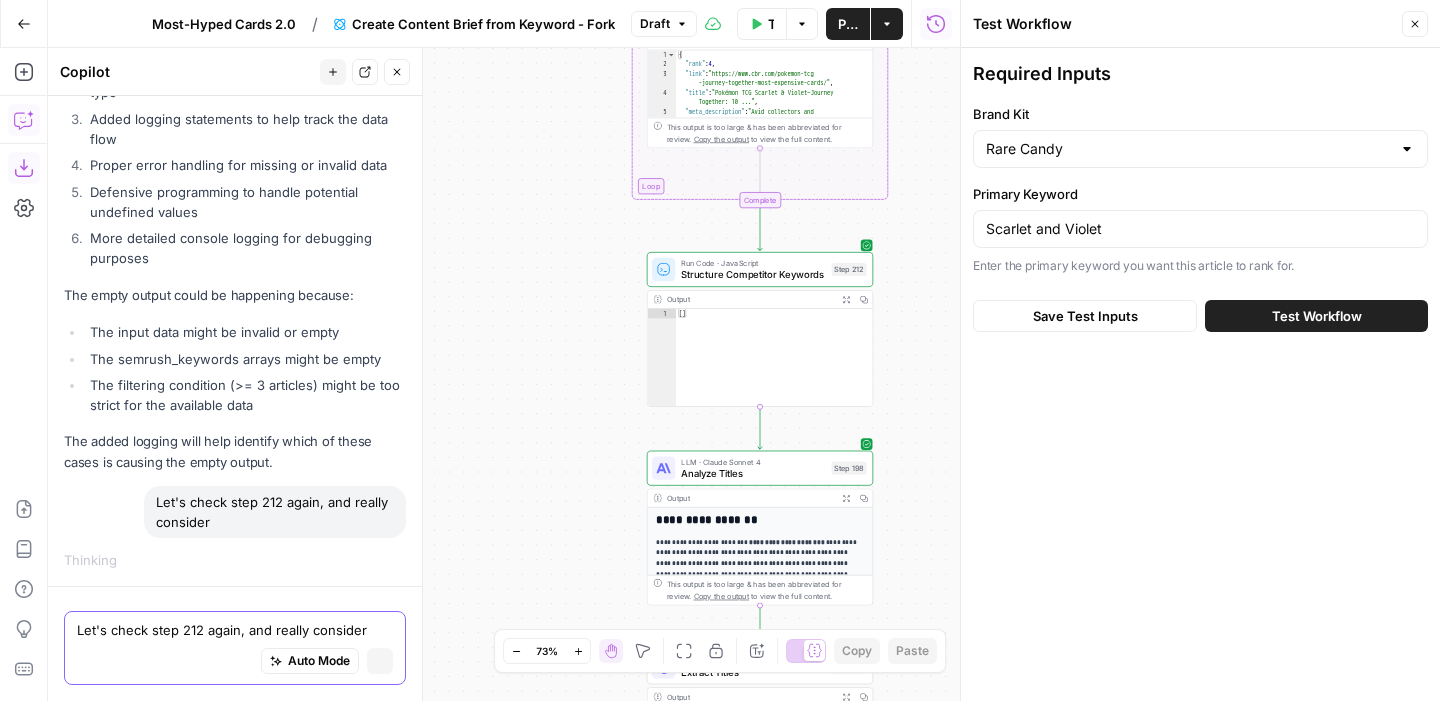 scroll, scrollTop: 1242, scrollLeft: 0, axis: vertical 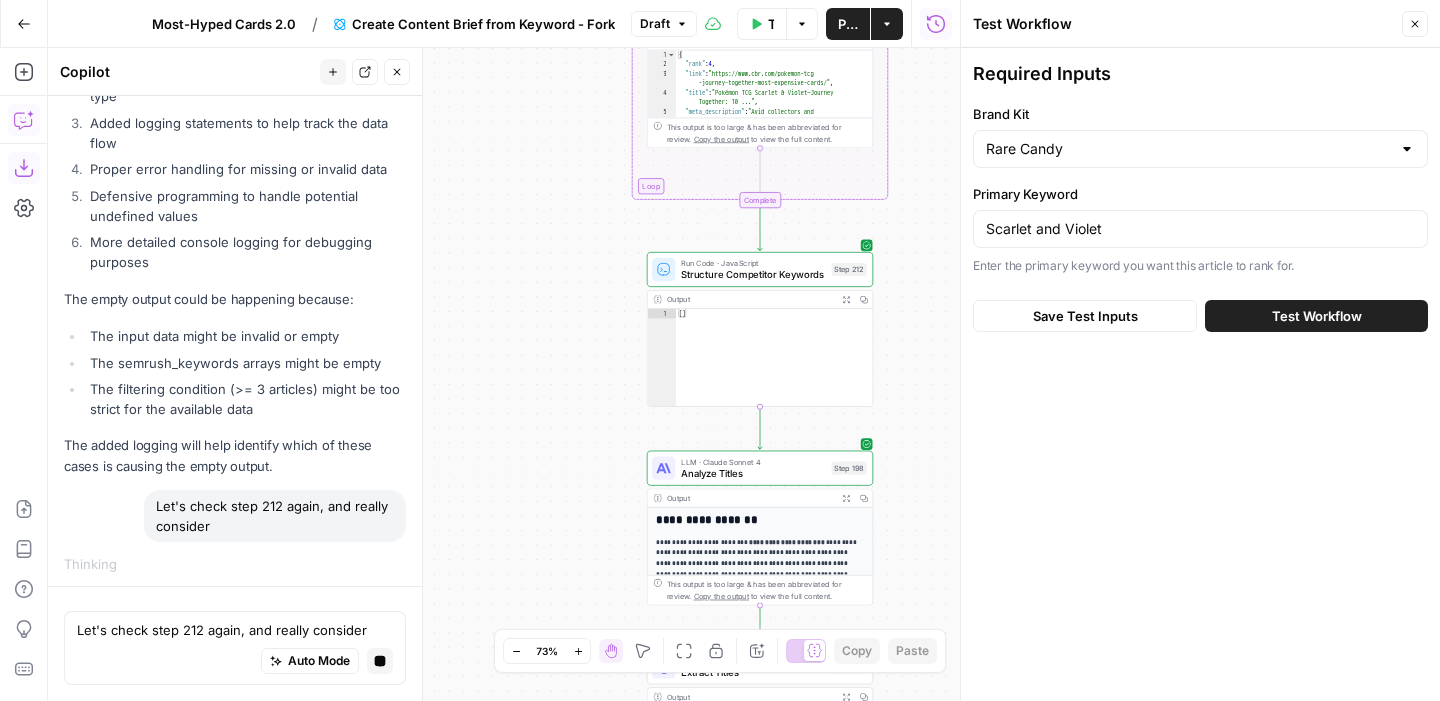 click on "Test Workflow" at bounding box center [1317, 316] 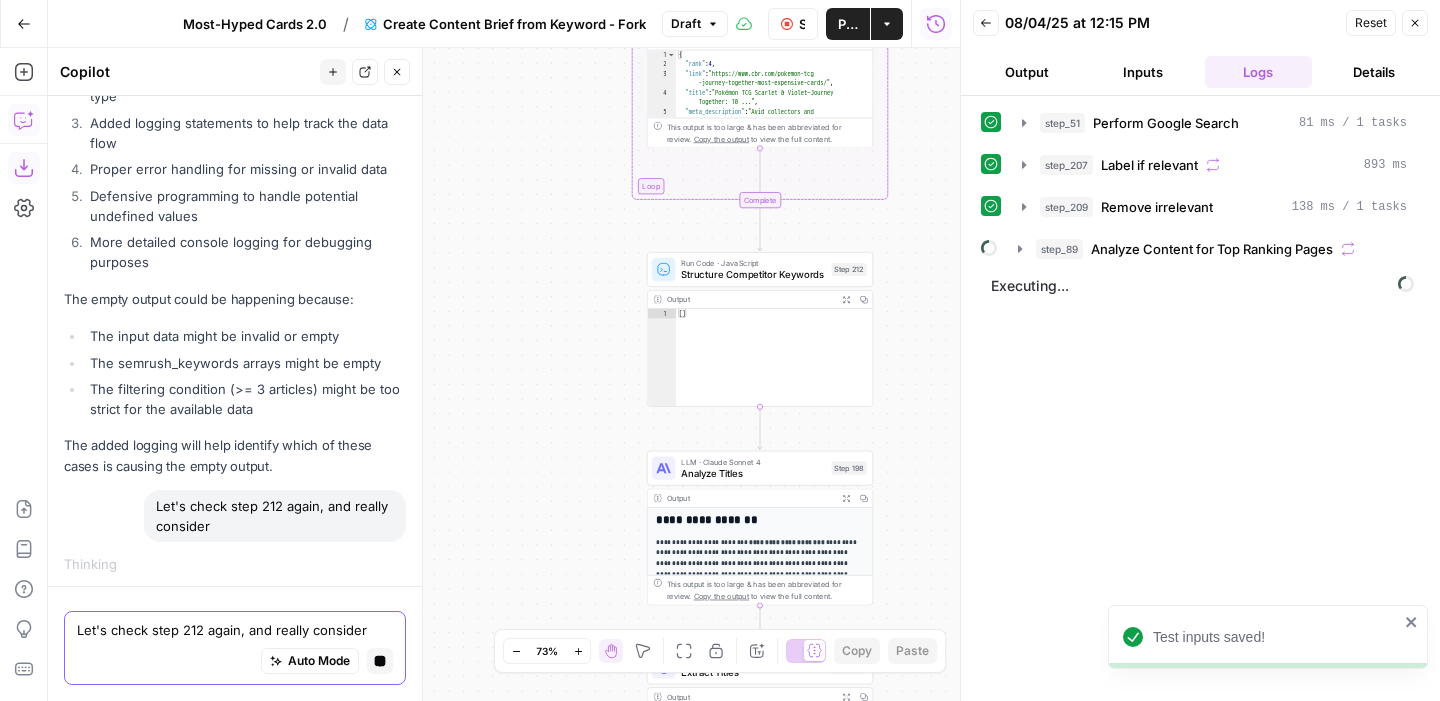 click 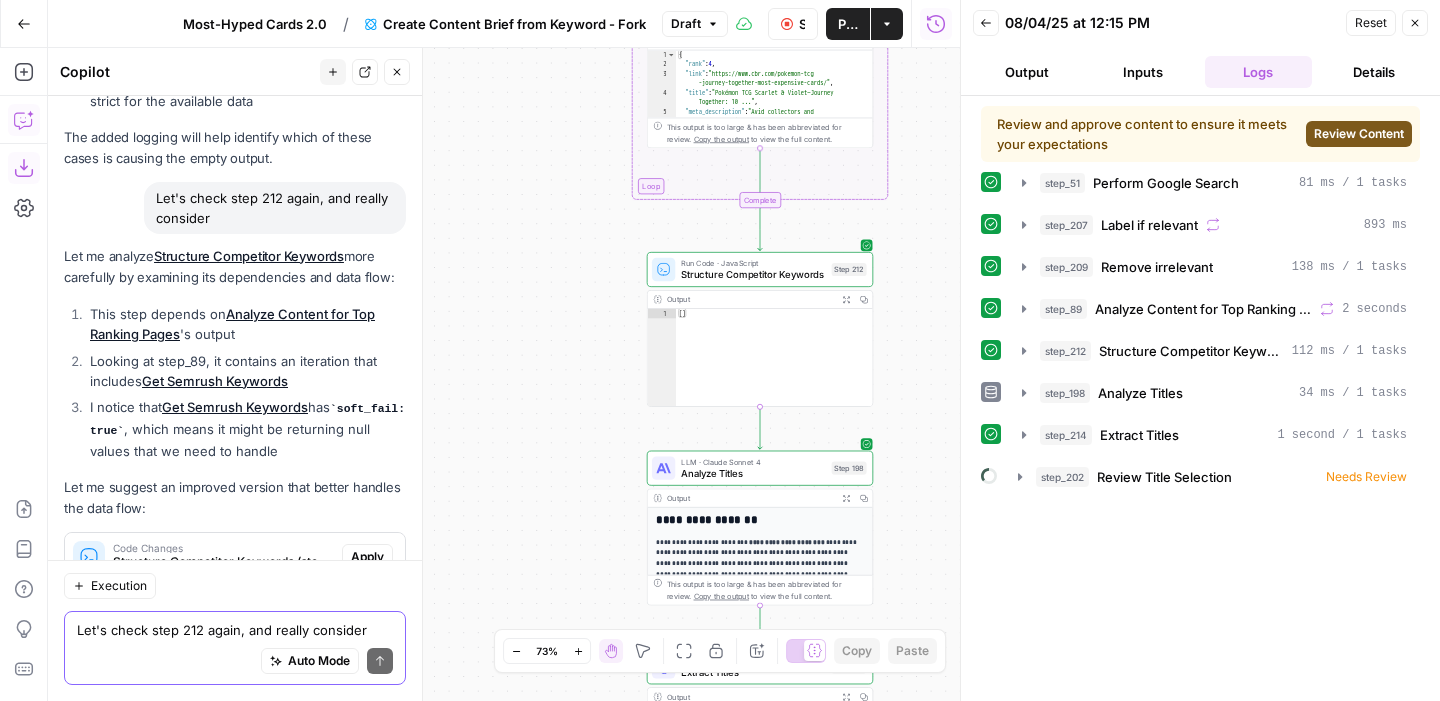 scroll, scrollTop: 1676, scrollLeft: 0, axis: vertical 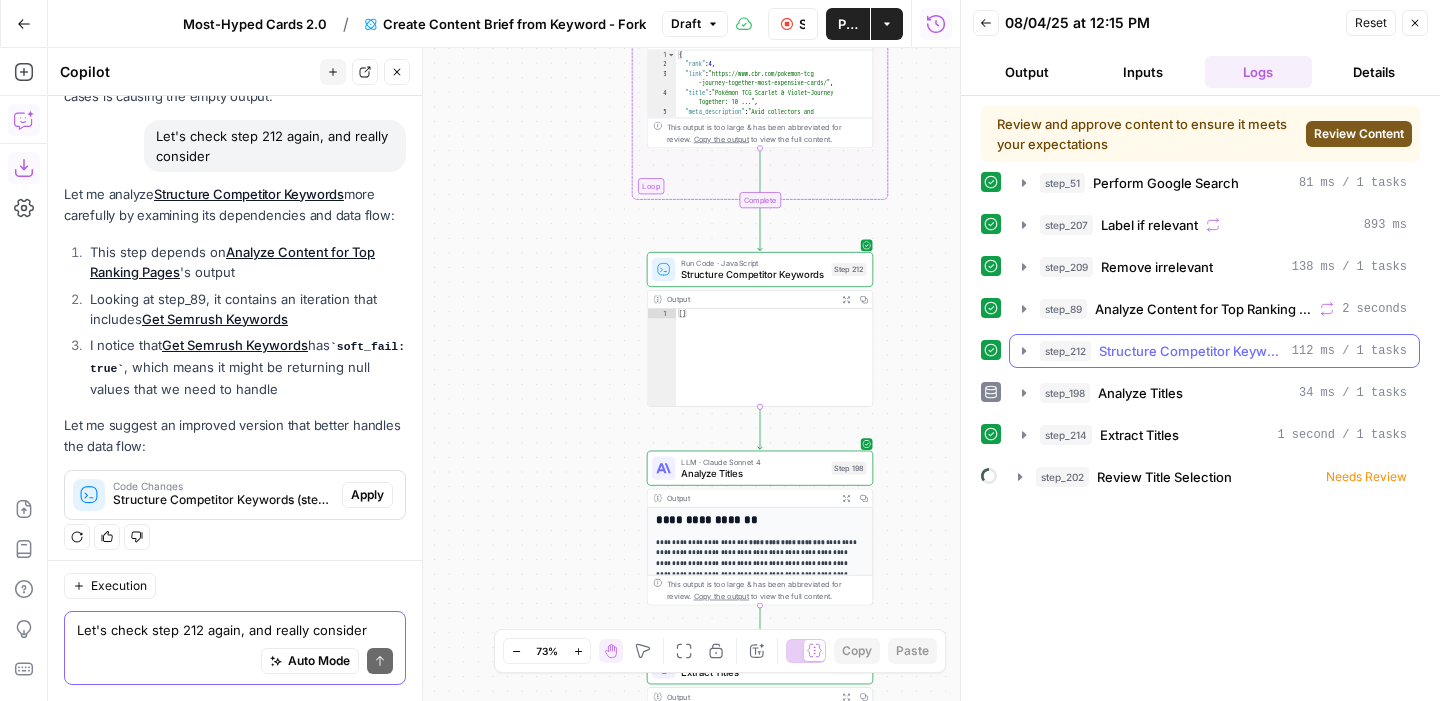 click 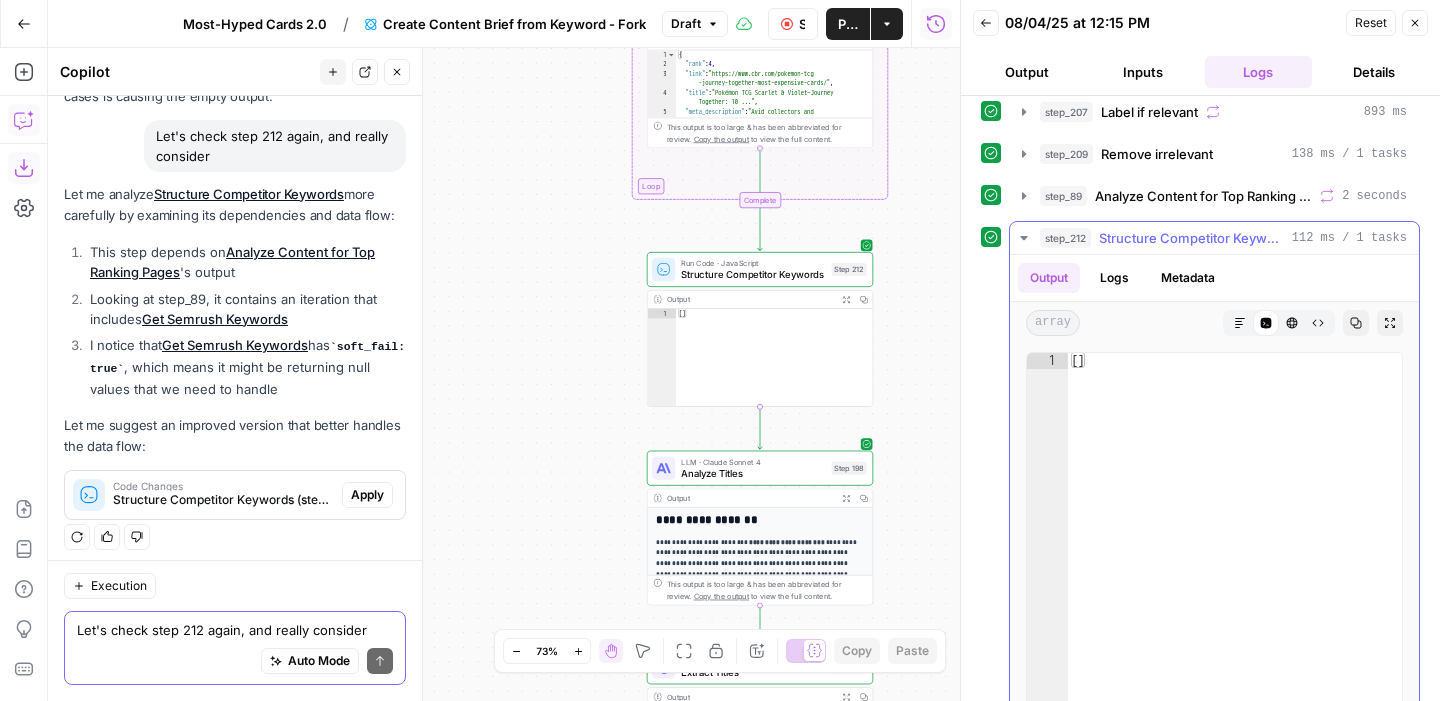 scroll, scrollTop: 157, scrollLeft: 0, axis: vertical 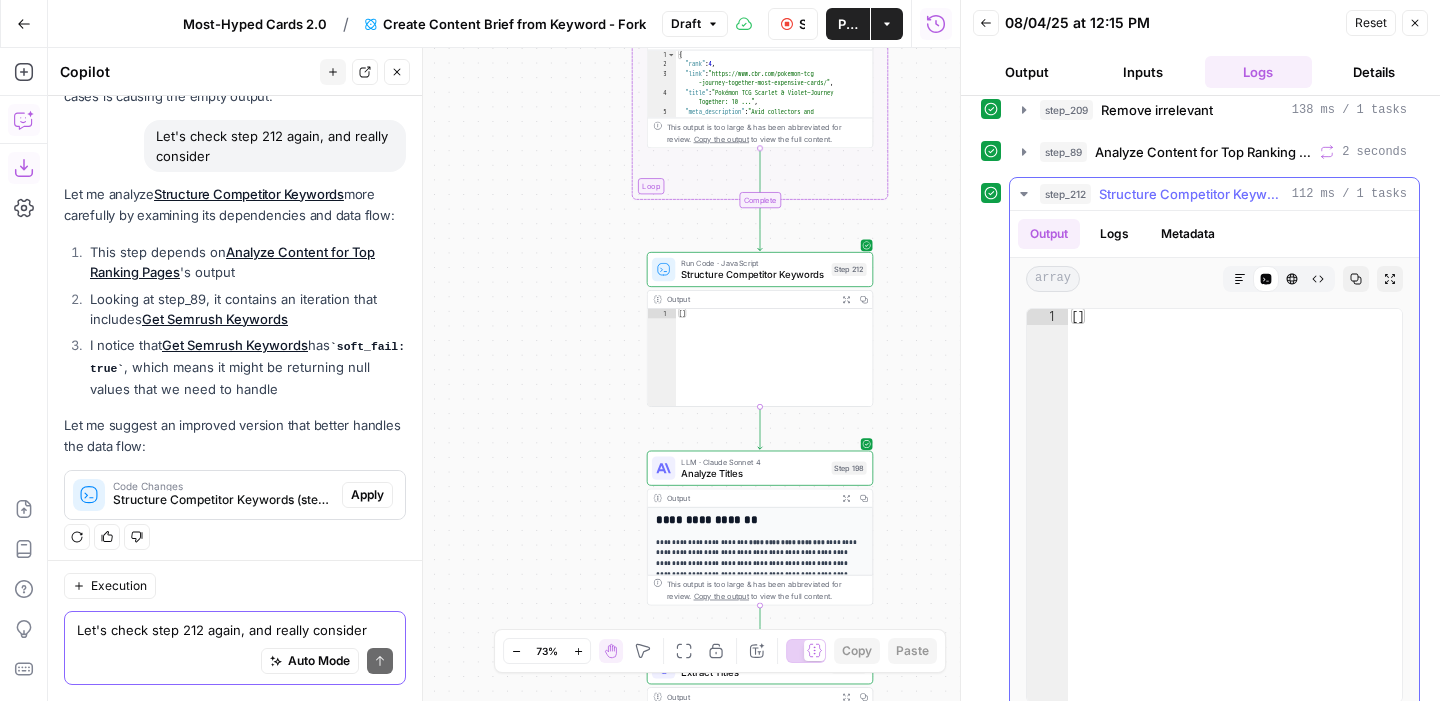 click on "Logs" at bounding box center [1114, 234] 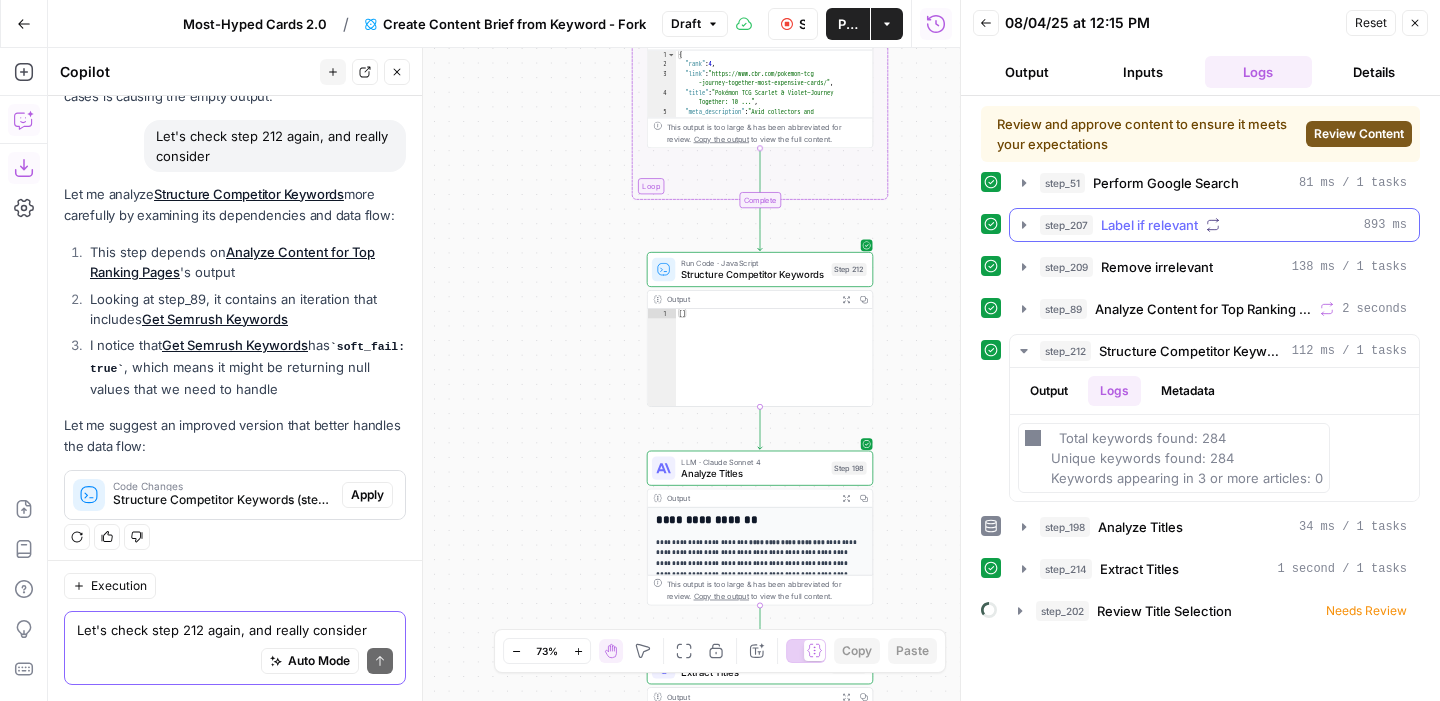 scroll, scrollTop: 0, scrollLeft: 0, axis: both 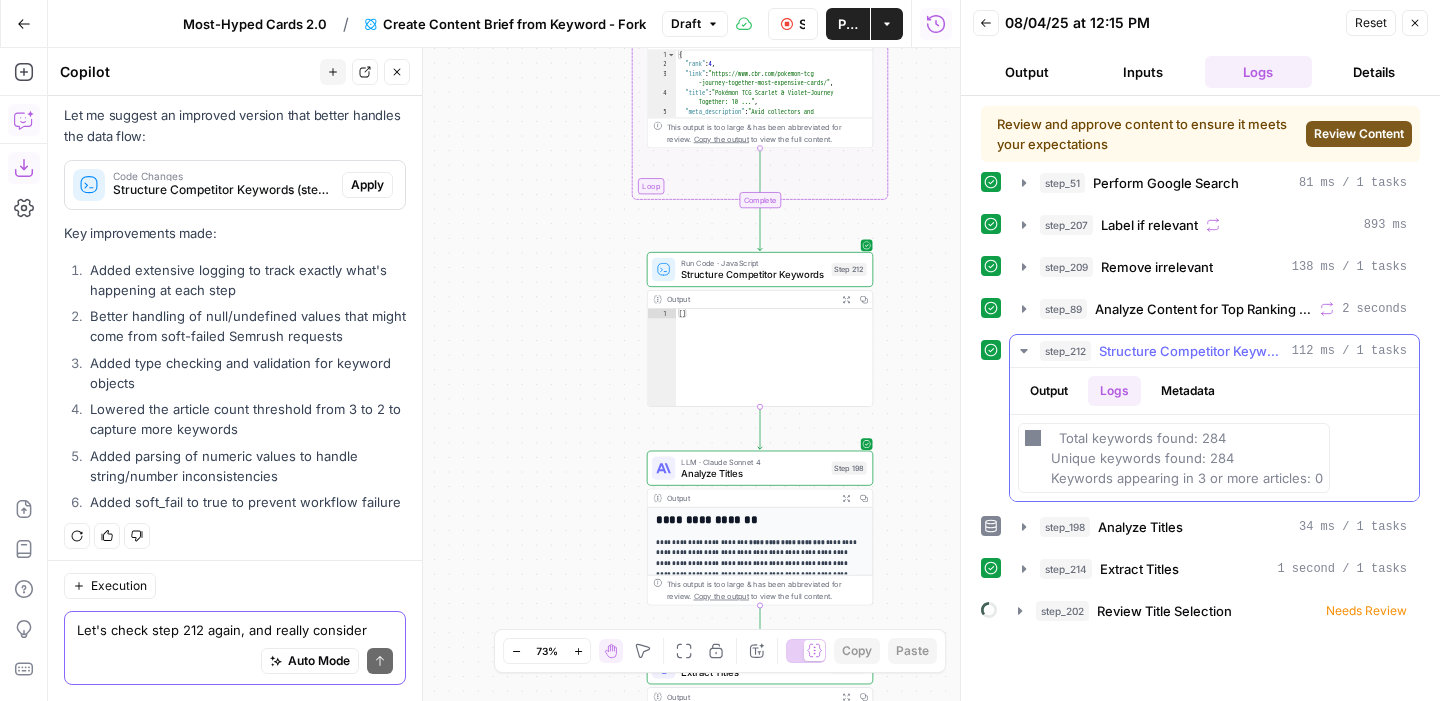 click on "Output" at bounding box center [1049, 391] 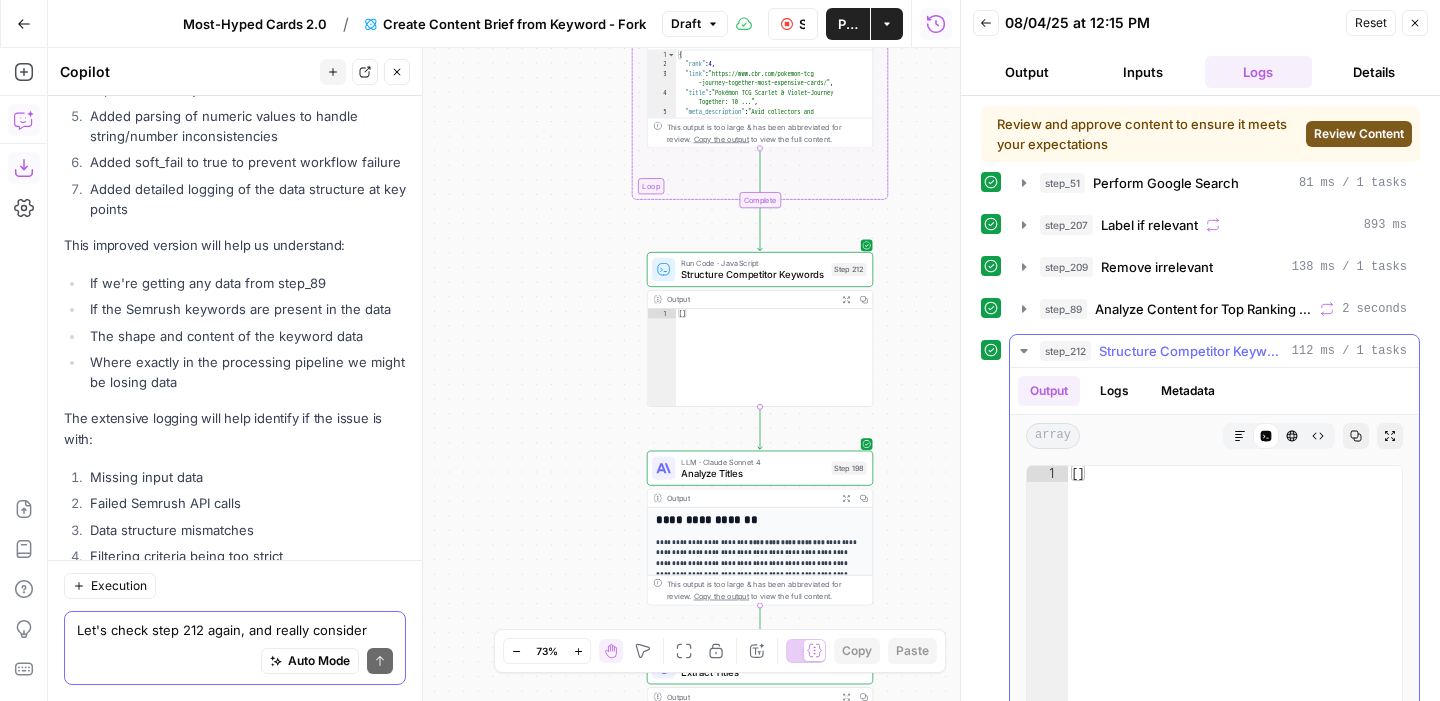 scroll, scrollTop: 2379, scrollLeft: 0, axis: vertical 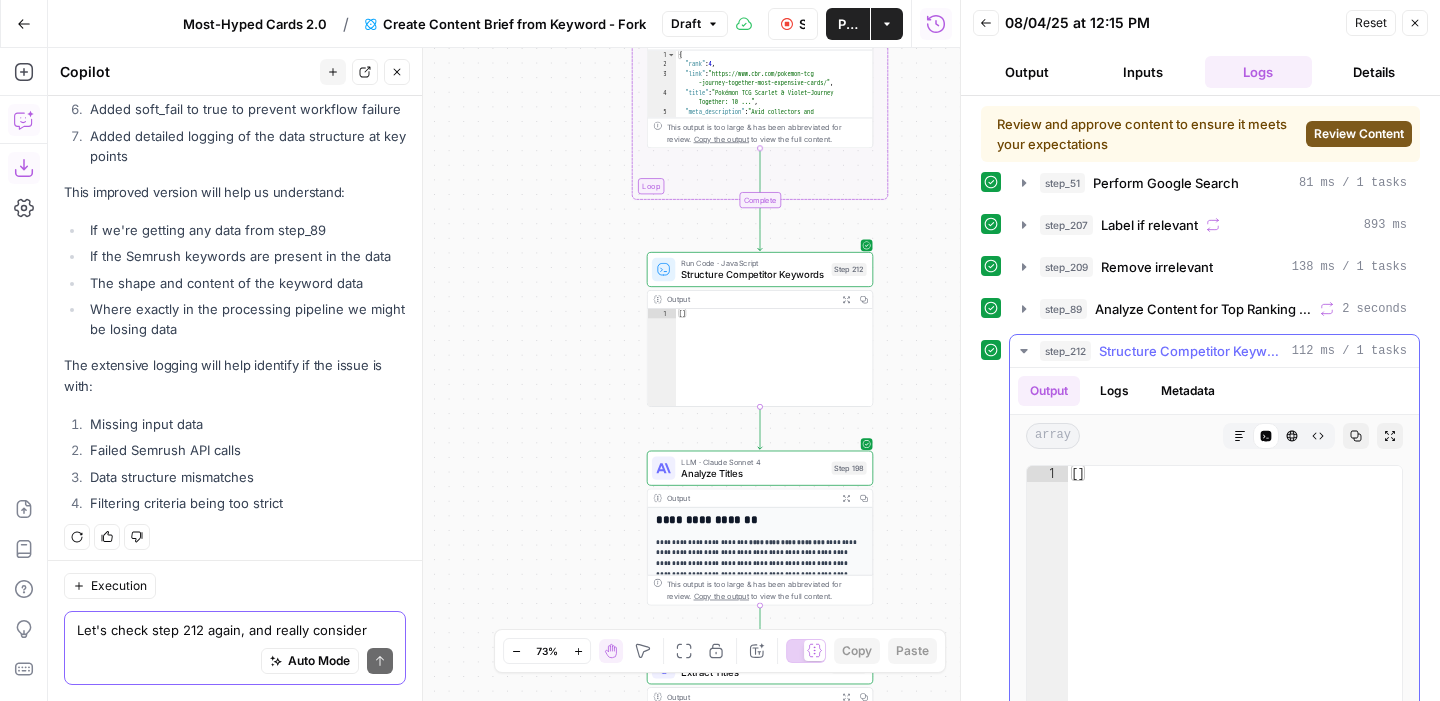 click on "Structure Competitor Keywords" at bounding box center (1191, 351) 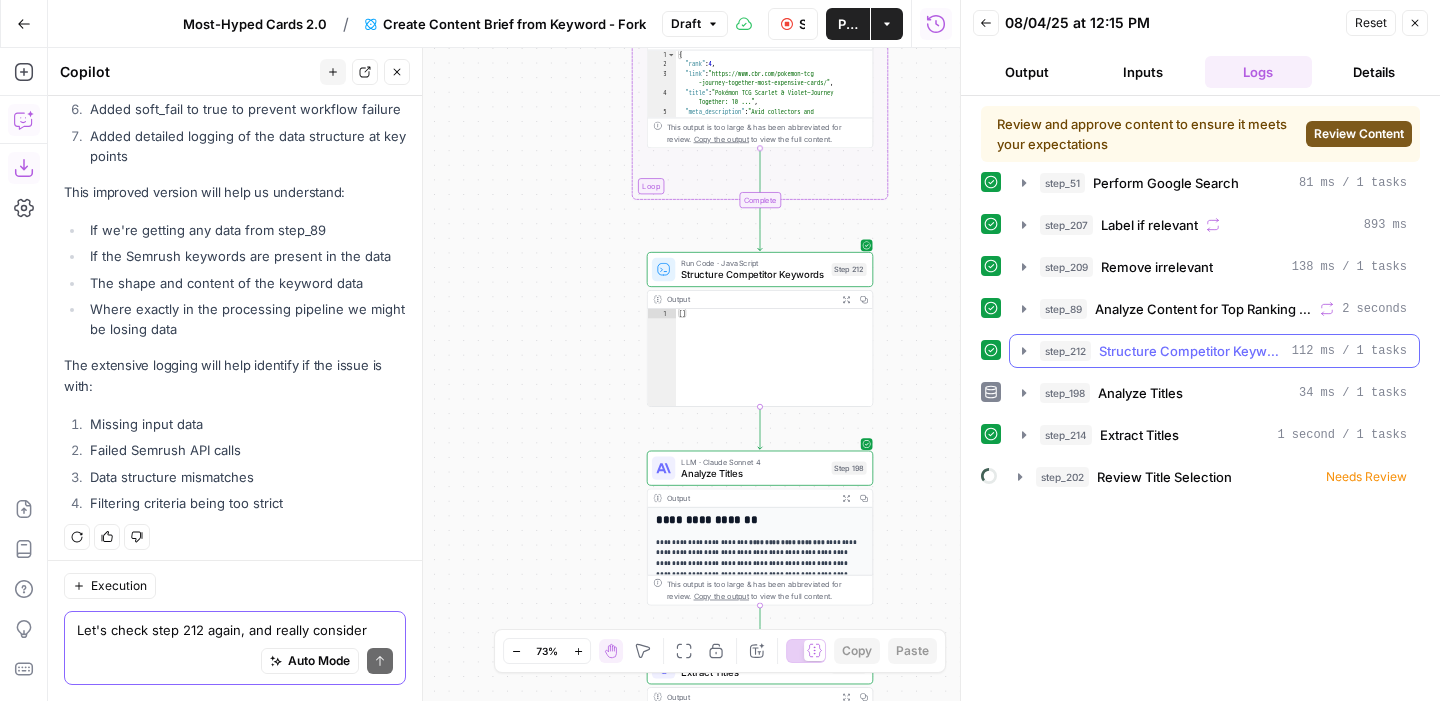 click on "Structure Competitor Keywords" at bounding box center [1191, 351] 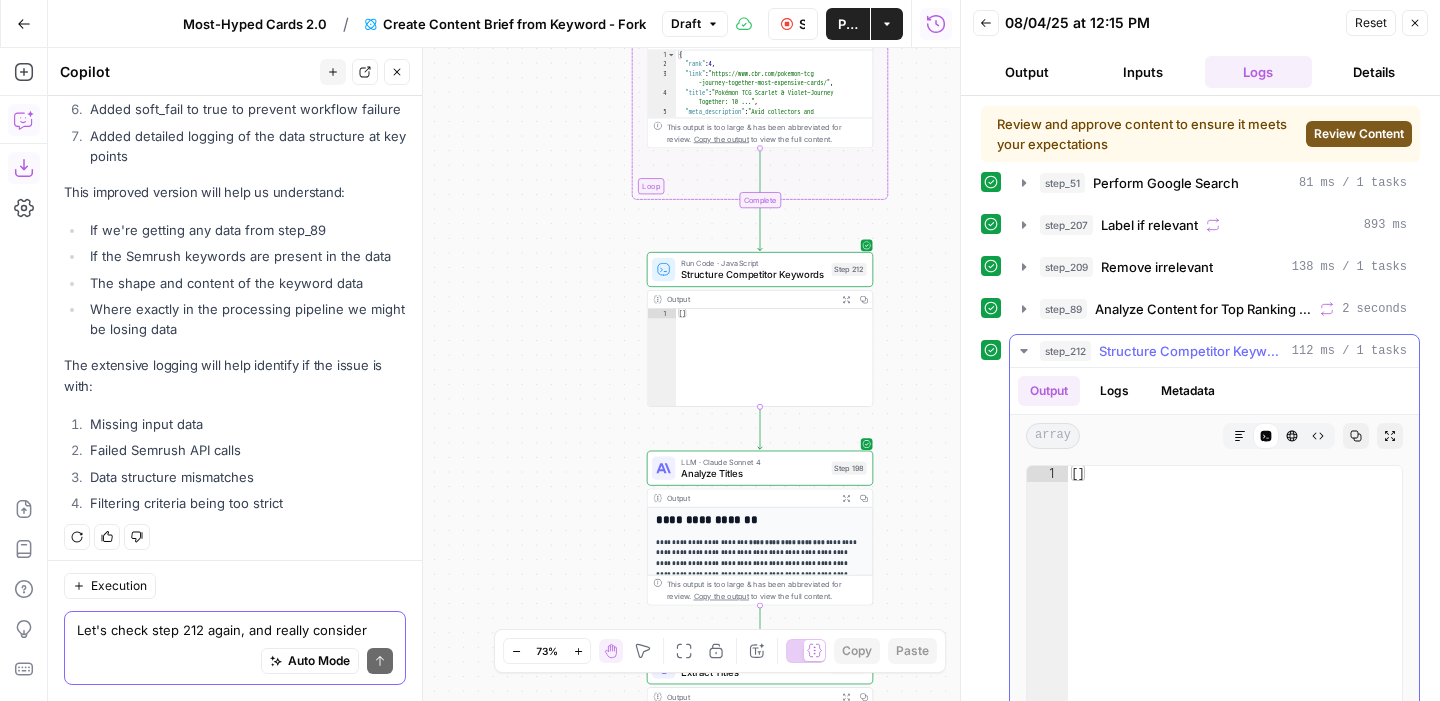 click 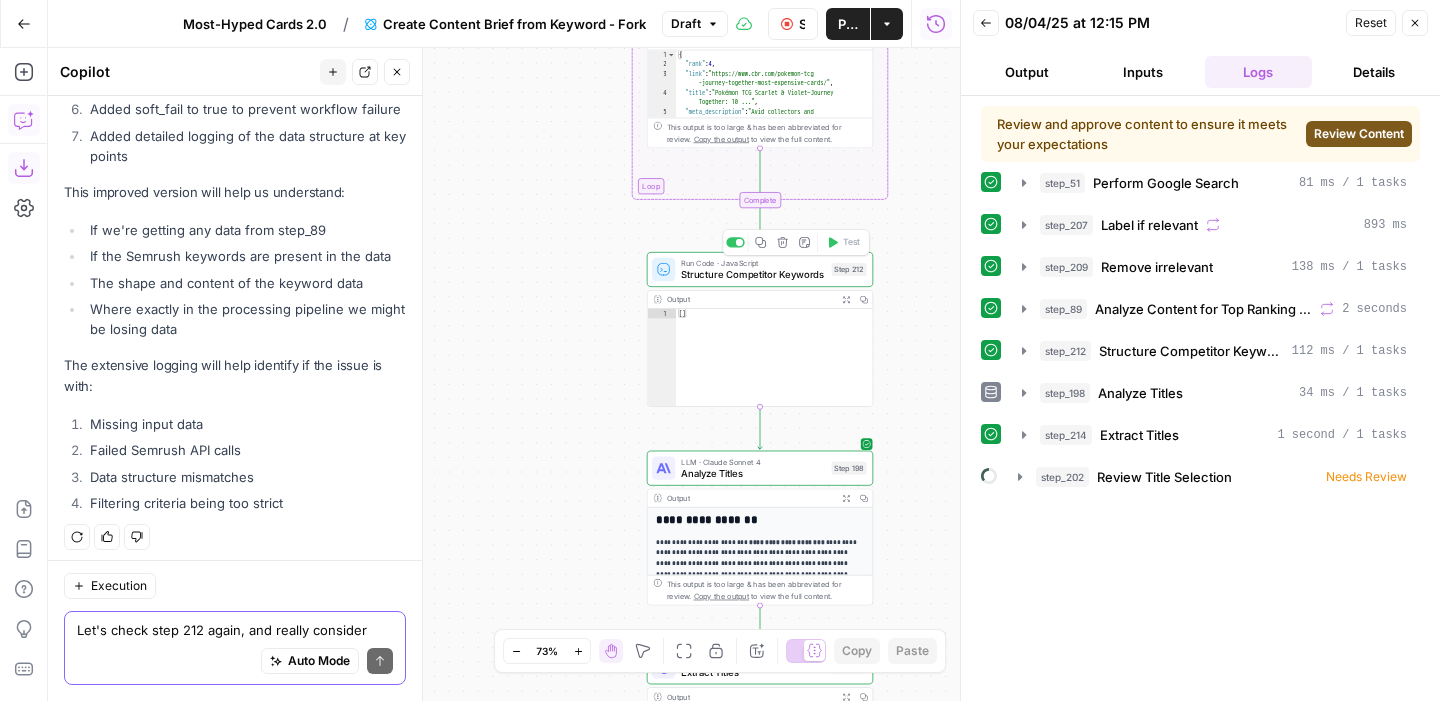 click on "Structure Competitor Keywords" at bounding box center [753, 274] 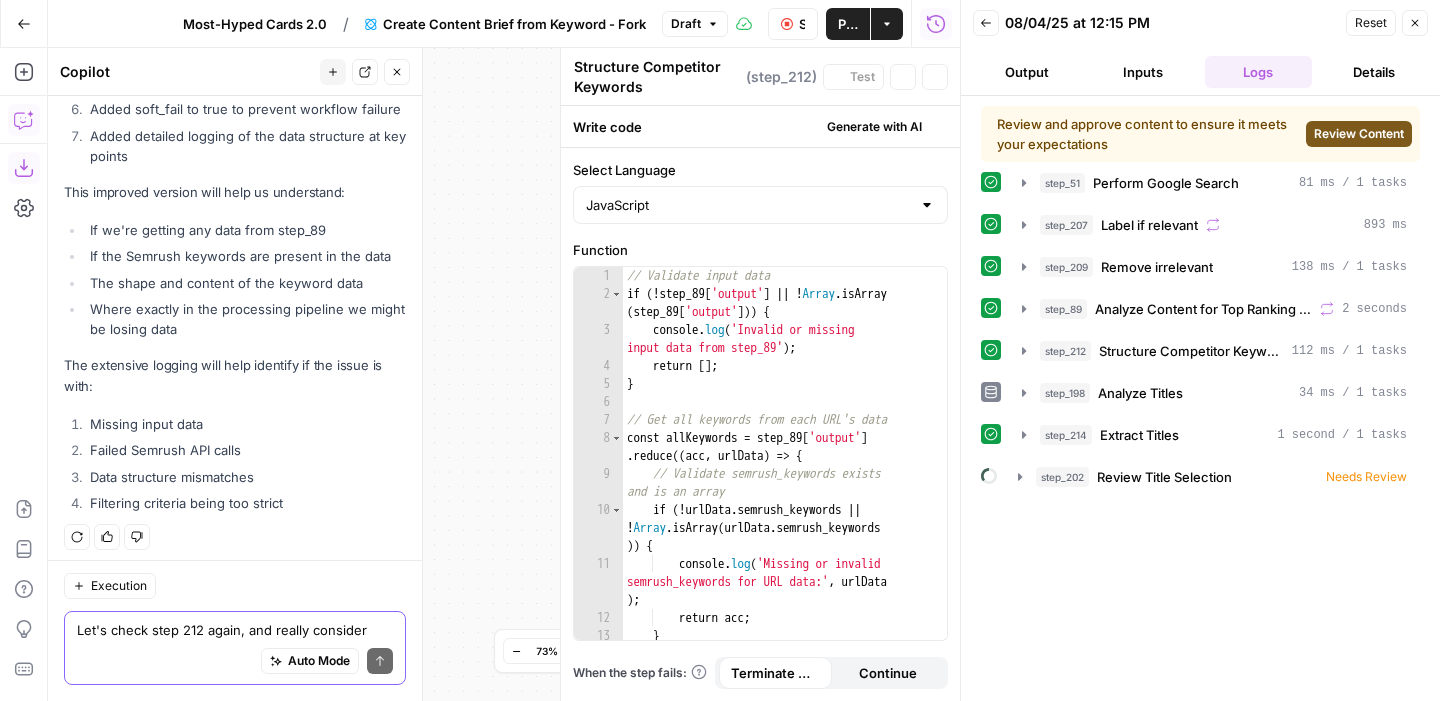 type on "**********" 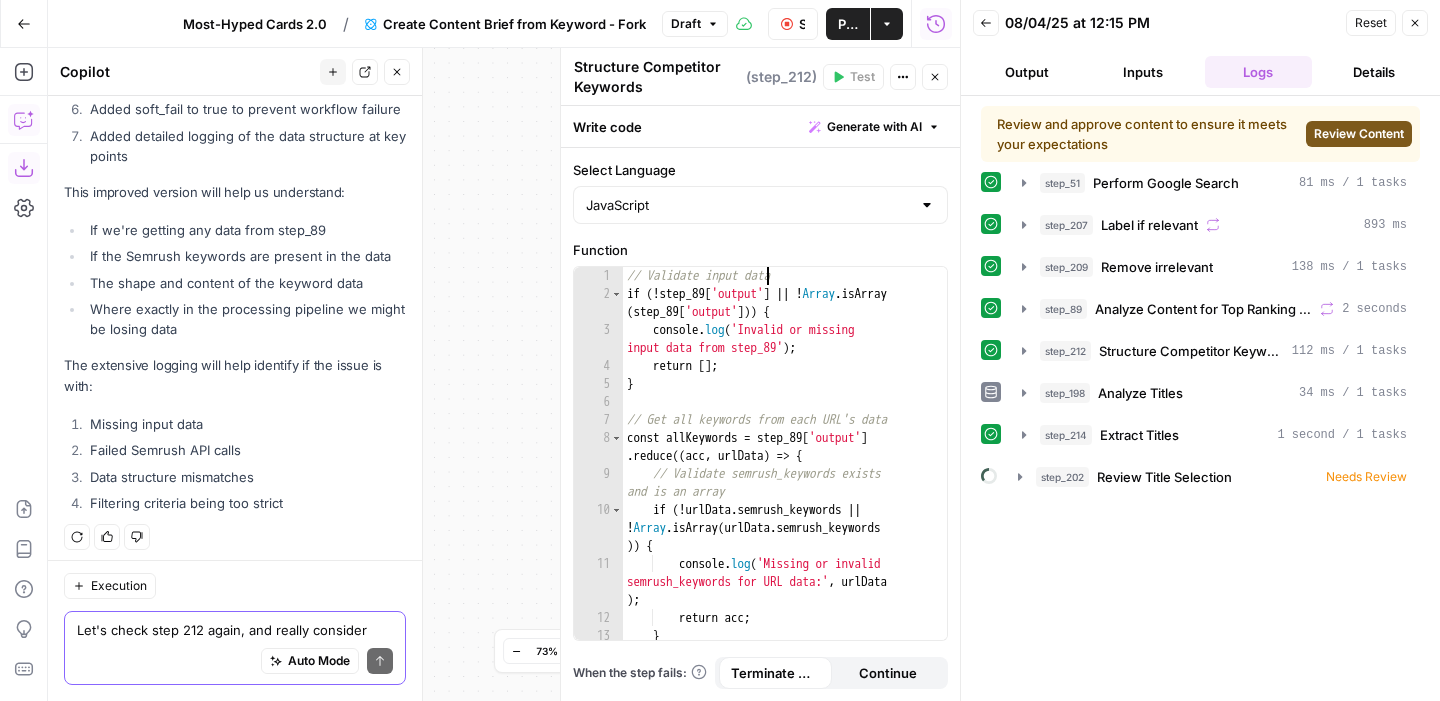 click on "// Validate input data if   ( ! step_89 [ 'output' ]   ||   ! Array . isArray ( step_89 [ 'output' ]))   {      console . log ( 'Invalid or missing  input data from step_89' ) ;      return   [ ] ; } // Get all keywords from each URL's data const   allKeywords   =   step_89 [ 'output' ] . reduce (( acc ,   urlData )   =>   {      // Validate semrush_keywords exists  and is an array      if   ( ! urlData . semrush_keywords   ||   ! Array . isArray ( urlData . semrush_keywords ))   {           console . log ( 'Missing or invalid  semrush_keywords for URL data:' ,   urlData ) ;           return   acc ;      }      return   acc . concat ( urlData . semrush_keywords ) ;" at bounding box center [785, 480] 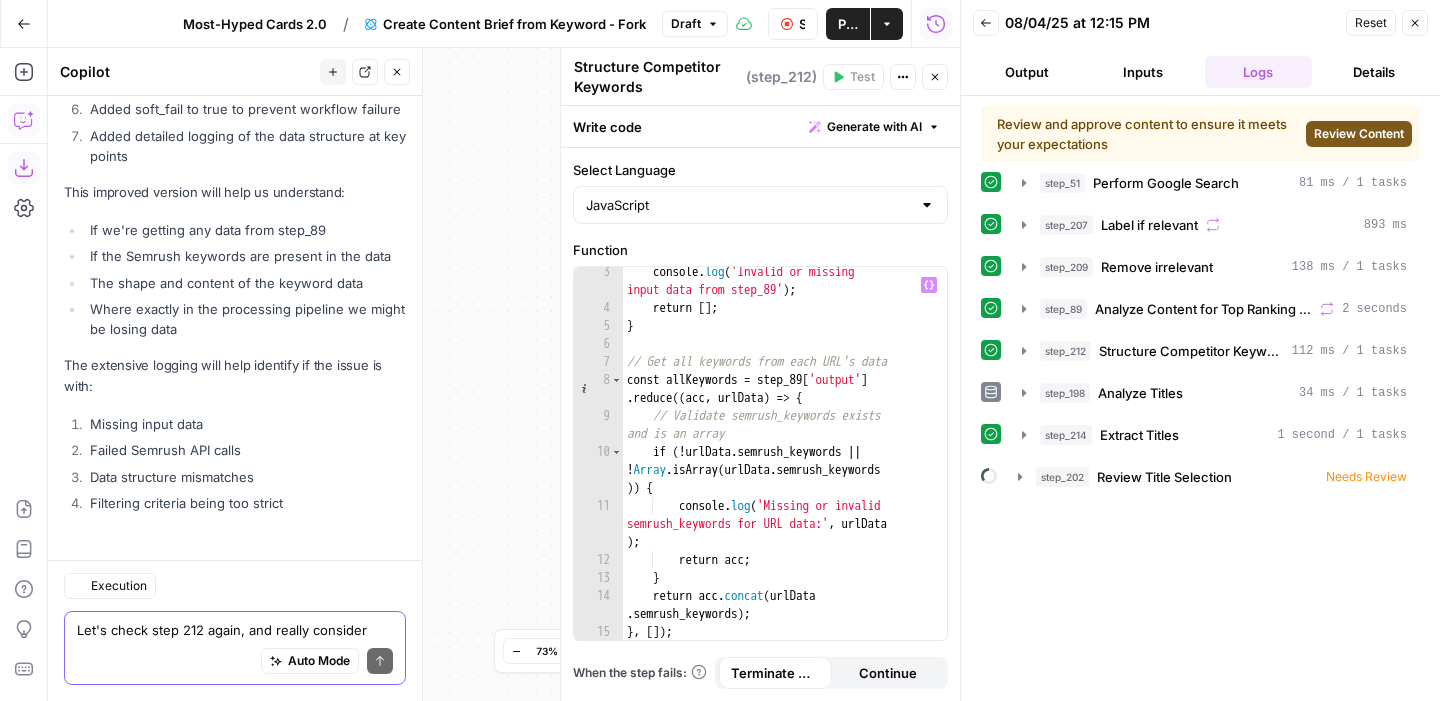 scroll, scrollTop: 57, scrollLeft: 0, axis: vertical 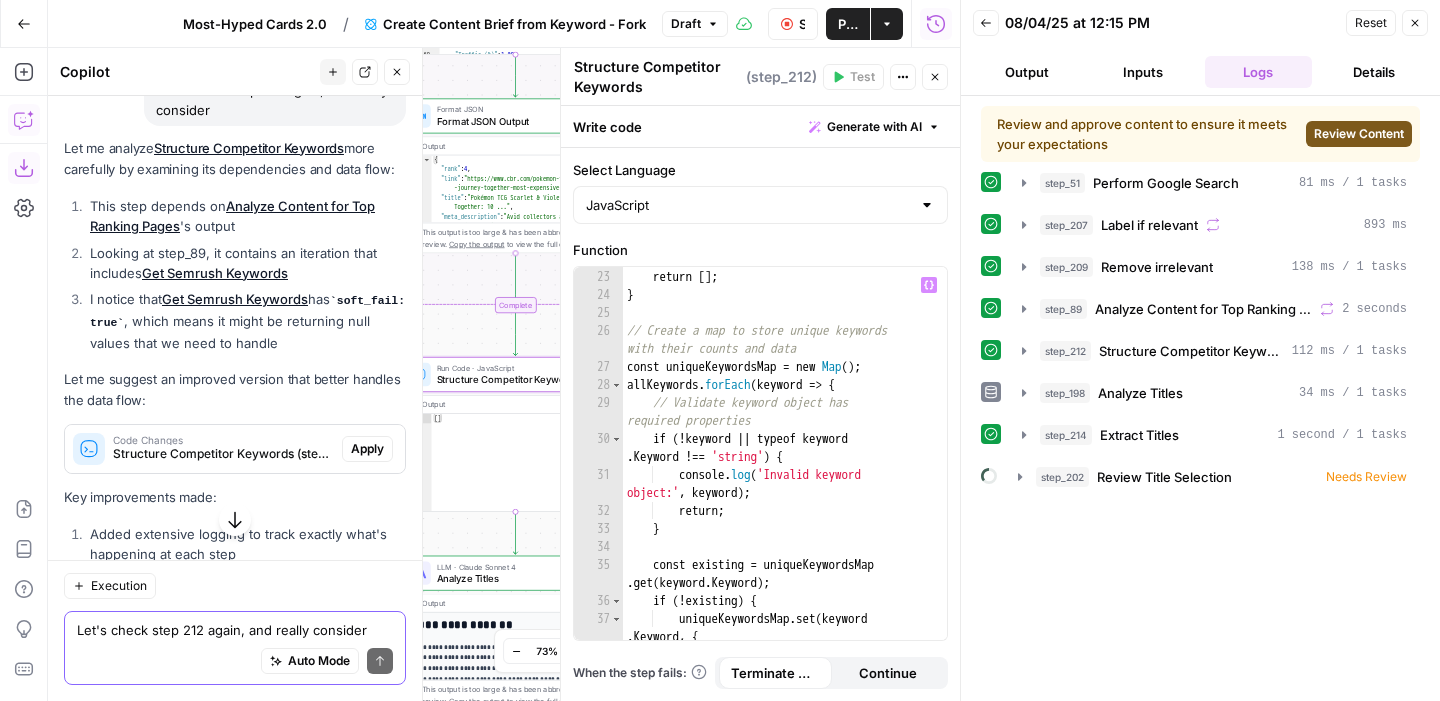 click on "Apply" at bounding box center [367, 449] 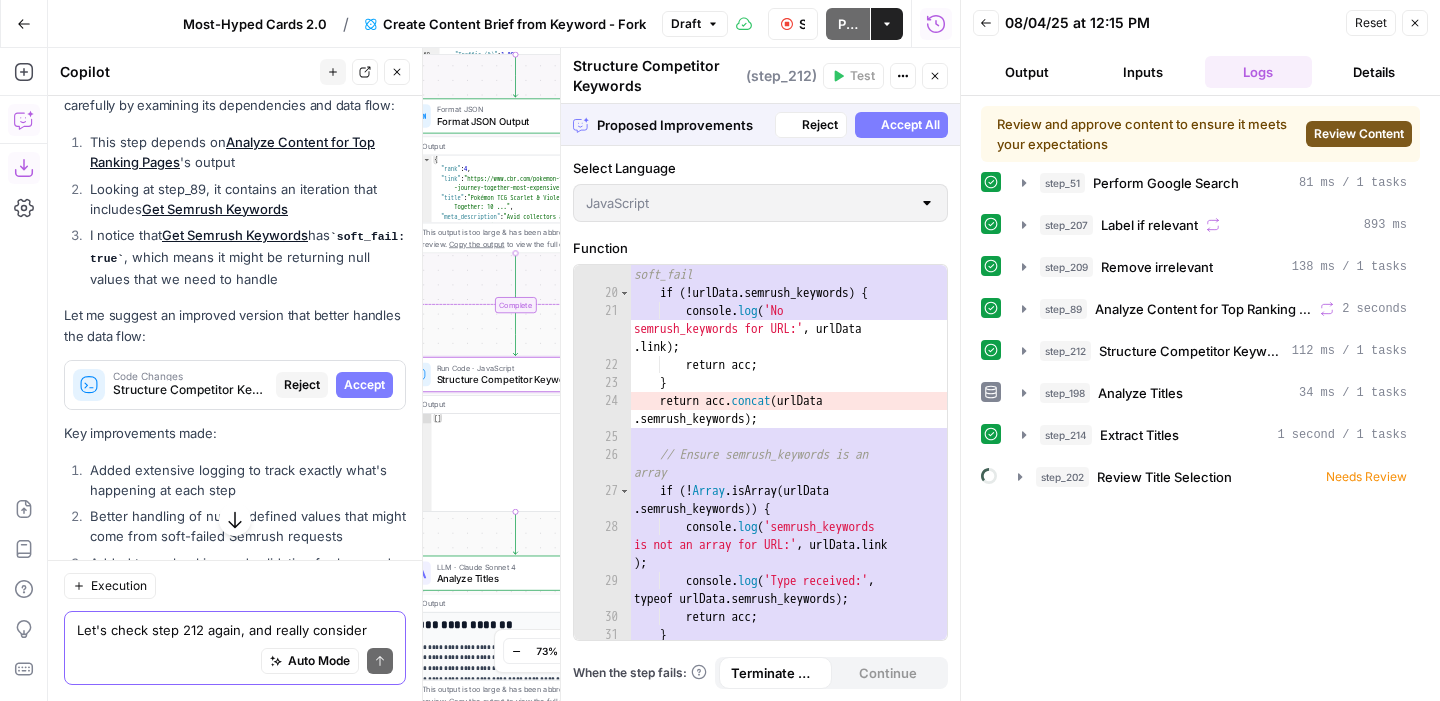 scroll, scrollTop: 1658, scrollLeft: 0, axis: vertical 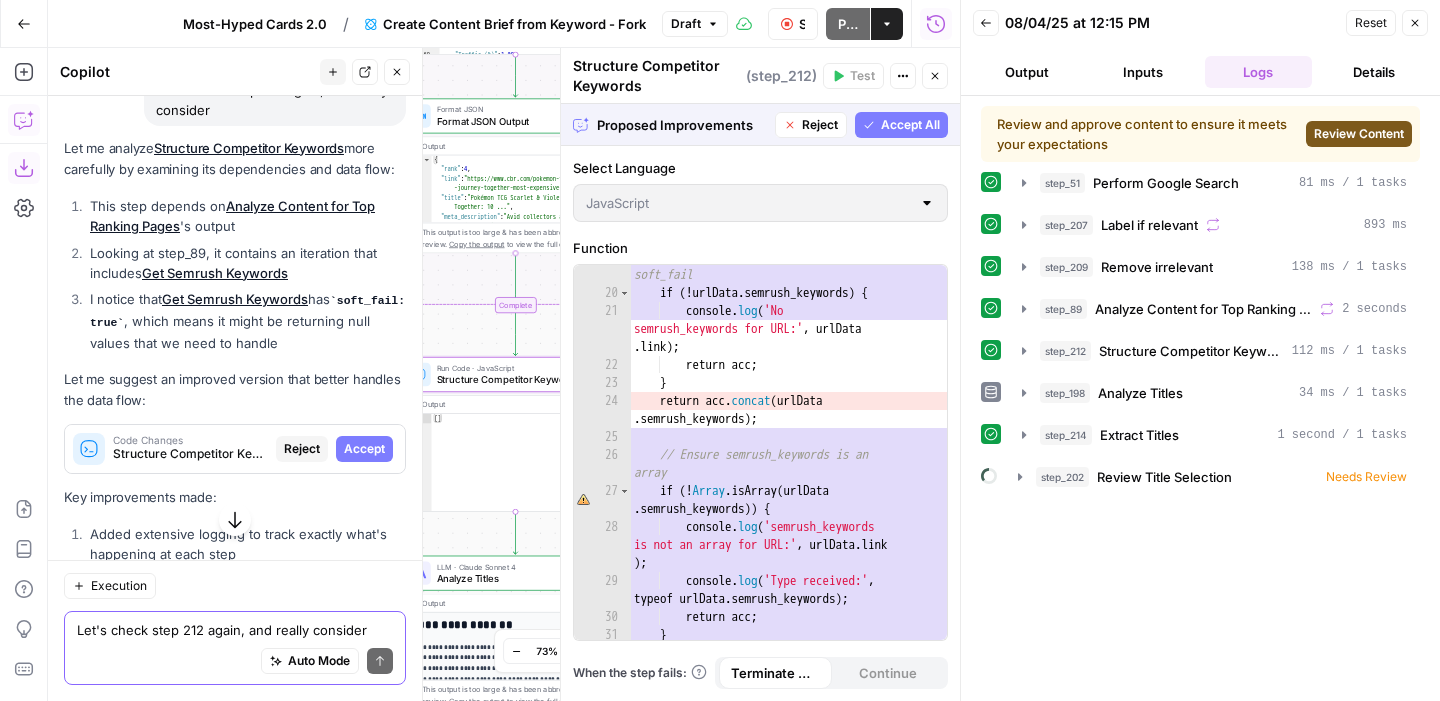 click on "Accept" at bounding box center (364, 449) 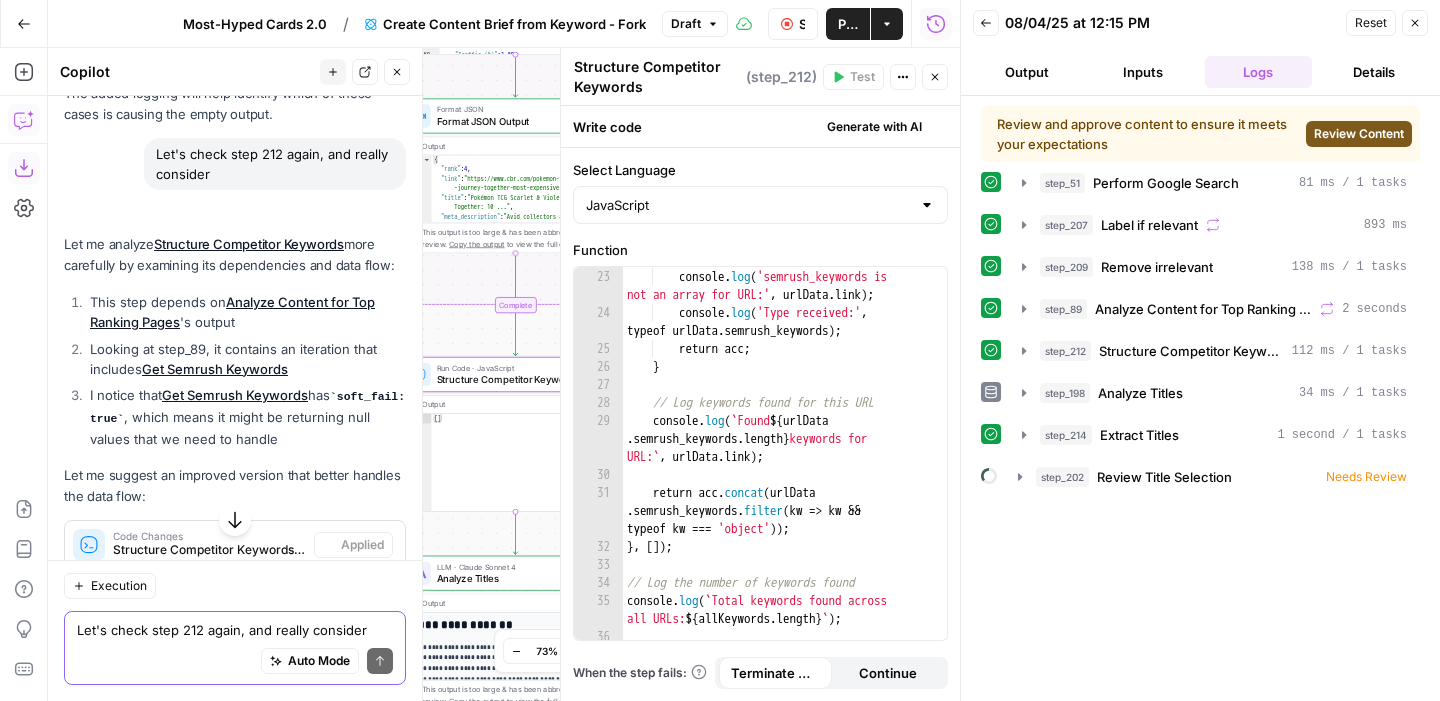 scroll, scrollTop: 1722, scrollLeft: 0, axis: vertical 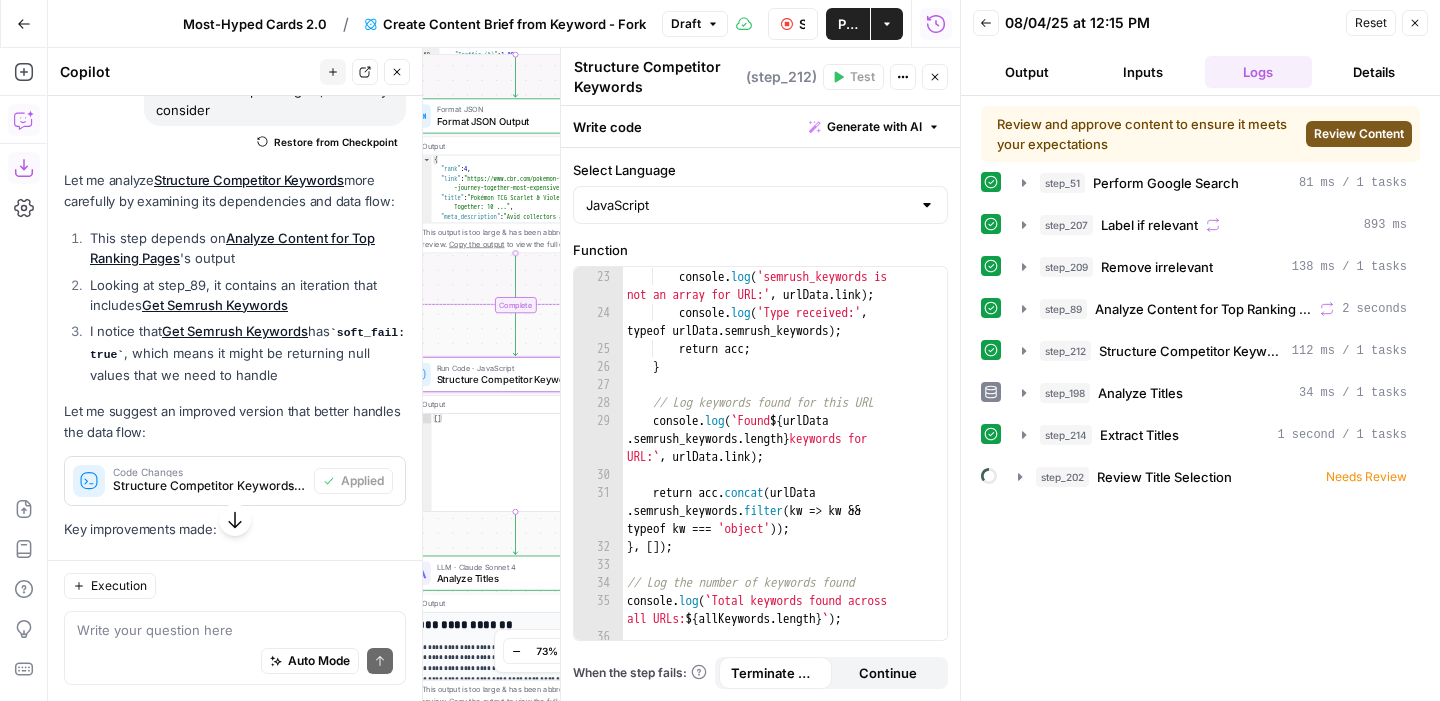 click 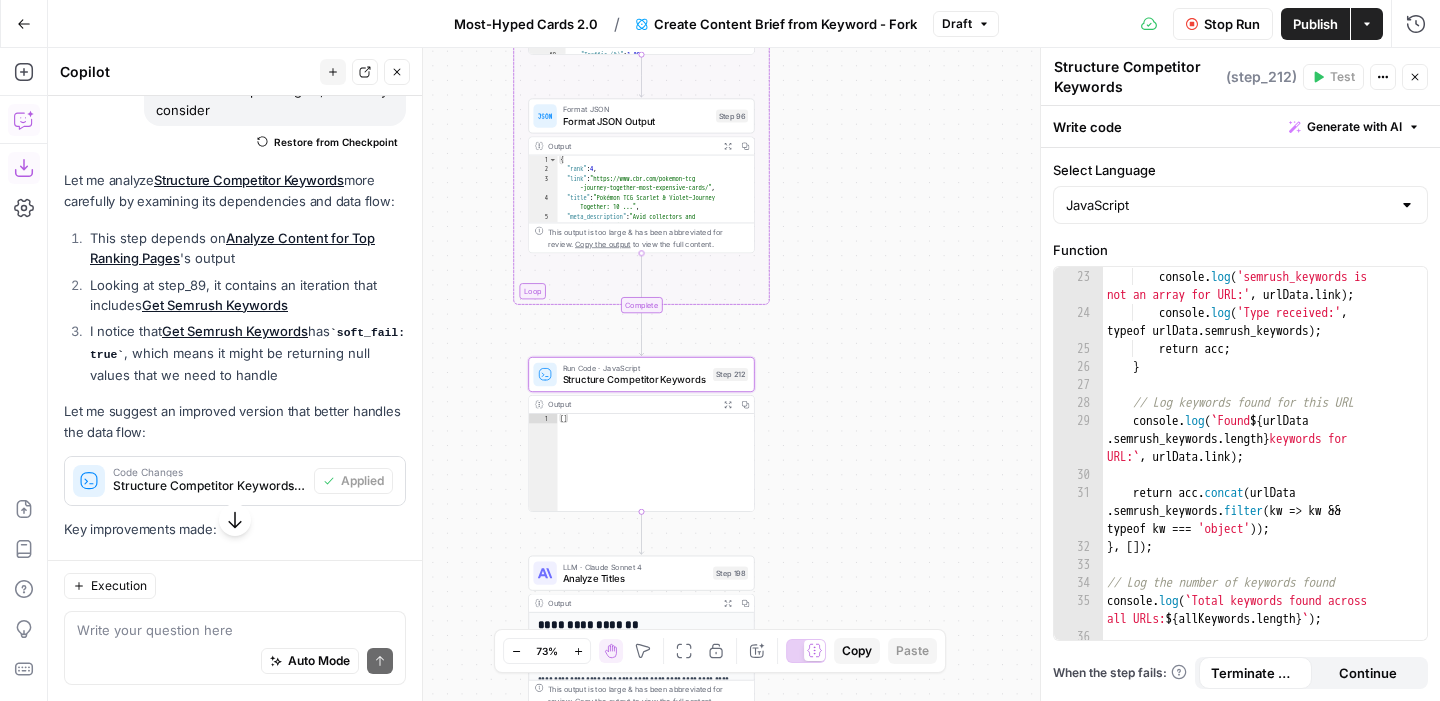 drag, startPoint x: 776, startPoint y: 398, endPoint x: 911, endPoint y: 398, distance: 135 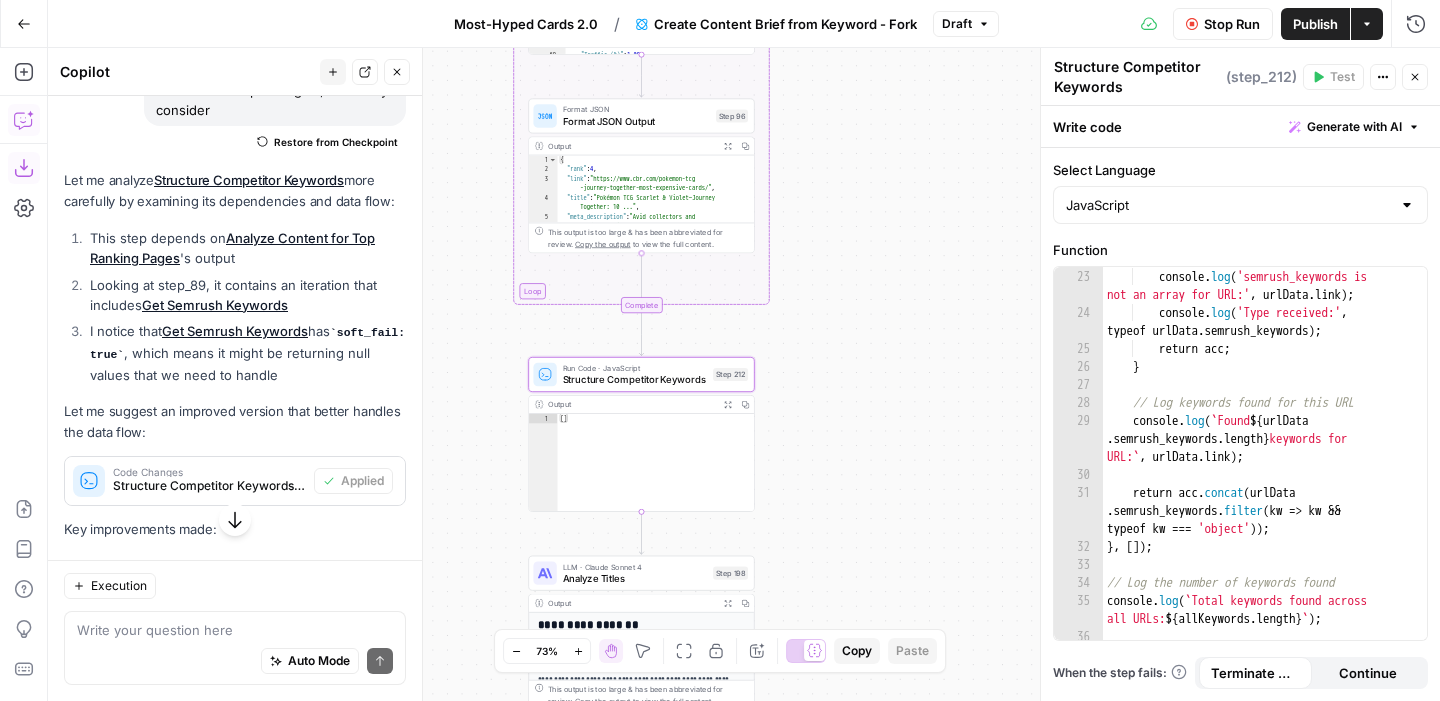 click on "Workflow Set Inputs Inputs Google Search Perform Google Search Step 51 Output Expand Output Copy 1 2 3 4 5 6 {    "search_metadata" :  {      "id" :  "6890d95d6372f34a8f0bbd1b" ,      "status" :  "Success" ,      "json_endpoint" :  "https://serpapi.com          /searches/d598a138380e53f3          /6890d95d6372f34a8f0bbd1b.json" ,      "pixel_position_endpoint" :  "https          ://serpapi.com/searches          /d598a138380e53f3          /6890d95d6372f34a8f0bbd1b          .json_with_pixel_position" ,     This output is too large & has been abbreviated for review.   Copy the output   to view the full content. Loop Iteration Label if relevant Step 207 Output Expand Output Copy 1 2 3 4 5 6 7 8 9 10 11 12 [    {      "relevant" :  "true"    } ,    {      "relevant" :  "true"    } ,    {      "relevant" :  "true"    } ,    {      "relevant" :  "true"     LLM · GPT-4.1 Mini Determine if relevant Step 208 Output Expand Output Copy 1 2 3 {    "relevant" :  "true" }" at bounding box center [744, 374] 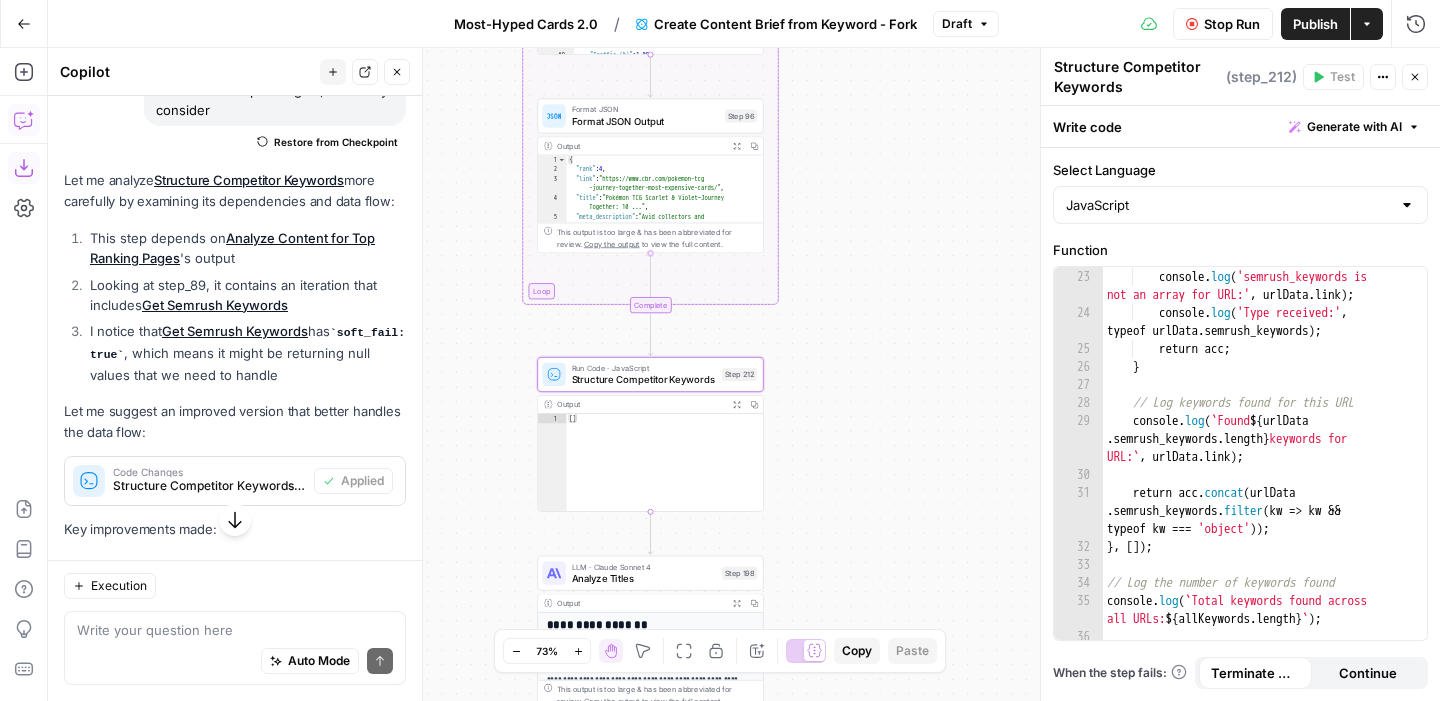 click on "Stop Run" at bounding box center (1223, 24) 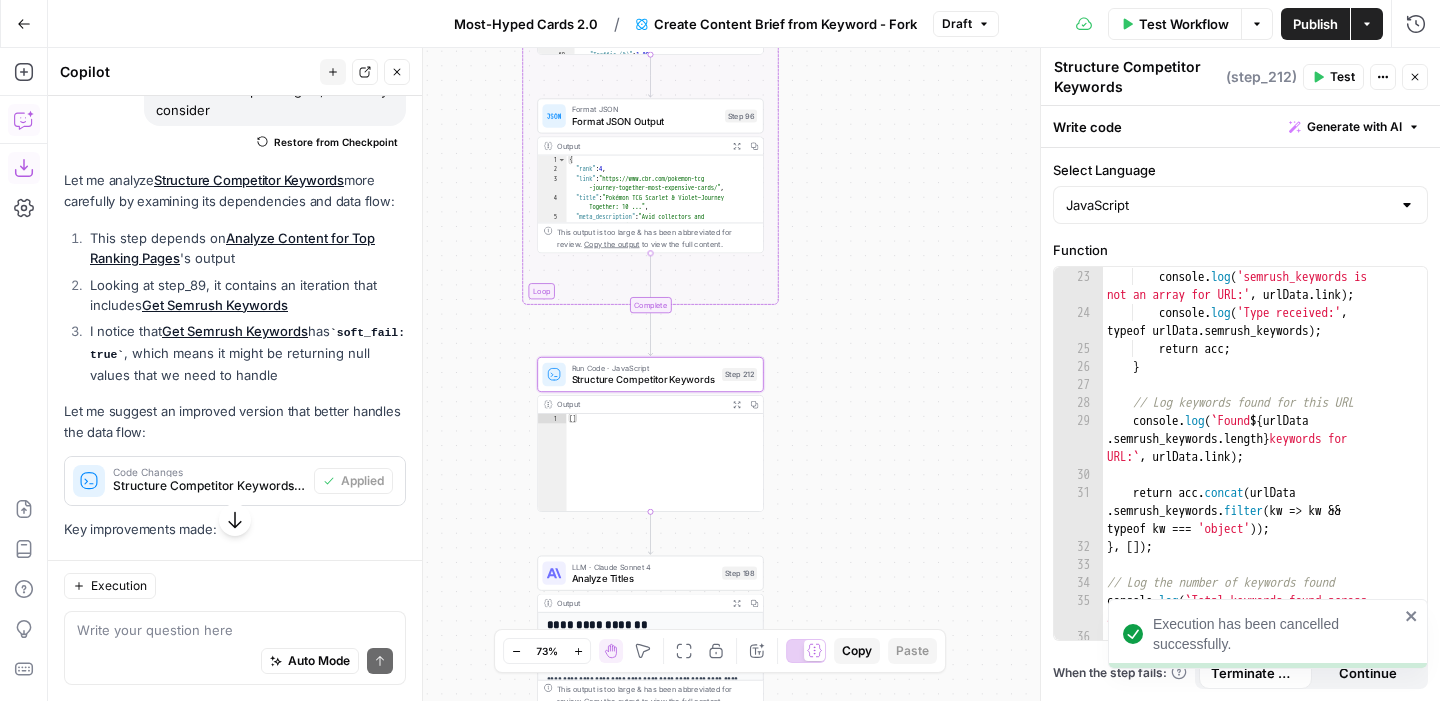 click on "Test Workflow" at bounding box center [1184, 24] 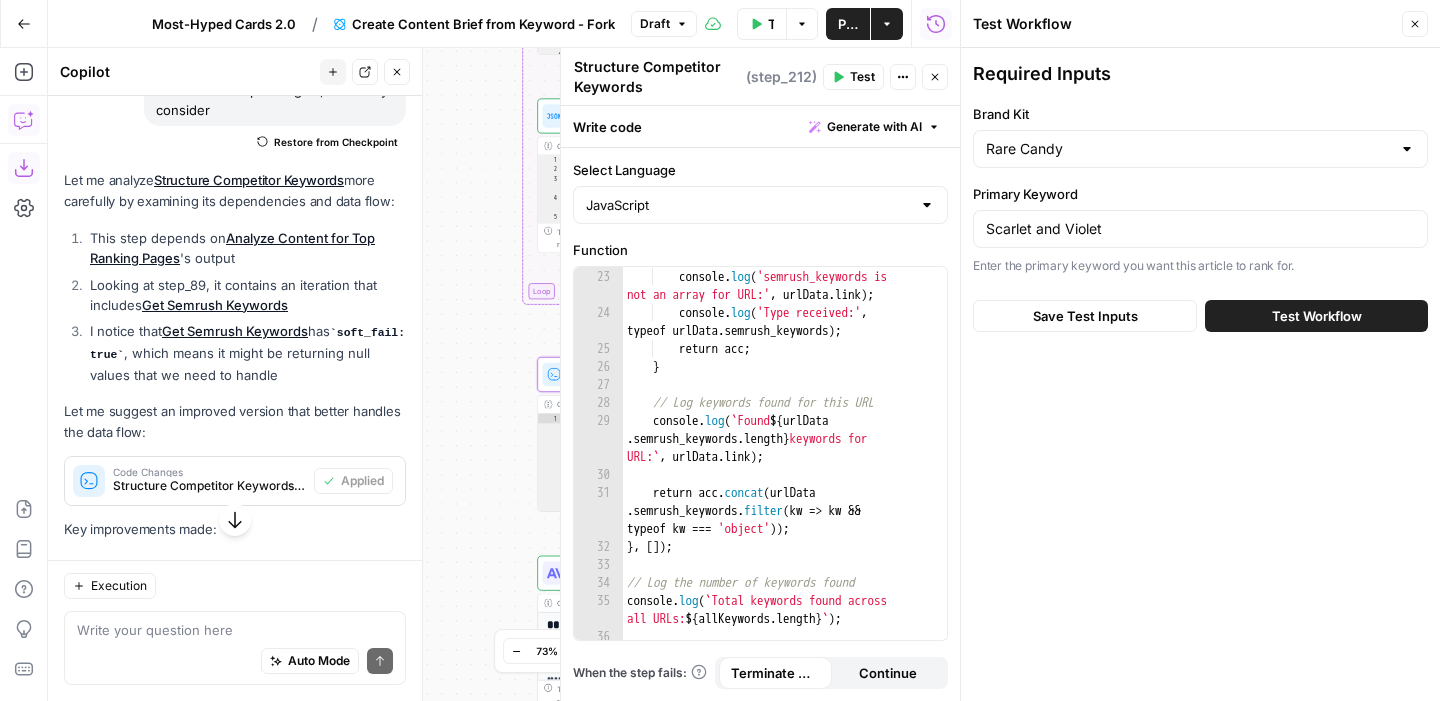 click on "Test Workflow" at bounding box center [1316, 316] 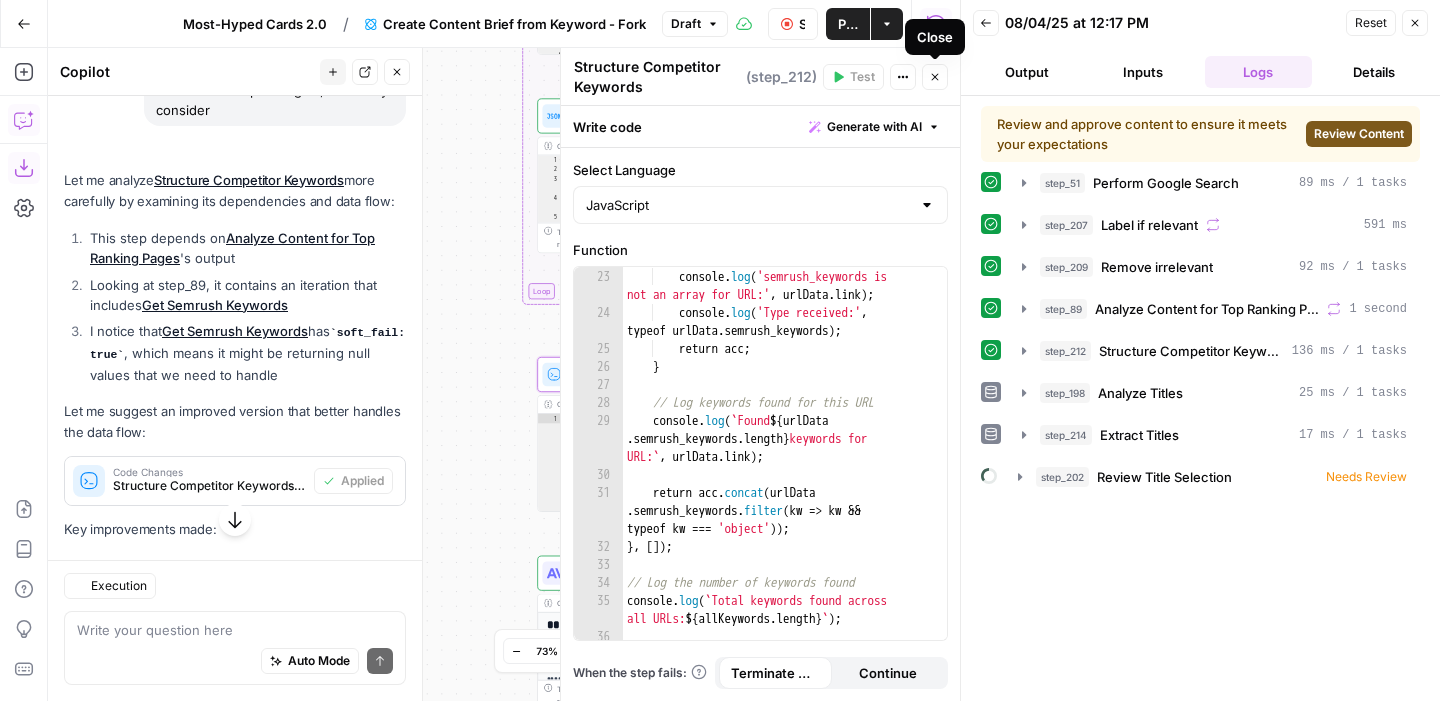 scroll, scrollTop: 1722, scrollLeft: 0, axis: vertical 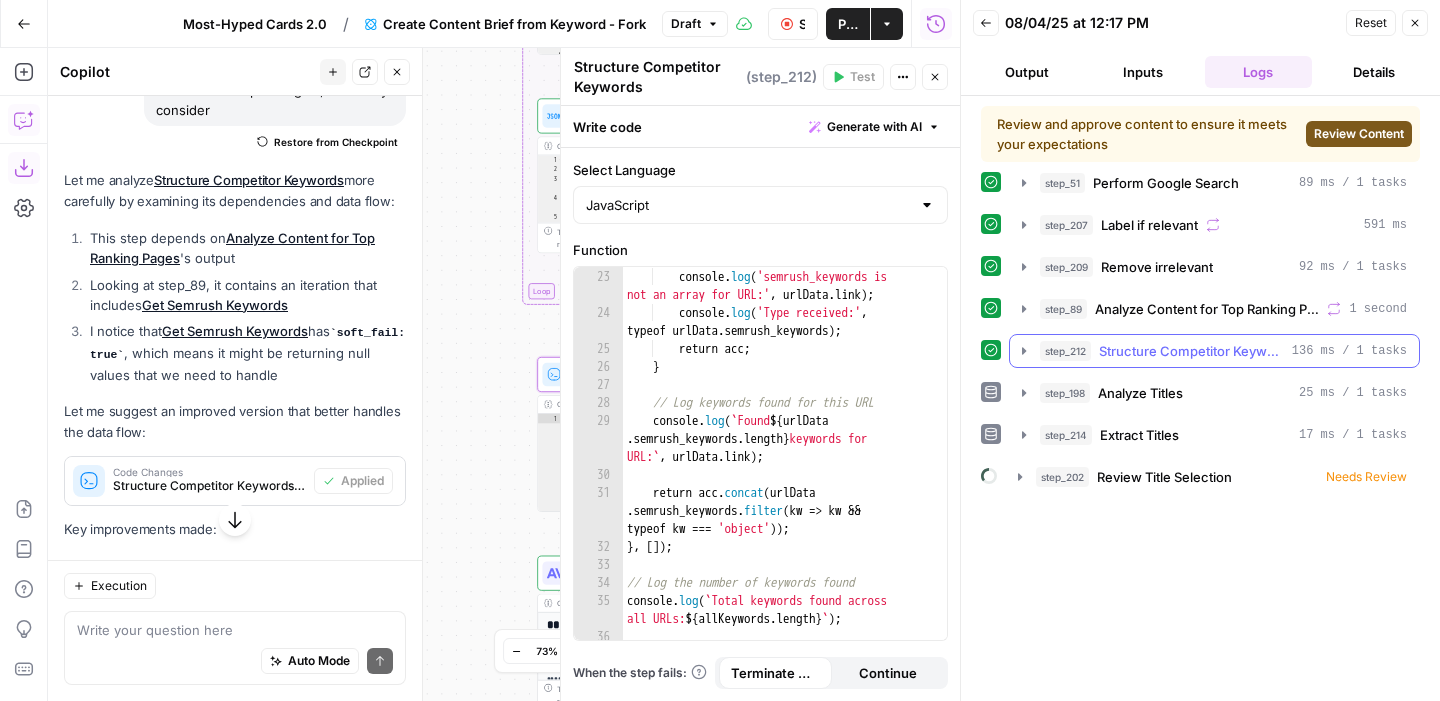 click 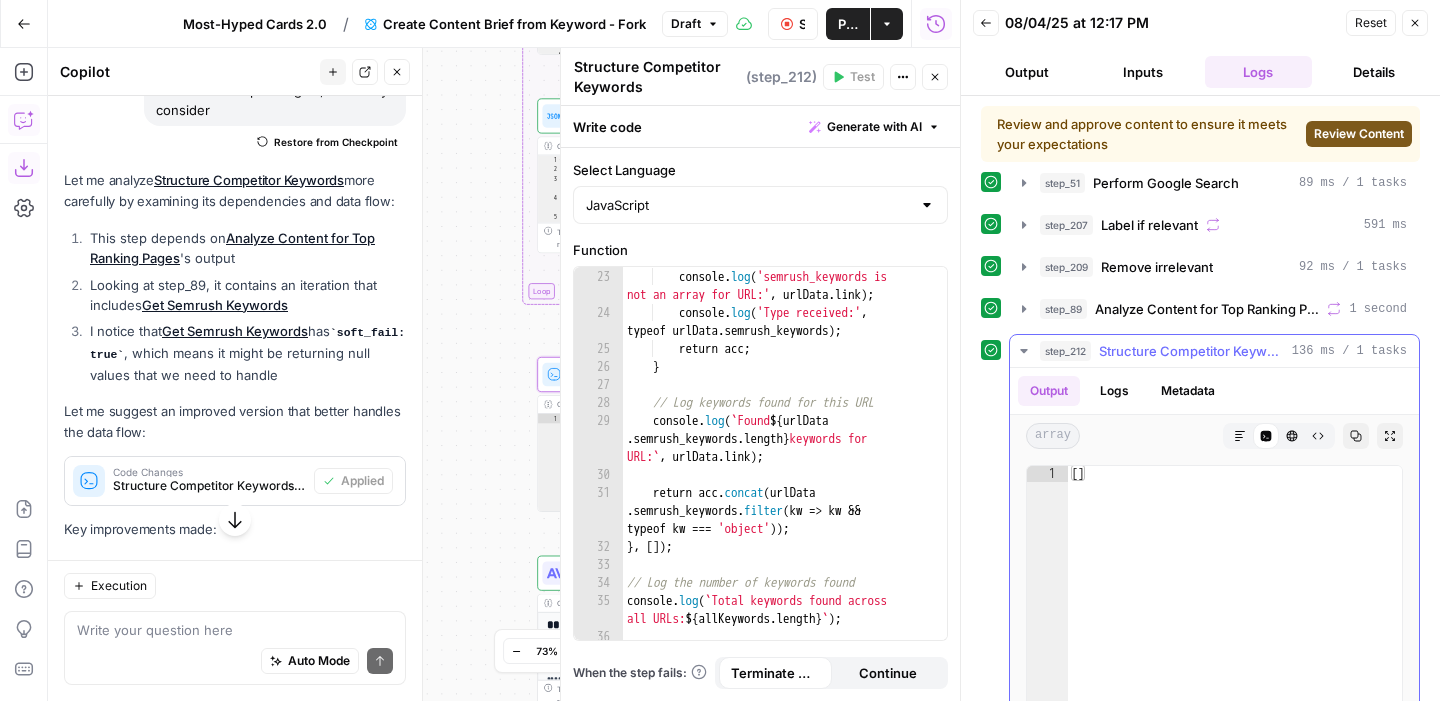 click 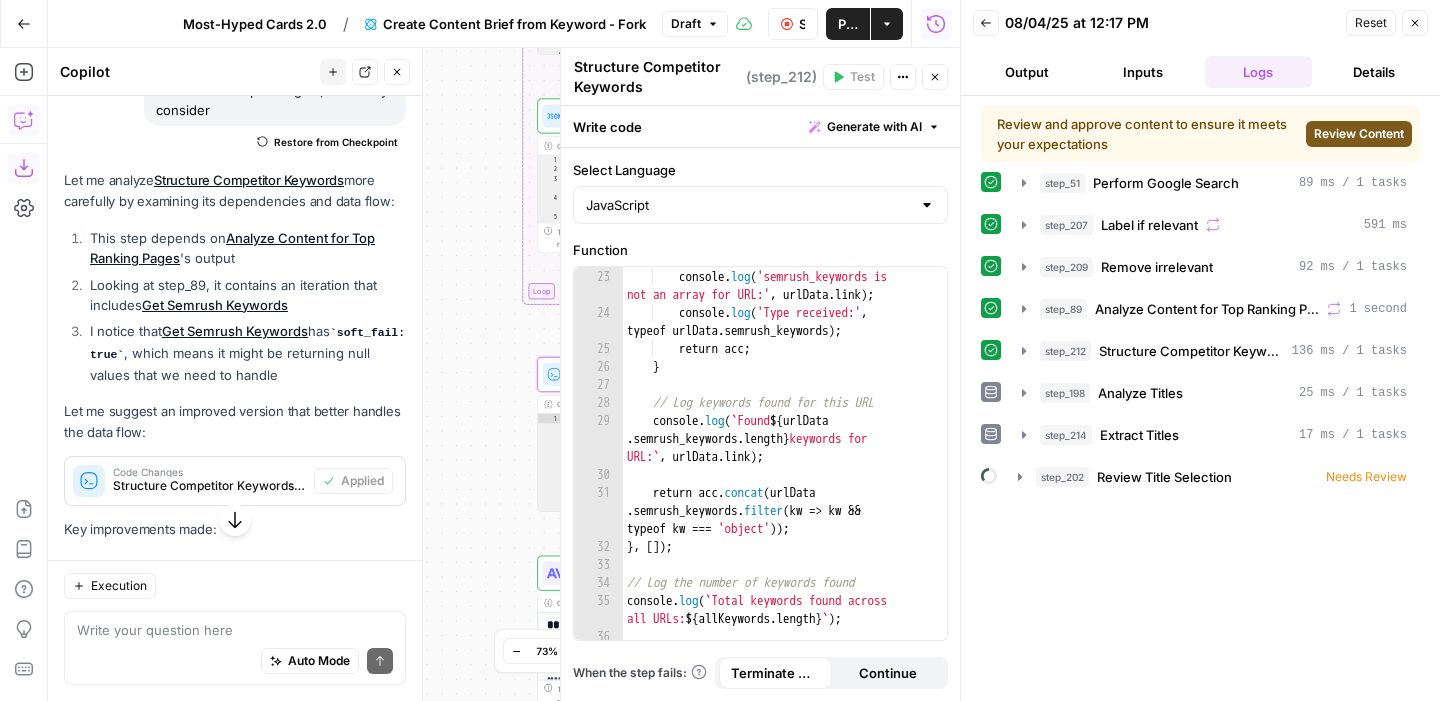 click 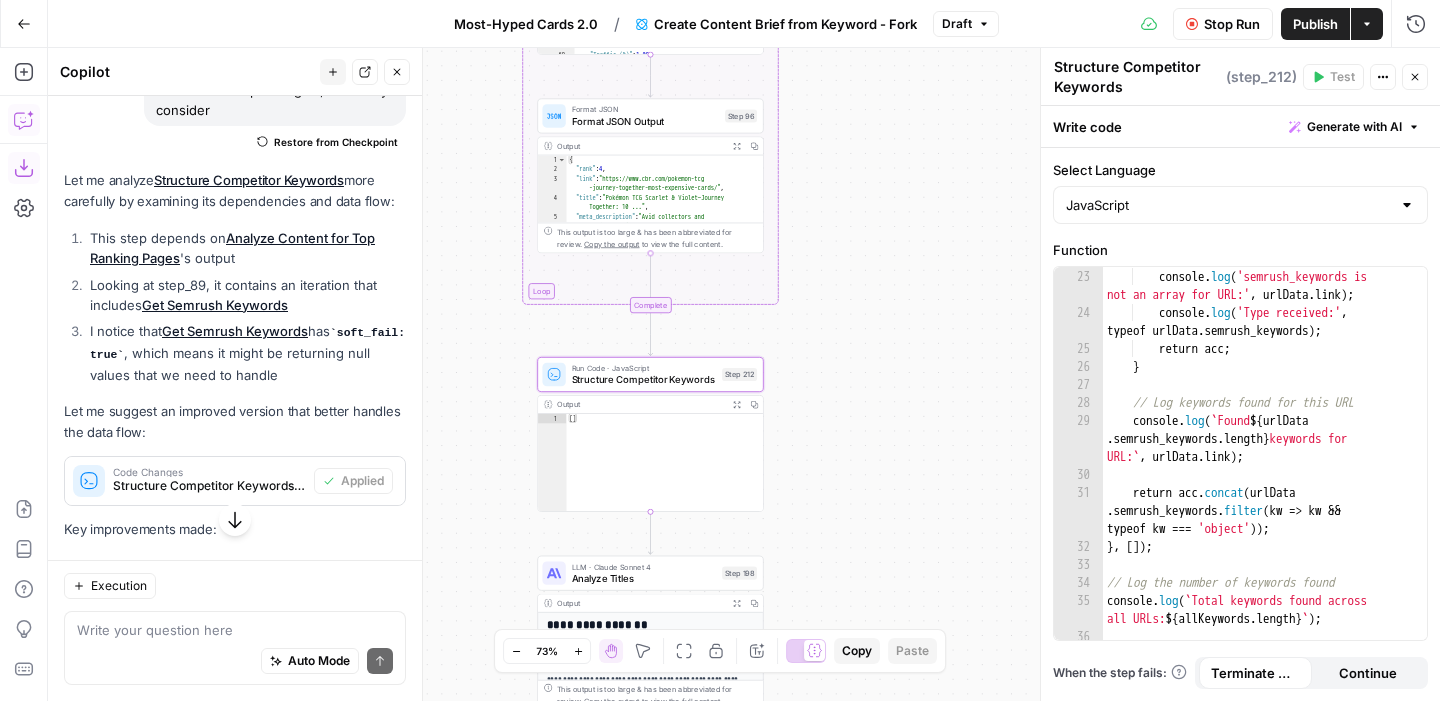 click 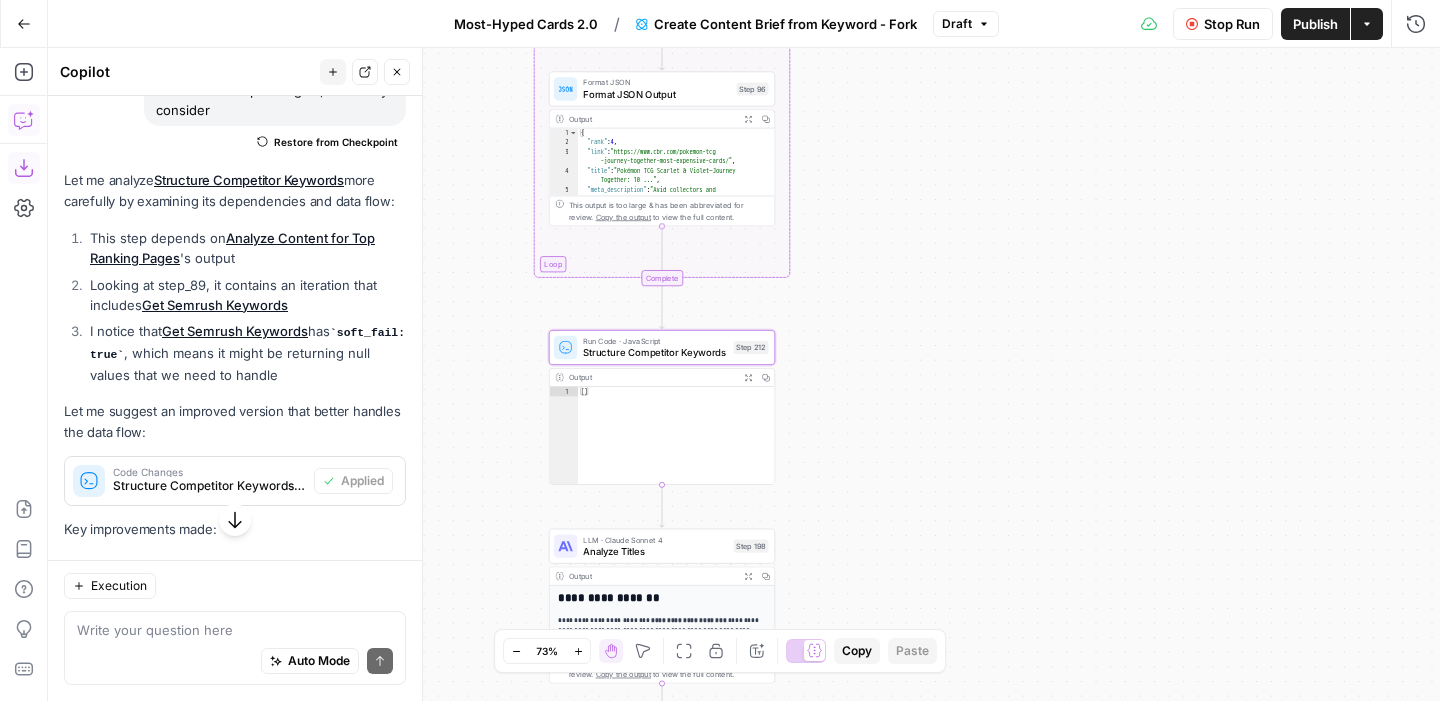 scroll, scrollTop: 2411, scrollLeft: 0, axis: vertical 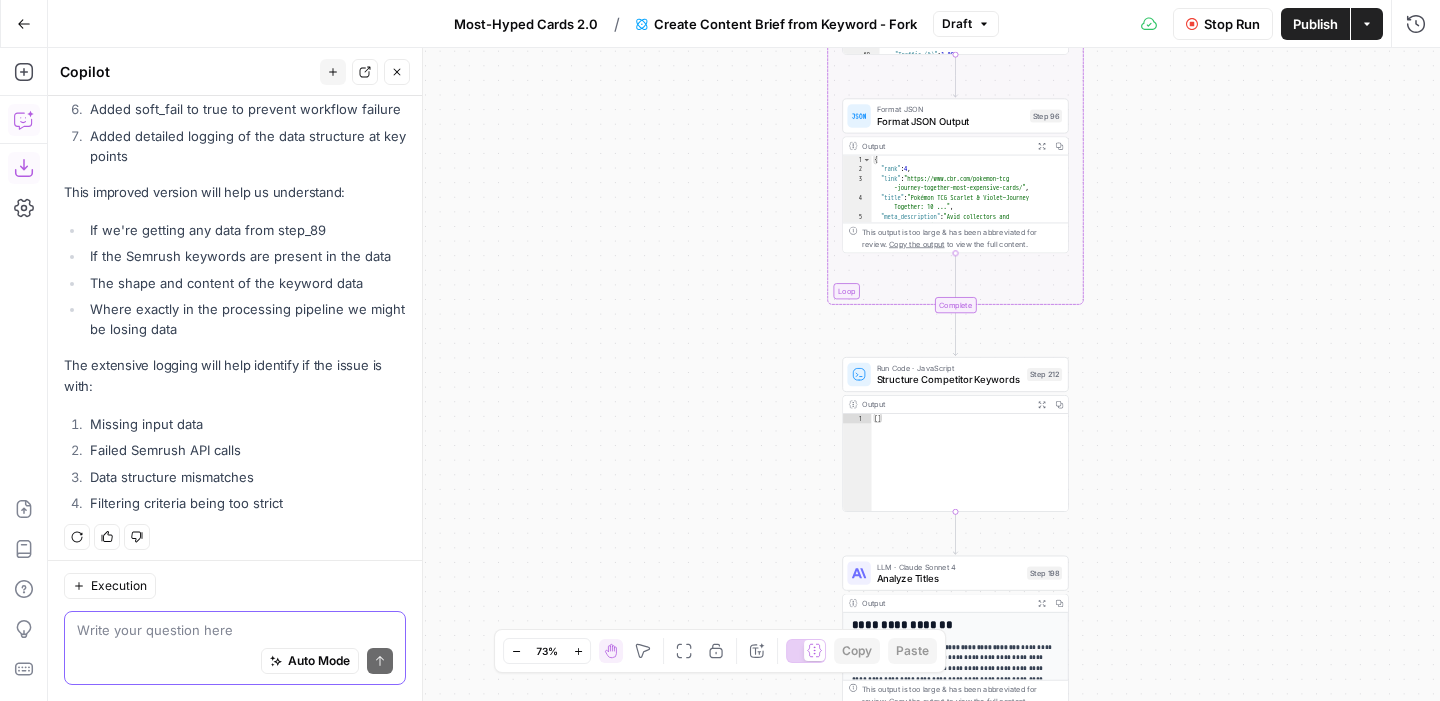 click at bounding box center (235, 630) 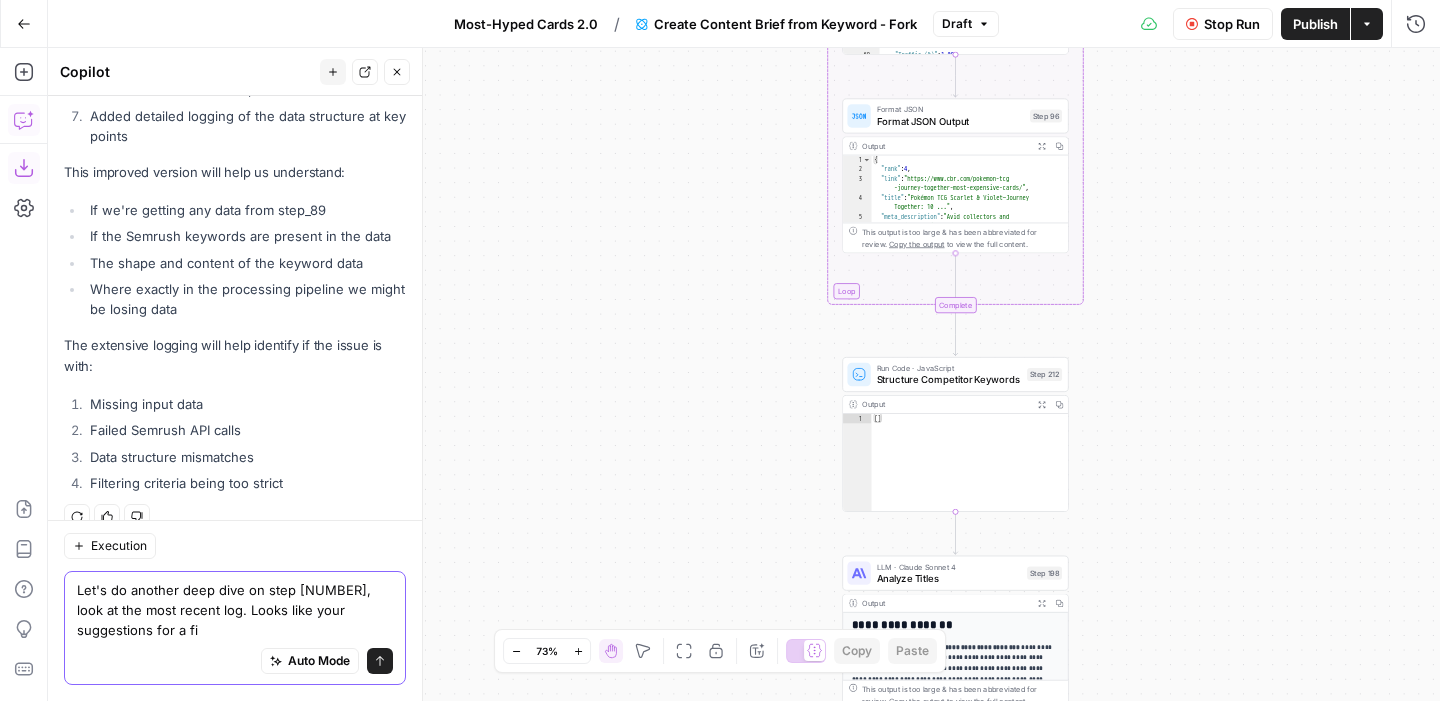 scroll, scrollTop: 2451, scrollLeft: 0, axis: vertical 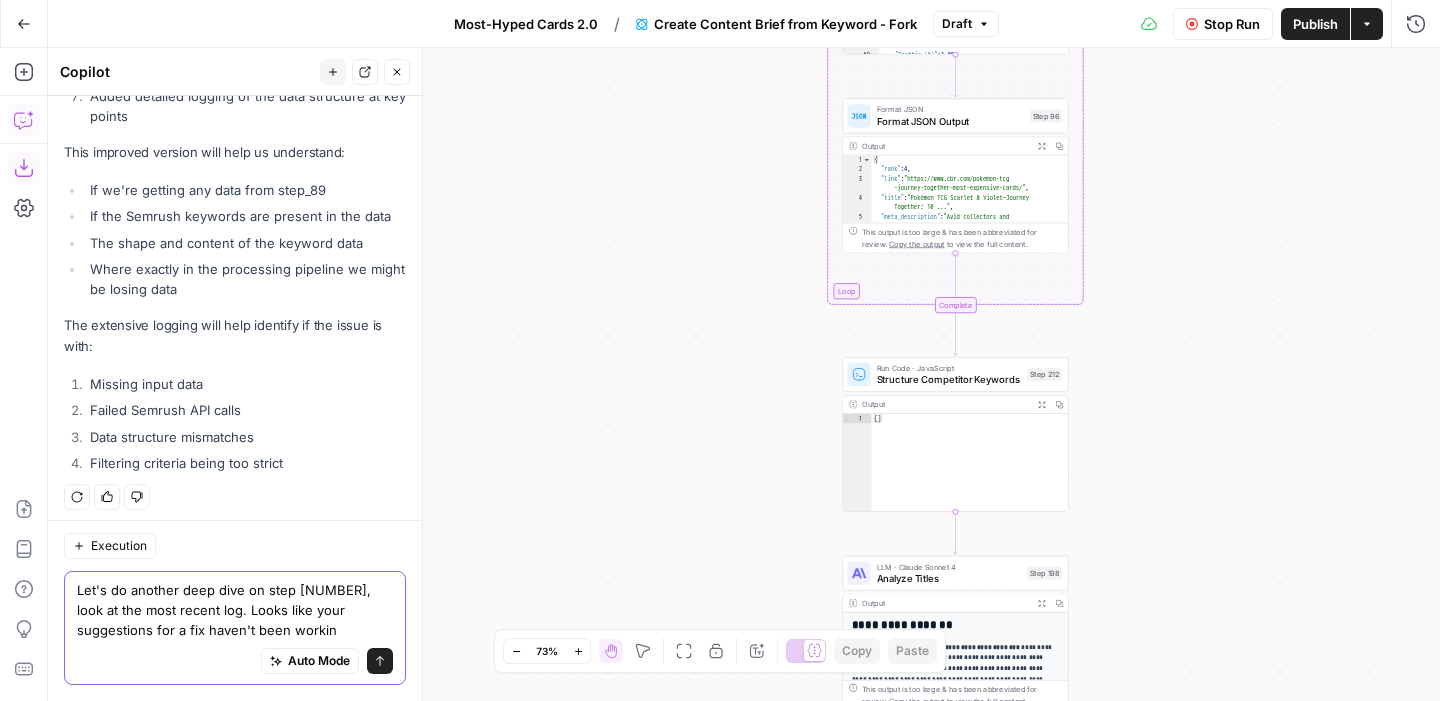 type on "Let's do another deep dive on step 212, look at the most recent log. Looks like your suggestions for a fix haven't been working" 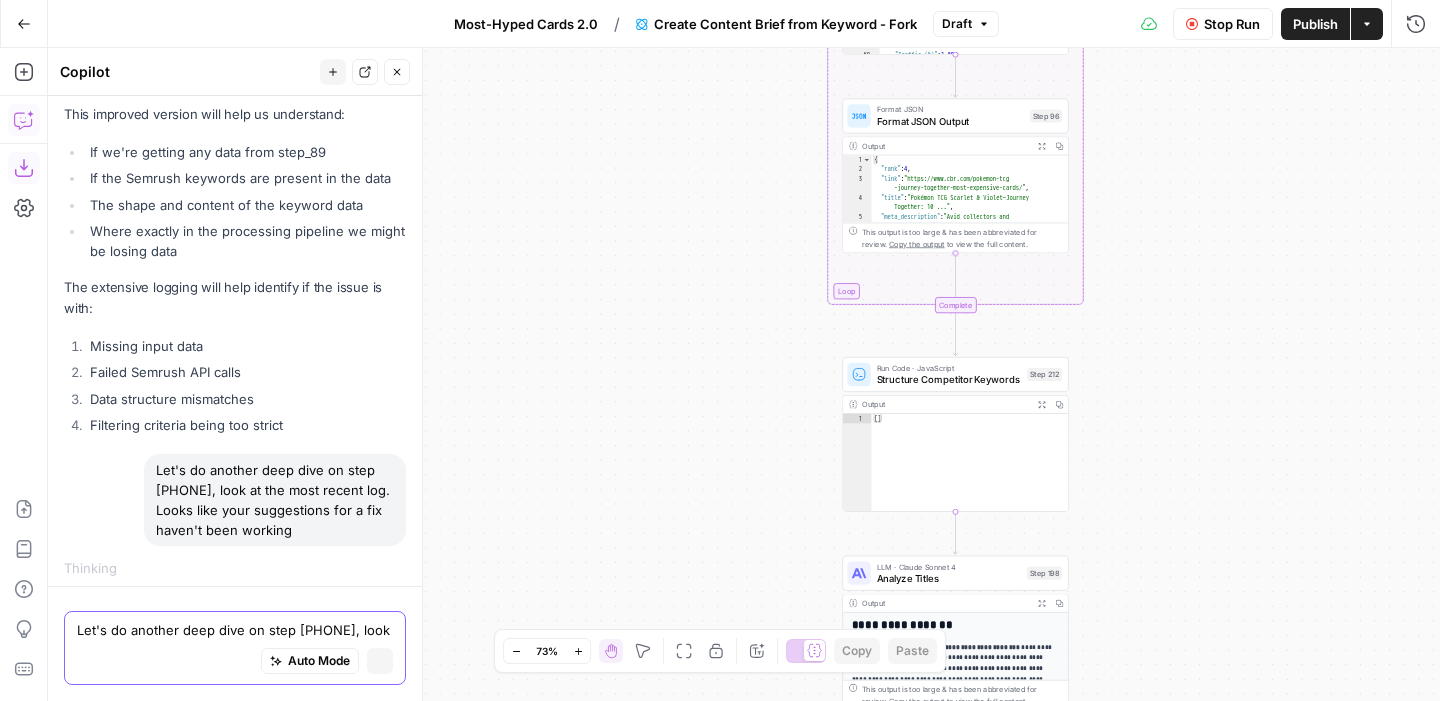 scroll, scrollTop: 2393, scrollLeft: 0, axis: vertical 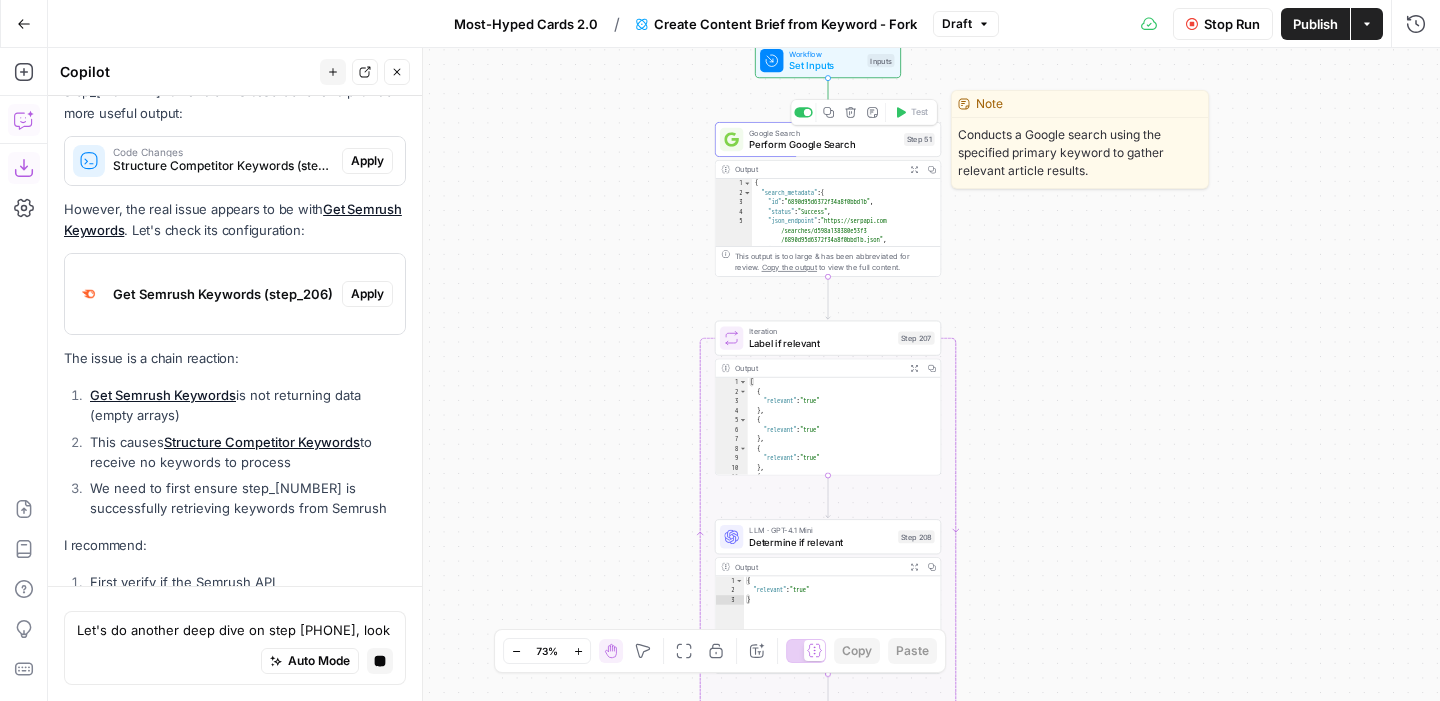 click on "Perform Google Search" at bounding box center (823, 144) 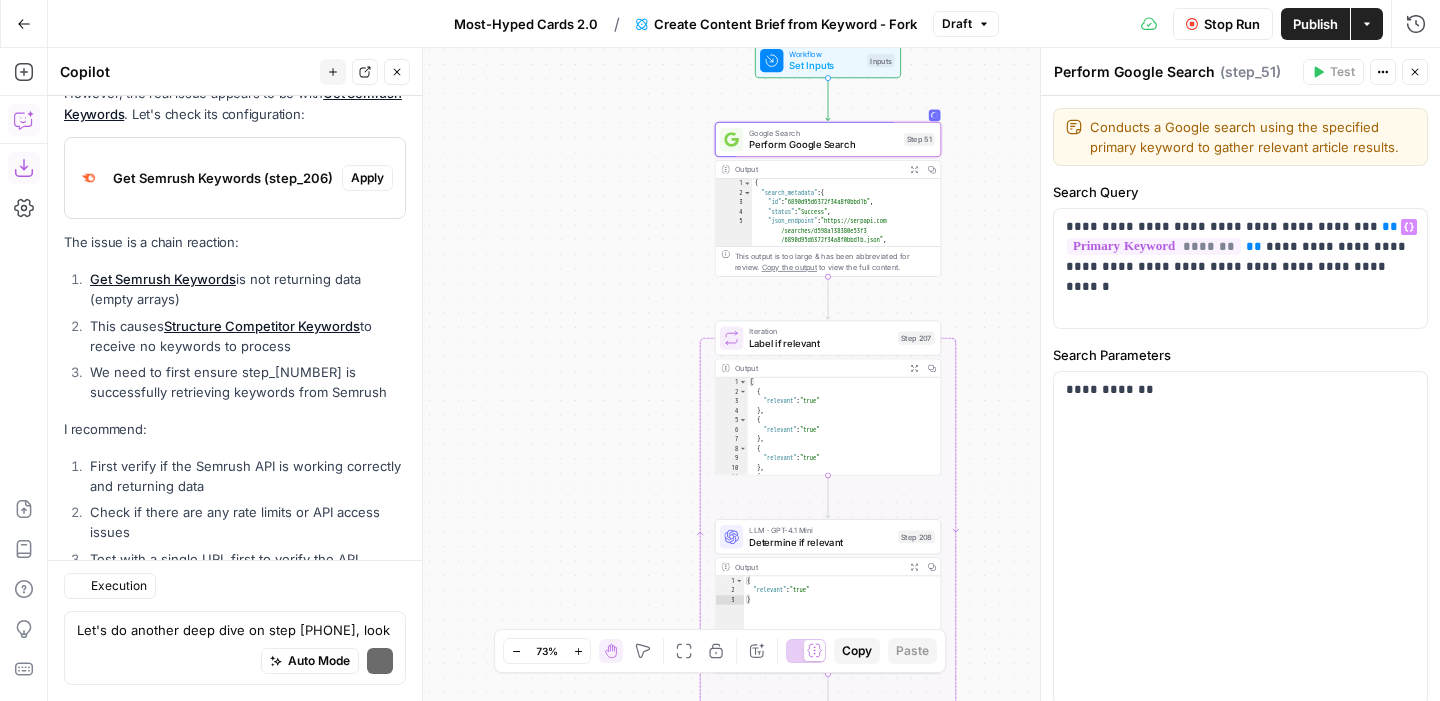scroll, scrollTop: 3460, scrollLeft: 0, axis: vertical 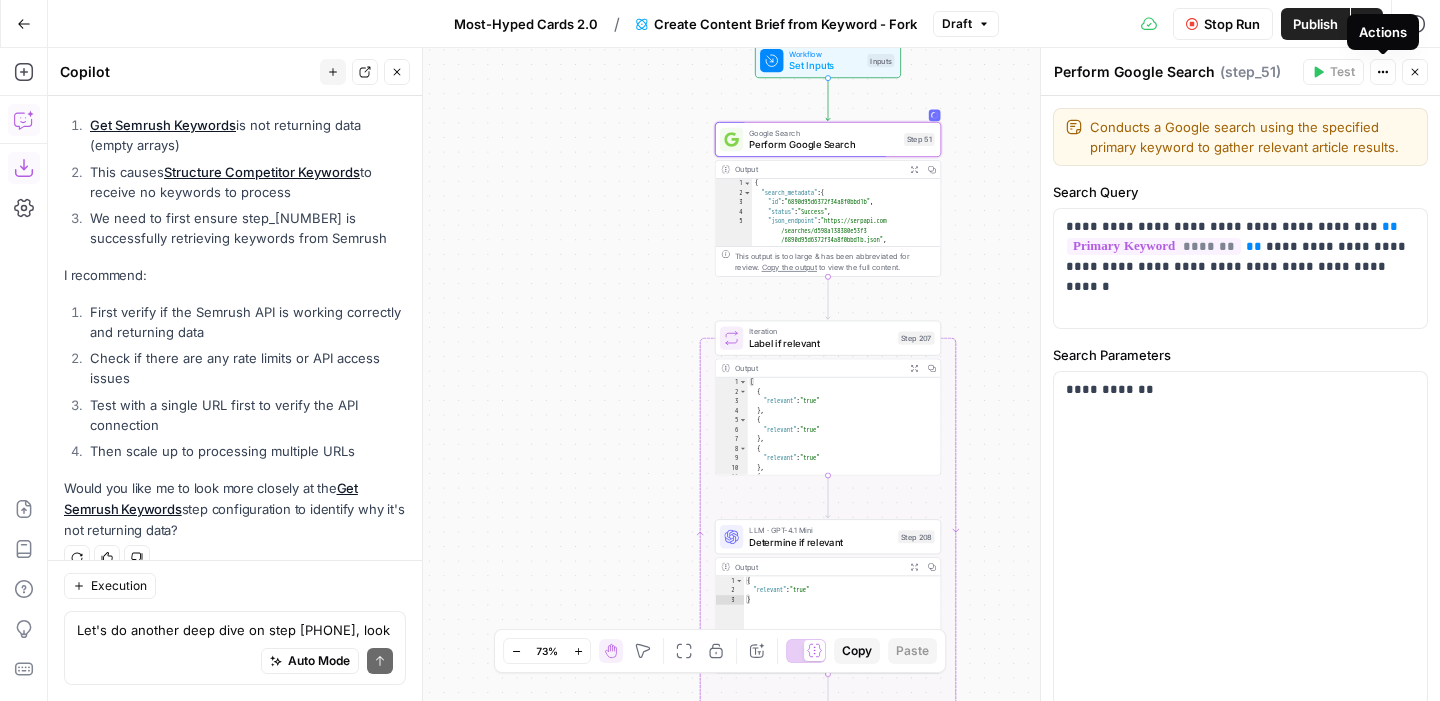 click 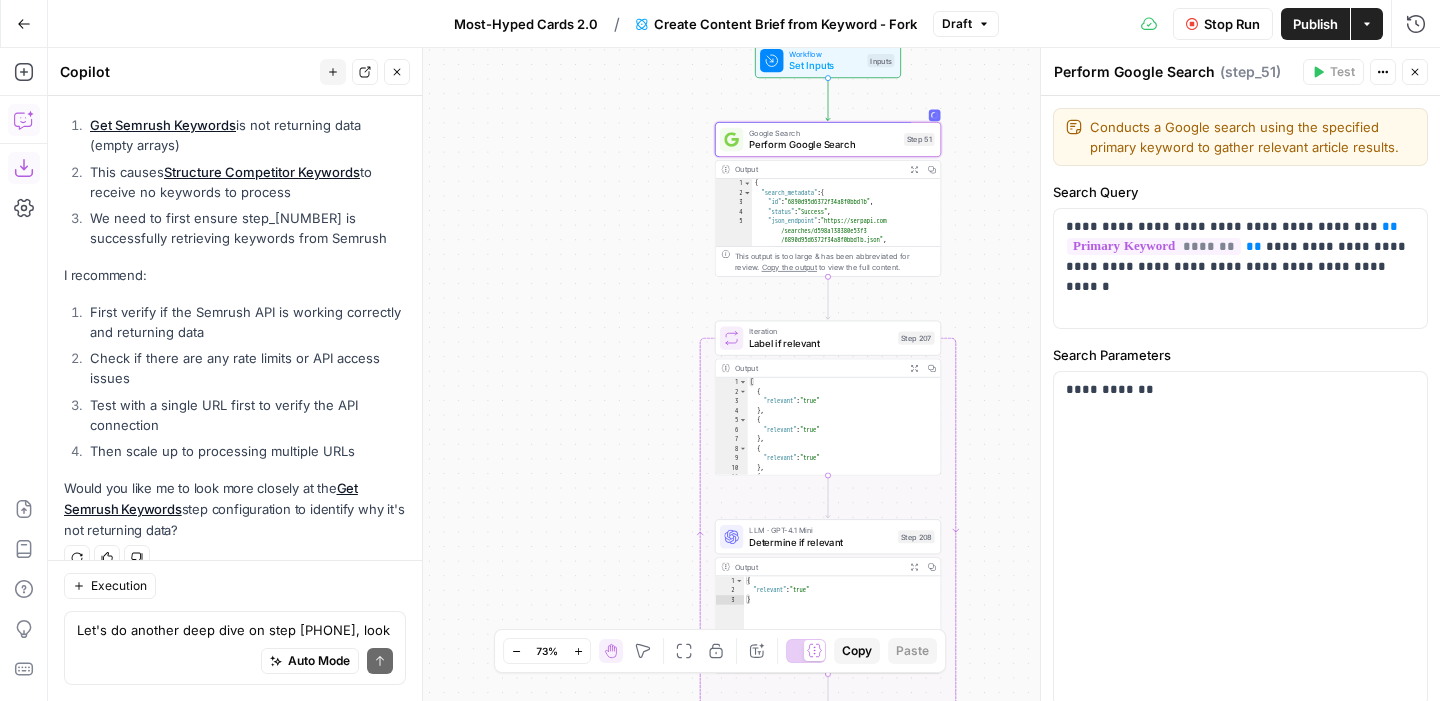 click 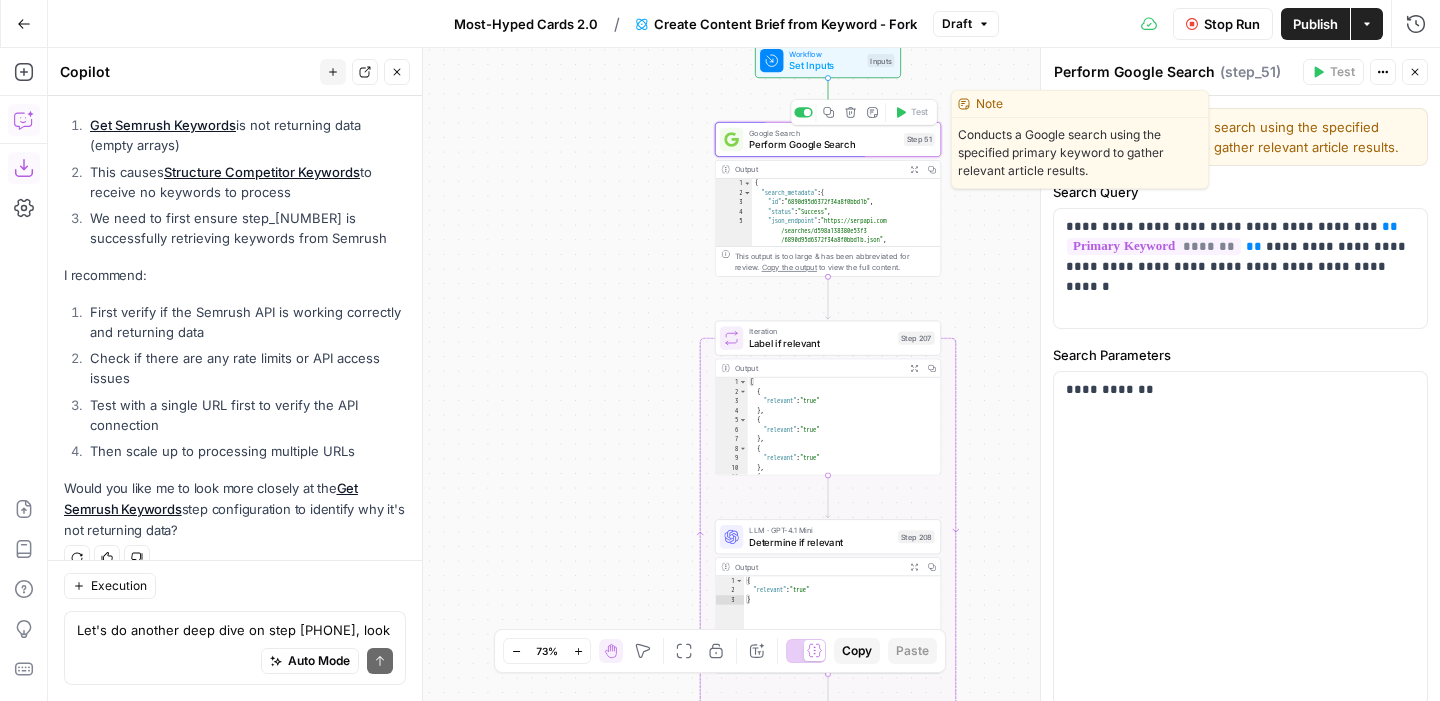 click on "Perform Google Search" at bounding box center (823, 144) 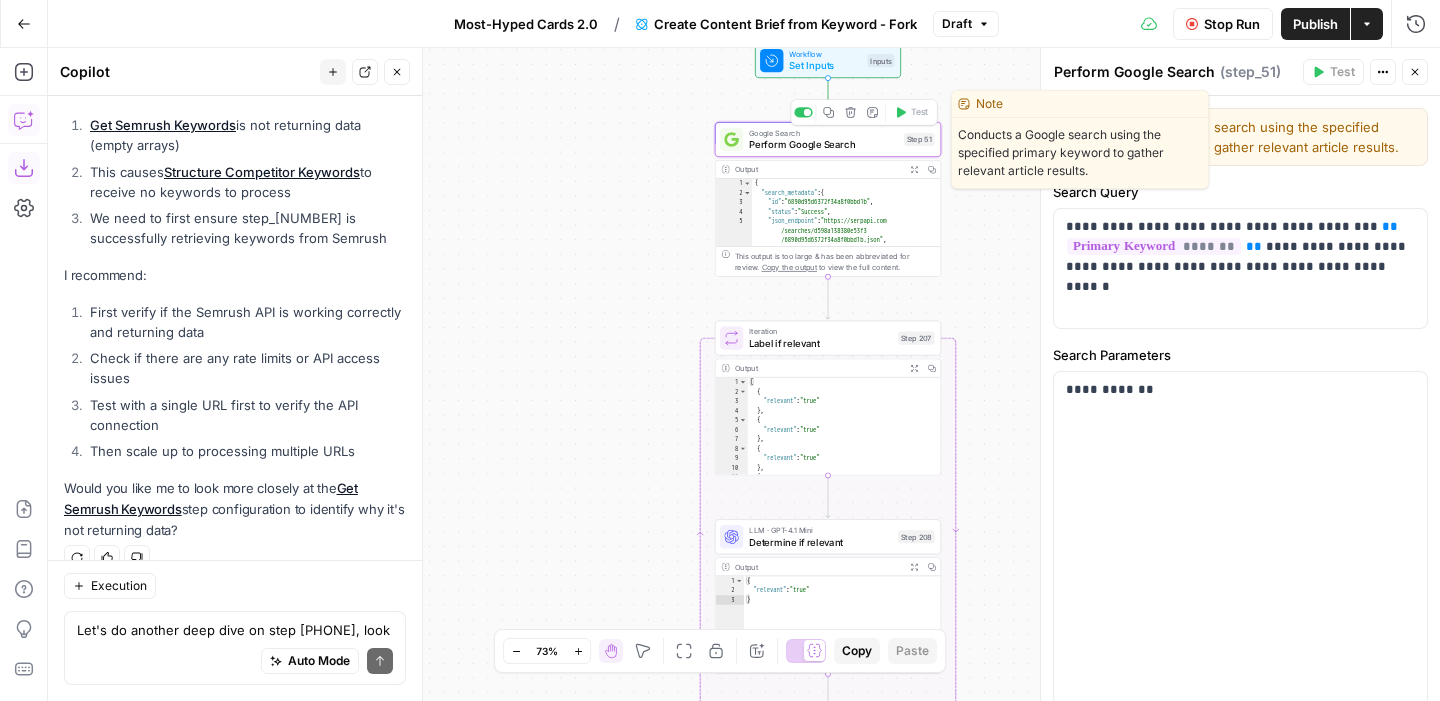 click on "Perform Google Search" at bounding box center [823, 144] 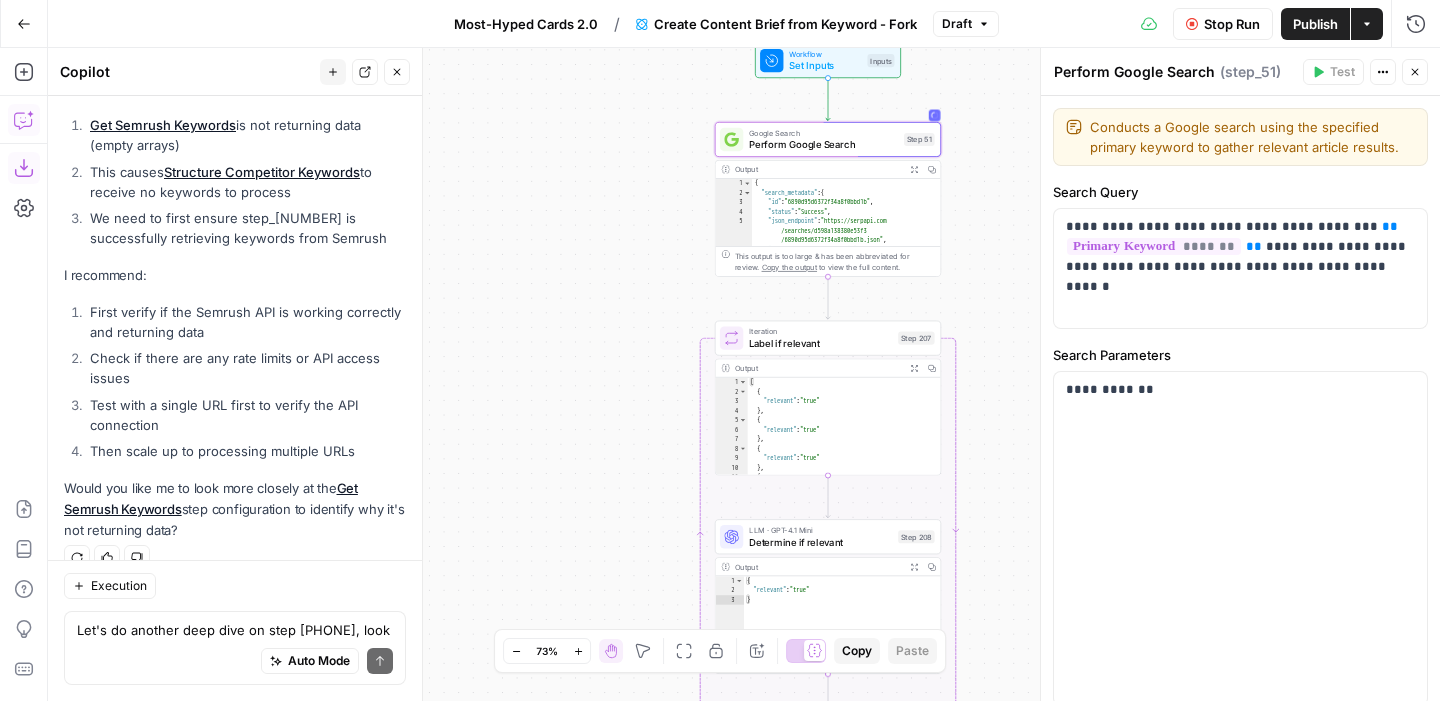 click on "Perform Google Search" at bounding box center [823, 144] 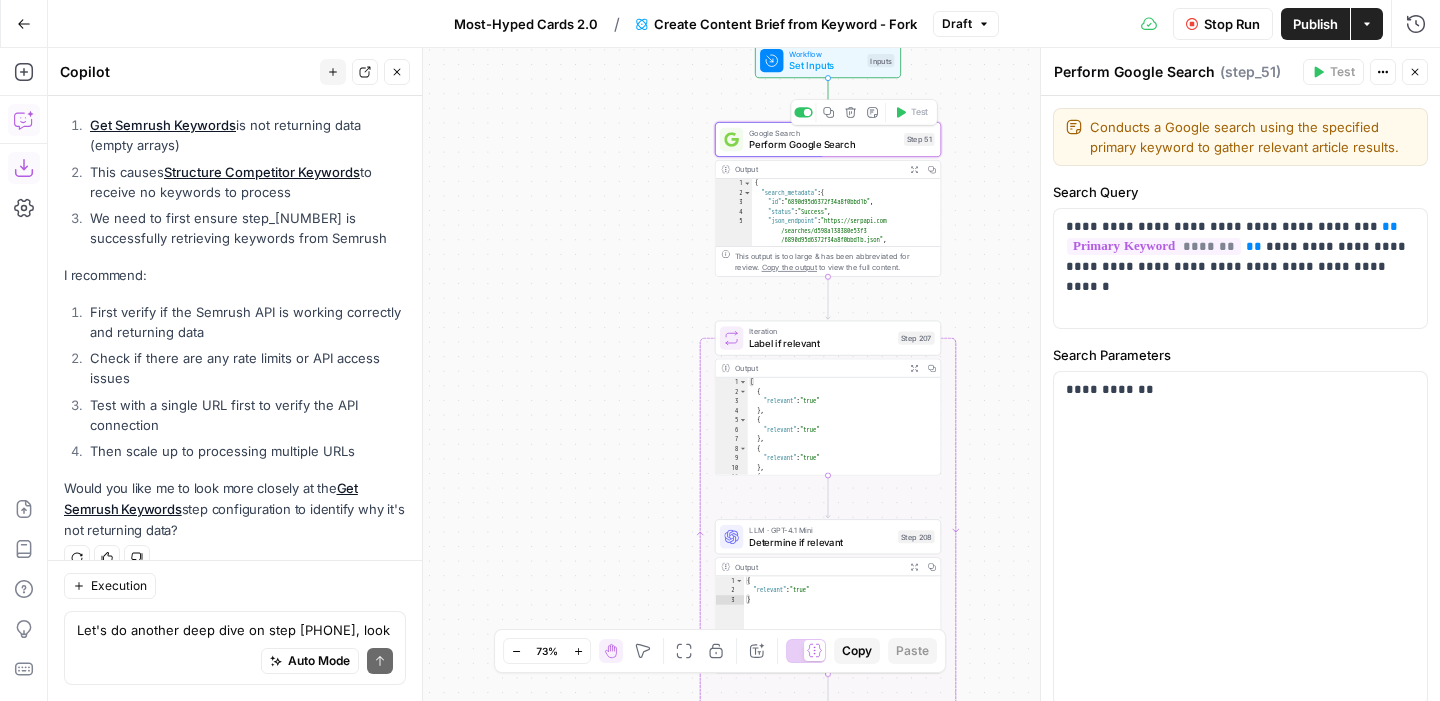 type on "**********" 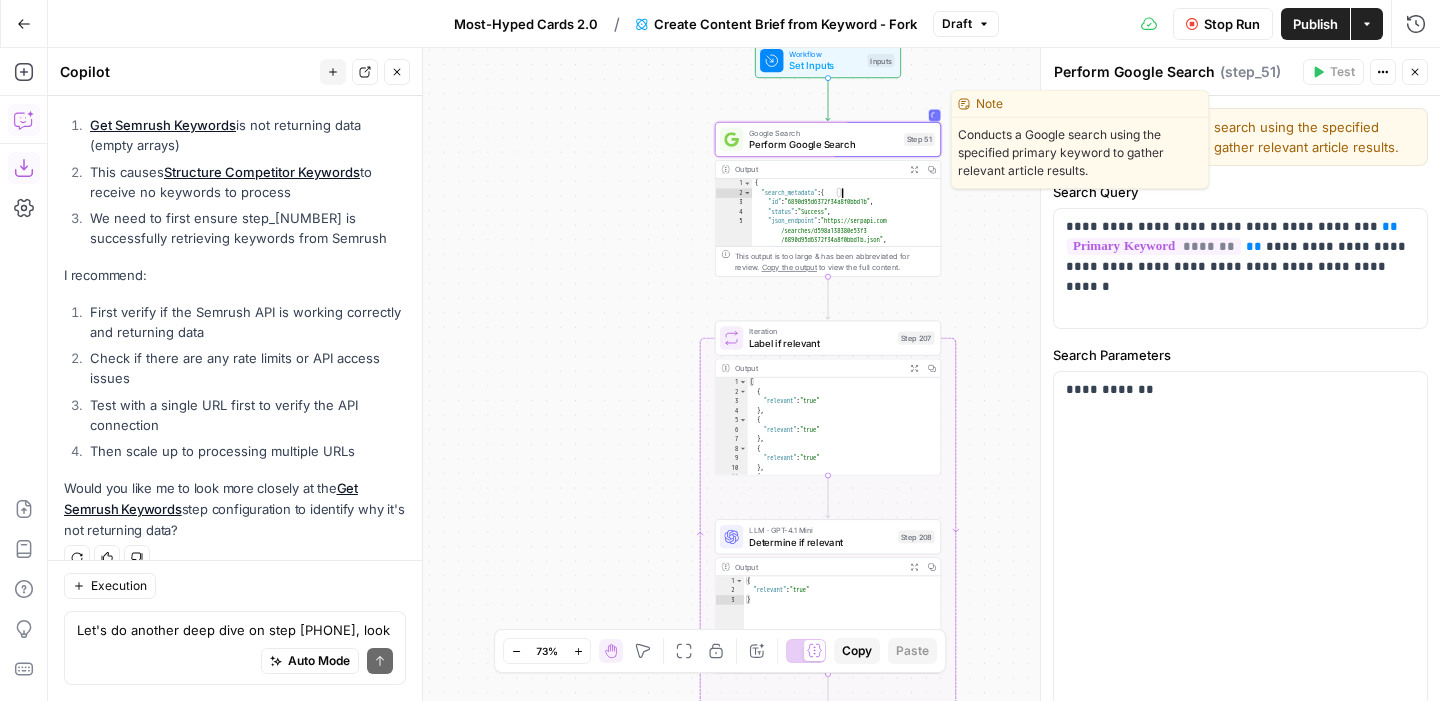 click on "Perform Google Search" at bounding box center [823, 144] 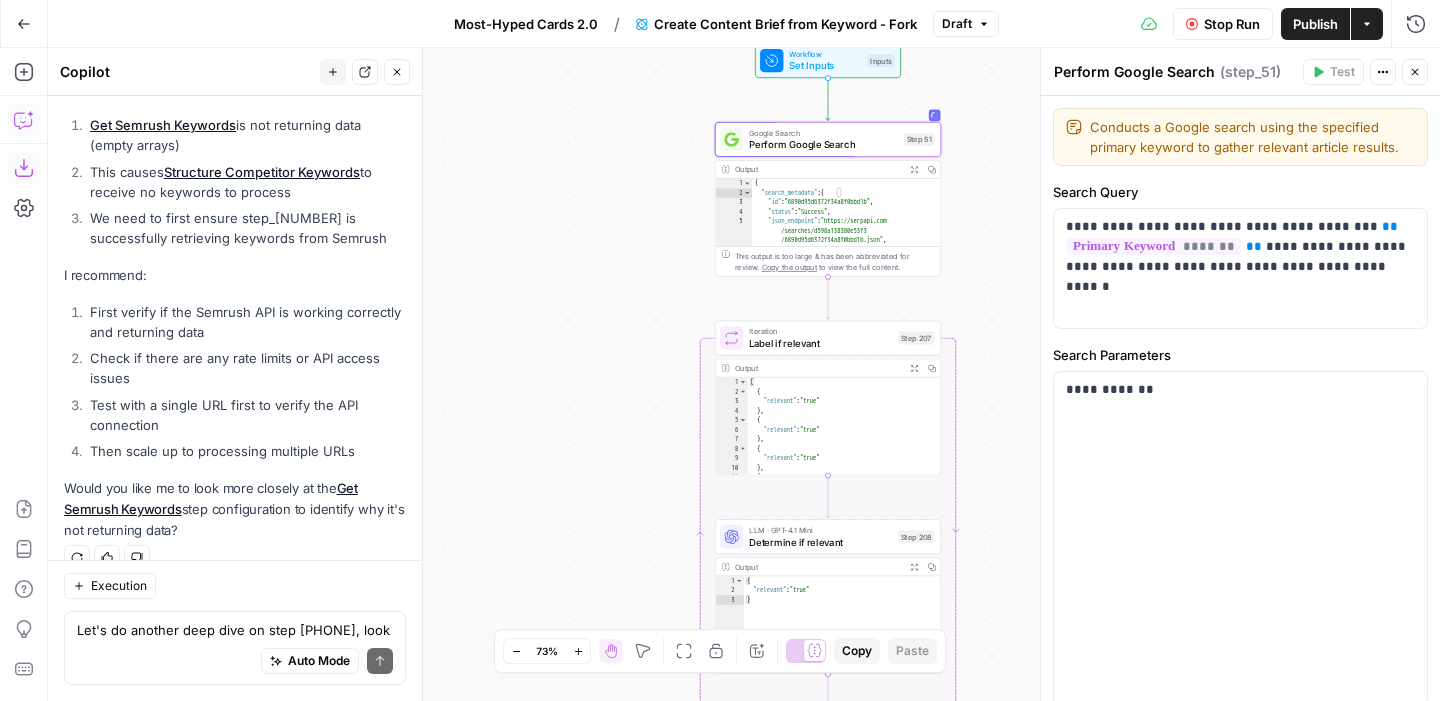 click 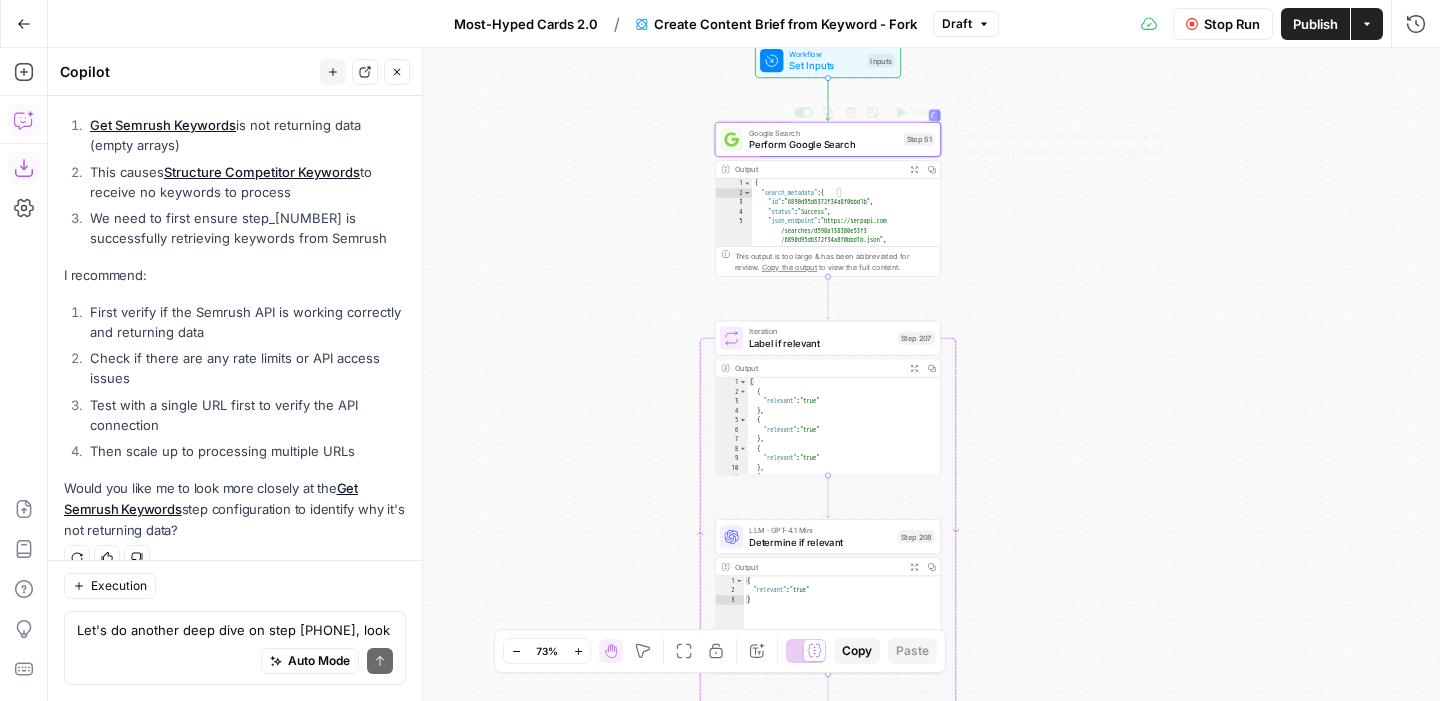 click on "Perform Google Search" at bounding box center (823, 144) 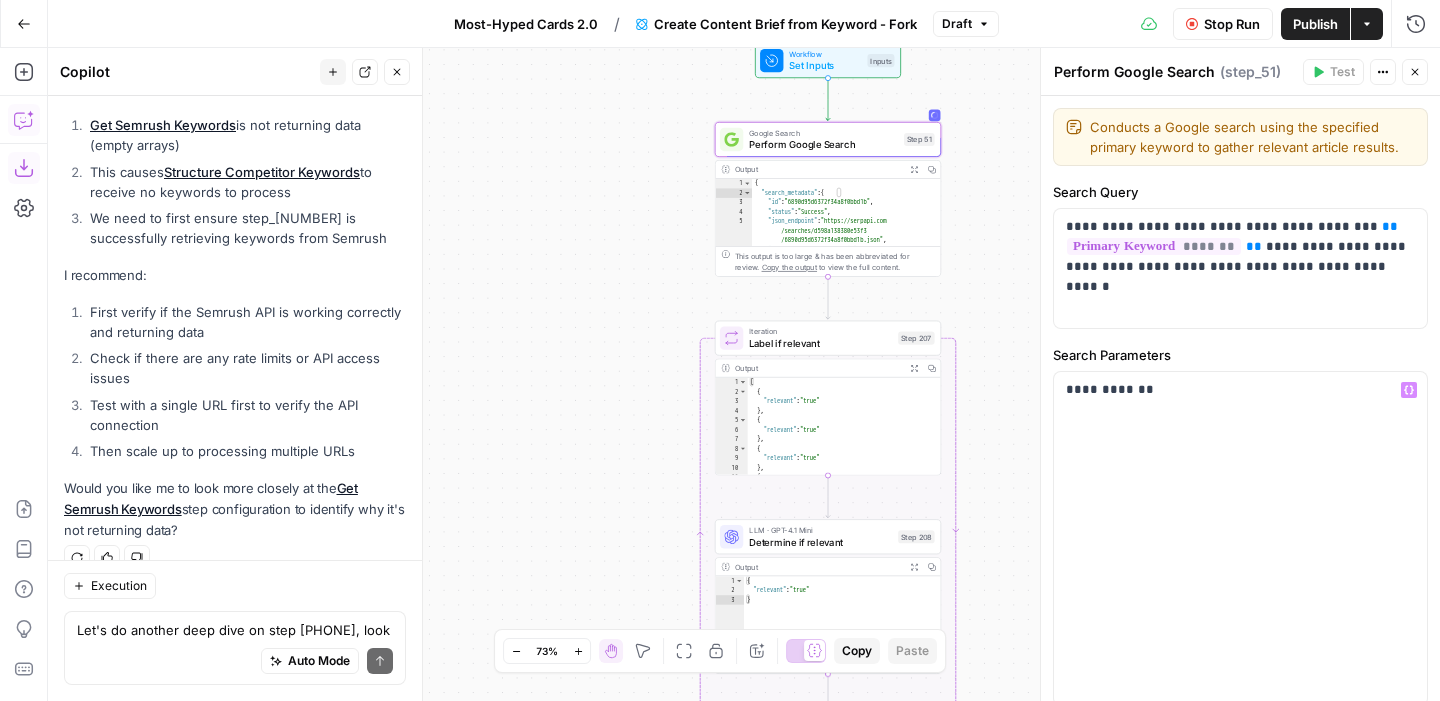 scroll, scrollTop: 1, scrollLeft: 0, axis: vertical 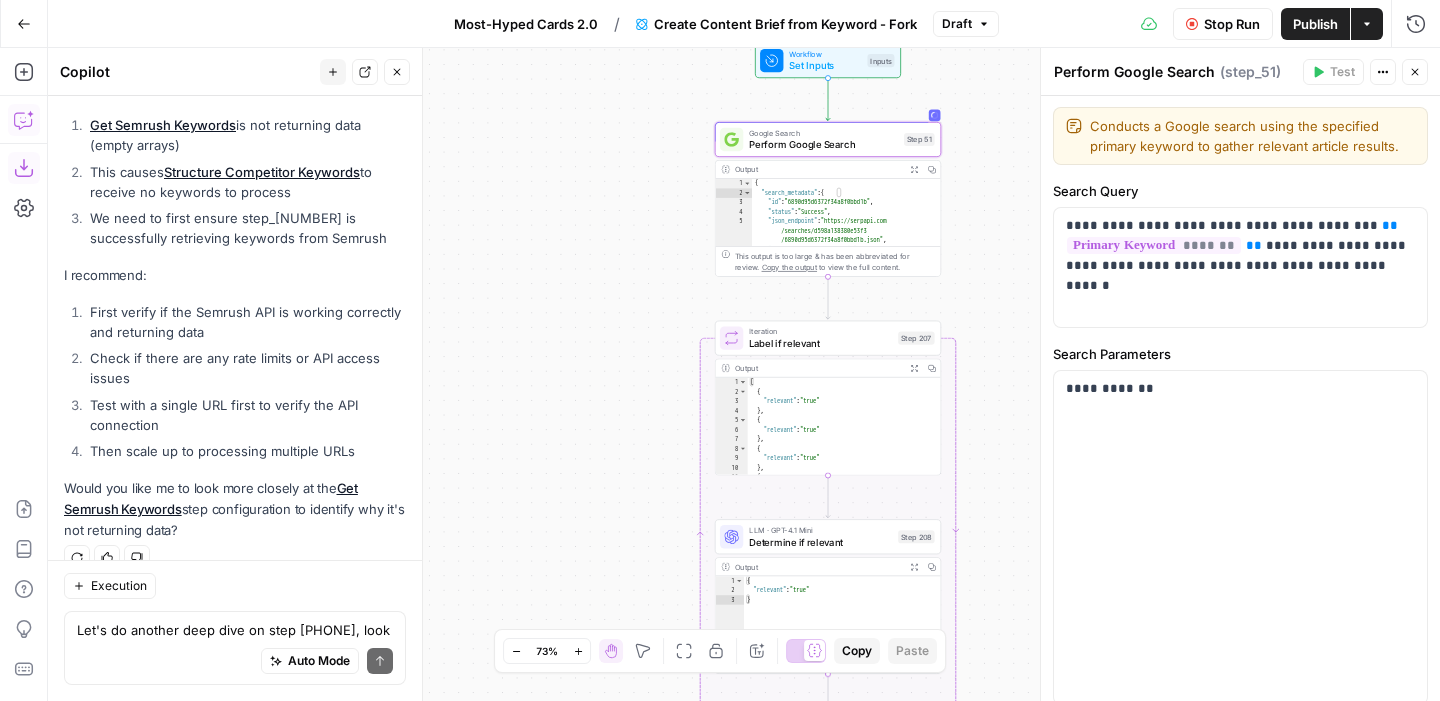 click 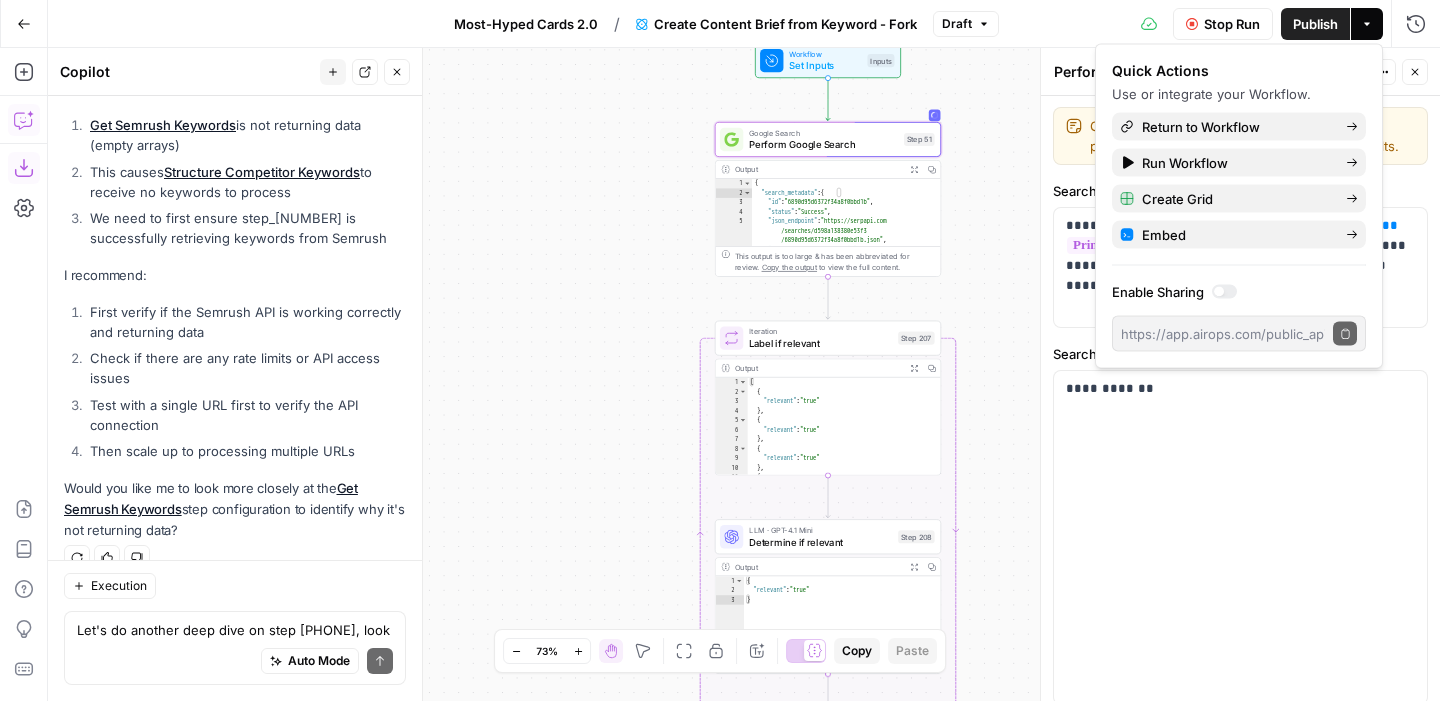click 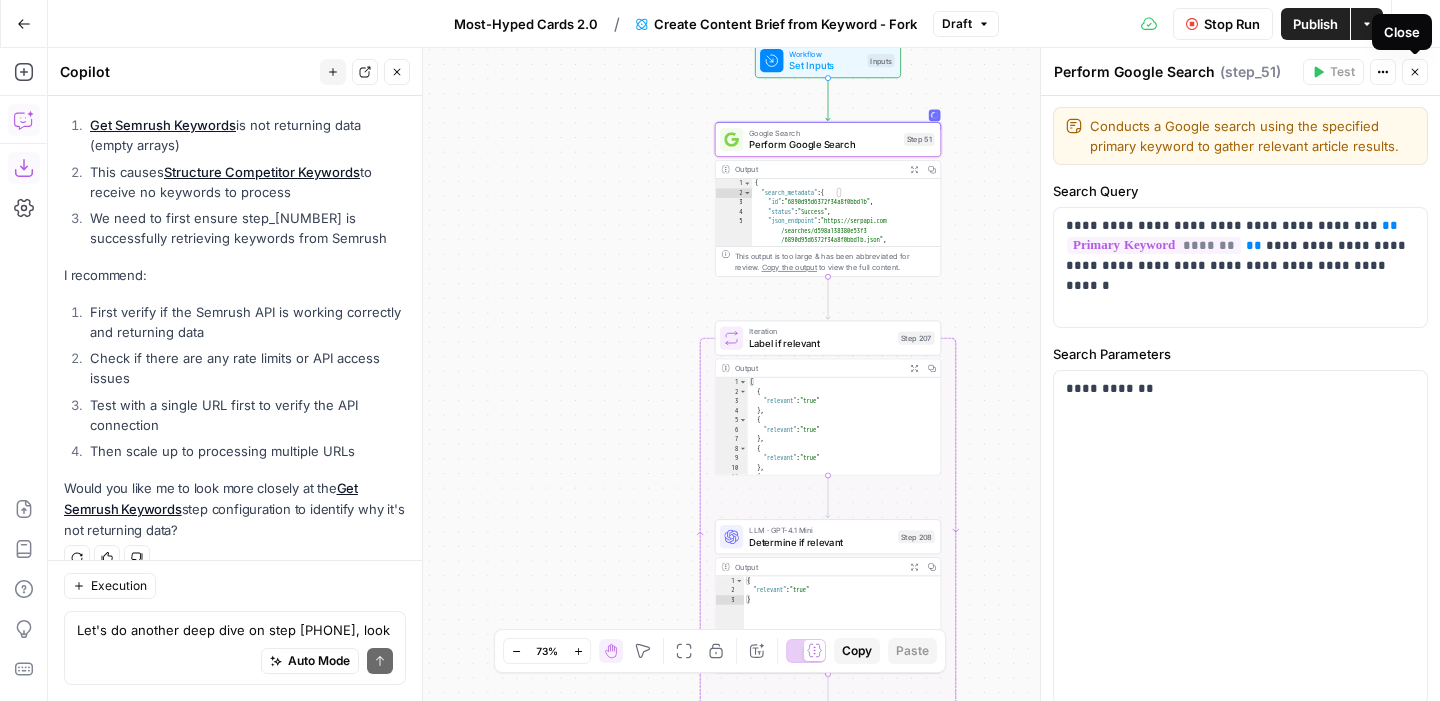click on "Close" at bounding box center [1402, 32] 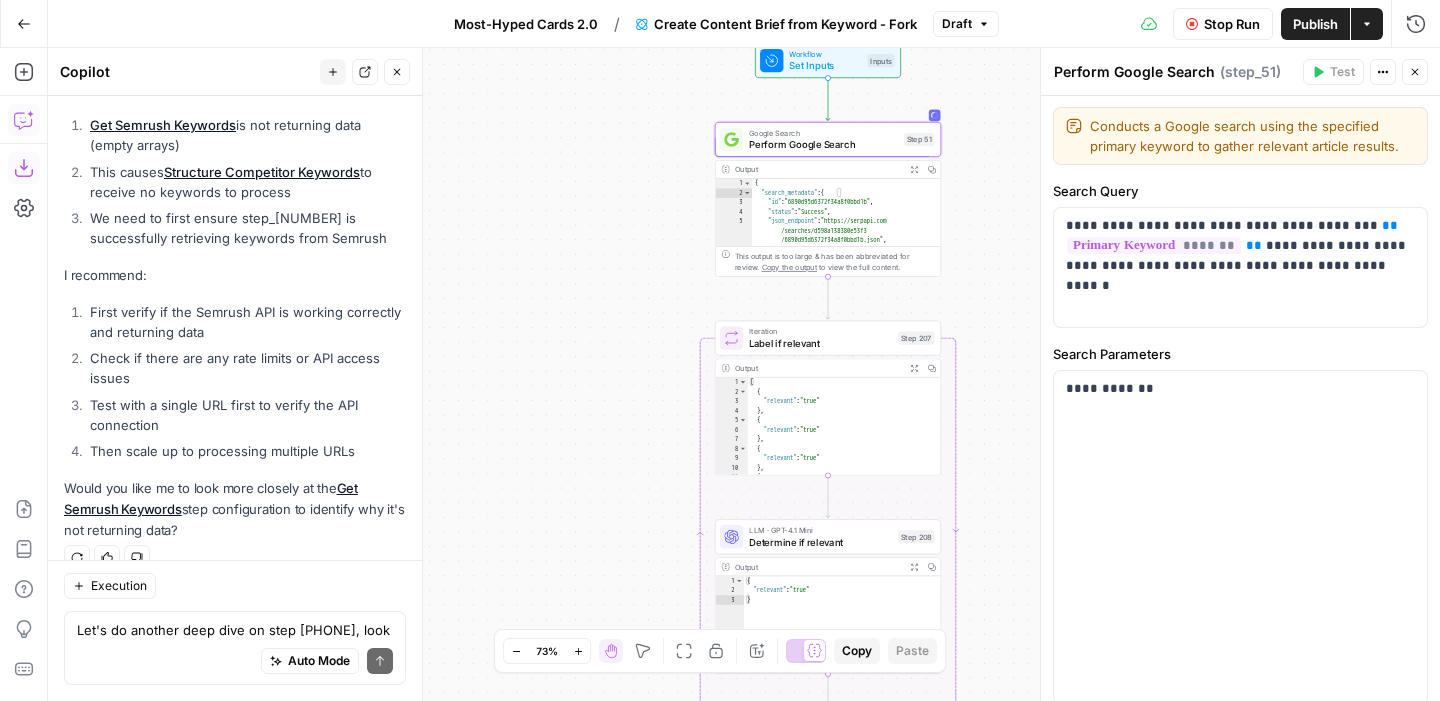 click 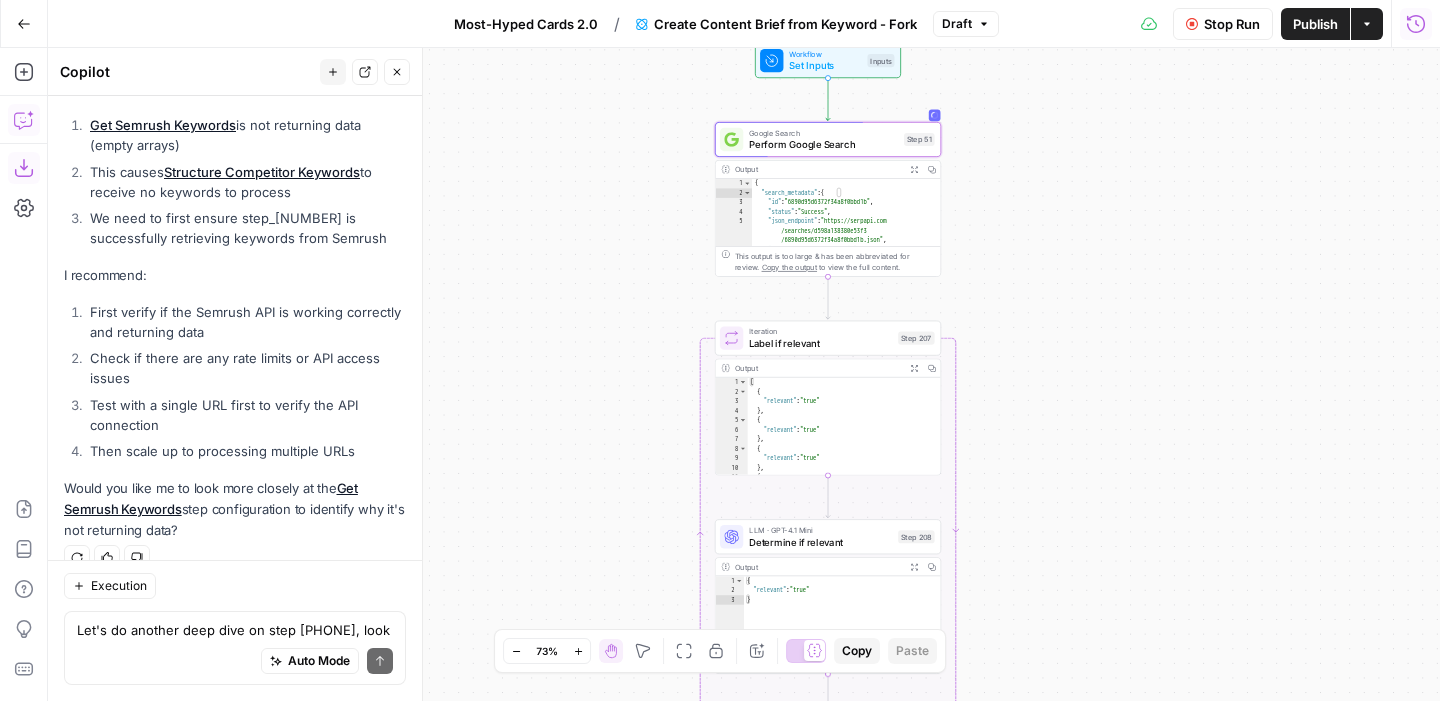click 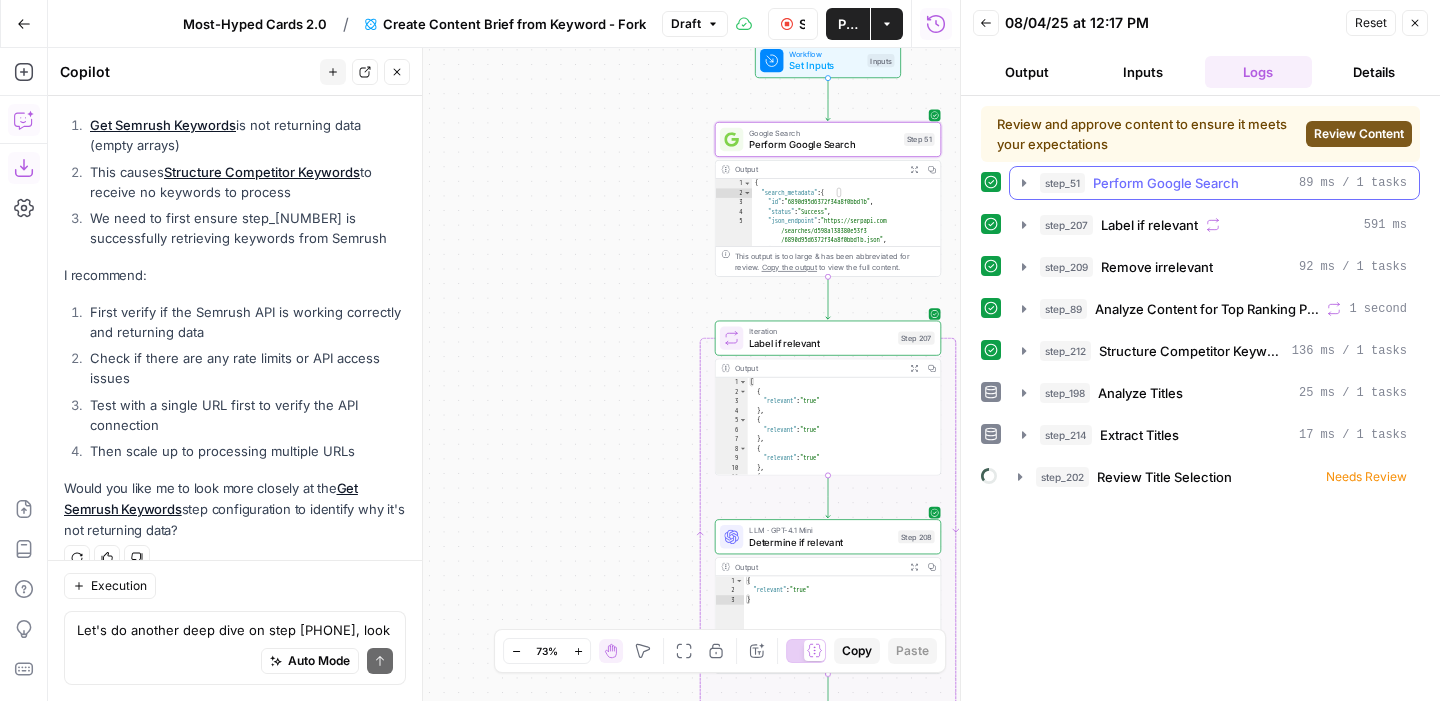 click 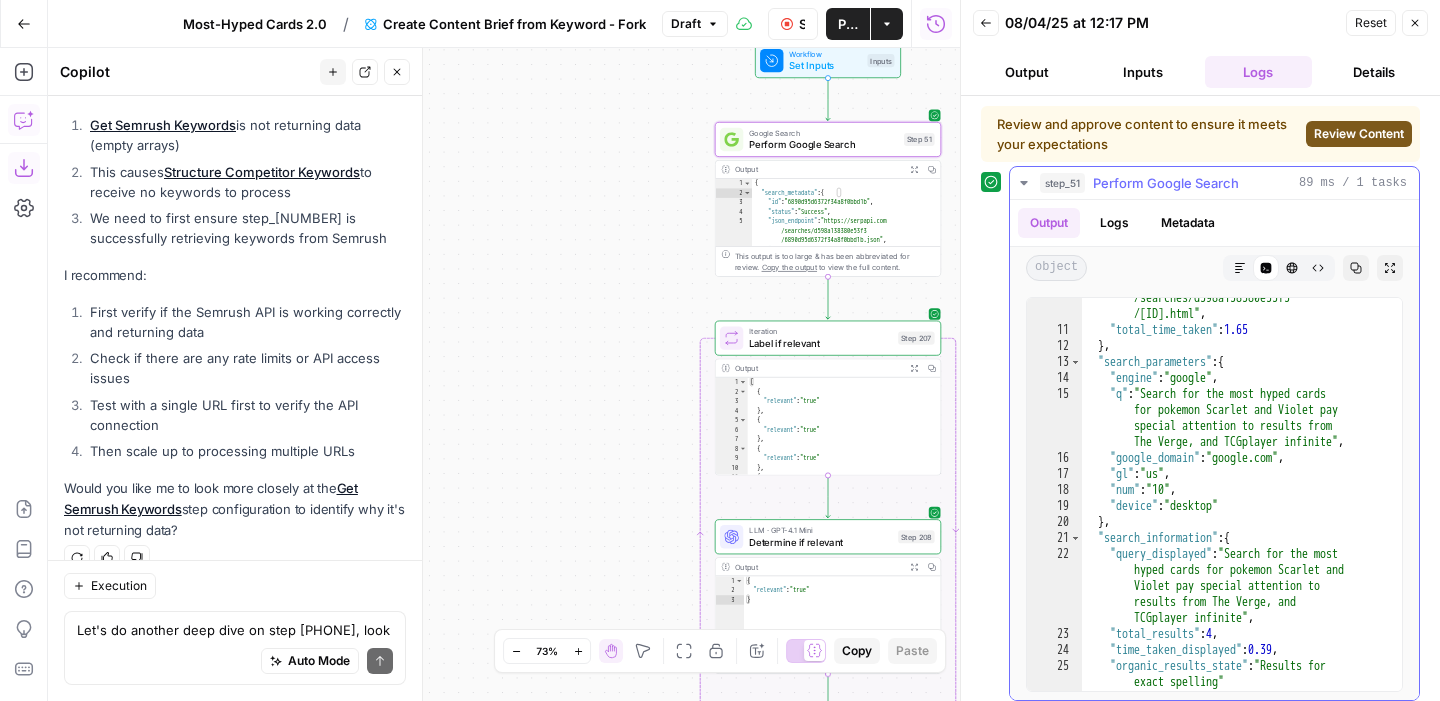 scroll, scrollTop: 473, scrollLeft: 0, axis: vertical 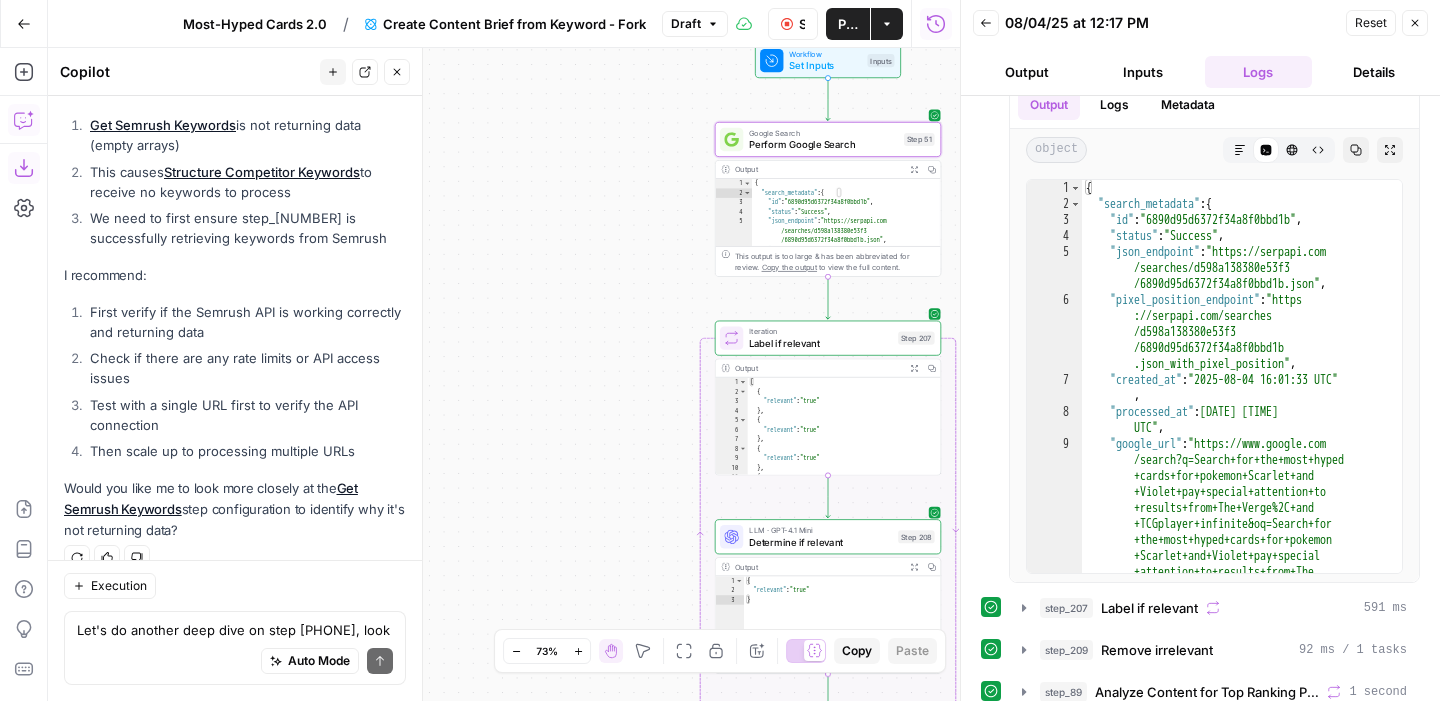 click 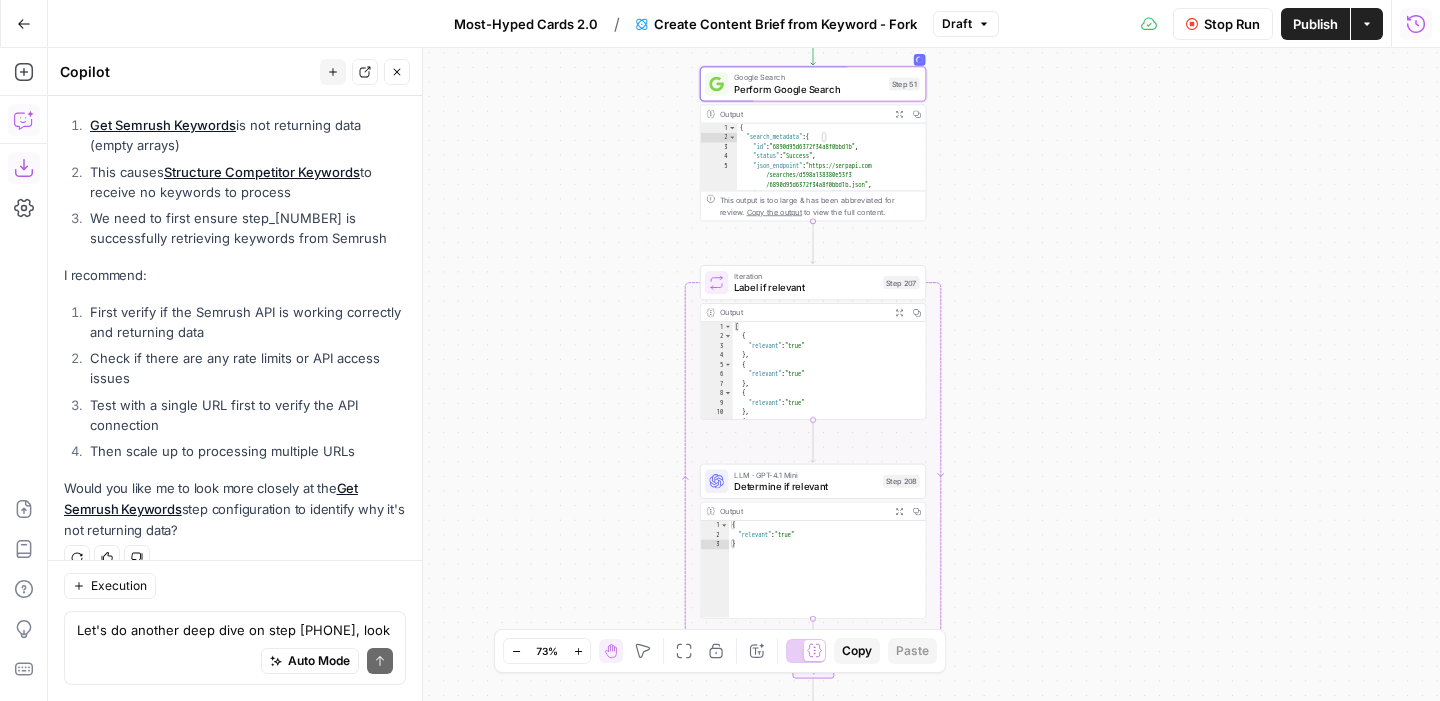 click on "Label if relevant" at bounding box center [805, 287] 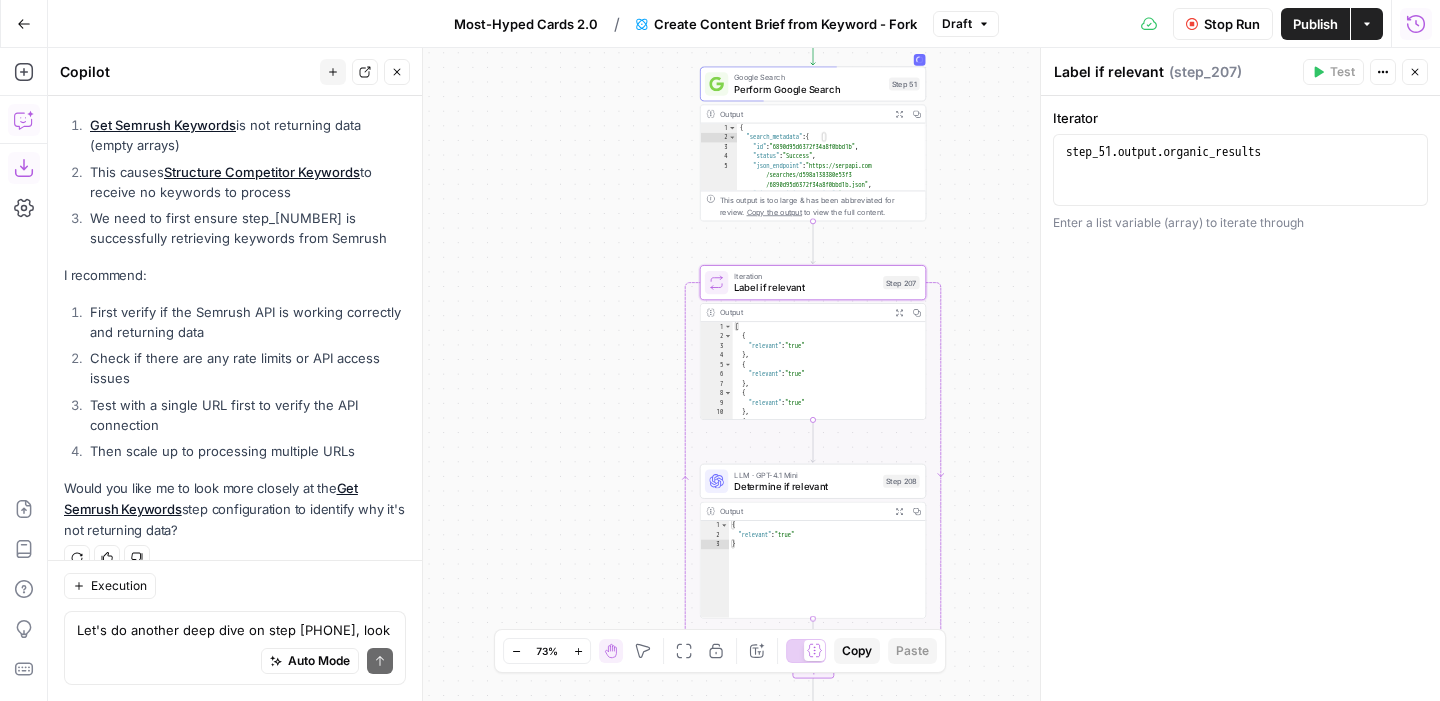 click on "Label if relevant" at bounding box center [805, 287] 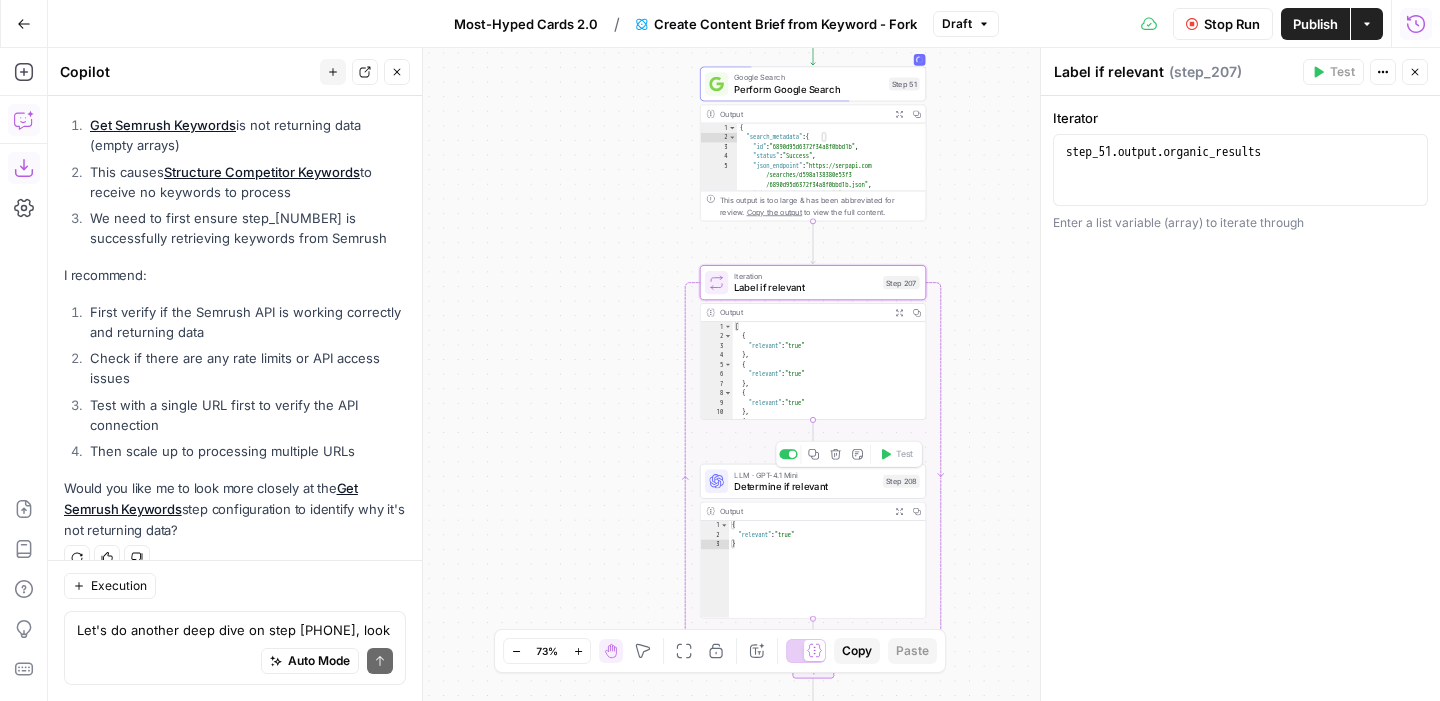click on "Determine if relevant" at bounding box center [805, 486] 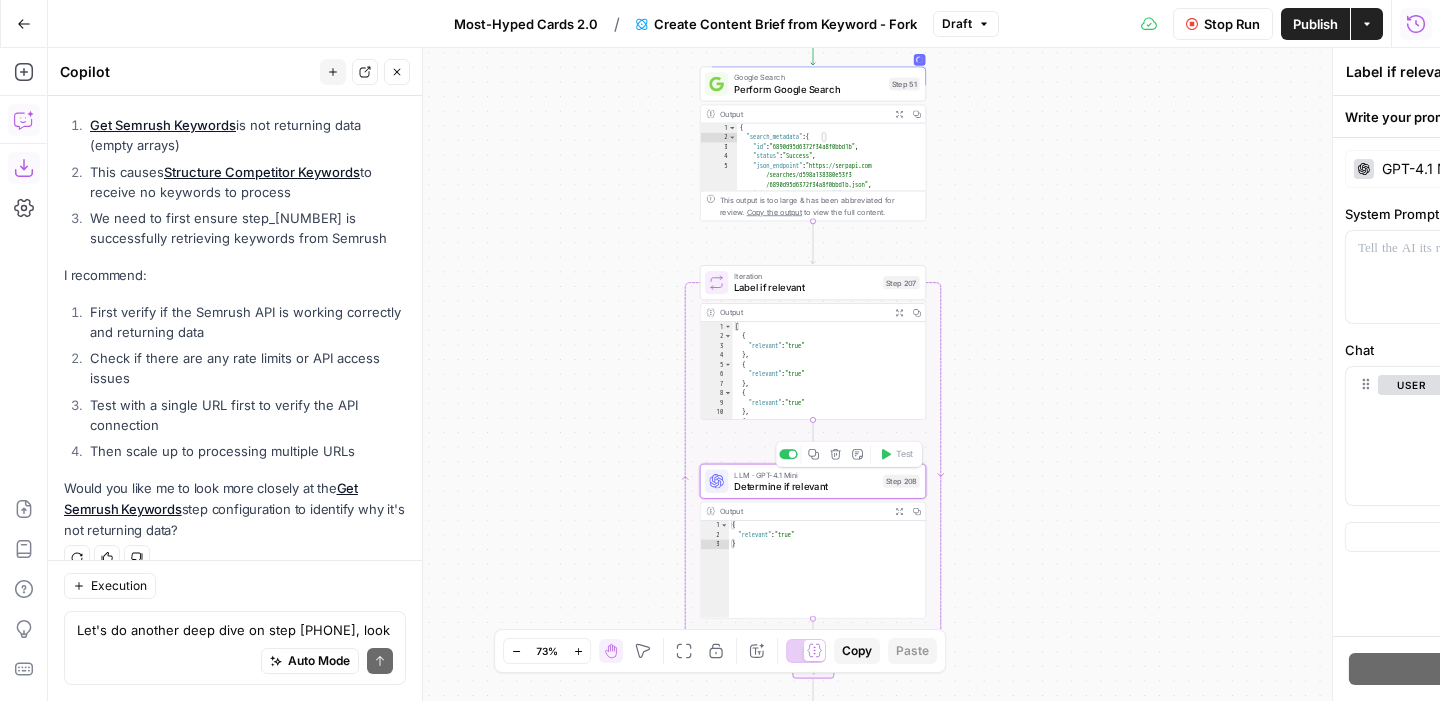 type on "Determine if relevant" 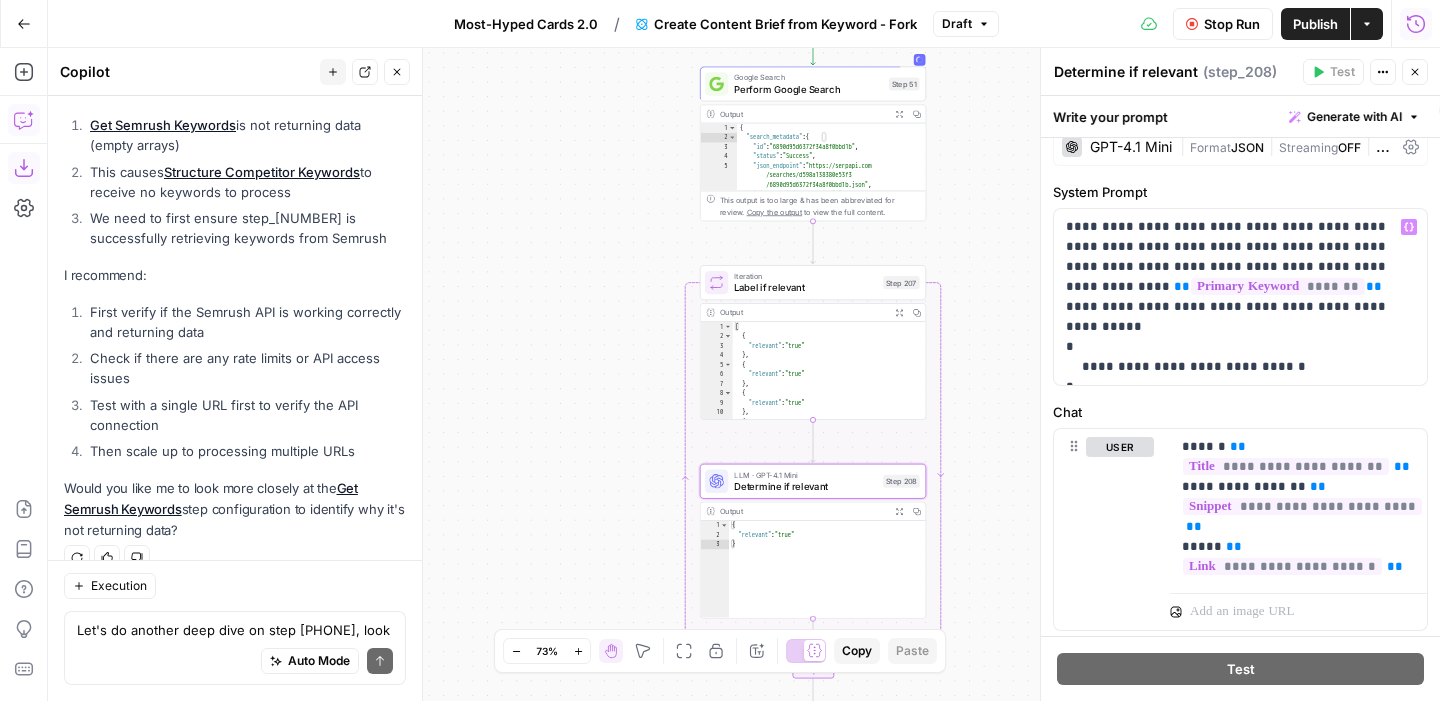 scroll, scrollTop: 0, scrollLeft: 0, axis: both 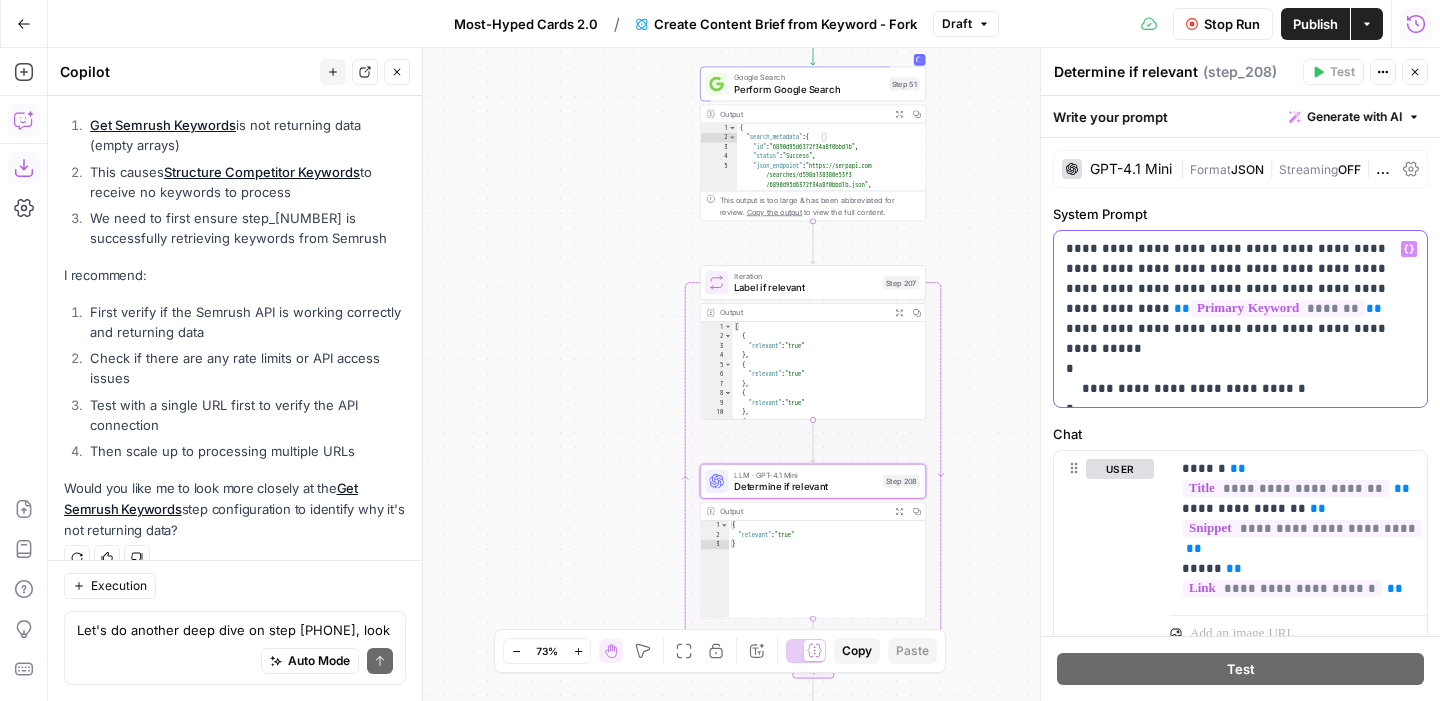 click on "**********" at bounding box center [1240, 319] 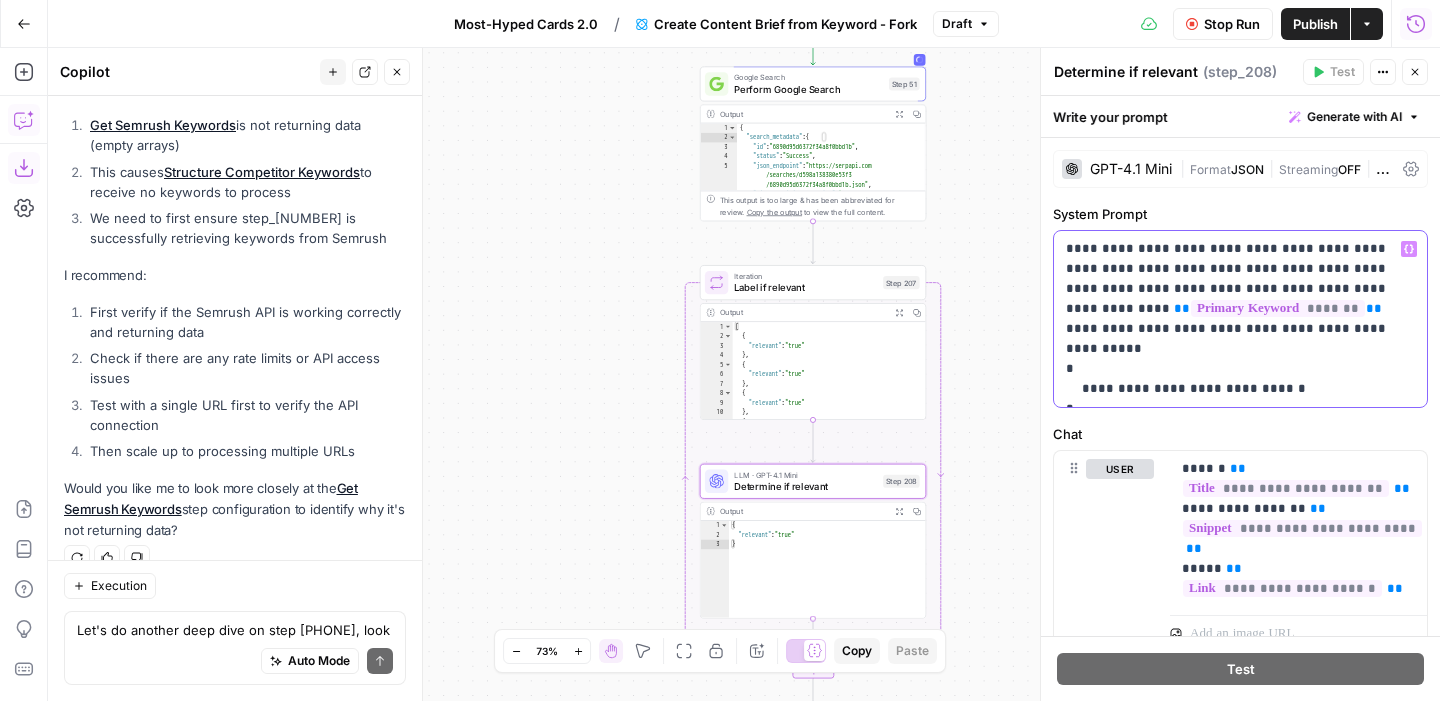 type 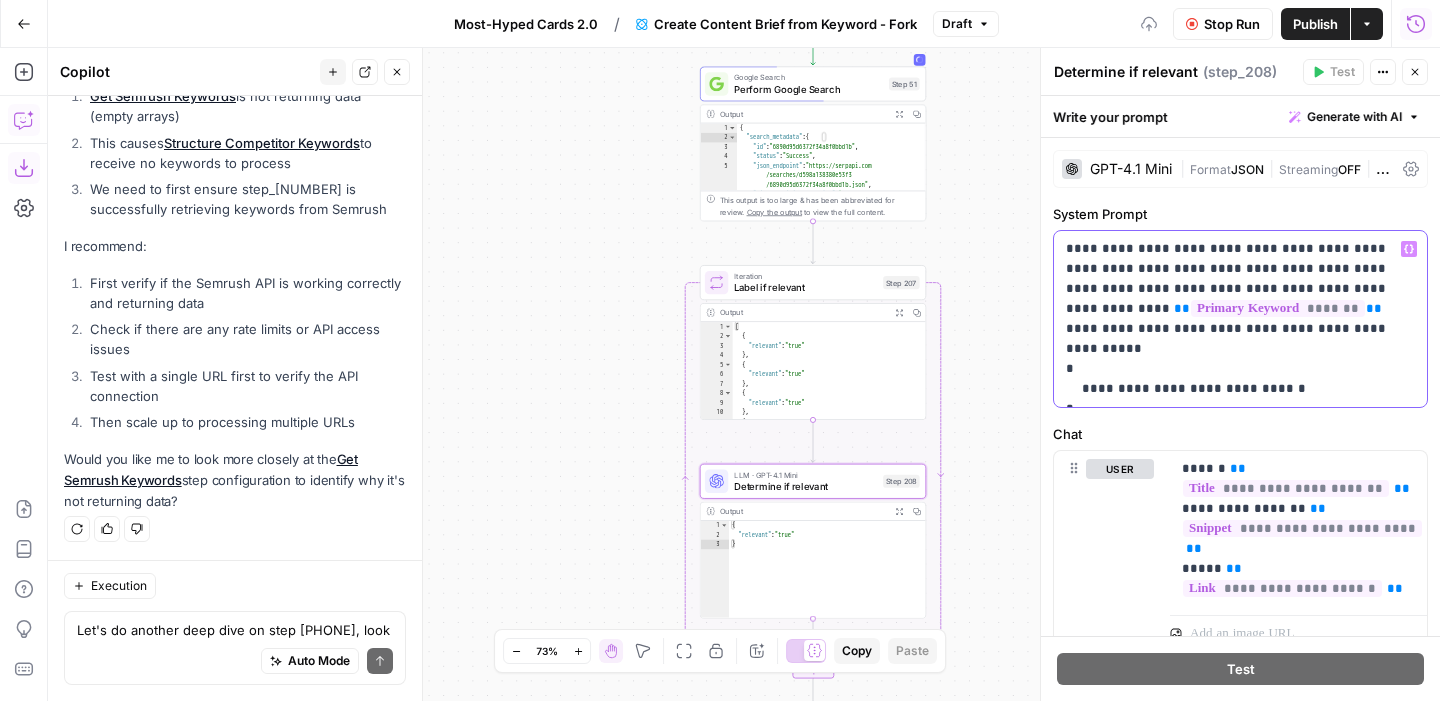 scroll, scrollTop: 3460, scrollLeft: 0, axis: vertical 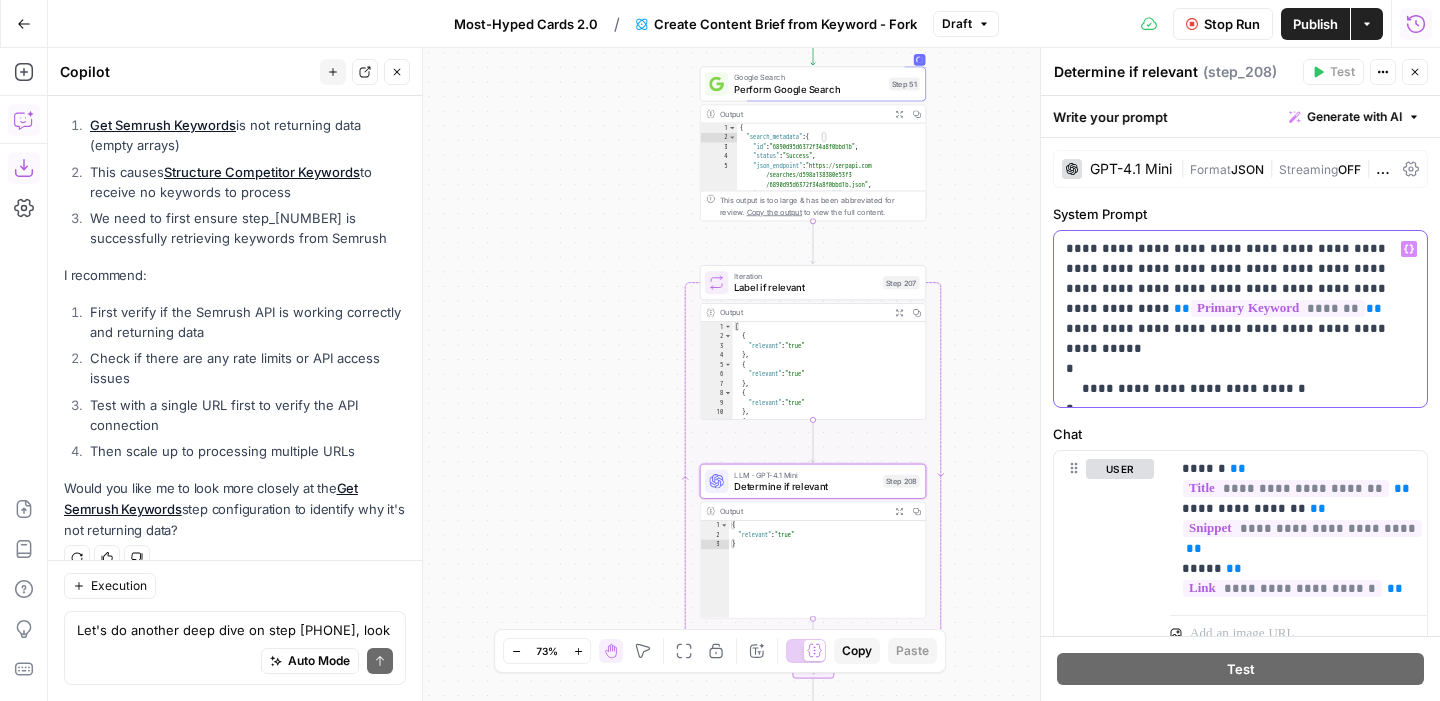 click on "**********" at bounding box center [1240, 319] 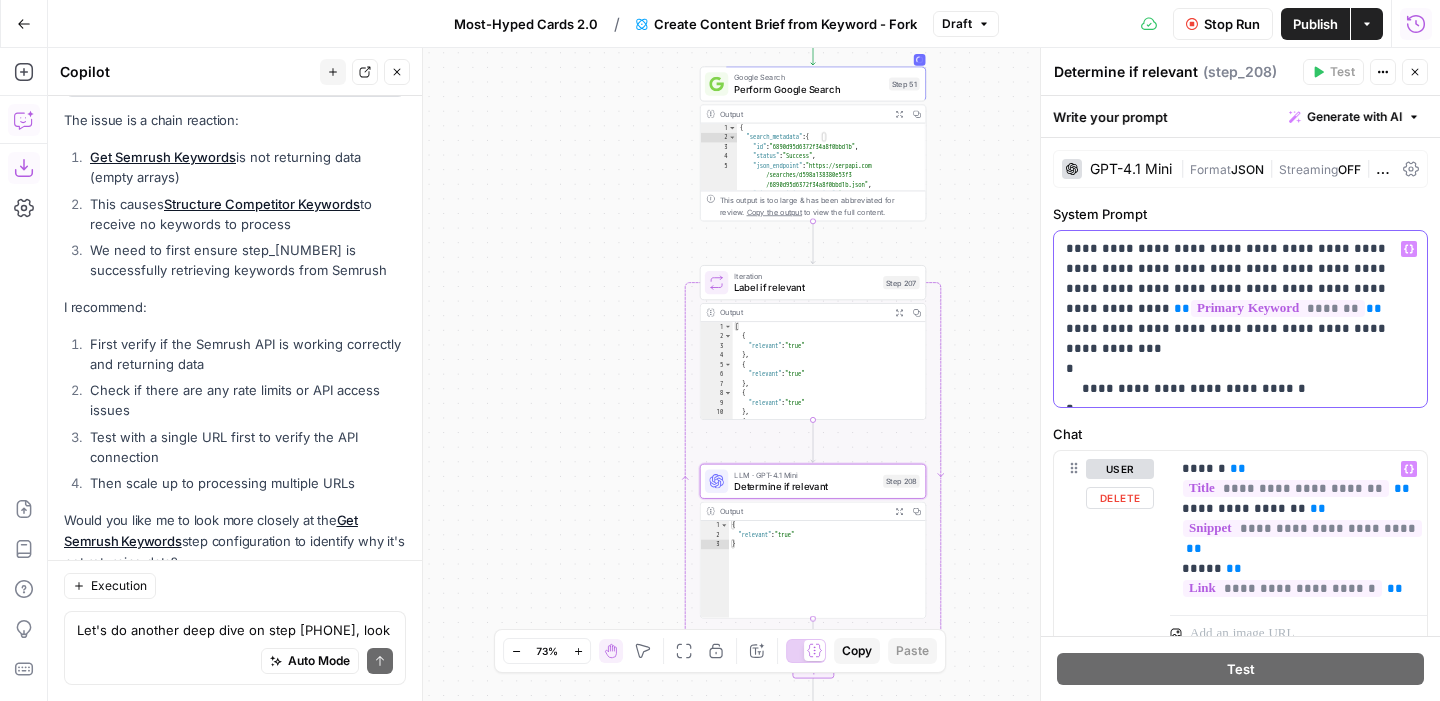 scroll, scrollTop: 3492, scrollLeft: 0, axis: vertical 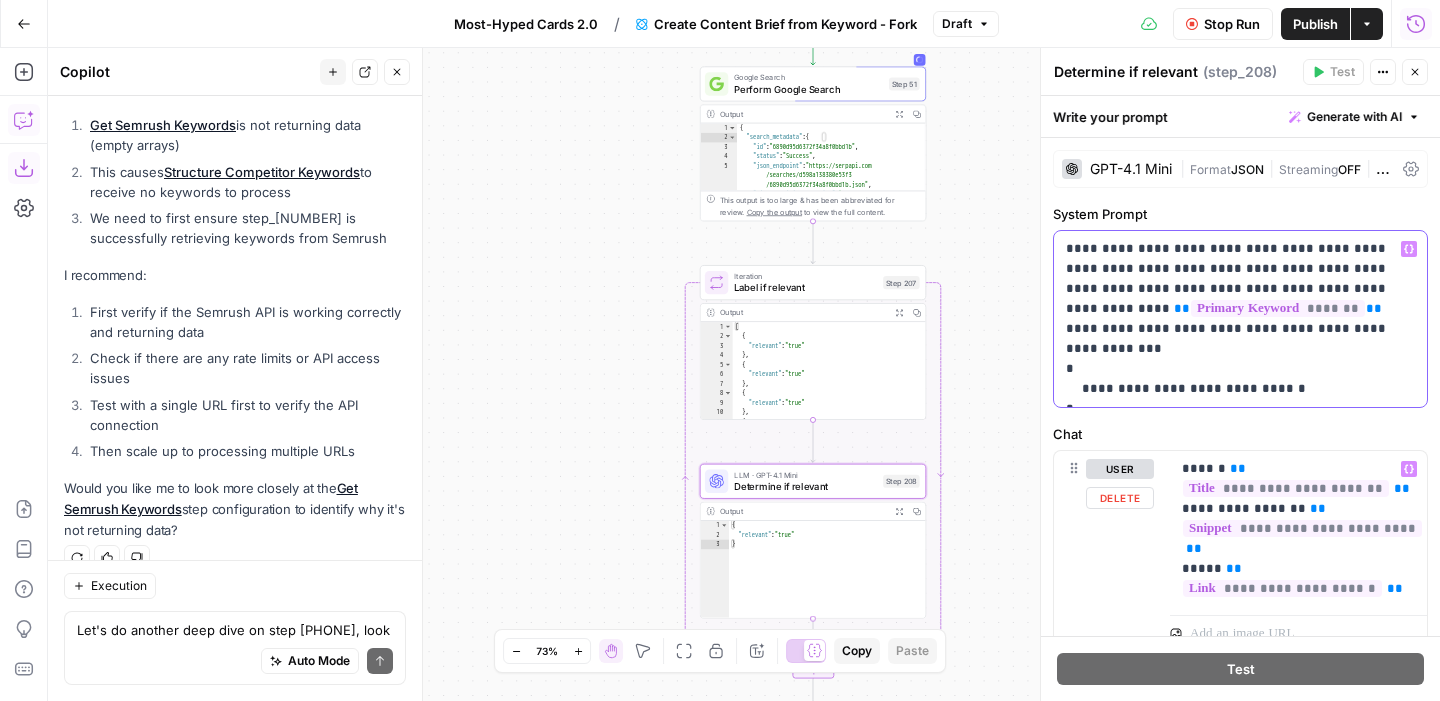 click 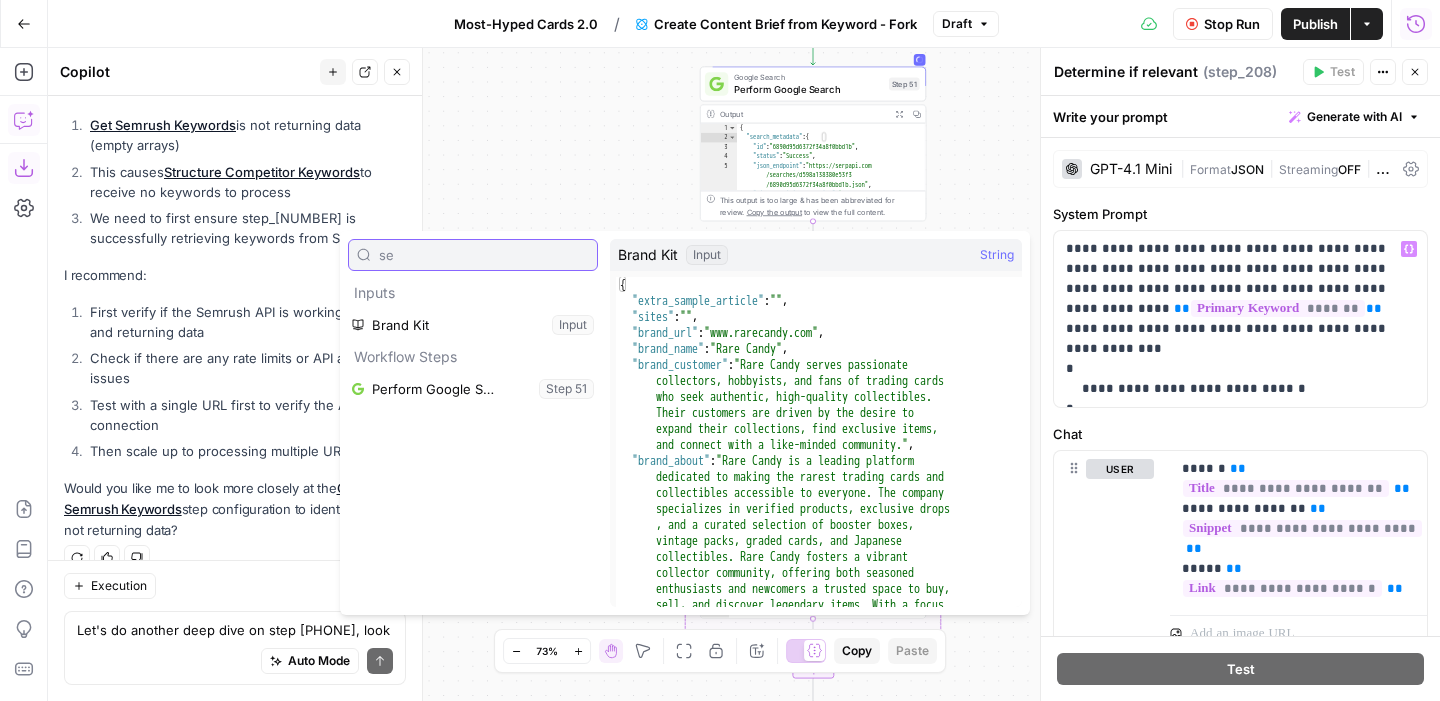 type on "s" 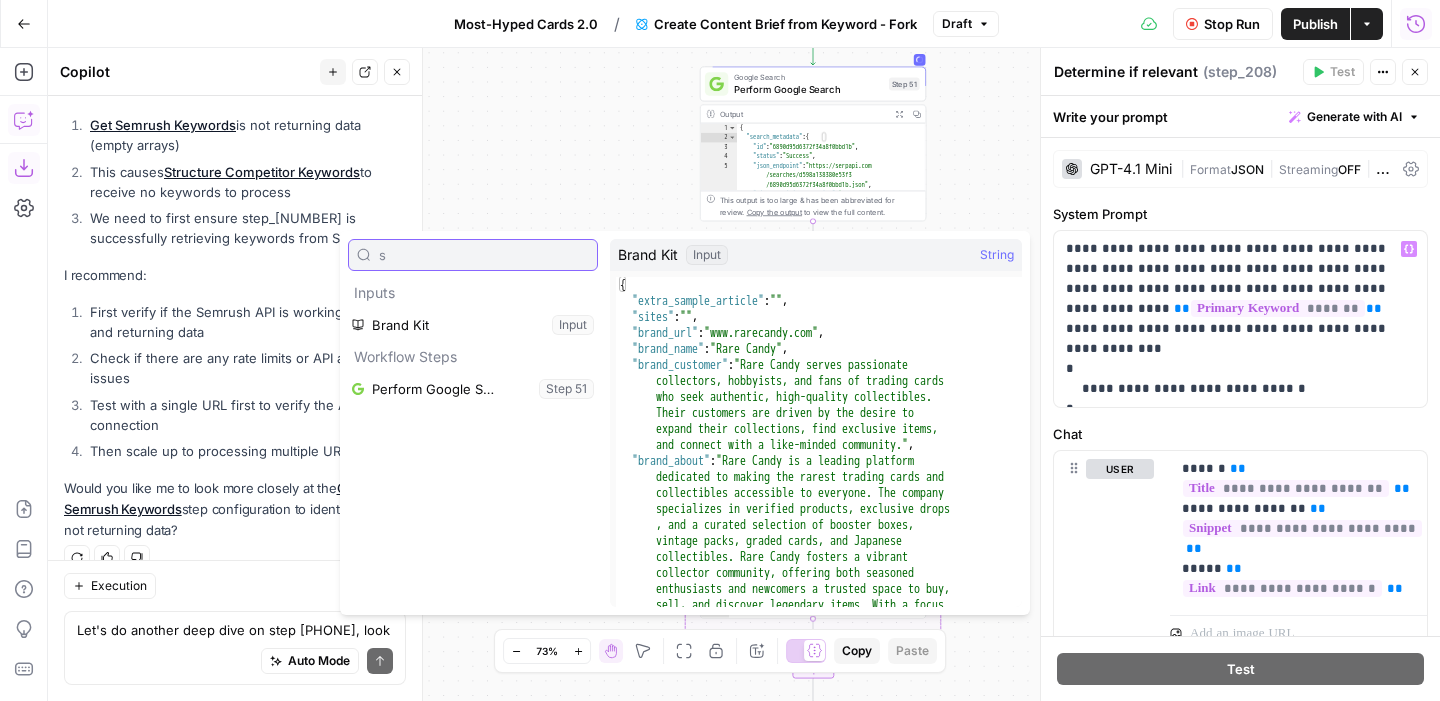 type 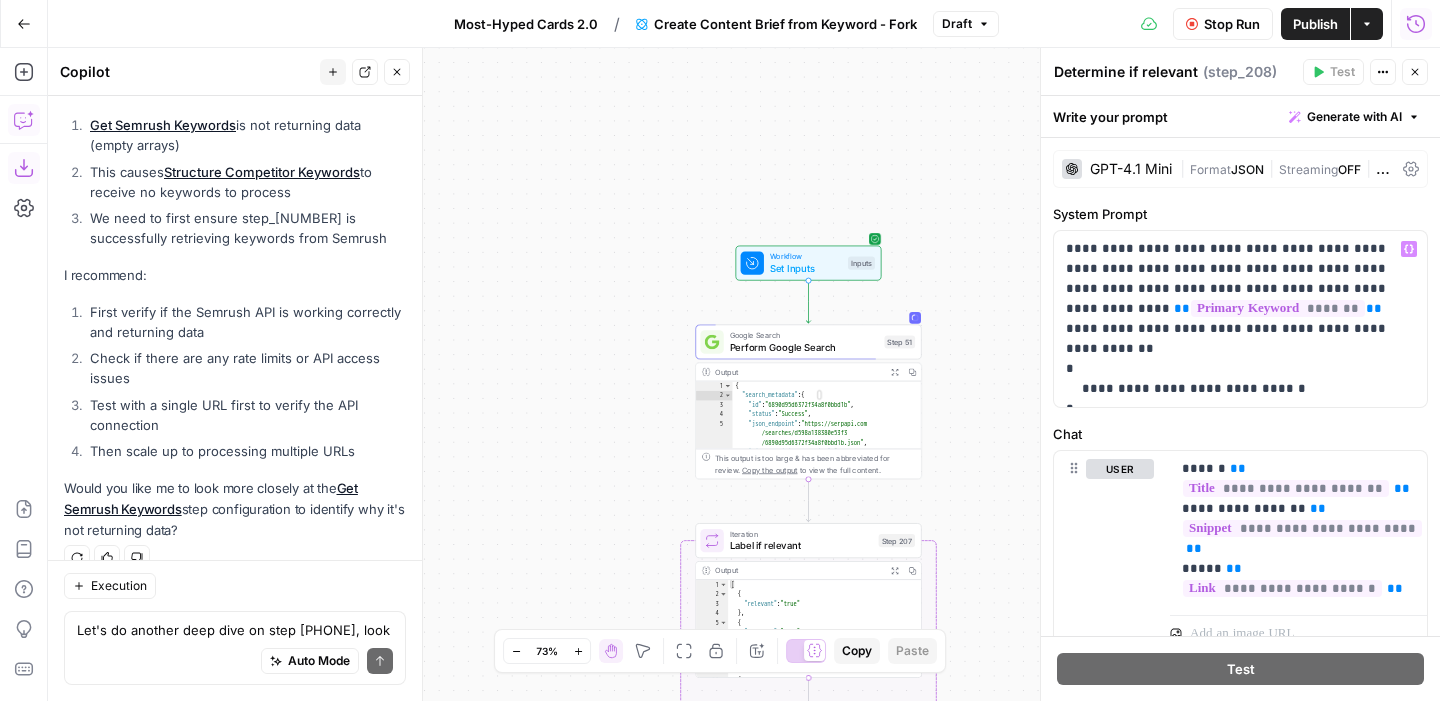 click on "Set Inputs" at bounding box center (806, 268) 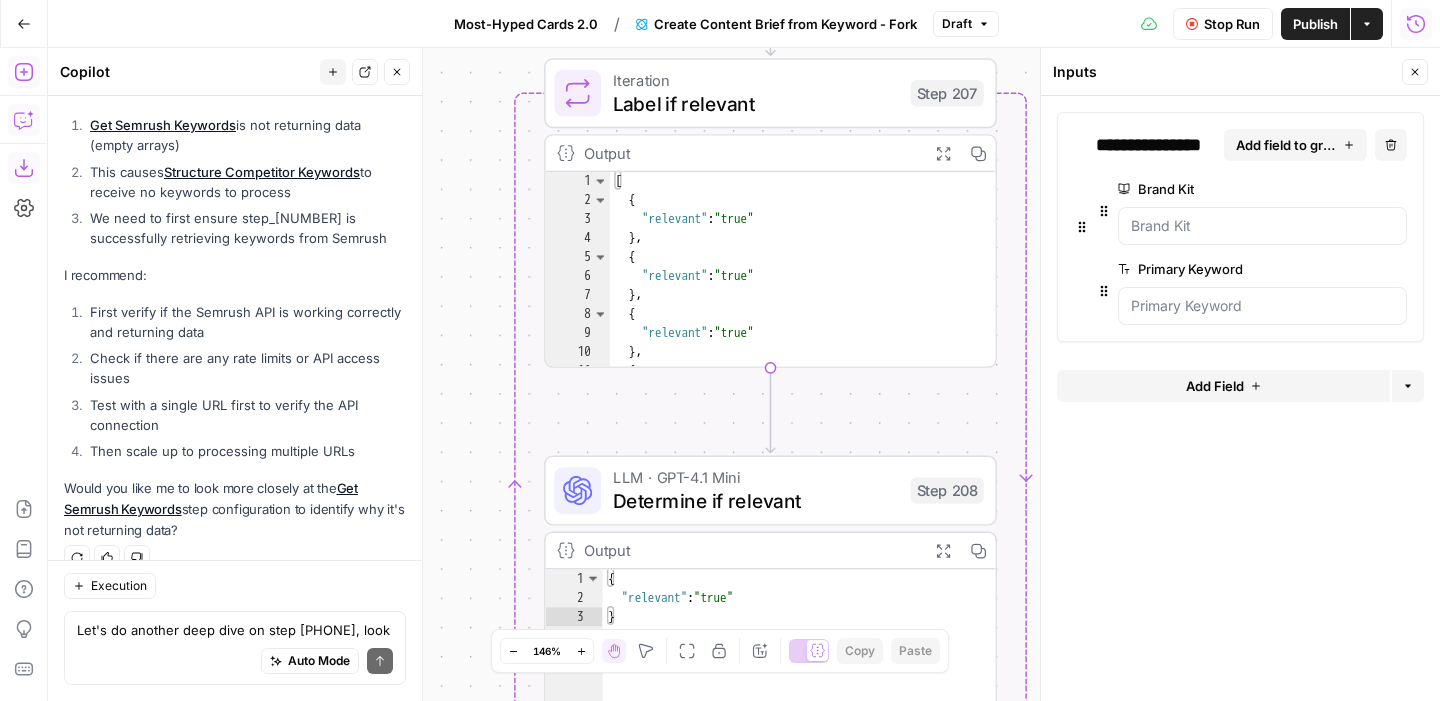 click on "Go Back" at bounding box center [24, 24] 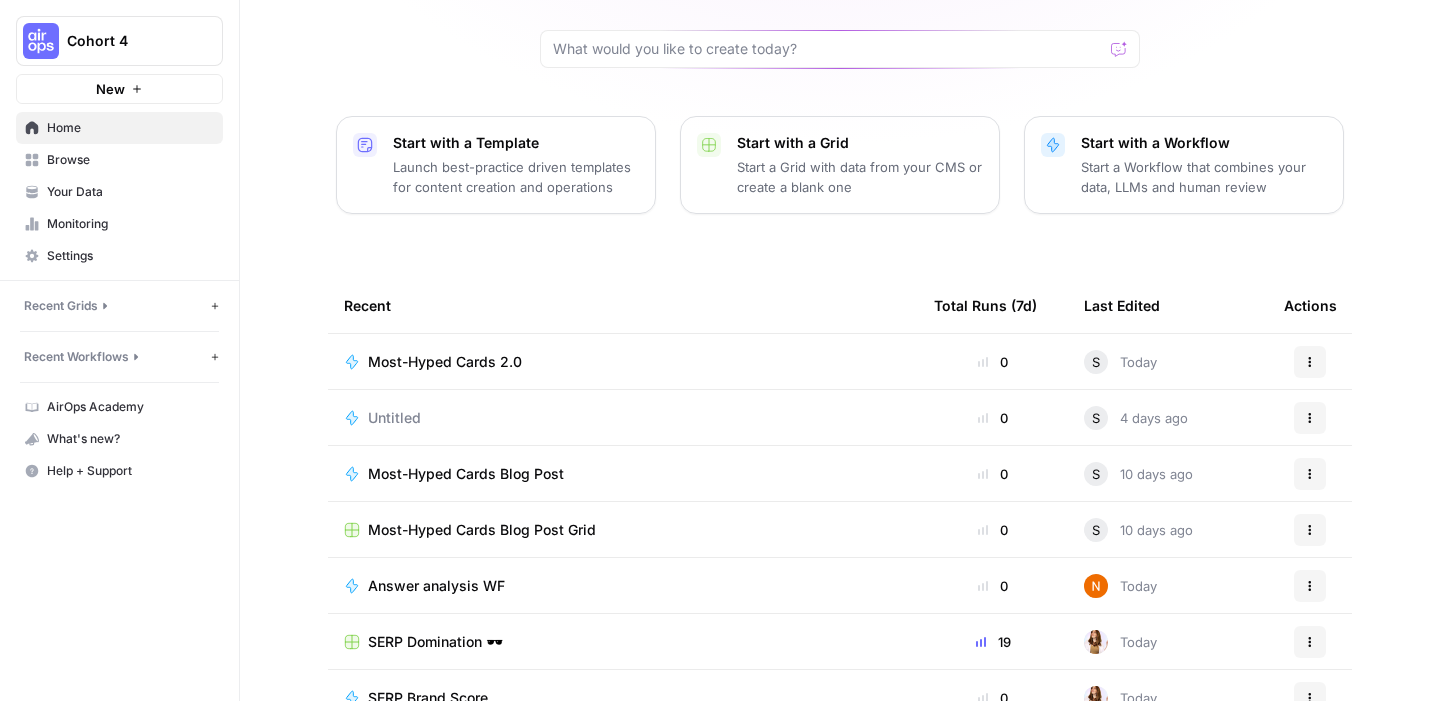 scroll, scrollTop: 161, scrollLeft: 0, axis: vertical 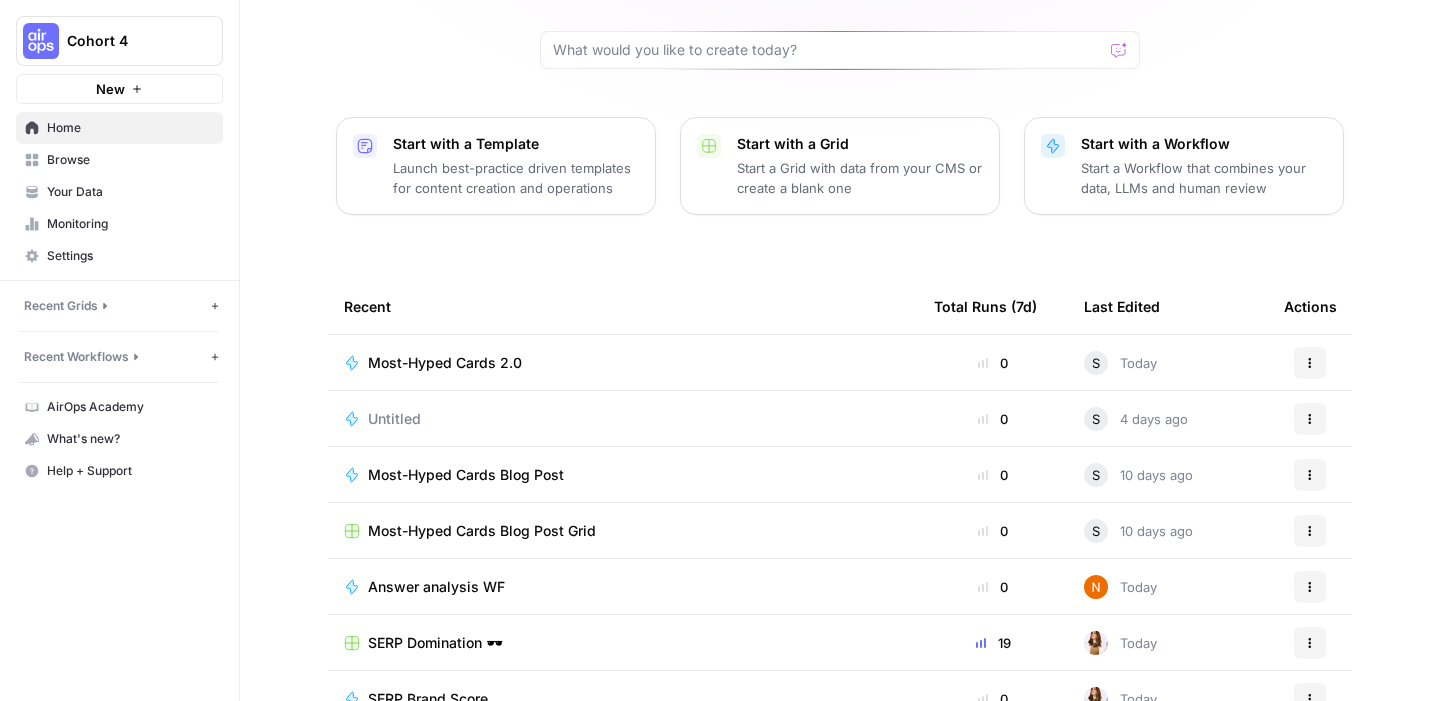 click on "Most-Hyped Cards 2.0" at bounding box center (453, 363) 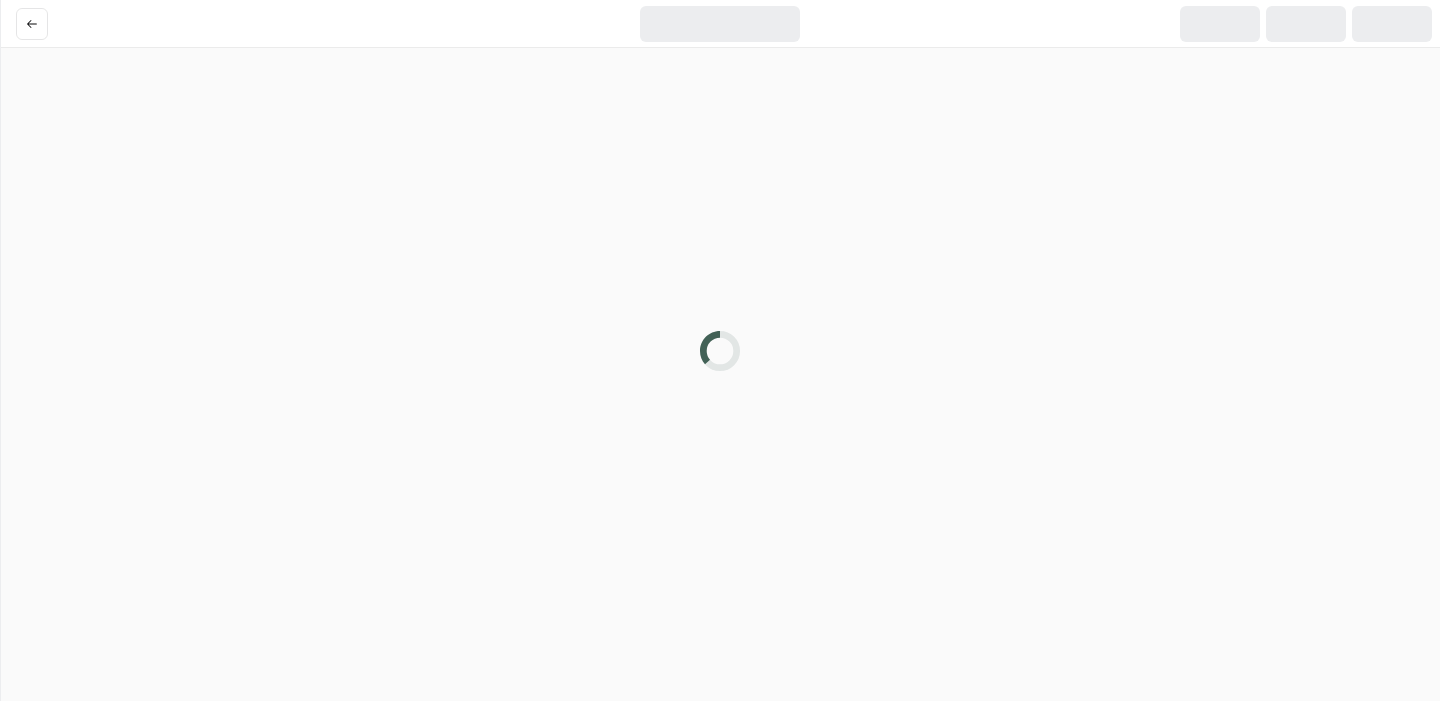 scroll, scrollTop: 0, scrollLeft: 0, axis: both 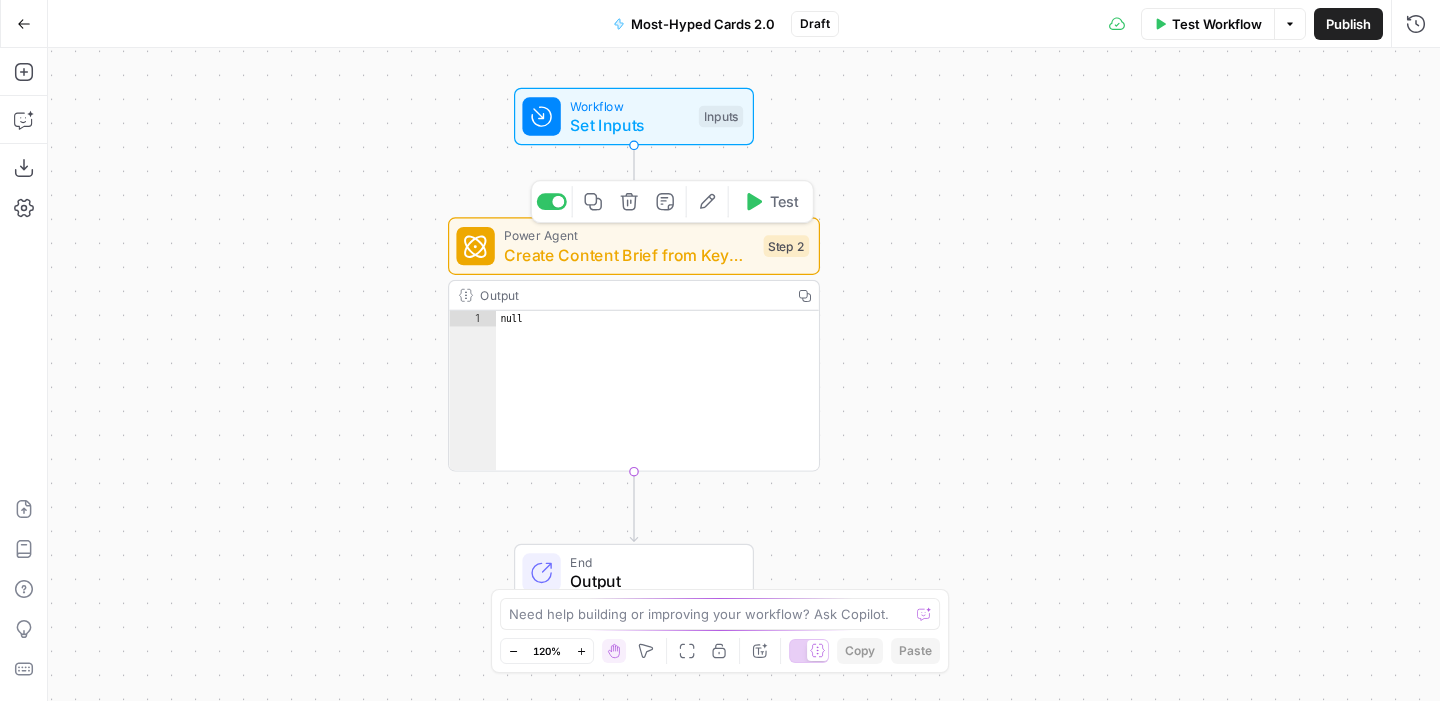 click on "Workflow Set Inputs Inputs Test Step" at bounding box center (634, 117) 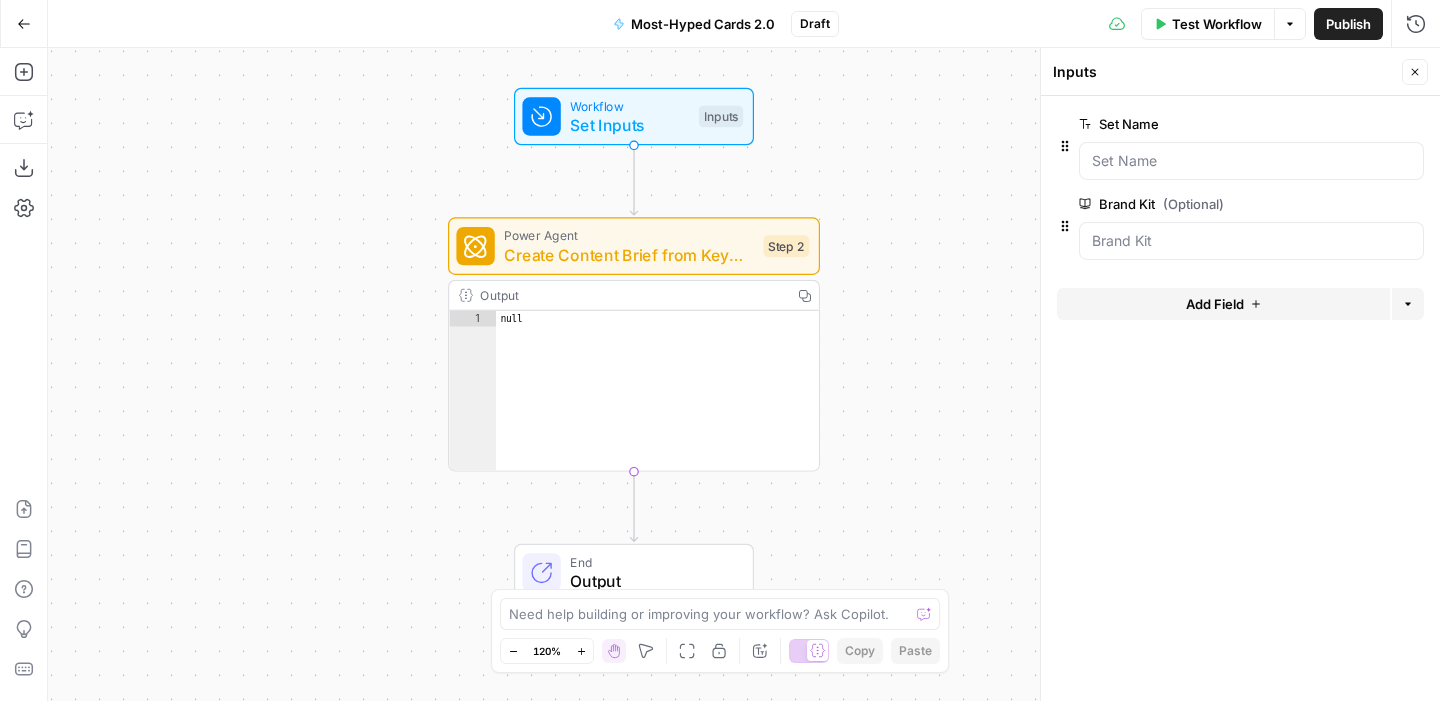click on "Close" at bounding box center (1415, 72) 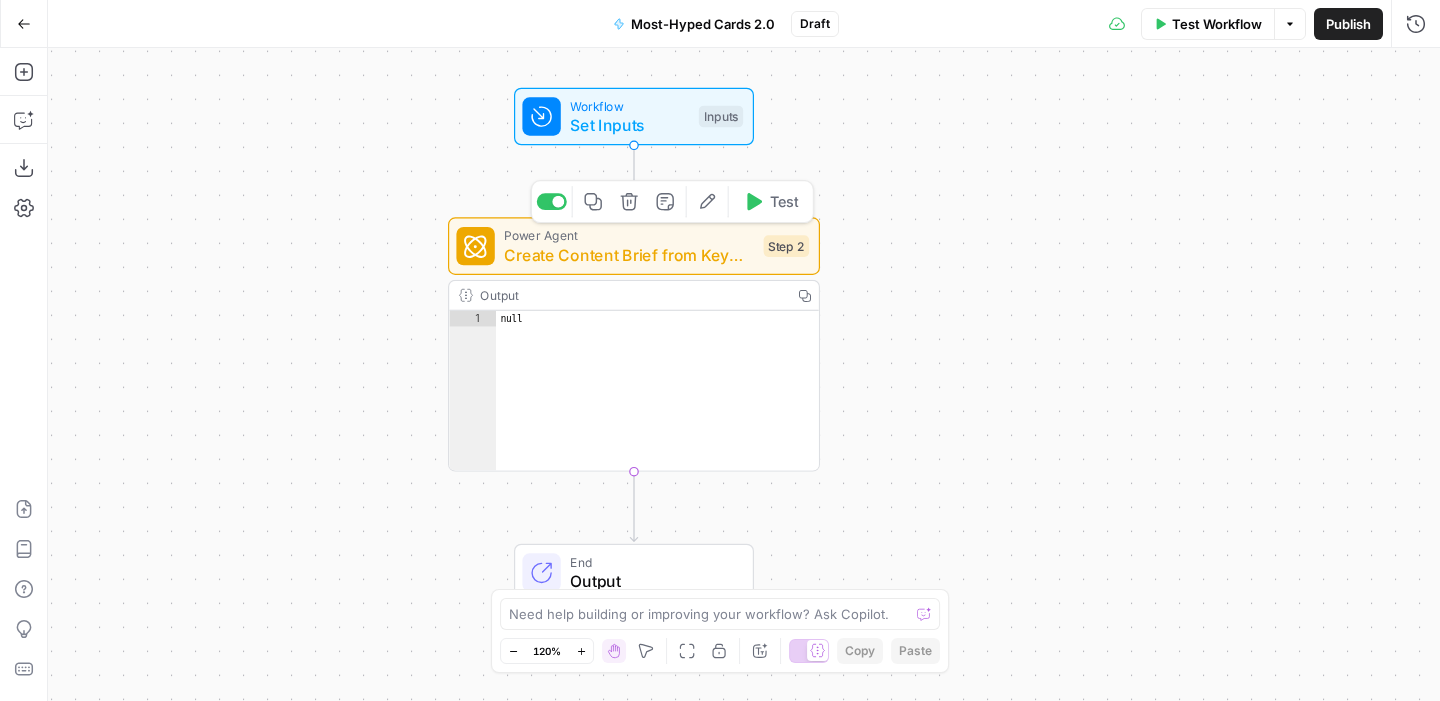 click on "Create Content Brief from Keyword - Fork" at bounding box center [629, 255] 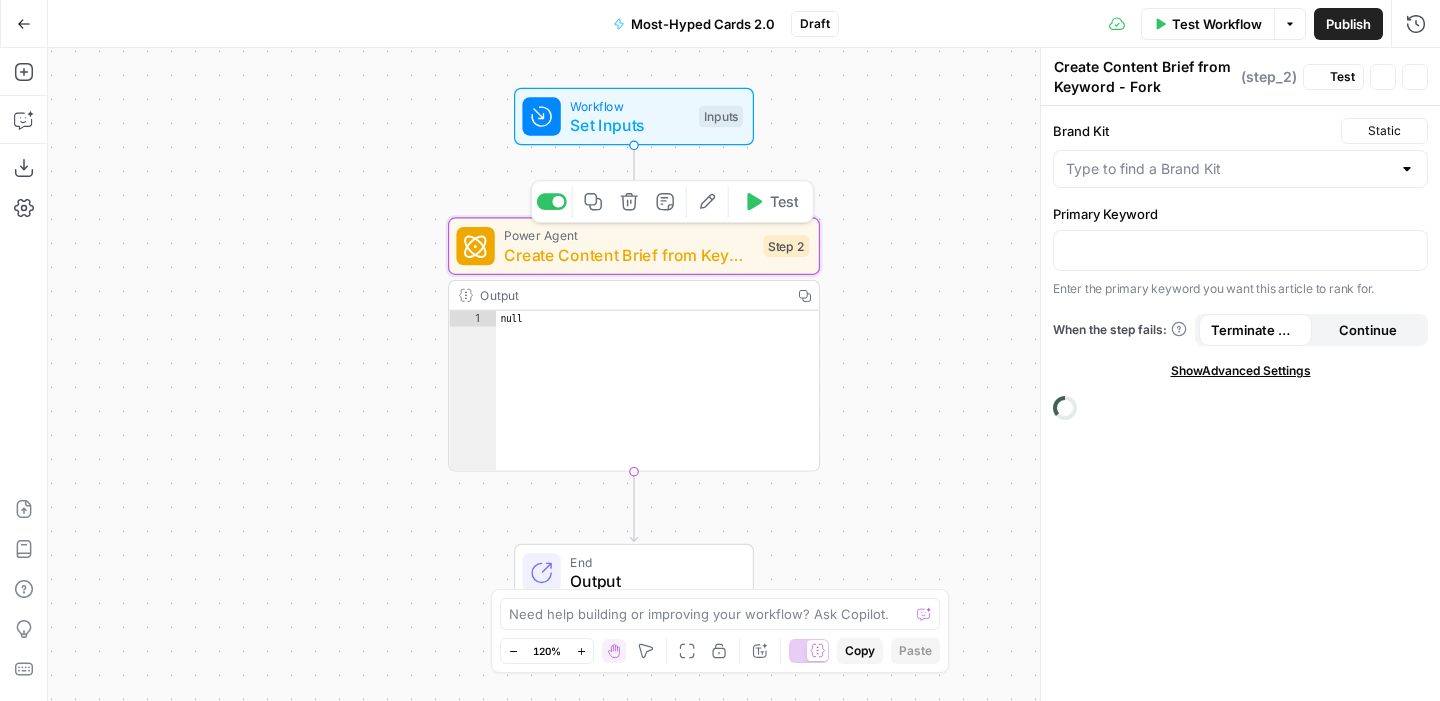 click on "Create Content Brief from Keyword - Fork" at bounding box center (629, 255) 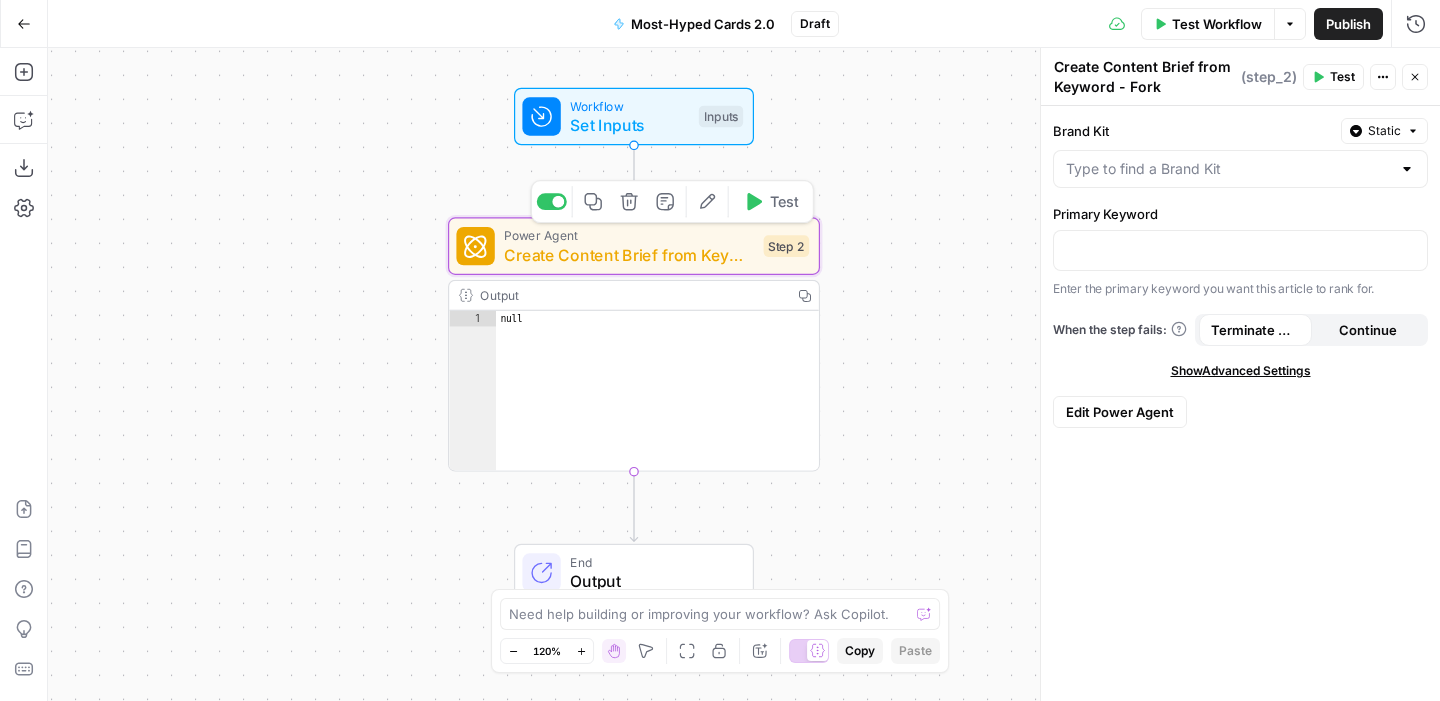 click on "Create Content Brief from Keyword - Fork" at bounding box center (629, 255) 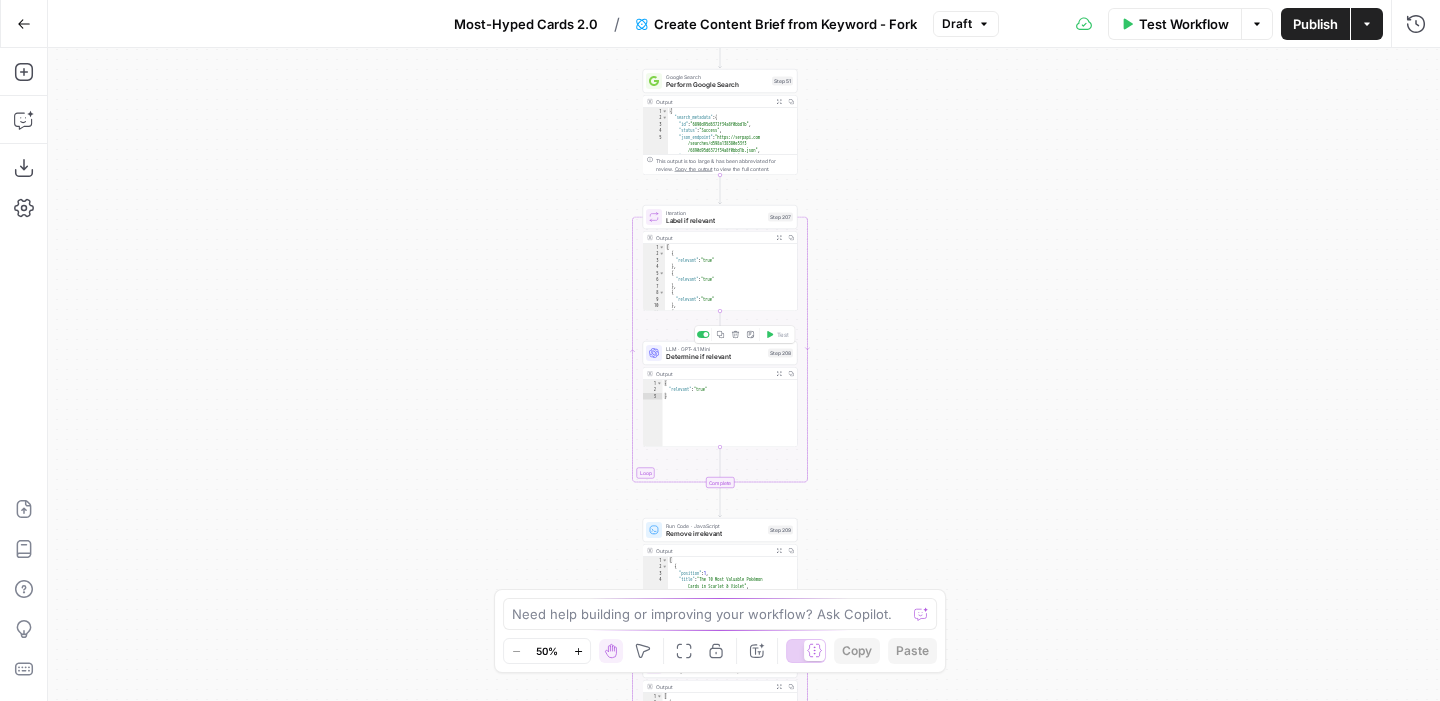 click on "Determine if relevant" at bounding box center (715, 357) 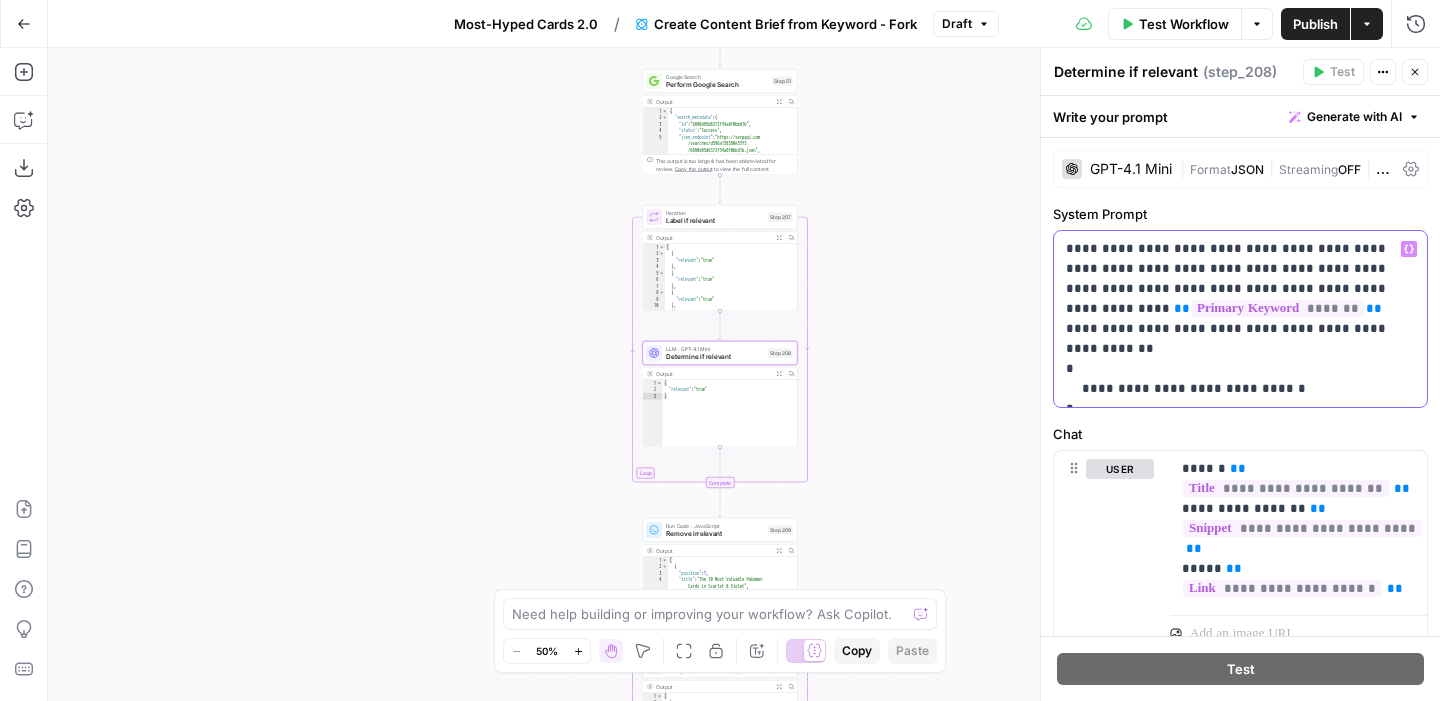 click on "**********" at bounding box center [1240, 319] 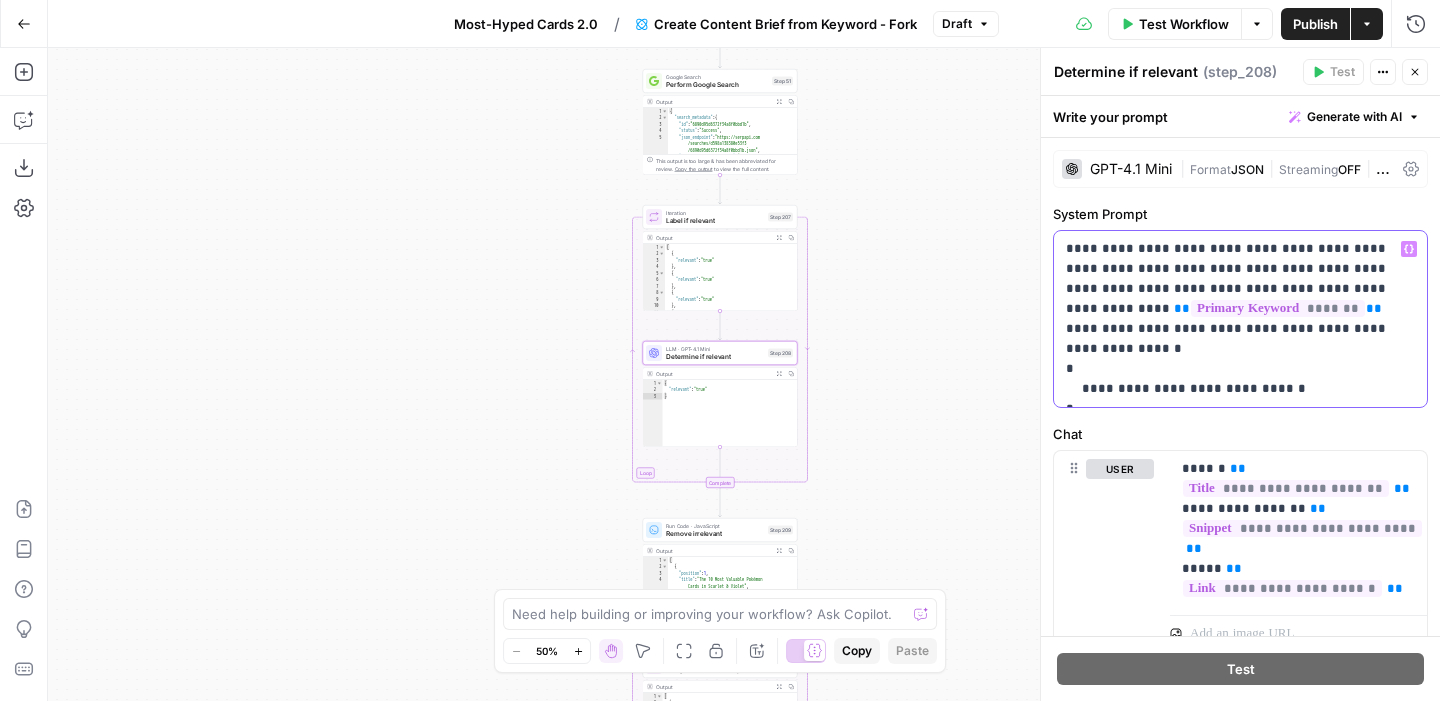 click 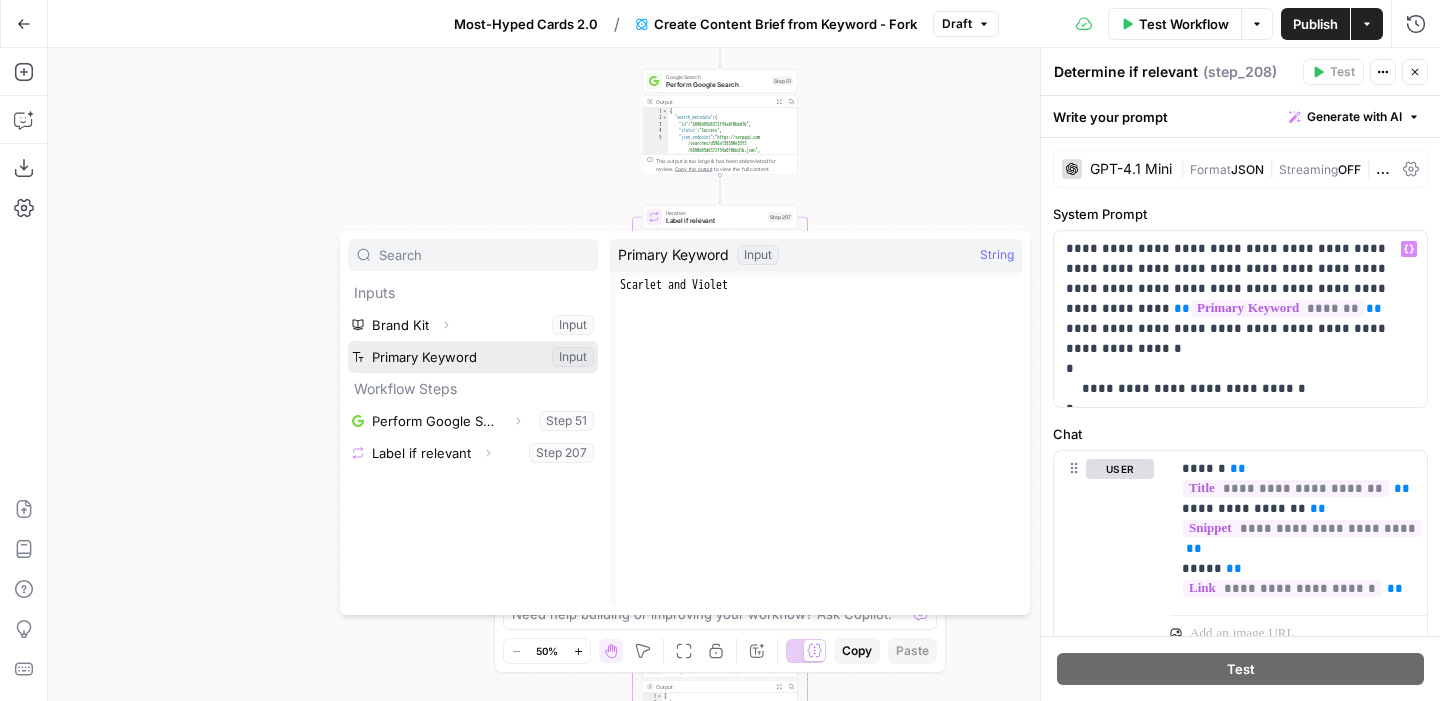 click at bounding box center [473, 357] 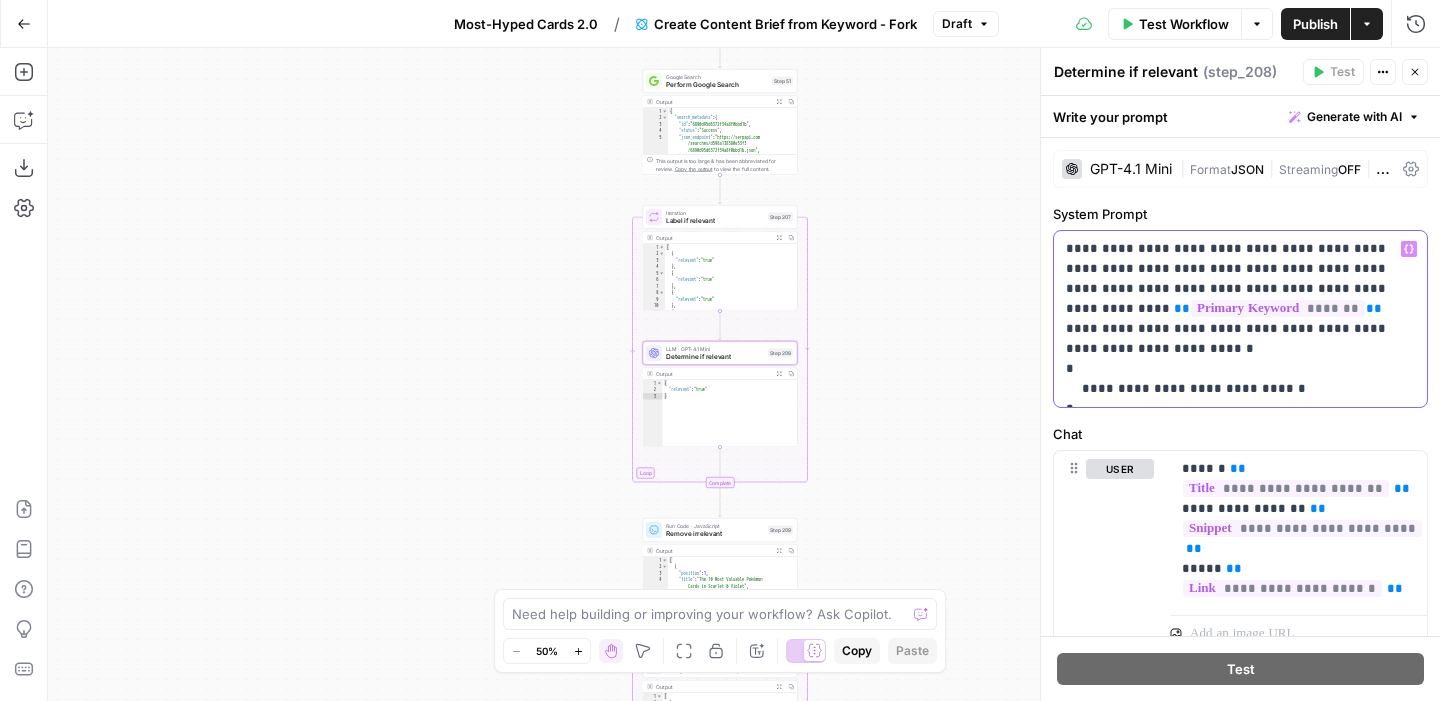 click on "**********" at bounding box center [1240, 319] 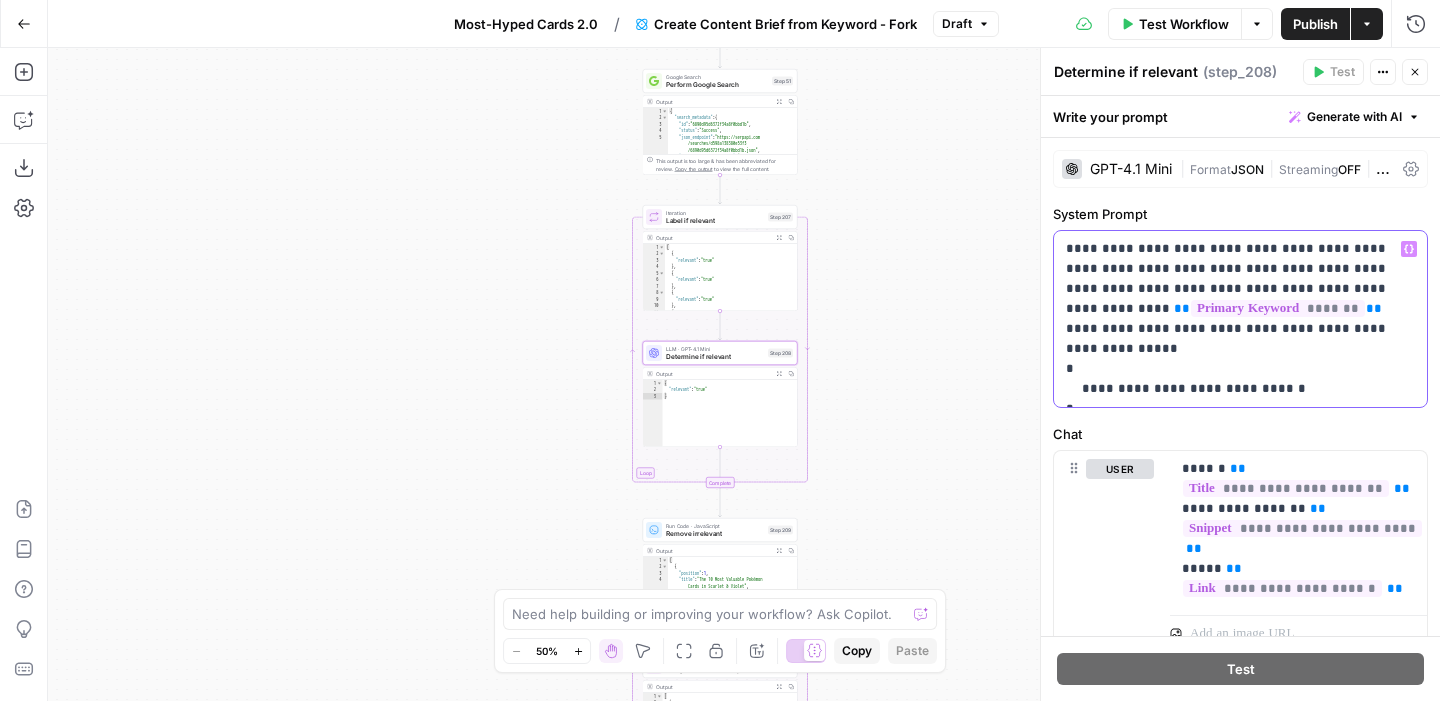 click on "**********" at bounding box center [1240, 319] 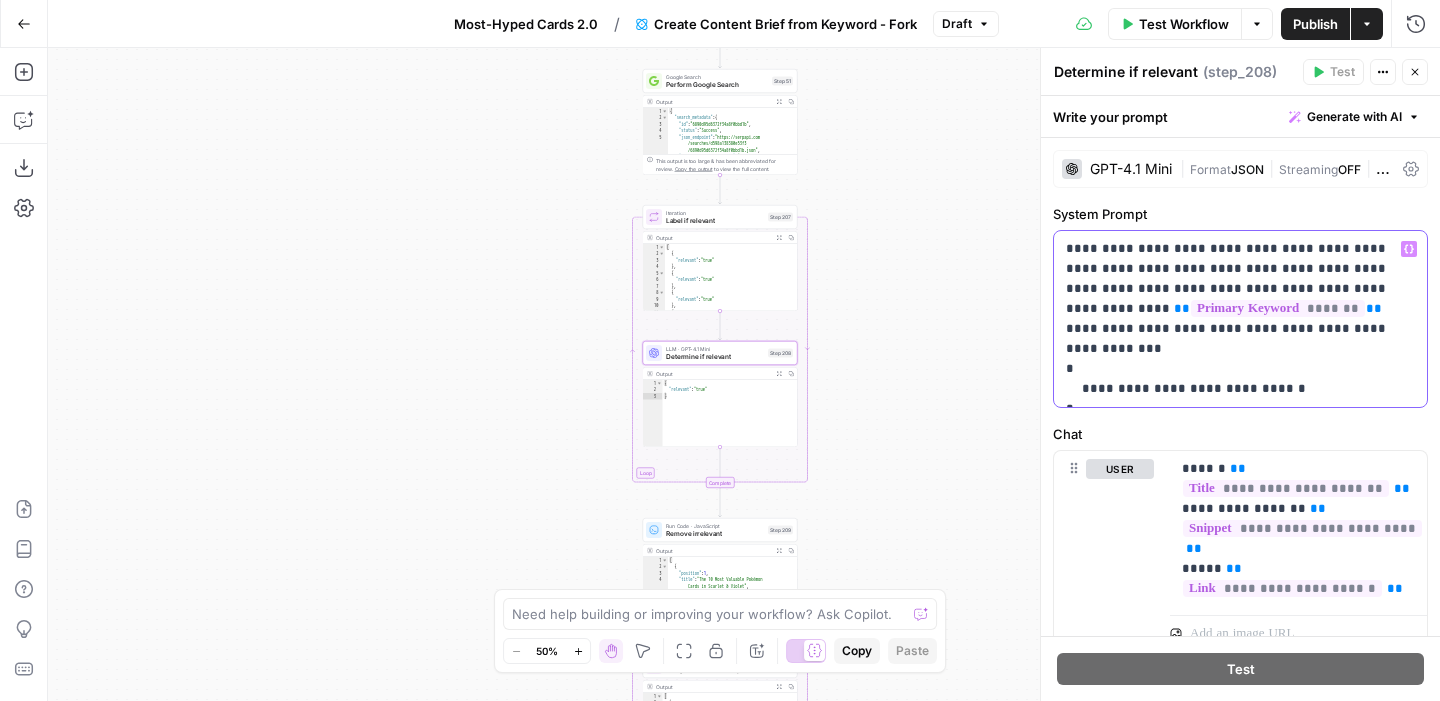 click 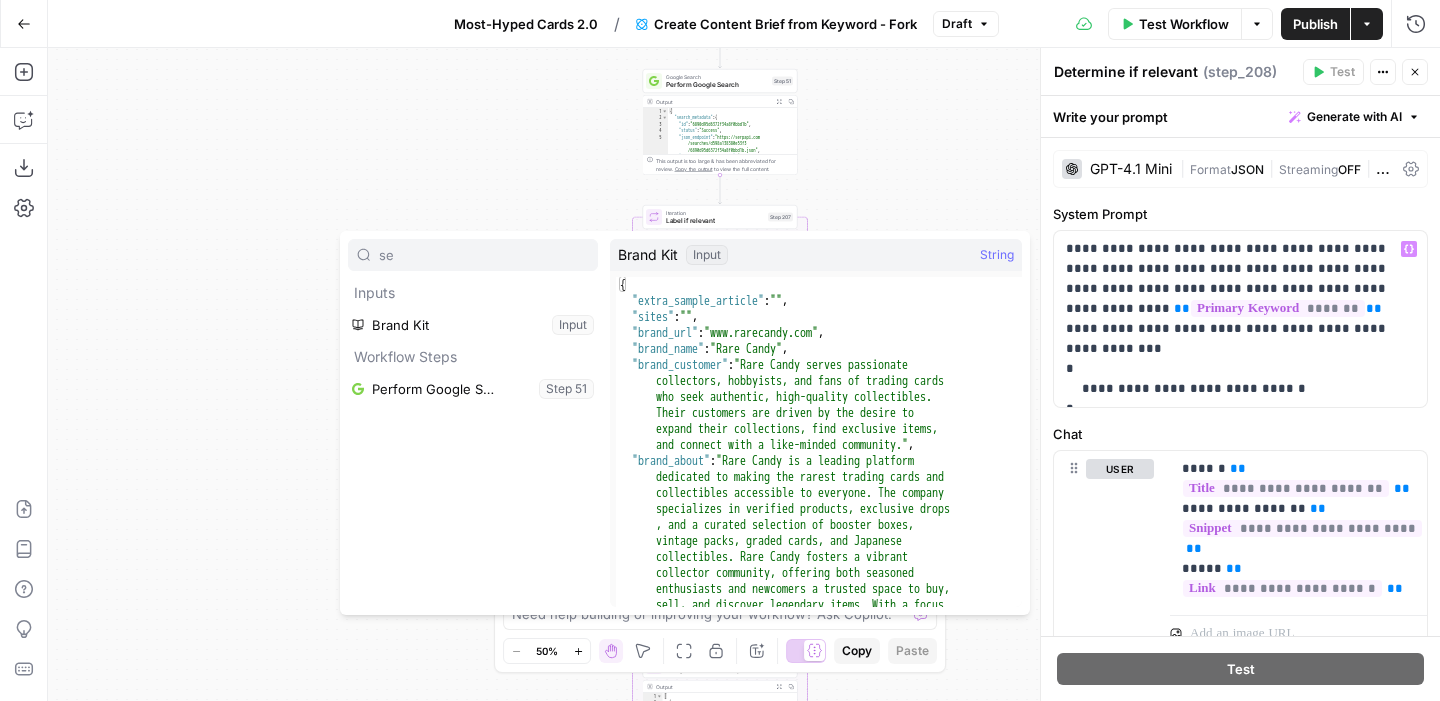 type on "s" 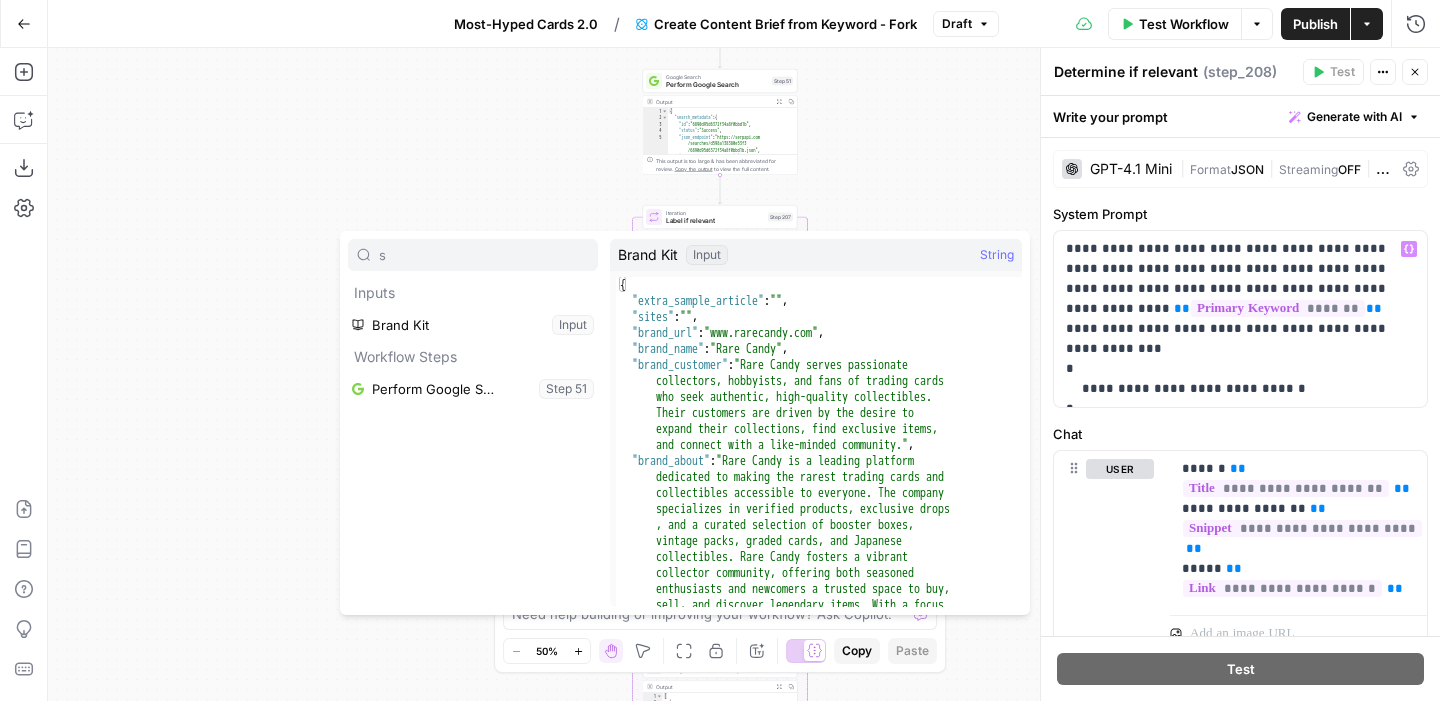 type 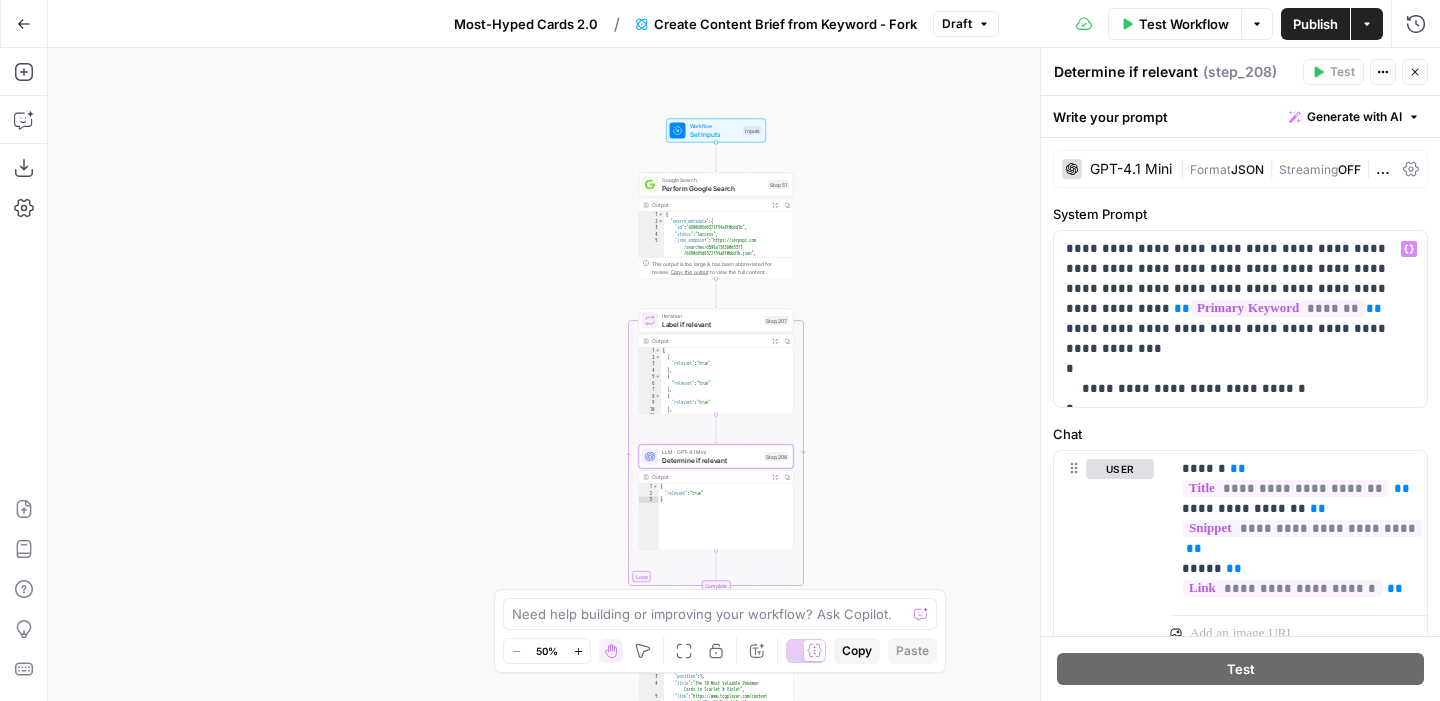 click on "Workflow Set Inputs Inputs Google Search Perform Google Search Step 51 Output Expand Output Copy 1 2 3 4 5 6 {    "search_metadata" :  {      "id" :  "6890d95d6372f34a8f0bbd1b" ,      "status" :  "Success" ,      "json_endpoint" :  "https://serpapi.com          /searches/d598a138380e53f3          /6890d95d6372f34a8f0bbd1b.json" ,      "pixel_position_endpoint" :  "https          ://serpapi.com/searches          /d598a138380e53f3          /6890d95d6372f34a8f0bbd1b          .json_with_pixel_position" ,     This output is too large & has been abbreviated for review.   Copy the output   to view the full content. Loop Iteration Label if relevant Step 207 Output Expand Output Copy 1 2 3 4 5 6 7 8 9 10 11 12 [    {      "relevant" :  "true"    } ,    {      "relevant" :  "true"    } ,    {      "relevant" :  "true"    } ,    {      "relevant" :  "true"     LLM · GPT-4.1 Mini Determine if relevant Step 208 Output Expand Output Copy 1 2 3 {    "relevant" :  "true" }" at bounding box center [744, 374] 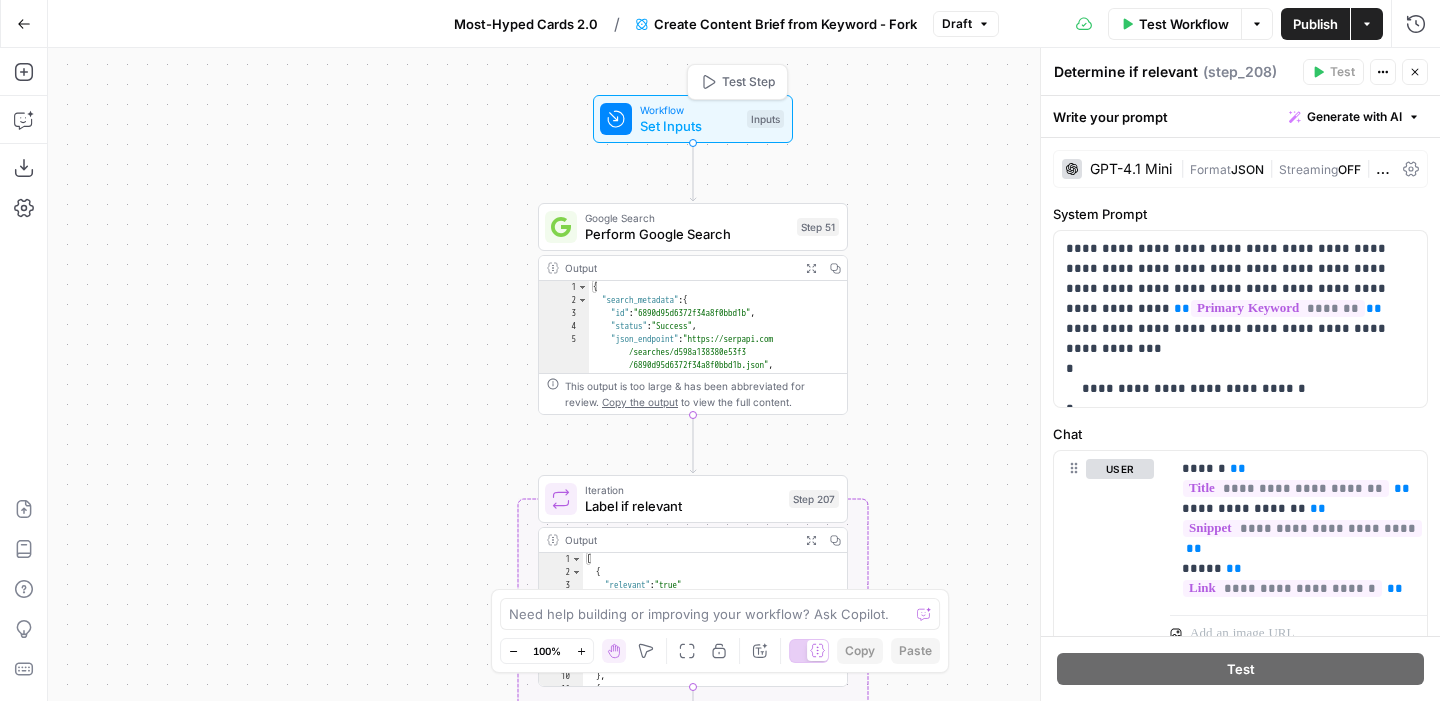 click on "Set Inputs" at bounding box center [689, 126] 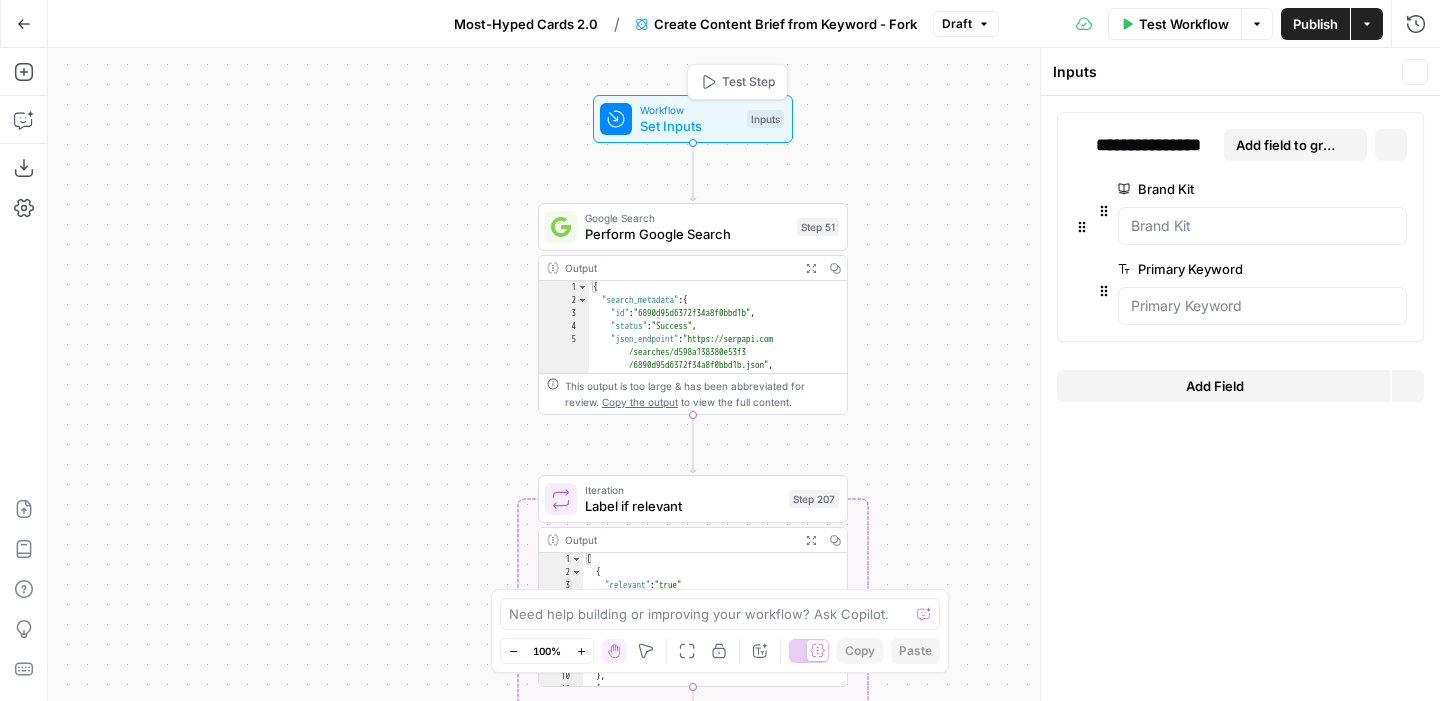 click at bounding box center [1262, 306] 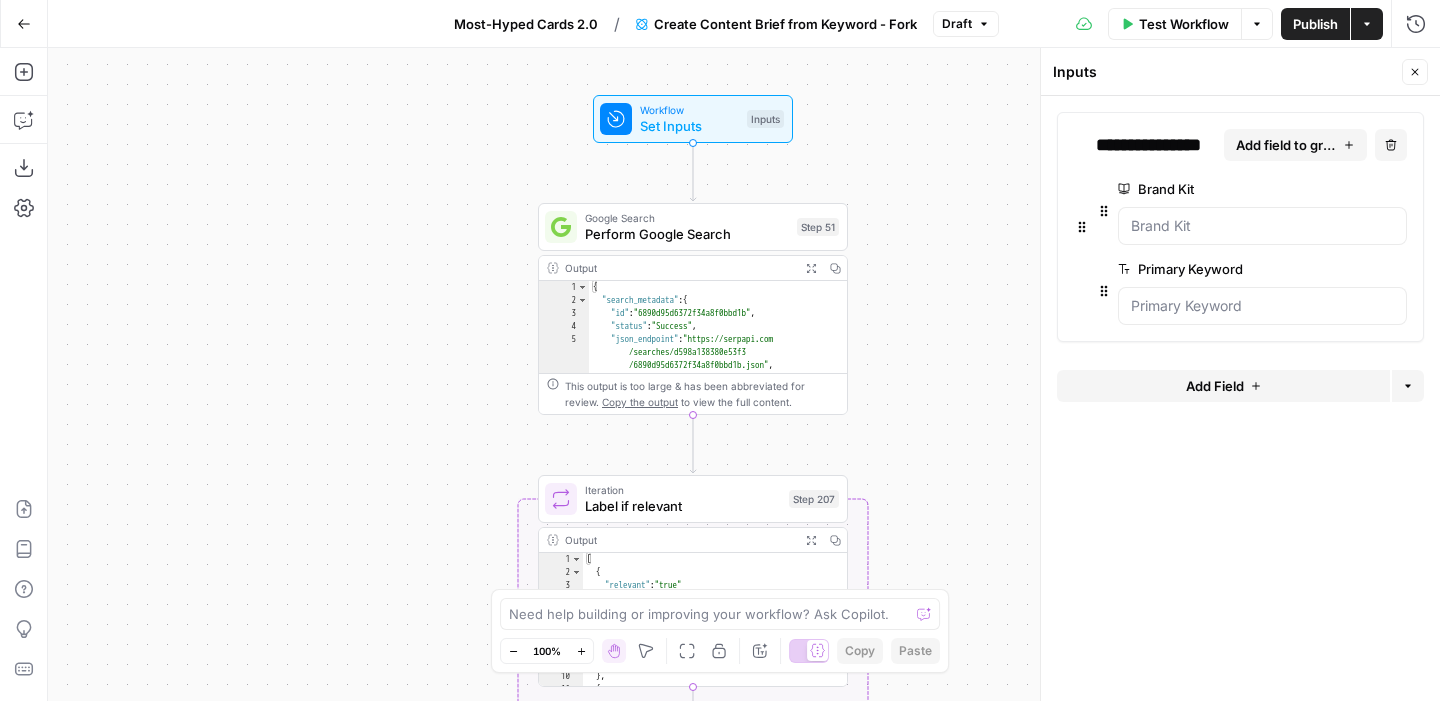 click on "edit field" at bounding box center (1332, 269) 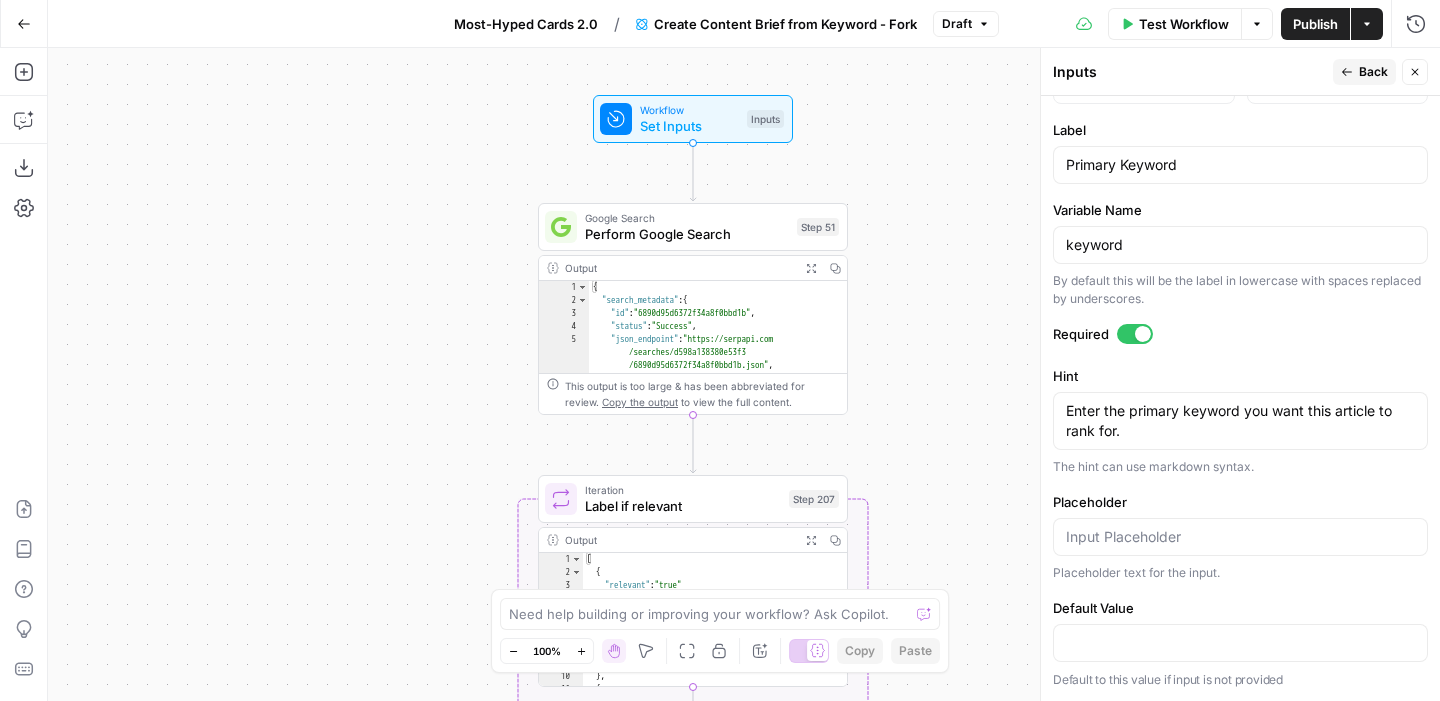 scroll, scrollTop: 0, scrollLeft: 0, axis: both 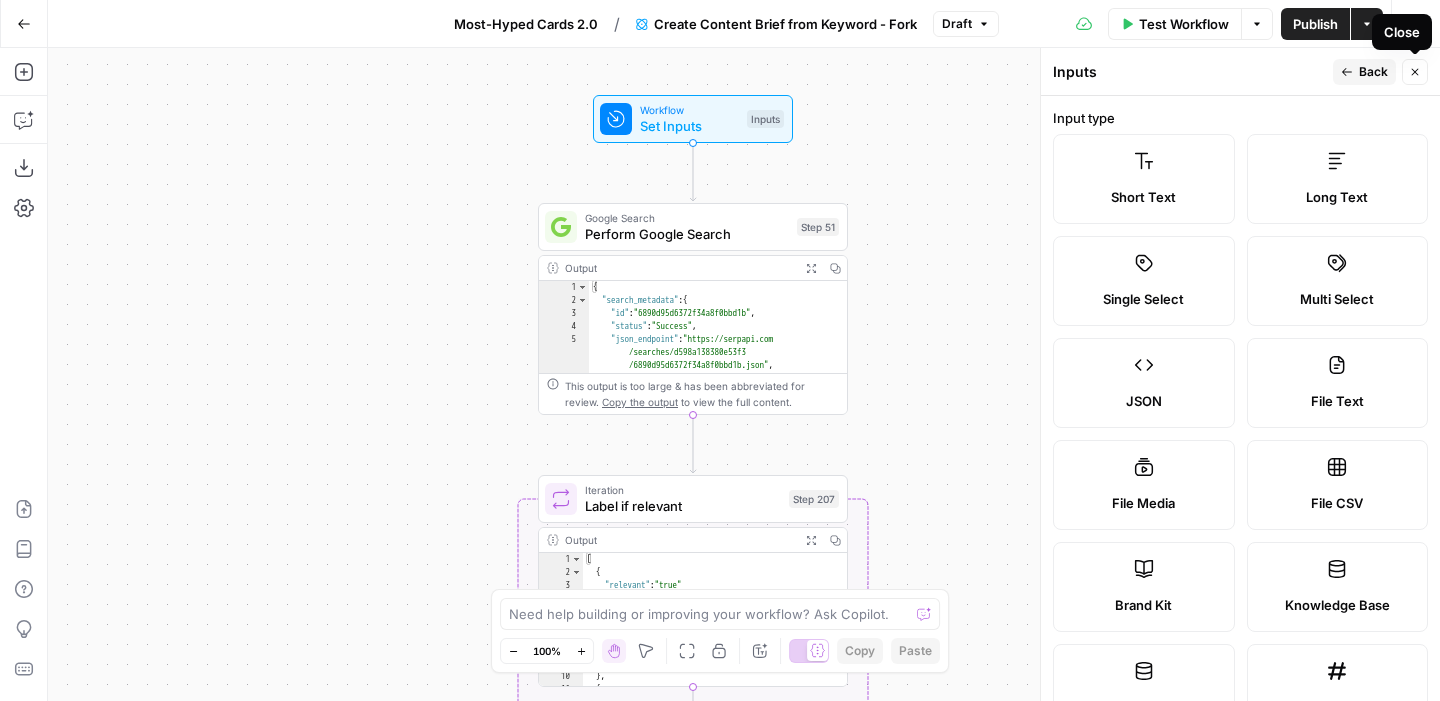 click 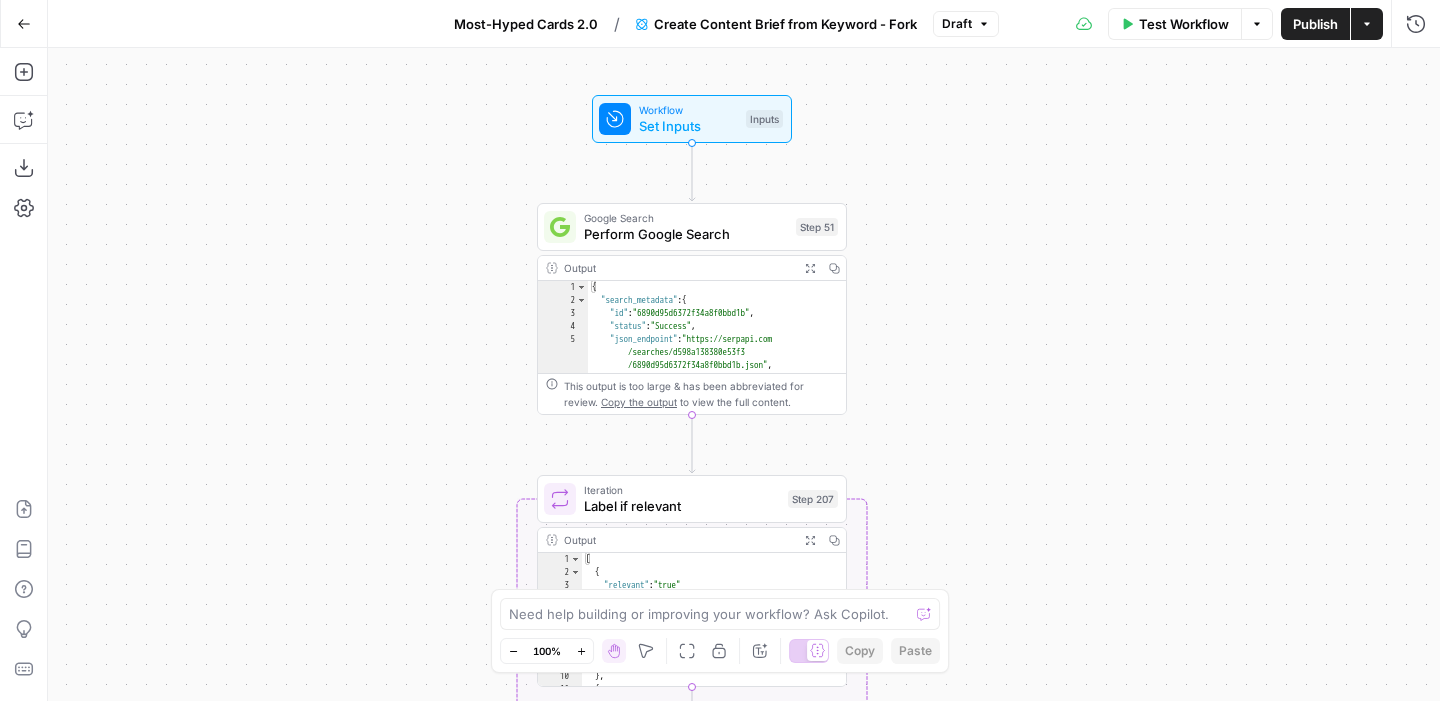 click on "Set Inputs" at bounding box center [688, 126] 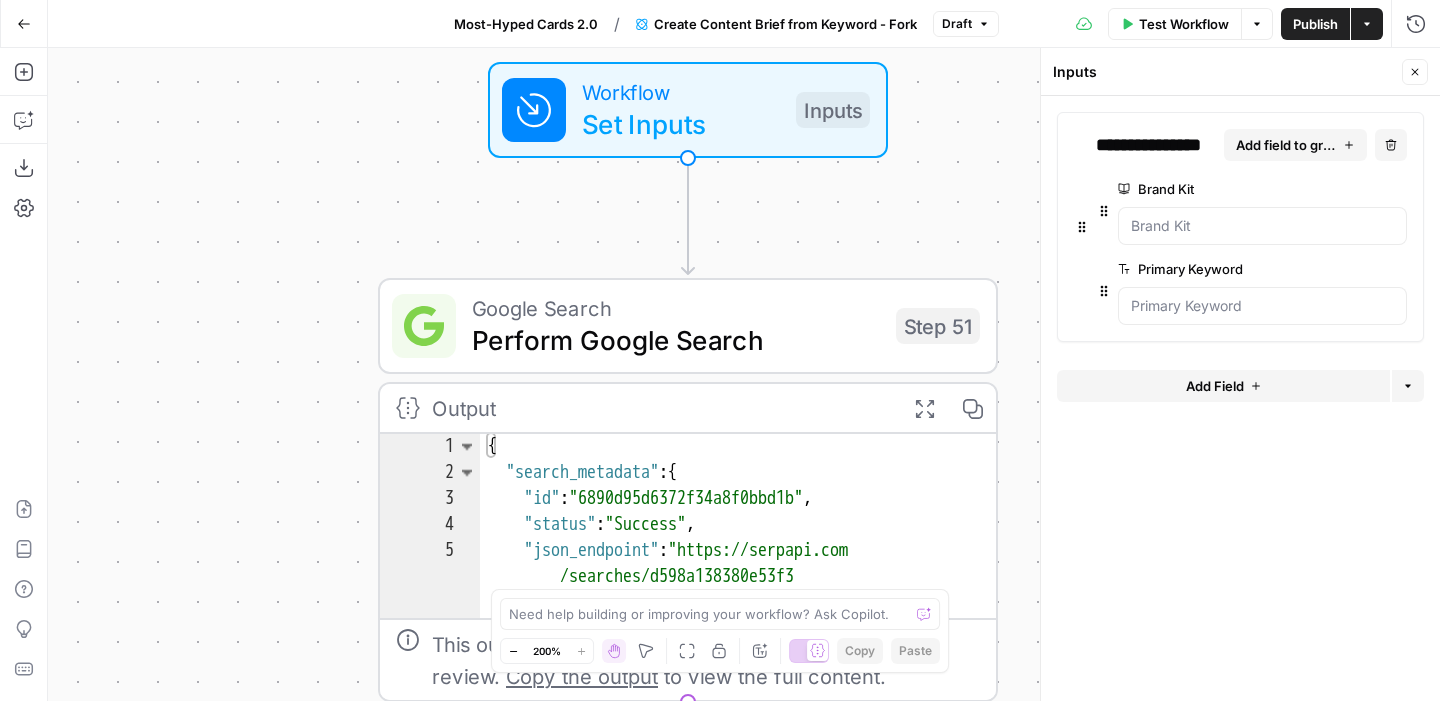 click on "Test Workflow" at bounding box center [1184, 24] 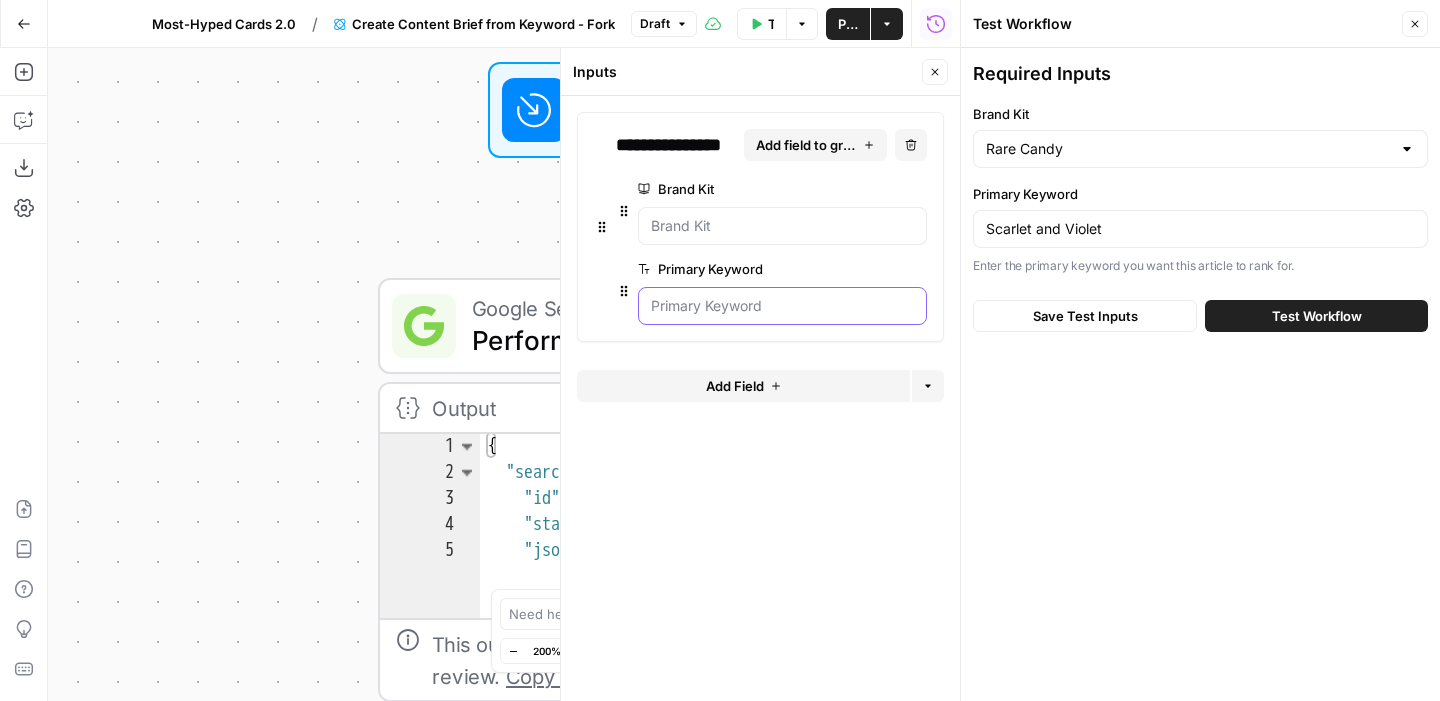 click on "Primary Keyword" at bounding box center [782, 306] 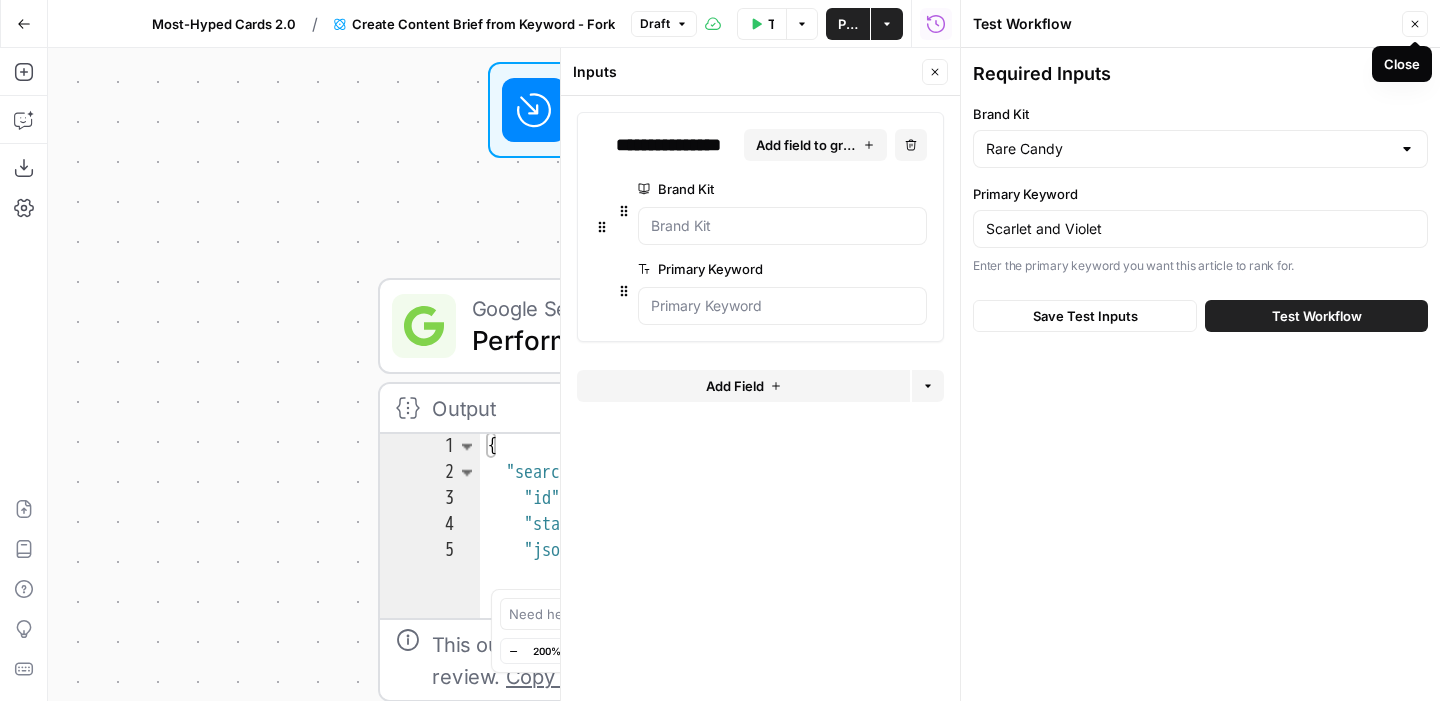 click 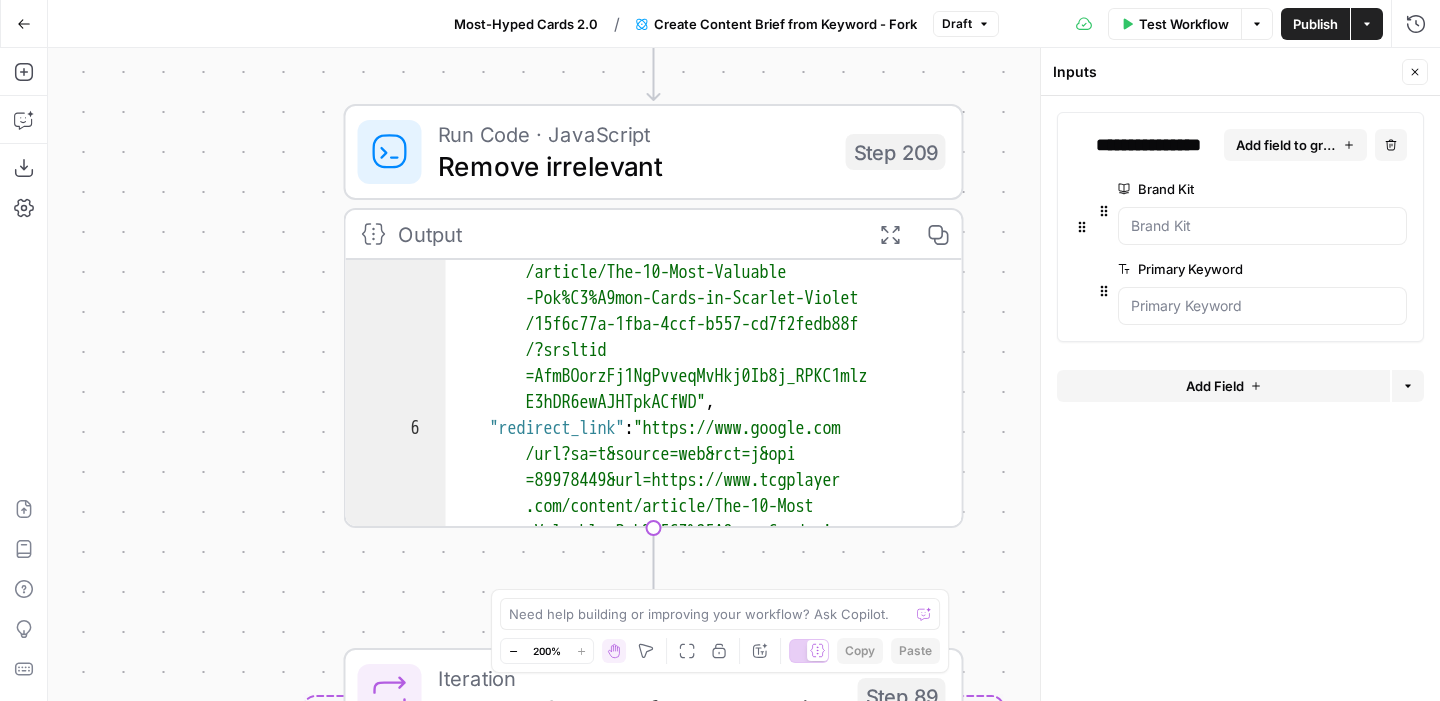 scroll, scrollTop: 0, scrollLeft: 0, axis: both 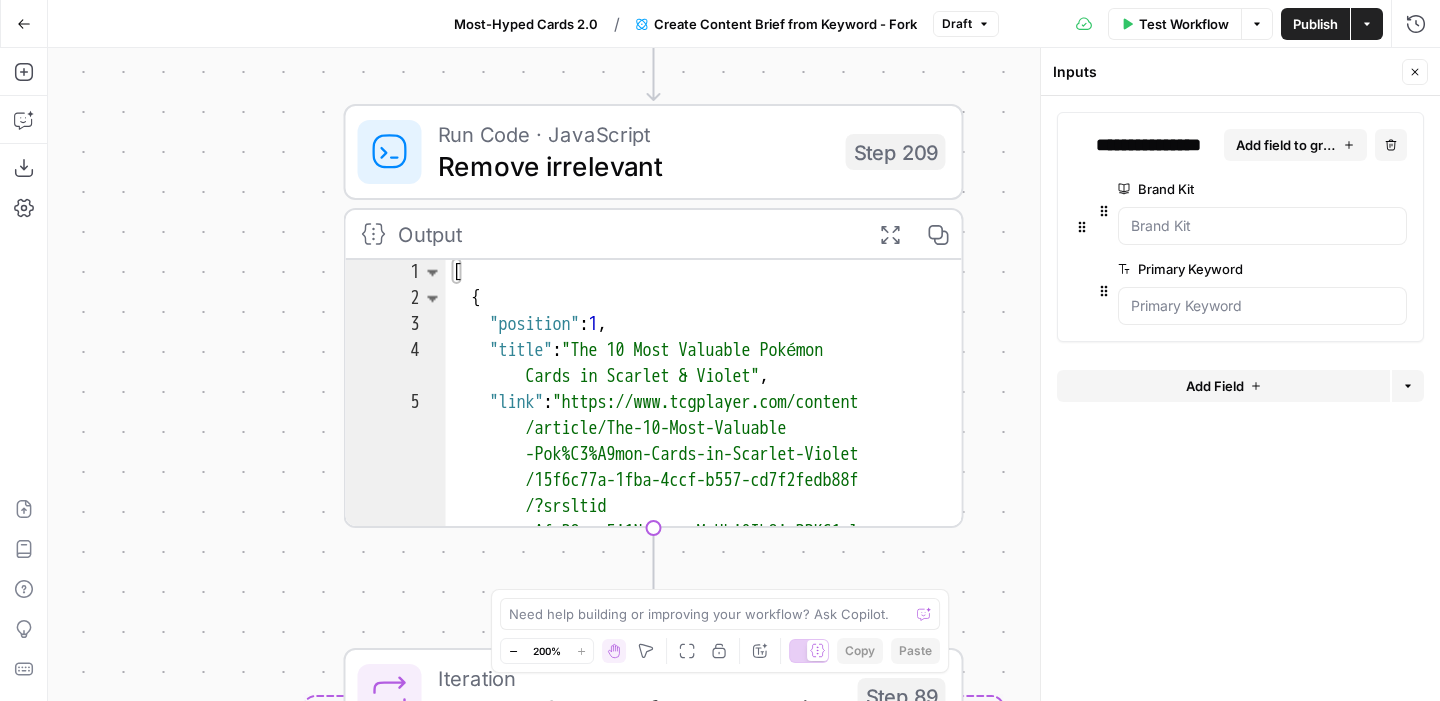 click 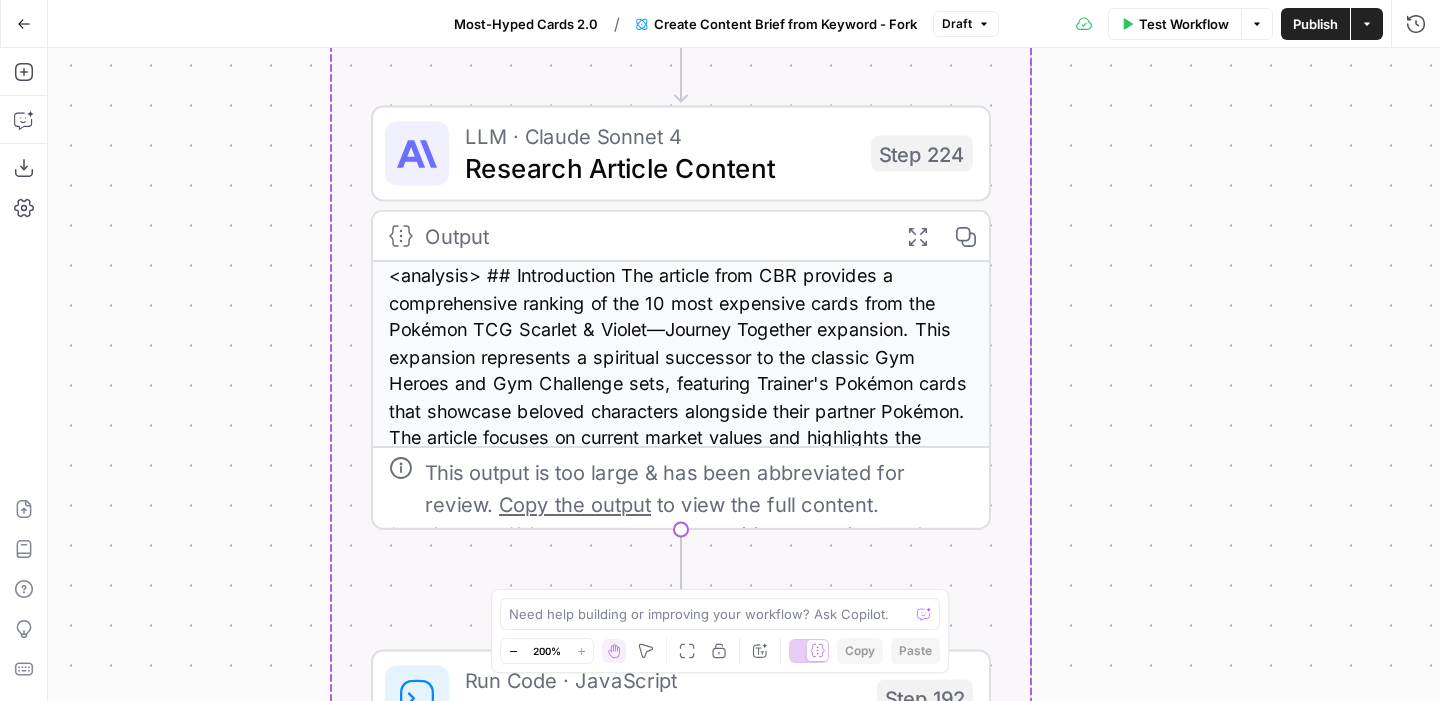 click on "Workflow Set Inputs Inputs Google Search Perform Google Search Step 51 Output Expand Output Copy 1 2 3 4 5 6 {    "search_metadata" :  {      "id" :  "6890d95d6372f34a8f0bbd1b" ,      "status" :  "Success" ,      "json_endpoint" :  "https://serpapi.com          /searches/d598a138380e53f3          /6890d95d6372f34a8f0bbd1b.json" ,      "pixel_position_endpoint" :  "https          ://serpapi.com/searches          /d598a138380e53f3          /6890d95d6372f34a8f0bbd1b          .json_with_pixel_position" ,     This output is too large & has been abbreviated for review.   Copy the output   to view the full content. Loop Iteration Label if relevant Step 207 Output Expand Output Copy 1 2 3 4 5 6 7 8 9 10 11 12 [    {      "relevant" :  "true"    } ,    {      "relevant" :  "true"    } ,    {      "relevant" :  "true"    } ,    {      "relevant" :  "true"     LLM · GPT-4.1 Mini Determine if relevant Step 208 Output Expand Output Copy 1 2 3 {    "relevant" :  "true" }" at bounding box center (744, 374) 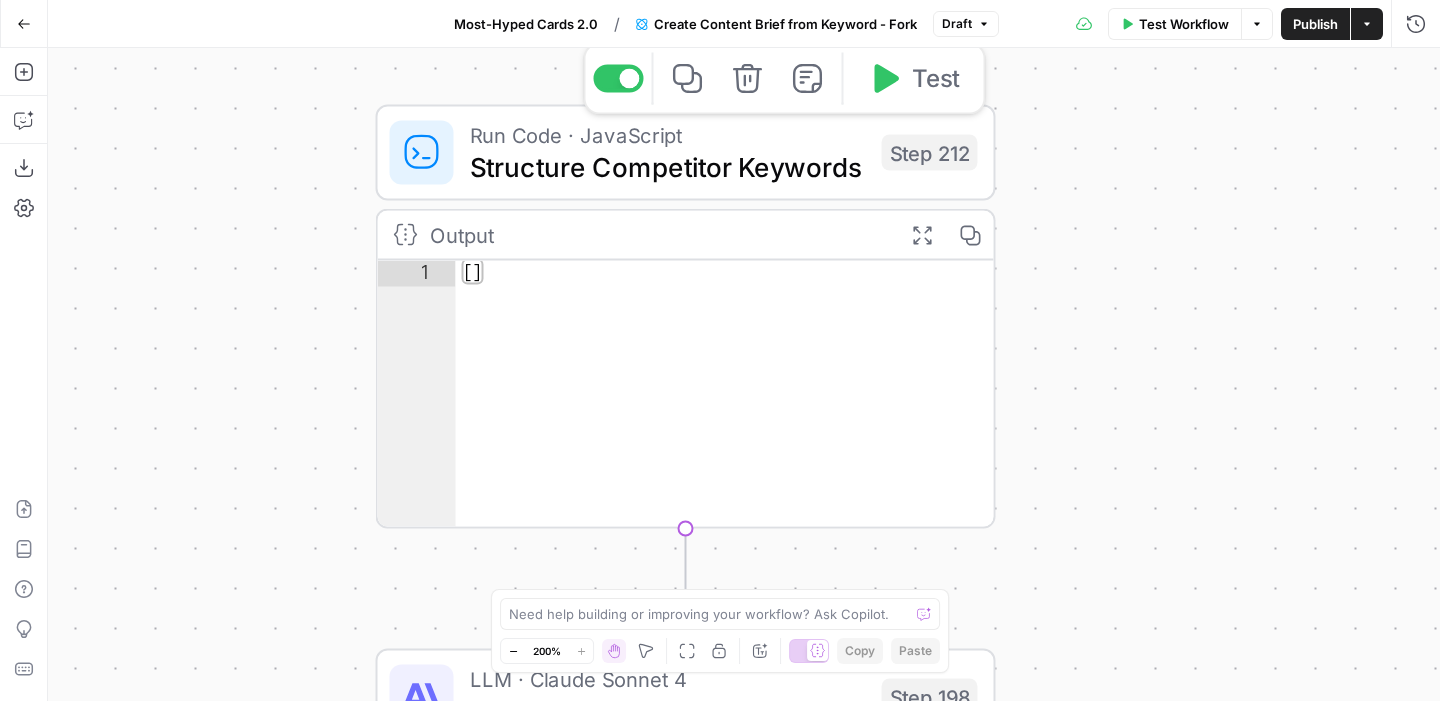 click on "Structure Competitor Keywords" at bounding box center [668, 167] 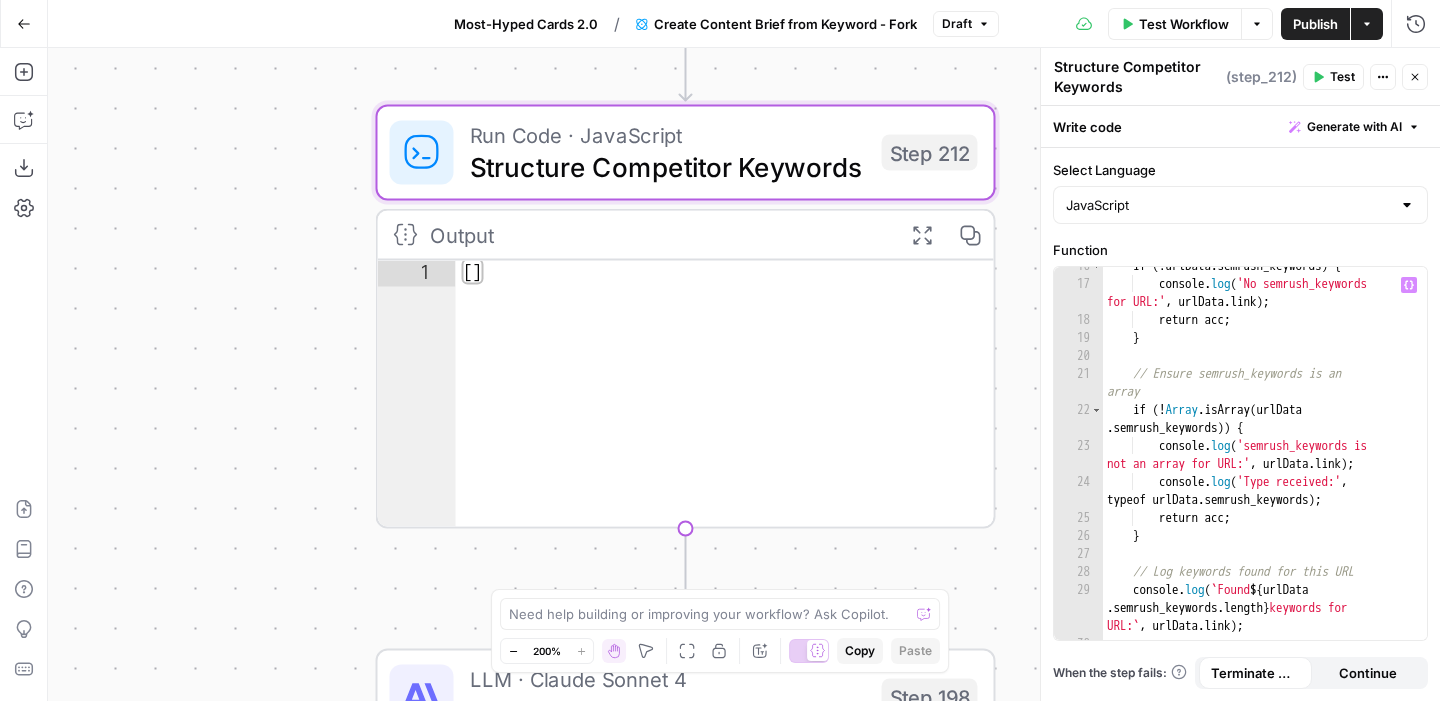 scroll, scrollTop: 442, scrollLeft: 0, axis: vertical 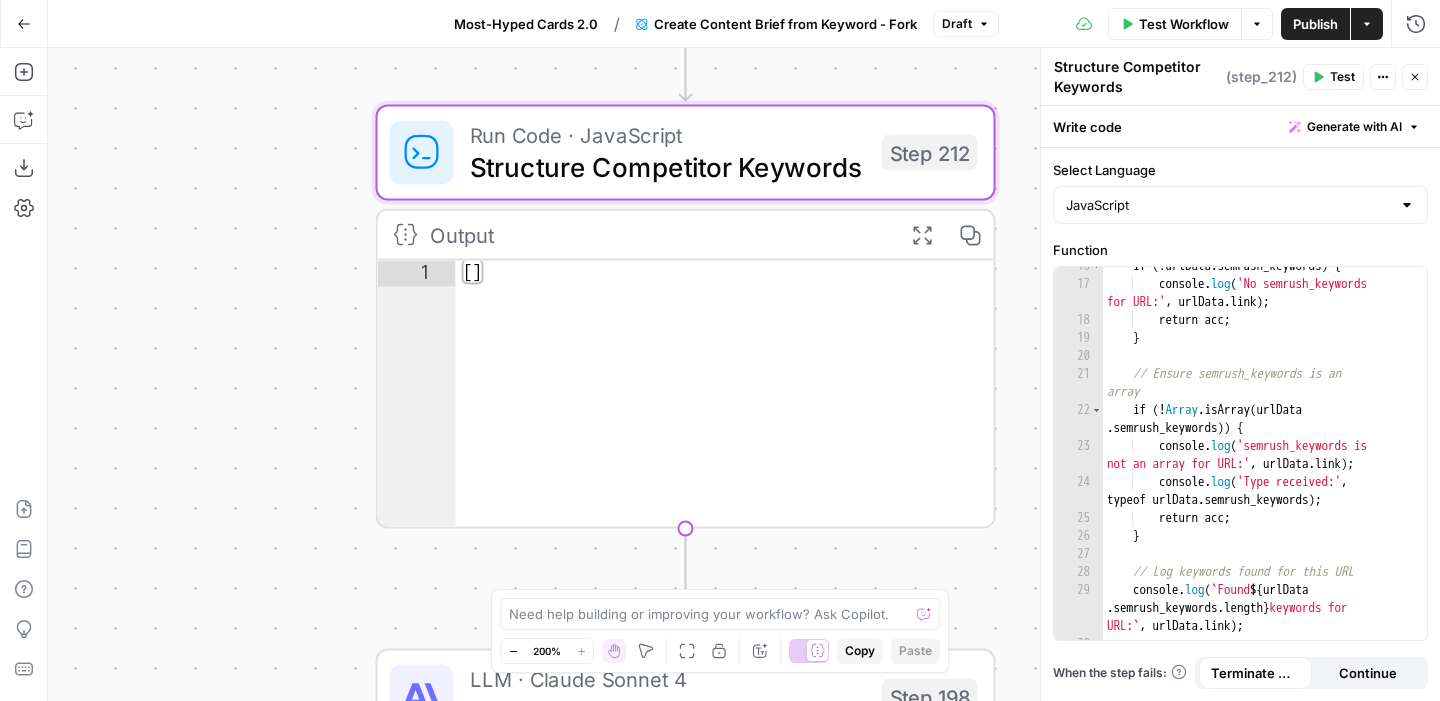 click on "Function" at bounding box center [1240, 250] 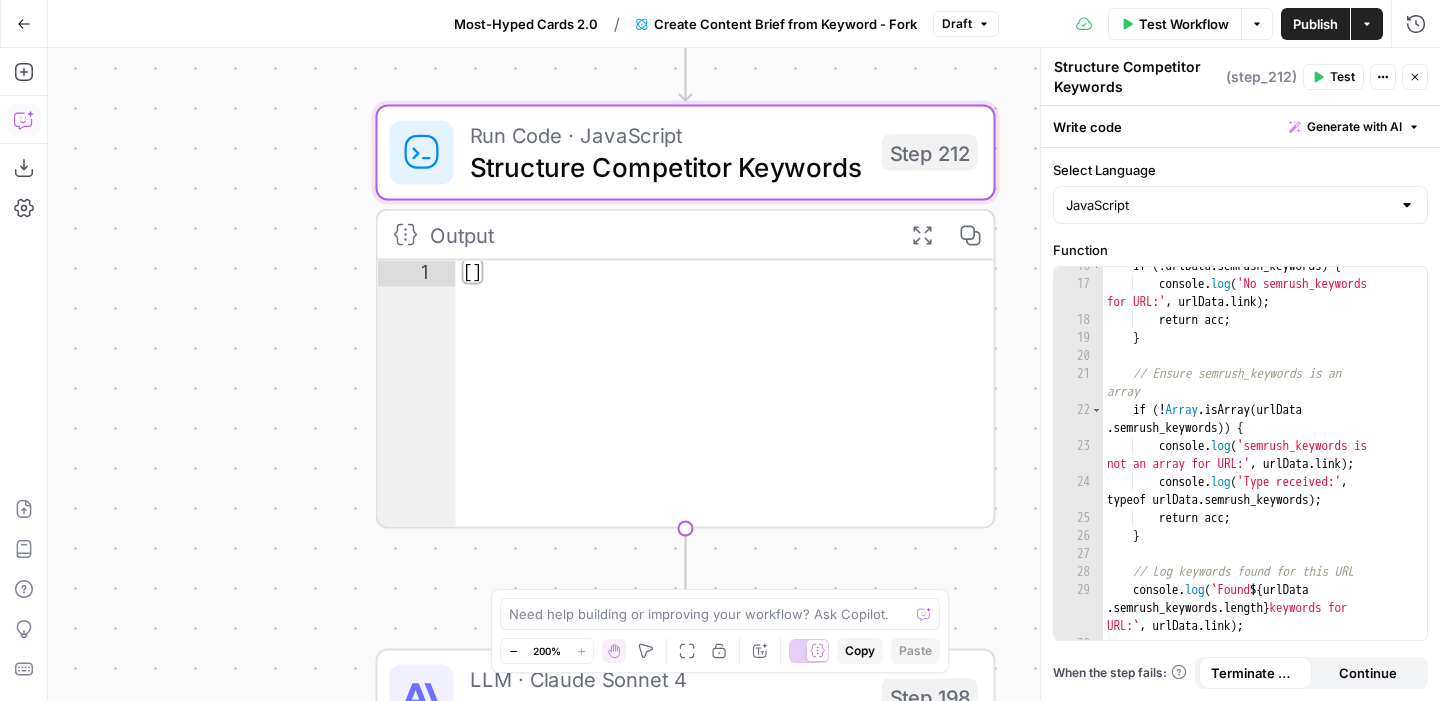 click 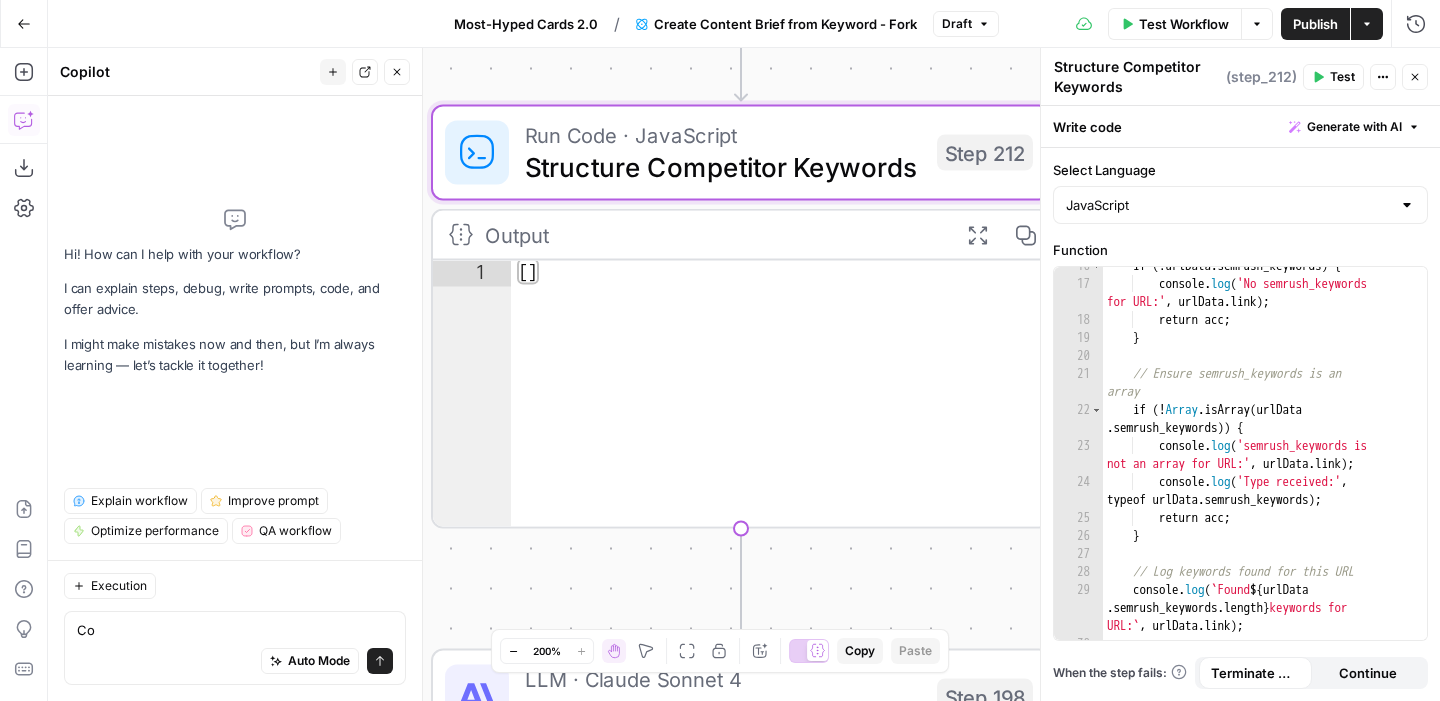 type on "C" 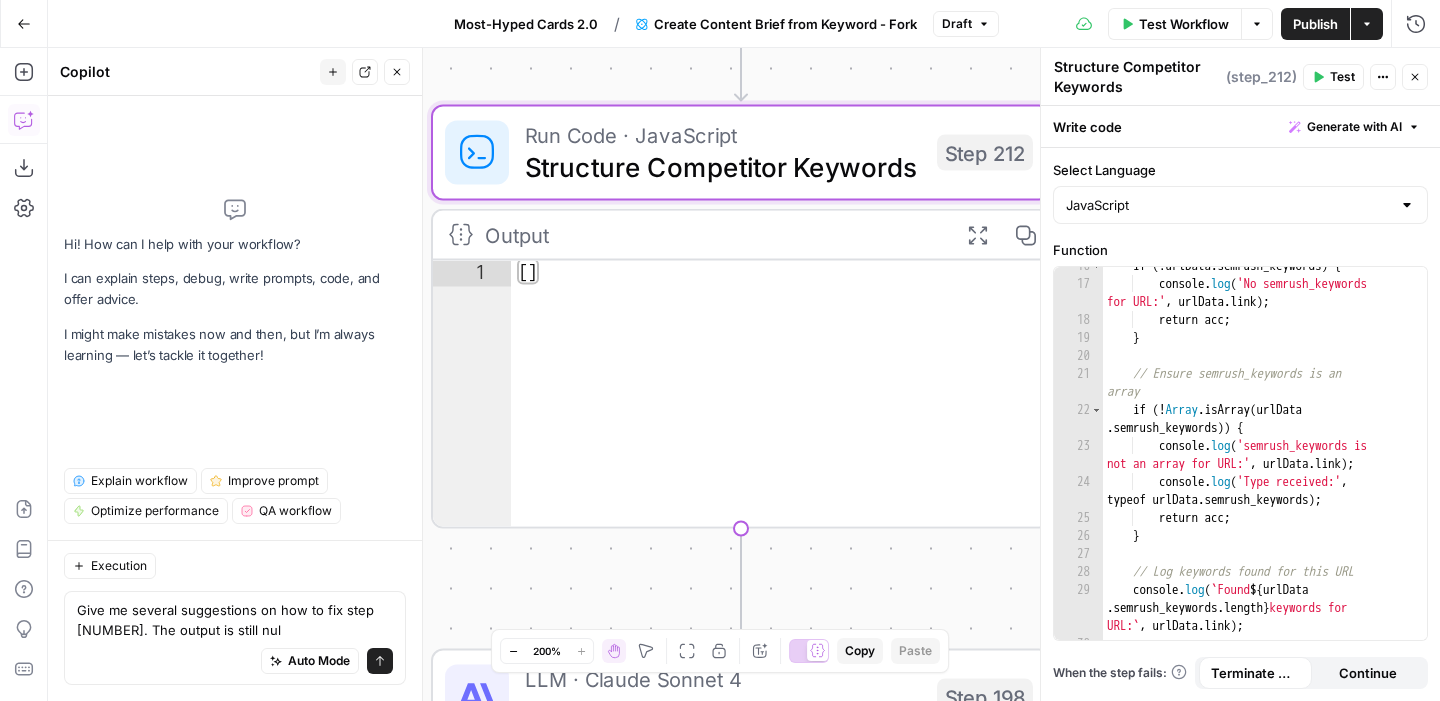 type on "Give me several suggestions on how to fix step 212. The output is still null" 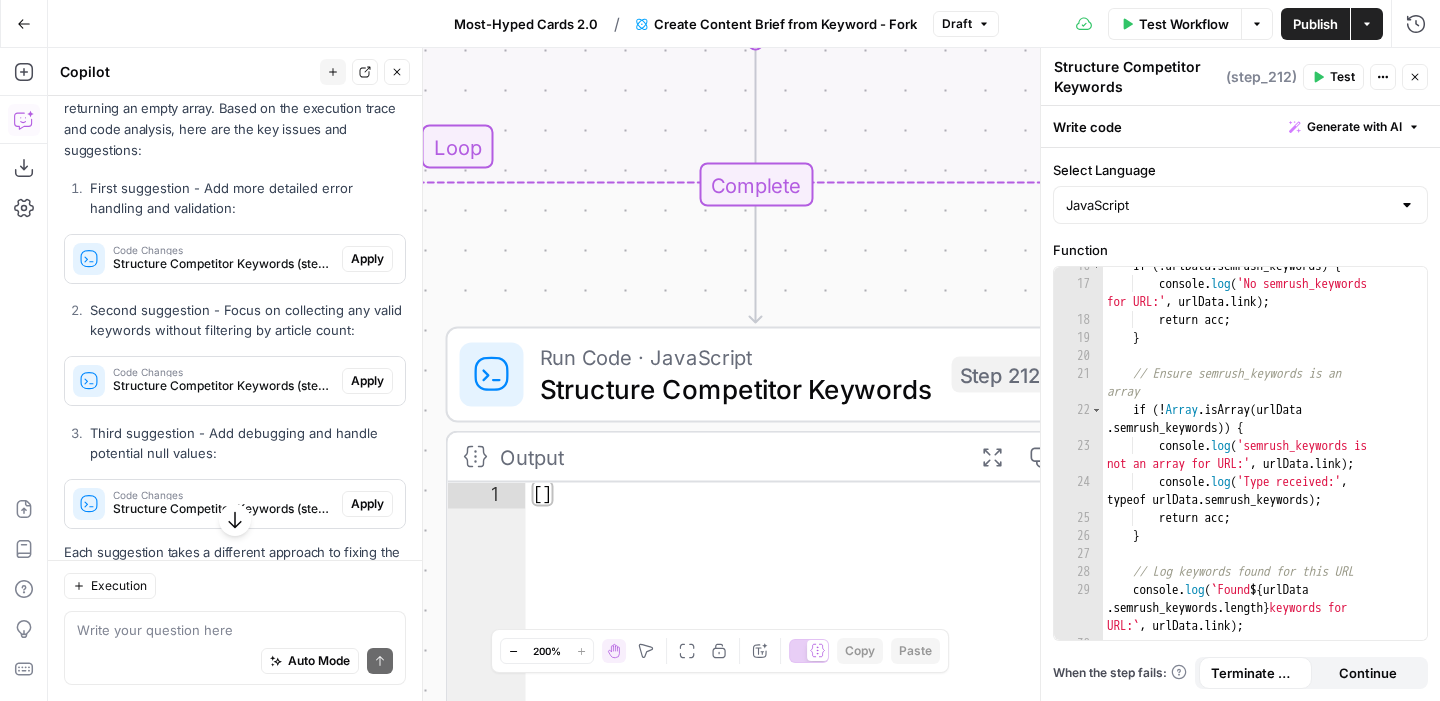 scroll, scrollTop: 286, scrollLeft: 0, axis: vertical 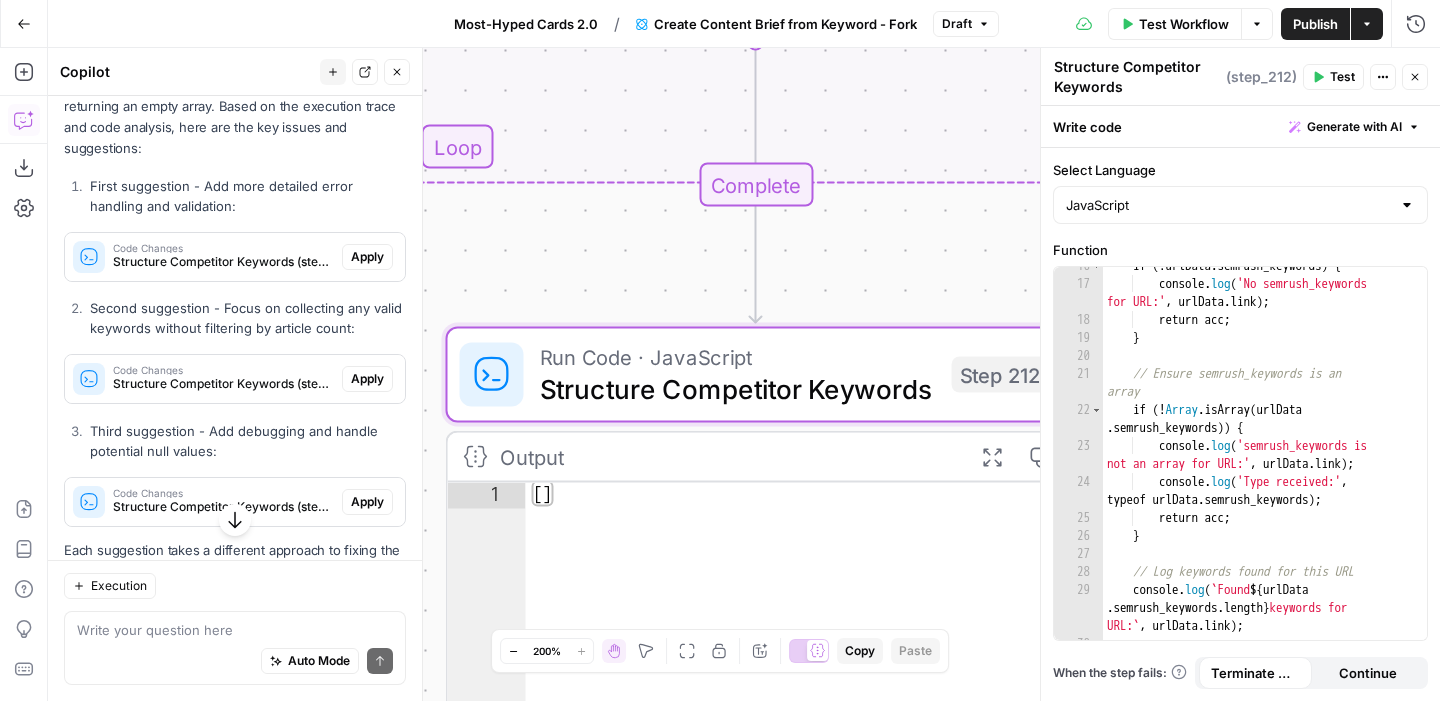 click on "Apply" at bounding box center (367, 257) 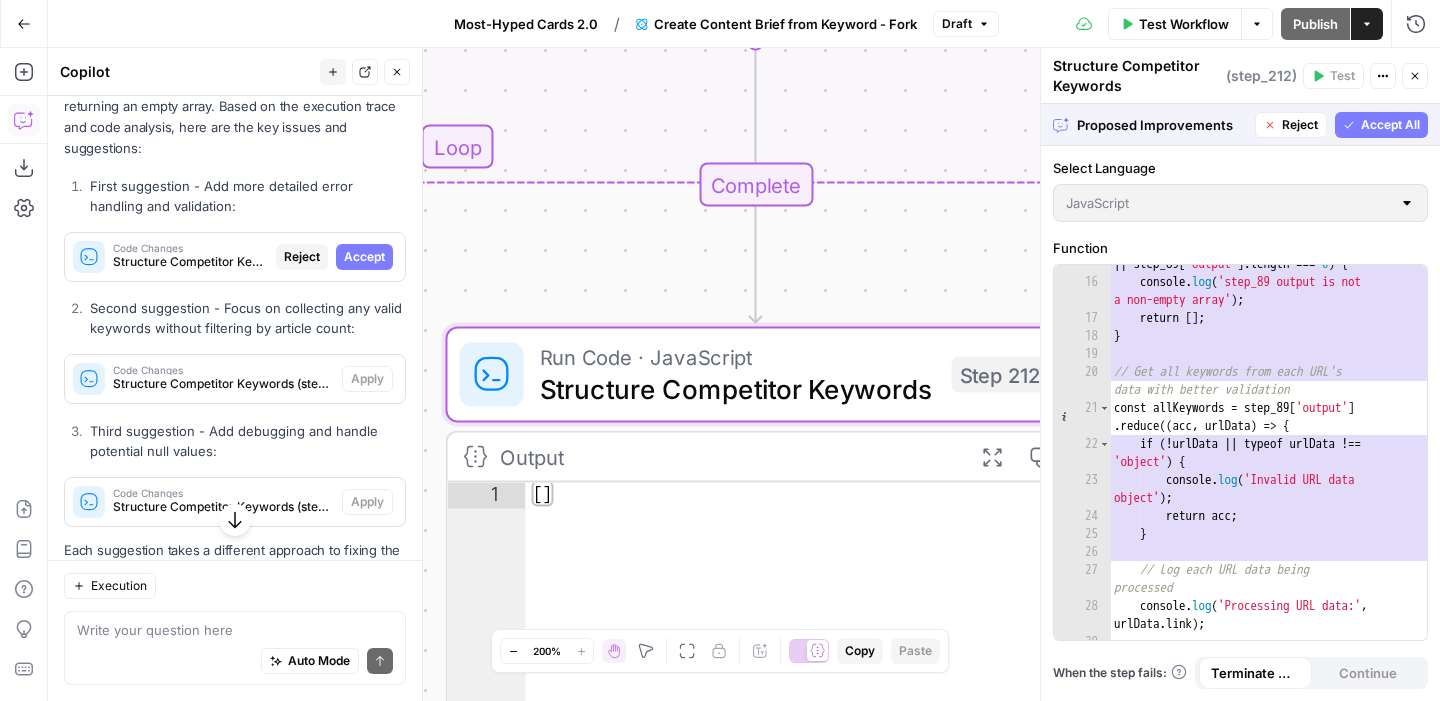 click on "Accept" at bounding box center (364, 257) 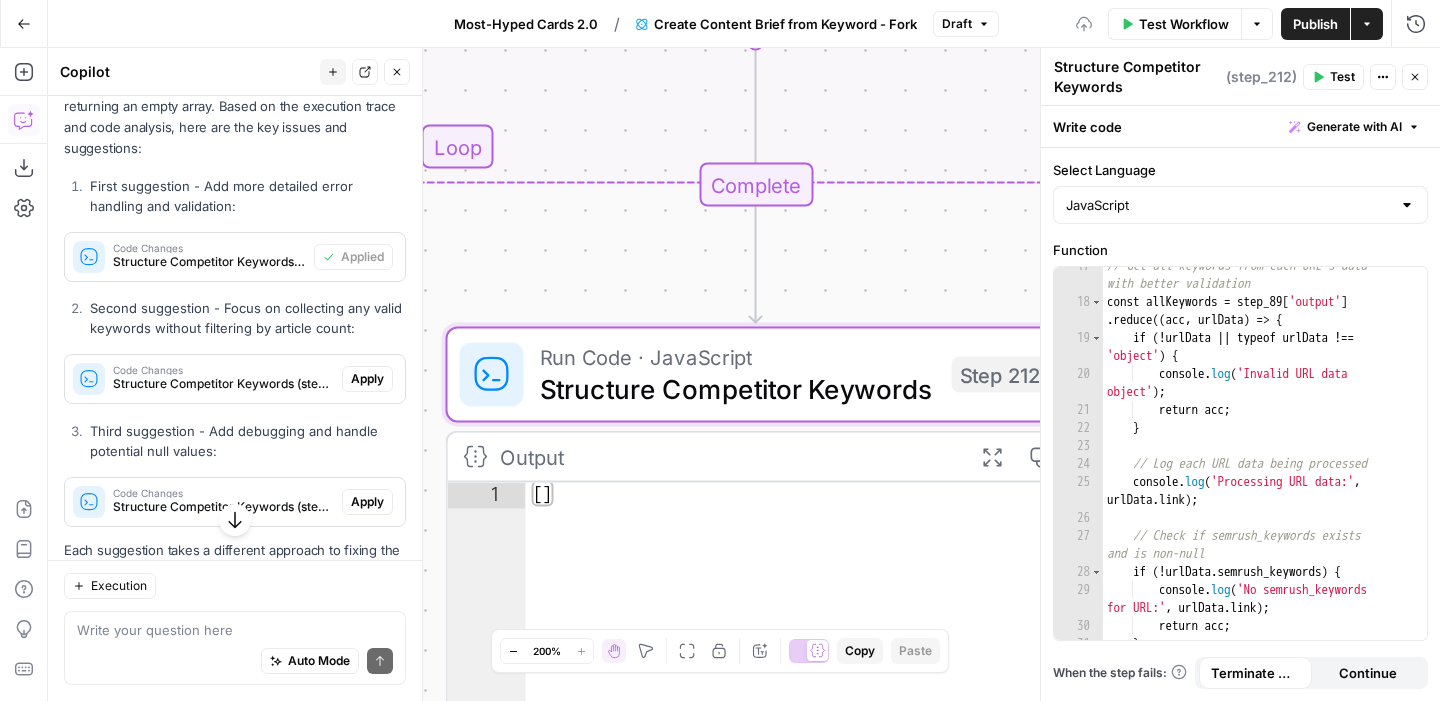 click on "Apply" at bounding box center (367, 379) 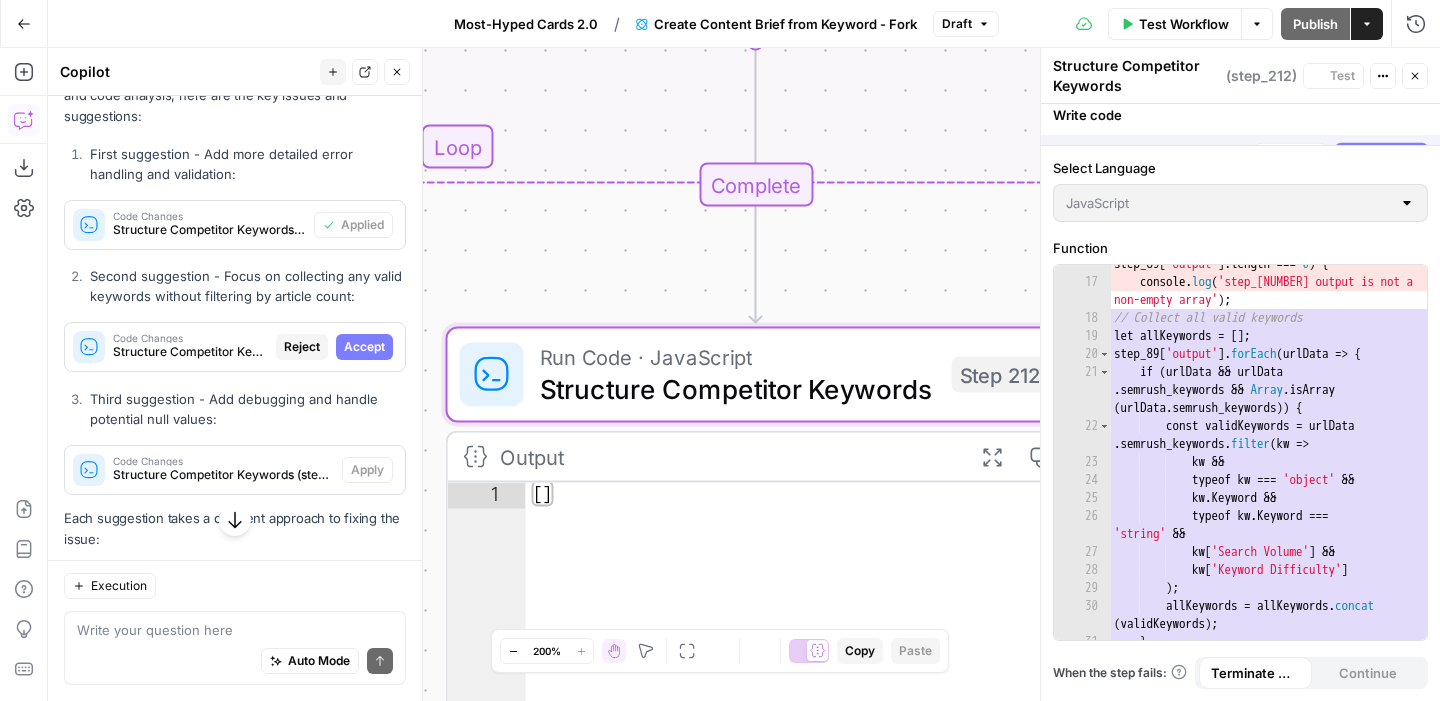 scroll, scrollTop: 286, scrollLeft: 0, axis: vertical 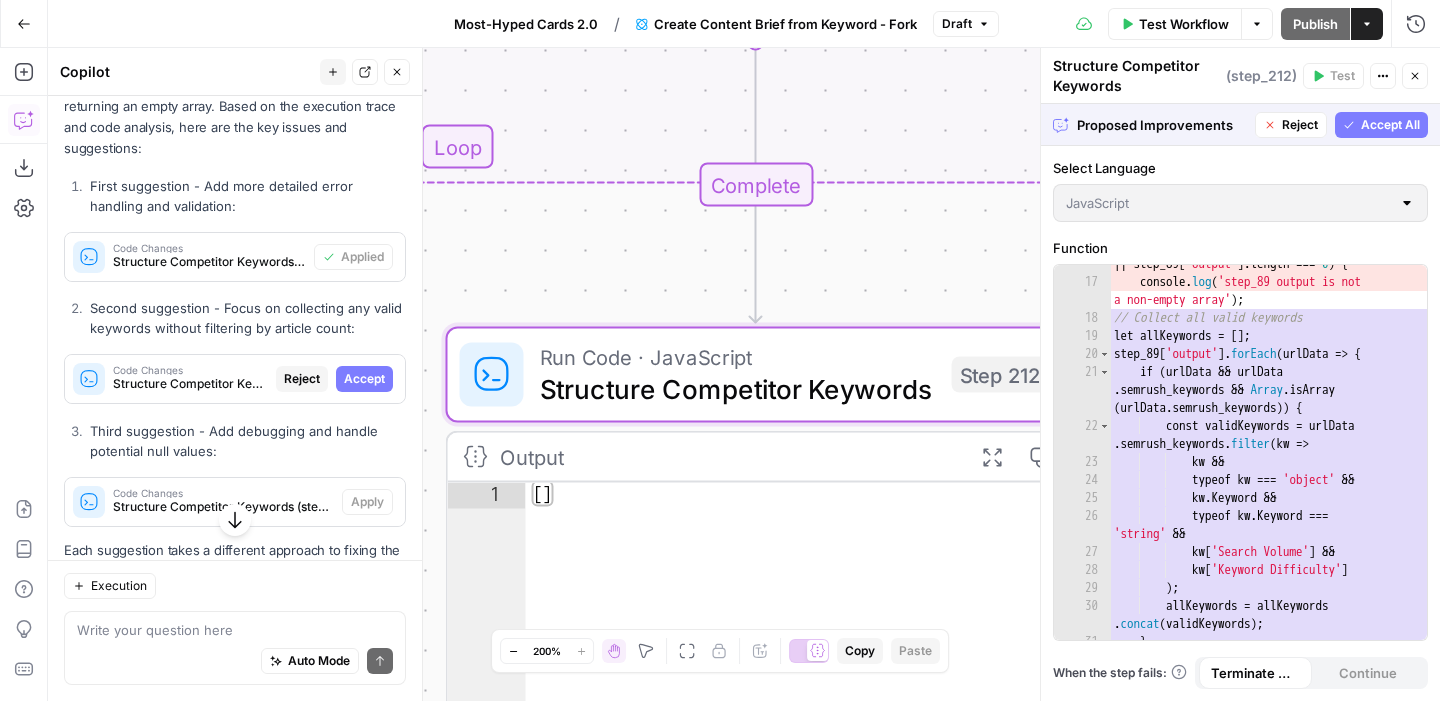 click on "Accept" at bounding box center (364, 379) 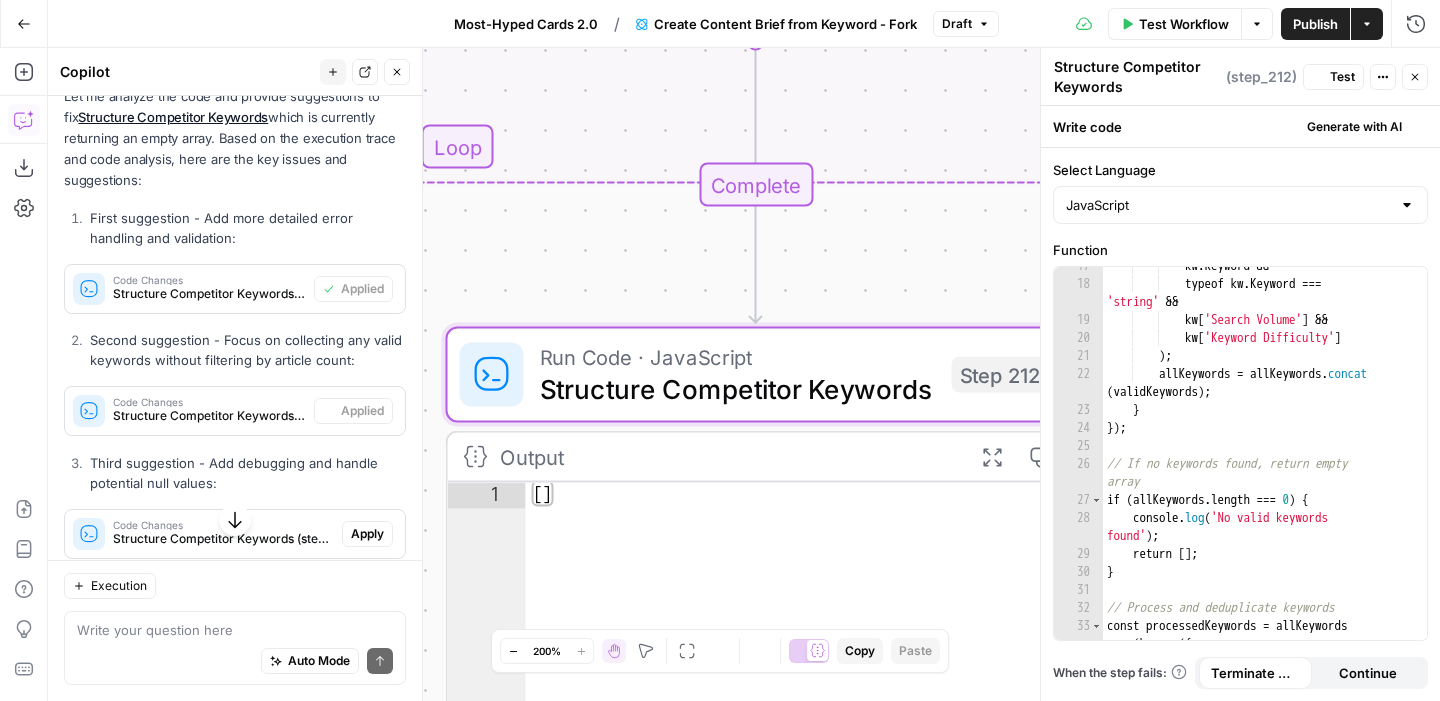 scroll, scrollTop: 318, scrollLeft: 0, axis: vertical 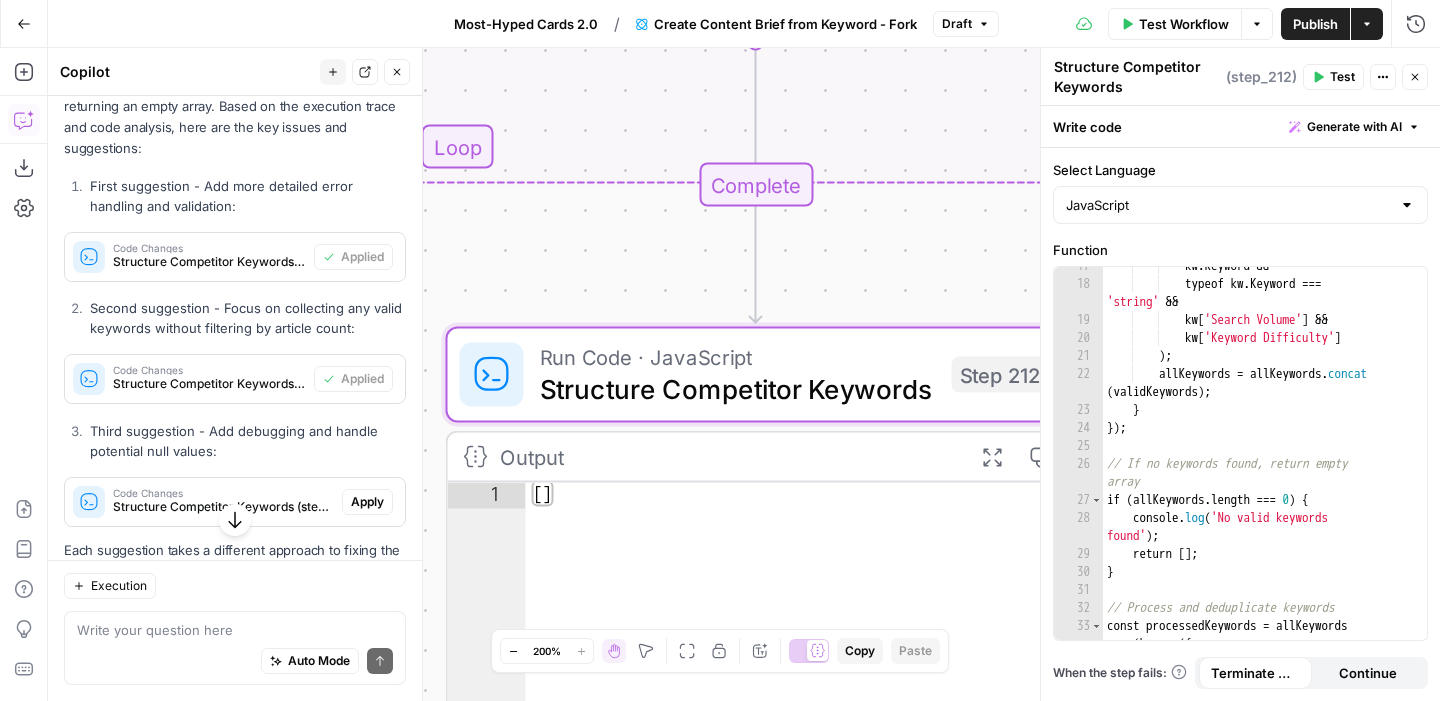 click on "Apply" at bounding box center [367, 502] 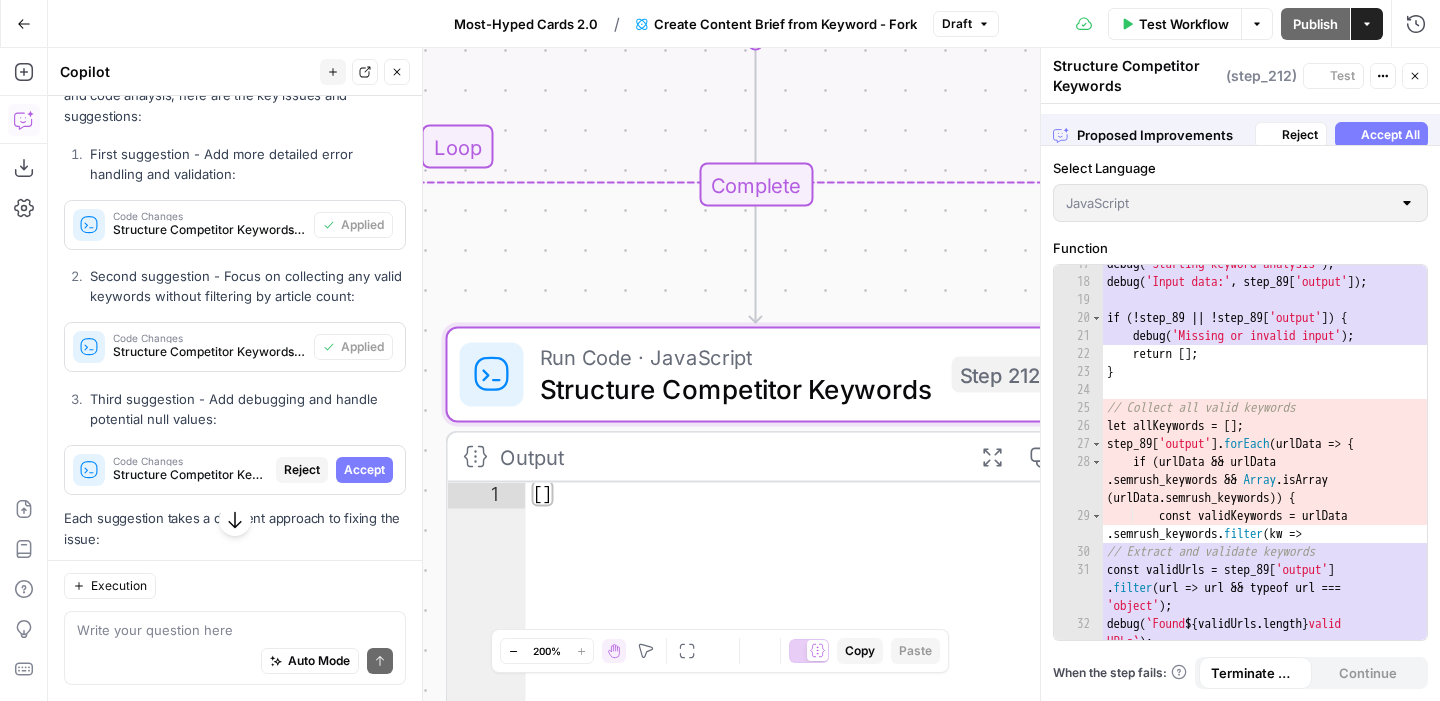 scroll, scrollTop: 286, scrollLeft: 0, axis: vertical 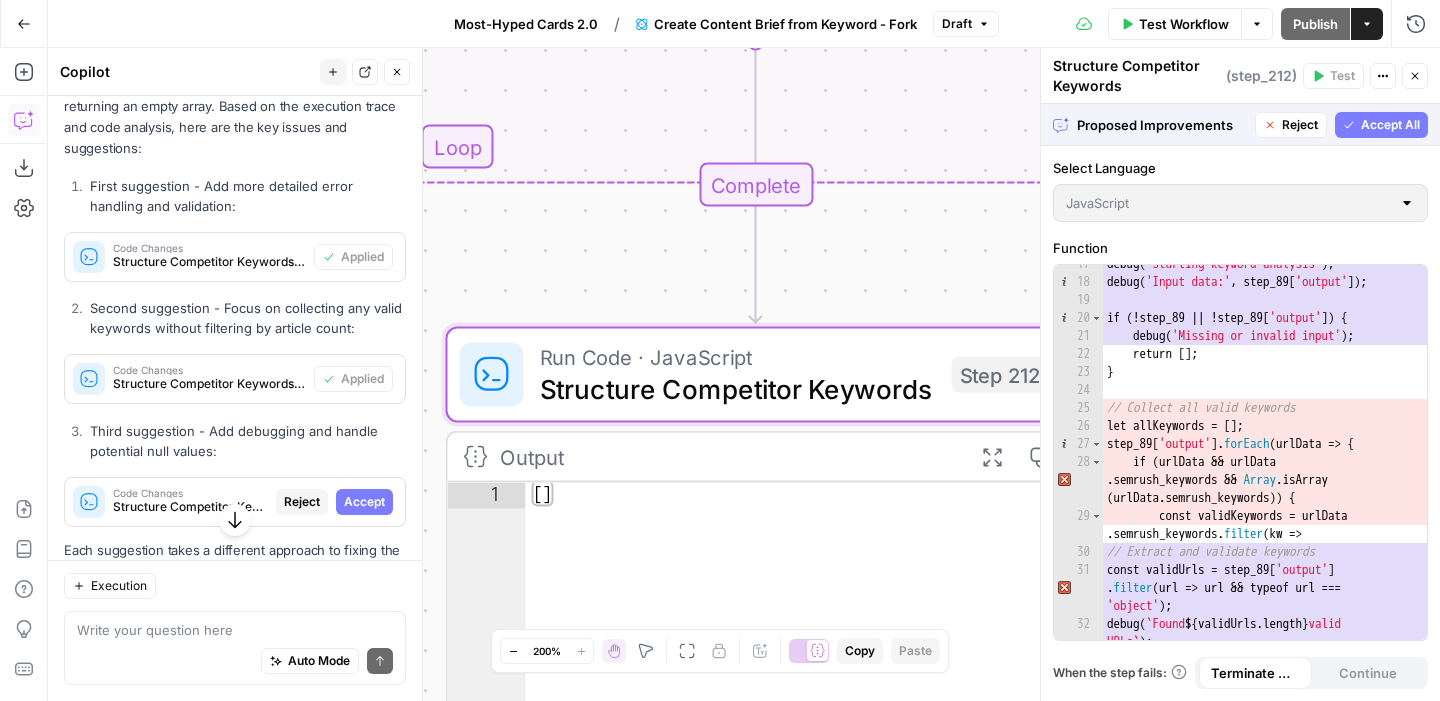 click on "Accept" at bounding box center (364, 502) 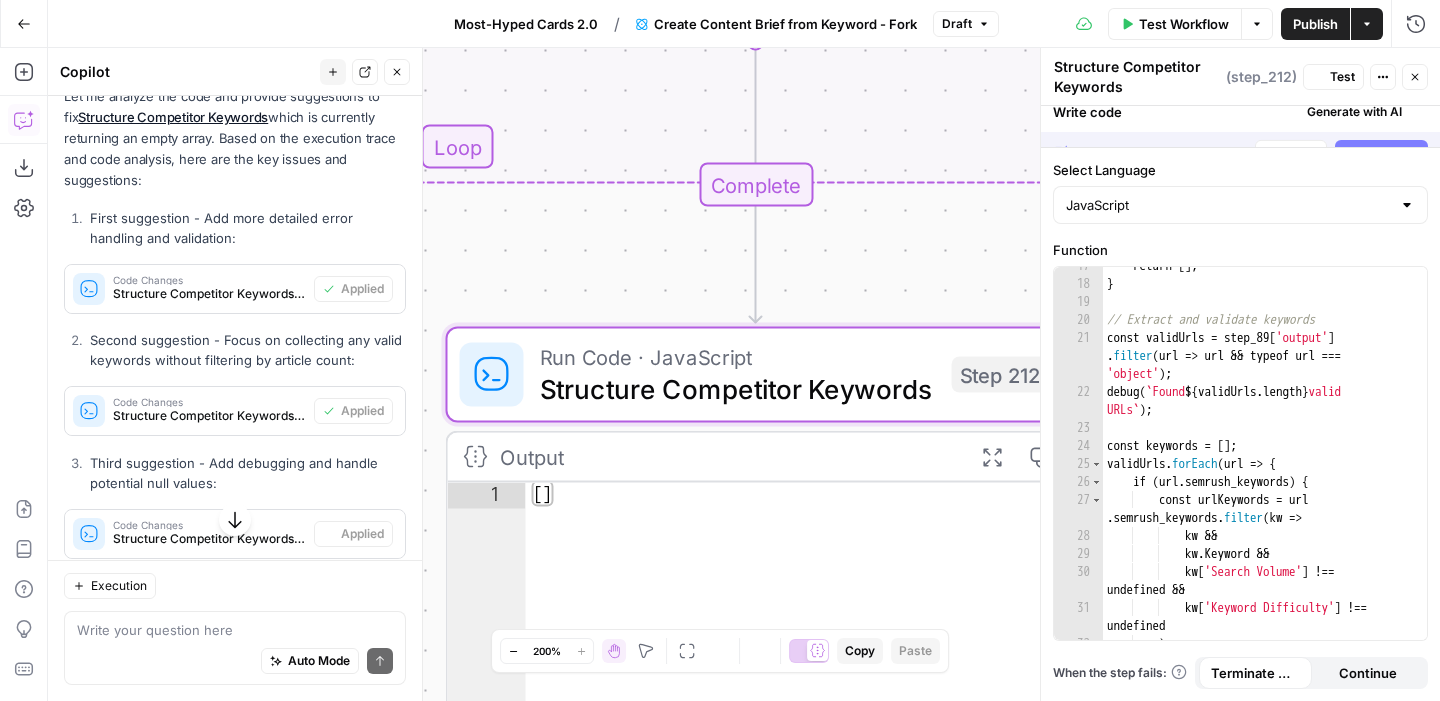 scroll, scrollTop: 318, scrollLeft: 0, axis: vertical 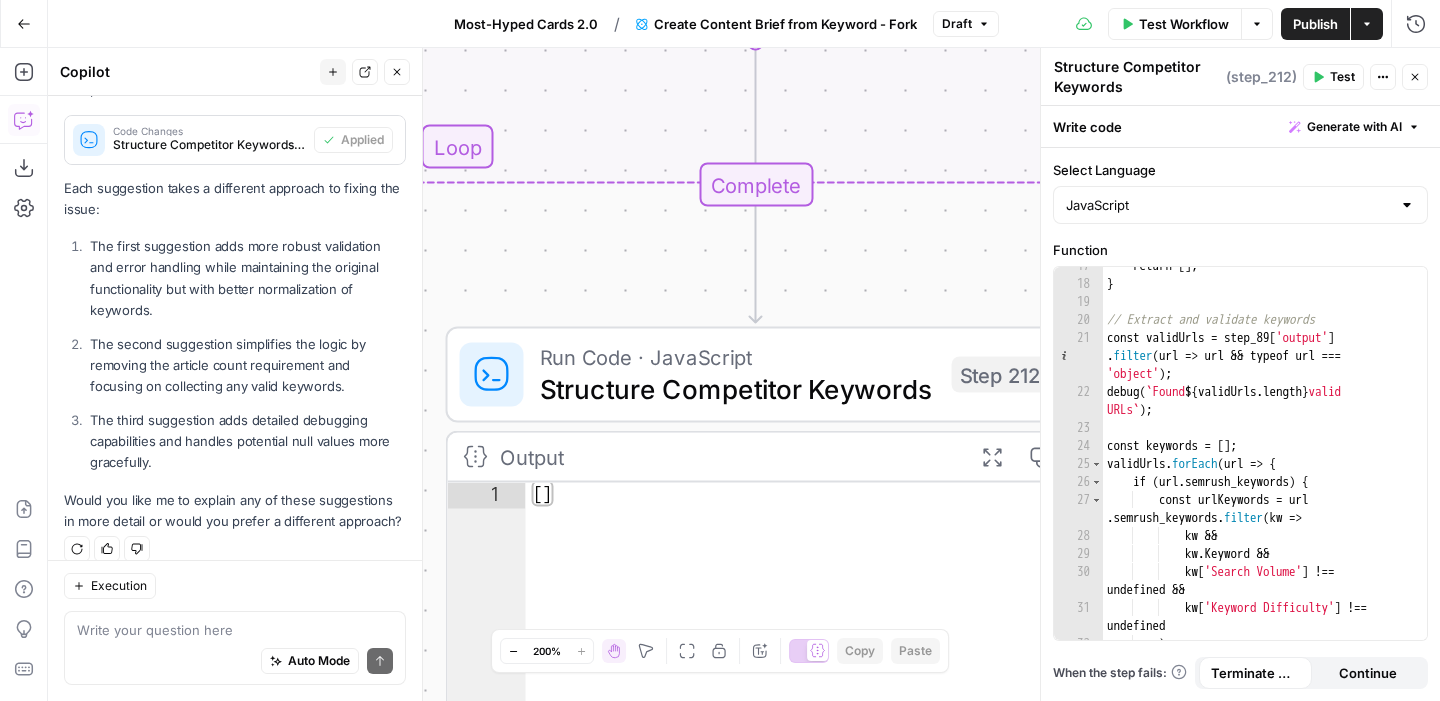 click on "Test Workflow" at bounding box center [1175, 24] 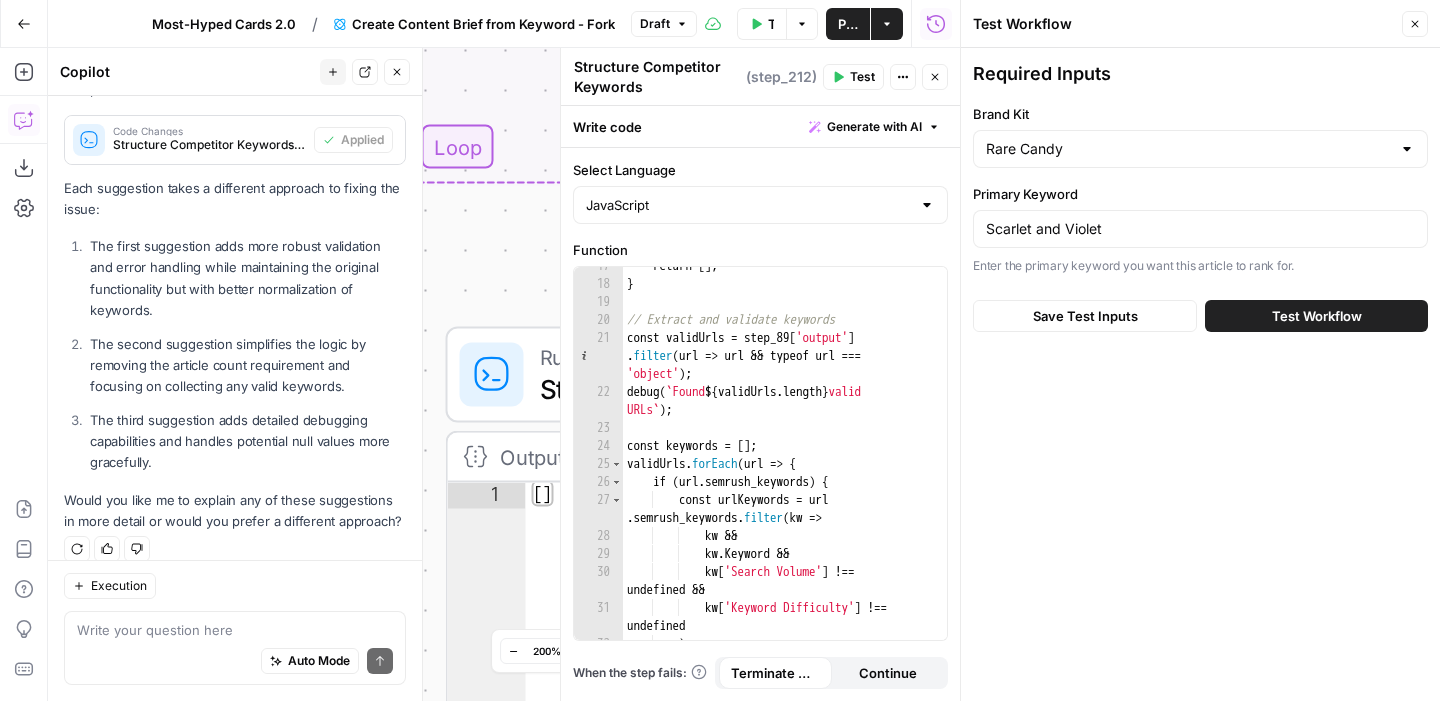 click on "Close" at bounding box center (1415, 24) 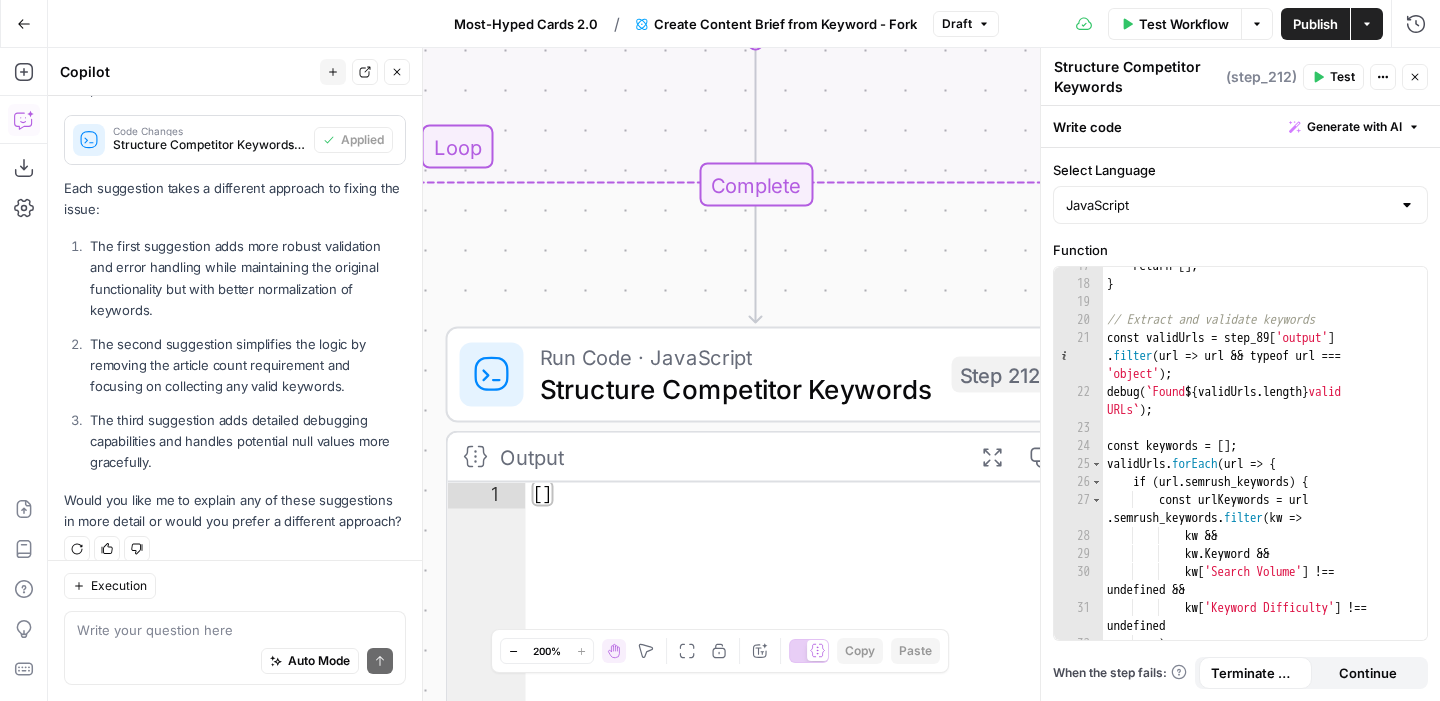 click 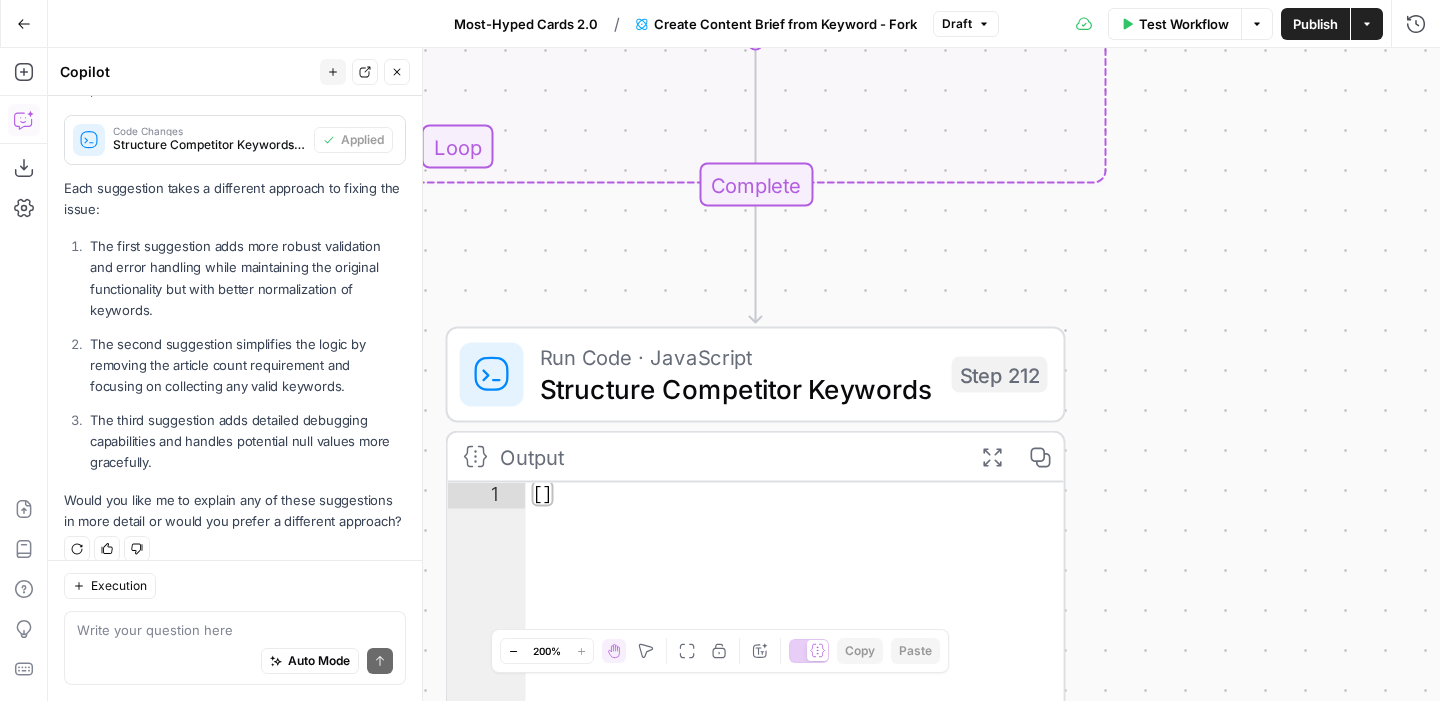 click on "Workflow Set Inputs Inputs Google Search Perform Google Search Step 51 Output Expand Output Copy 1 2 3 4 5 6 {    "search_metadata" :  {      "id" :  "6890d95d6372f34a8f0bbd1b" ,      "status" :  "Success" ,      "json_endpoint" :  "https://serpapi.com          /searches/d598a138380e53f3          /6890d95d6372f34a8f0bbd1b.json" ,      "pixel_position_endpoint" :  "https          ://serpapi.com/searches          /d598a138380e53f3          /6890d95d6372f34a8f0bbd1b          .json_with_pixel_position" ,     This output is too large & has been abbreviated for review.   Copy the output   to view the full content. Loop Iteration Label if relevant Step 207 Output Expand Output Copy 1 2 3 4 5 6 7 8 9 10 11 12 [    {      "relevant" :  "true"    } ,    {      "relevant" :  "true"    } ,    {      "relevant" :  "true"    } ,    {      "relevant" :  "true"     LLM · GPT-4.1 Mini Determine if relevant Step 208 Output Expand Output Copy 1 2 3 {    "relevant" :  "true" }" at bounding box center [744, 374] 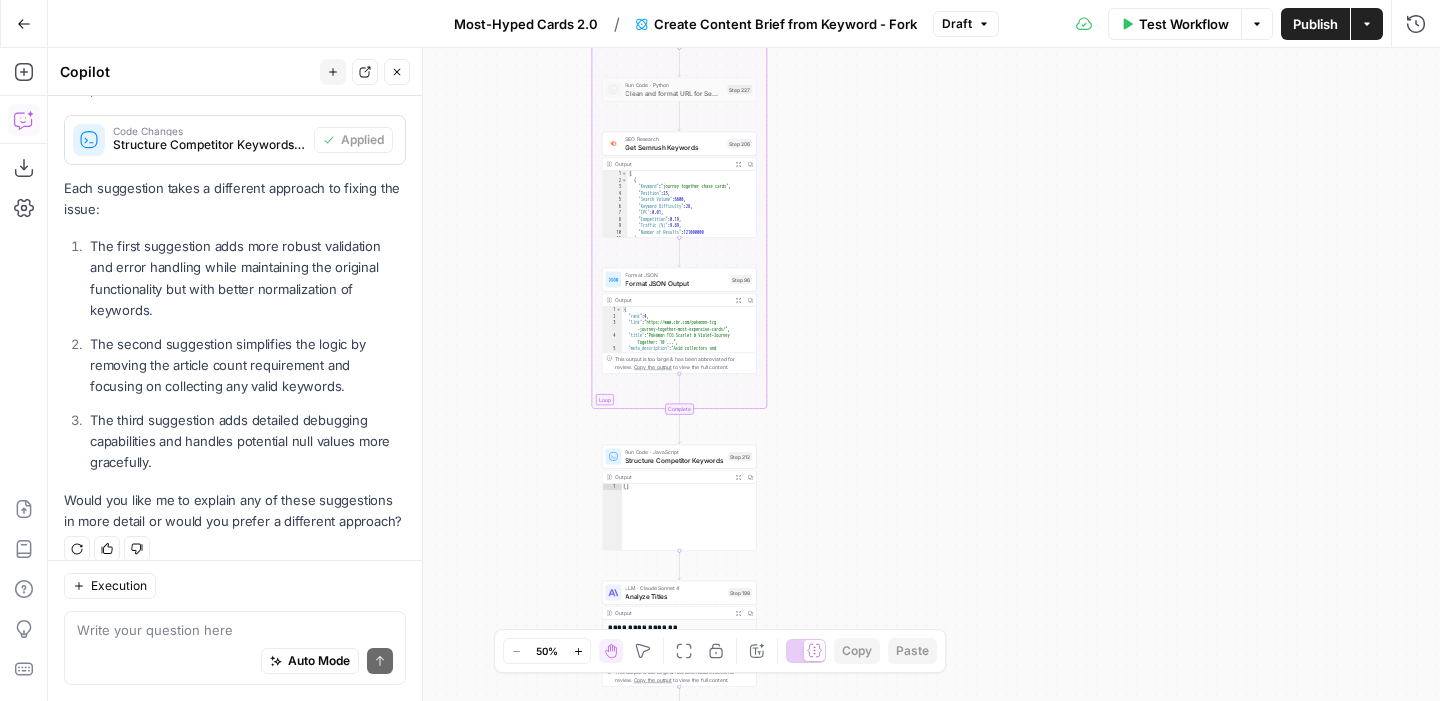 drag, startPoint x: 1197, startPoint y: 231, endPoint x: 834, endPoint y: 437, distance: 417.37872 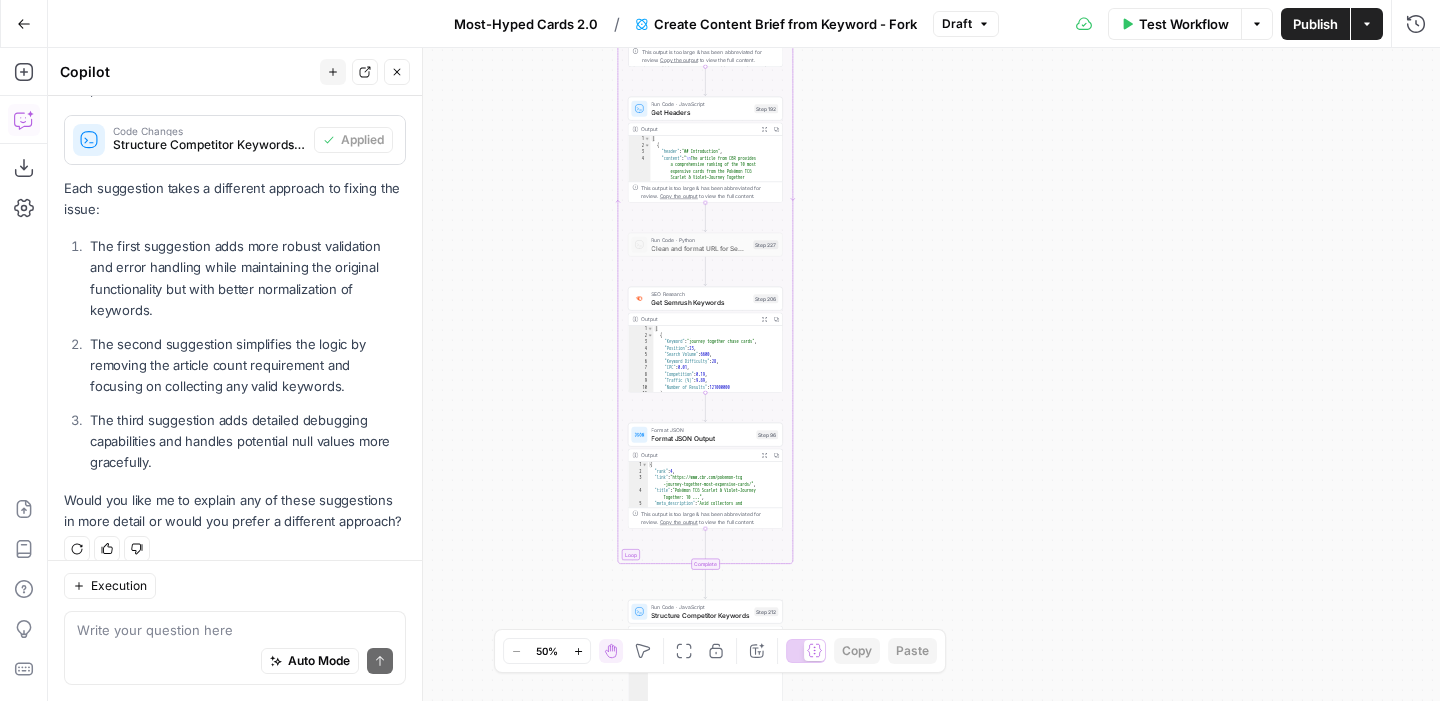 drag, startPoint x: 834, startPoint y: 358, endPoint x: 857, endPoint y: 545, distance: 188.40913 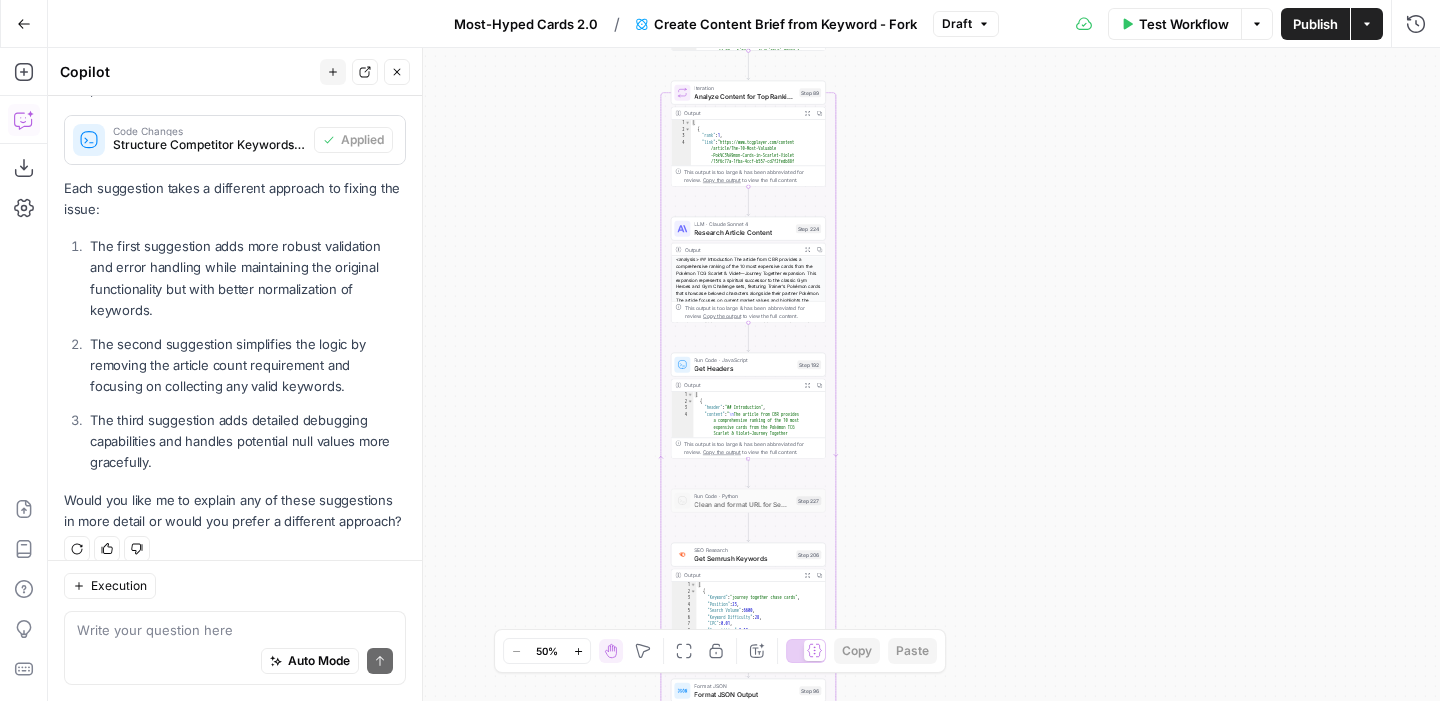 drag, startPoint x: 859, startPoint y: 326, endPoint x: 906, endPoint y: 573, distance: 251.4319 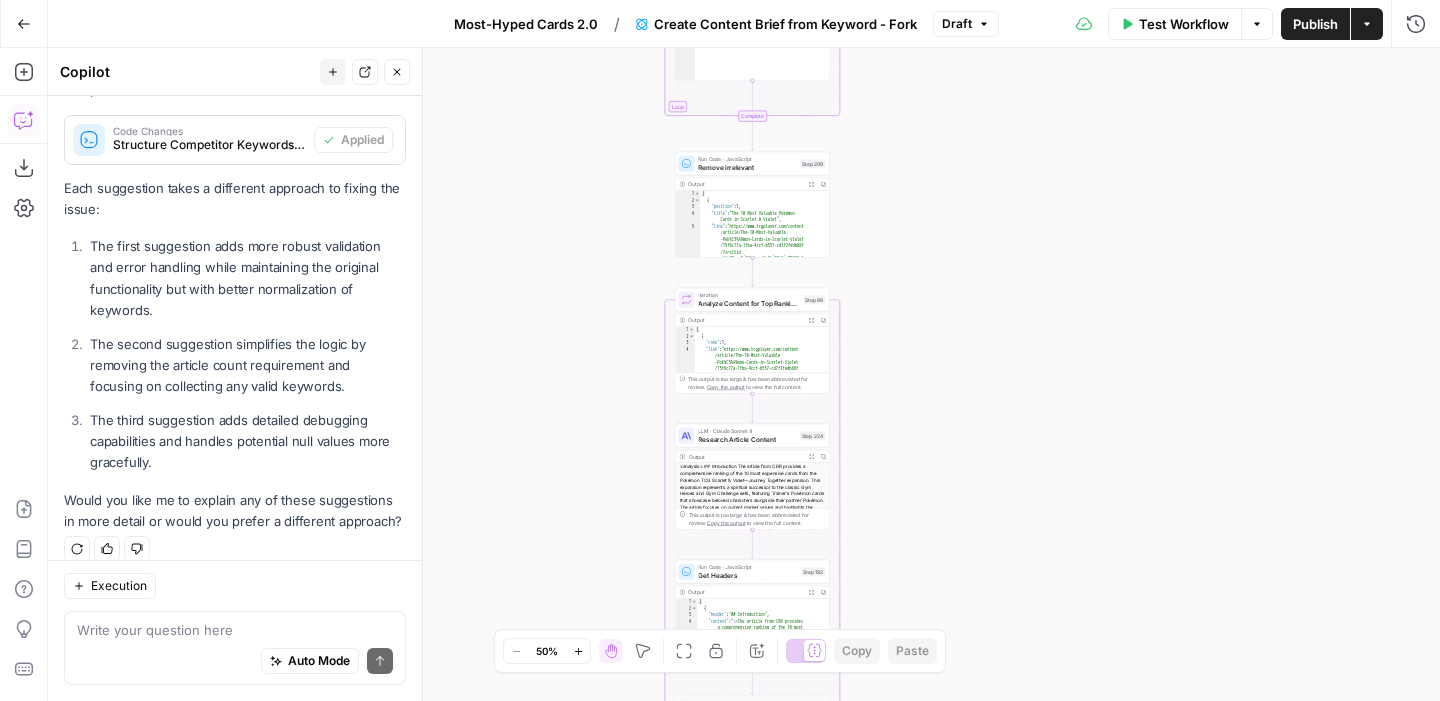 drag, startPoint x: 907, startPoint y: 279, endPoint x: 907, endPoint y: 457, distance: 178 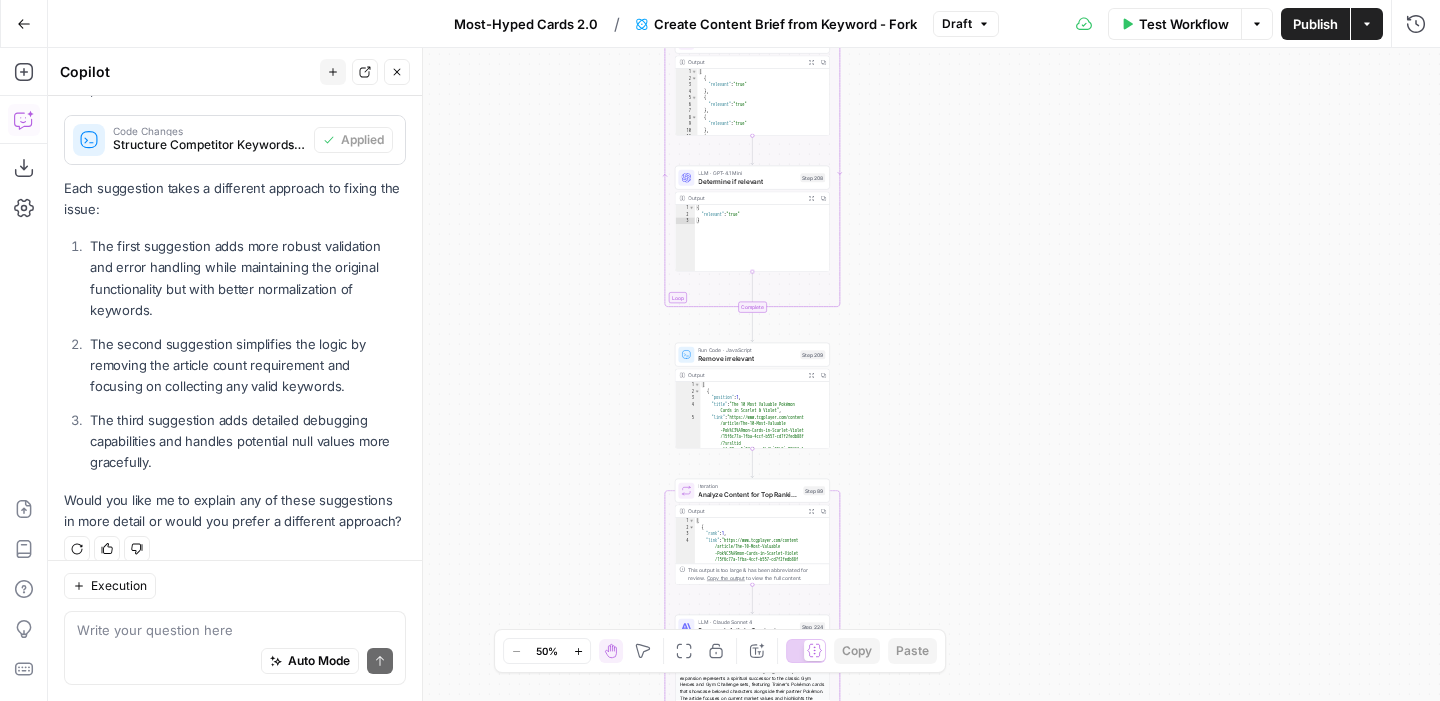 drag, startPoint x: 908, startPoint y: 262, endPoint x: 907, endPoint y: 561, distance: 299.00168 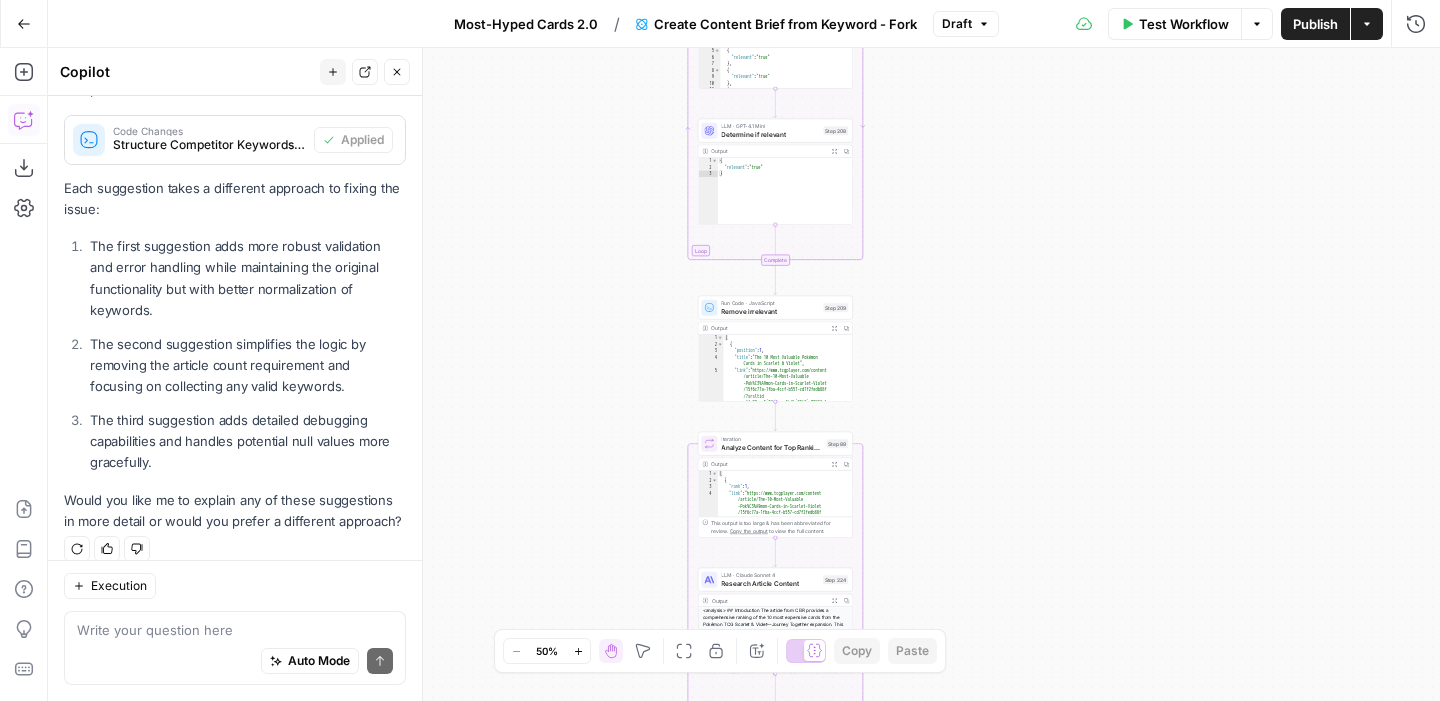 drag, startPoint x: 896, startPoint y: 210, endPoint x: 920, endPoint y: 55, distance: 156.84706 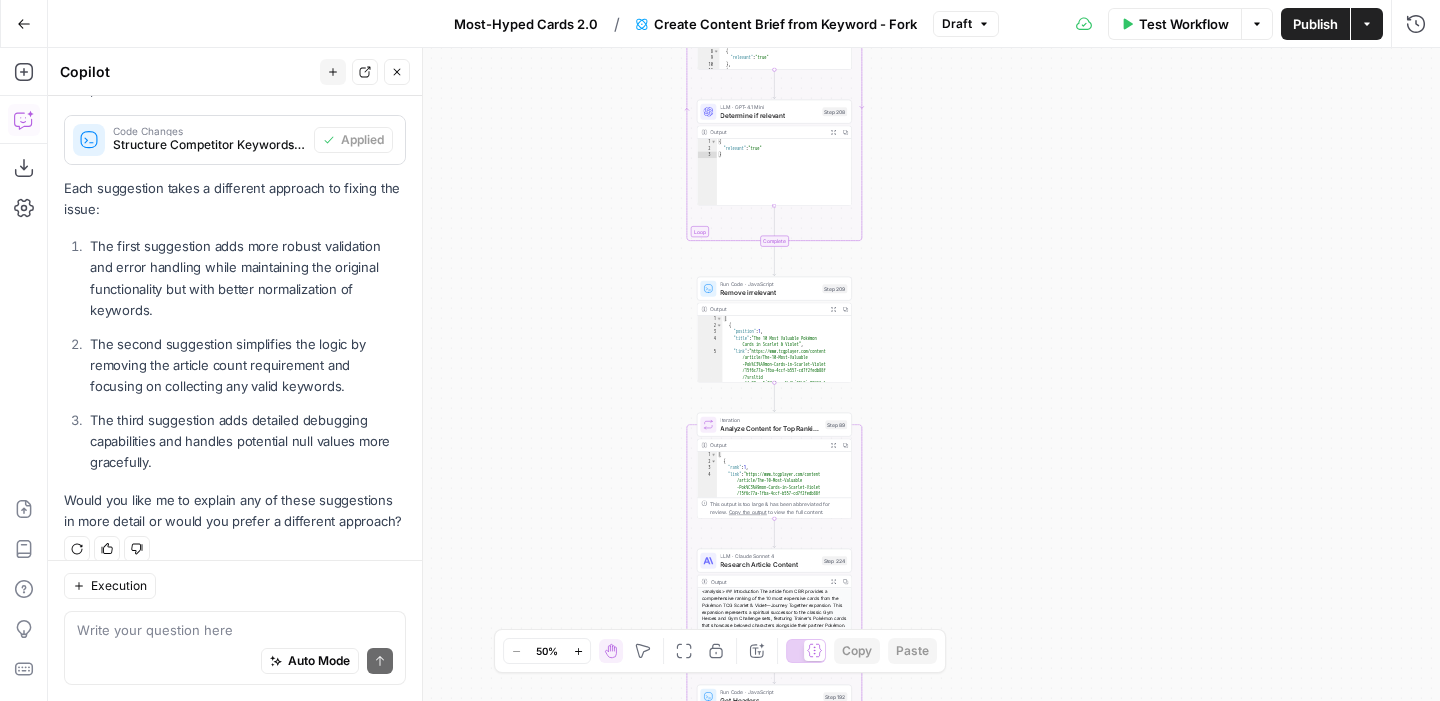 drag, startPoint x: 920, startPoint y: 279, endPoint x: 919, endPoint y: 259, distance: 20.024984 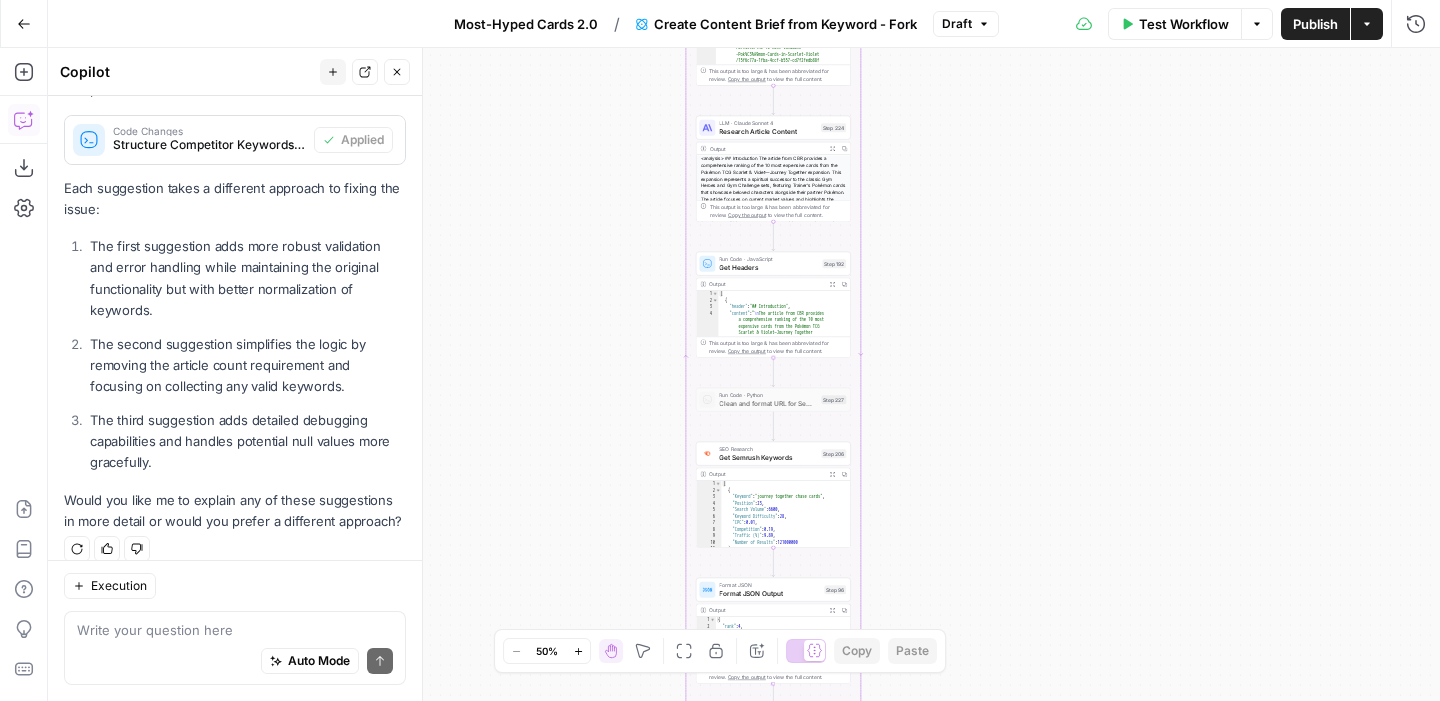 drag, startPoint x: 913, startPoint y: 363, endPoint x: 912, endPoint y: -68, distance: 431.00116 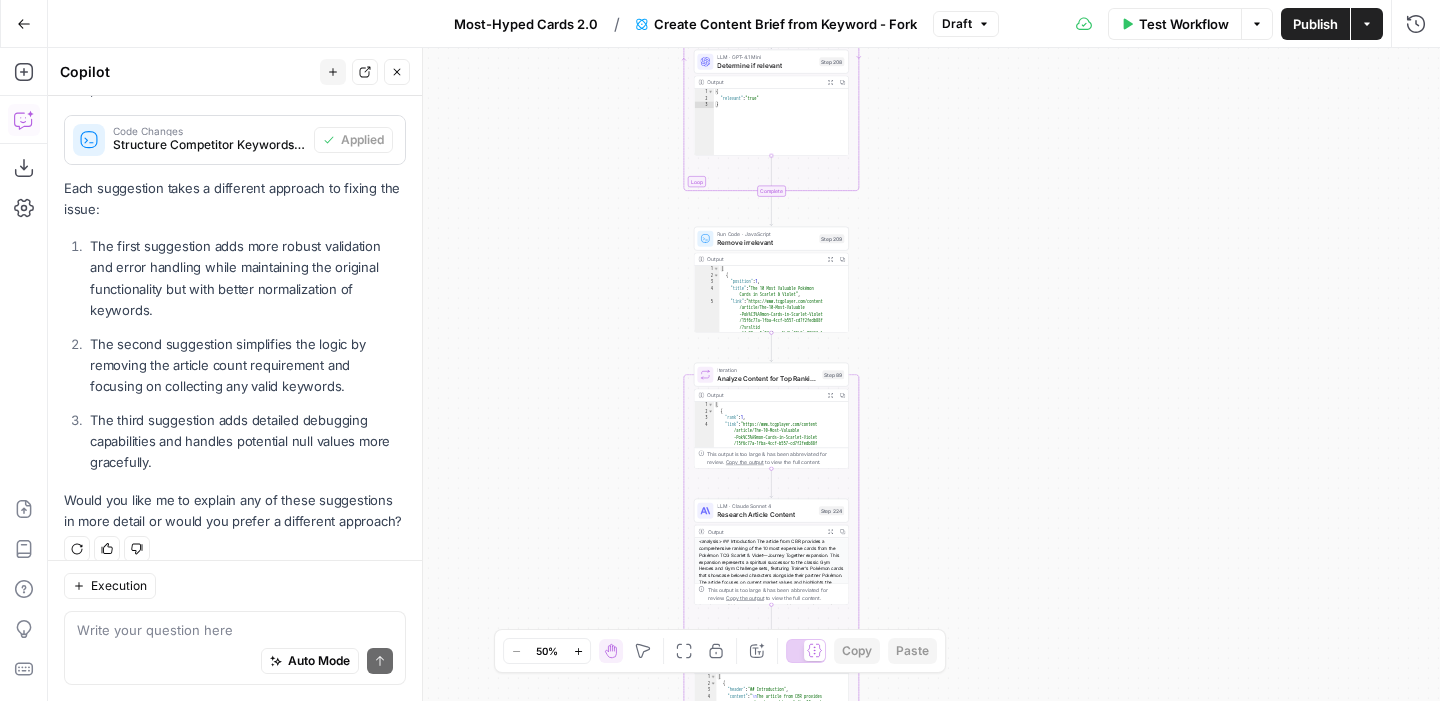 drag, startPoint x: 924, startPoint y: 226, endPoint x: 920, endPoint y: 608, distance: 382.02094 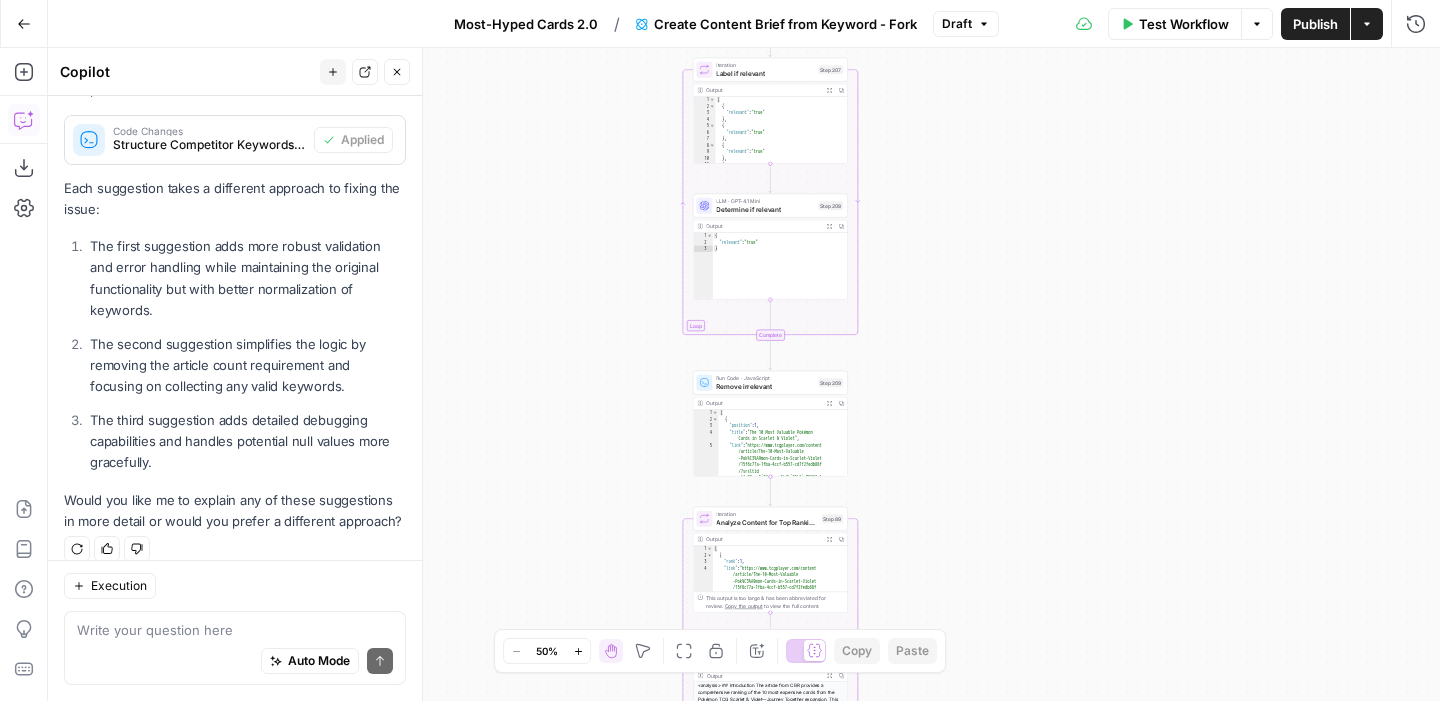 drag, startPoint x: 957, startPoint y: 380, endPoint x: 957, endPoint y: 523, distance: 143 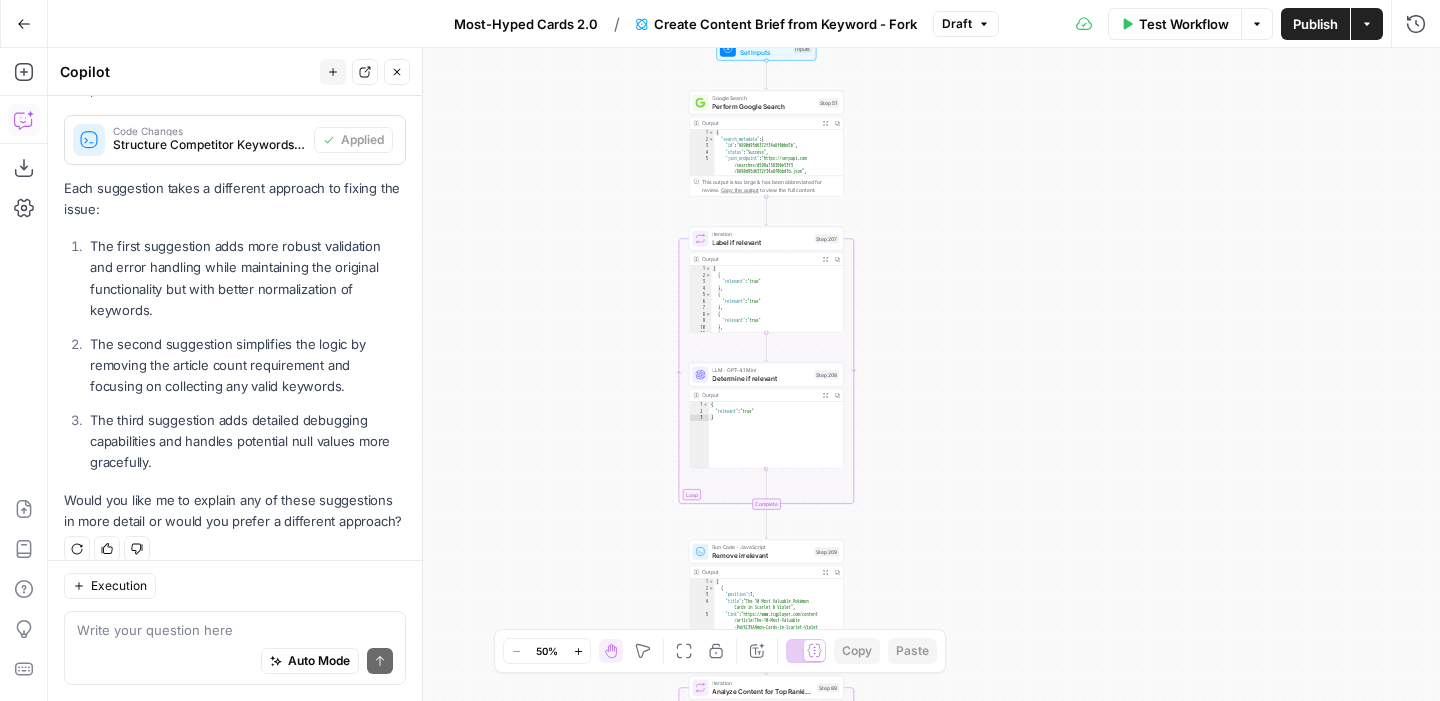 drag, startPoint x: 967, startPoint y: 316, endPoint x: 963, endPoint y: 483, distance: 167.0479 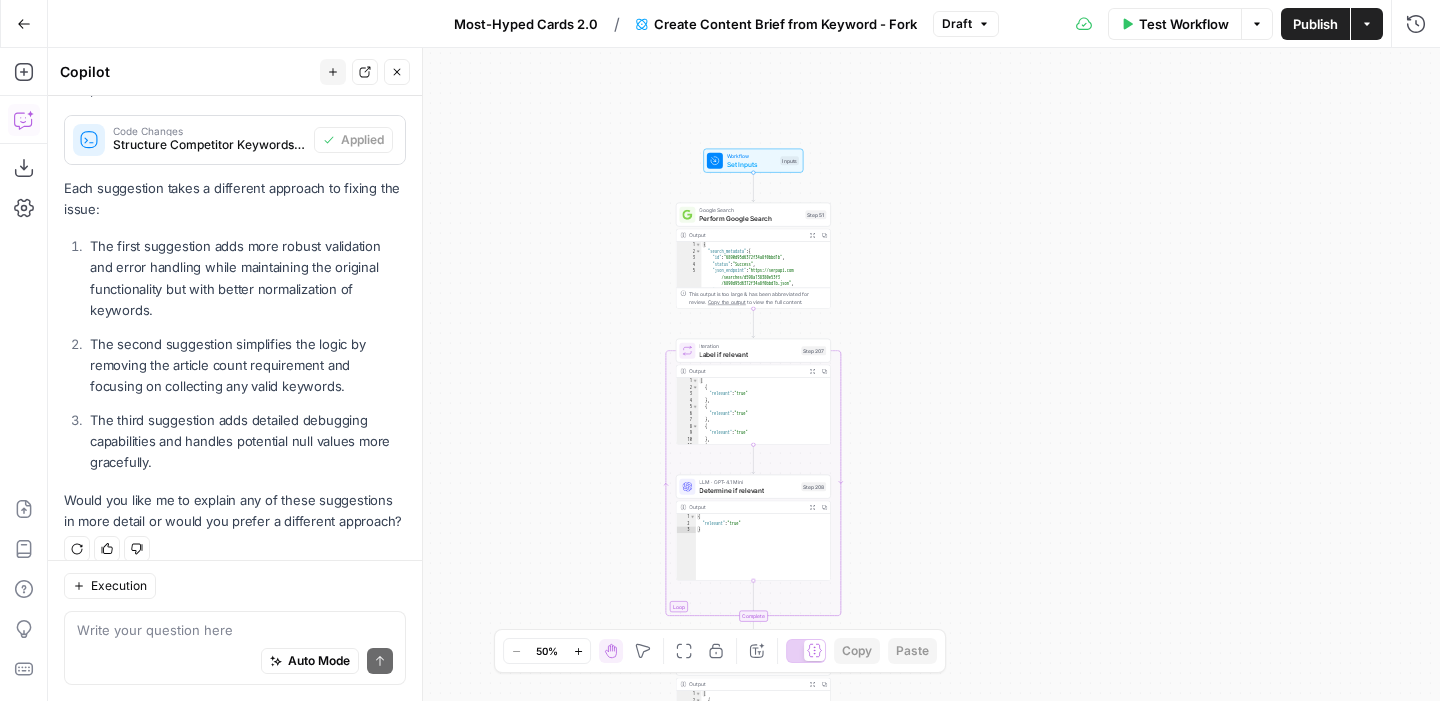 drag, startPoint x: 978, startPoint y: 335, endPoint x: 963, endPoint y: 450, distance: 115.97414 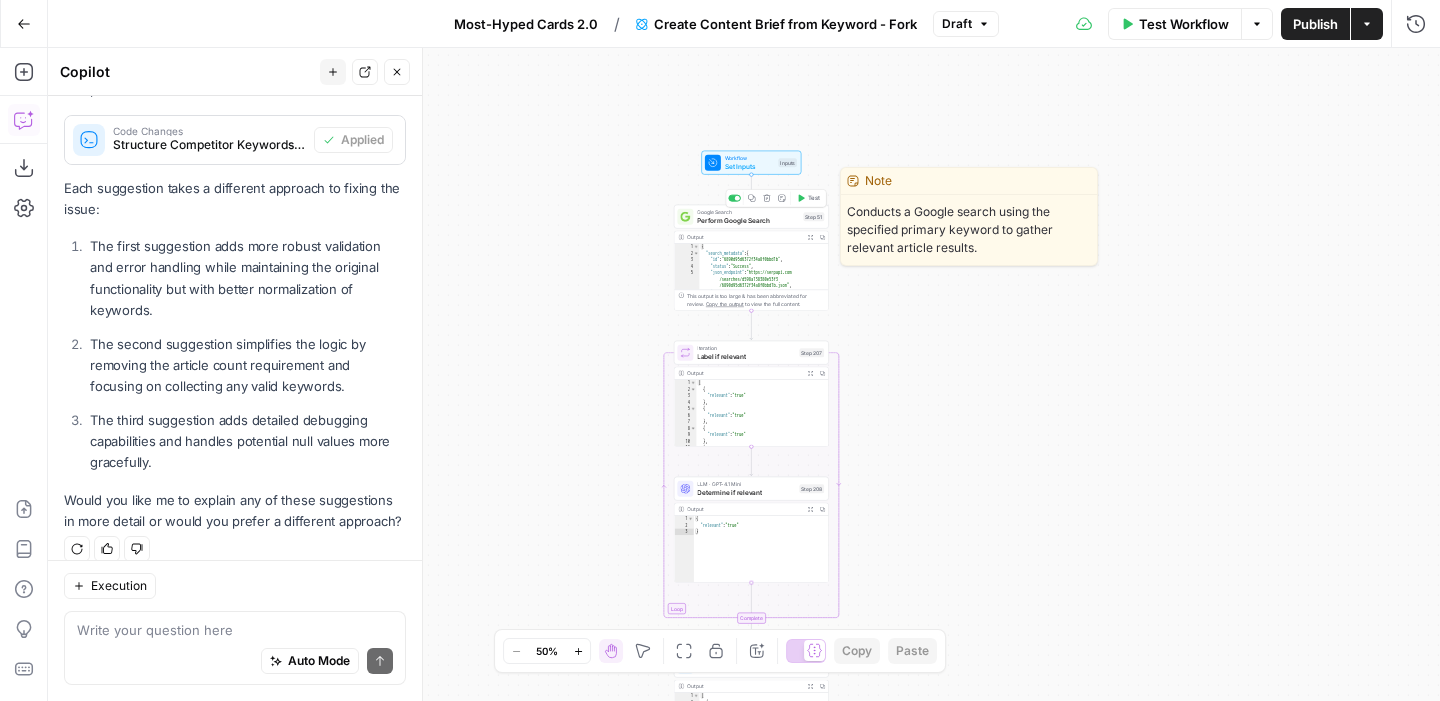 click on "Perform Google Search" at bounding box center (748, 220) 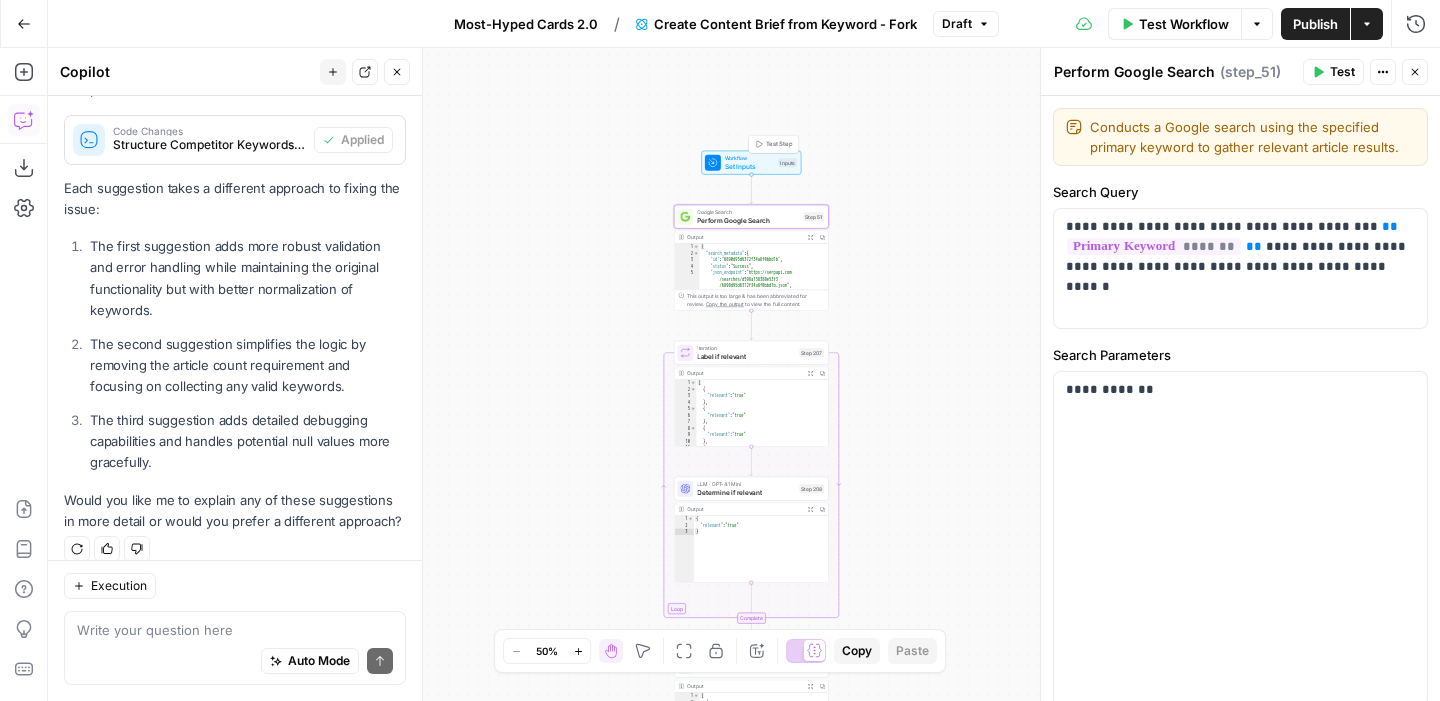 click on "Set Inputs" at bounding box center [750, 166] 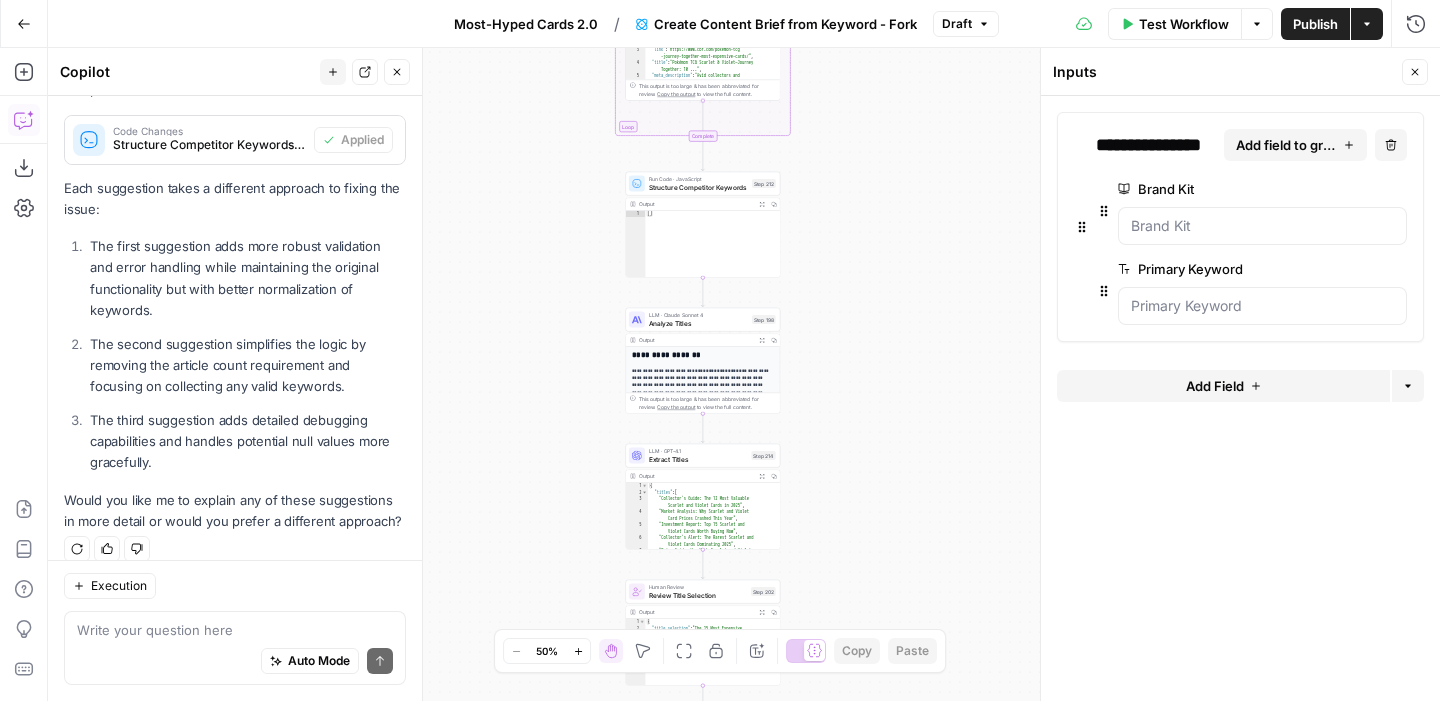 click on "Auto Mode Send" at bounding box center [235, 662] 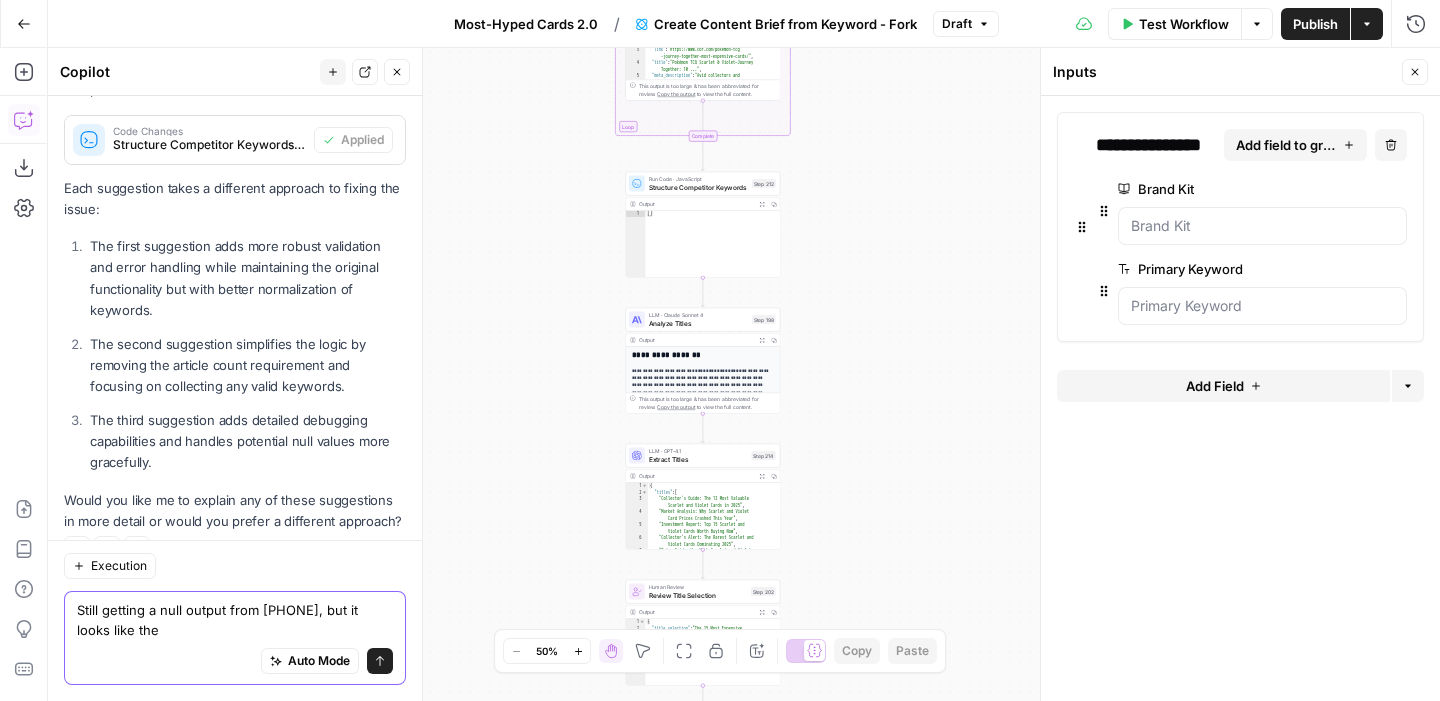 scroll, scrollTop: 700, scrollLeft: 0, axis: vertical 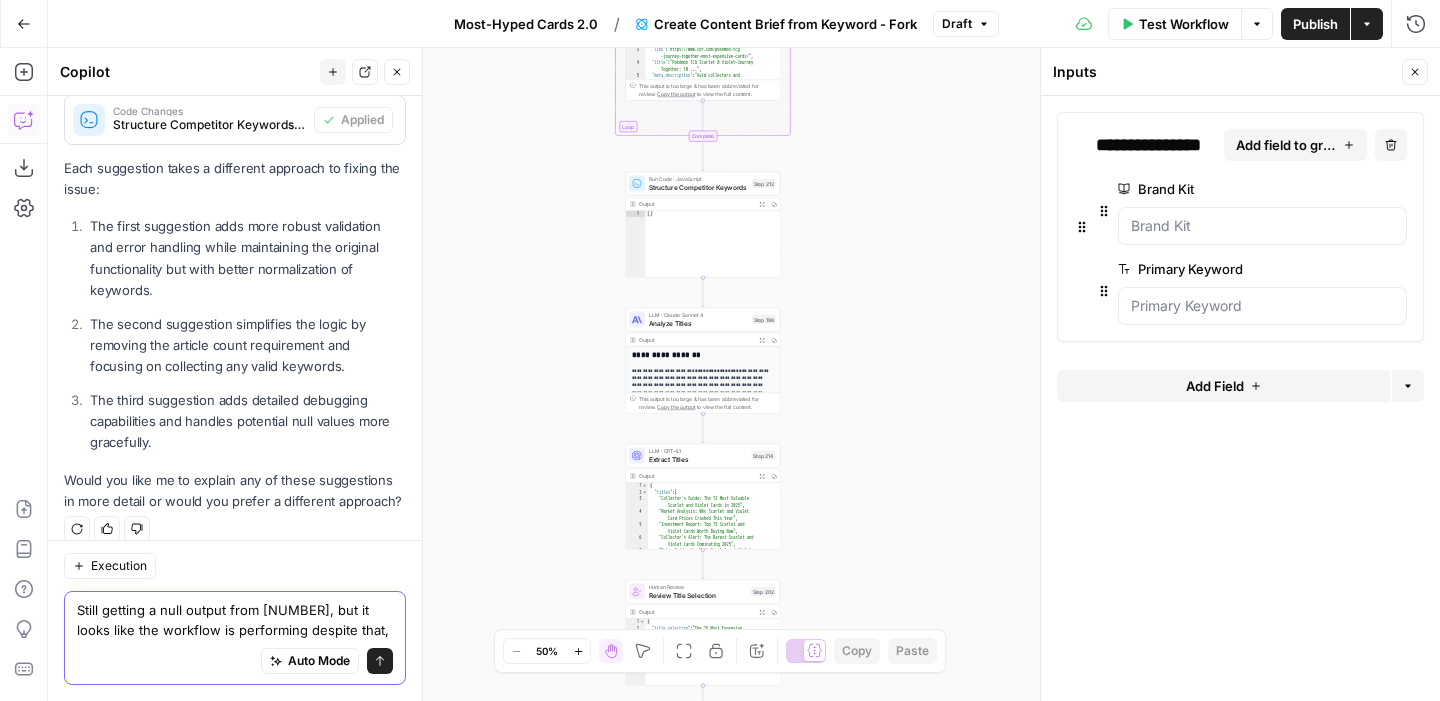 type on "Still getting a null output from 212, but it looks like the workflow is performing despite that" 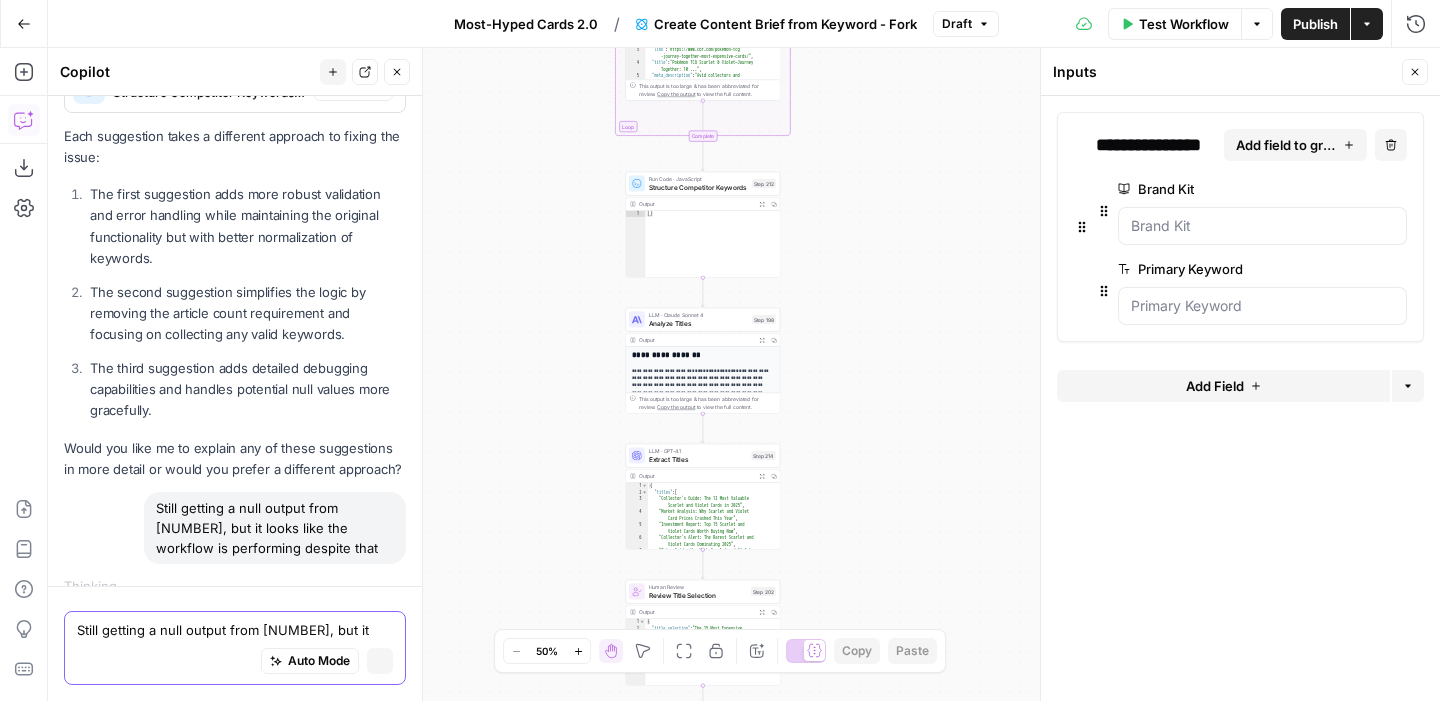type 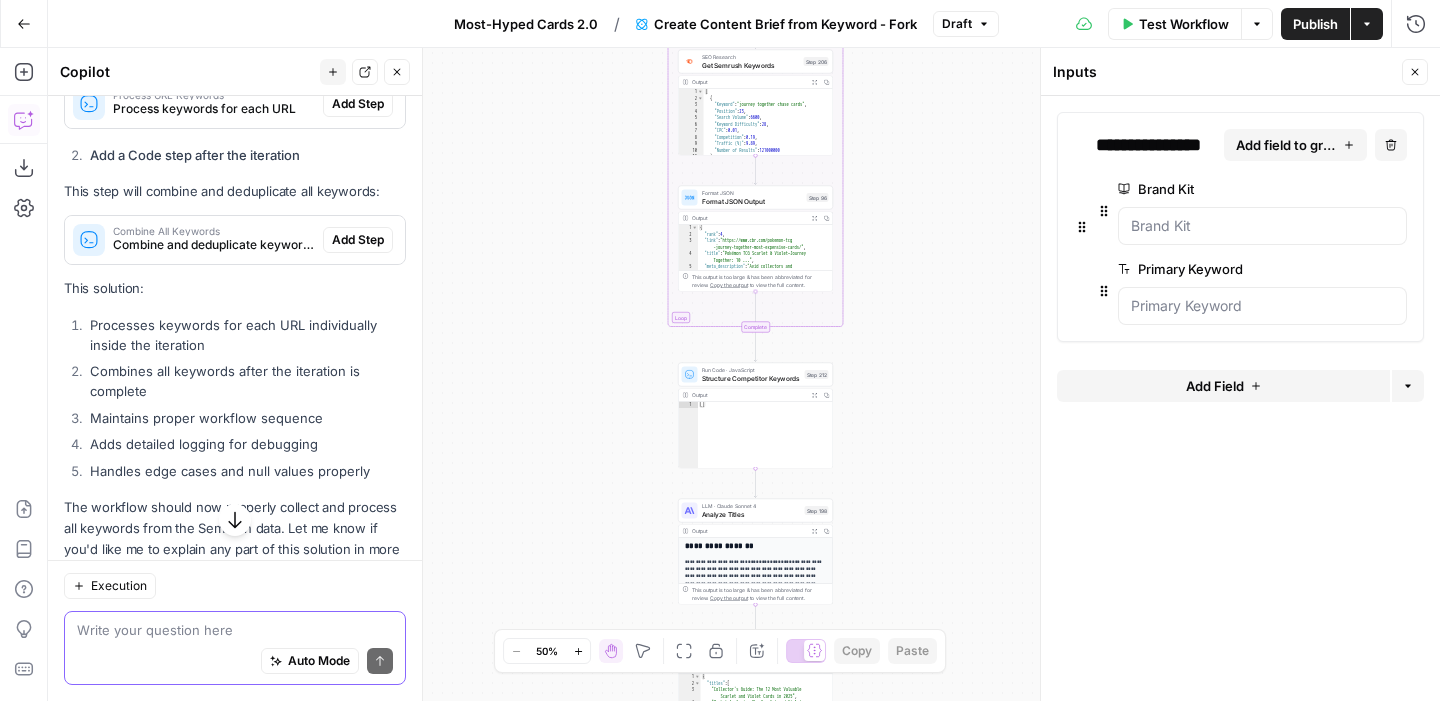 scroll, scrollTop: 1919, scrollLeft: 0, axis: vertical 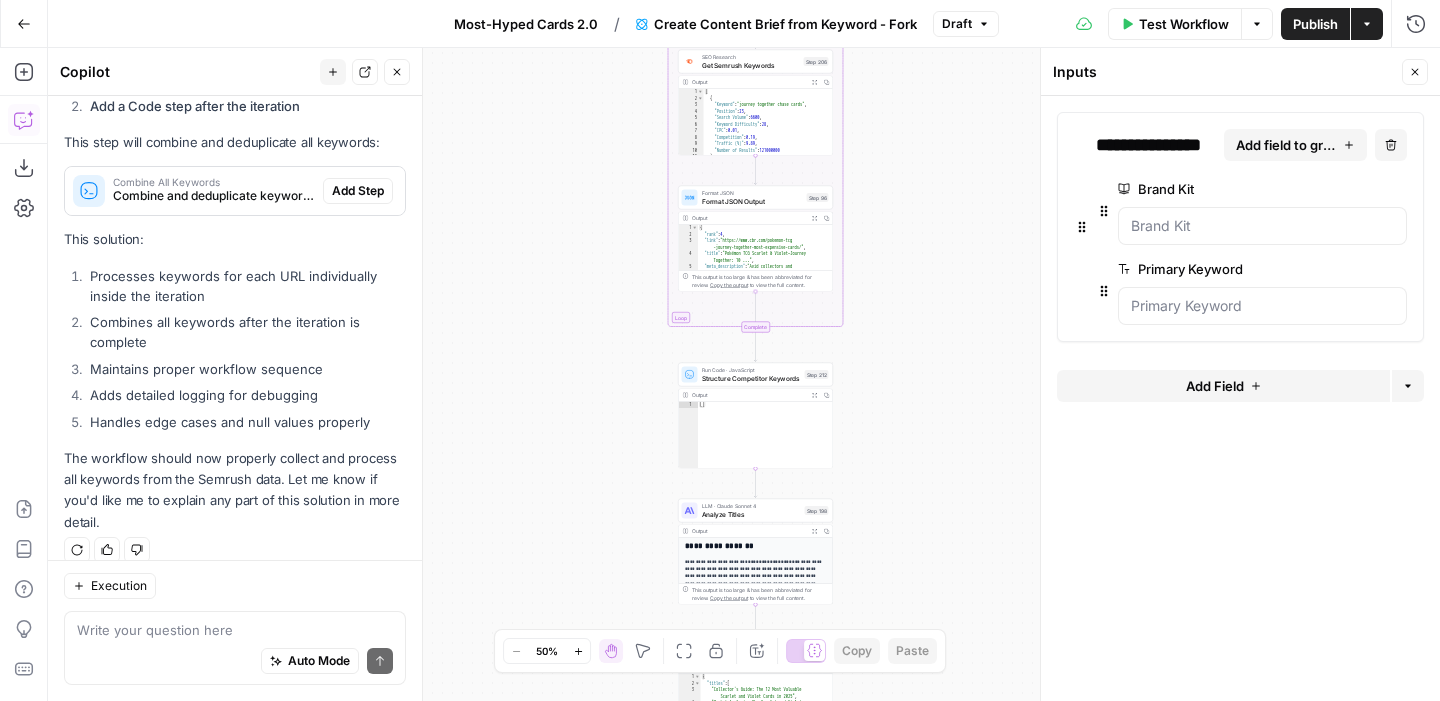 click 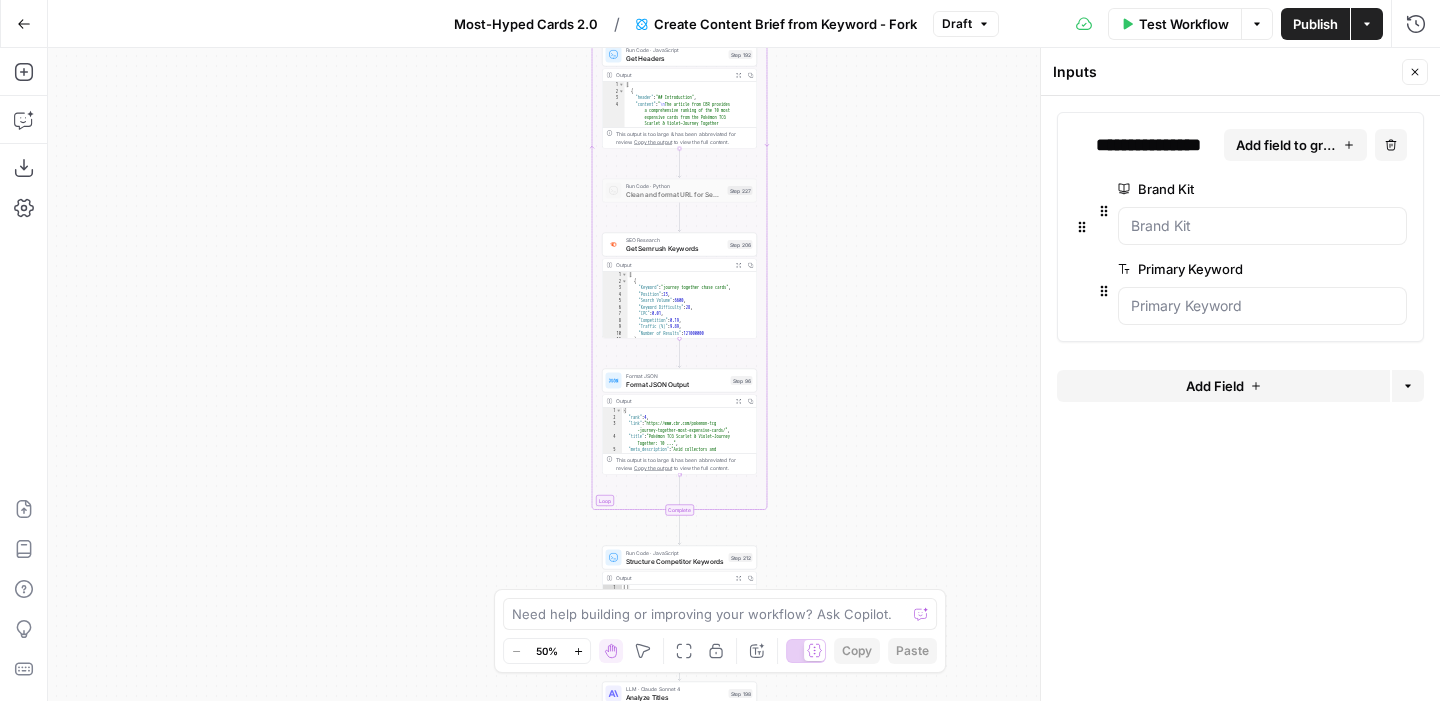 drag, startPoint x: 530, startPoint y: 216, endPoint x: 454, endPoint y: 394, distance: 193.54585 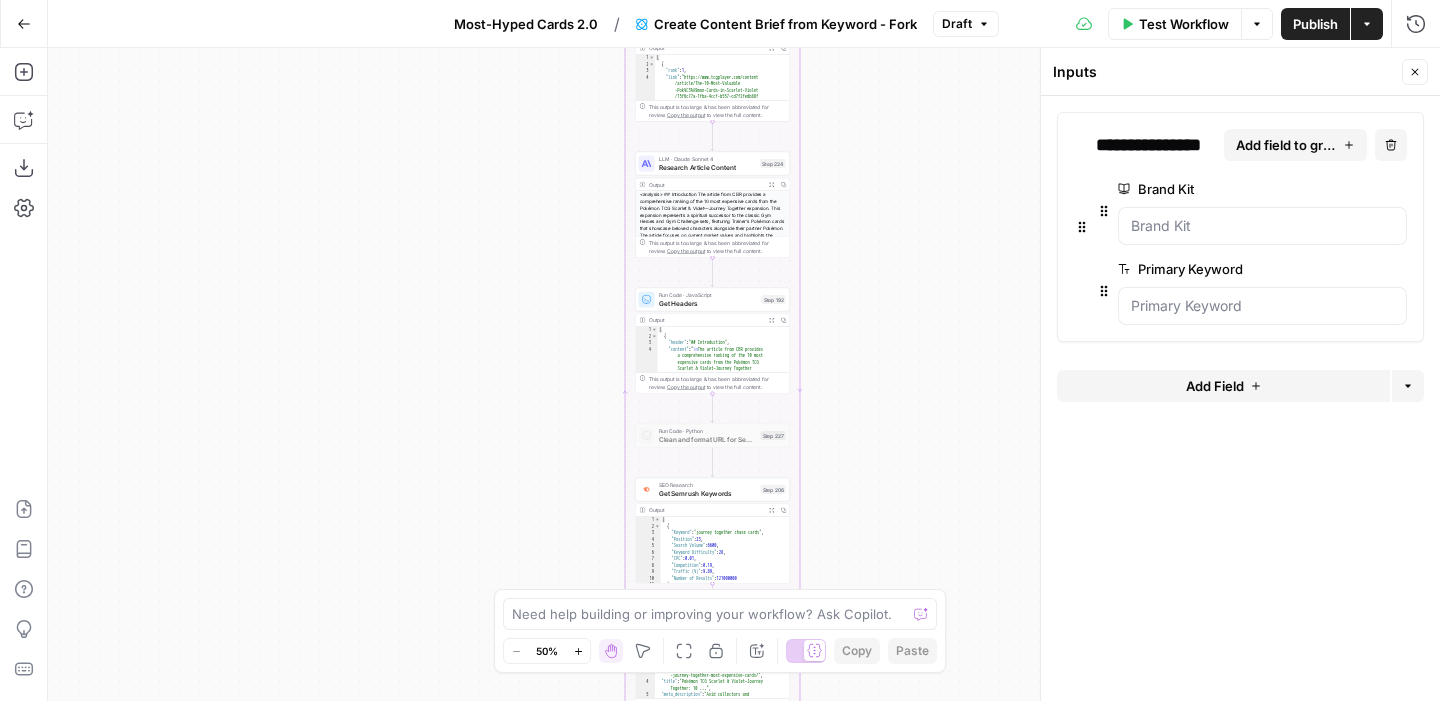 drag, startPoint x: 473, startPoint y: 291, endPoint x: 506, endPoint y: 539, distance: 250.18593 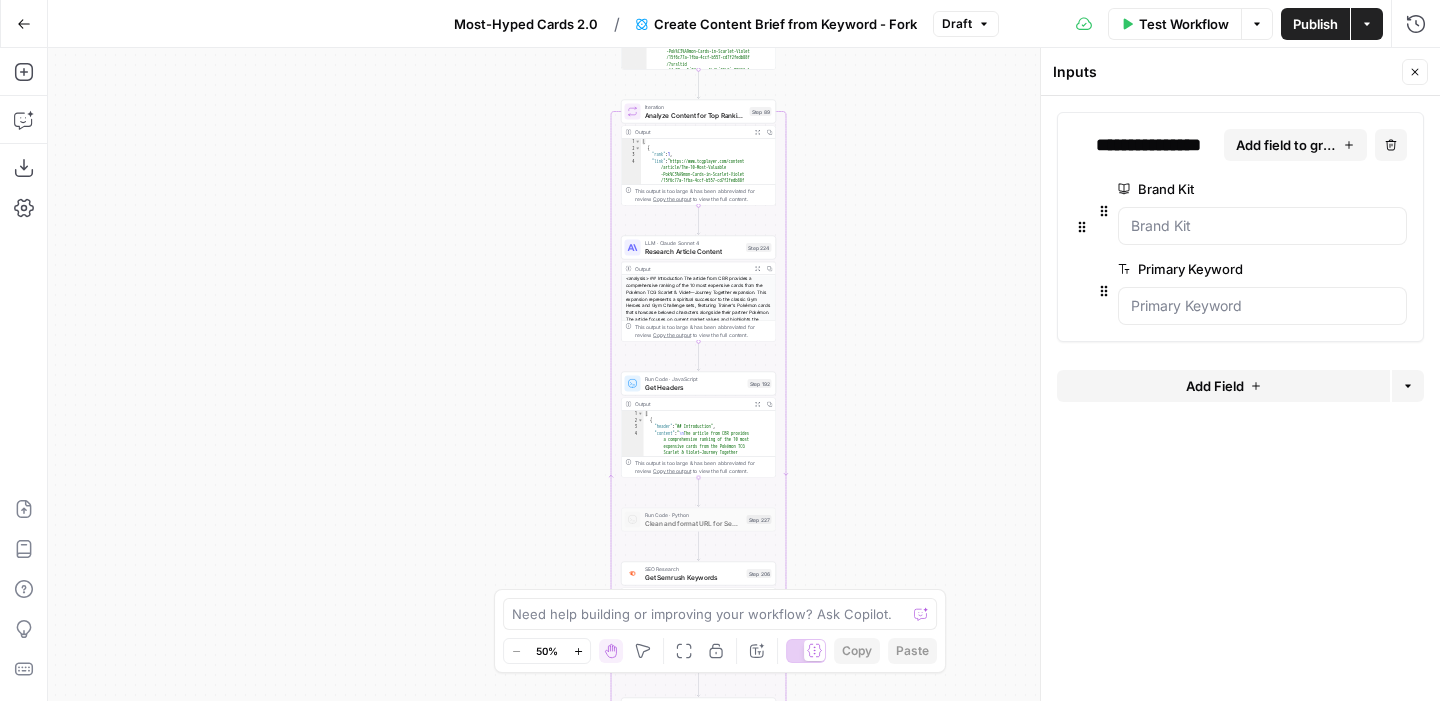 drag, startPoint x: 524, startPoint y: 323, endPoint x: 538, endPoint y: 98, distance: 225.43513 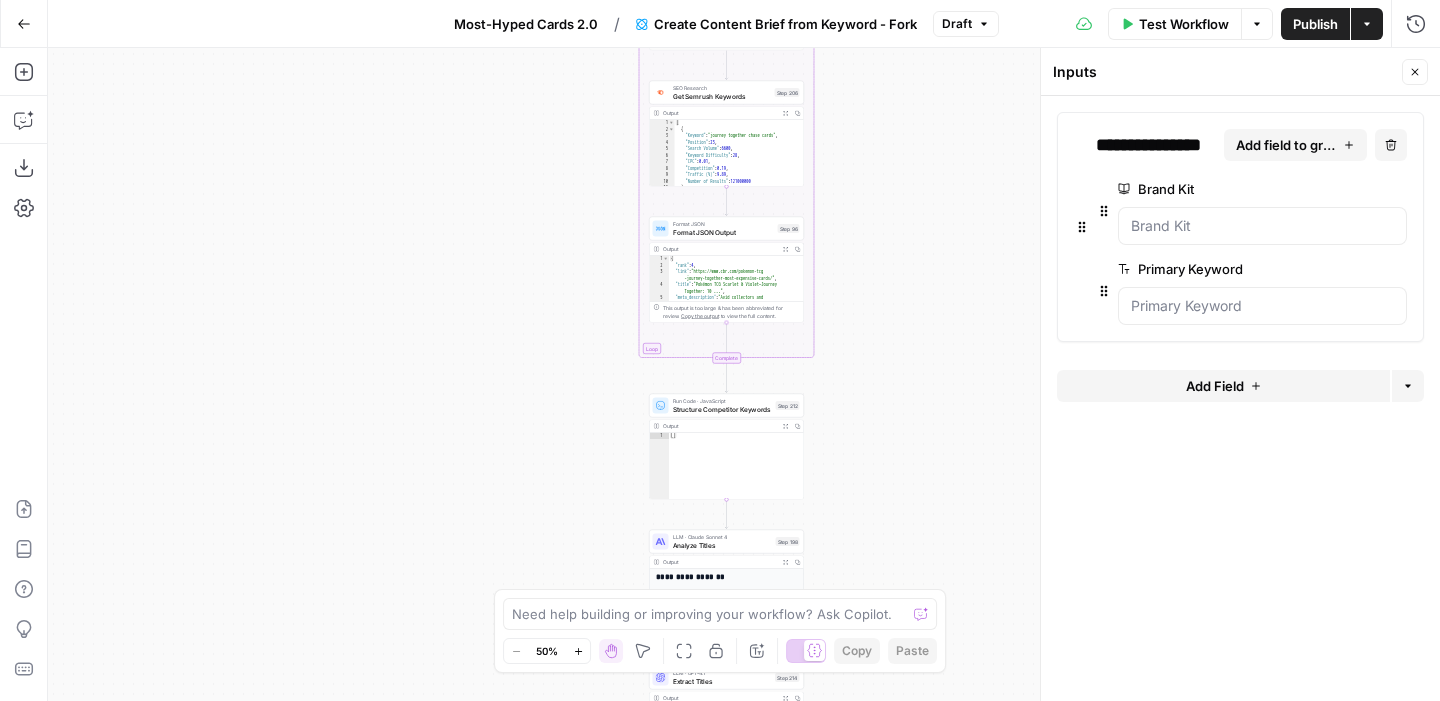 drag, startPoint x: 553, startPoint y: 372, endPoint x: 547, endPoint y: 174, distance: 198.09088 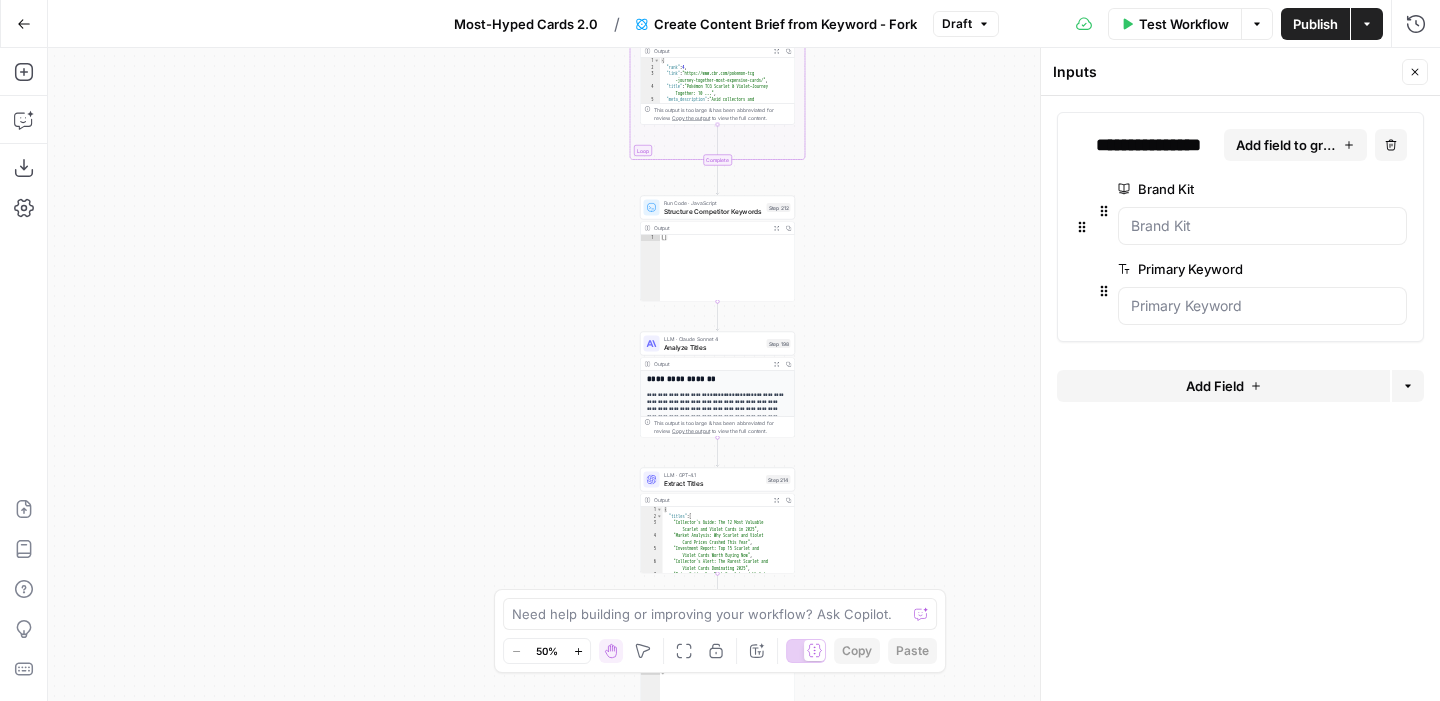 drag, startPoint x: 549, startPoint y: 276, endPoint x: 545, endPoint y: 103, distance: 173.04623 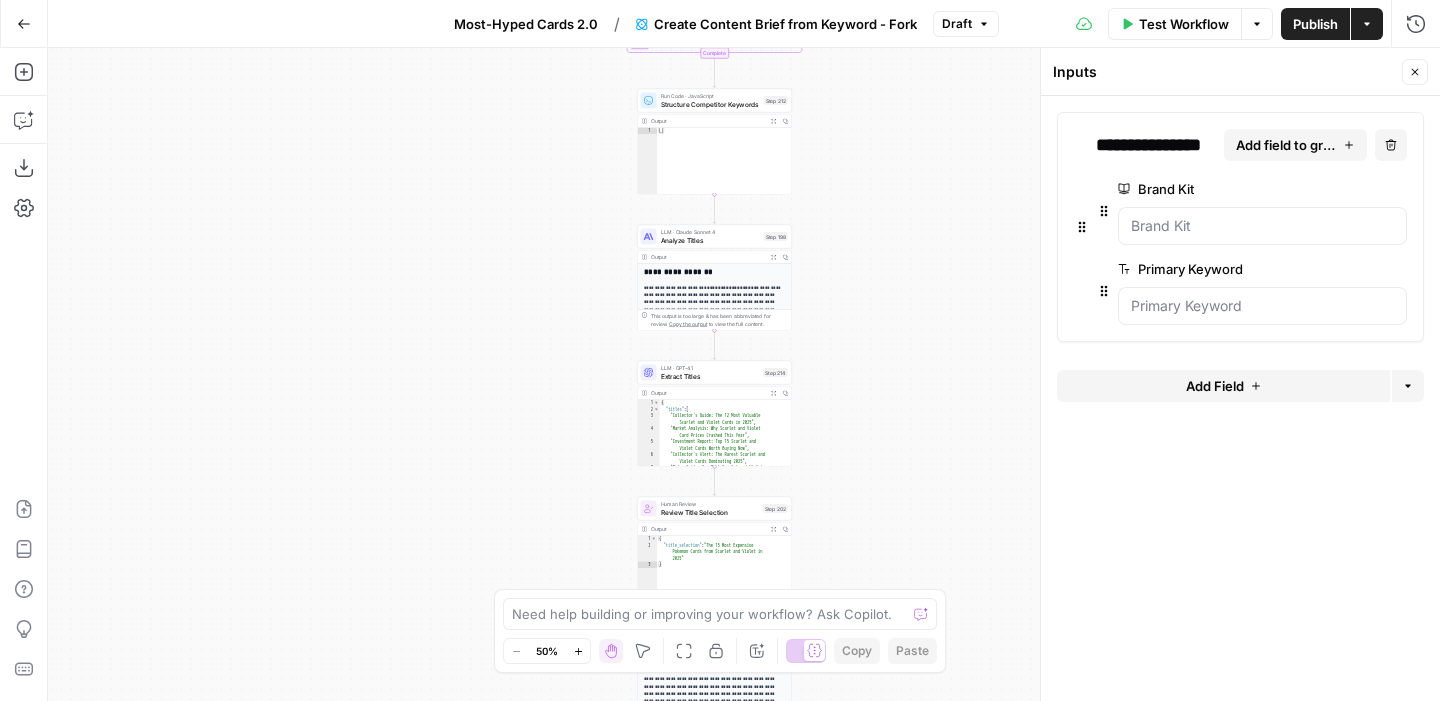 drag, startPoint x: 526, startPoint y: 359, endPoint x: 523, endPoint y: 253, distance: 106.04244 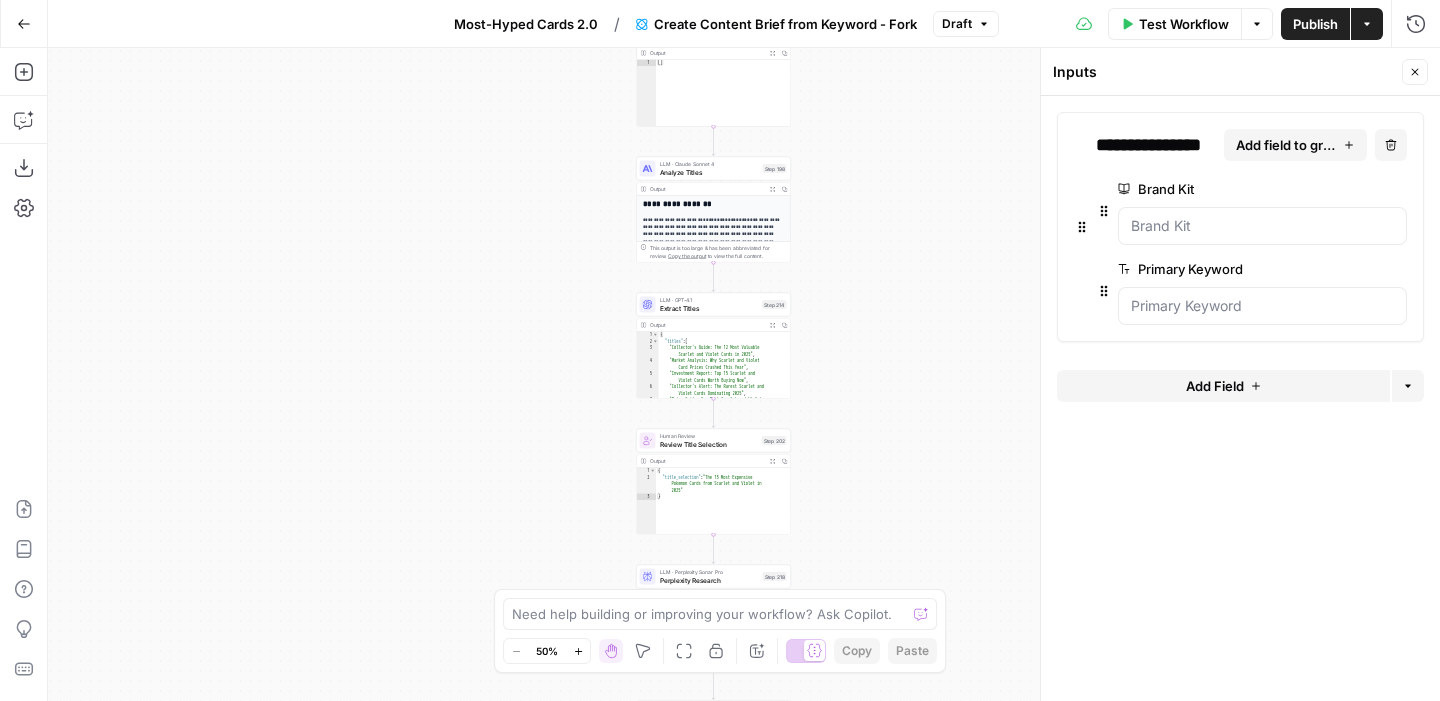 drag, startPoint x: 542, startPoint y: 348, endPoint x: 539, endPoint y: 196, distance: 152.0296 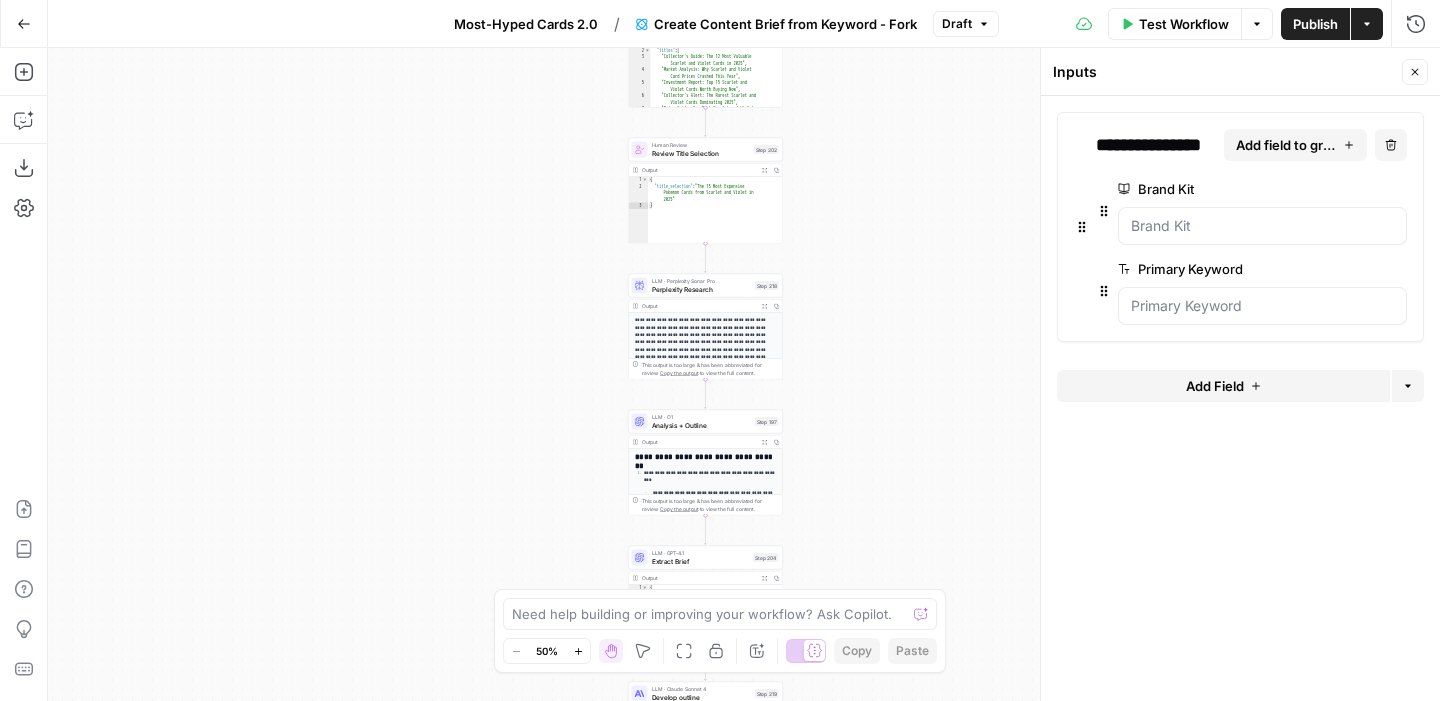 drag, startPoint x: 539, startPoint y: 302, endPoint x: 534, endPoint y: 94, distance: 208.06009 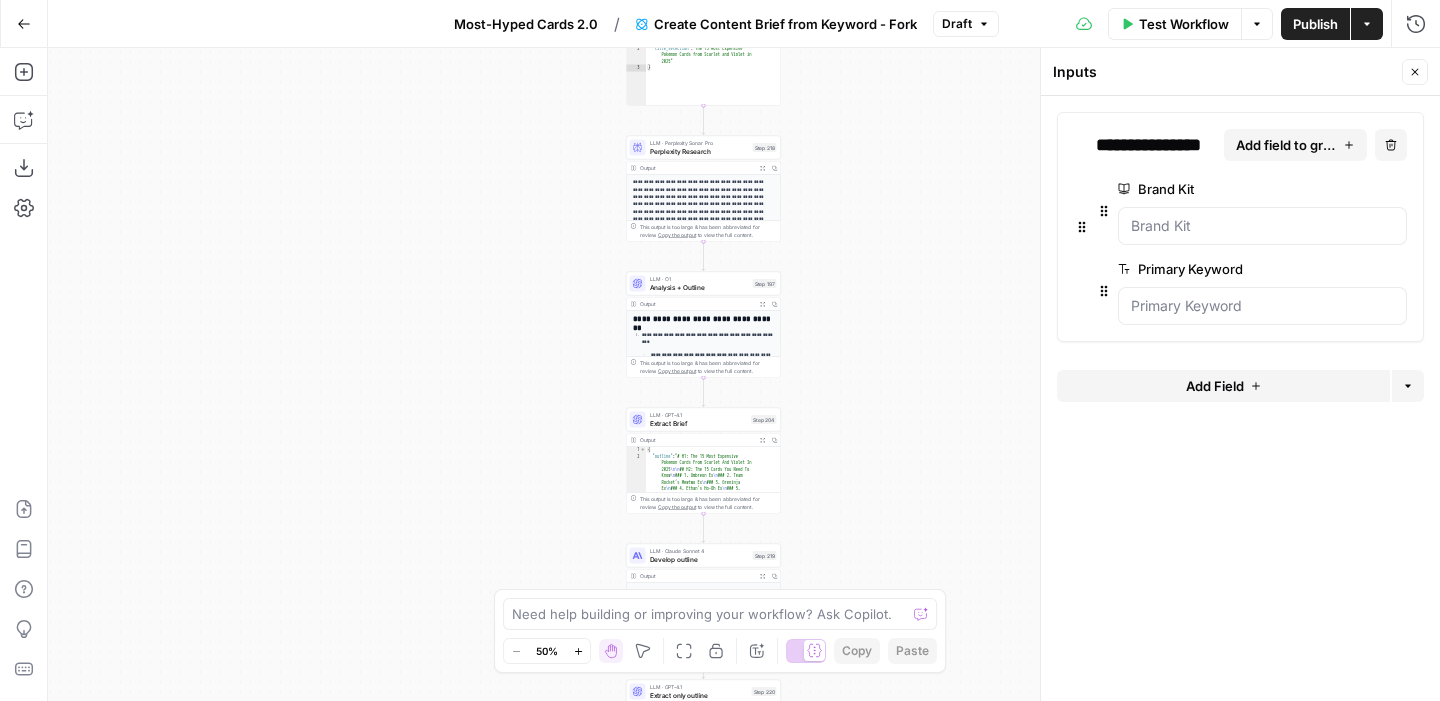 drag, startPoint x: 534, startPoint y: 198, endPoint x: 531, endPoint y: 49, distance: 149.0302 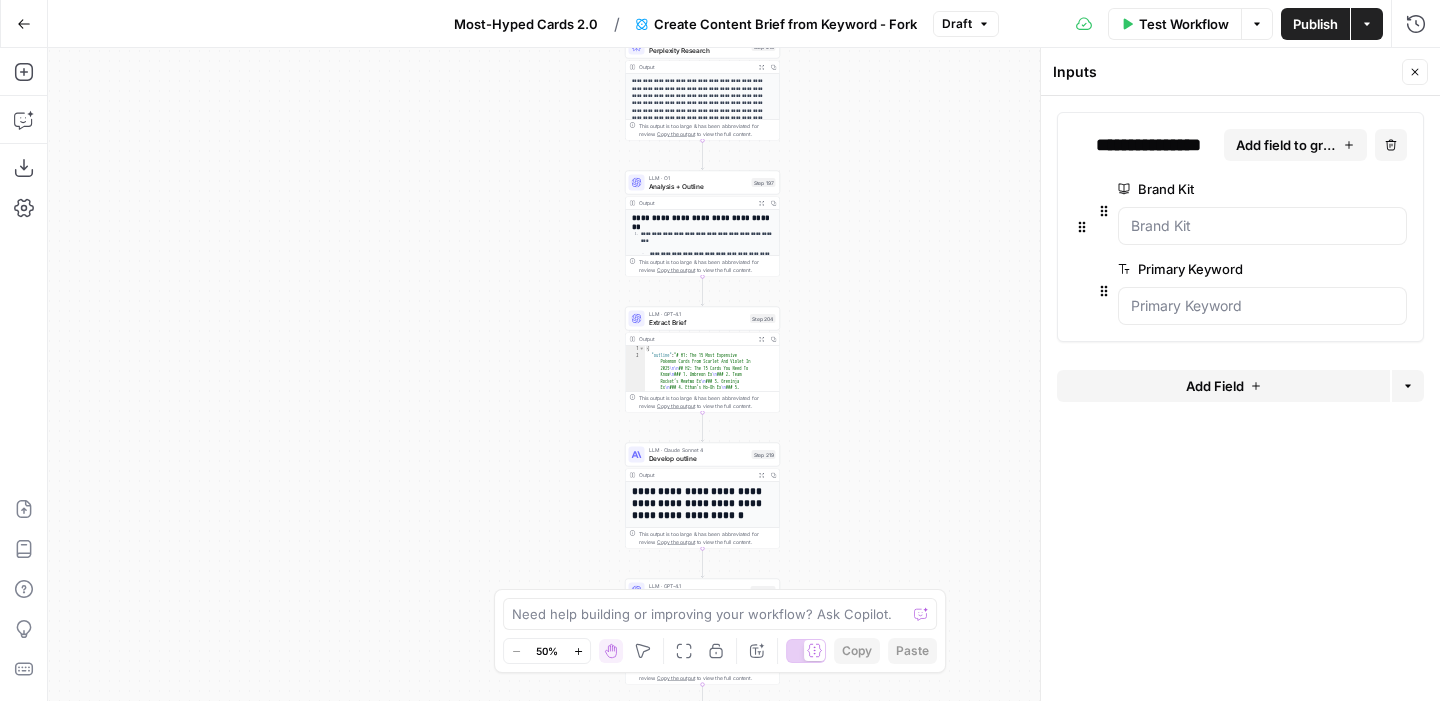drag, startPoint x: 541, startPoint y: 323, endPoint x: 540, endPoint y: 234, distance: 89.005615 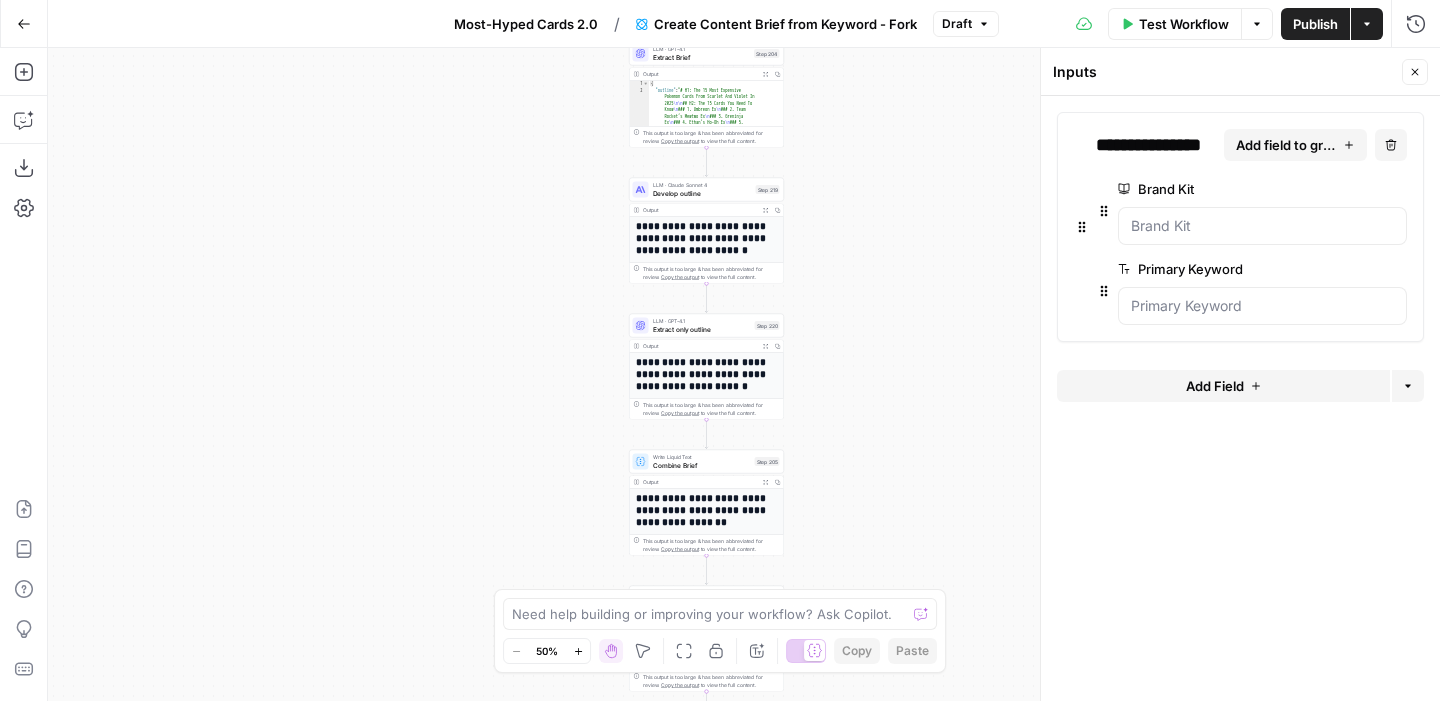 drag, startPoint x: 545, startPoint y: 319, endPoint x: 552, endPoint y: 42, distance: 277.08844 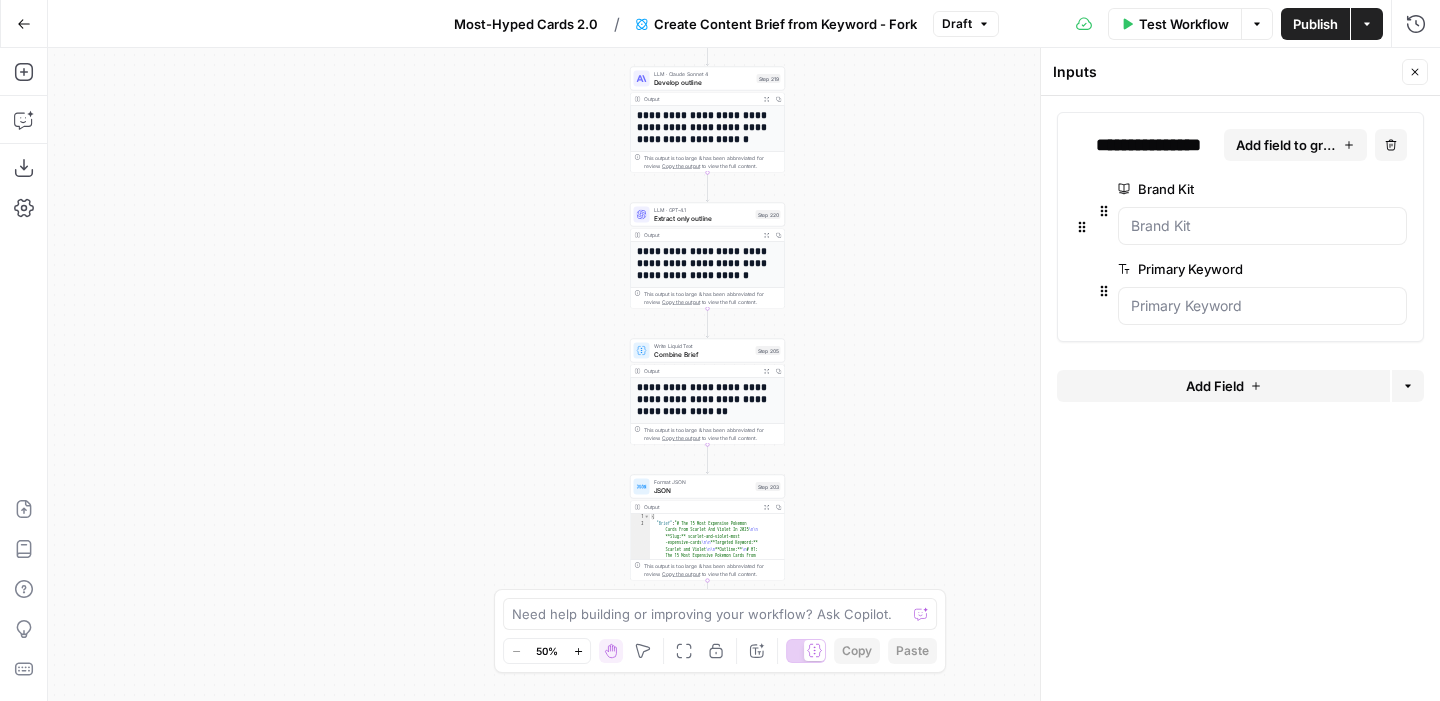 drag, startPoint x: 537, startPoint y: 306, endPoint x: 535, endPoint y: 207, distance: 99.0202 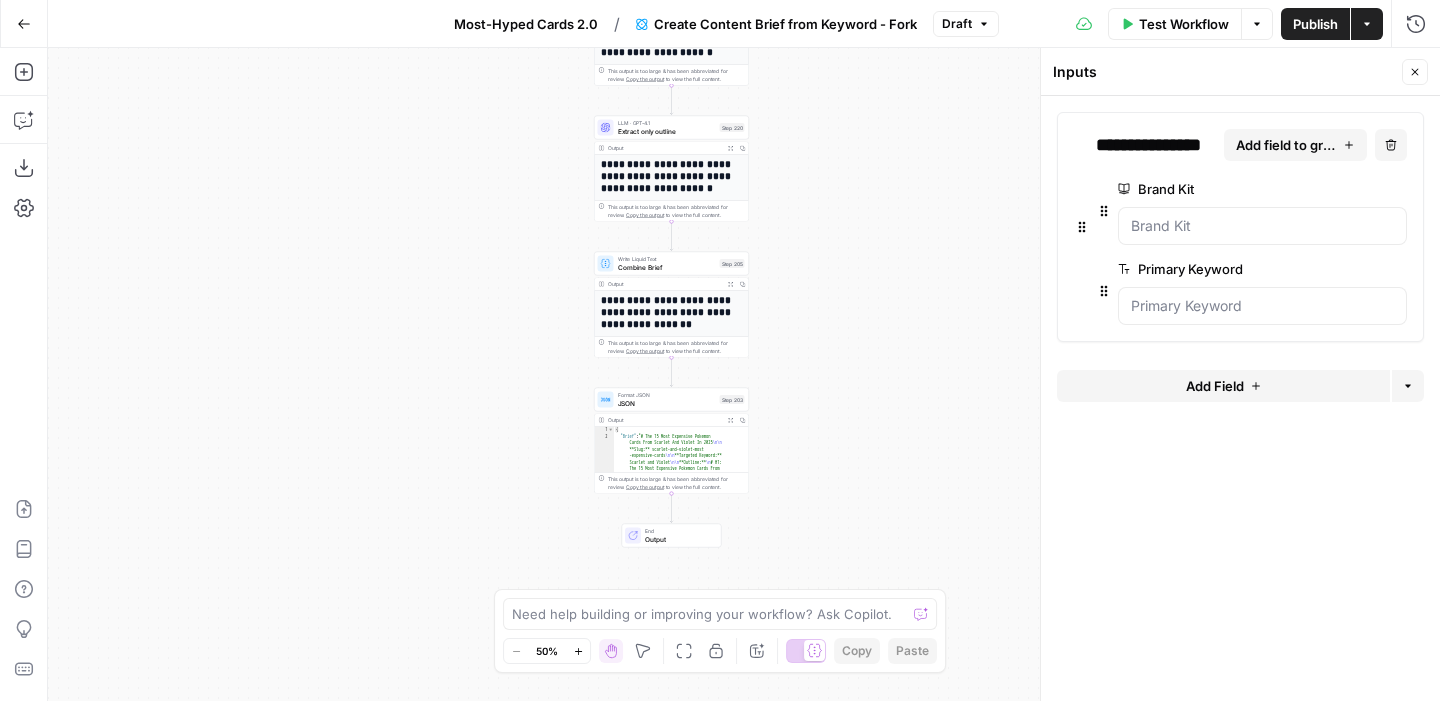 drag, startPoint x: 562, startPoint y: 354, endPoint x: 527, endPoint y: 267, distance: 93.77633 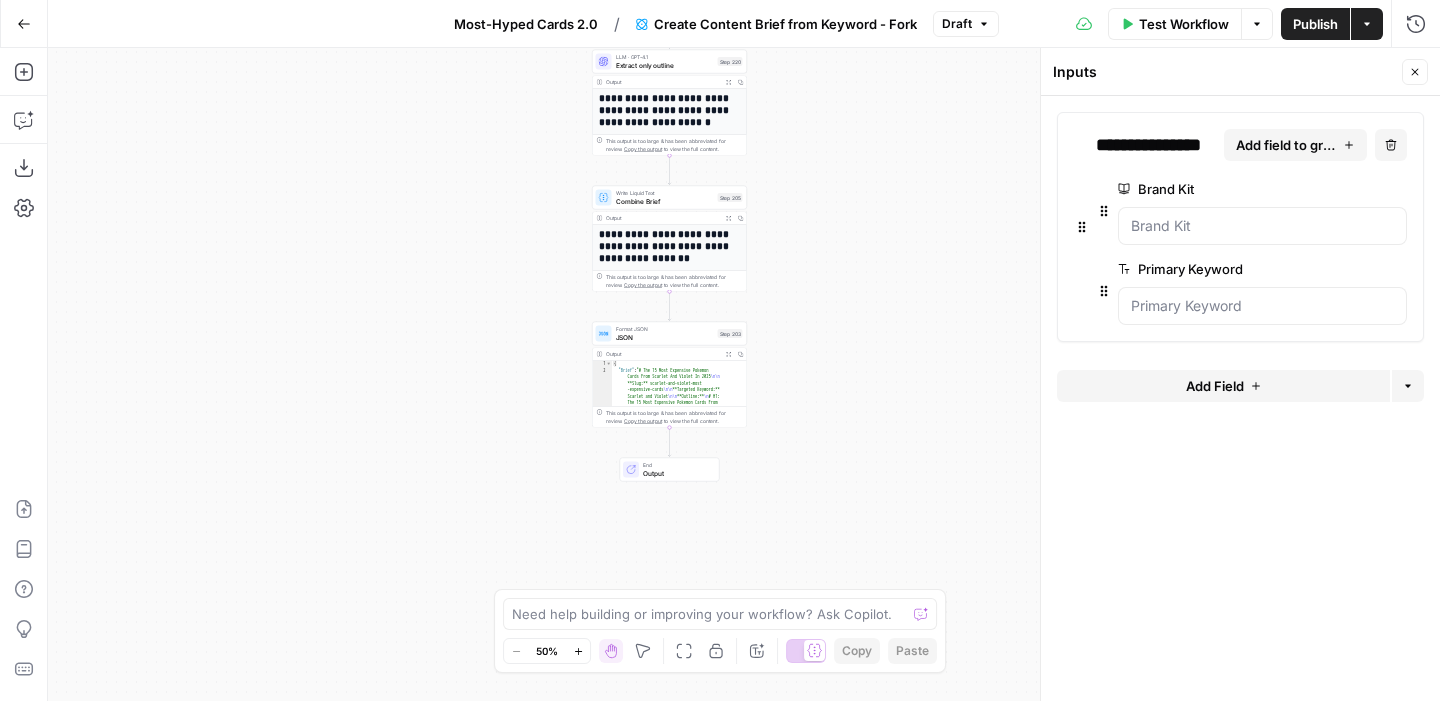 drag, startPoint x: 524, startPoint y: 362, endPoint x: 521, endPoint y: 296, distance: 66.068146 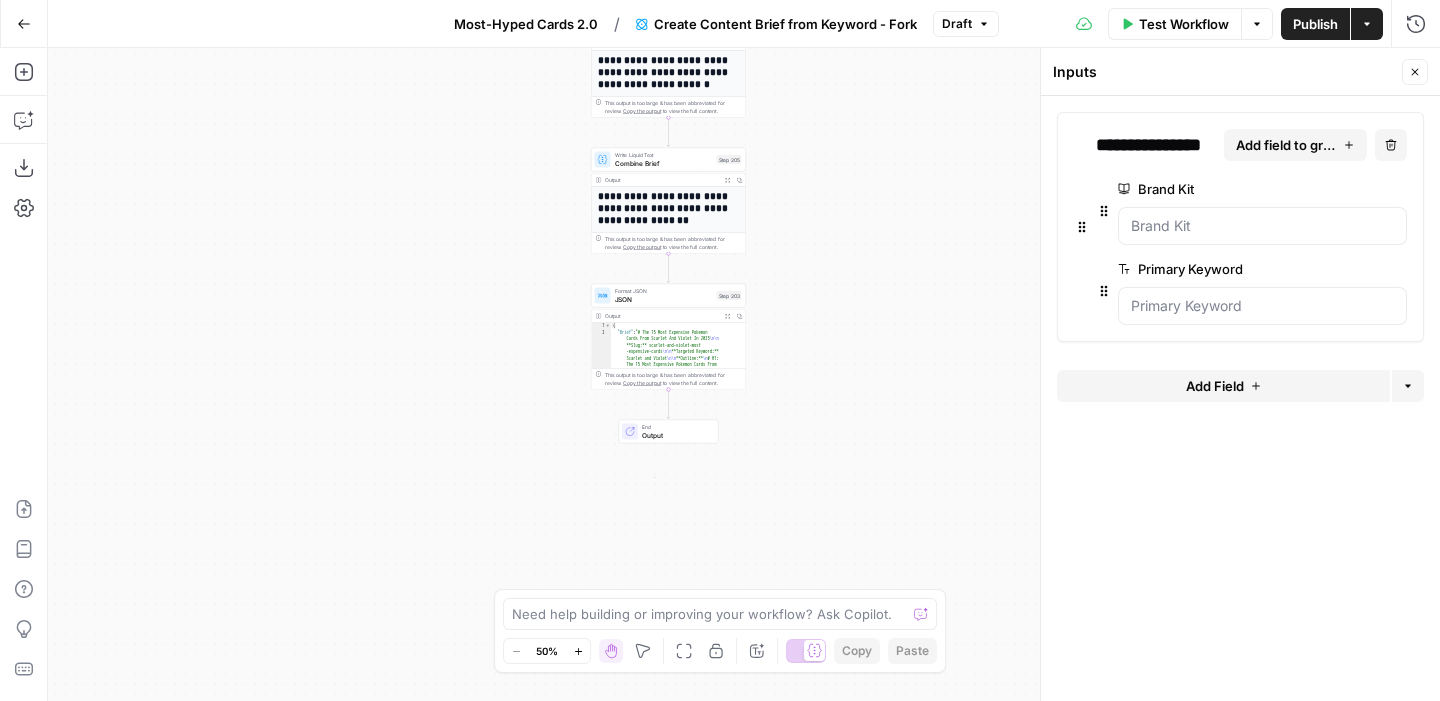 drag, startPoint x: 519, startPoint y: 333, endPoint x: 519, endPoint y: 293, distance: 40 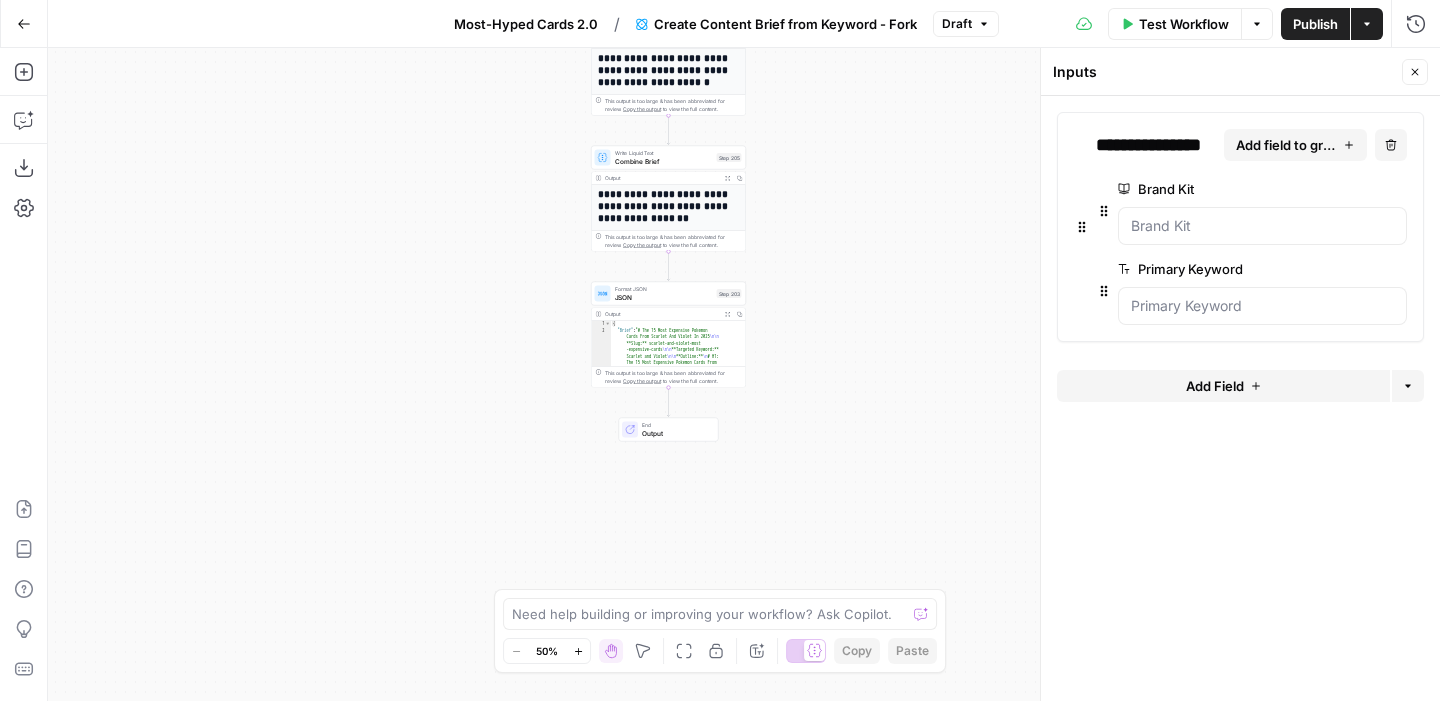 click on "Output" at bounding box center [676, 433] 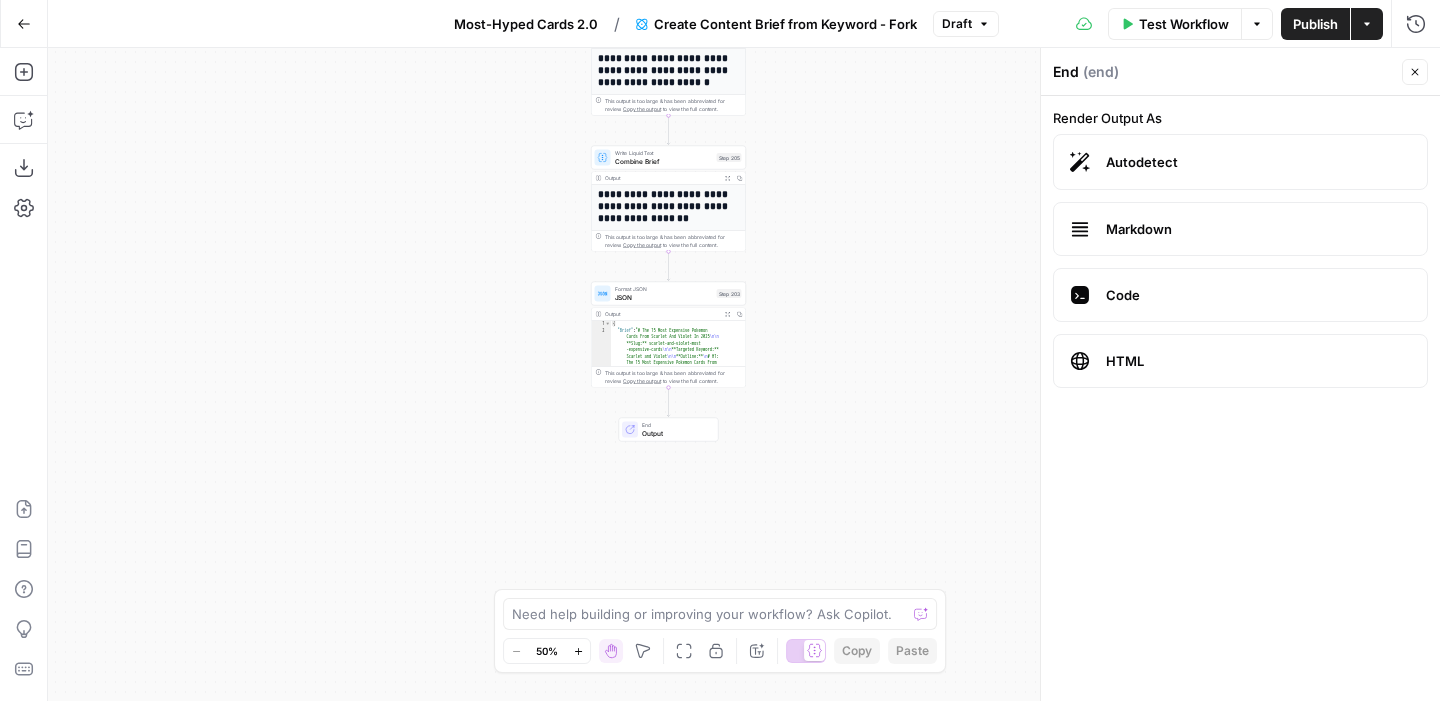click on "Output" at bounding box center [676, 433] 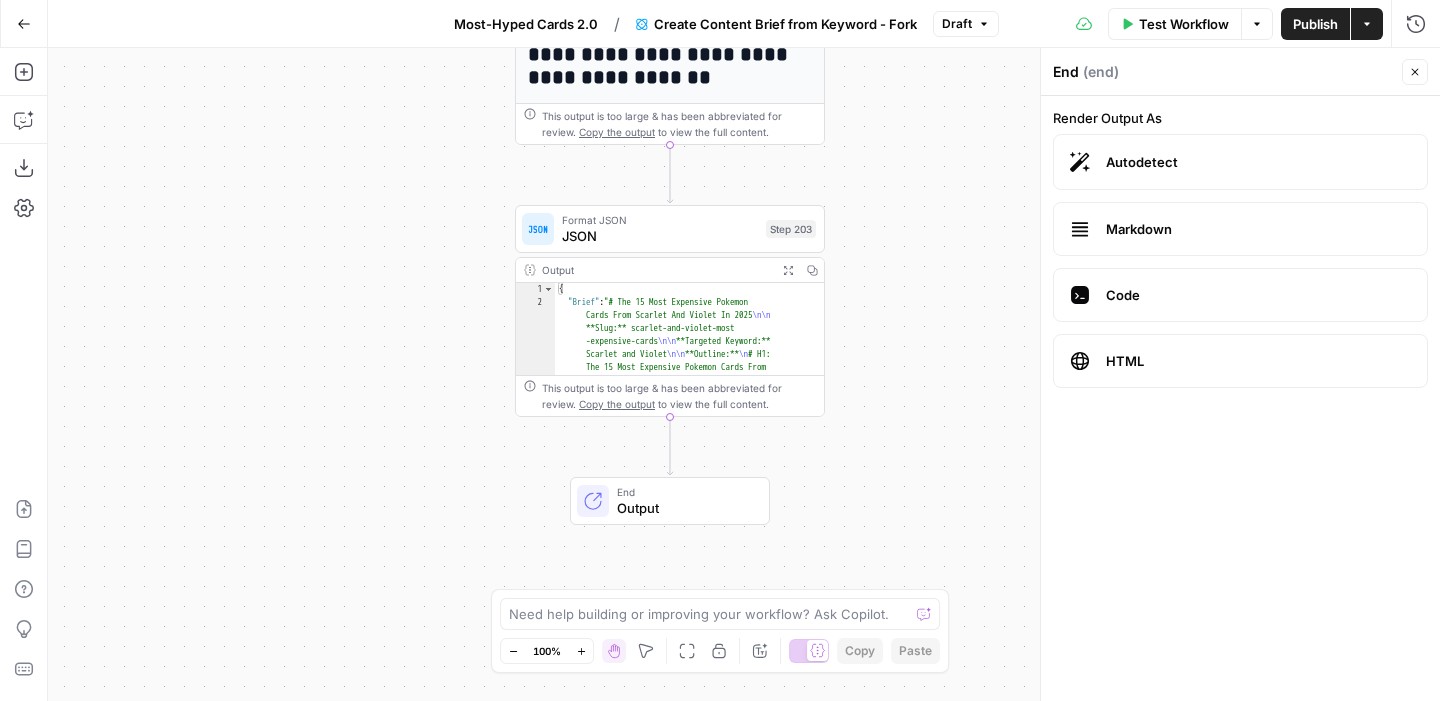 drag, startPoint x: 927, startPoint y: 371, endPoint x: 901, endPoint y: 480, distance: 112.05802 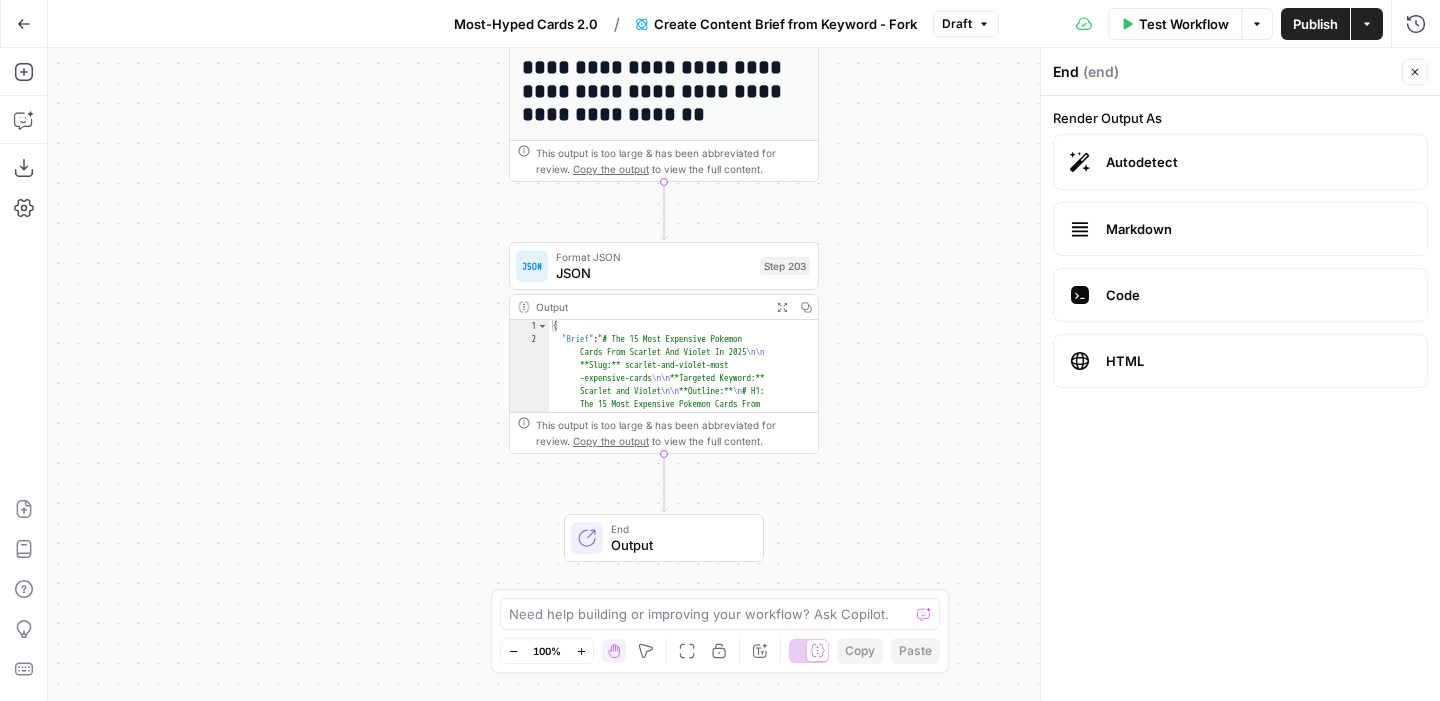 click on "Close" at bounding box center (1415, 72) 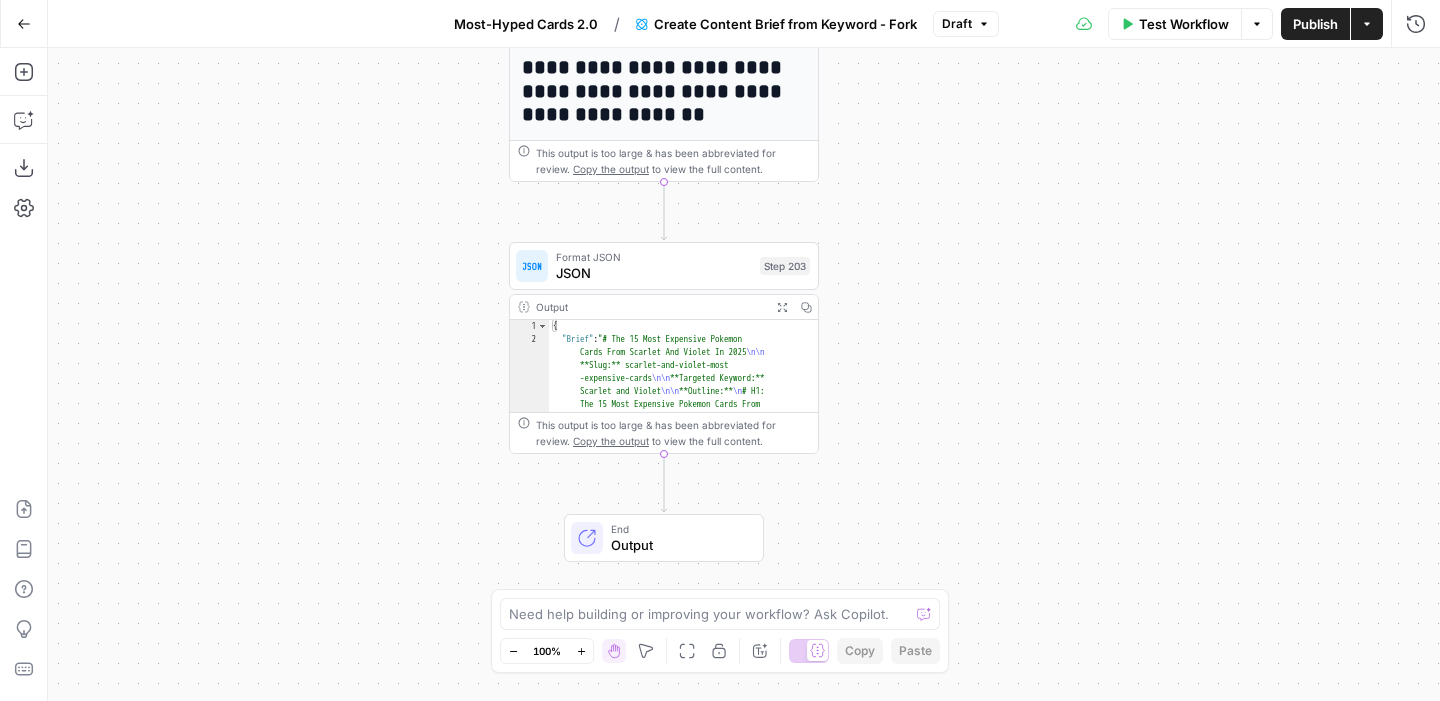 click on "Test Workflow" at bounding box center [1184, 24] 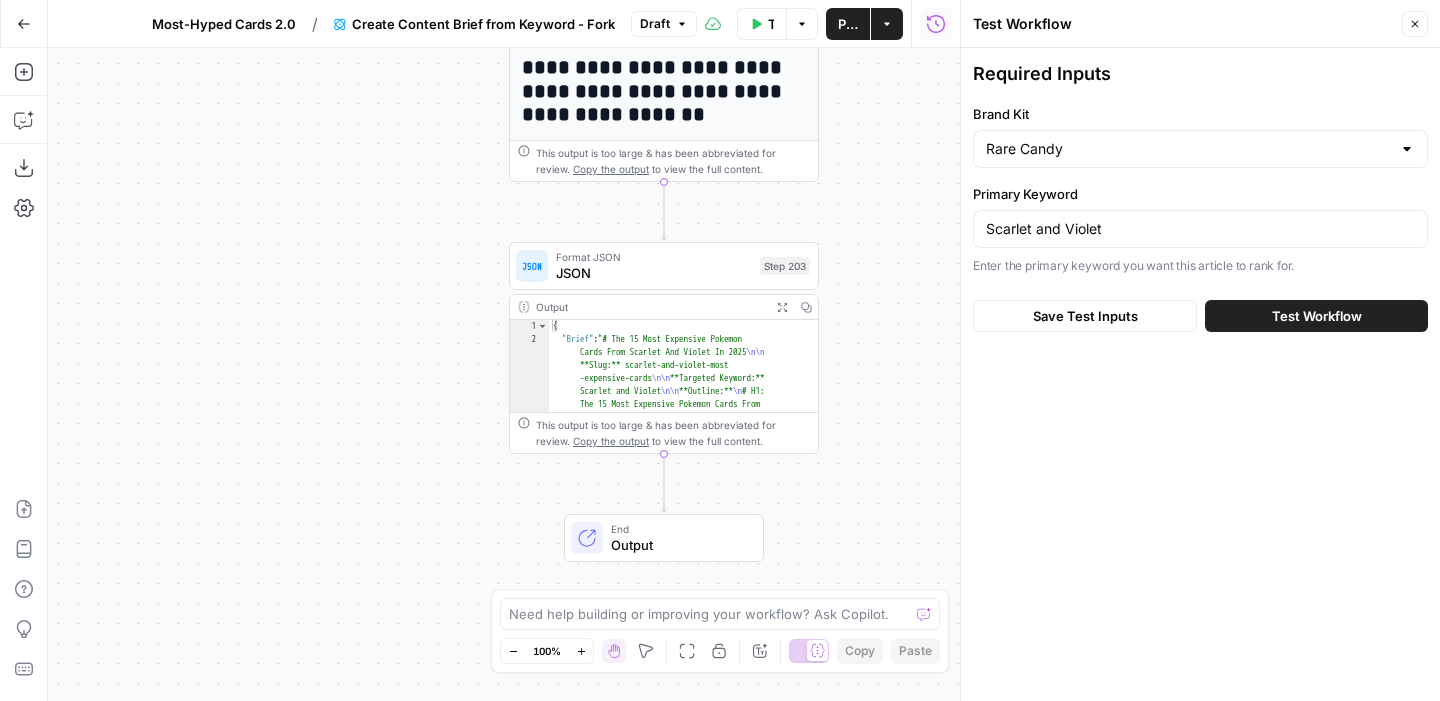 click on "Close" at bounding box center [1415, 24] 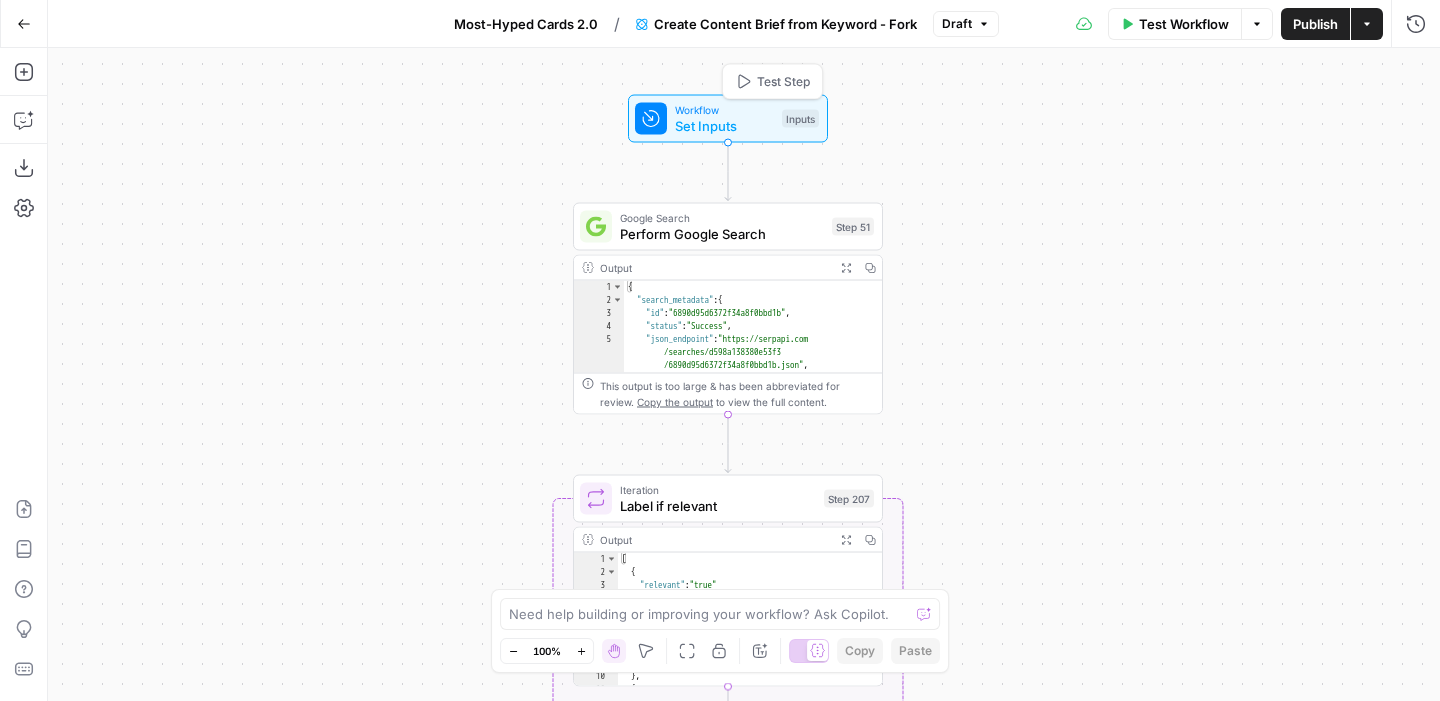 click on "Set Inputs" at bounding box center [724, 126] 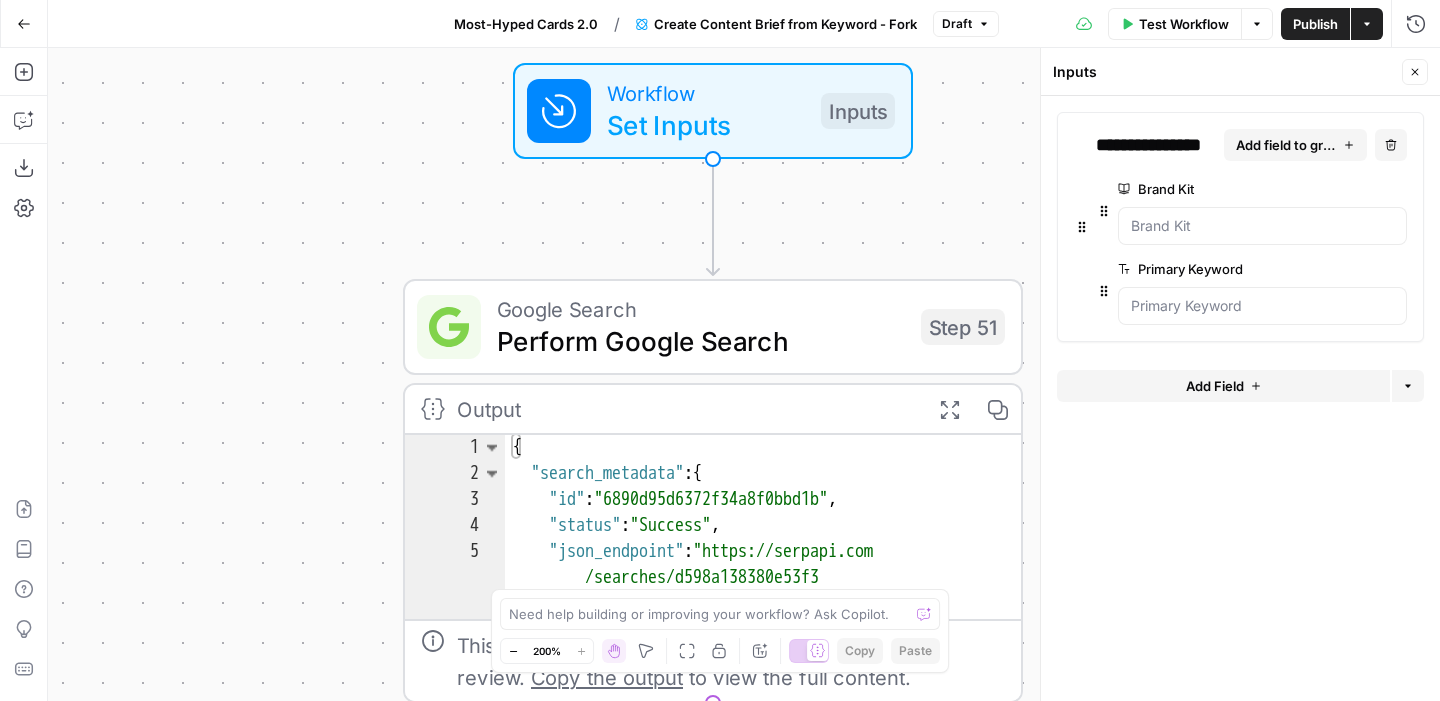 scroll, scrollTop: 0, scrollLeft: 0, axis: both 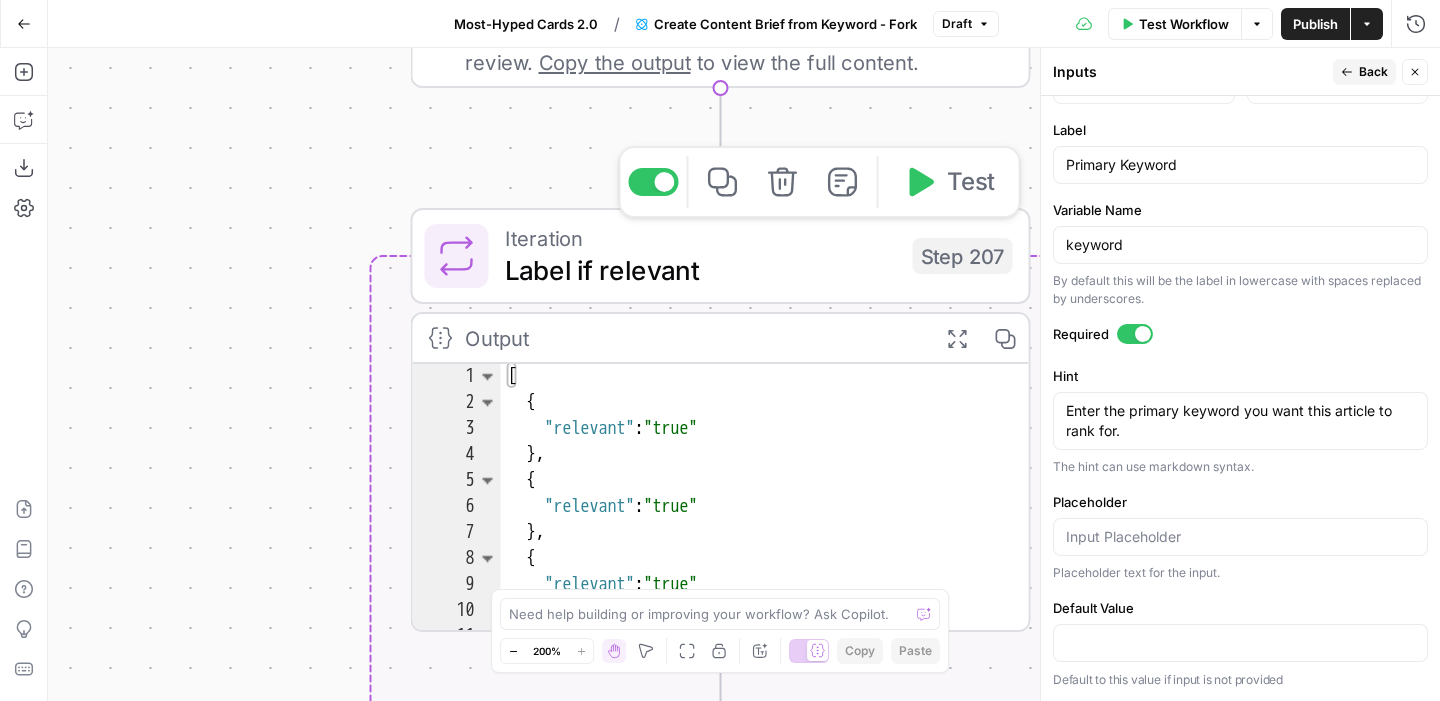 click on "Label if relevant" at bounding box center [701, 270] 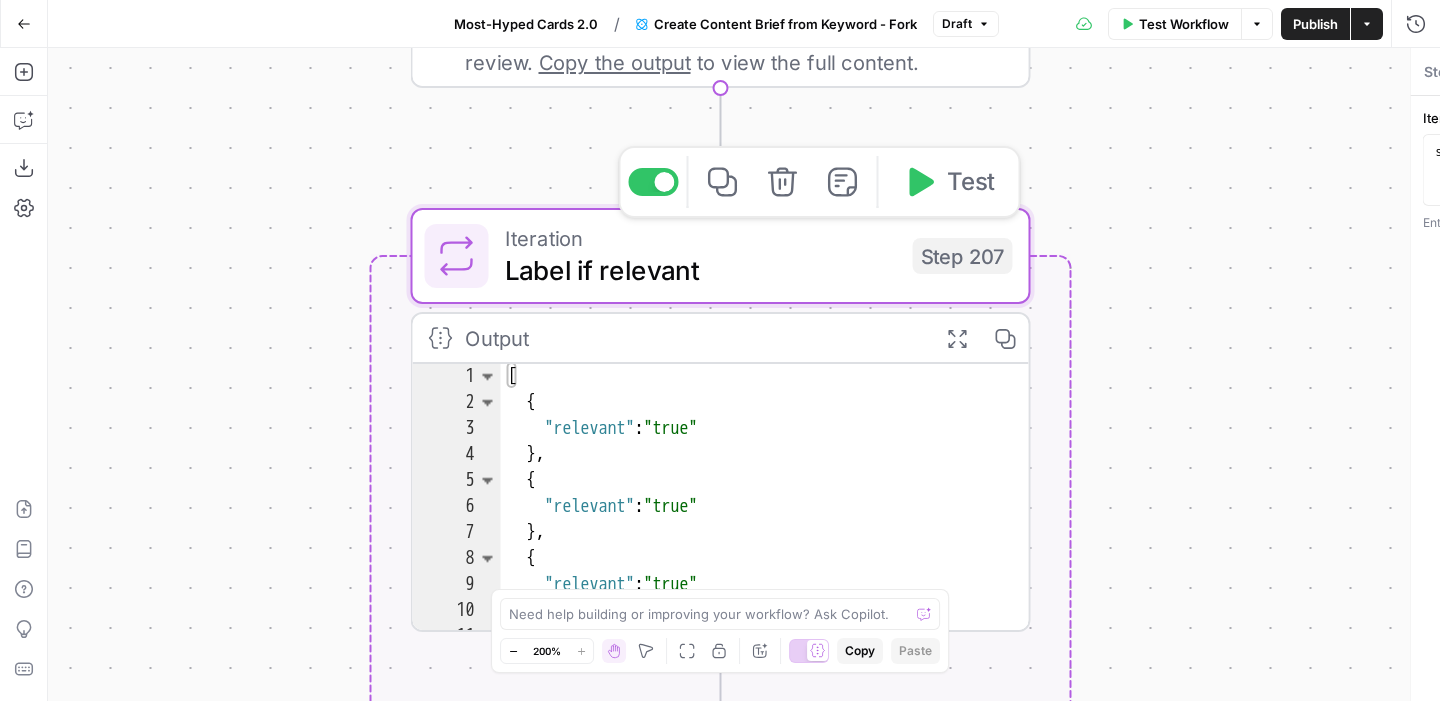 type on "Label if relevant" 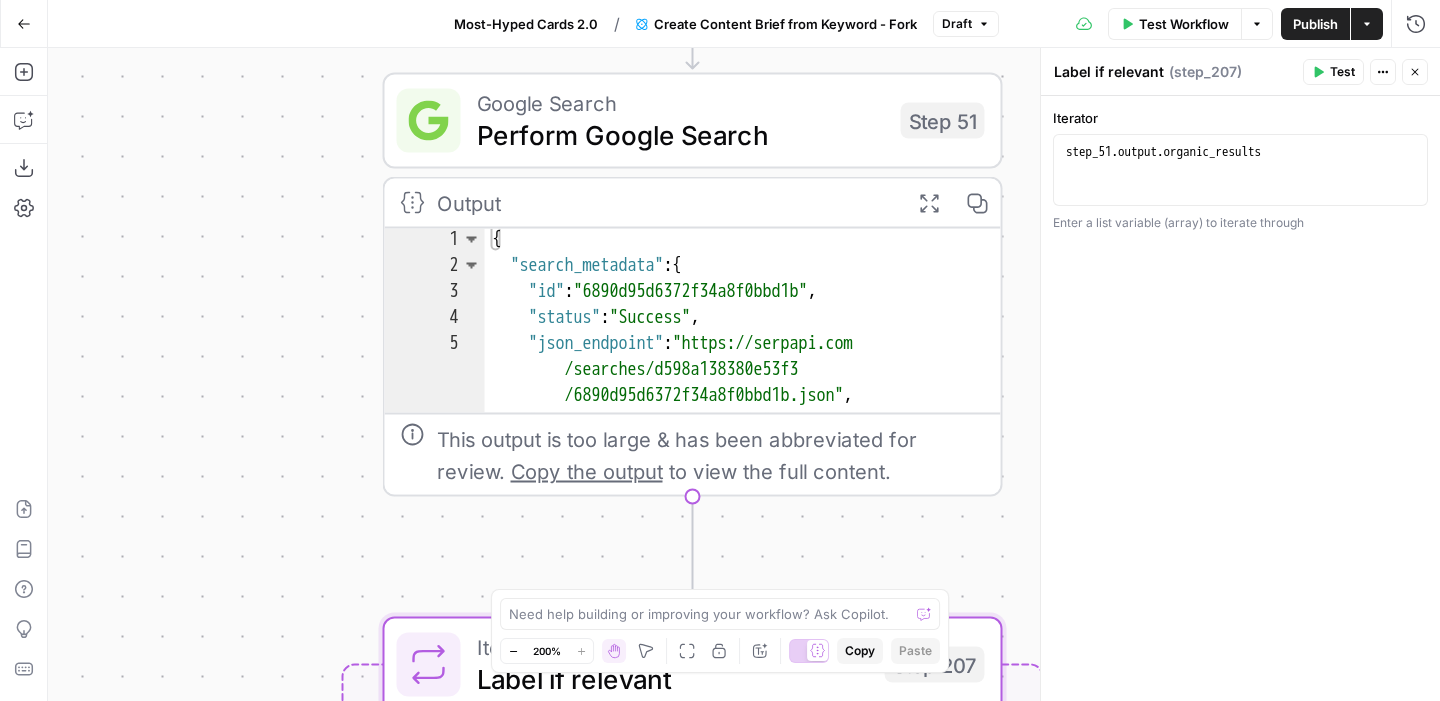 drag, startPoint x: 1025, startPoint y: 233, endPoint x: 1025, endPoint y: 475, distance: 242 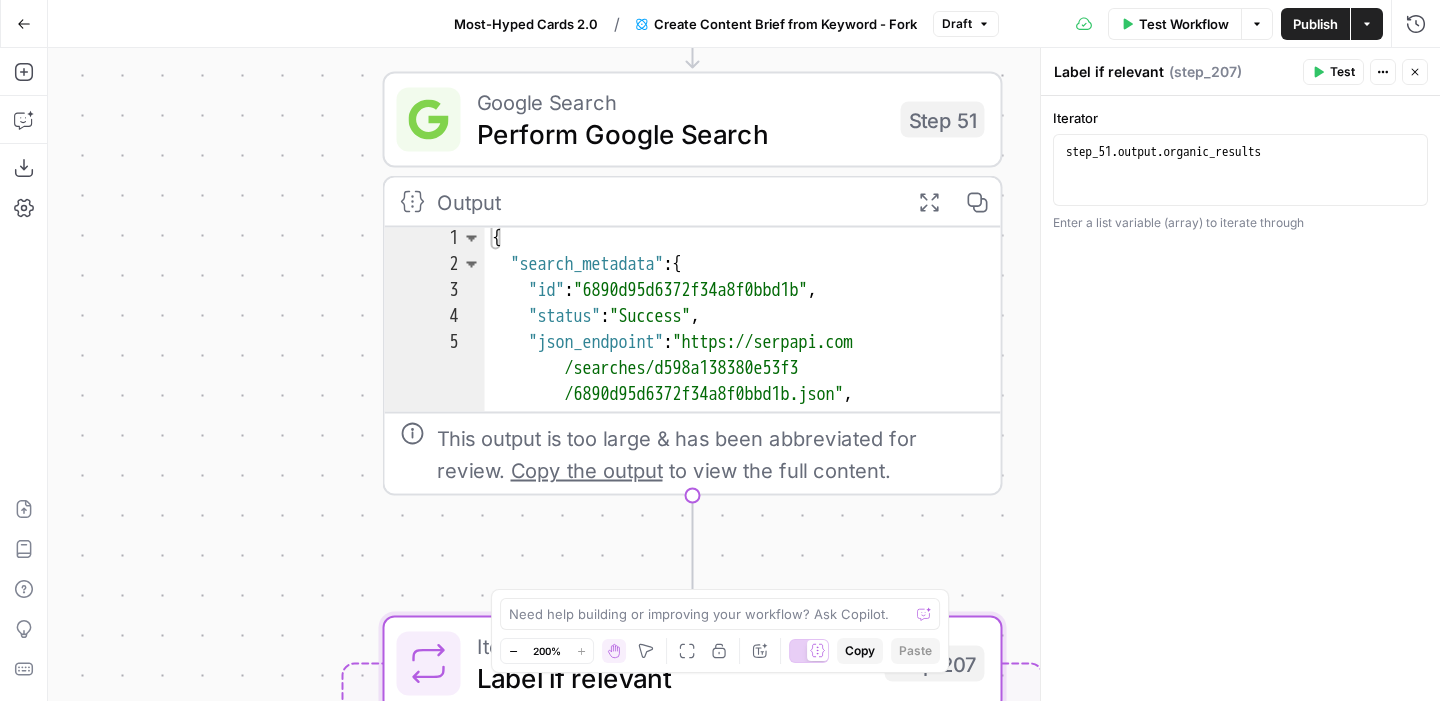 click on "Perform Google Search" at bounding box center (681, 134) 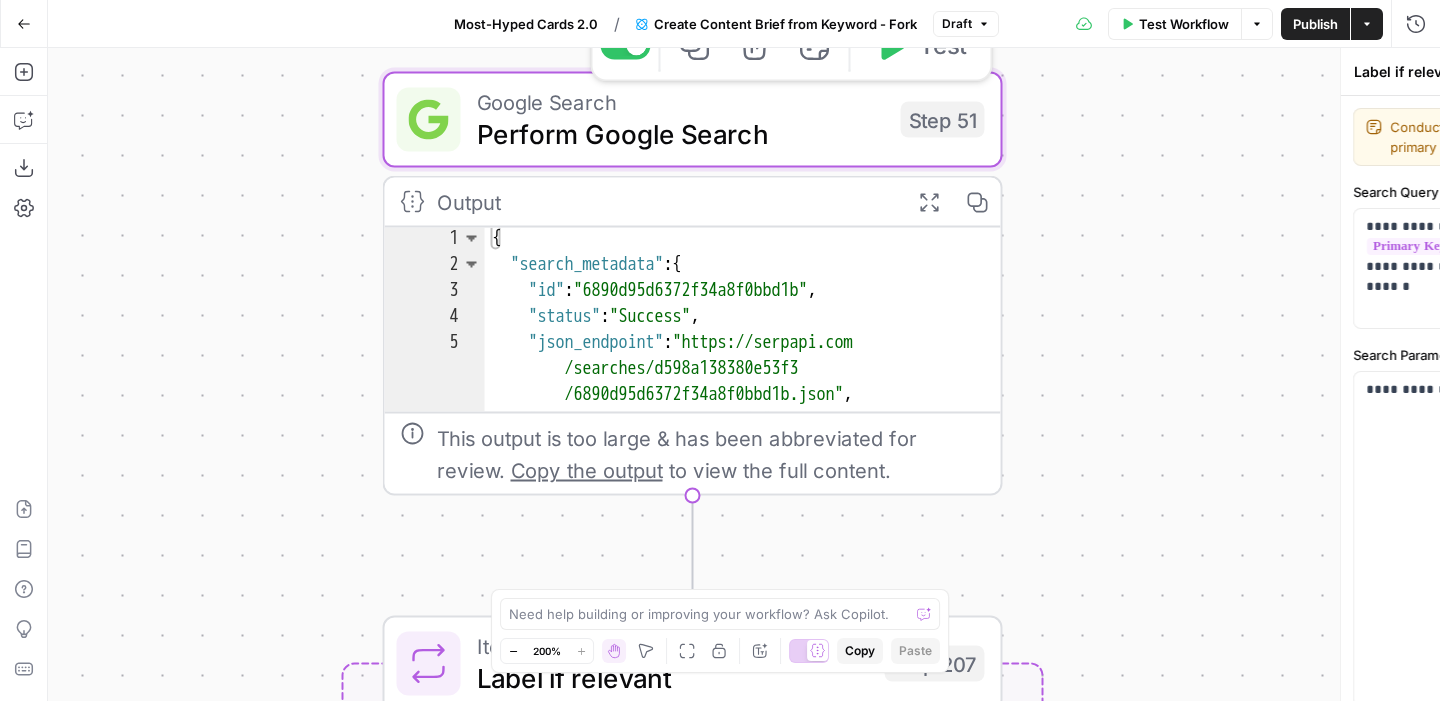 type on "Perform Google Search" 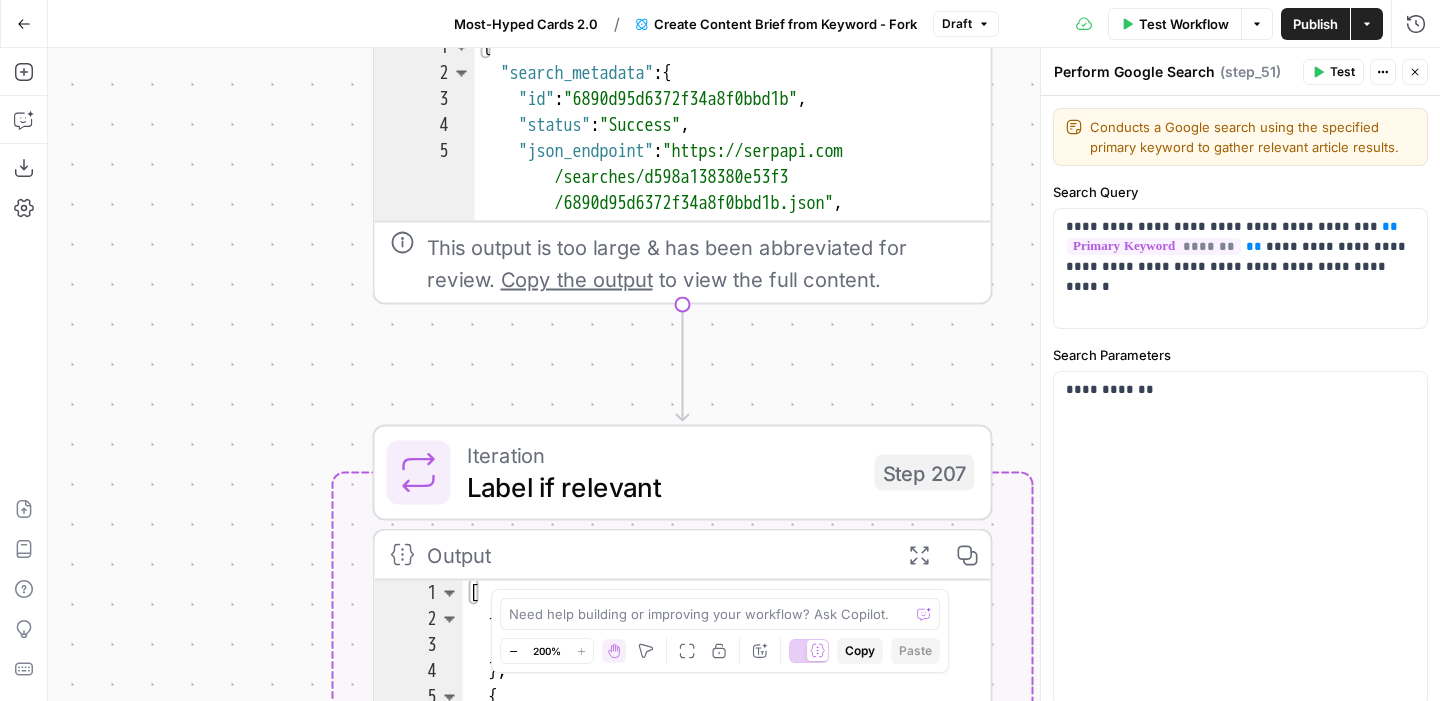 drag, startPoint x: 321, startPoint y: 395, endPoint x: 311, endPoint y: 204, distance: 191.2616 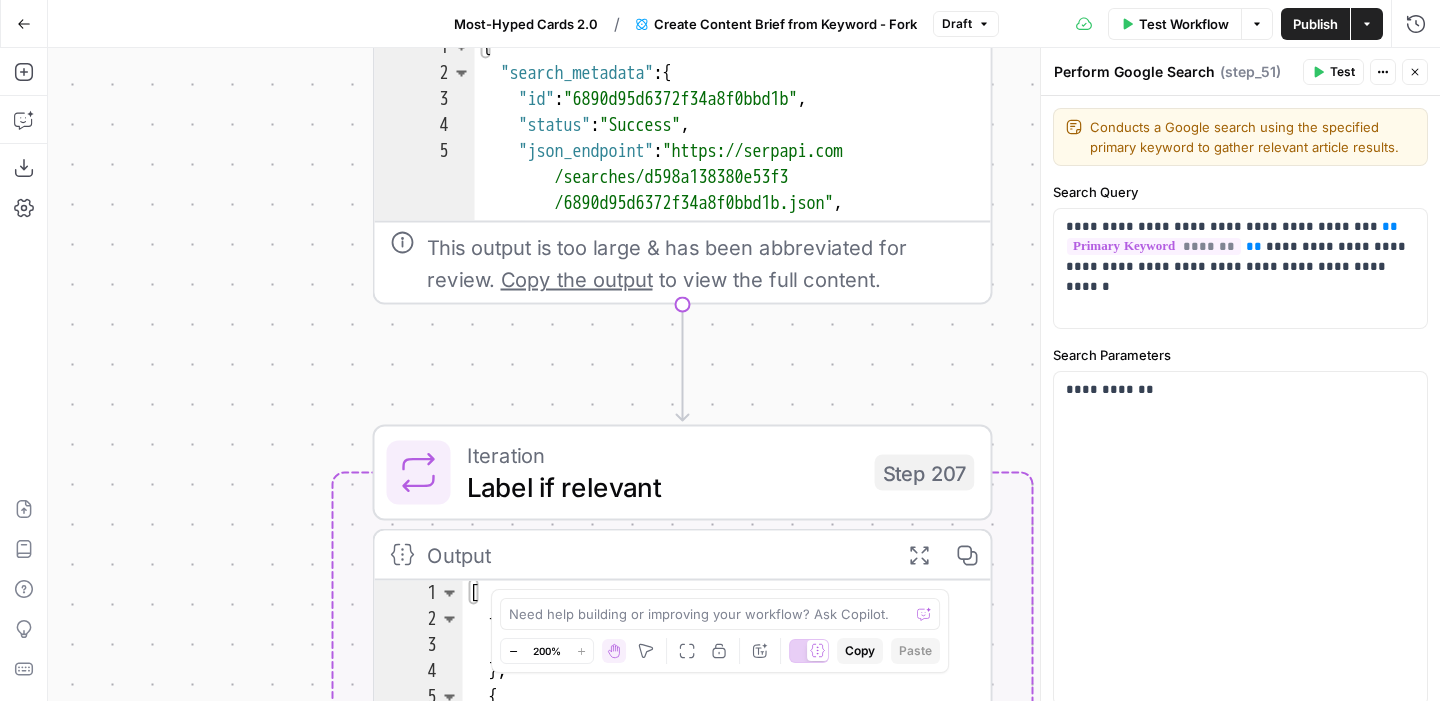 click on "Workflow Set Inputs Inputs Google Search Perform Google Search Step 51 Output Expand Output Copy 1 2 3 4 5 6 7 {    "search_metadata" :  {      "id" :  "6890d95d6372f34a8f0bbd1b" ,      "status" :  "Success" ,      "json_endpoint" :  "https://serpapi.com          /searches/d598a138380e53f3          /6890d95d6372f34a8f0bbd1b.json" ,      "pixel_position_endpoint" :  "https          ://serpapi.com/searches          /d598a138380e53f3          /6890d95d6372f34a8f0bbd1b          .json_with_pixel_position" ,     This output is too large & has been abbreviated for review.   Copy the output   to view the full content. Loop Iteration Label if relevant Step 207 Output Expand Output Copy 1 2 3 4 5 6 7 8 9 10 11 12 [    {      "relevant" :  "true"    } ,    {      "relevant" :  "true"    } ,    {      "relevant" :  "true"    } ,    {      "relevant" :  "true"     LLM · GPT-4.1 Mini Determine if relevant Step 208 Output Expand Output Copy 1 2 3 {    "relevant" :  "true"" at bounding box center (744, 374) 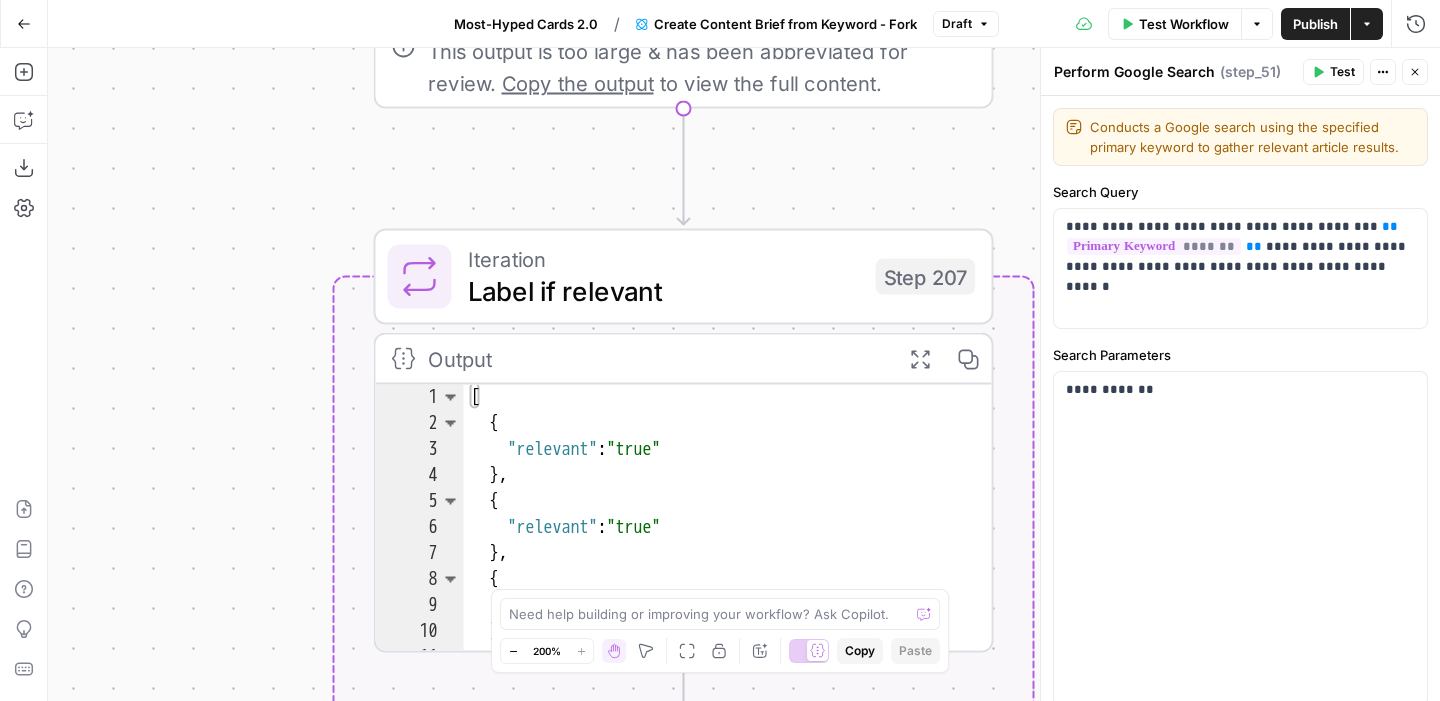 drag, startPoint x: 304, startPoint y: 361, endPoint x: 305, endPoint y: 165, distance: 196.00255 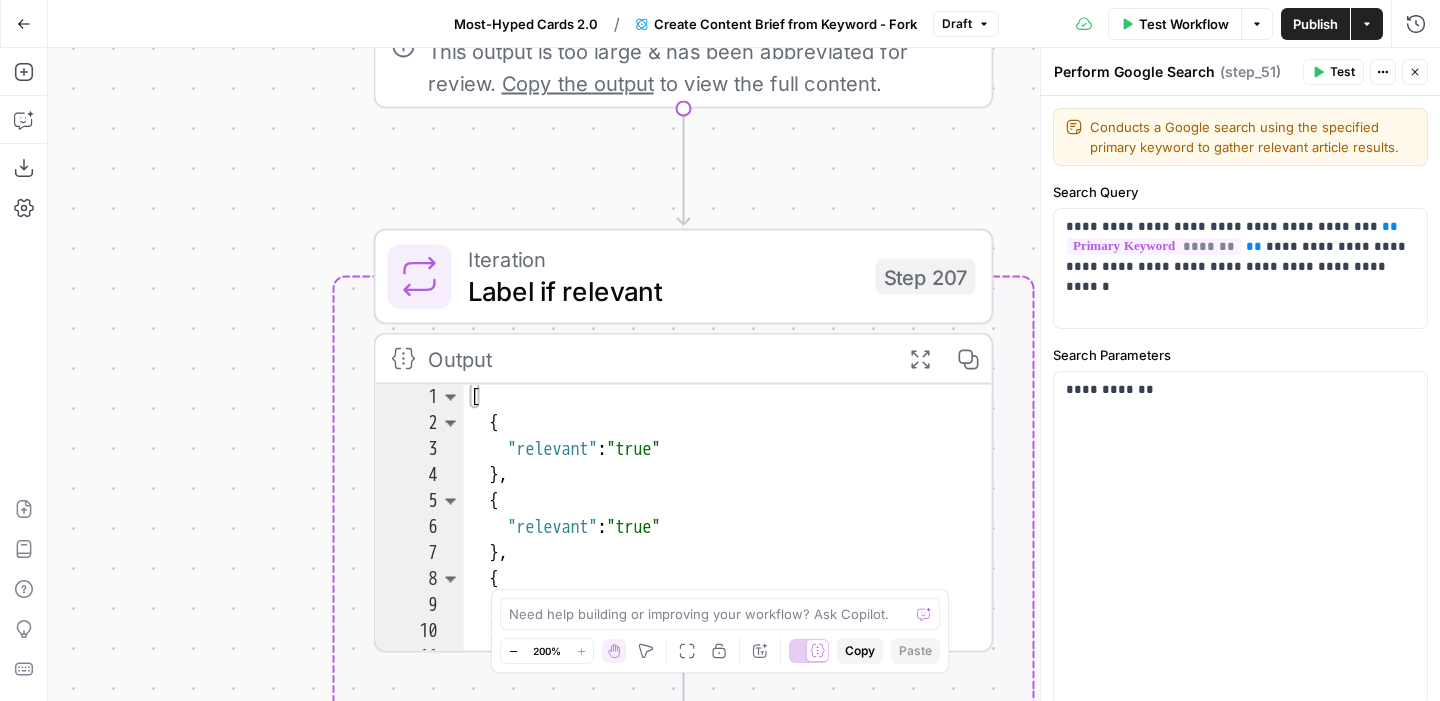click on "Workflow Set Inputs Inputs Google Search Perform Google Search Step 51 Output Expand Output Copy 1 2 3 4 5 6 7 {    "search_metadata" :  {      "id" :  "6890d95d6372f34a8f0bbd1b" ,      "status" :  "Success" ,      "json_endpoint" :  "https://serpapi.com          /searches/d598a138380e53f3          /6890d95d6372f34a8f0bbd1b.json" ,      "pixel_position_endpoint" :  "https          ://serpapi.com/searches          /d598a138380e53f3          /6890d95d6372f34a8f0bbd1b          .json_with_pixel_position" ,     This output is too large & has been abbreviated for review.   Copy the output   to view the full content. Loop Iteration Label if relevant Step 207 Output Expand Output Copy 1 2 3 4 5 6 7 8 9 10 11 12 [    {      "relevant" :  "true"    } ,    {      "relevant" :  "true"    } ,    {      "relevant" :  "true"    } ,    {      "relevant" :  "true"     LLM · GPT-4.1 Mini Determine if relevant Step 208 Output Expand Output Copy 1 2 3 {    "relevant" :  "true"" at bounding box center (744, 374) 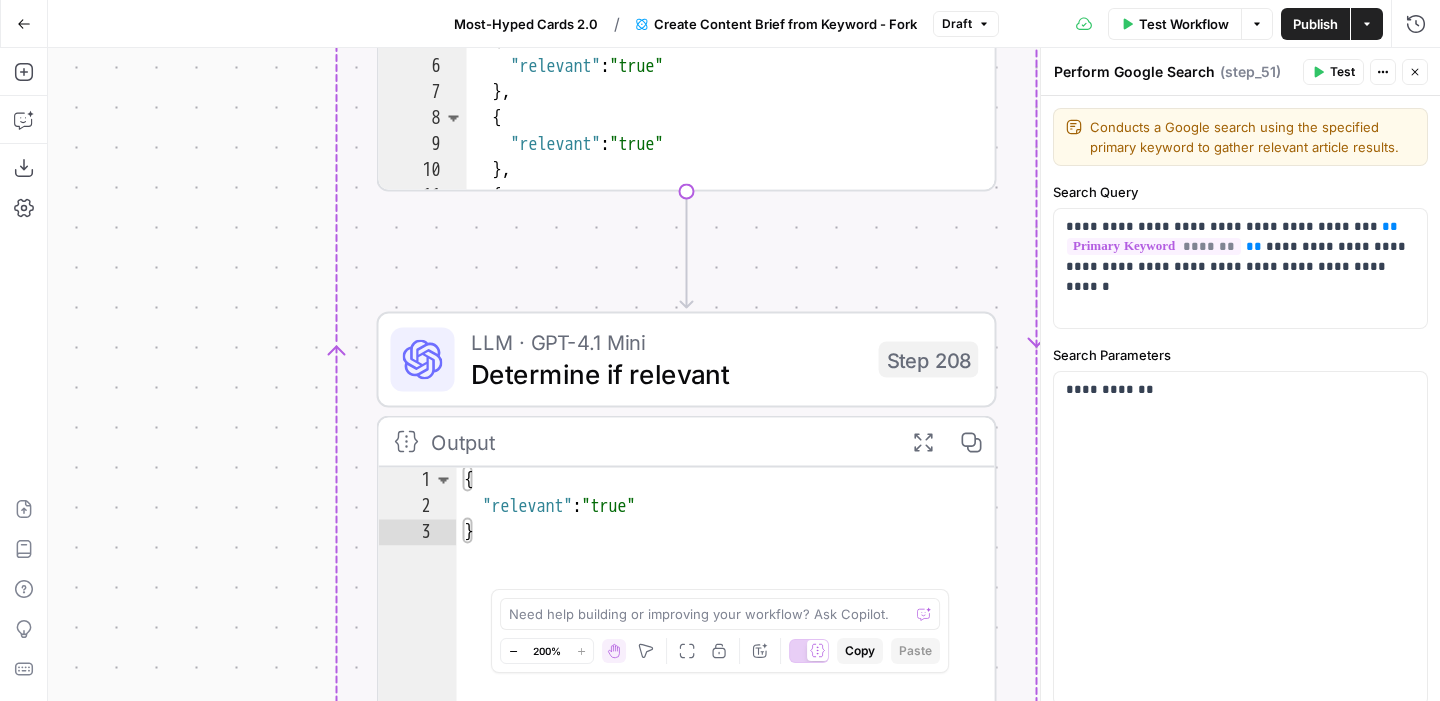 drag, startPoint x: 279, startPoint y: 341, endPoint x: 282, endPoint y: -123, distance: 464.0097 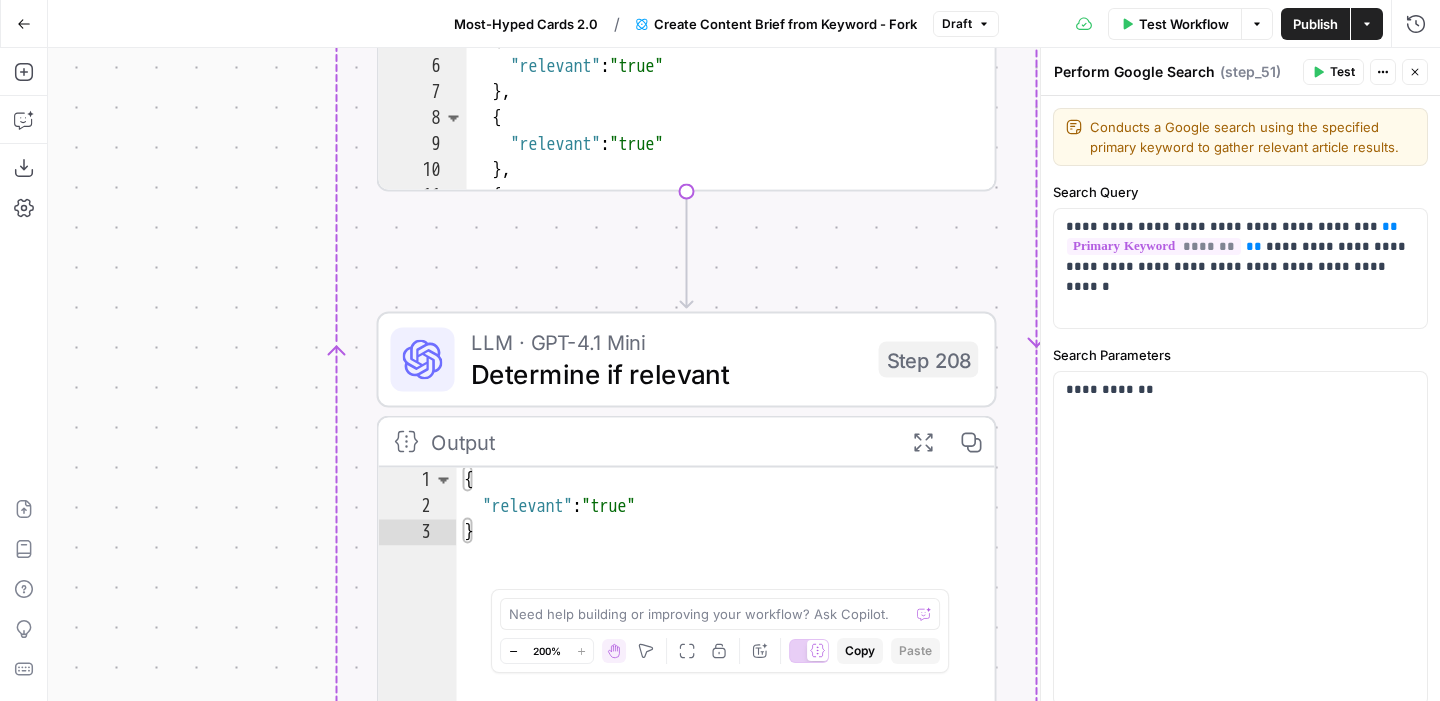 click on "Cohort 4 New Home Browse Your Data Monitoring Settings Recent Grids New grid Molly's Content Writer Grid SERP Domination 🕶️ Nikki J - Prompt reverse engineer Recent Workflows New Workflow DW Export Workflow Translate EN -> DE SERP Brand Score AirOps Academy What's new? Help + Support Go Back Most-Hyped Cards 2.0 / Create Content Brief from Keyword - Fork Draft Test Workflow Options Publish Actions Run History Add Steps Copilot Download as JSON Settings Import JSON AirOps Academy Help Give Feedback Shortcuts Workflow Set Inputs Inputs Google Search Perform Google Search Step 51 Output Expand Output Copy 1 2 3 4 5 6 7 {    "search_metadata" :  {      "id" :  "6890d95d6372f34a8f0bbd1b" ,      "status" :  "Success" ,      "json_endpoint" :  "https://serpapi.com          /searches/d598a138380e53f3          /6890d95d6372f34a8f0bbd1b.json" ,      "pixel_position_endpoint" :  "https          ://serpapi.com/searches          /d598a138380e53f3          ," at bounding box center [720, 350] 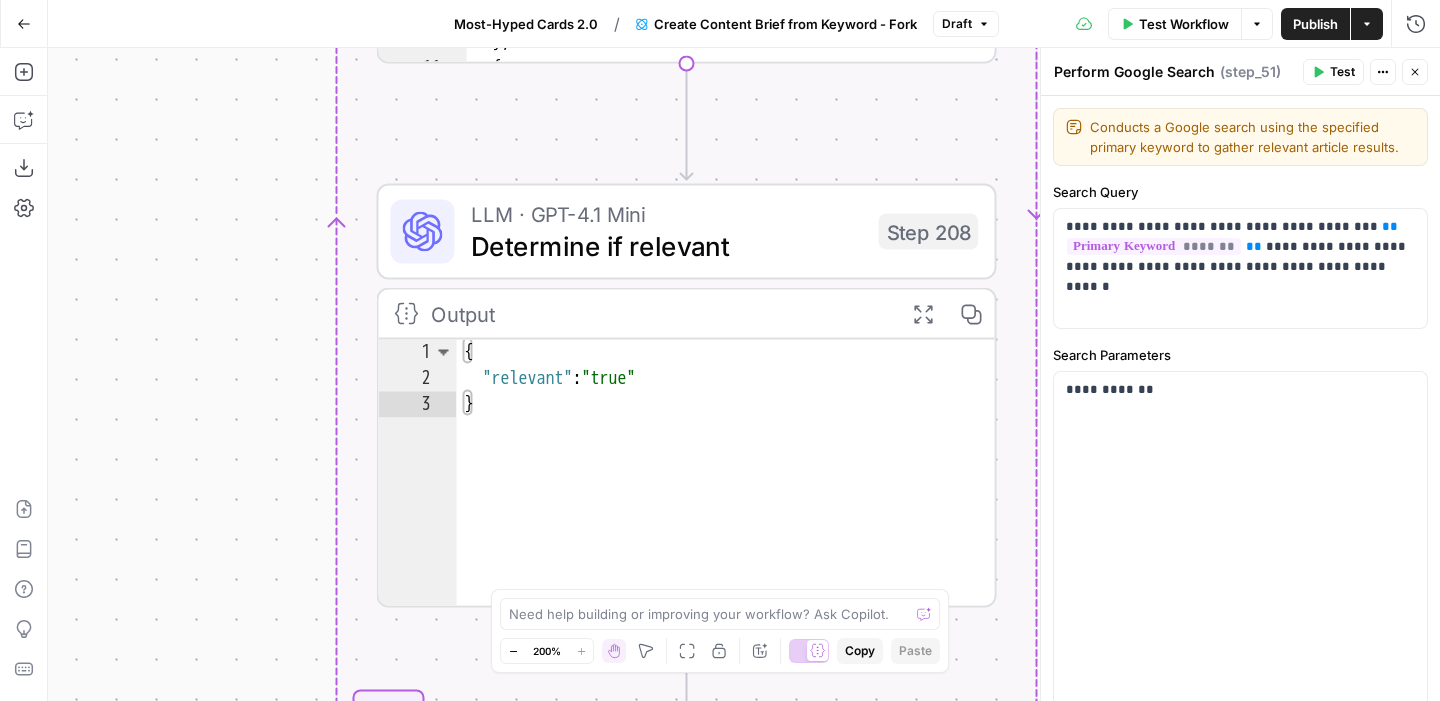 drag, startPoint x: 243, startPoint y: 204, endPoint x: 242, endPoint y: 48, distance: 156.0032 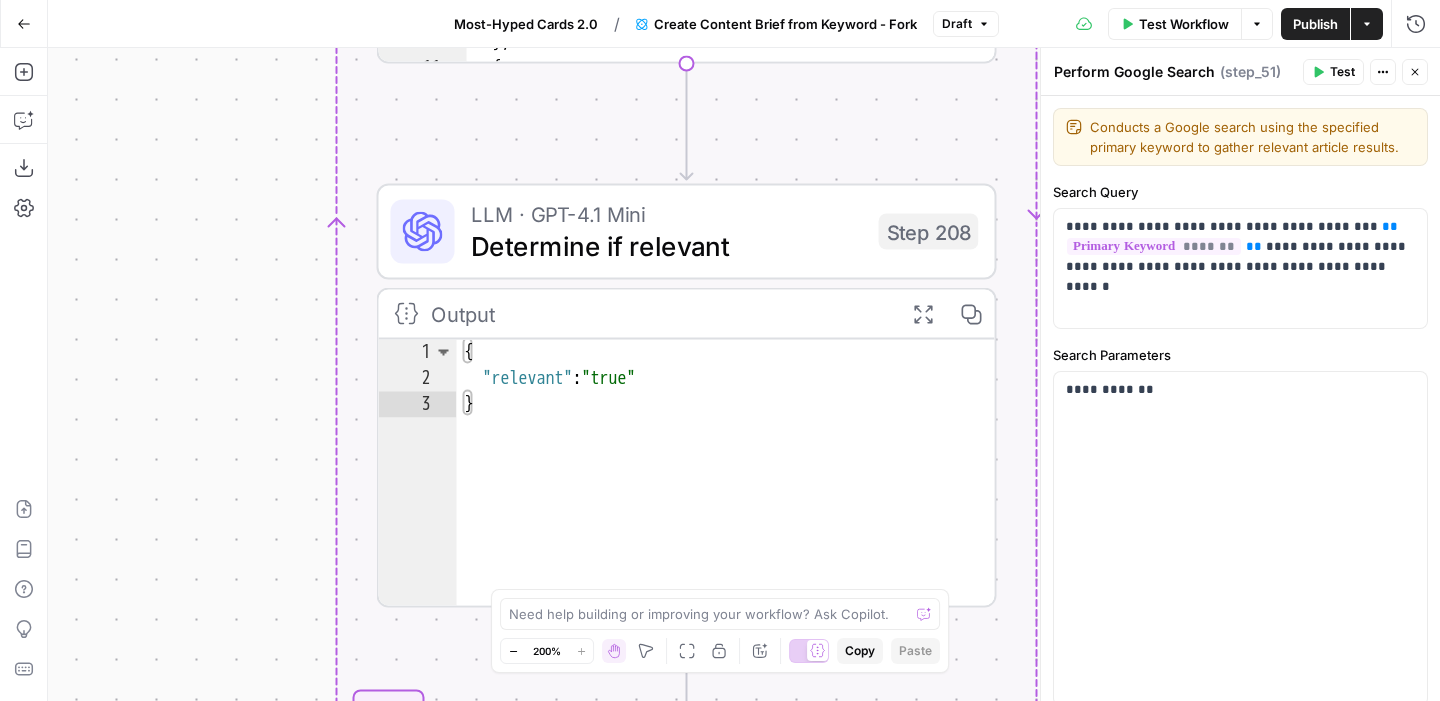 click on "Workflow Set Inputs Inputs Google Search Perform Google Search Step 51 Output Expand Output Copy 1 2 3 4 5 6 7 {    "search_metadata" :  {      "id" :  "6890d95d6372f34a8f0bbd1b" ,      "status" :  "Success" ,      "json_endpoint" :  "https://serpapi.com          /searches/d598a138380e53f3          /6890d95d6372f34a8f0bbd1b.json" ,      "pixel_position_endpoint" :  "https          ://serpapi.com/searches          /d598a138380e53f3          /6890d95d6372f34a8f0bbd1b          .json_with_pixel_position" ,     This output is too large & has been abbreviated for review.   Copy the output   to view the full content. Loop Iteration Label if relevant Step 207 Output Expand Output Copy 1 2 3 4 5 6 7 8 9 10 11 12 [    {      "relevant" :  "true"    } ,    {      "relevant" :  "true"    } ,    {      "relevant" :  "true"    } ,    {      "relevant" :  "true"     LLM · GPT-4.1 Mini Determine if relevant Step 208 Output Expand Output Copy 1 2 3 {    "relevant" :  "true"" at bounding box center [744, 374] 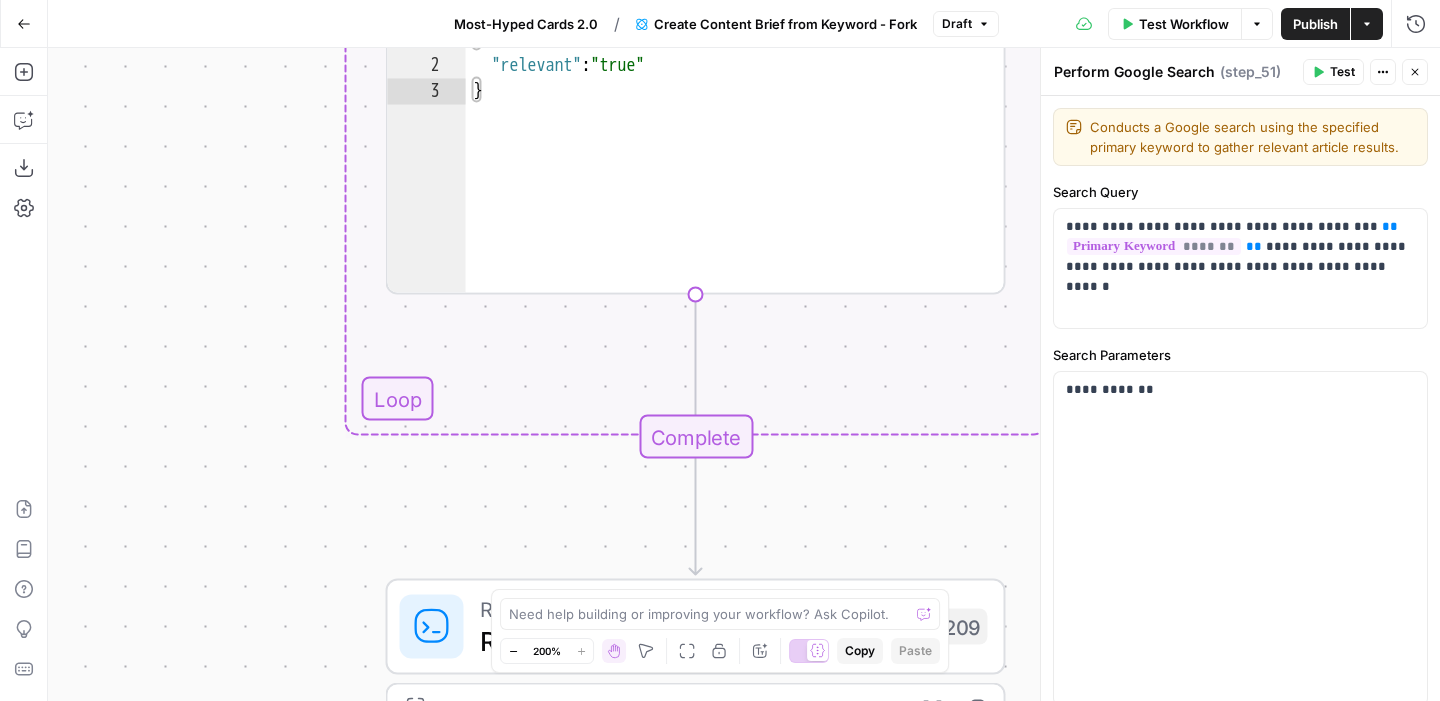 drag, startPoint x: 245, startPoint y: 319, endPoint x: 255, endPoint y: 38, distance: 281.1779 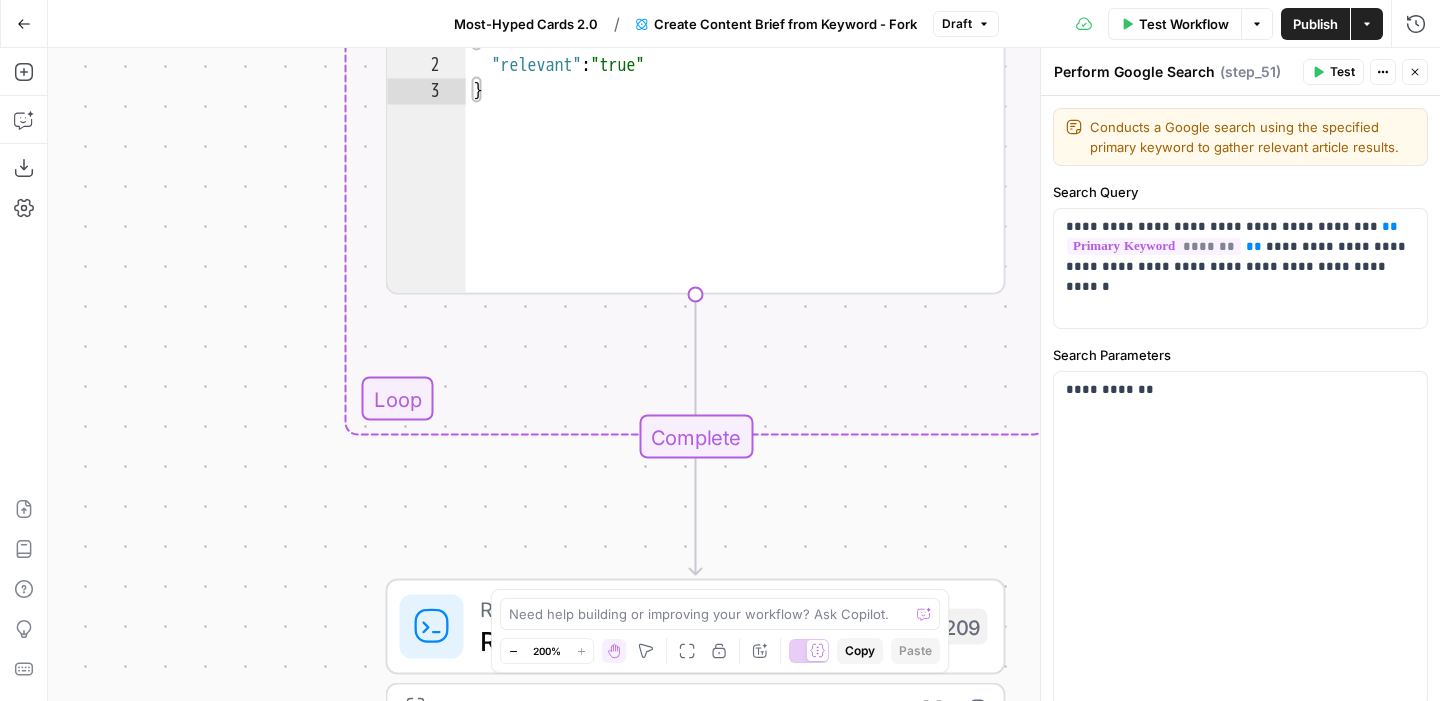 click on "Go Back Most-Hyped Cards 2.0 / Create Content Brief from Keyword - Fork Draft Test Workflow Options Publish Actions Run History Add Steps Copilot Download as JSON Settings Import JSON AirOps Academy Help Give Feedback Shortcuts Workflow Set Inputs Inputs Google Search Perform Google Search Step 51 Output Expand Output Copy 1 2 3 4 5 6 7 {    "search_metadata" :  {      "id" :  "6890d95d6372f34a8f0bbd1b" ,      "status" :  "Success" ,      "json_endpoint" :  "https://serpapi.com          /searches/d598a138380e53f3          /6890d95d6372f34a8f0bbd1b.json" ,      "pixel_position_endpoint" :  "https          ://serpapi.com/searches          /d598a138380e53f3          /6890d95d6372f34a8f0bbd1b          .json_with_pixel_position" ,     This output is too large & has been abbreviated for review.   Copy the output   to view the full content. Loop Iteration Label if relevant Step 207 Output Expand Output Copy 1 2 3 4 5 6 7 8 9 10 11 12 [    {      "relevant" :  "true"" at bounding box center [720, 350] 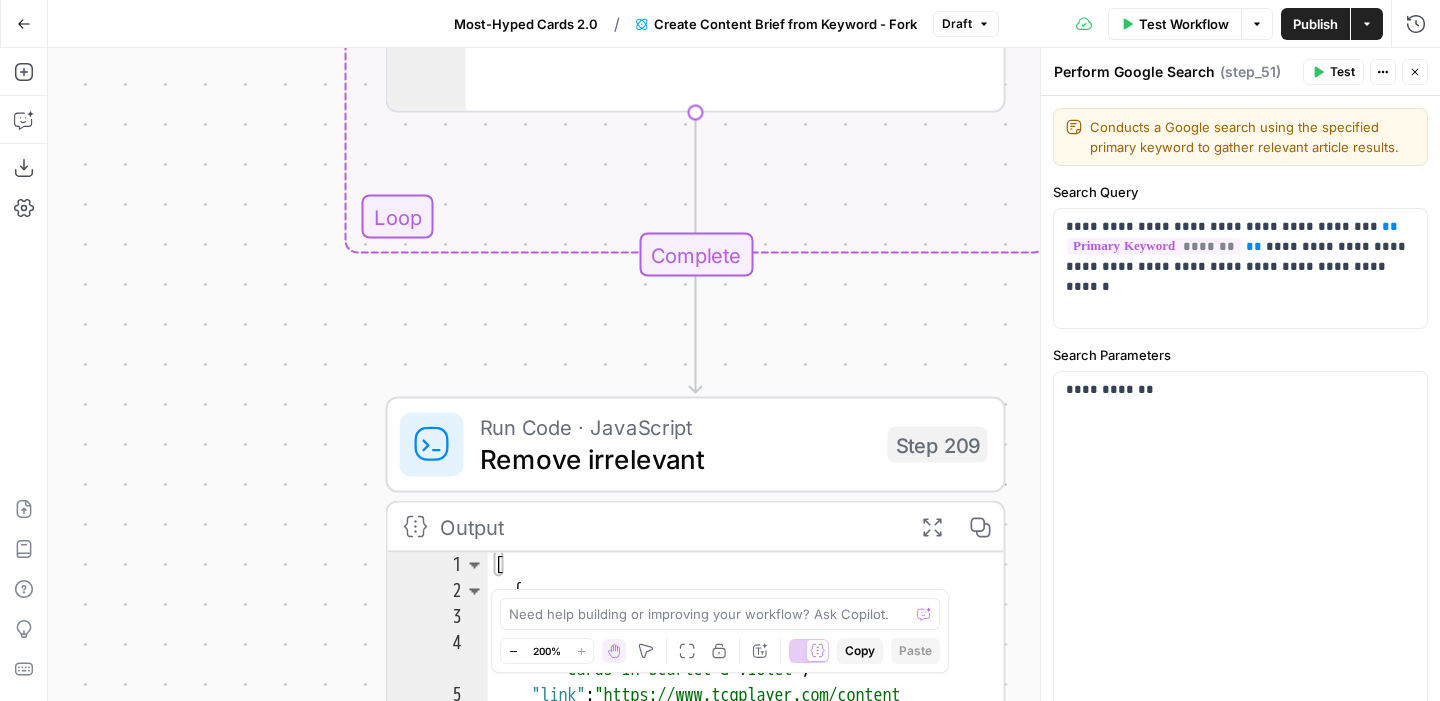 drag, startPoint x: 272, startPoint y: 394, endPoint x: 272, endPoint y: 103, distance: 291 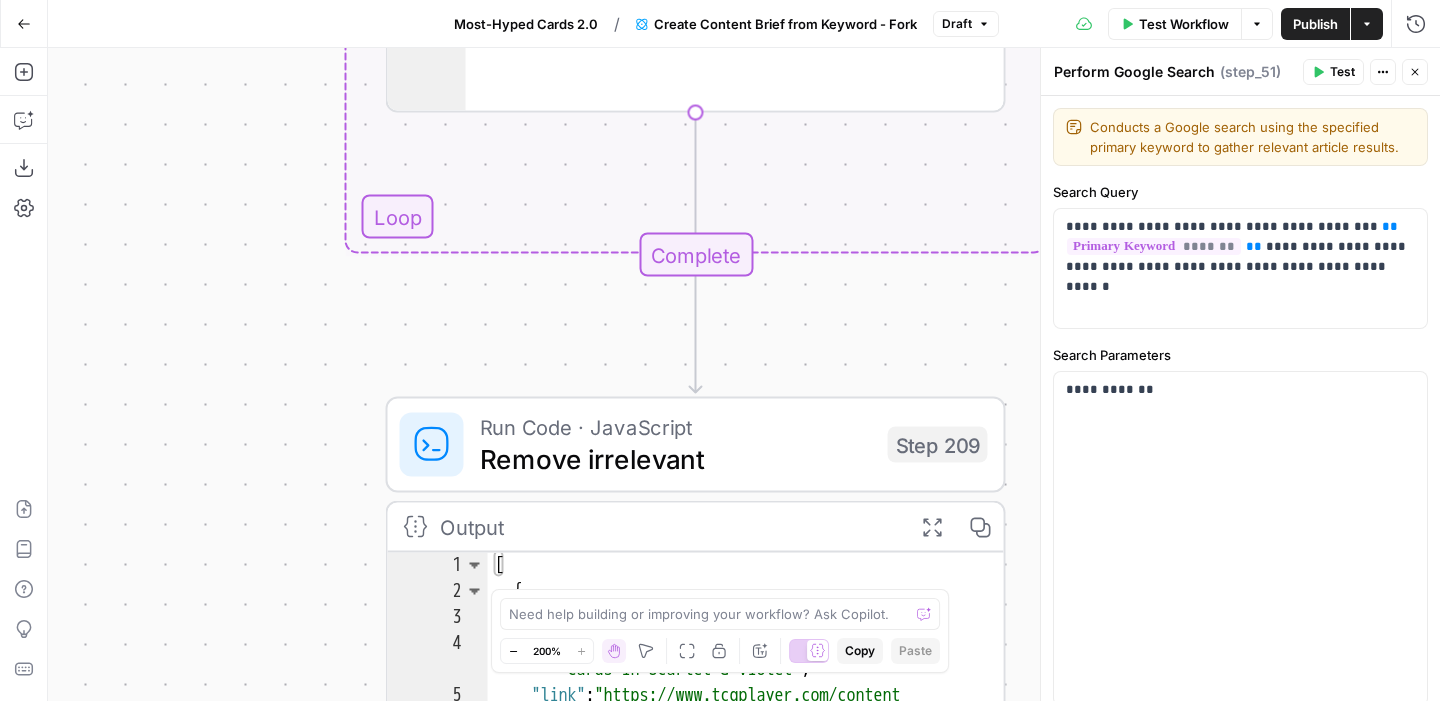click on "Workflow Set Inputs Inputs Google Search Perform Google Search Step 51 Output Expand Output Copy 1 2 3 4 5 6 7 {    "search_metadata" :  {      "id" :  "6890d95d6372f34a8f0bbd1b" ,      "status" :  "Success" ,      "json_endpoint" :  "https://serpapi.com          /searches/d598a138380e53f3          /6890d95d6372f34a8f0bbd1b.json" ,      "pixel_position_endpoint" :  "https          ://serpapi.com/searches          /d598a138380e53f3          /6890d95d6372f34a8f0bbd1b          .json_with_pixel_position" ,     This output is too large & has been abbreviated for review.   Copy the output   to view the full content. Loop Iteration Label if relevant Step 207 Output Expand Output Copy 1 2 3 4 5 6 7 8 9 10 11 12 [    {      "relevant" :  "true"    } ,    {      "relevant" :  "true"    } ,    {      "relevant" :  "true"    } ,    {      "relevant" :  "true"     LLM · GPT-4.1 Mini Determine if relevant Step 208 Output Expand Output Copy 1 2 3 {    "relevant" :  "true"" at bounding box center (744, 374) 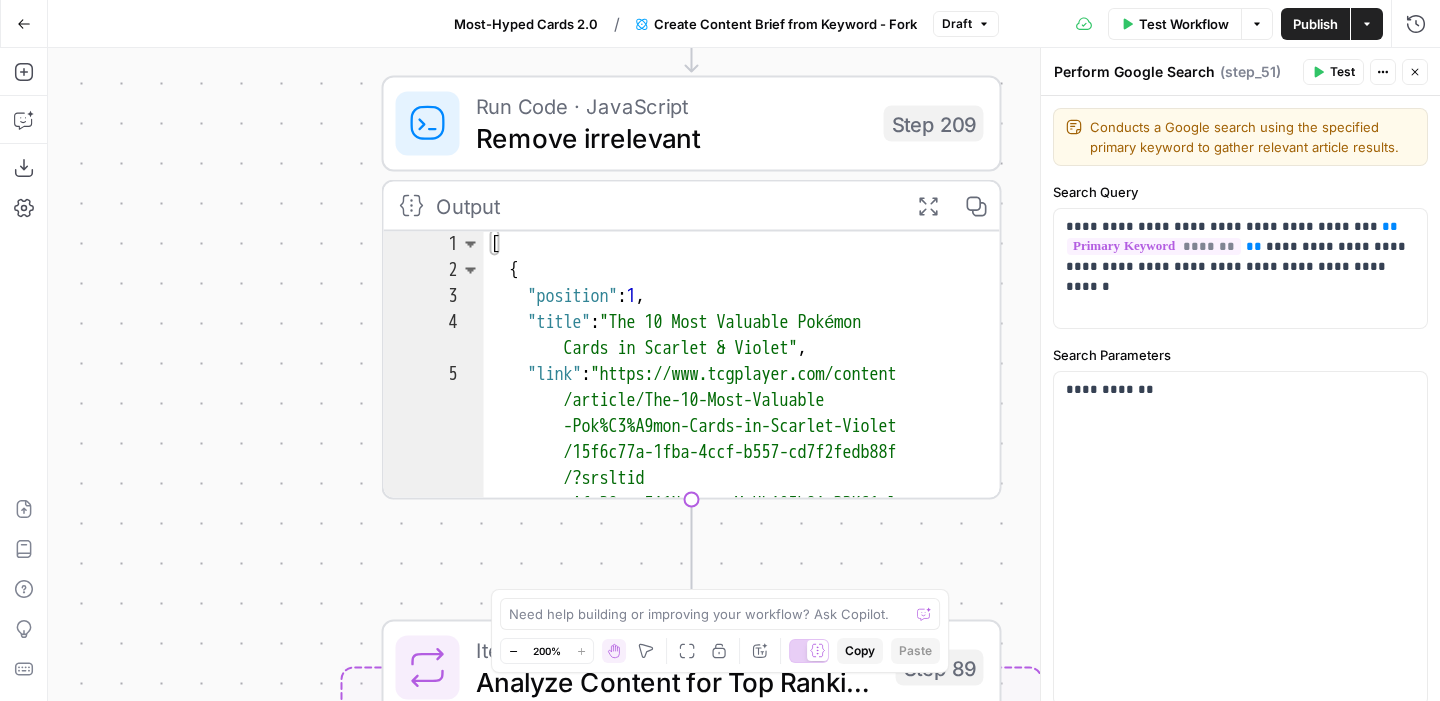 drag, startPoint x: 246, startPoint y: 390, endPoint x: 242, endPoint y: 102, distance: 288.02777 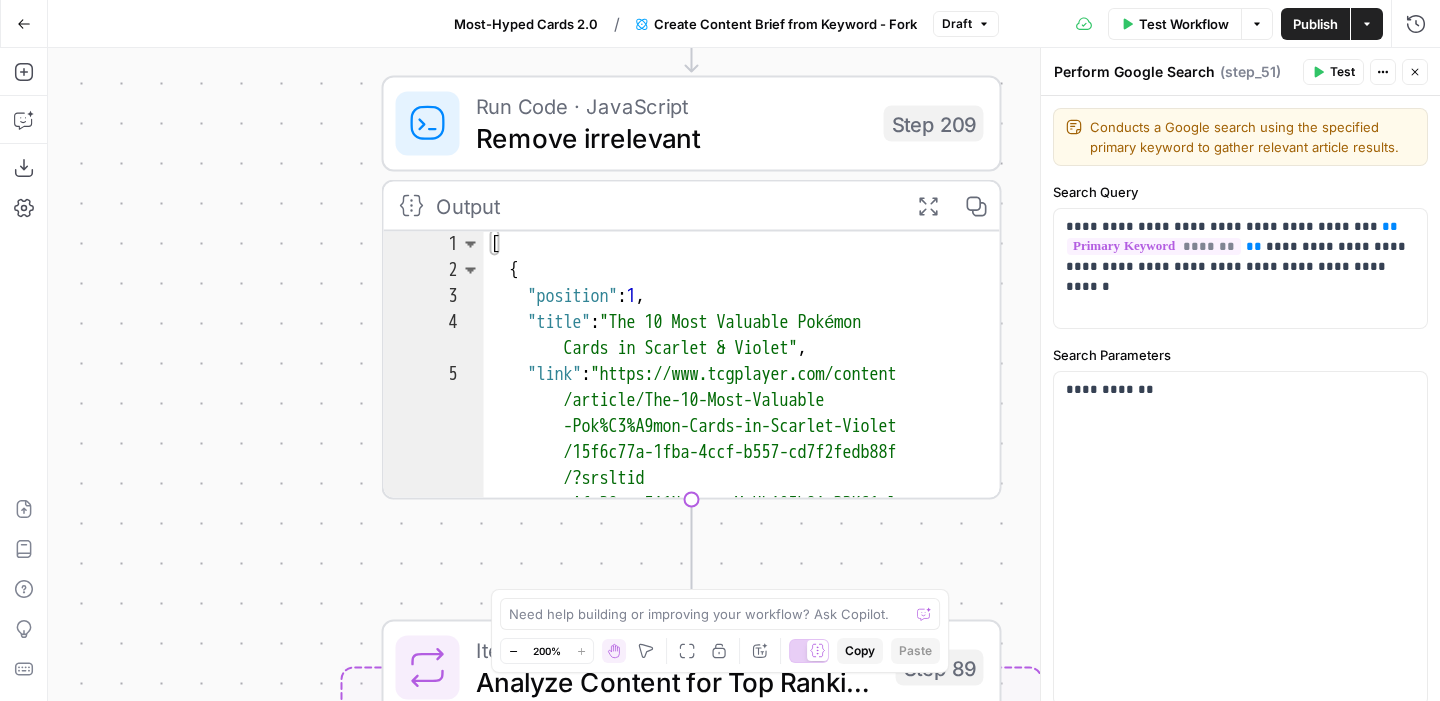 click on "Workflow Set Inputs Inputs Google Search Perform Google Search Step 51 Output Expand Output Copy 1 2 3 4 5 6 7 {    "search_metadata" :  {      "id" :  "6890d95d6372f34a8f0bbd1b" ,      "status" :  "Success" ,      "json_endpoint" :  "https://serpapi.com          /searches/d598a138380e53f3          /6890d95d6372f34a8f0bbd1b.json" ,      "pixel_position_endpoint" :  "https          ://serpapi.com/searches          /d598a138380e53f3          /6890d95d6372f34a8f0bbd1b          .json_with_pixel_position" ,     This output is too large & has been abbreviated for review.   Copy the output   to view the full content. Loop Iteration Label if relevant Step 207 Output Expand Output Copy 1 2 3 4 5 6 7 8 9 10 11 12 [    {      "relevant" :  "true"    } ,    {      "relevant" :  "true"    } ,    {      "relevant" :  "true"    } ,    {      "relevant" :  "true"     LLM · GPT-4.1 Mini Determine if relevant Step 208 Output Expand Output Copy 1 2 3 {    "relevant" :  "true"" at bounding box center (744, 374) 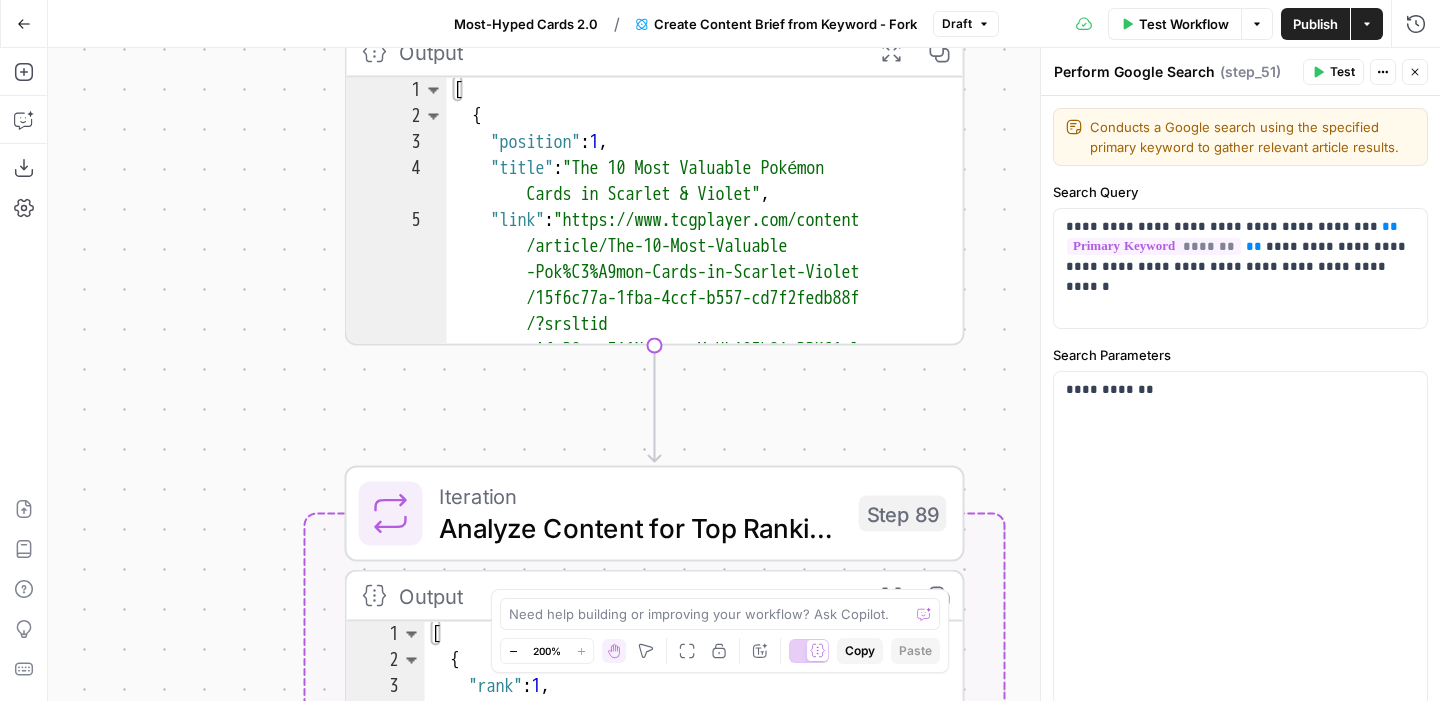 drag, startPoint x: 252, startPoint y: 403, endPoint x: 215, endPoint y: 325, distance: 86.33076 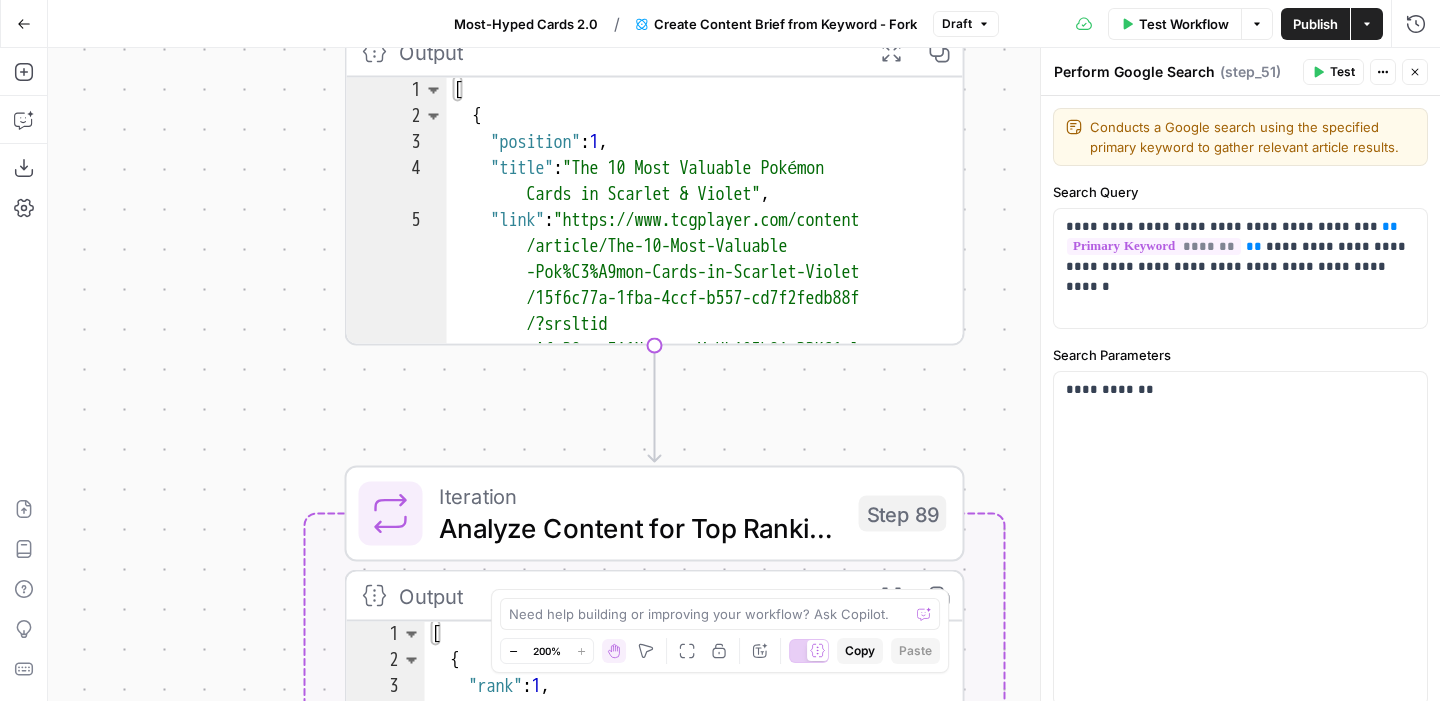 click on "Workflow Set Inputs Inputs Google Search Perform Google Search Step 51 Output Expand Output Copy 1 2 3 4 5 6 7 {    "search_metadata" :  {      "id" :  "6890d95d6372f34a8f0bbd1b" ,      "status" :  "Success" ,      "json_endpoint" :  "https://serpapi.com          /searches/d598a138380e53f3          /6890d95d6372f34a8f0bbd1b.json" ,      "pixel_position_endpoint" :  "https          ://serpapi.com/searches          /d598a138380e53f3          /6890d95d6372f34a8f0bbd1b          .json_with_pixel_position" ,     This output is too large & has been abbreviated for review.   Copy the output   to view the full content. Loop Iteration Label if relevant Step 207 Output Expand Output Copy 1 2 3 4 5 6 7 8 9 10 11 12 [    {      "relevant" :  "true"    } ,    {      "relevant" :  "true"    } ,    {      "relevant" :  "true"    } ,    {      "relevant" :  "true"     LLM · GPT-4.1 Mini Determine if relevant Step 208 Output Expand Output Copy 1 2 3 {    "relevant" :  "true"" at bounding box center (744, 374) 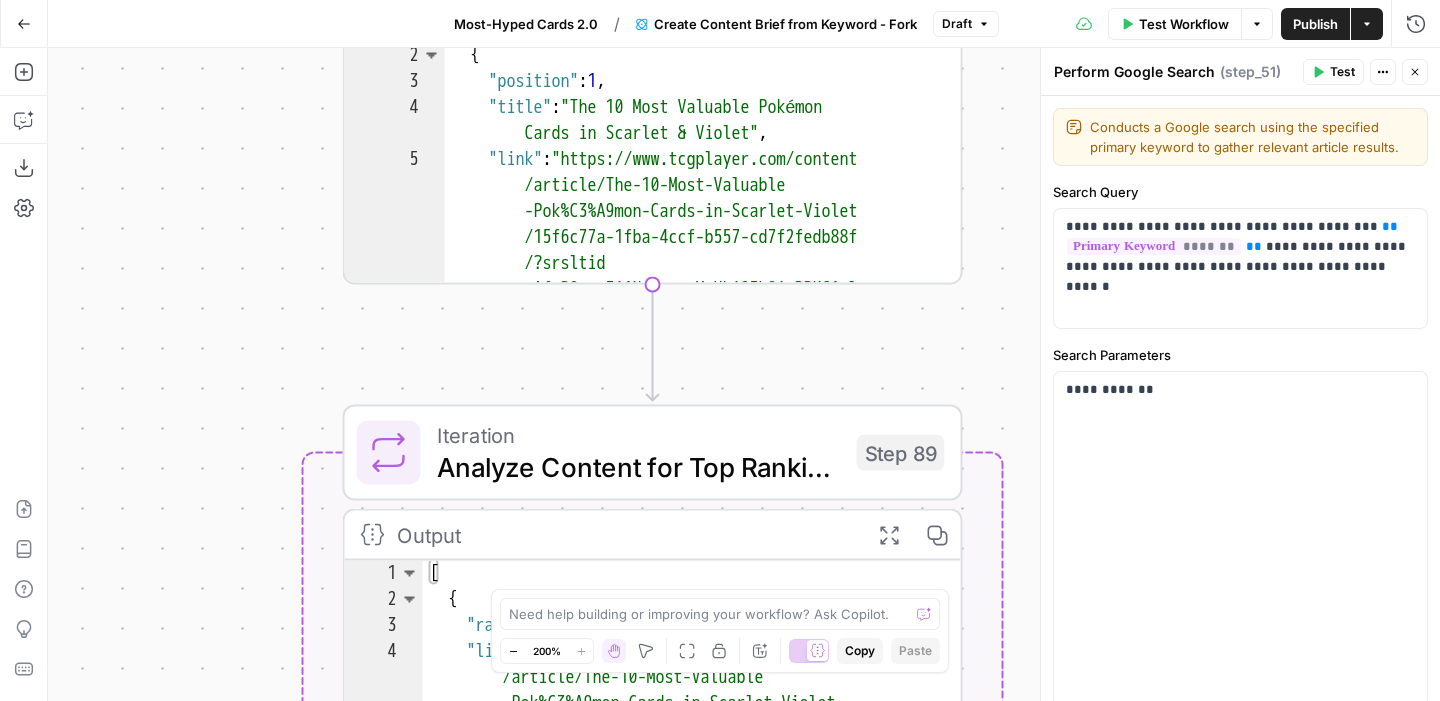 drag, startPoint x: 218, startPoint y: 391, endPoint x: 216, endPoint y: 331, distance: 60.033325 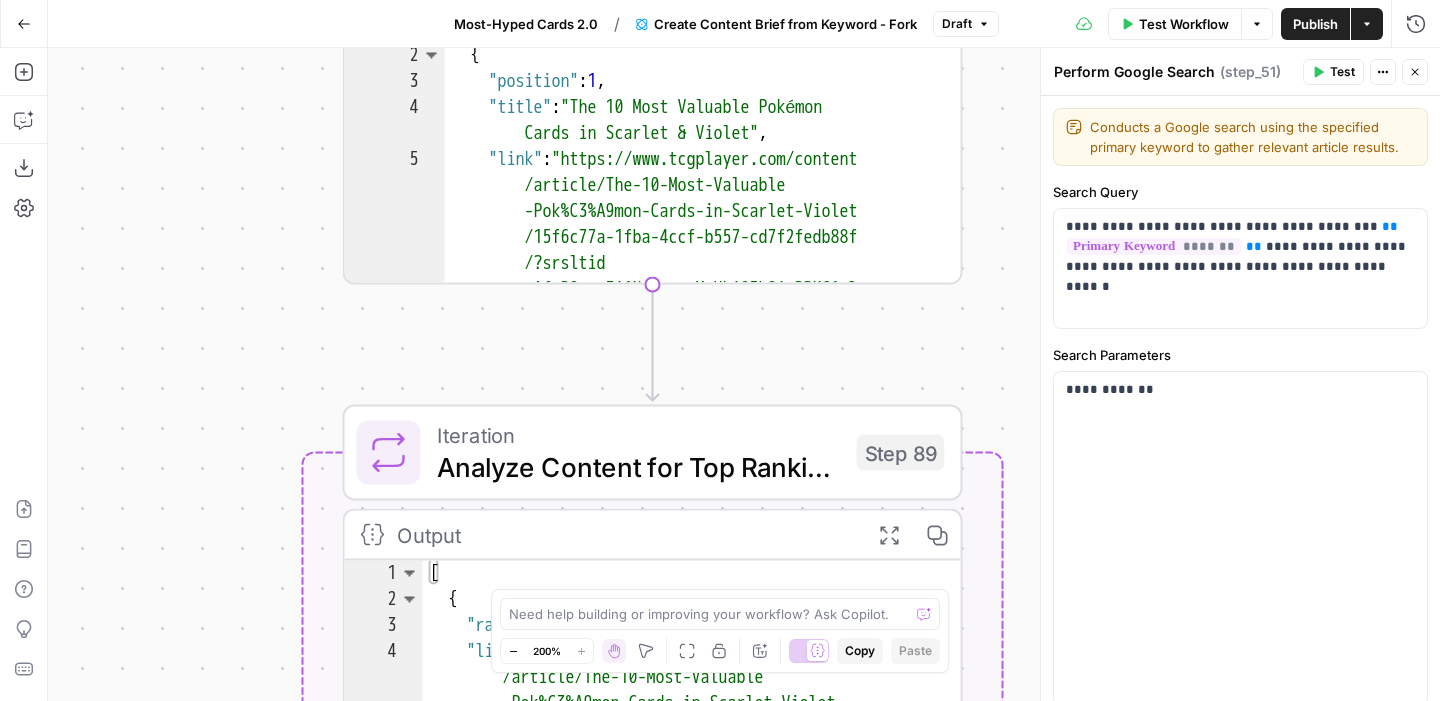 click on "Workflow Set Inputs Inputs Google Search Perform Google Search Step 51 Output Expand Output Copy 1 2 3 4 5 6 7 {    "search_metadata" :  {      "id" :  "6890d95d6372f34a8f0bbd1b" ,      "status" :  "Success" ,      "json_endpoint" :  "https://serpapi.com          /searches/d598a138380e53f3          /6890d95d6372f34a8f0bbd1b.json" ,      "pixel_position_endpoint" :  "https          ://serpapi.com/searches          /d598a138380e53f3          /6890d95d6372f34a8f0bbd1b          .json_with_pixel_position" ,     This output is too large & has been abbreviated for review.   Copy the output   to view the full content. Loop Iteration Label if relevant Step 207 Output Expand Output Copy 1 2 3 4 5 6 7 8 9 10 11 12 [    {      "relevant" :  "true"    } ,    {      "relevant" :  "true"    } ,    {      "relevant" :  "true"    } ,    {      "relevant" :  "true"     LLM · GPT-4.1 Mini Determine if relevant Step 208 Output Expand Output Copy 1 2 3 {    "relevant" :  "true"" at bounding box center (744, 374) 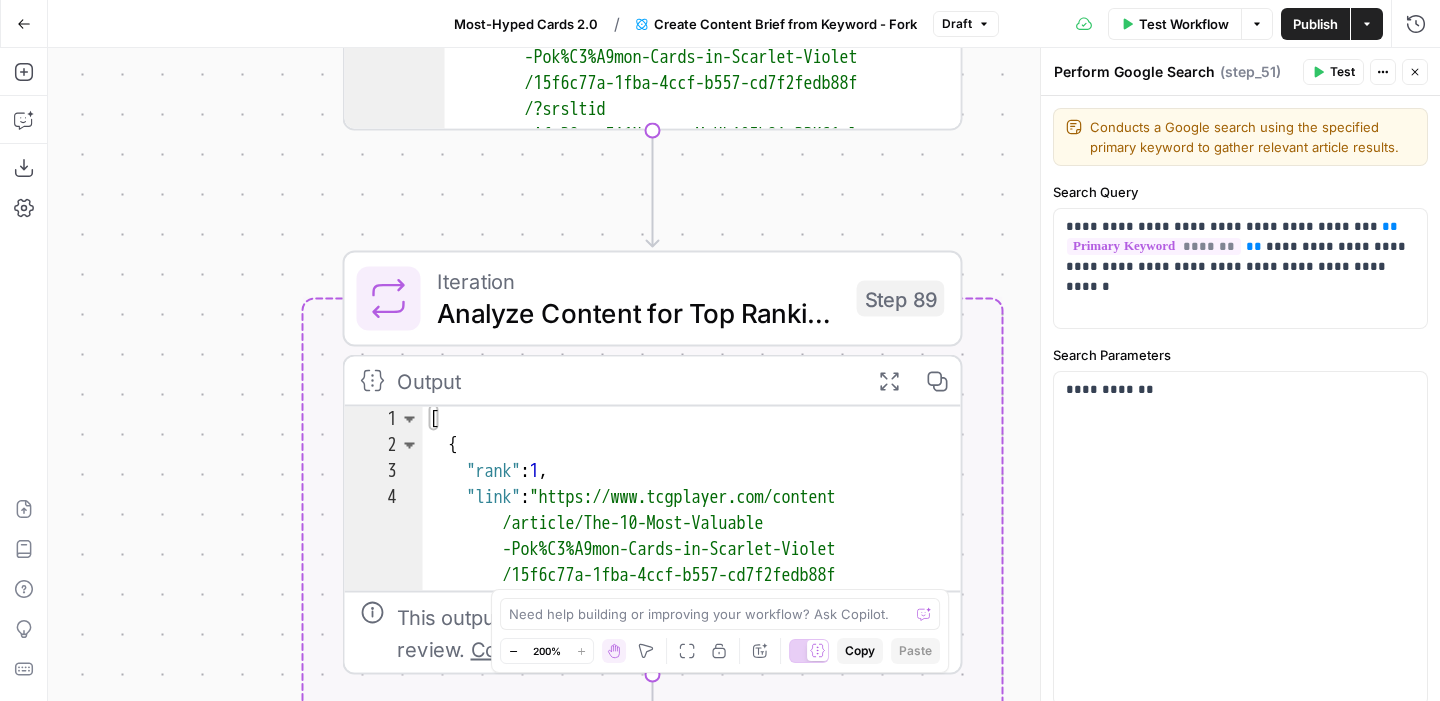 drag, startPoint x: 216, startPoint y: 331, endPoint x: 216, endPoint y: 170, distance: 161 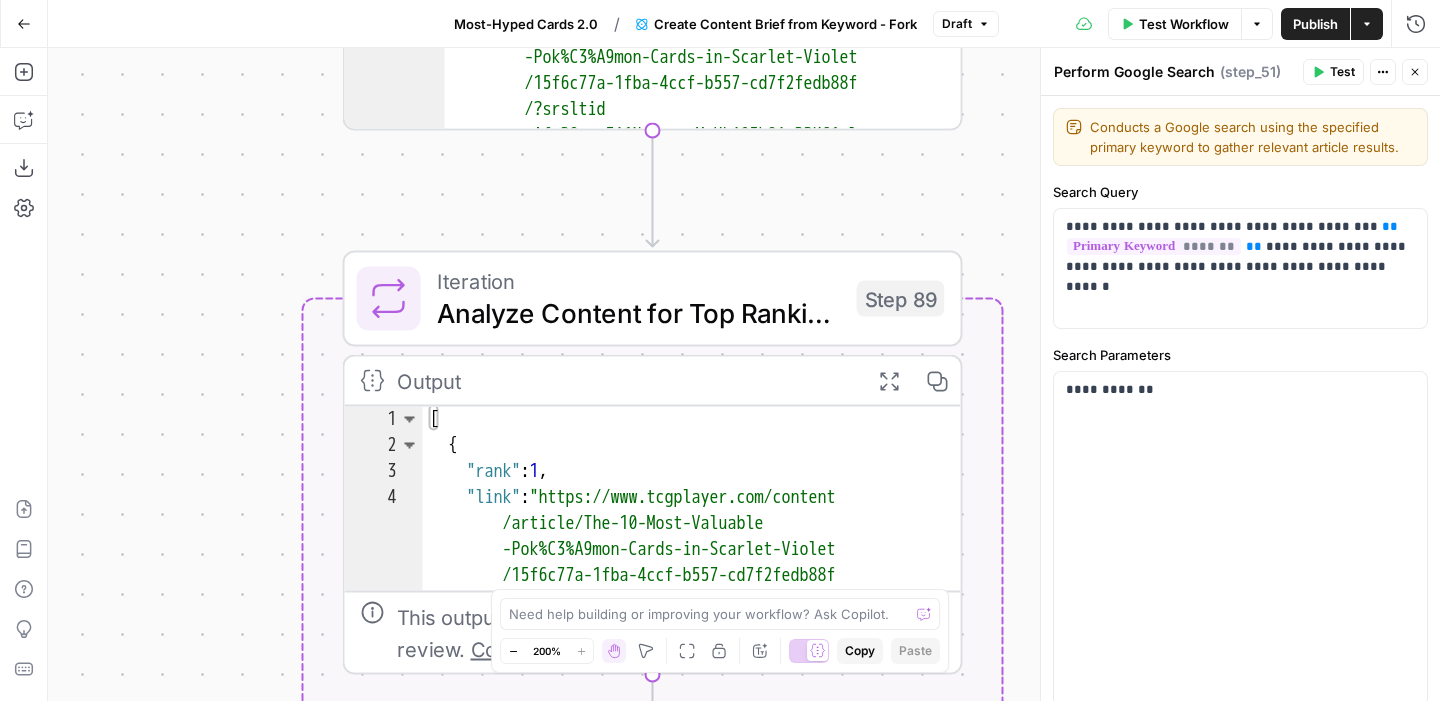 click on "Workflow Set Inputs Inputs Google Search Perform Google Search Step 51 Output Expand Output Copy 1 2 3 4 5 6 7 {    "search_metadata" :  {      "id" :  "6890d95d6372f34a8f0bbd1b" ,      "status" :  "Success" ,      "json_endpoint" :  "https://serpapi.com          /searches/d598a138380e53f3          /6890d95d6372f34a8f0bbd1b.json" ,      "pixel_position_endpoint" :  "https          ://serpapi.com/searches          /d598a138380e53f3          /6890d95d6372f34a8f0bbd1b          .json_with_pixel_position" ,     This output is too large & has been abbreviated for review.   Copy the output   to view the full content. Loop Iteration Label if relevant Step 207 Output Expand Output Copy 1 2 3 4 5 6 7 8 9 10 11 12 [    {      "relevant" :  "true"    } ,    {      "relevant" :  "true"    } ,    {      "relevant" :  "true"    } ,    {      "relevant" :  "true"     LLM · GPT-4.1 Mini Determine if relevant Step 208 Output Expand Output Copy 1 2 3 {    "relevant" :  "true"" at bounding box center (744, 374) 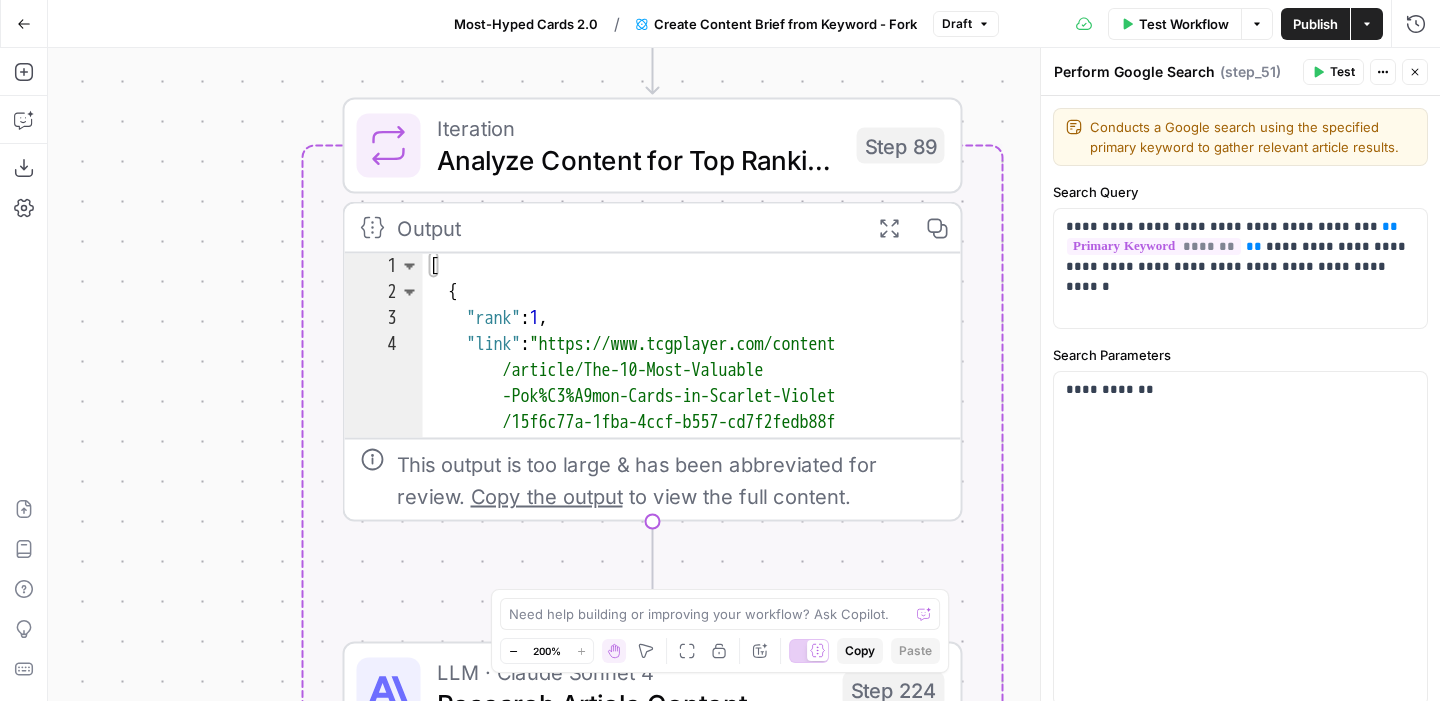 drag, startPoint x: 202, startPoint y: 374, endPoint x: 202, endPoint y: 230, distance: 144 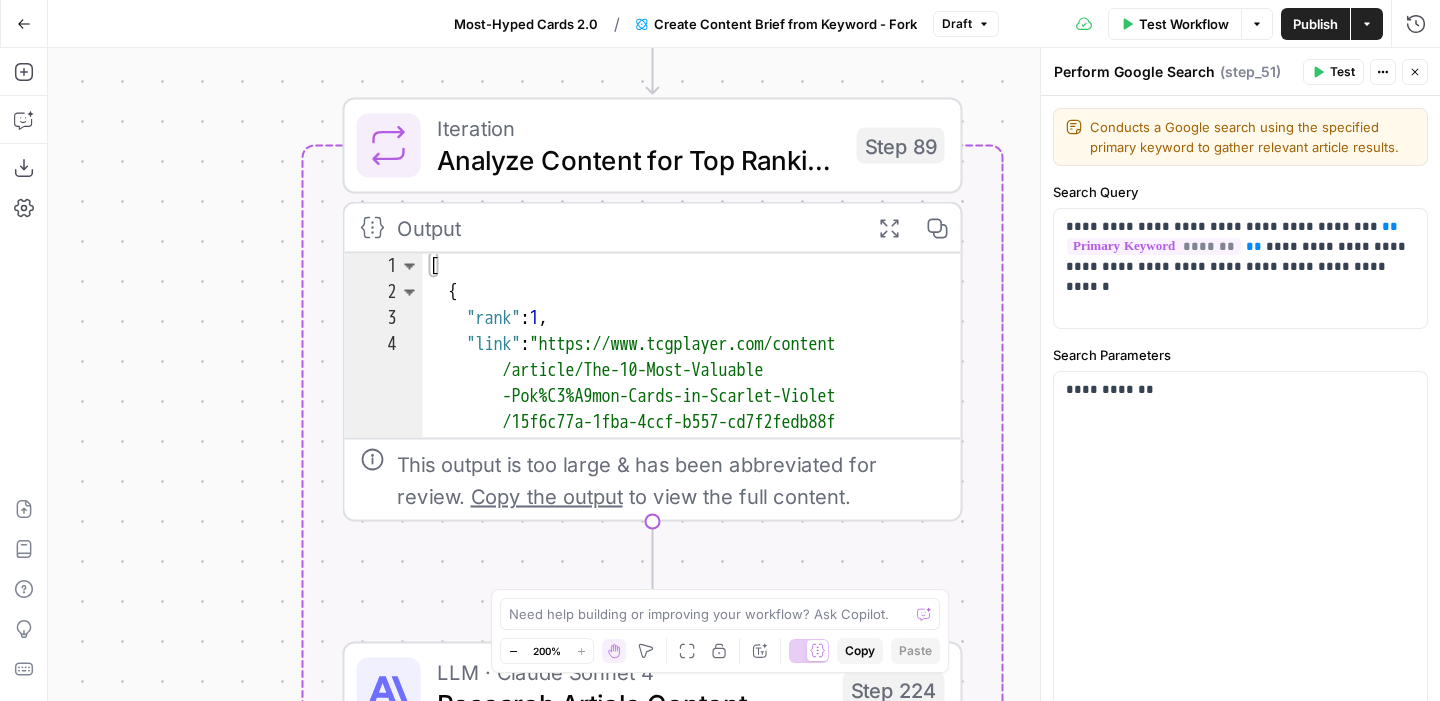 click on "Workflow Set Inputs Inputs Google Search Perform Google Search Step 51 Output Expand Output Copy 1 2 3 4 5 6 7 {    "search_metadata" :  {      "id" :  "6890d95d6372f34a8f0bbd1b" ,      "status" :  "Success" ,      "json_endpoint" :  "https://serpapi.com          /searches/d598a138380e53f3          /6890d95d6372f34a8f0bbd1b.json" ,      "pixel_position_endpoint" :  "https          ://serpapi.com/searches          /d598a138380e53f3          /6890d95d6372f34a8f0bbd1b          .json_with_pixel_position" ,     This output is too large & has been abbreviated for review.   Copy the output   to view the full content. Loop Iteration Label if relevant Step 207 Output Expand Output Copy 1 2 3 4 5 6 7 8 9 10 11 12 [    {      "relevant" :  "true"    } ,    {      "relevant" :  "true"    } ,    {      "relevant" :  "true"    } ,    {      "relevant" :  "true"     LLM · GPT-4.1 Mini Determine if relevant Step 208 Output Expand Output Copy 1 2 3 {    "relevant" :  "true"" at bounding box center (744, 374) 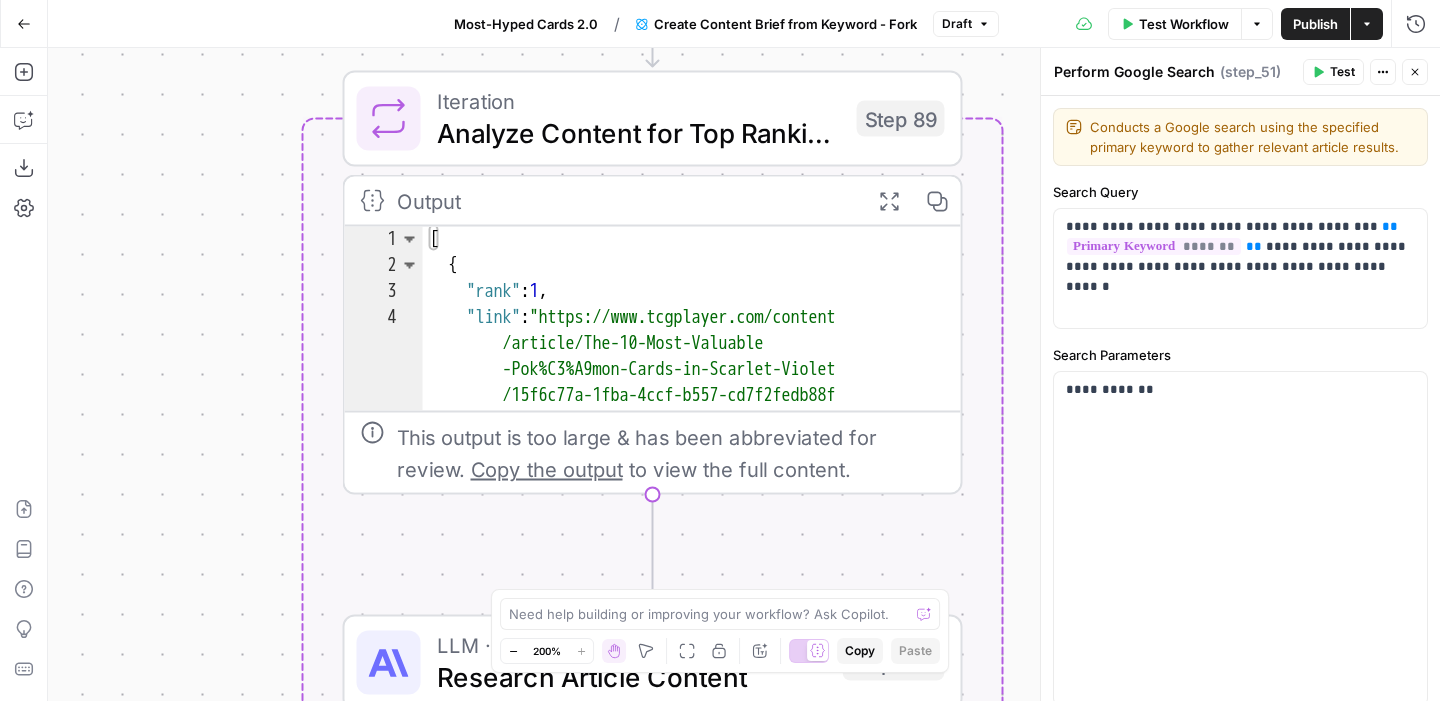 drag, startPoint x: 205, startPoint y: 405, endPoint x: 209, endPoint y: 274, distance: 131.06105 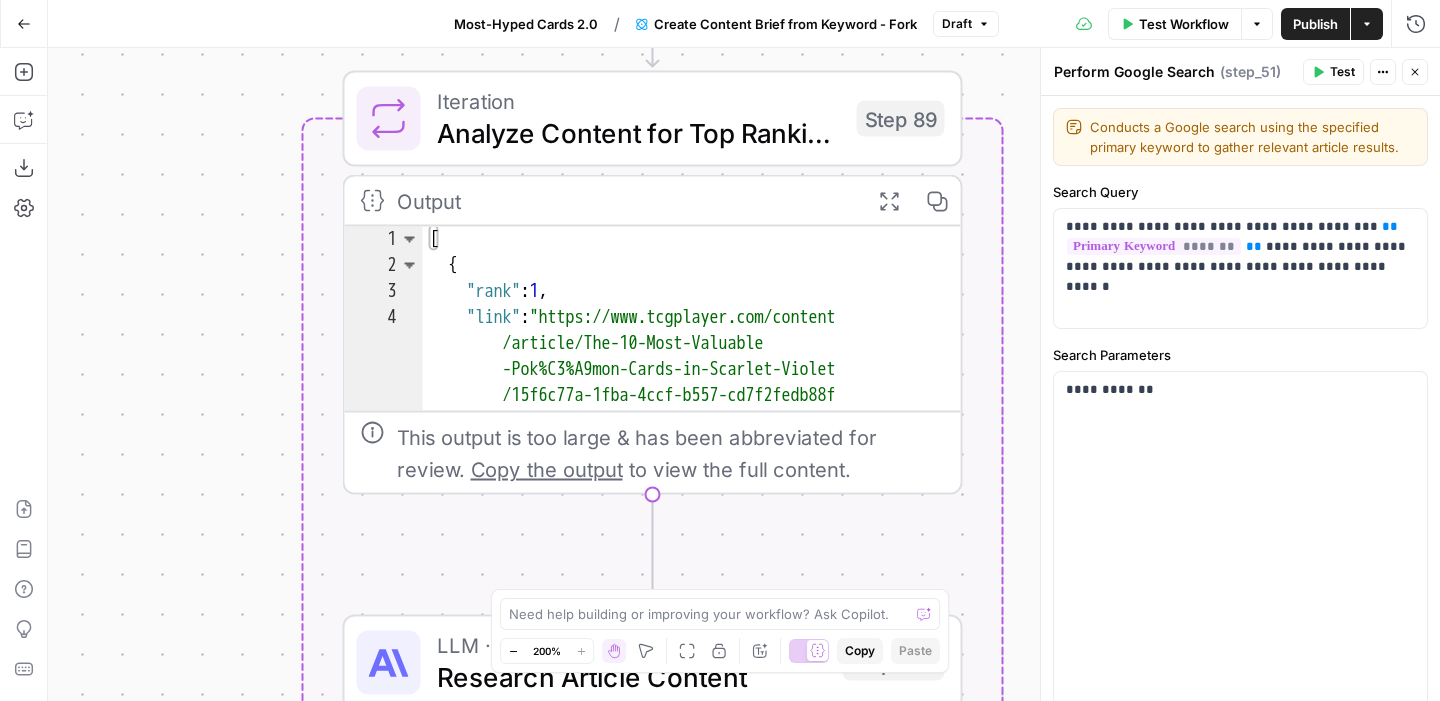 click on "Workflow Set Inputs Inputs Google Search Perform Google Search Step 51 Output Expand Output Copy 1 2 3 4 5 6 7 {    "search_metadata" :  {      "id" :  "6890d95d6372f34a8f0bbd1b" ,      "status" :  "Success" ,      "json_endpoint" :  "https://serpapi.com          /searches/d598a138380e53f3          /6890d95d6372f34a8f0bbd1b.json" ,      "pixel_position_endpoint" :  "https          ://serpapi.com/searches          /d598a138380e53f3          /6890d95d6372f34a8f0bbd1b          .json_with_pixel_position" ,     This output is too large & has been abbreviated for review.   Copy the output   to view the full content. Loop Iteration Label if relevant Step 207 Output Expand Output Copy 1 2 3 4 5 6 7 8 9 10 11 12 [    {      "relevant" :  "true"    } ,    {      "relevant" :  "true"    } ,    {      "relevant" :  "true"    } ,    {      "relevant" :  "true"     LLM · GPT-4.1 Mini Determine if relevant Step 208 Output Expand Output Copy 1 2 3 {    "relevant" :  "true"" at bounding box center (744, 374) 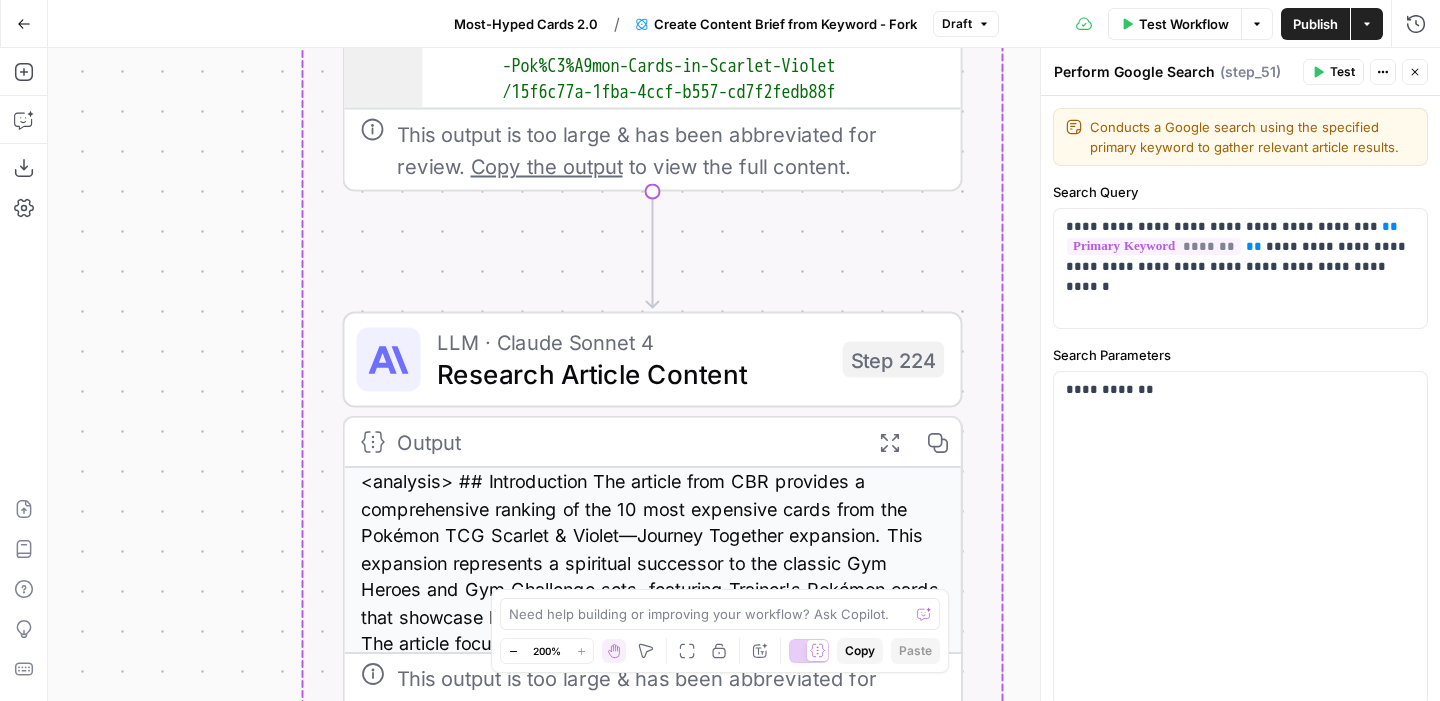 drag, startPoint x: 204, startPoint y: 453, endPoint x: 200, endPoint y: 223, distance: 230.03477 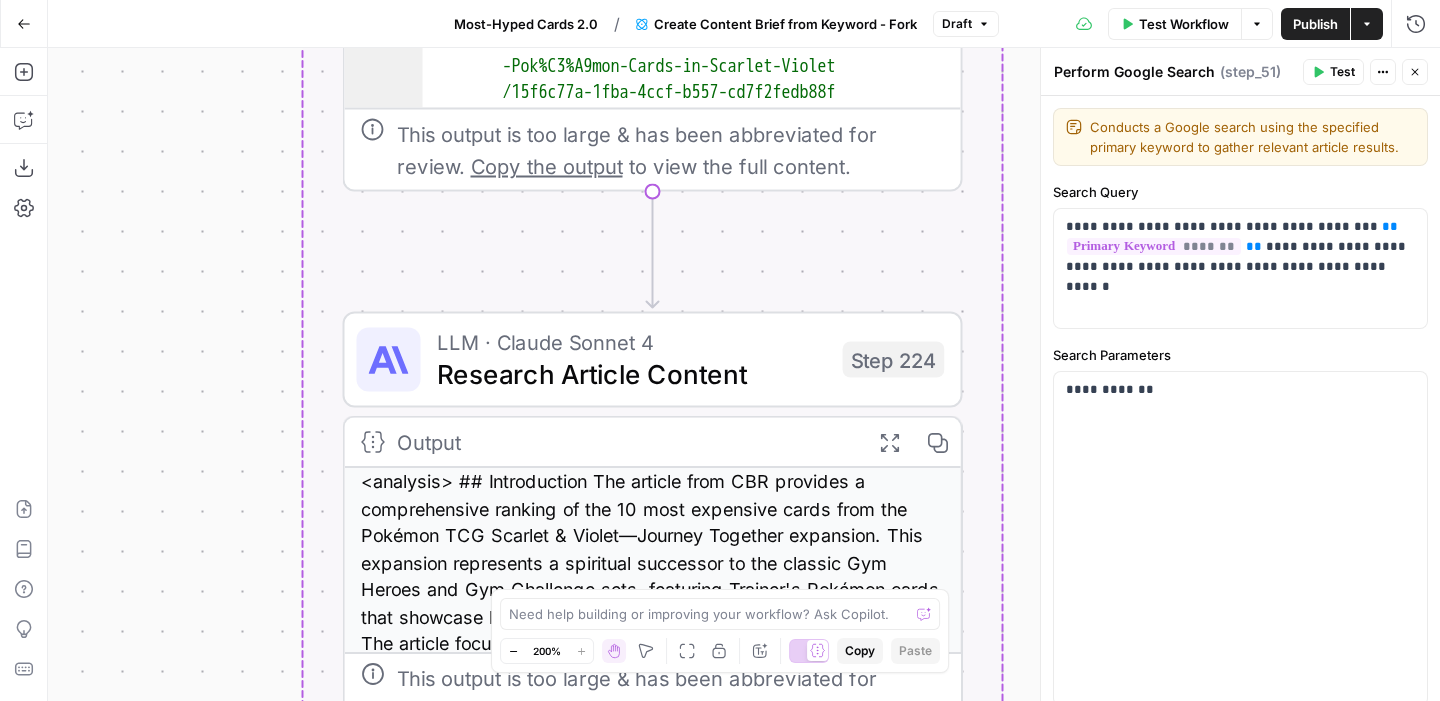 click on "Workflow Set Inputs Inputs Google Search Perform Google Search Step 51 Output Expand Output Copy 1 2 3 4 5 6 7 {    "search_metadata" :  {      "id" :  "6890d95d6372f34a8f0bbd1b" ,      "status" :  "Success" ,      "json_endpoint" :  "https://serpapi.com          /searches/d598a138380e53f3          /6890d95d6372f34a8f0bbd1b.json" ,      "pixel_position_endpoint" :  "https          ://serpapi.com/searches          /d598a138380e53f3          /6890d95d6372f34a8f0bbd1b          .json_with_pixel_position" ,     This output is too large & has been abbreviated for review.   Copy the output   to view the full content. Loop Iteration Label if relevant Step 207 Output Expand Output Copy 1 2 3 4 5 6 7 8 9 10 11 12 [    {      "relevant" :  "true"    } ,    {      "relevant" :  "true"    } ,    {      "relevant" :  "true"    } ,    {      "relevant" :  "true"     LLM · GPT-4.1 Mini Determine if relevant Step 208 Output Expand Output Copy 1 2 3 {    "relevant" :  "true"" at bounding box center (744, 374) 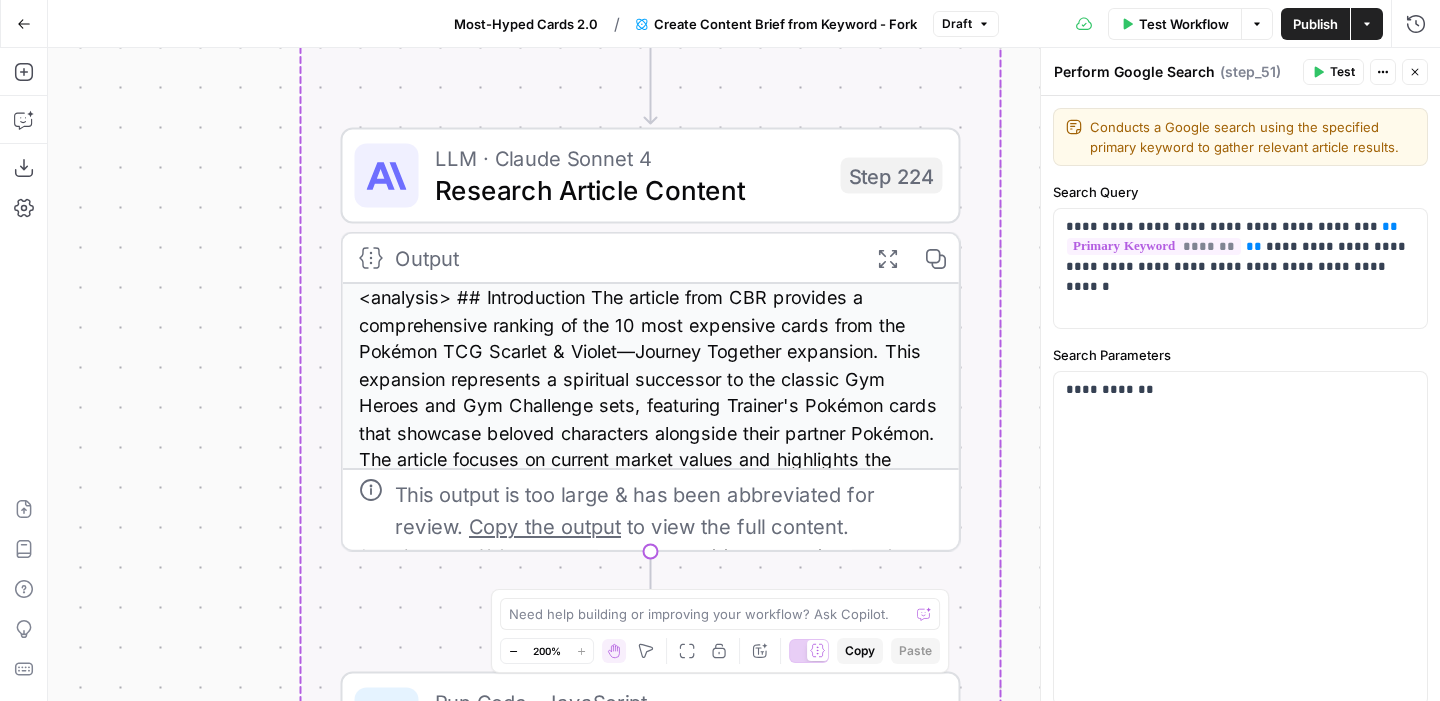 drag, startPoint x: 219, startPoint y: 440, endPoint x: 217, endPoint y: 287, distance: 153.01308 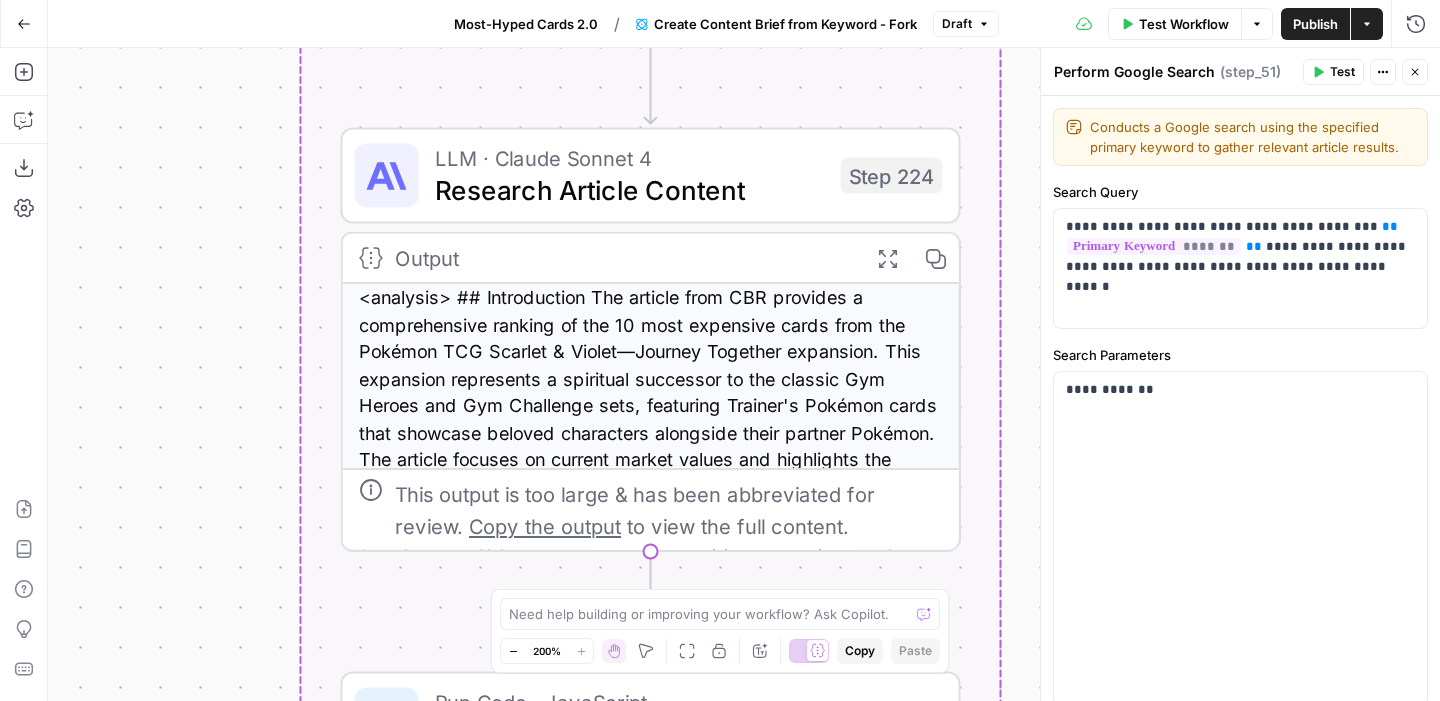 click on "Workflow Set Inputs Inputs Google Search Perform Google Search Step 51 Output Expand Output Copy 1 2 3 4 5 6 7 {    "search_metadata" :  {      "id" :  "6890d95d6372f34a8f0bbd1b" ,      "status" :  "Success" ,      "json_endpoint" :  "https://serpapi.com          /searches/d598a138380e53f3          /6890d95d6372f34a8f0bbd1b.json" ,      "pixel_position_endpoint" :  "https          ://serpapi.com/searches          /d598a138380e53f3          /6890d95d6372f34a8f0bbd1b          .json_with_pixel_position" ,     This output is too large & has been abbreviated for review.   Copy the output   to view the full content. Loop Iteration Label if relevant Step 207 Output Expand Output Copy 1 2 3 4 5 6 7 8 9 10 11 12 [    {      "relevant" :  "true"    } ,    {      "relevant" :  "true"    } ,    {      "relevant" :  "true"    } ,    {      "relevant" :  "true"     LLM · GPT-4.1 Mini Determine if relevant Step 208 Output Expand Output Copy 1 2 3 {    "relevant" :  "true"" at bounding box center (744, 374) 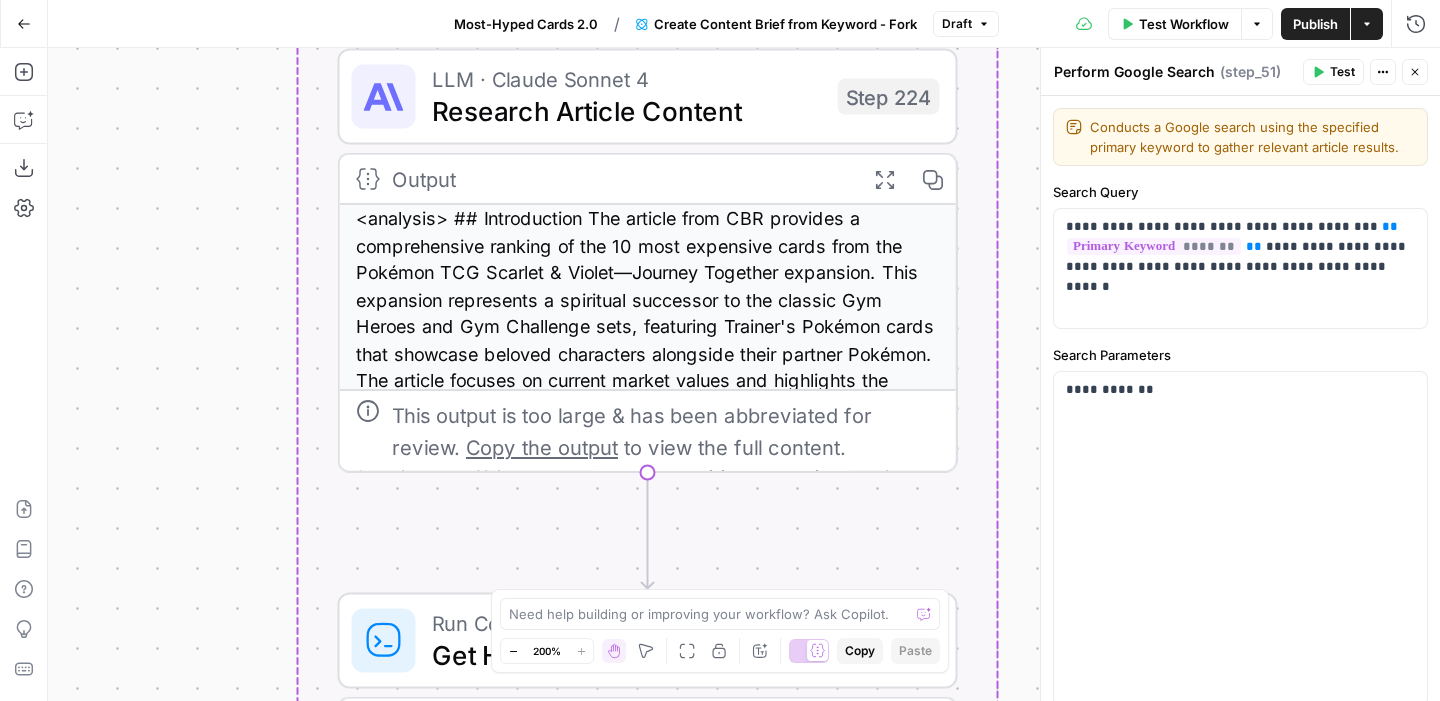 drag, startPoint x: 222, startPoint y: 392, endPoint x: 220, endPoint y: 310, distance: 82.02438 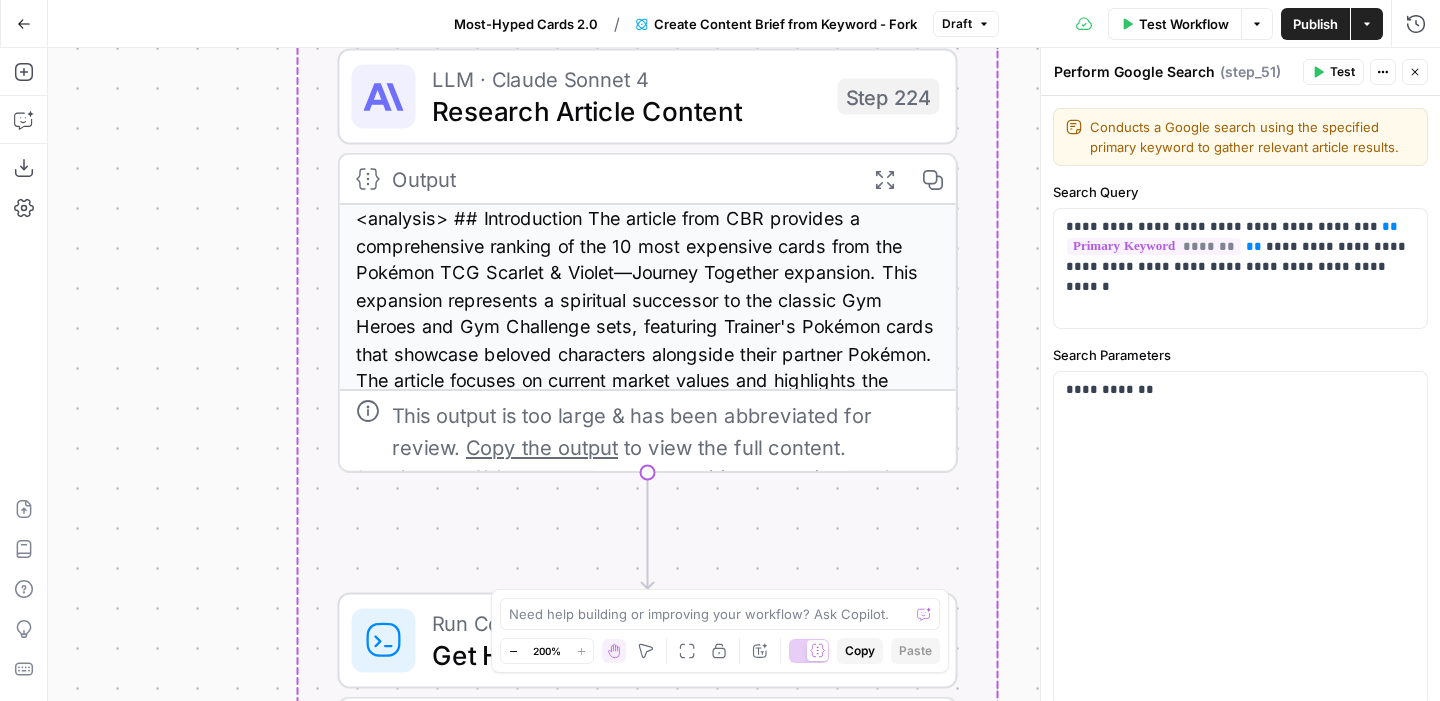 click on "Workflow Set Inputs Inputs Google Search Perform Google Search Step 51 Output Expand Output Copy 1 2 3 4 5 6 7 {    "search_metadata" :  {      "id" :  "6890d95d6372f34a8f0bbd1b" ,      "status" :  "Success" ,      "json_endpoint" :  "https://serpapi.com          /searches/d598a138380e53f3          /6890d95d6372f34a8f0bbd1b.json" ,      "pixel_position_endpoint" :  "https          ://serpapi.com/searches          /d598a138380e53f3          /6890d95d6372f34a8f0bbd1b          .json_with_pixel_position" ,     This output is too large & has been abbreviated for review.   Copy the output   to view the full content. Loop Iteration Label if relevant Step 207 Output Expand Output Copy 1 2 3 4 5 6 7 8 9 10 11 12 [    {      "relevant" :  "true"    } ,    {      "relevant" :  "true"    } ,    {      "relevant" :  "true"    } ,    {      "relevant" :  "true"     LLM · GPT-4.1 Mini Determine if relevant Step 208 Output Expand Output Copy 1 2 3 {    "relevant" :  "true"" at bounding box center (744, 374) 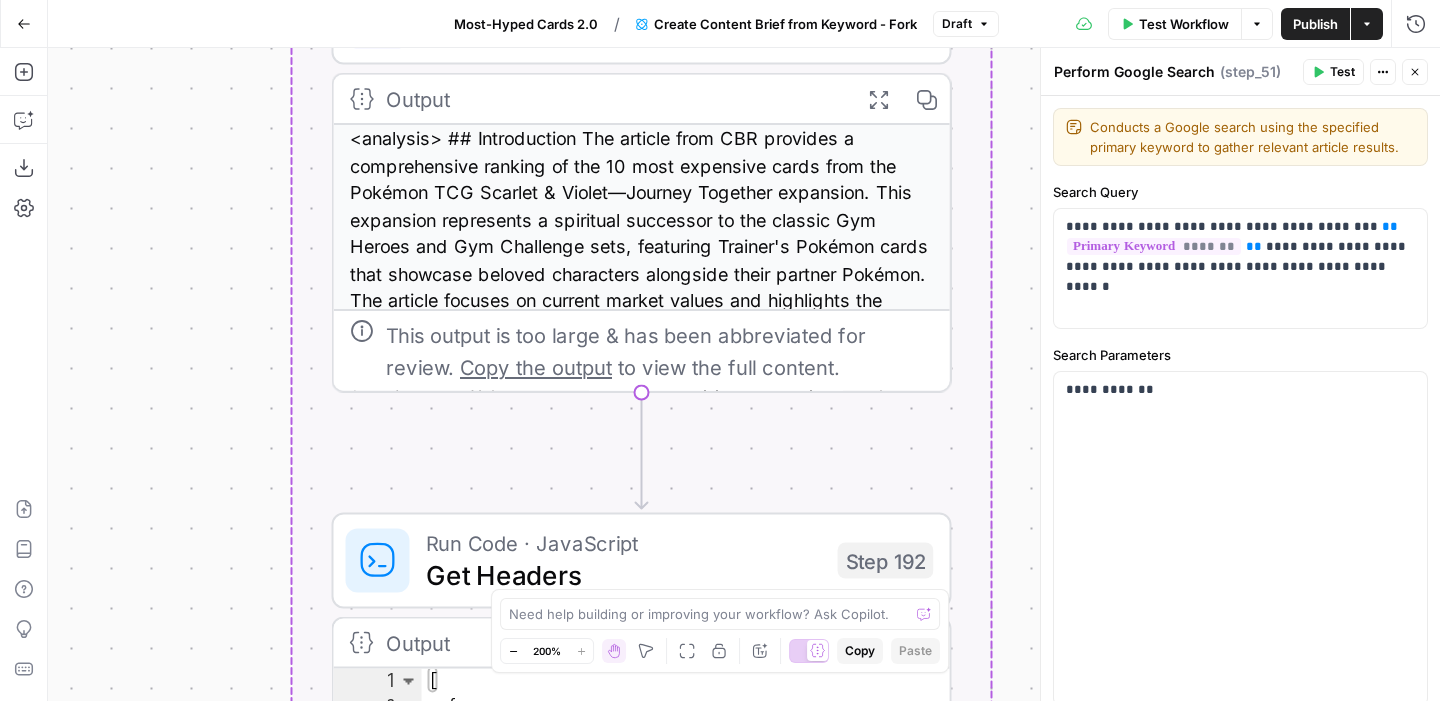 drag, startPoint x: 240, startPoint y: 414, endPoint x: 229, endPoint y: 246, distance: 168.35974 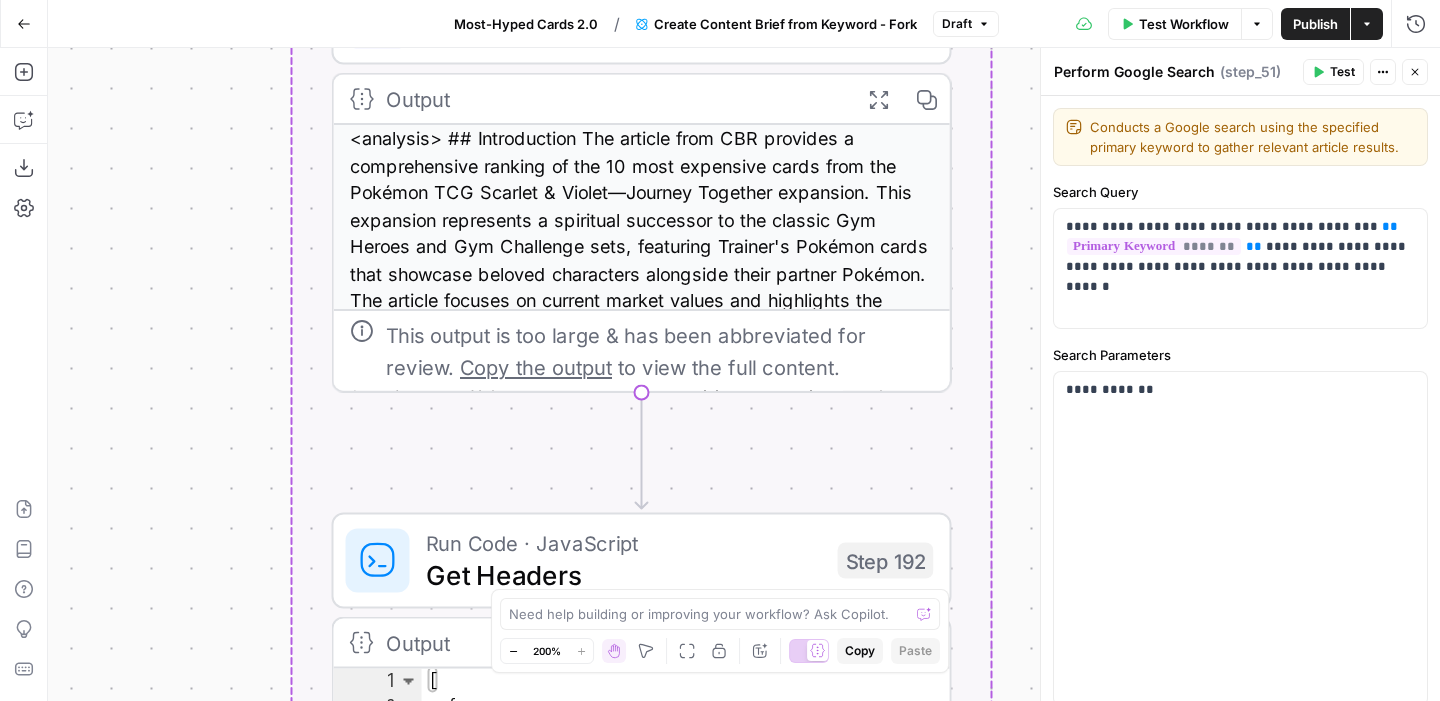 click on "Workflow Set Inputs Inputs Google Search Perform Google Search Step 51 Output Expand Output Copy 1 2 3 4 5 6 7 {    "search_metadata" :  {      "id" :  "6890d95d6372f34a8f0bbd1b" ,      "status" :  "Success" ,      "json_endpoint" :  "https://serpapi.com          /searches/d598a138380e53f3          /6890d95d6372f34a8f0bbd1b.json" ,      "pixel_position_endpoint" :  "https          ://serpapi.com/searches          /d598a138380e53f3          /6890d95d6372f34a8f0bbd1b          .json_with_pixel_position" ,     This output is too large & has been abbreviated for review.   Copy the output   to view the full content. Loop Iteration Label if relevant Step 207 Output Expand Output Copy 1 2 3 4 5 6 7 8 9 10 11 12 [    {      "relevant" :  "true"    } ,    {      "relevant" :  "true"    } ,    {      "relevant" :  "true"    } ,    {      "relevant" :  "true"     LLM · GPT-4.1 Mini Determine if relevant Step 208 Output Expand Output Copy 1 2 3 {    "relevant" :  "true"" at bounding box center [744, 374] 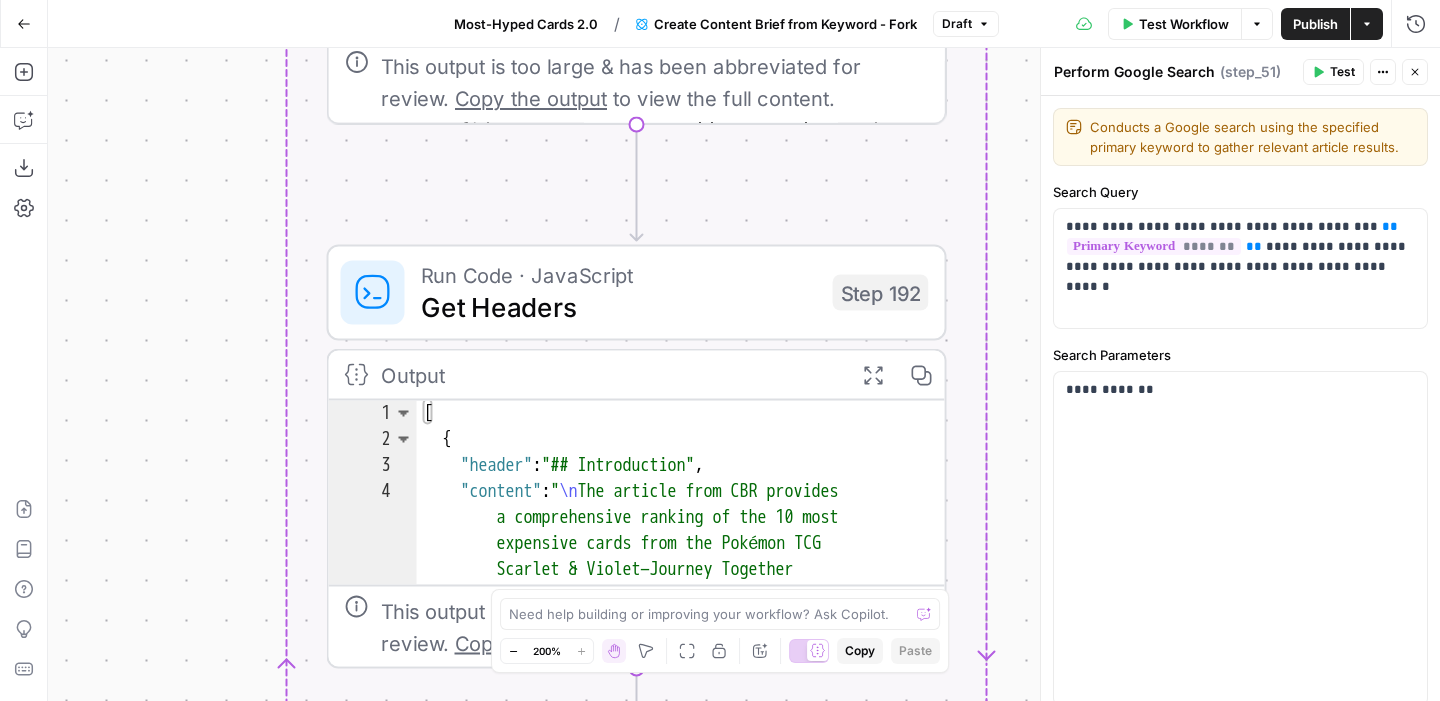 drag, startPoint x: 239, startPoint y: 461, endPoint x: 249, endPoint y: 174, distance: 287.17416 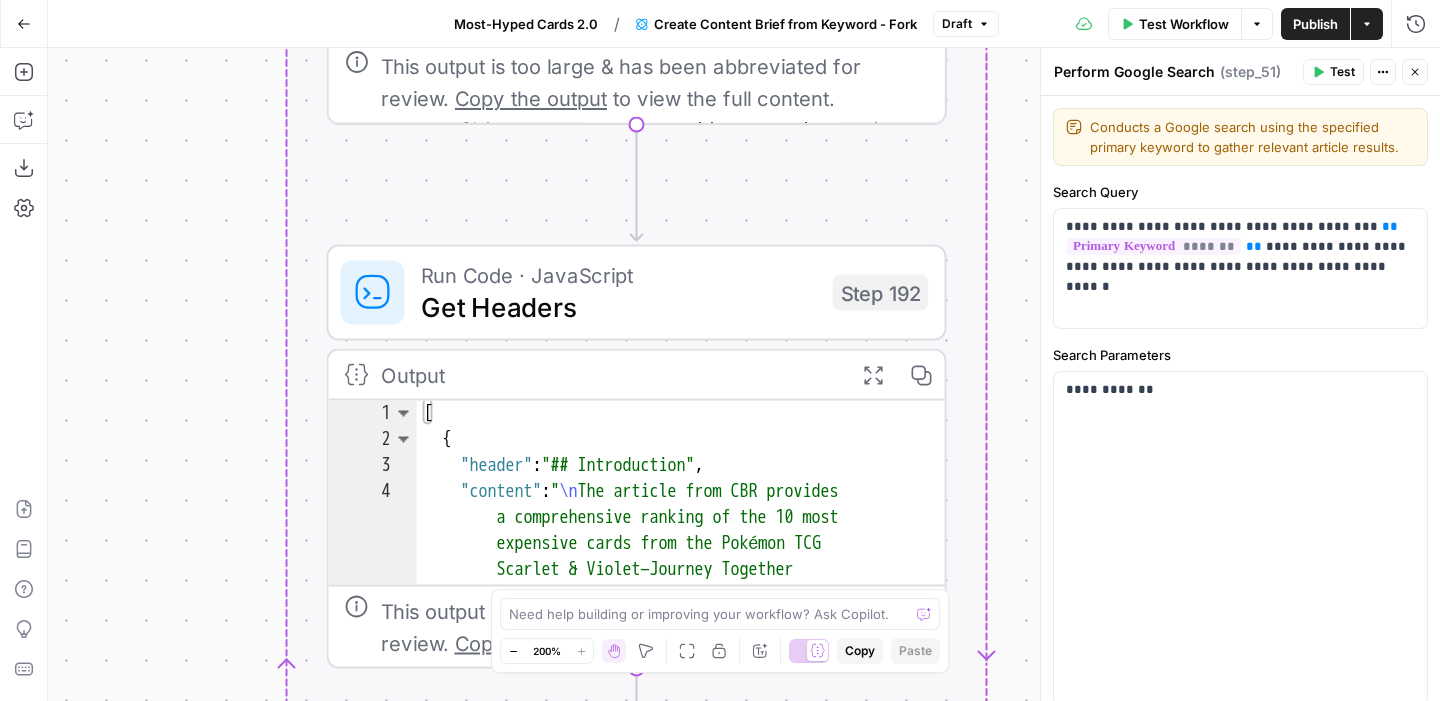 click on "Workflow Set Inputs Inputs Google Search Perform Google Search Step 51 Output Expand Output Copy 1 2 3 4 5 6 7 {    "search_metadata" :  {      "id" :  "6890d95d6372f34a8f0bbd1b" ,      "status" :  "Success" ,      "json_endpoint" :  "https://serpapi.com          /searches/d598a138380e53f3          /6890d95d6372f34a8f0bbd1b.json" ,      "pixel_position_endpoint" :  "https          ://serpapi.com/searches          /d598a138380e53f3          /6890d95d6372f34a8f0bbd1b          .json_with_pixel_position" ,     This output is too large & has been abbreviated for review.   Copy the output   to view the full content. Loop Iteration Label if relevant Step 207 Output Expand Output Copy 1 2 3 4 5 6 7 8 9 10 11 12 [    {      "relevant" :  "true"    } ,    {      "relevant" :  "true"    } ,    {      "relevant" :  "true"    } ,    {      "relevant" :  "true"     LLM · GPT-4.1 Mini Determine if relevant Step 208 Output Expand Output Copy 1 2 3 {    "relevant" :  "true"" at bounding box center [744, 374] 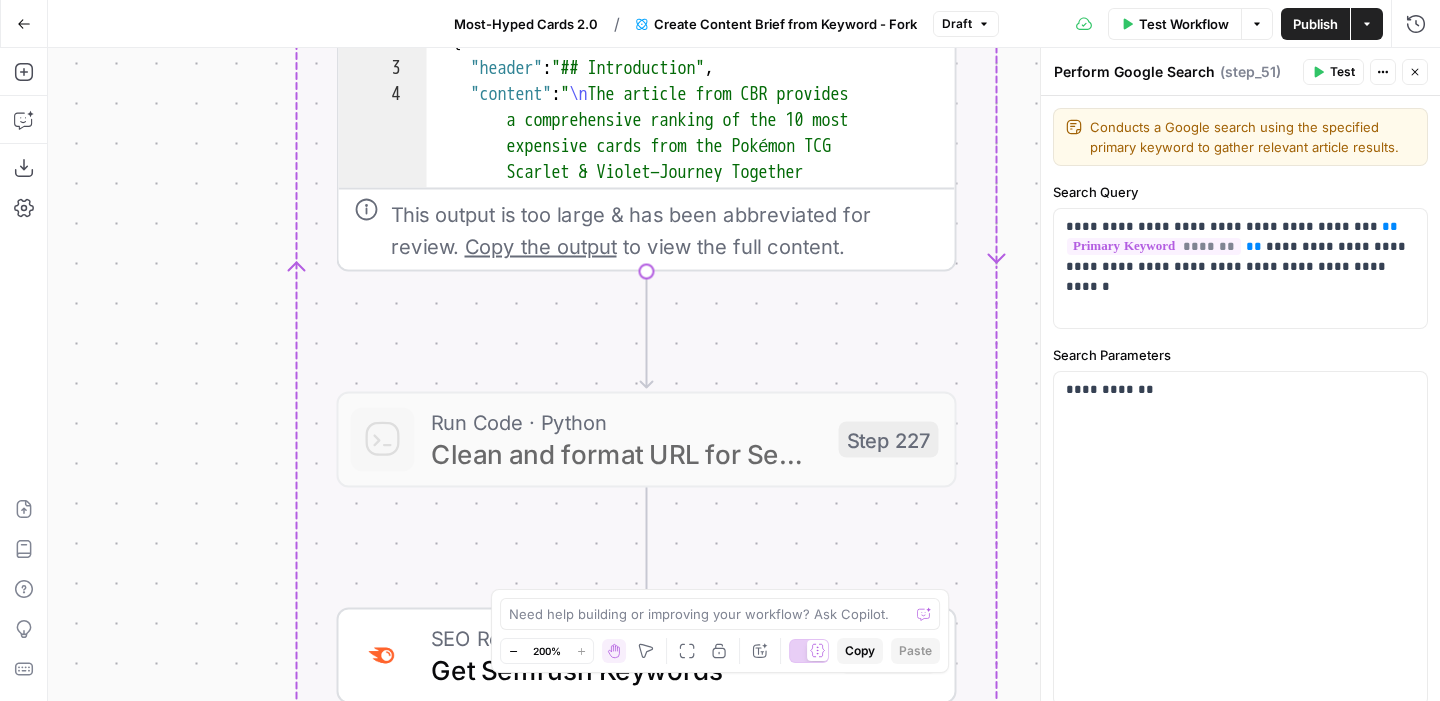 drag, startPoint x: 218, startPoint y: 317, endPoint x: 219, endPoint y: 10, distance: 307.00162 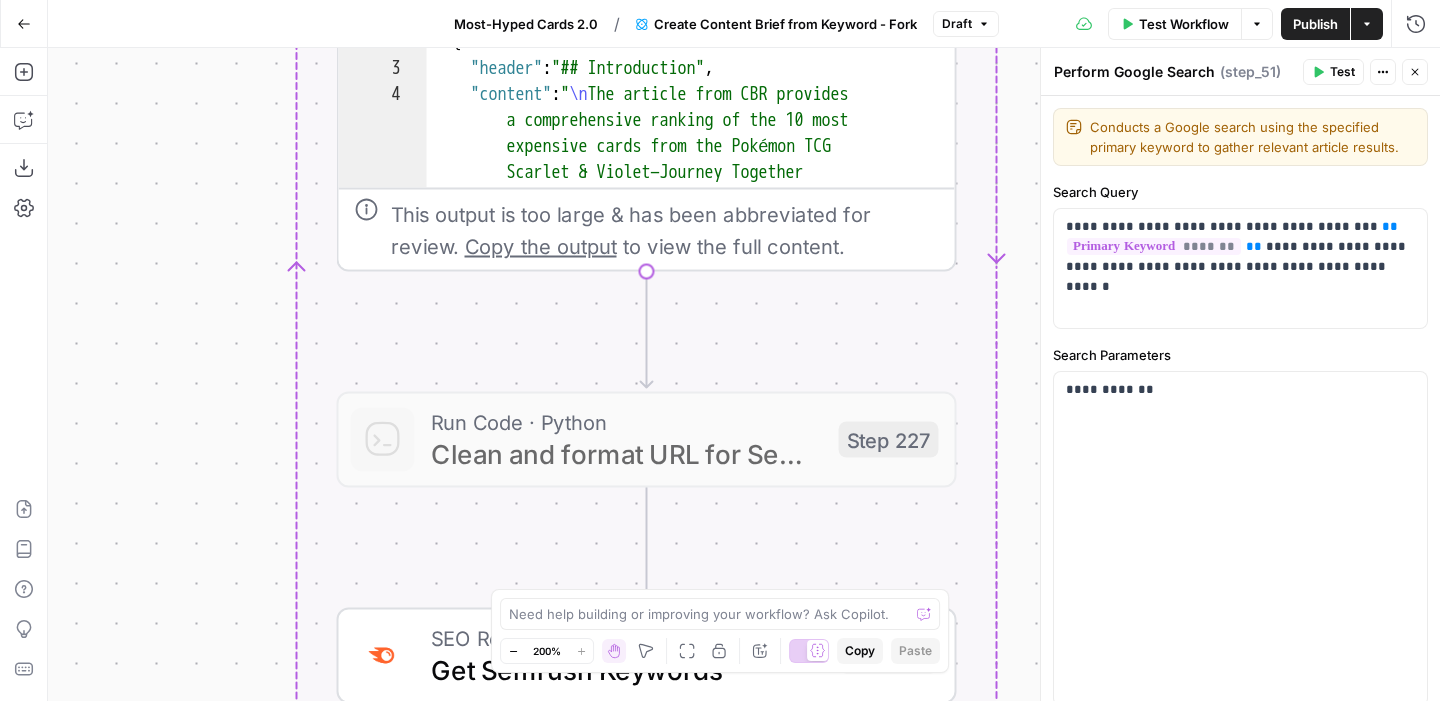 click on "Go Back Most-Hyped Cards 2.0 / Create Content Brief from Keyword - Fork Draft Test Workflow Options Publish Actions Run History Add Steps Copilot Download as JSON Settings Import JSON AirOps Academy Help Give Feedback Shortcuts Workflow Set Inputs Inputs Google Search Perform Google Search Step 51 Output Expand Output Copy 1 2 3 4 5 6 7 {    "search_metadata" :  {      "id" :  "6890d95d6372f34a8f0bbd1b" ,      "status" :  "Success" ,      "json_endpoint" :  "https://serpapi.com          /searches/d598a138380e53f3          /6890d95d6372f34a8f0bbd1b.json" ,      "pixel_position_endpoint" :  "https          ://serpapi.com/searches          /d598a138380e53f3          /6890d95d6372f34a8f0bbd1b          .json_with_pixel_position" ,     This output is too large & has been abbreviated for review.   Copy the output   to view the full content. Loop Iteration Label if relevant Step 207 Output Expand Output Copy 1 2 3 4 5 6 7 8 9 10 11 12 [    {      "relevant" :  "true"" at bounding box center [720, 350] 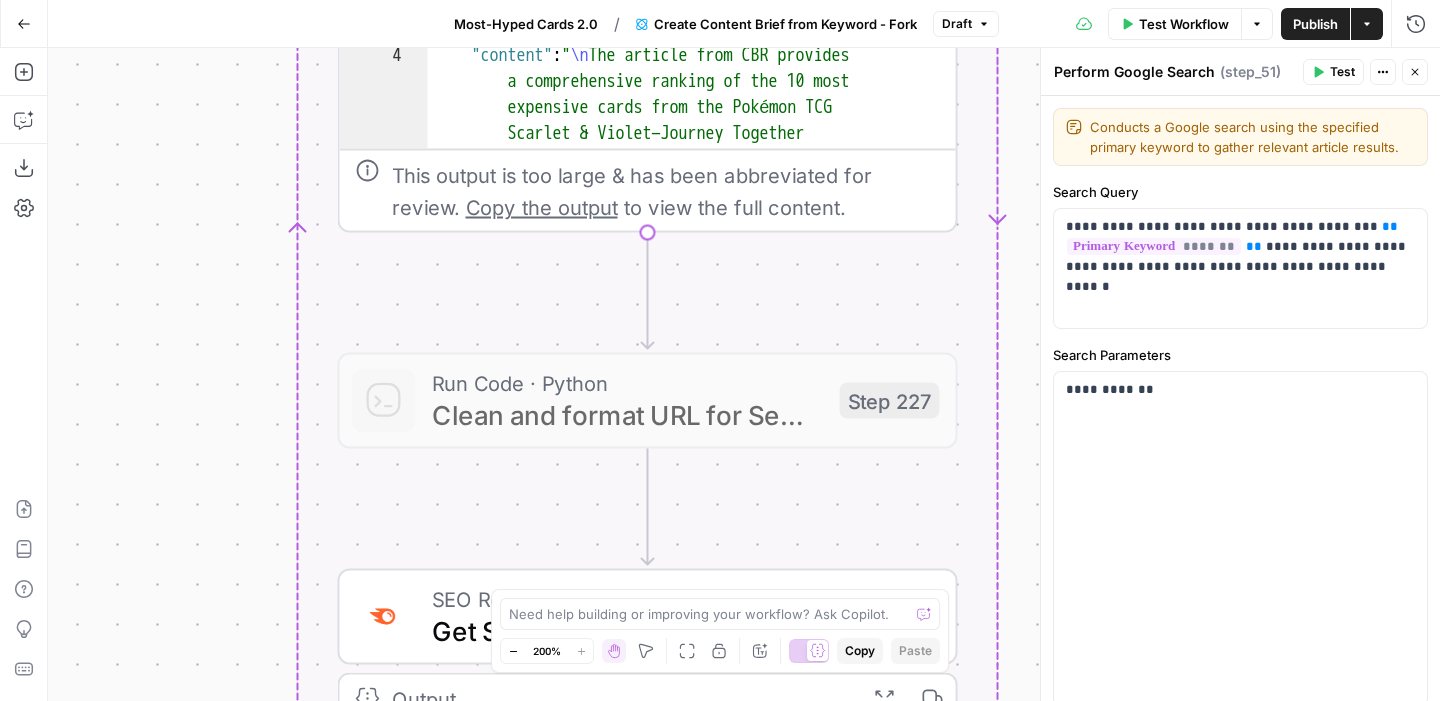 drag, startPoint x: 195, startPoint y: 346, endPoint x: 195, endPoint y: 151, distance: 195 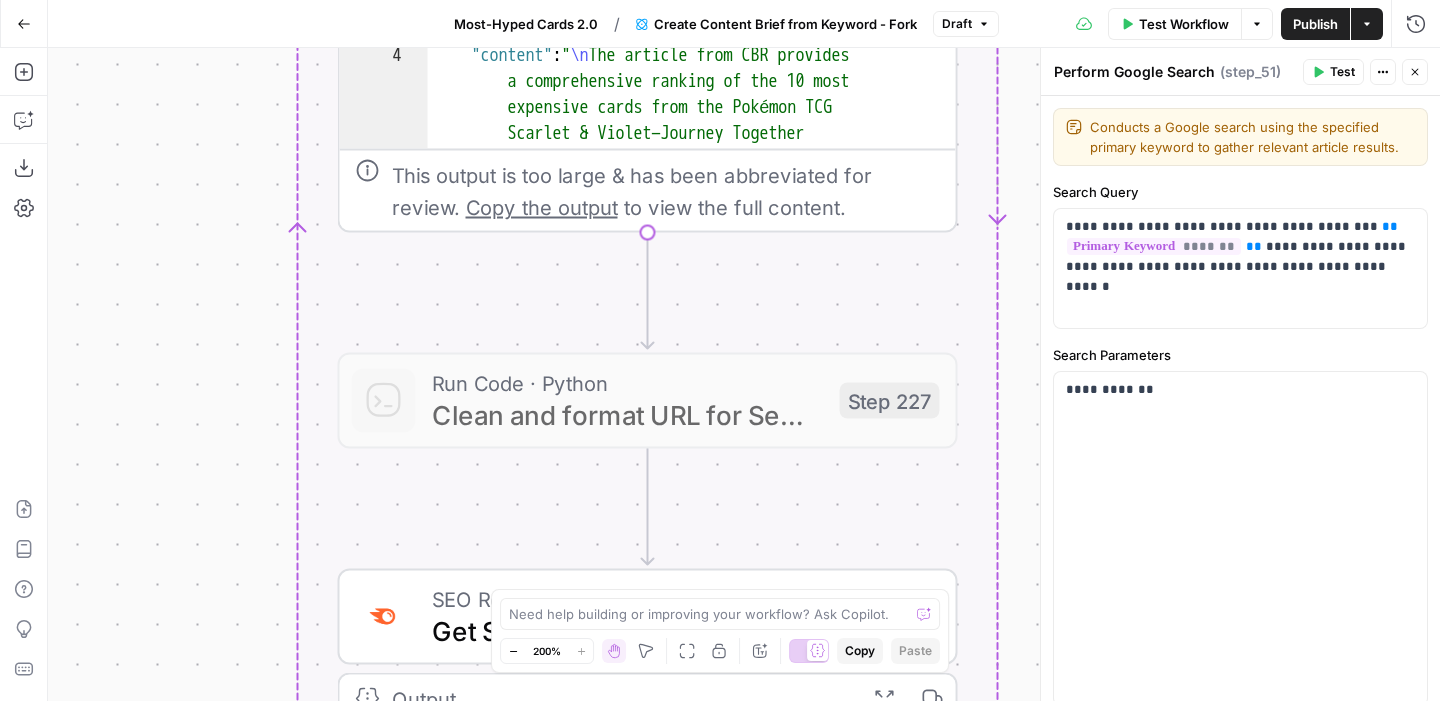 click on "Workflow Set Inputs Inputs Google Search Perform Google Search Step 51 Output Expand Output Copy 1 2 3 4 5 6 7 {    "search_metadata" :  {      "id" :  "6890d95d6372f34a8f0bbd1b" ,      "status" :  "Success" ,      "json_endpoint" :  "https://serpapi.com          /searches/d598a138380e53f3          /6890d95d6372f34a8f0bbd1b.json" ,      "pixel_position_endpoint" :  "https          ://serpapi.com/searches          /d598a138380e53f3          /6890d95d6372f34a8f0bbd1b          .json_with_pixel_position" ,     This output is too large & has been abbreviated for review.   Copy the output   to view the full content. Loop Iteration Label if relevant Step 207 Output Expand Output Copy 1 2 3 4 5 6 7 8 9 10 11 12 [    {      "relevant" :  "true"    } ,    {      "relevant" :  "true"    } ,    {      "relevant" :  "true"    } ,    {      "relevant" :  "true"     LLM · GPT-4.1 Mini Determine if relevant Step 208 Output Expand Output Copy 1 2 3 {    "relevant" :  "true"" at bounding box center [744, 374] 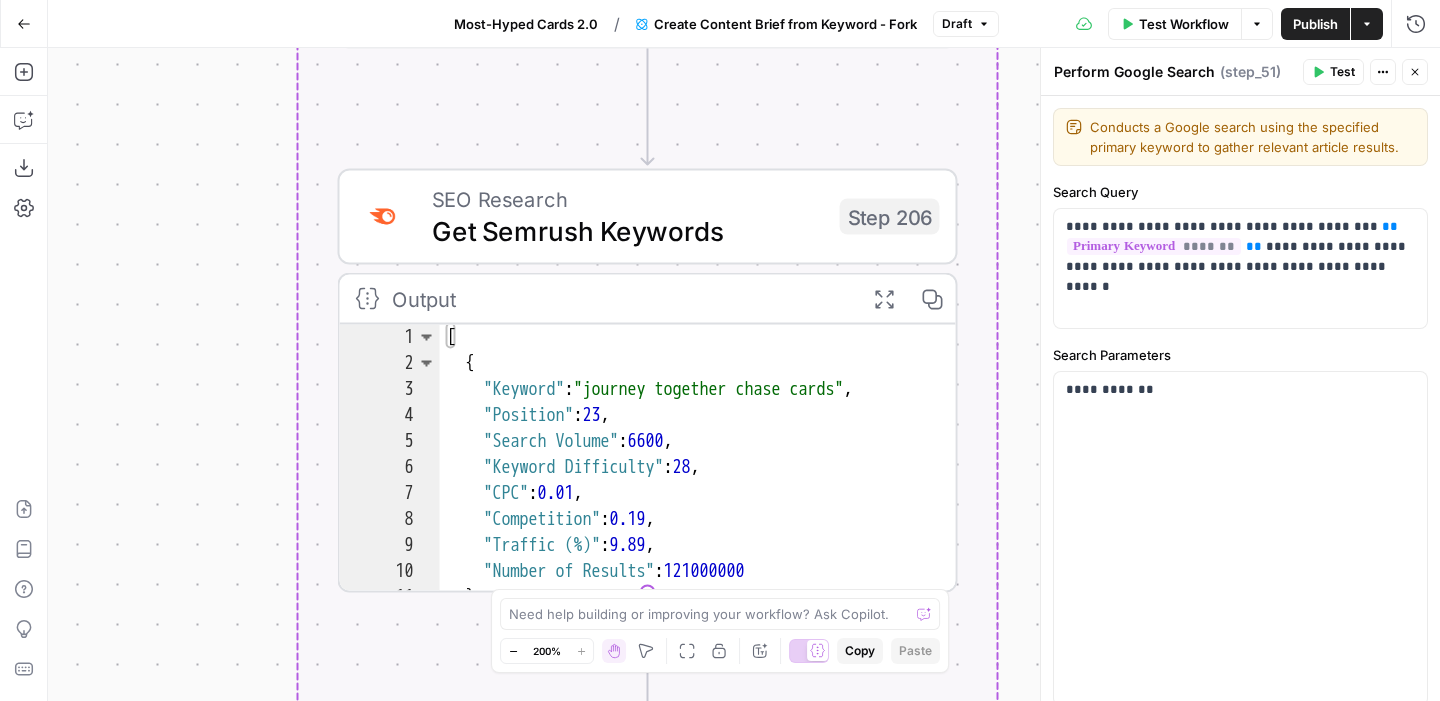 drag, startPoint x: 205, startPoint y: 346, endPoint x: 202, endPoint y: 112, distance: 234.01923 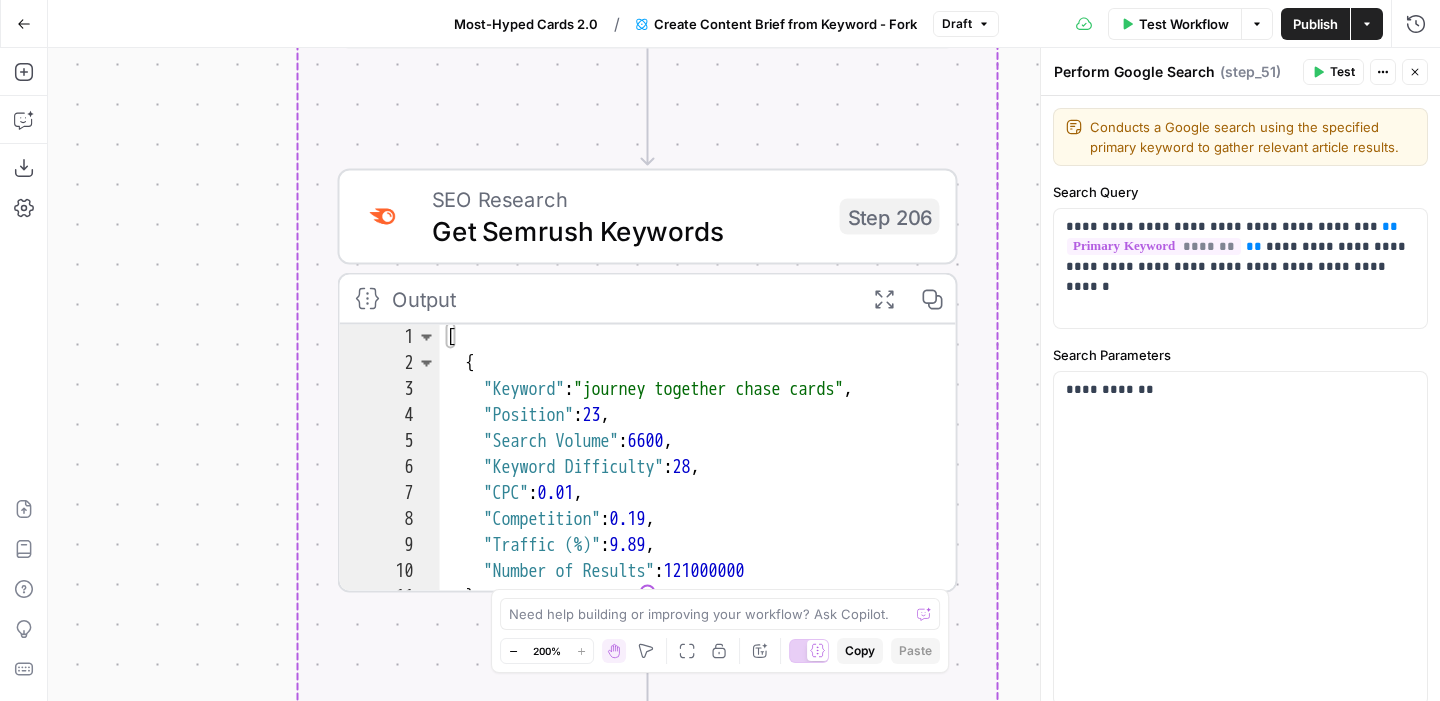 click on "Workflow Set Inputs Inputs Google Search Perform Google Search Step 51 Output Expand Output Copy 1 2 3 4 5 6 7 {    "search_metadata" :  {      "id" :  "6890d95d6372f34a8f0bbd1b" ,      "status" :  "Success" ,      "json_endpoint" :  "https://serpapi.com          /searches/d598a138380e53f3          /6890d95d6372f34a8f0bbd1b.json" ,      "pixel_position_endpoint" :  "https          ://serpapi.com/searches          /d598a138380e53f3          /6890d95d6372f34a8f0bbd1b          .json_with_pixel_position" ,     This output is too large & has been abbreviated for review.   Copy the output   to view the full content. Loop Iteration Label if relevant Step 207 Output Expand Output Copy 1 2 3 4 5 6 7 8 9 10 11 12 [    {      "relevant" :  "true"    } ,    {      "relevant" :  "true"    } ,    {      "relevant" :  "true"    } ,    {      "relevant" :  "true"     LLM · GPT-4.1 Mini Determine if relevant Step 208 Output Expand Output Copy 1 2 3 {    "relevant" :  "true"" at bounding box center [744, 374] 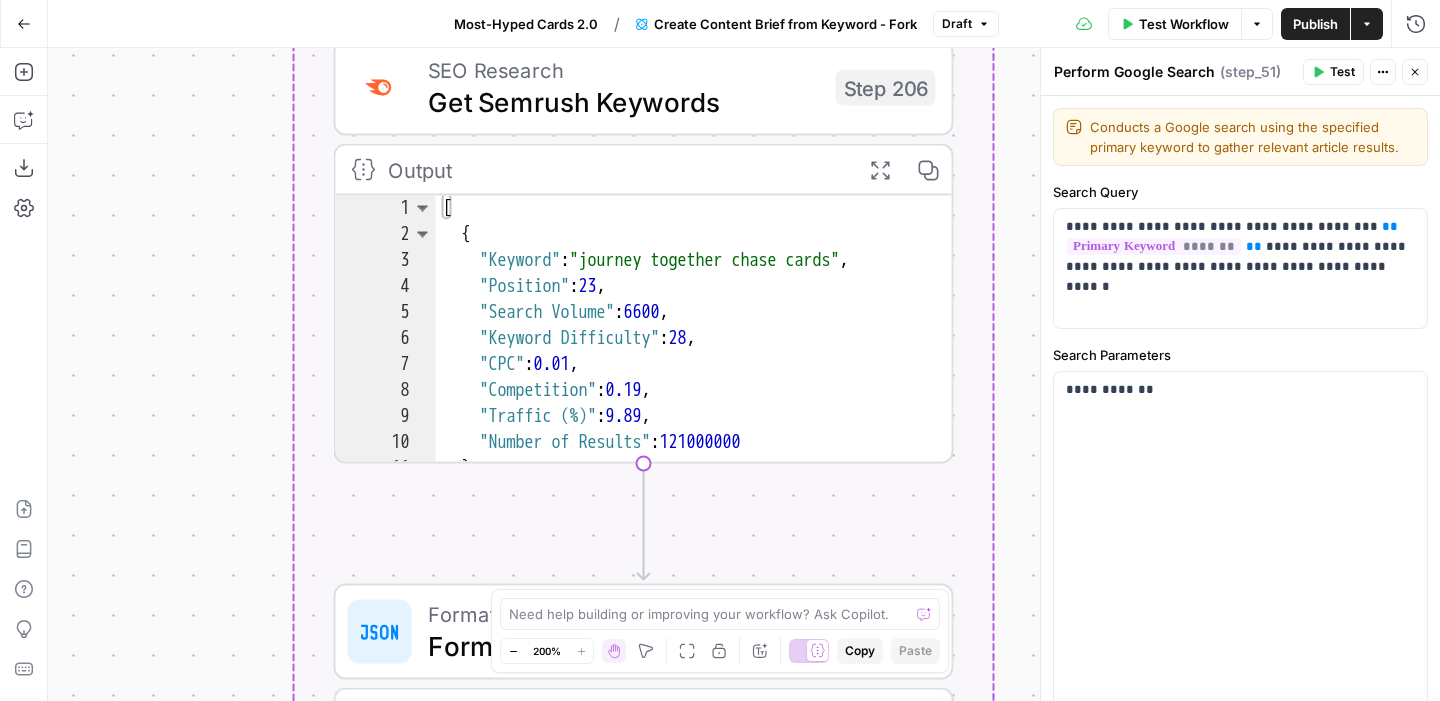 drag, startPoint x: 182, startPoint y: 363, endPoint x: 179, endPoint y: 251, distance: 112.04017 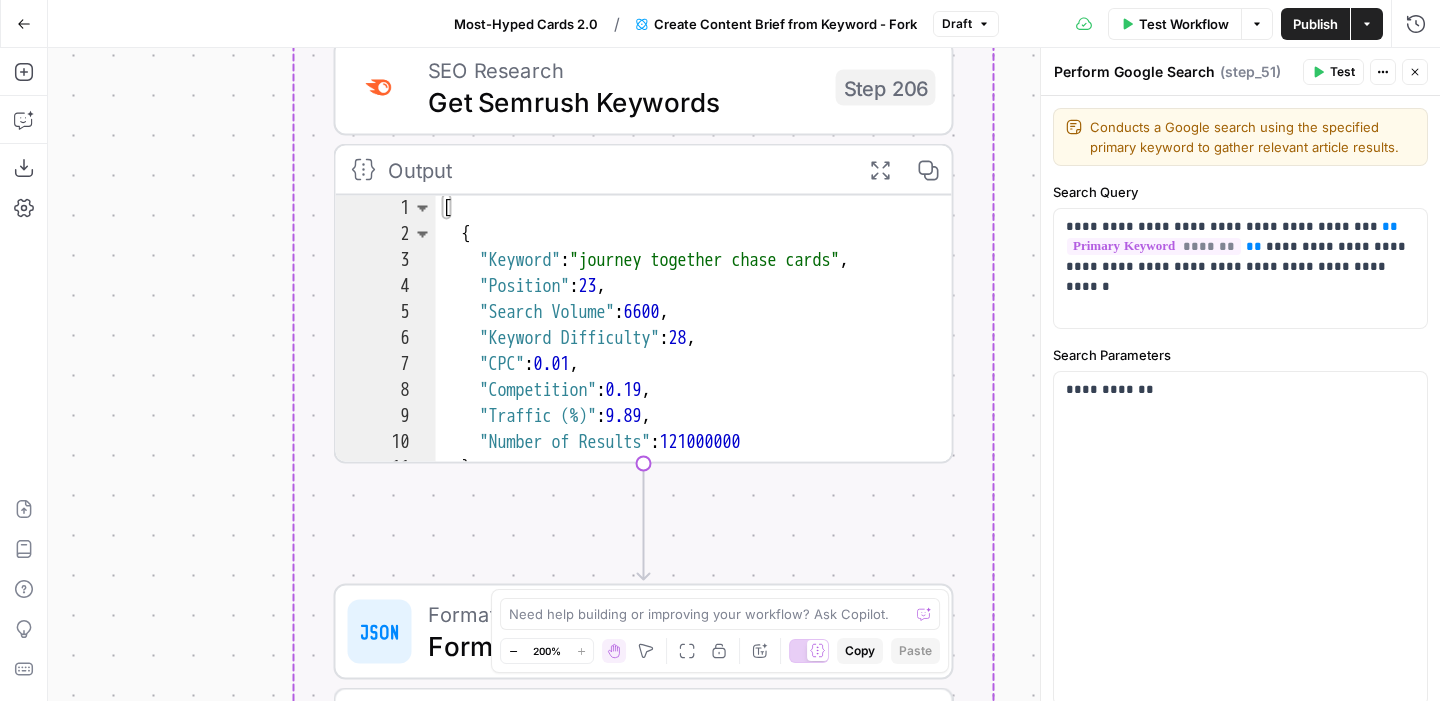 click on "Workflow Set Inputs Inputs Google Search Perform Google Search Step 51 Output Expand Output Copy 1 2 3 4 5 6 7 {    "search_metadata" :  {      "id" :  "6890d95d6372f34a8f0bbd1b" ,      "status" :  "Success" ,      "json_endpoint" :  "https://serpapi.com          /searches/d598a138380e53f3          /6890d95d6372f34a8f0bbd1b.json" ,      "pixel_position_endpoint" :  "https          ://serpapi.com/searches          /d598a138380e53f3          /6890d95d6372f34a8f0bbd1b          .json_with_pixel_position" ,     This output is too large & has been abbreviated for review.   Copy the output   to view the full content. Loop Iteration Label if relevant Step 207 Output Expand Output Copy 1 2 3 4 5 6 7 8 9 10 11 12 [    {      "relevant" :  "true"    } ,    {      "relevant" :  "true"    } ,    {      "relevant" :  "true"    } ,    {      "relevant" :  "true"     LLM · GPT-4.1 Mini Determine if relevant Step 208 Output Expand Output Copy 1 2 3 {    "relevant" :  "true"" at bounding box center [744, 374] 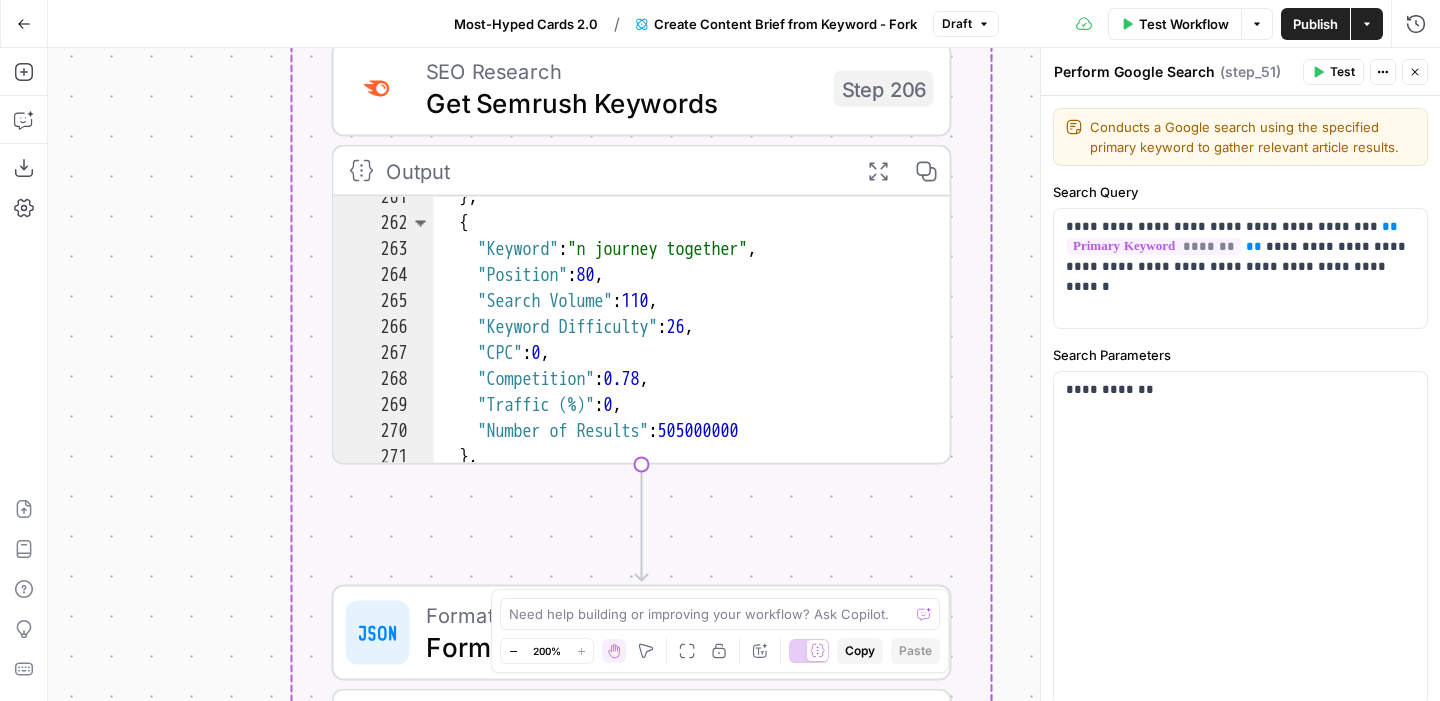 scroll, scrollTop: 3645, scrollLeft: 0, axis: vertical 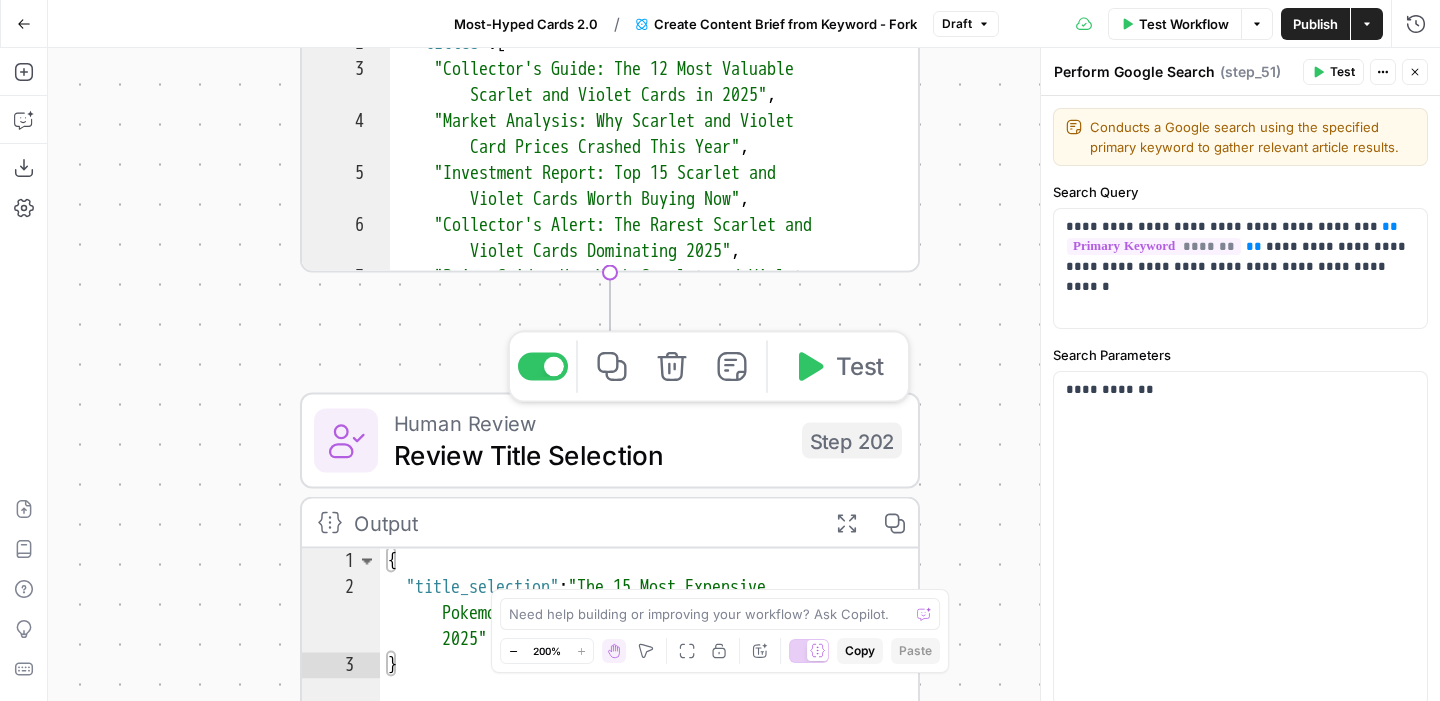 click on "Review Title Selection" at bounding box center (590, 455) 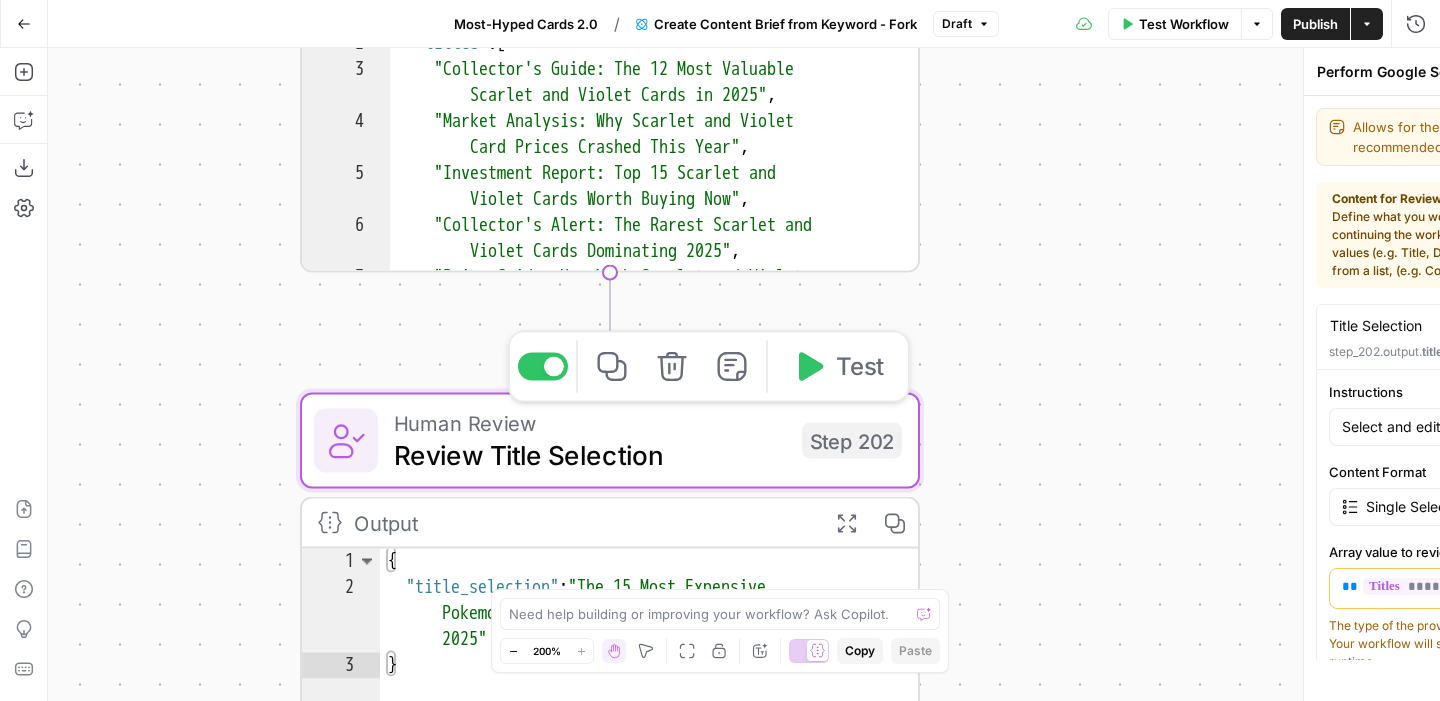 type on "Review Title Selection" 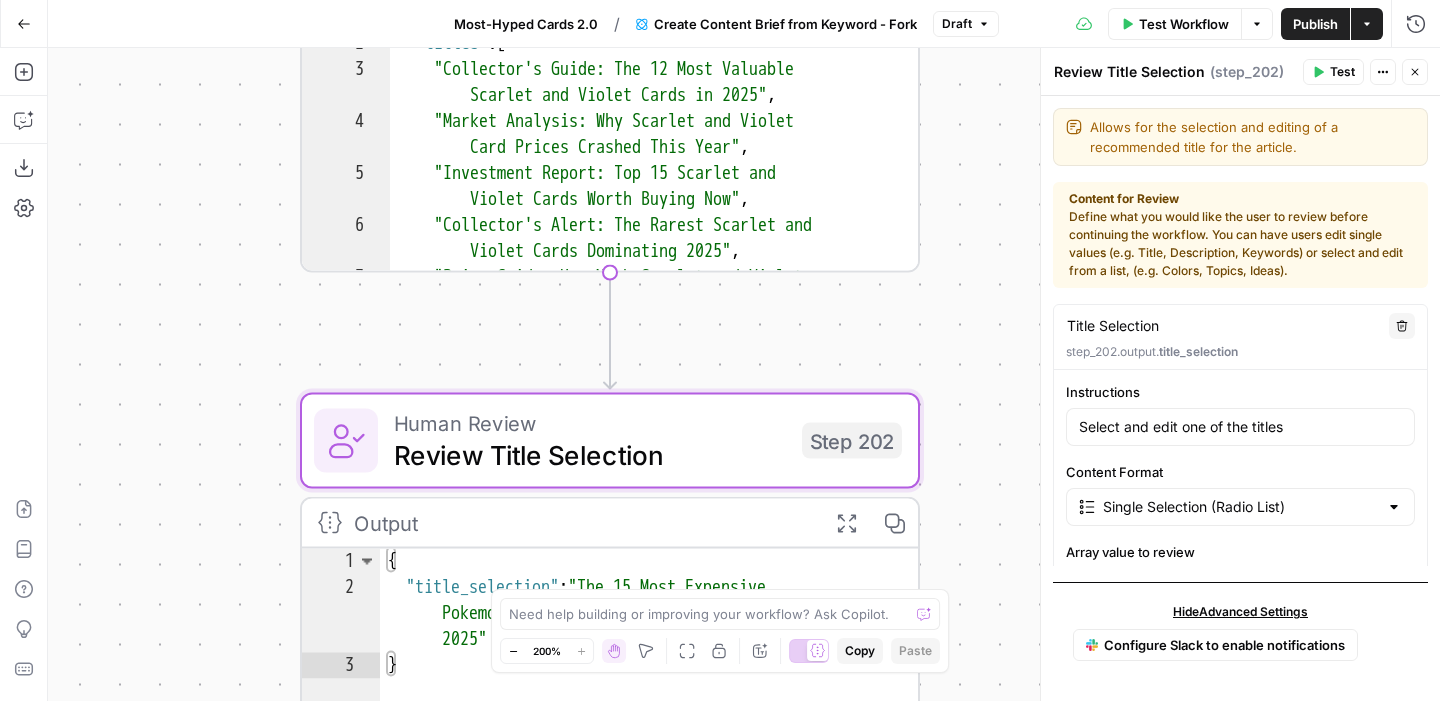 scroll, scrollTop: 41, scrollLeft: 0, axis: vertical 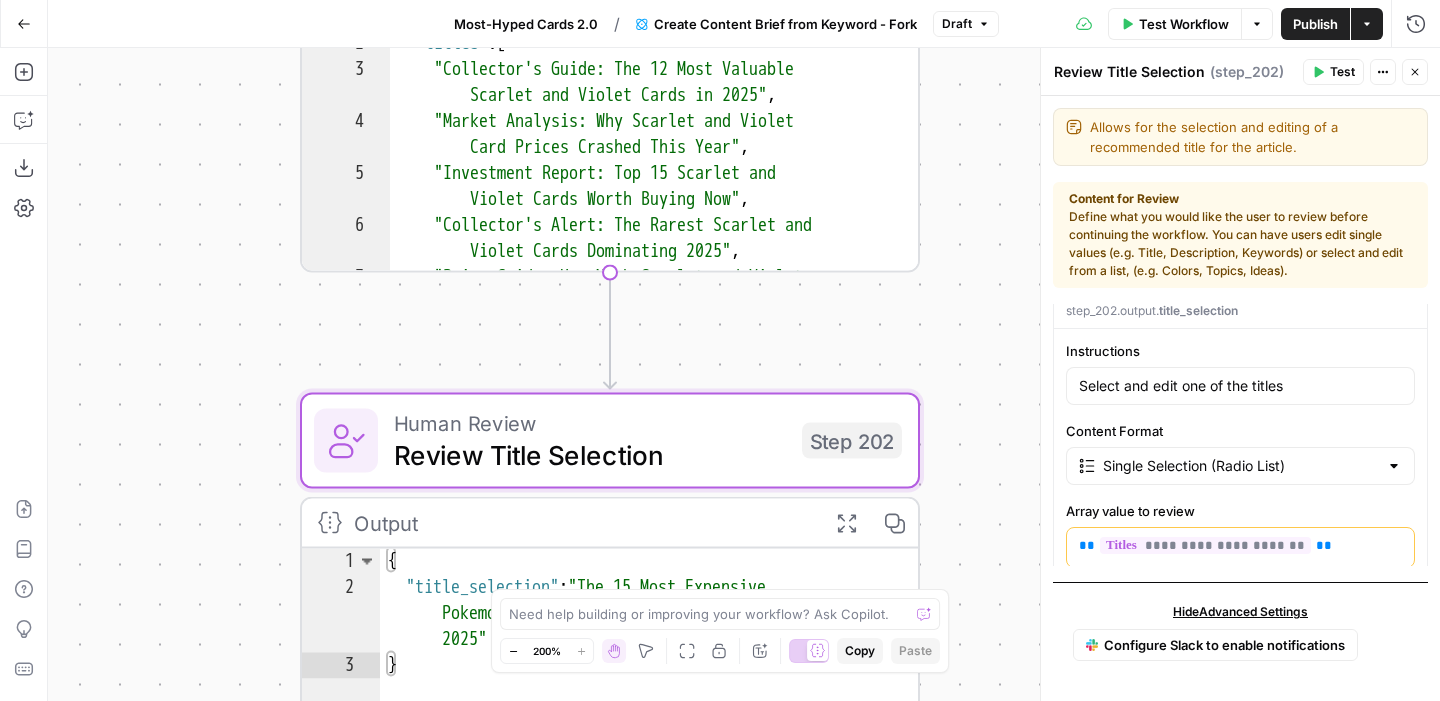 click on "Close" at bounding box center (1415, 72) 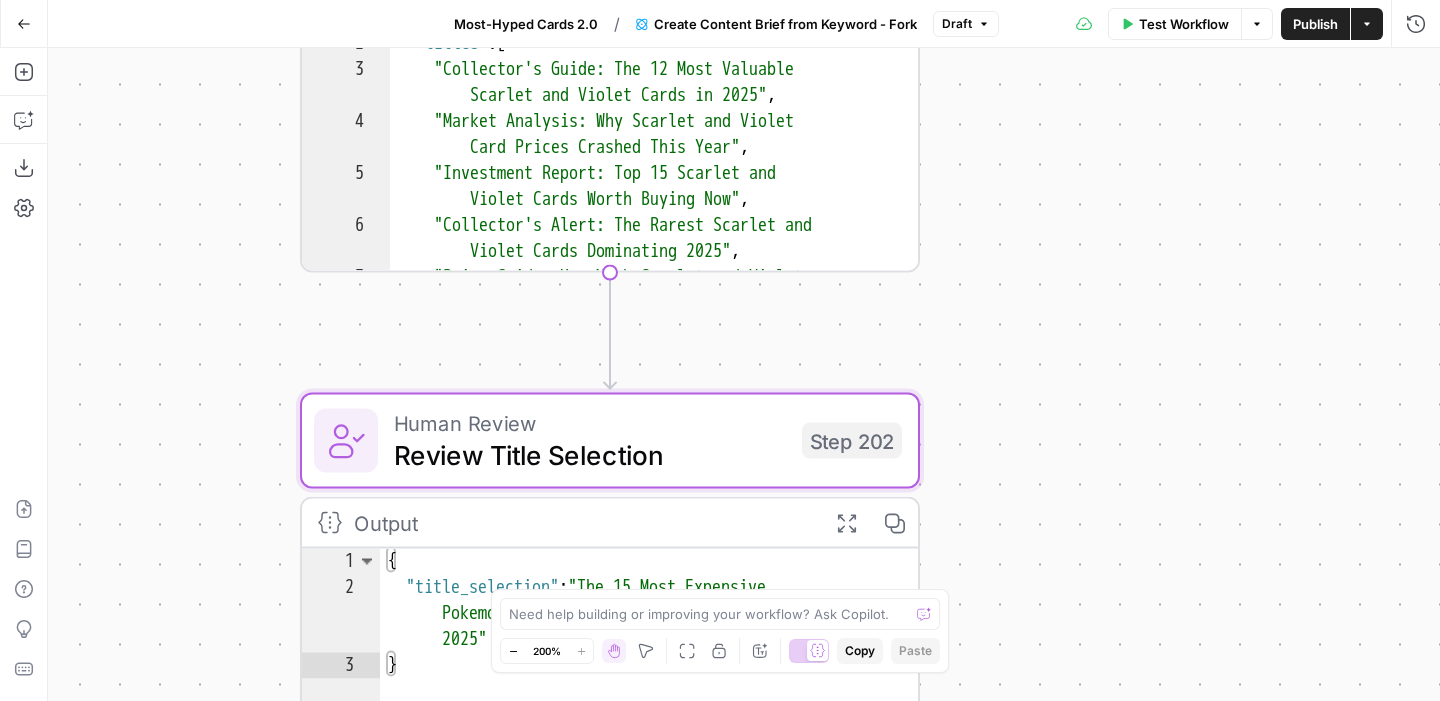 click on "Test Workflow" at bounding box center [1175, 24] 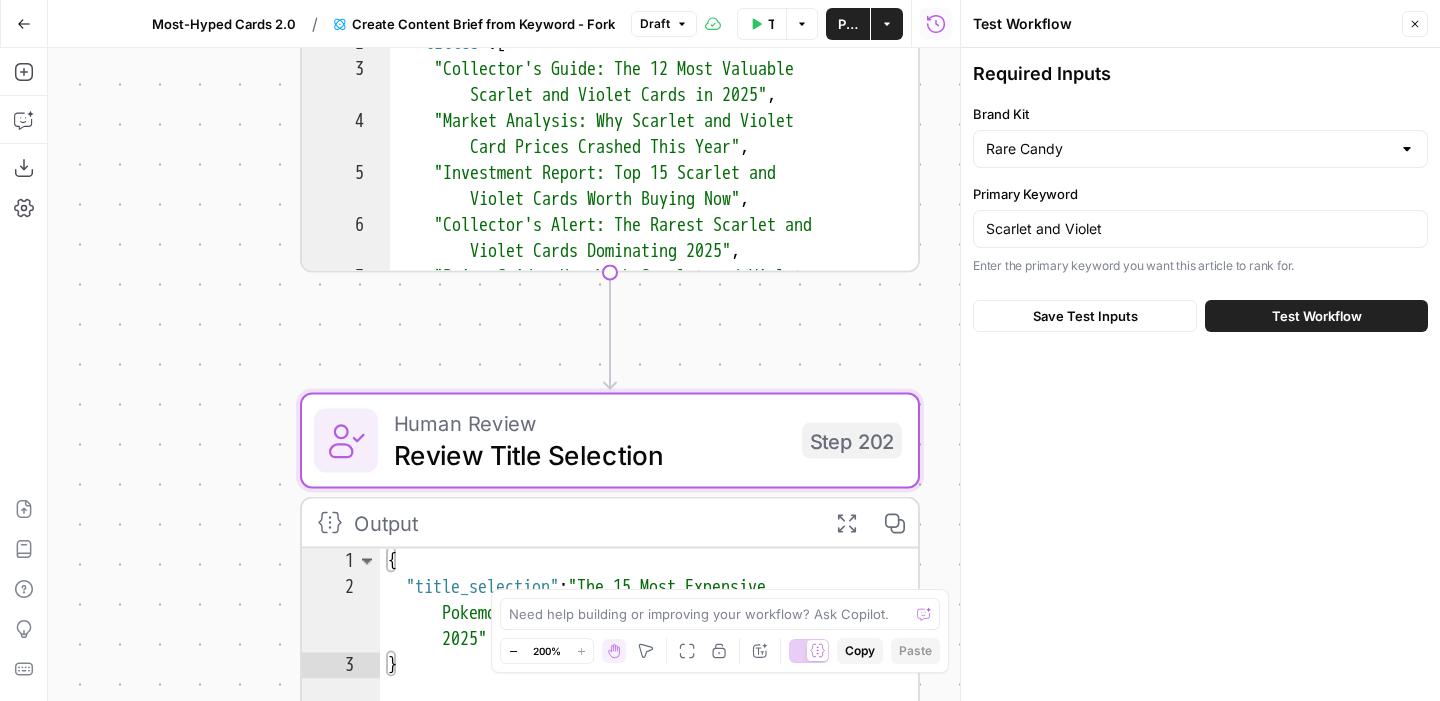 click on "Test Workflow" at bounding box center [1316, 316] 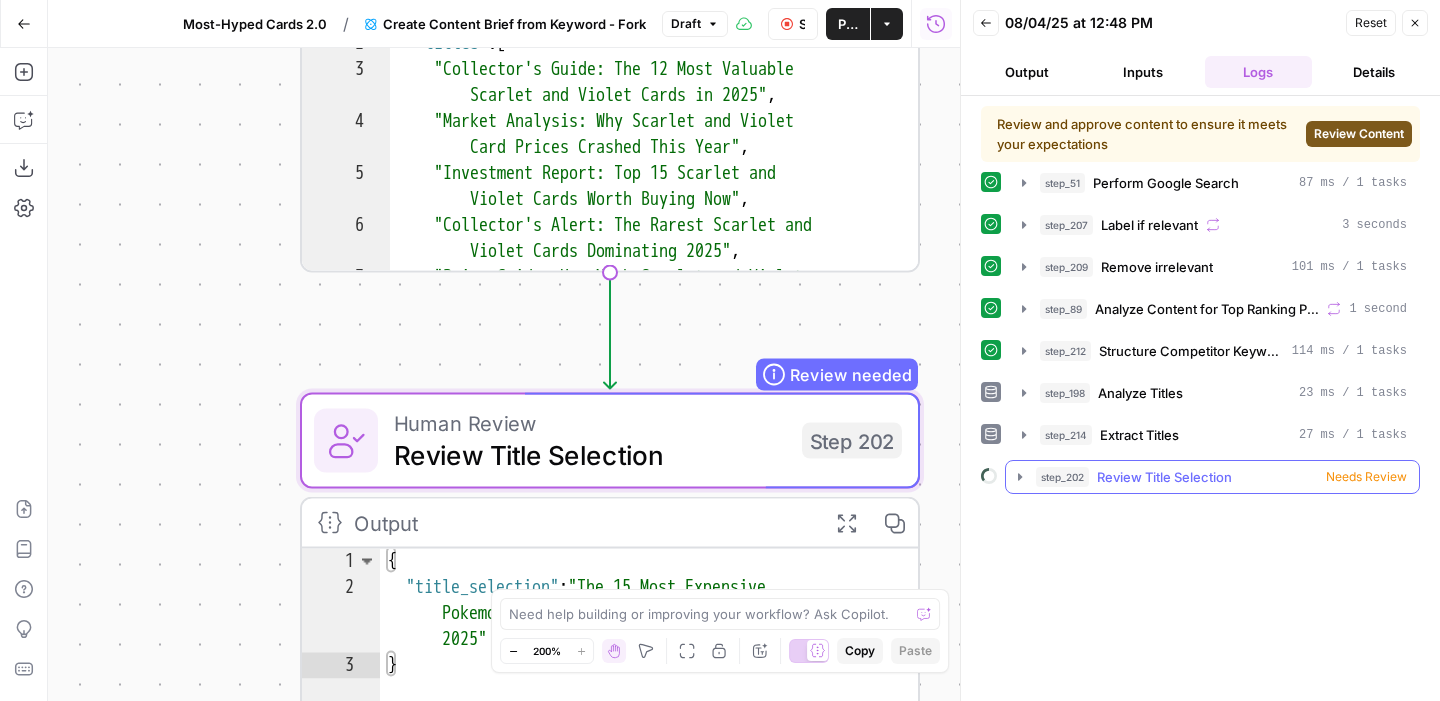 click on "step_202 Review Title Selection Needs Review" at bounding box center [1221, 477] 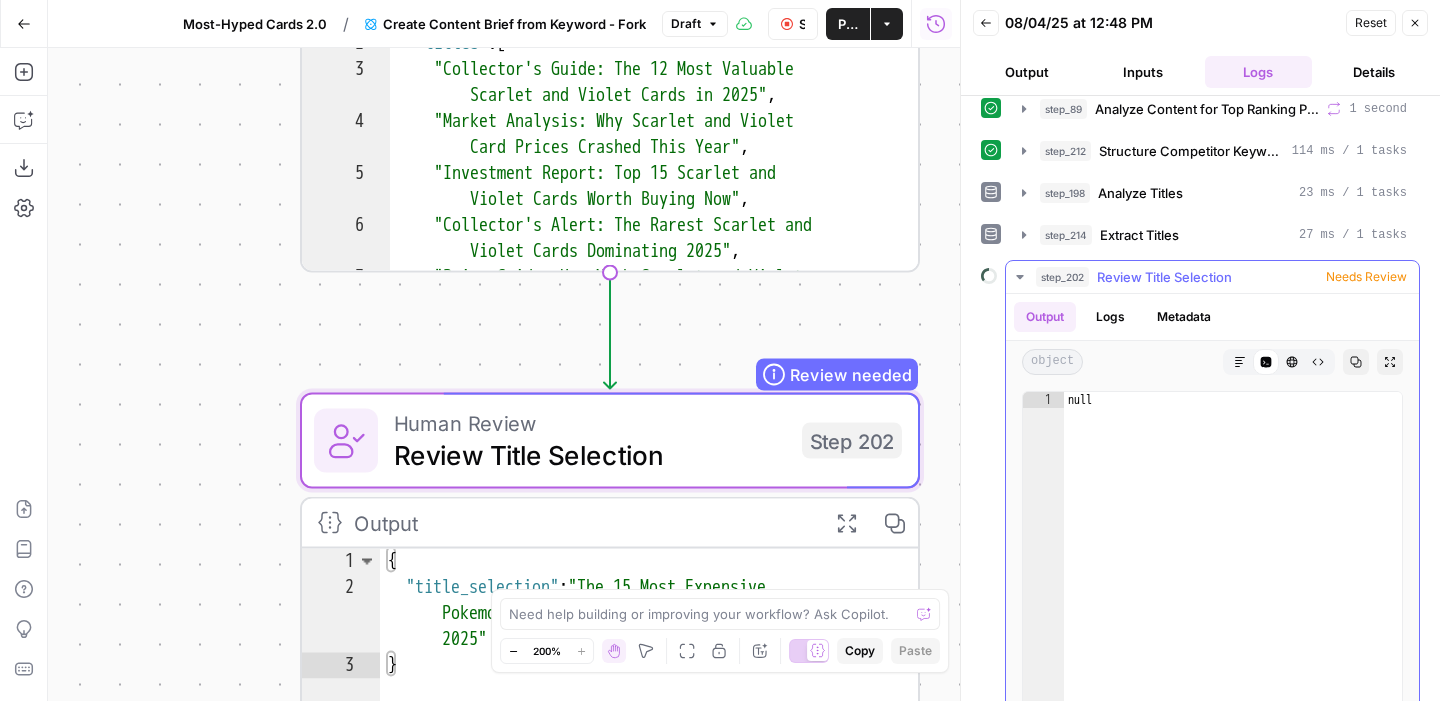 scroll, scrollTop: 203, scrollLeft: 0, axis: vertical 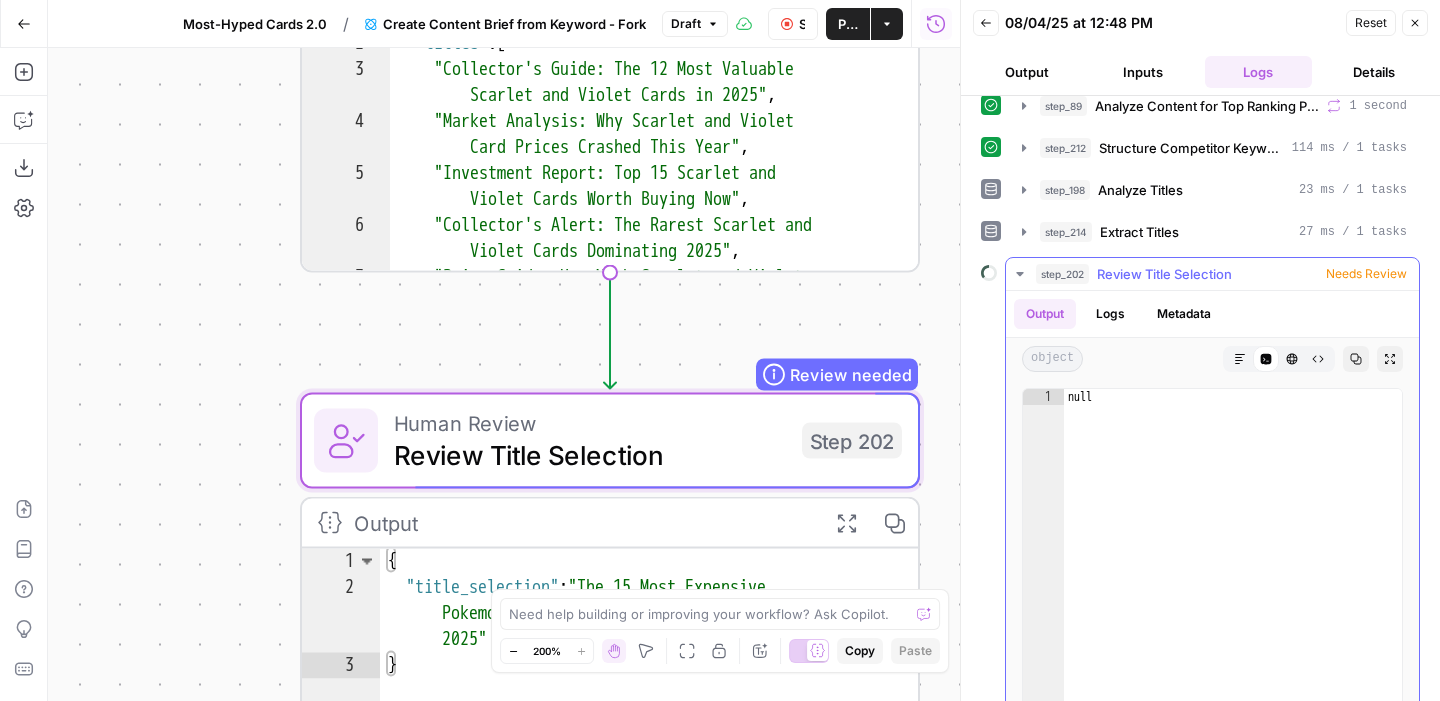 click on "Needs Review" at bounding box center (1366, 274) 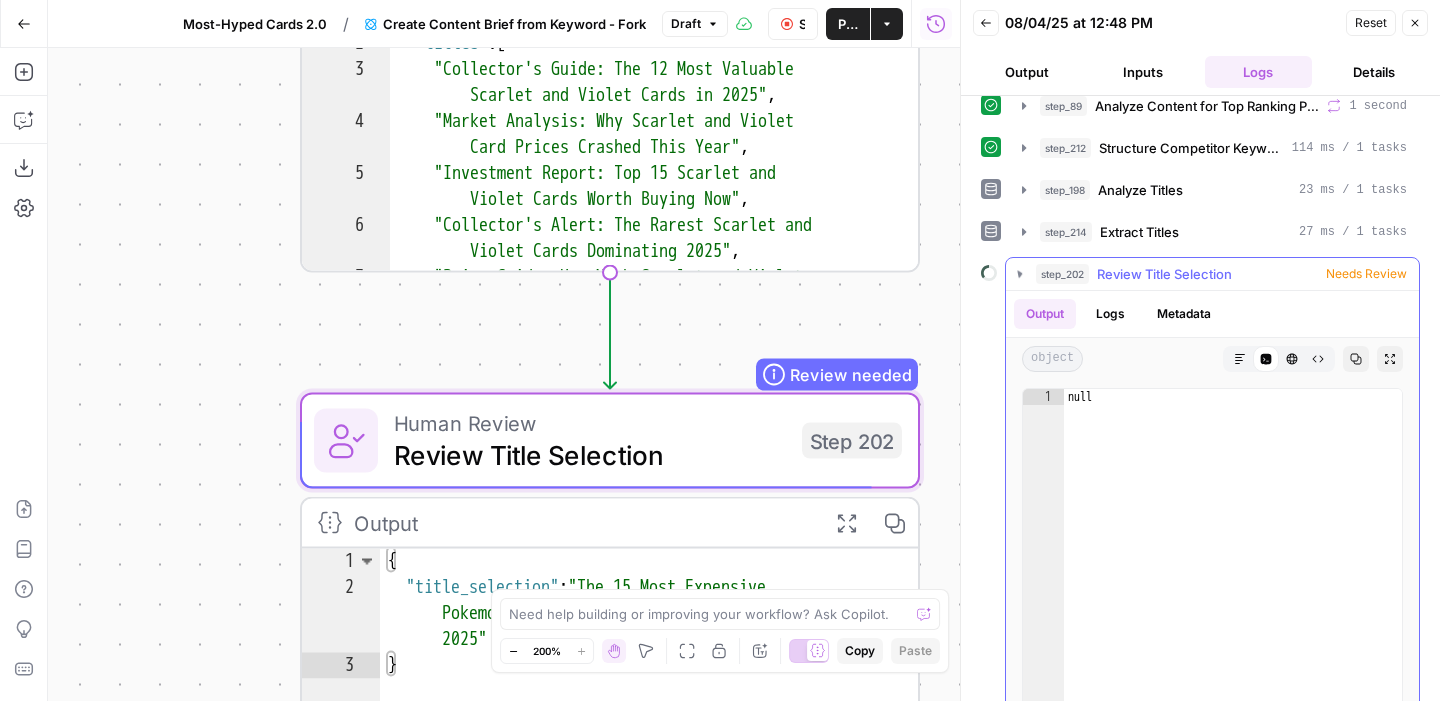 scroll, scrollTop: 0, scrollLeft: 0, axis: both 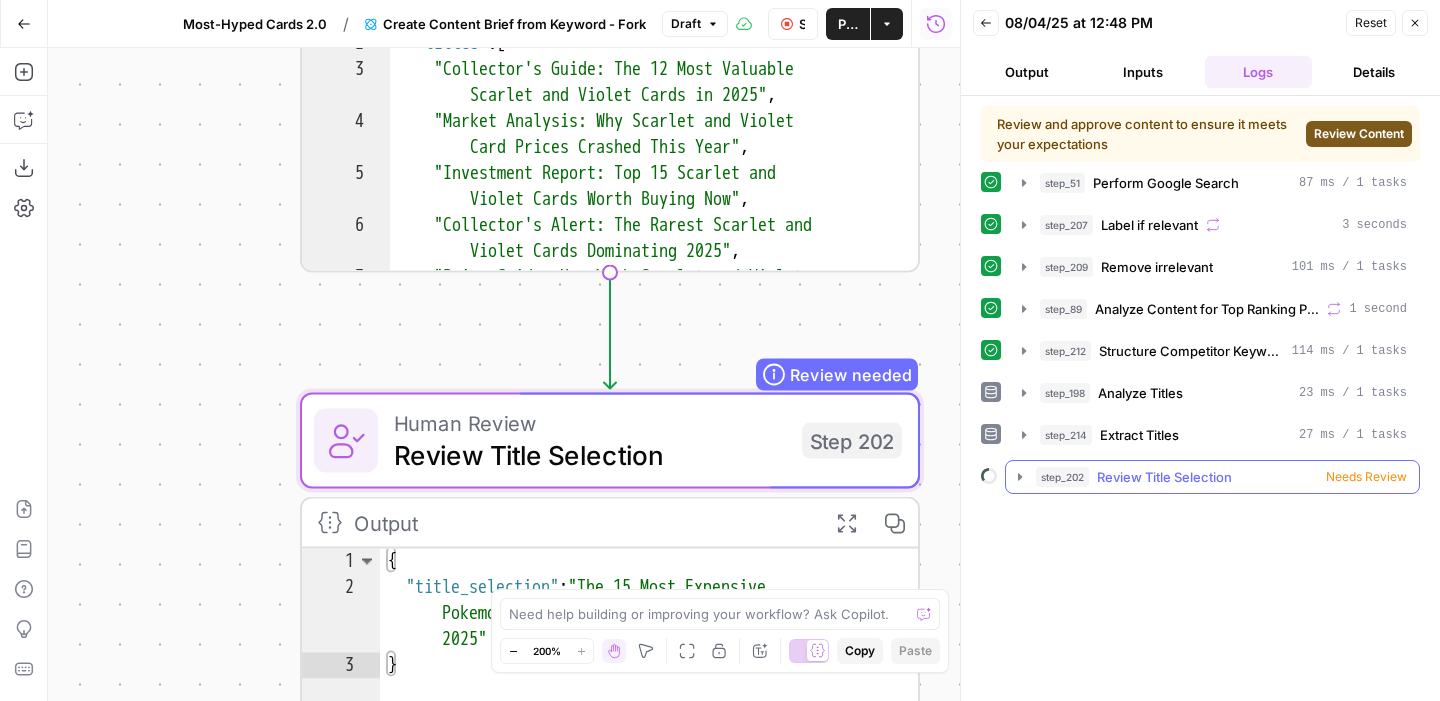click on "step_202 Review Title Selection Needs Review" at bounding box center (1221, 477) 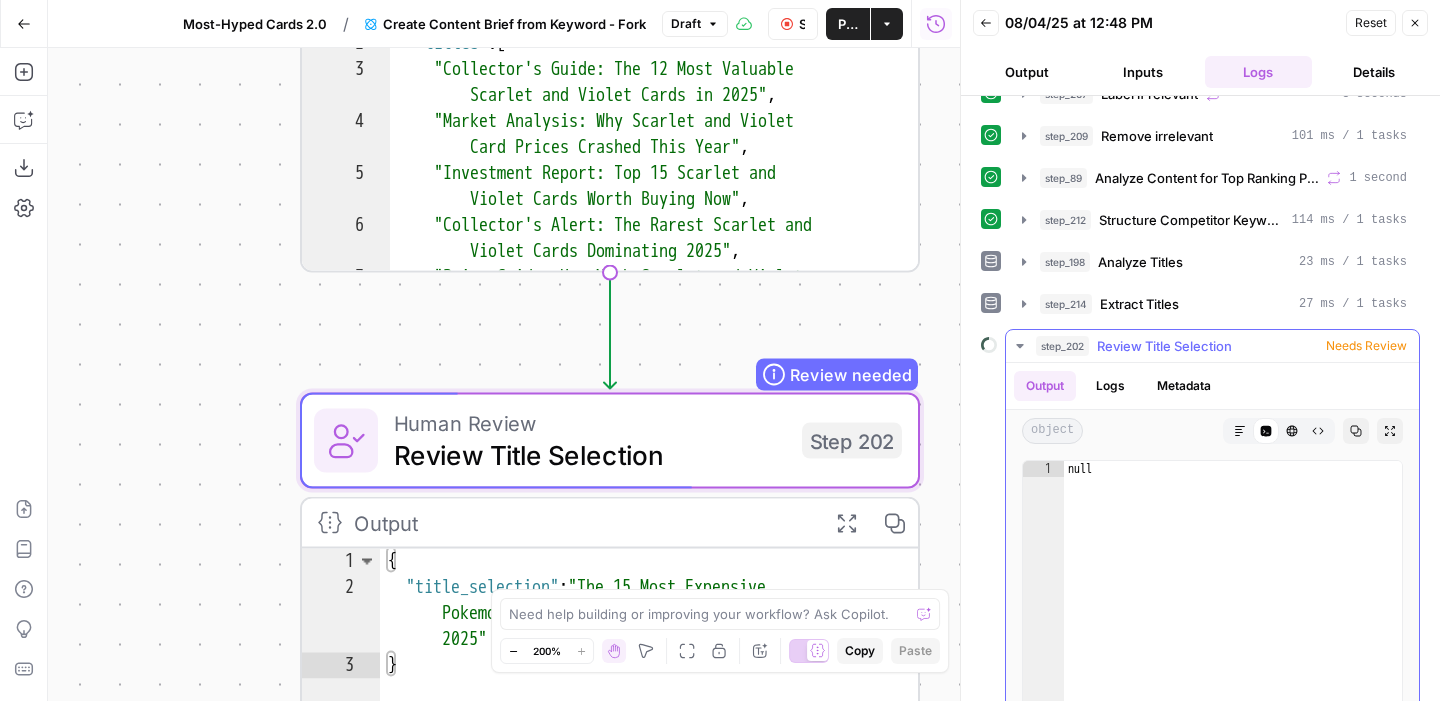 scroll, scrollTop: 135, scrollLeft: 0, axis: vertical 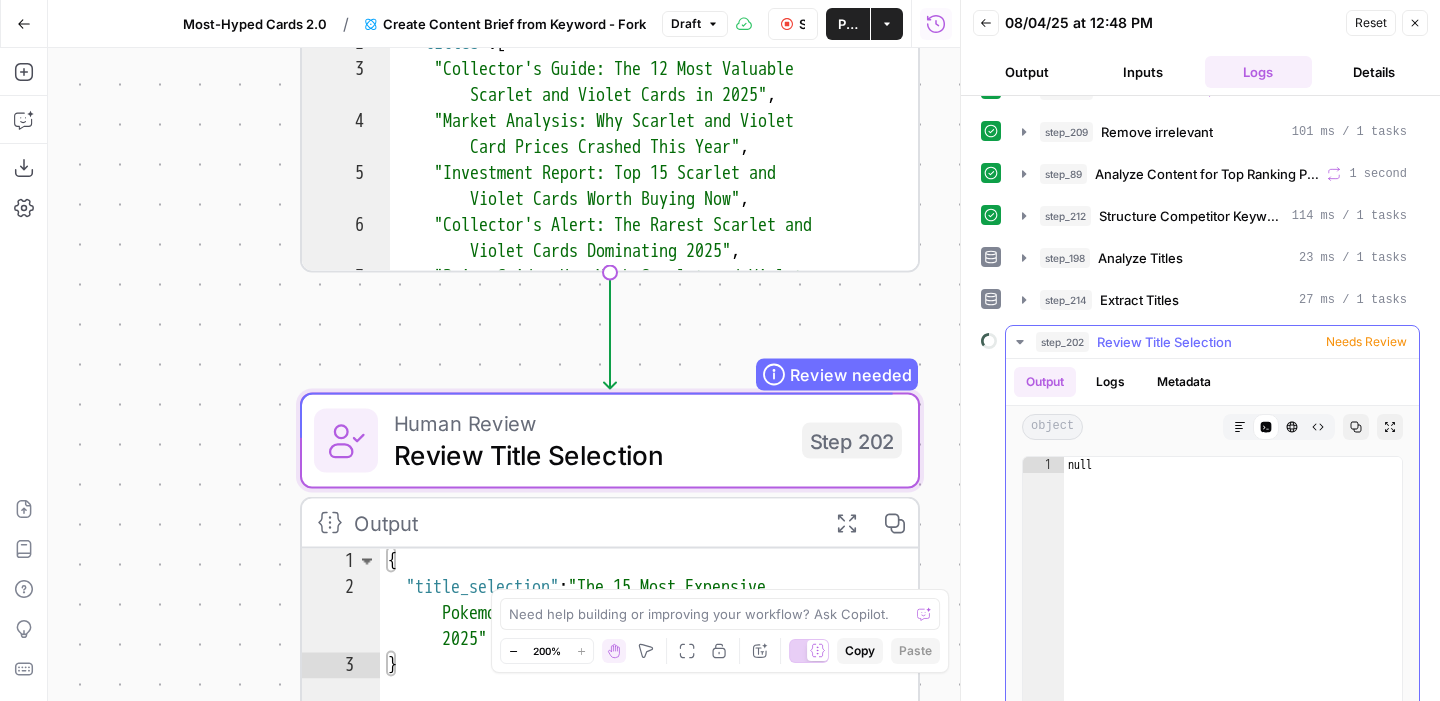 click on "Logs" at bounding box center (1110, 382) 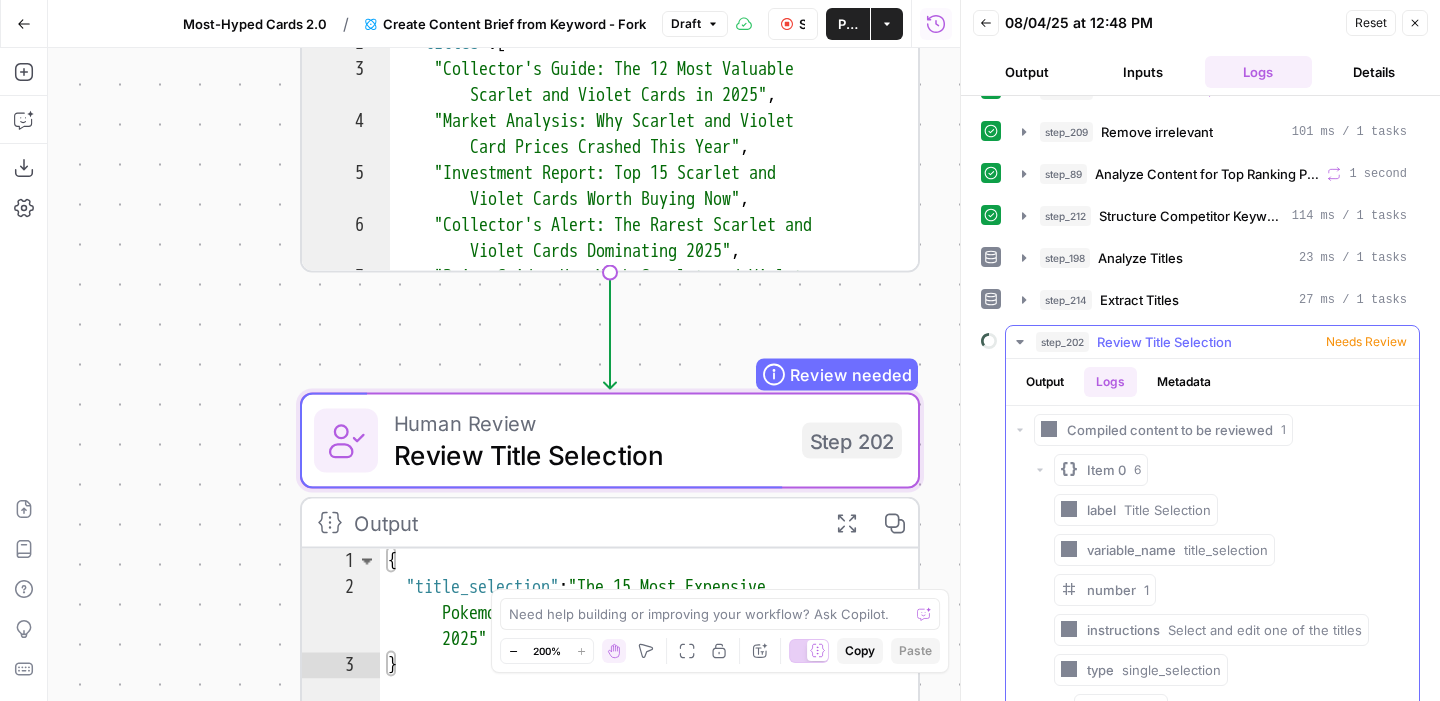 click on "Output" at bounding box center [1045, 382] 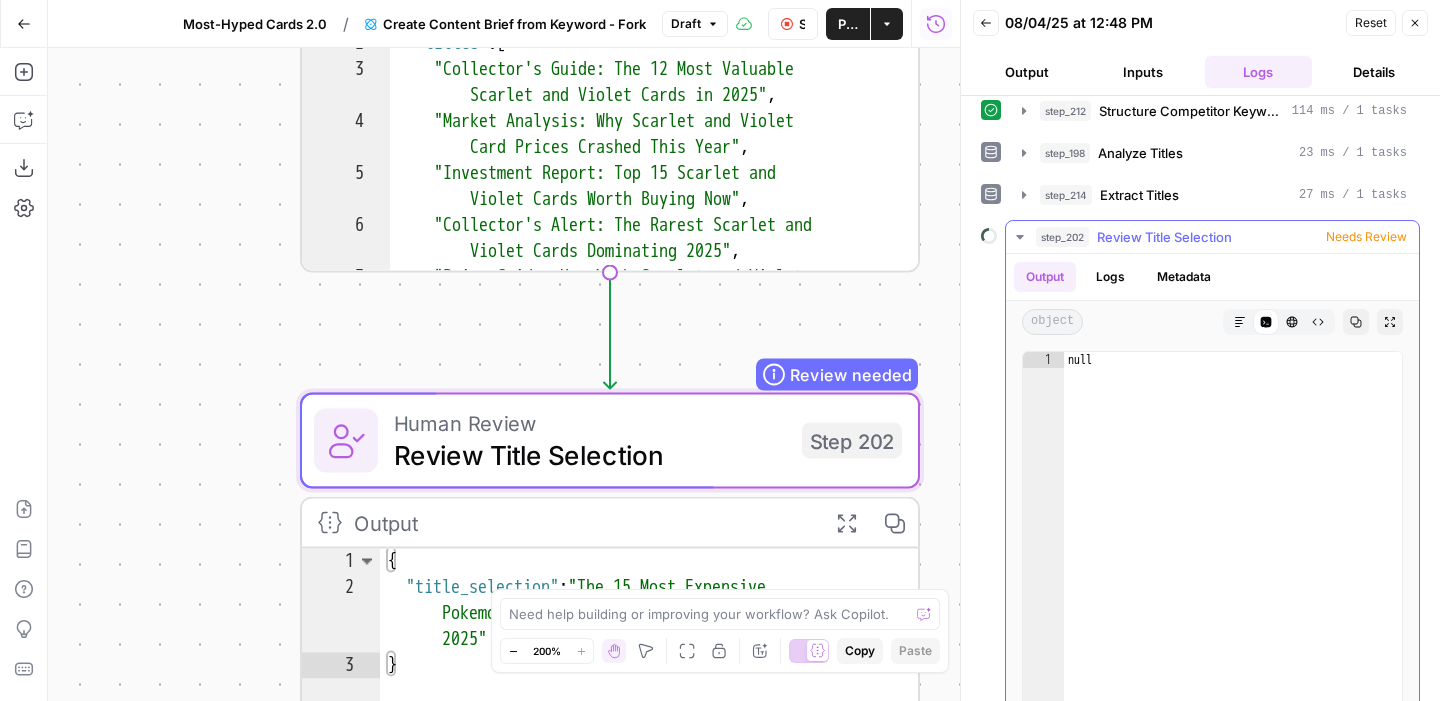 scroll, scrollTop: 304, scrollLeft: 0, axis: vertical 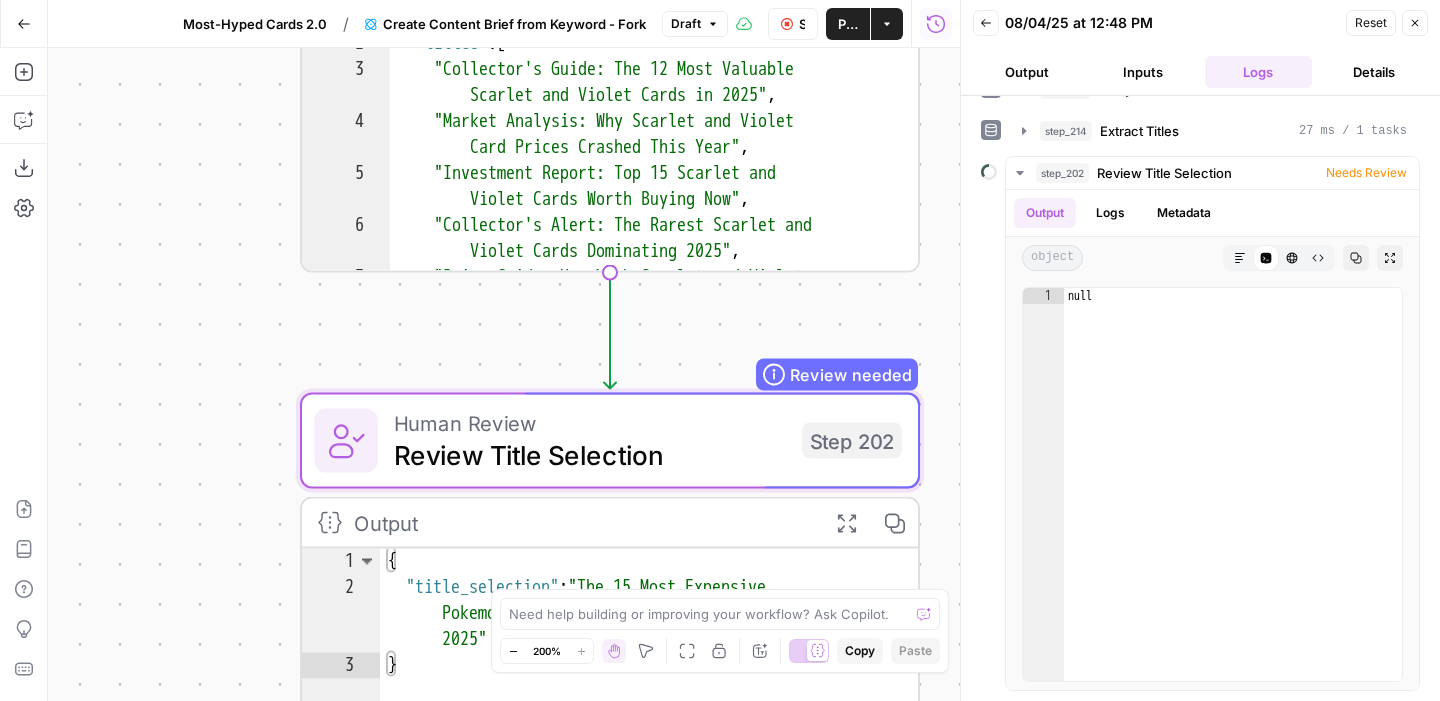 click 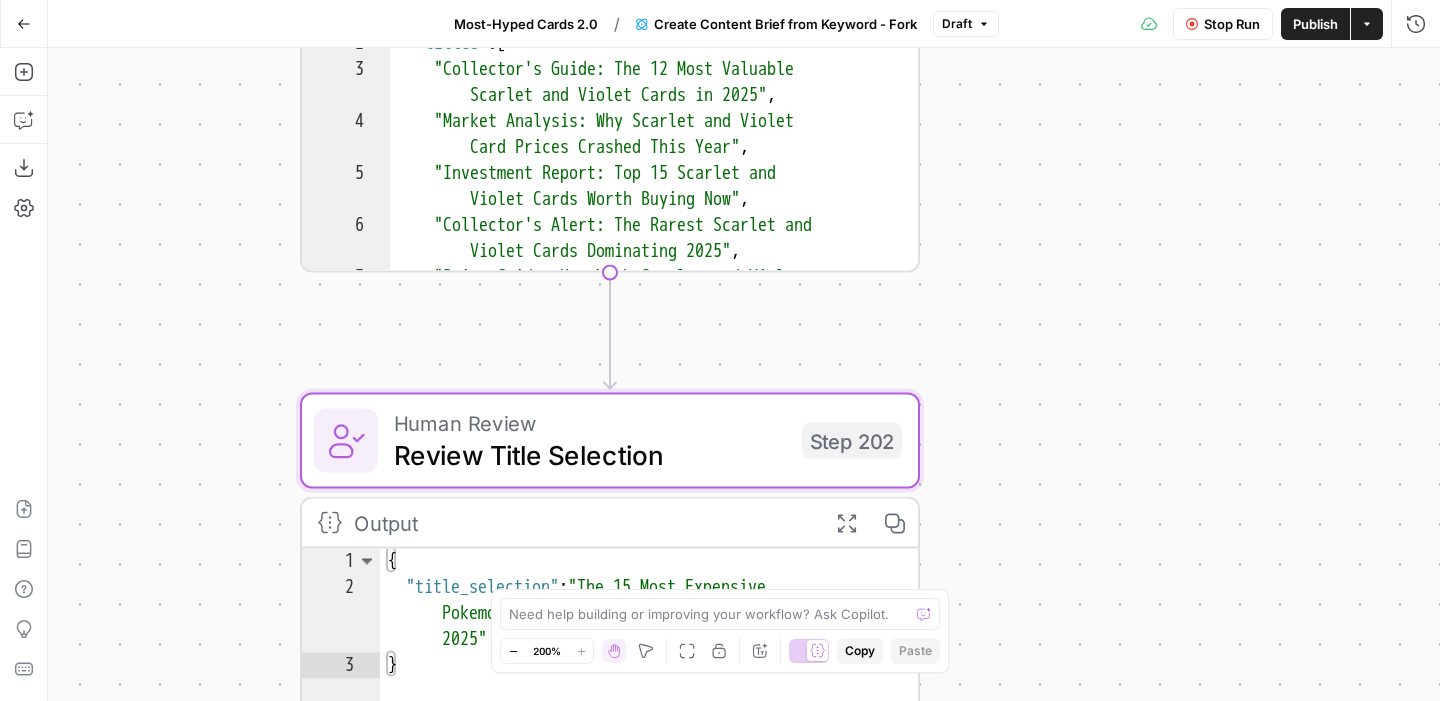 click on "Actions" at bounding box center [1367, 24] 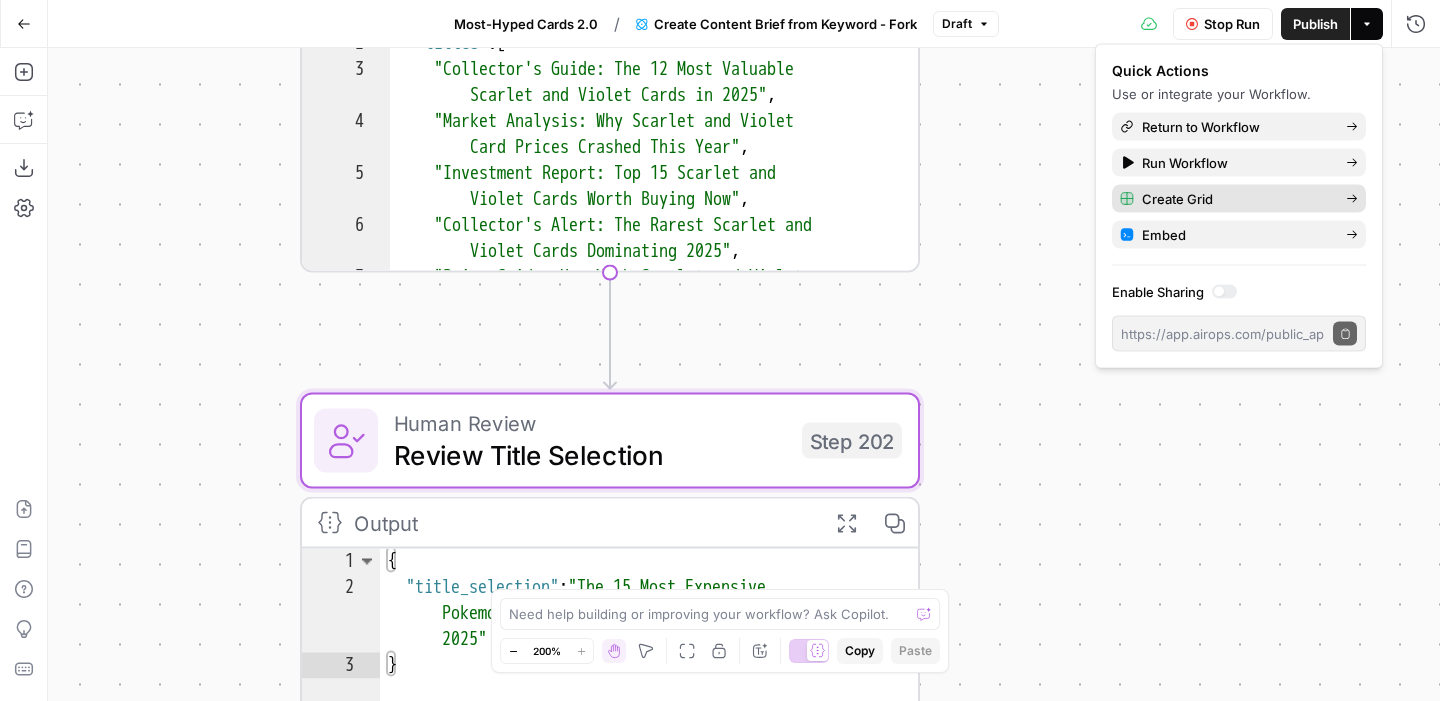 click on "Create Grid" at bounding box center [1236, 199] 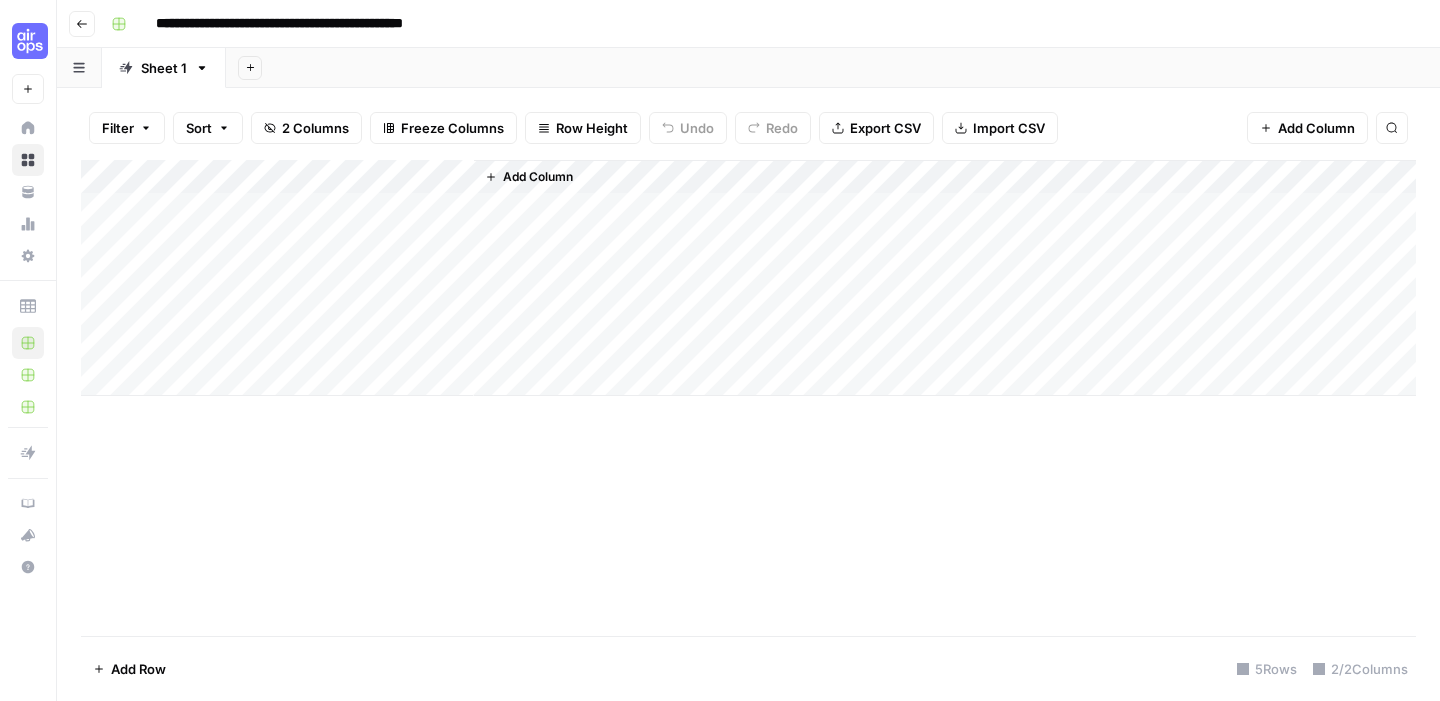 click on "Add Column" at bounding box center [748, 278] 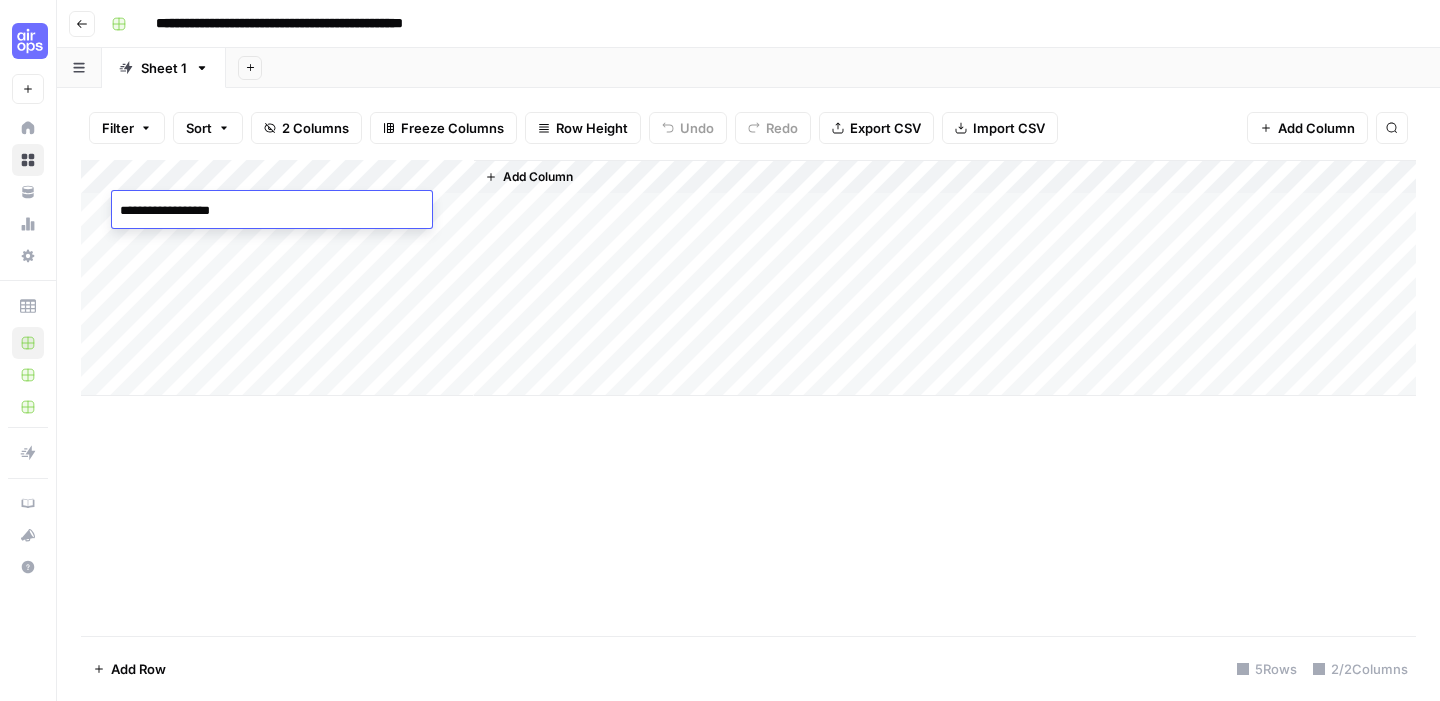 type on "**********" 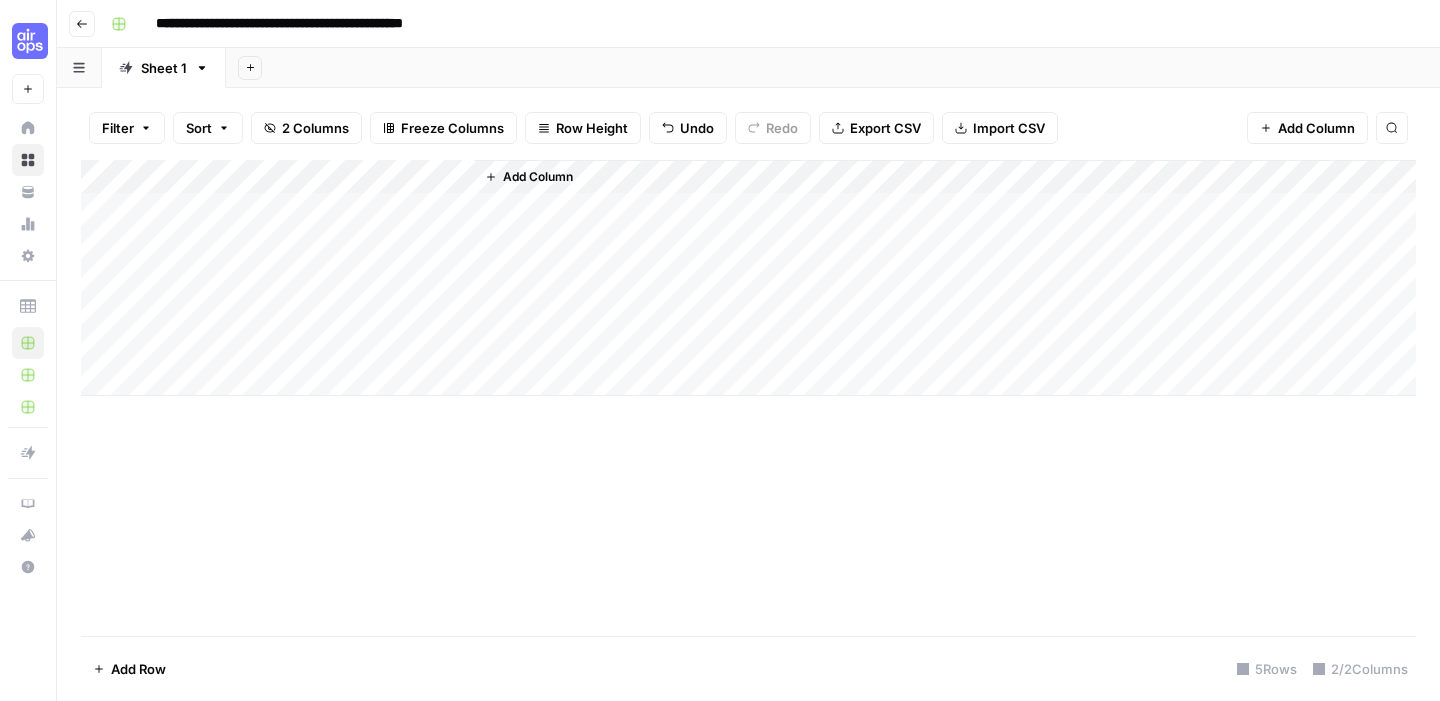 click on "Add Column" at bounding box center [748, 278] 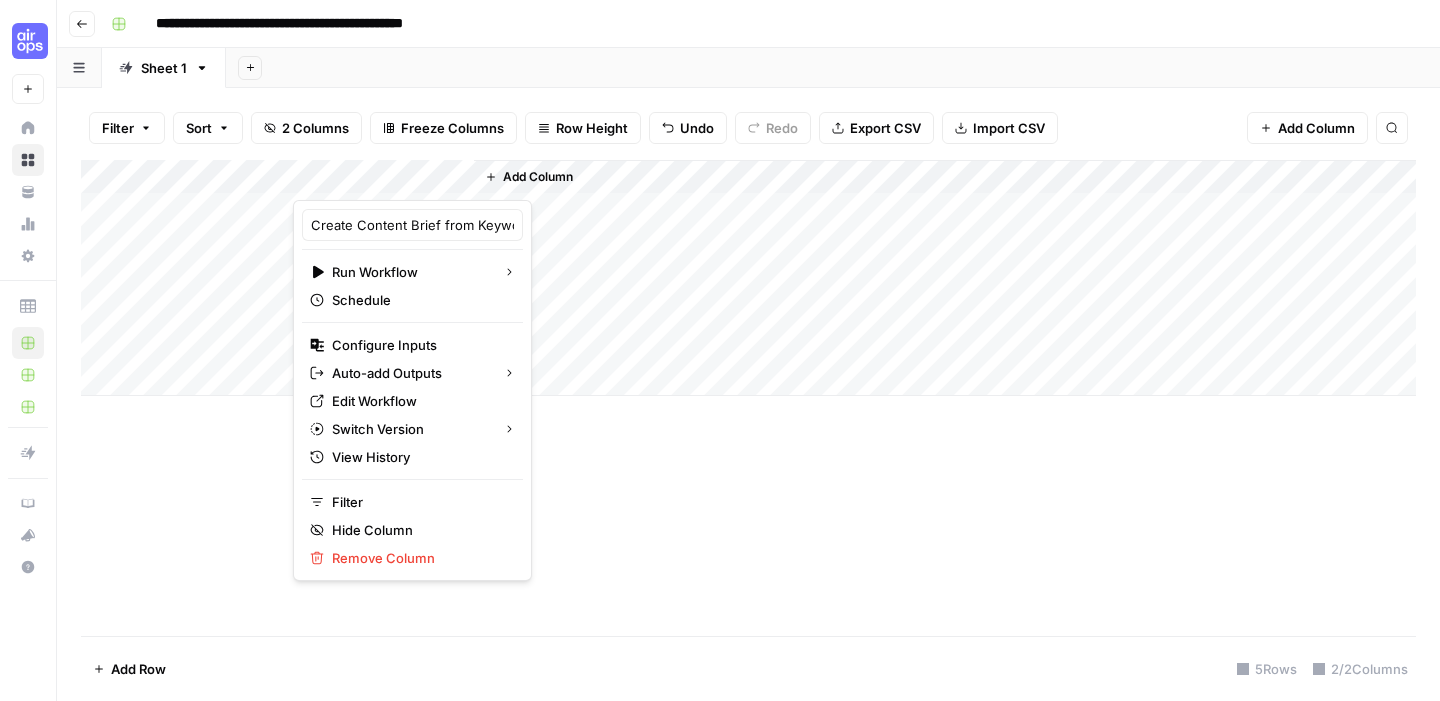 click on "Add Column" at bounding box center [748, 398] 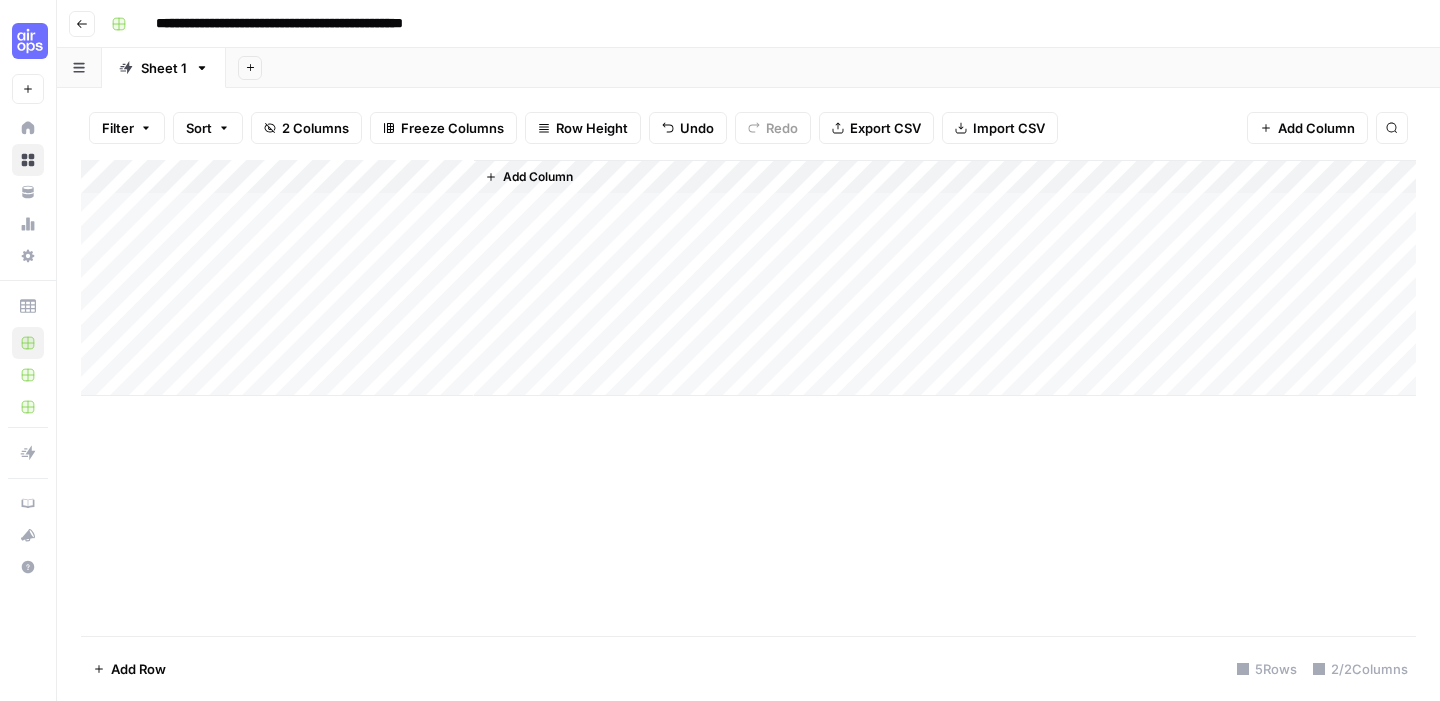 click 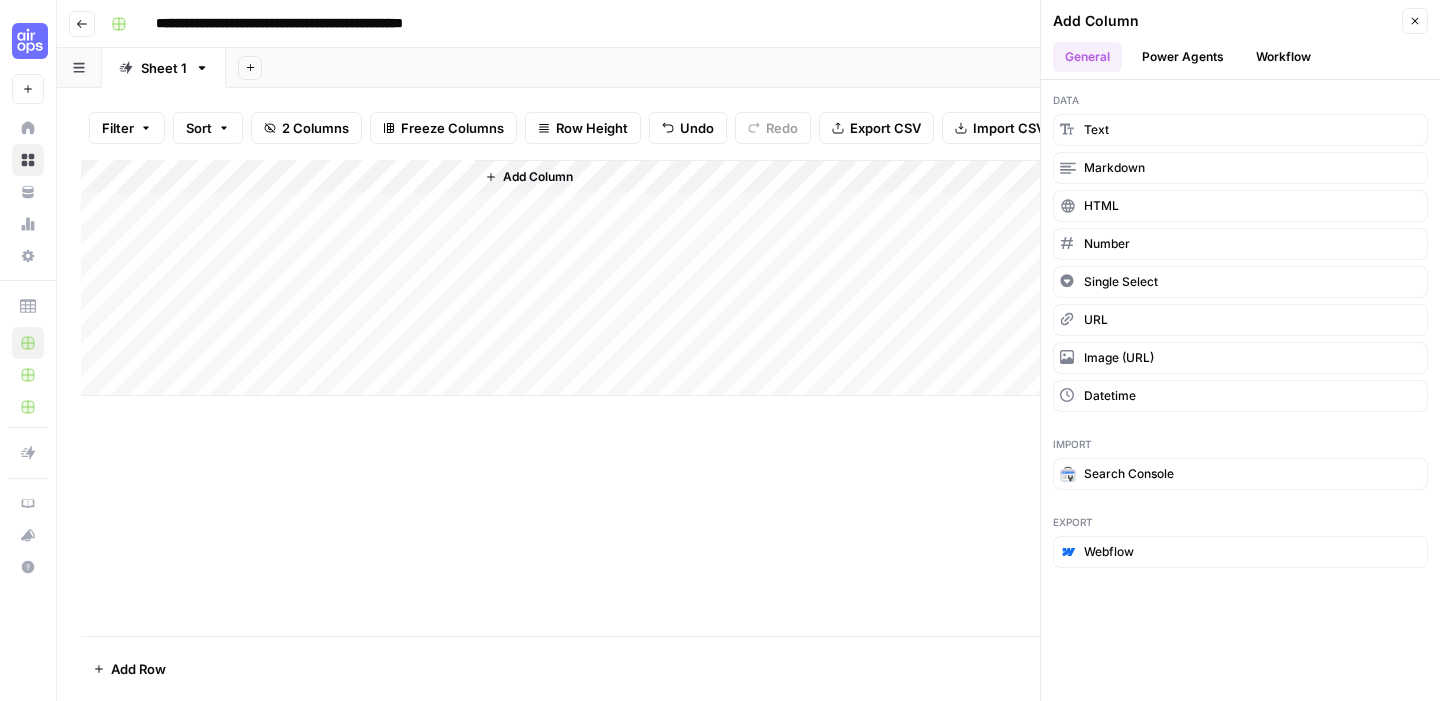 click on "Power Agents" at bounding box center [1183, 57] 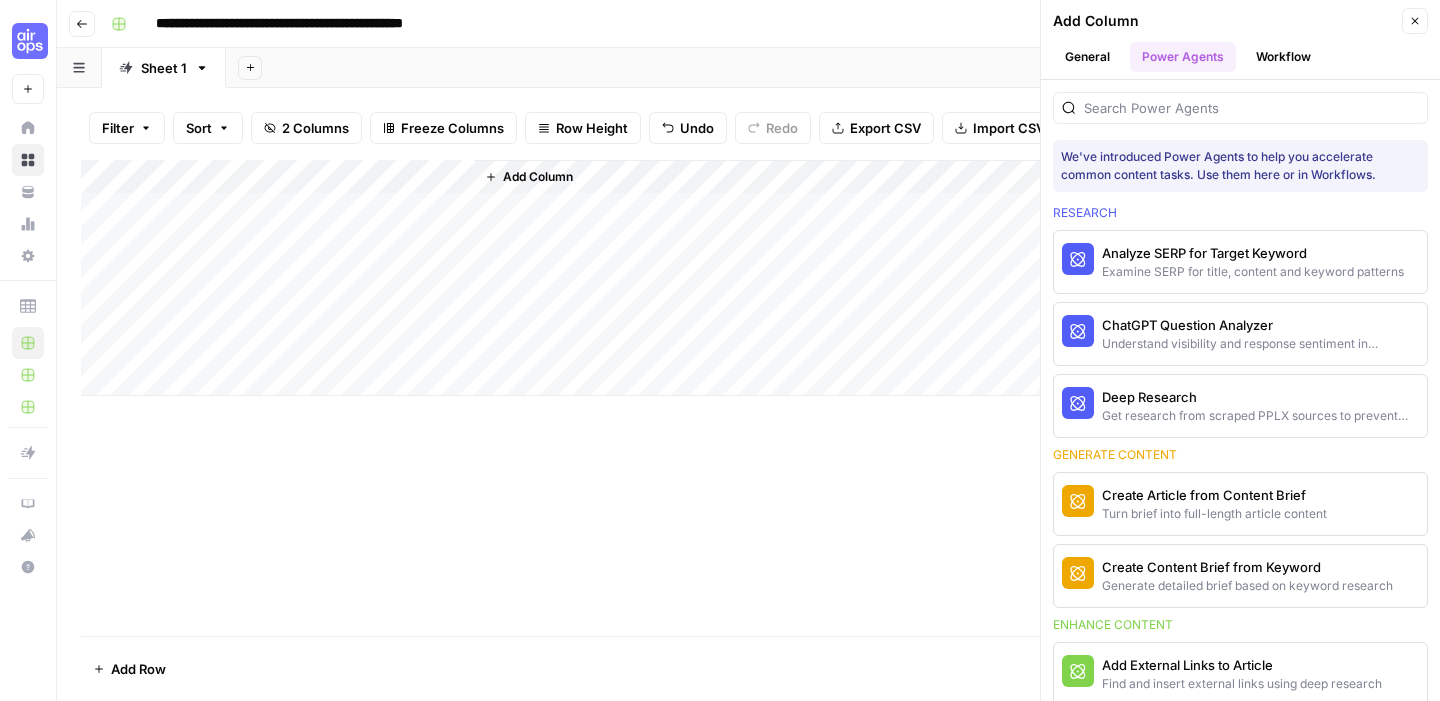 click on "Workflow" at bounding box center [1283, 57] 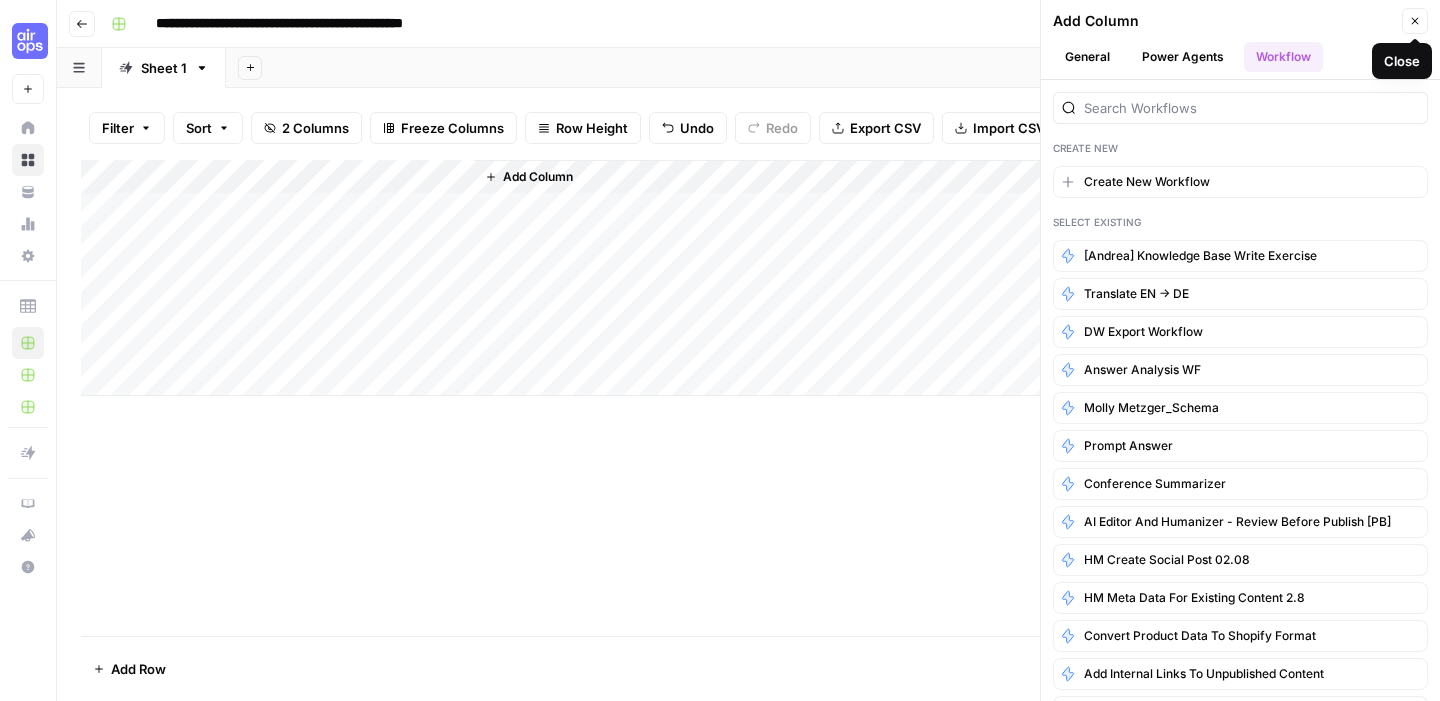 click on "Close" at bounding box center (1415, 21) 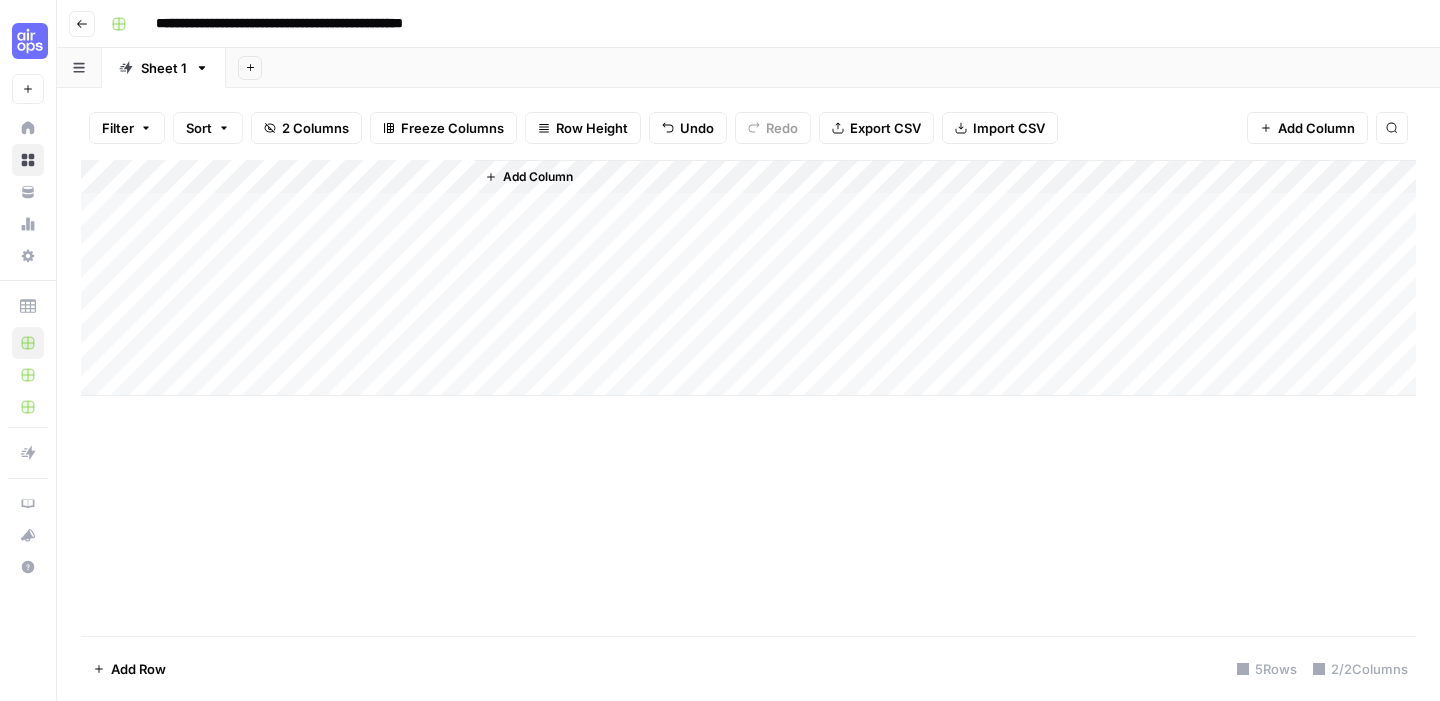 click on "Add Column" at bounding box center (748, 278) 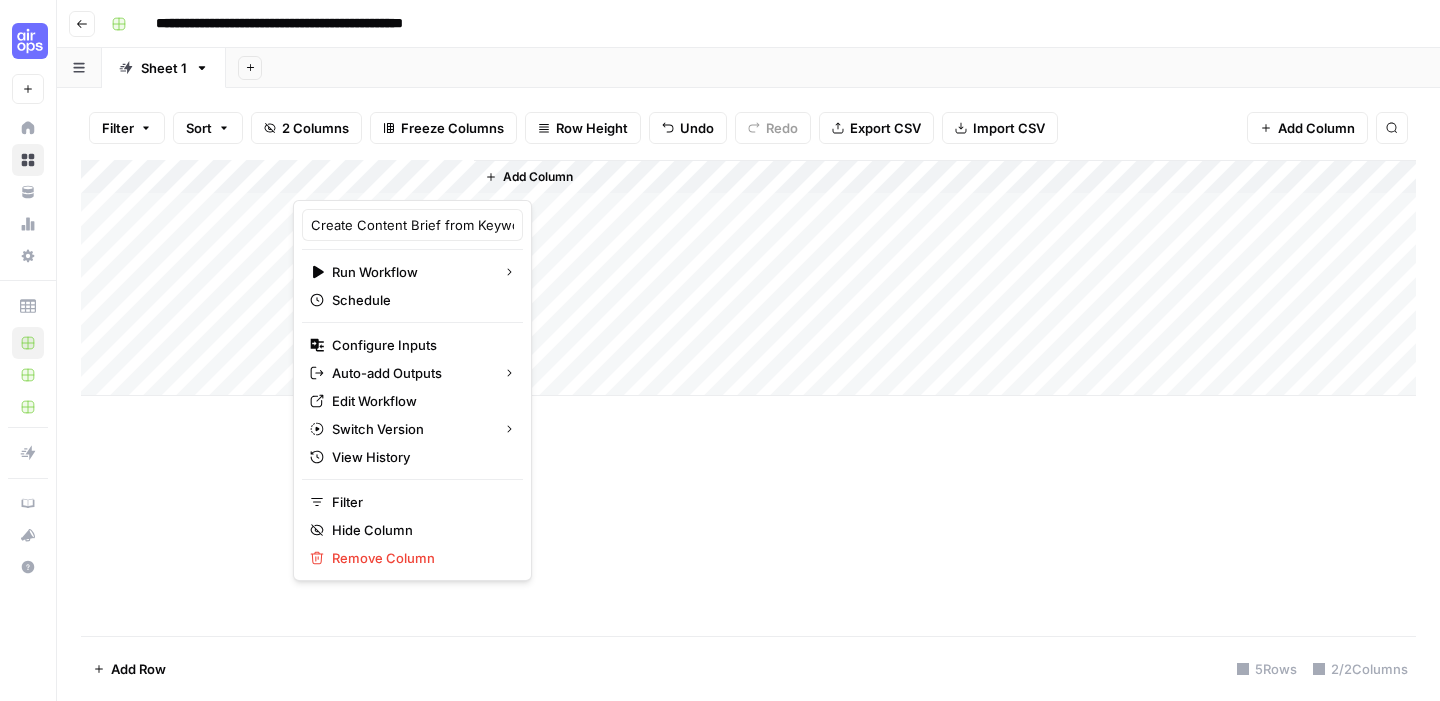 click at bounding box center [383, 180] 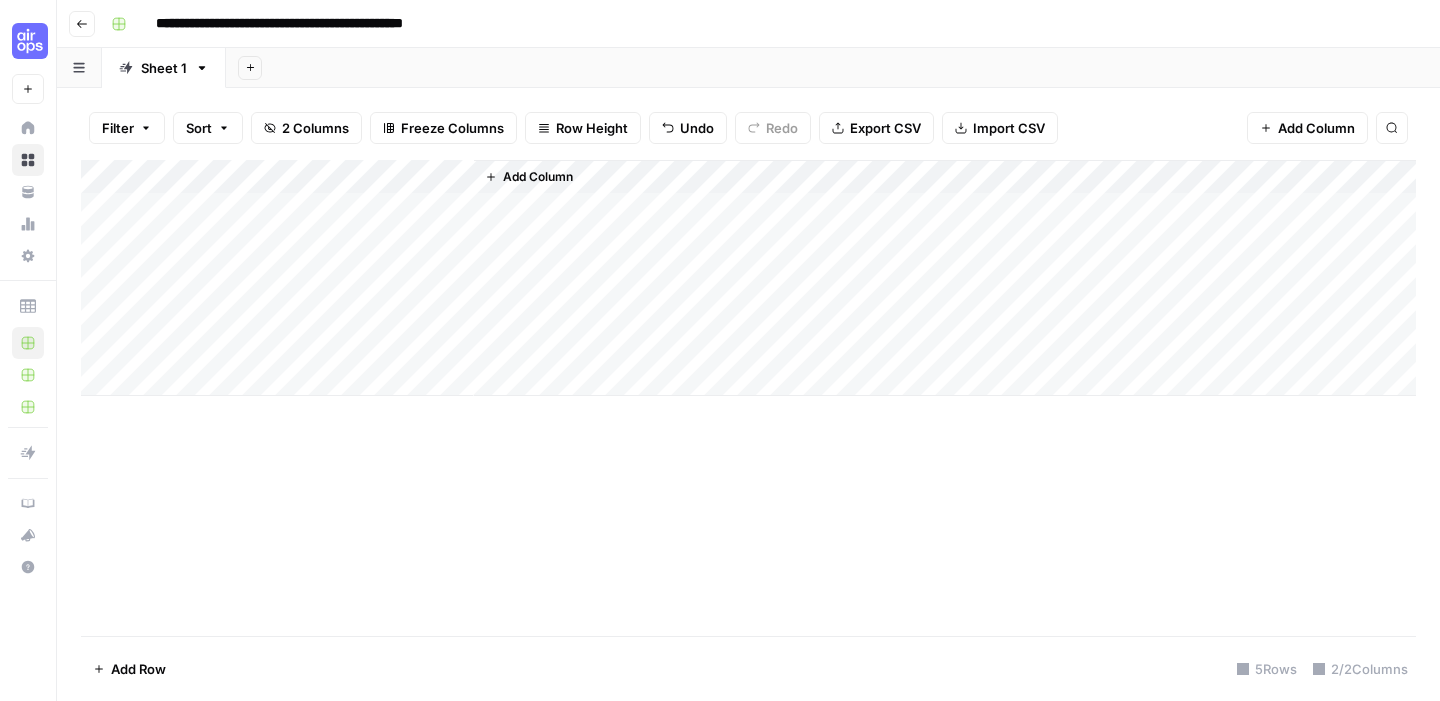 click on "Add Column" at bounding box center (748, 398) 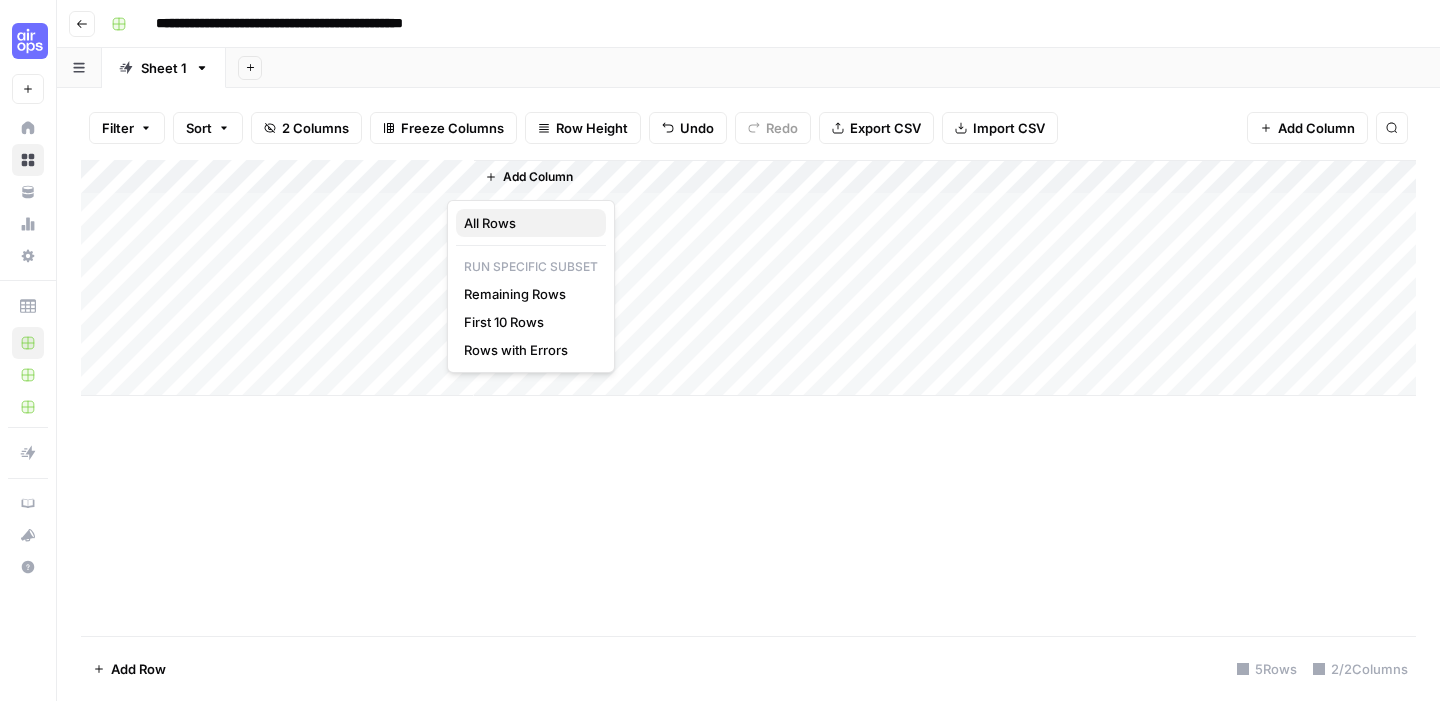 click on "All Rows" at bounding box center (527, 223) 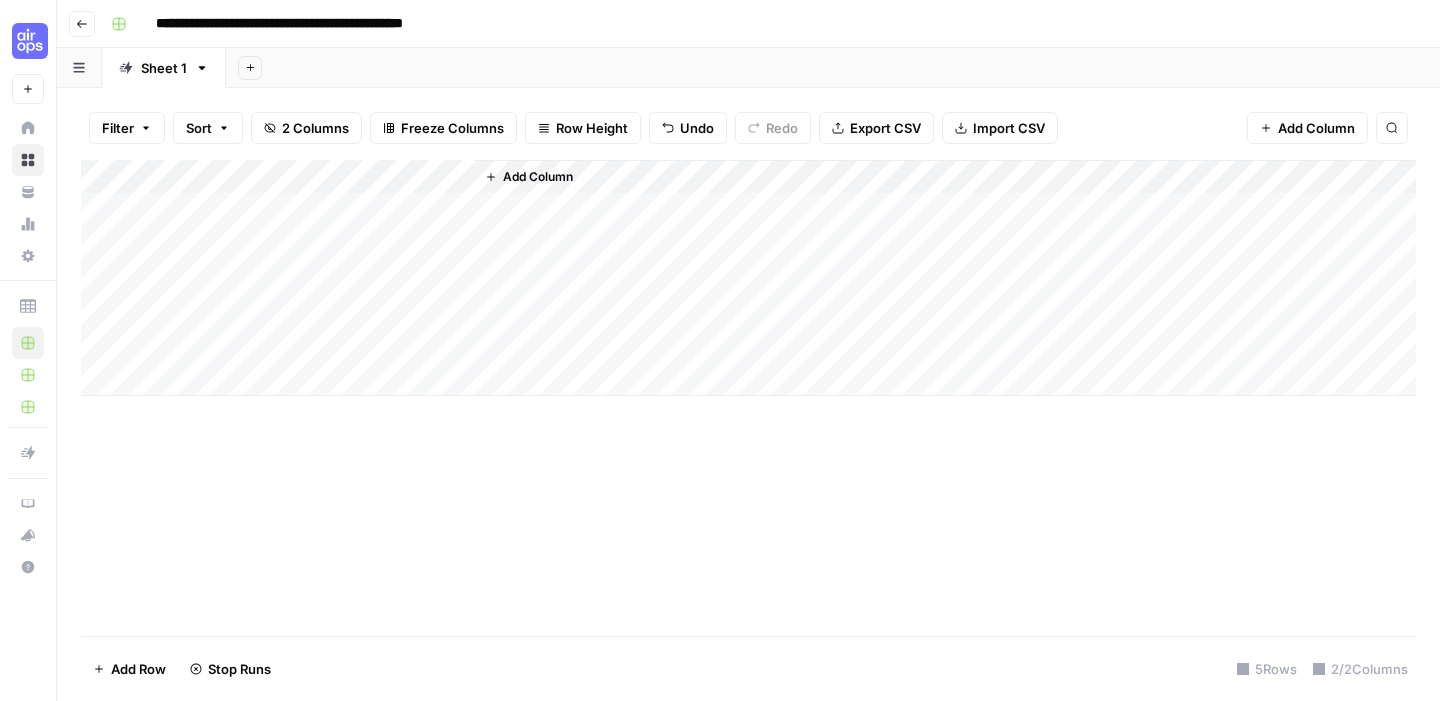 click on "2 Columns" at bounding box center [315, 128] 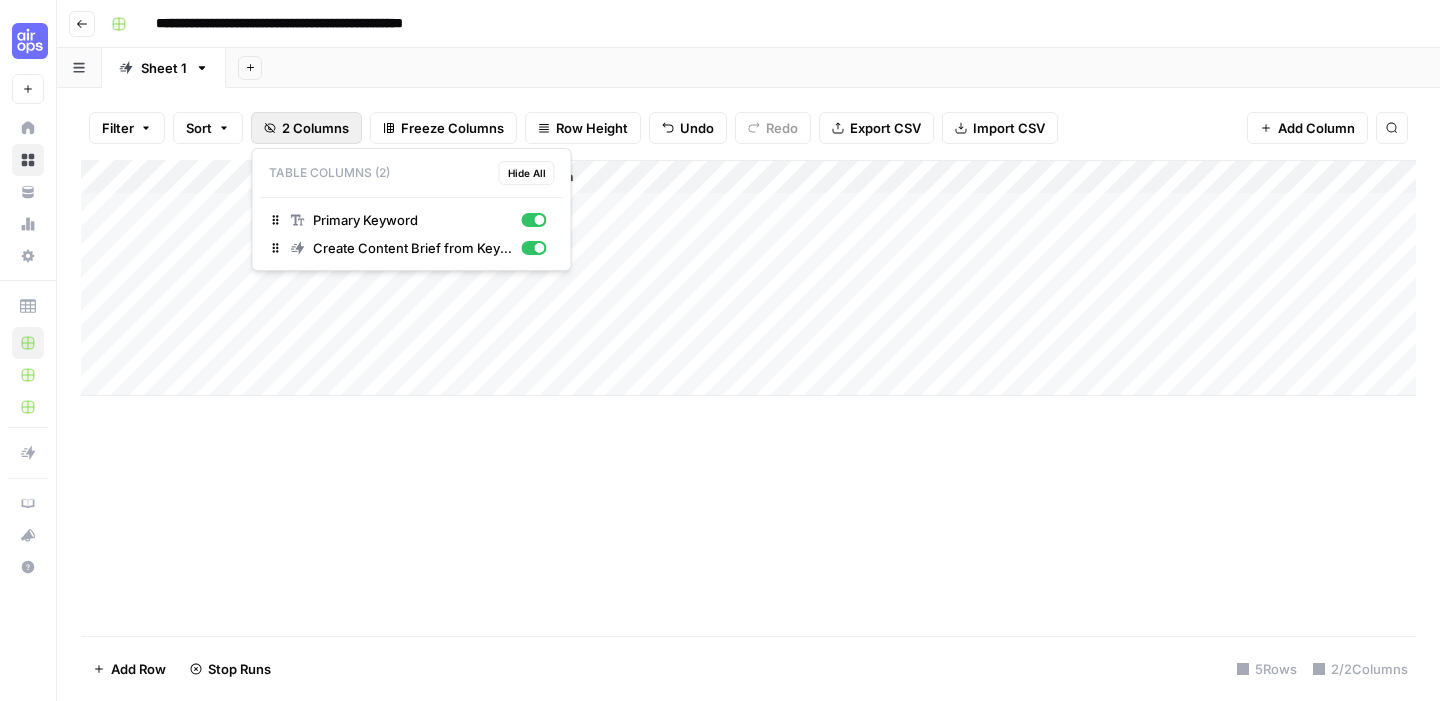 click on "2 Columns" at bounding box center (315, 128) 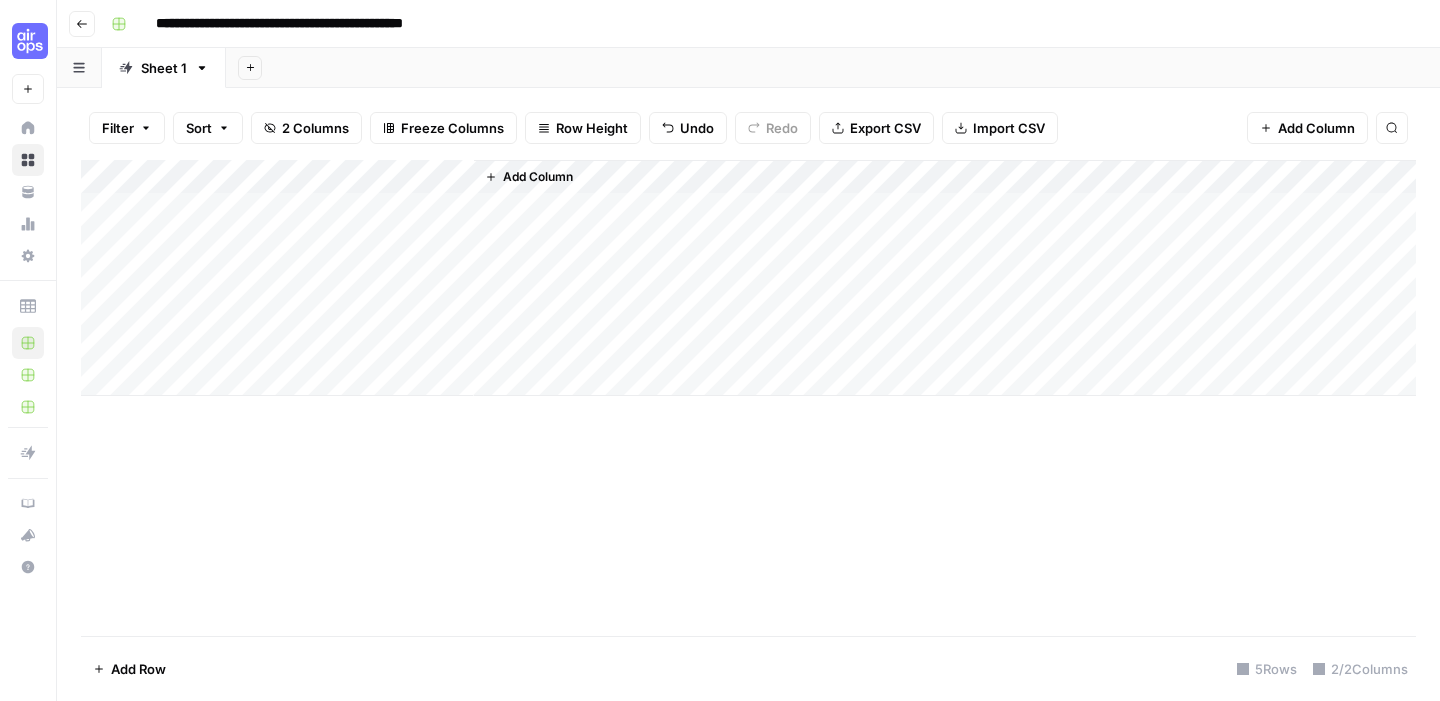 click on "Add Column" at bounding box center [748, 278] 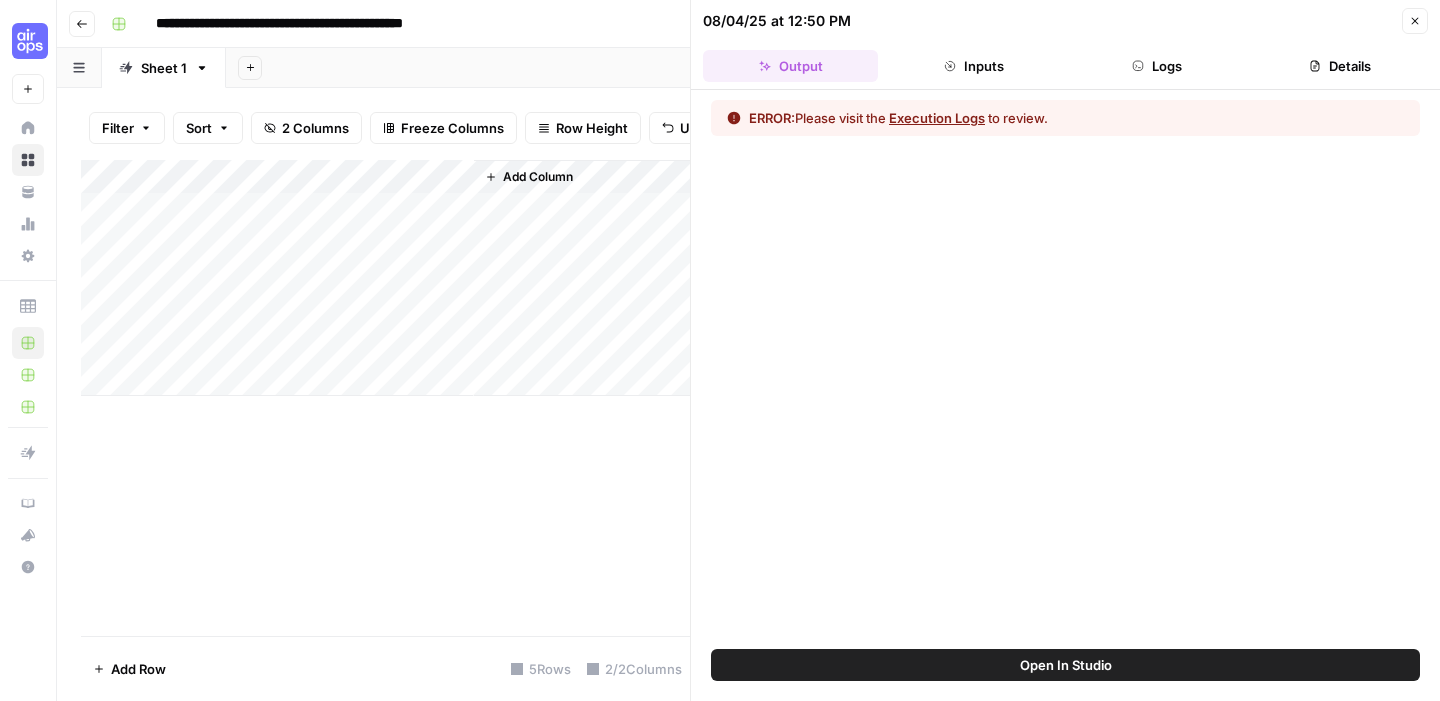 click on "Execution Logs" at bounding box center (937, 118) 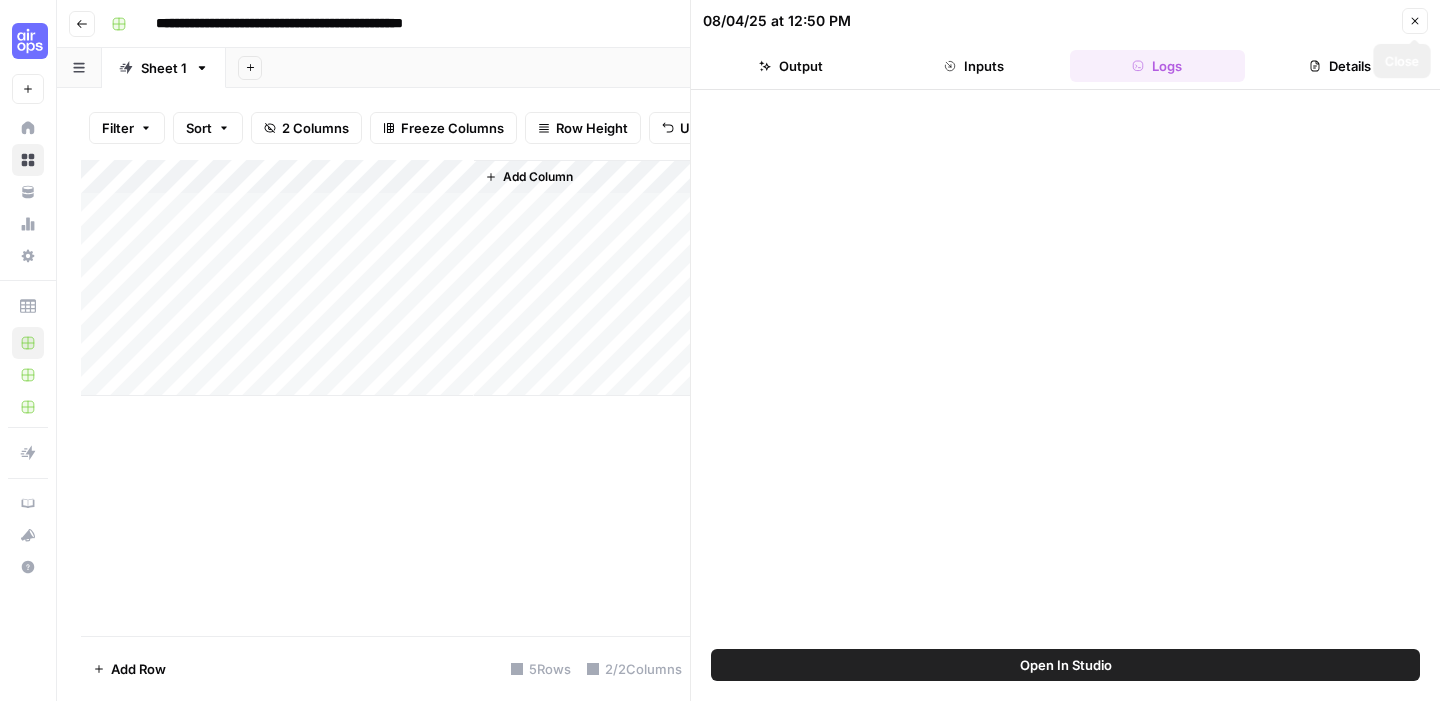 click 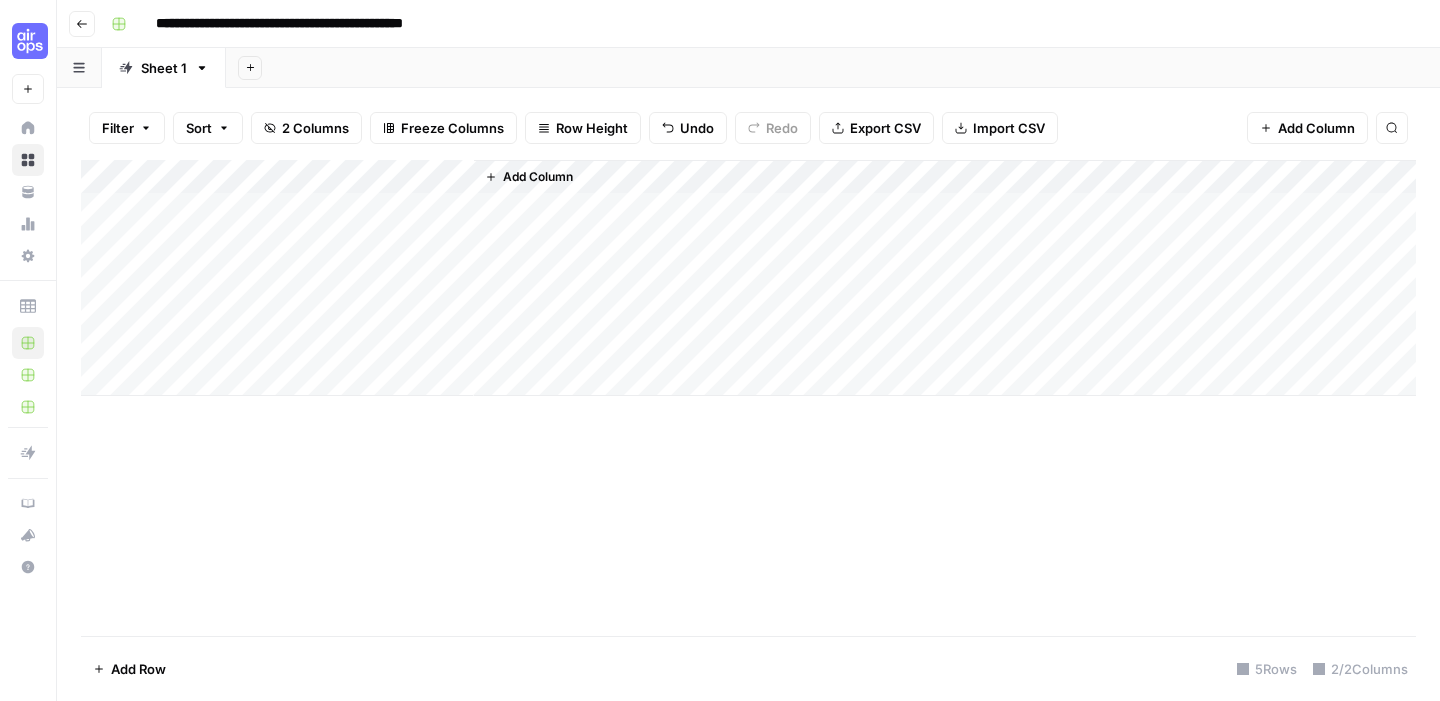 click on "Add Column" at bounding box center (748, 278) 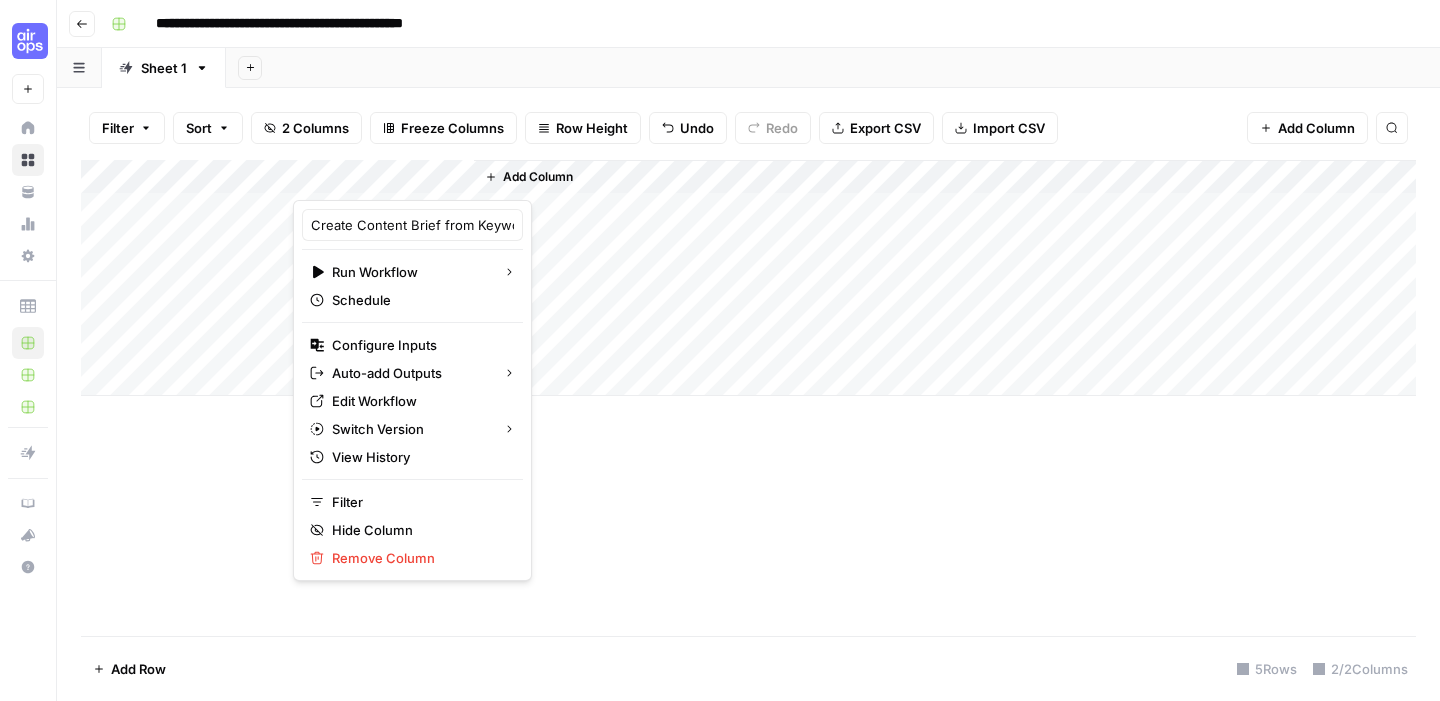 click on "Add Column" at bounding box center [748, 278] 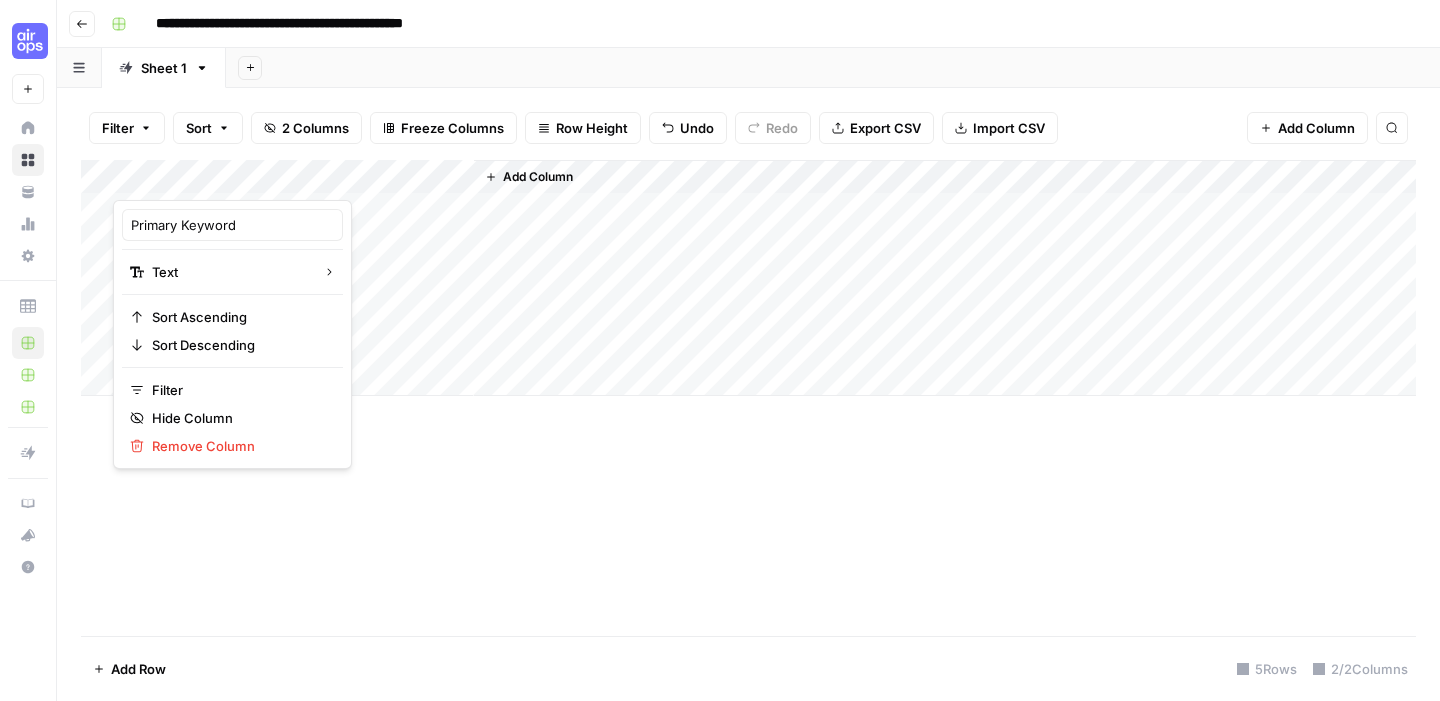click on "Add Column" at bounding box center (945, 278) 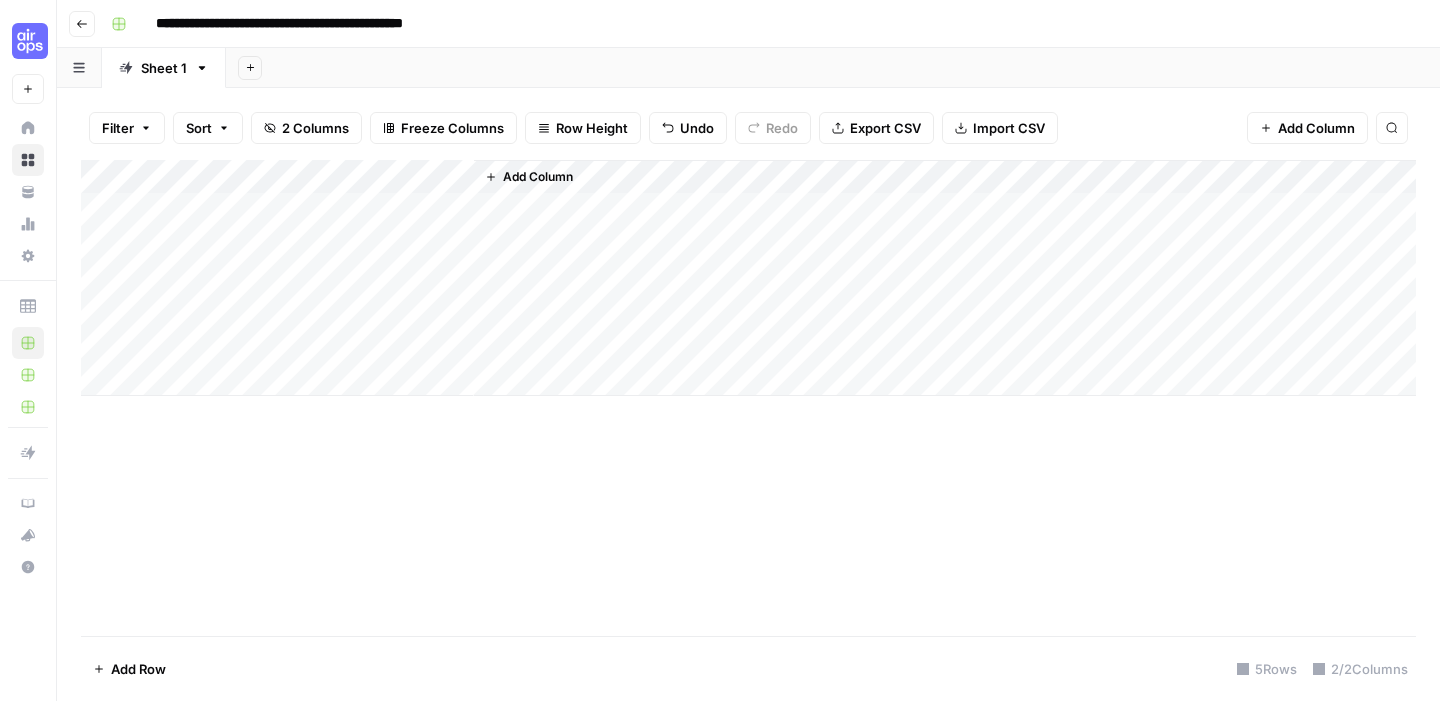 click on "Add Column" at bounding box center (748, 278) 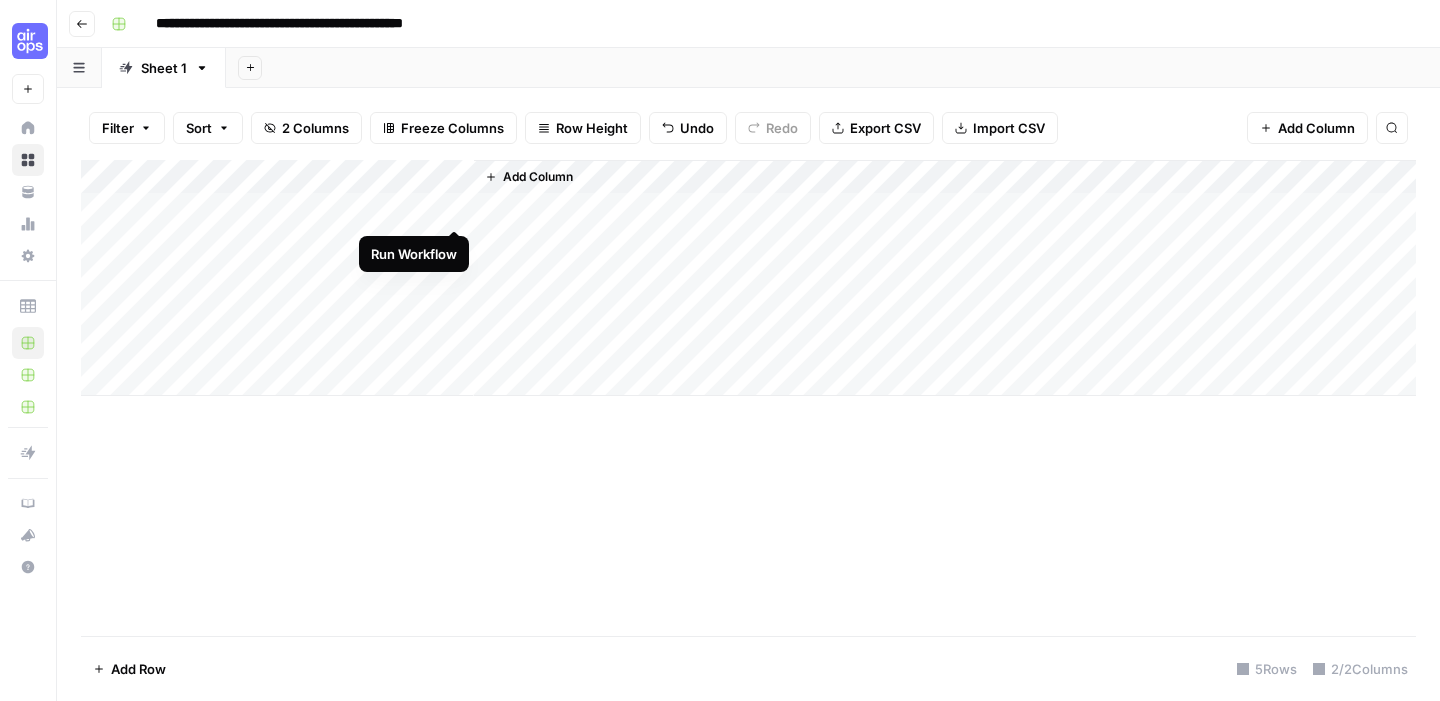 click on "Add Column" at bounding box center (748, 278) 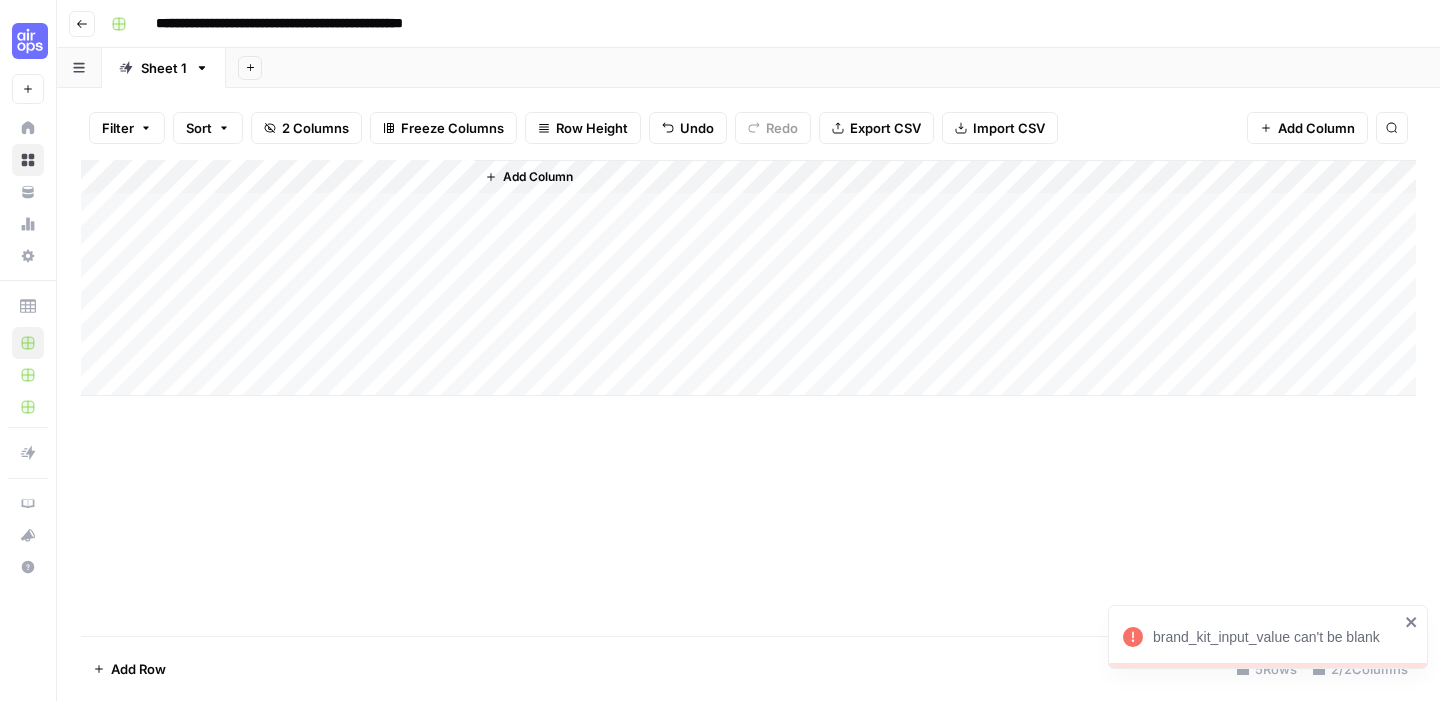 click on "Add Column" at bounding box center (748, 278) 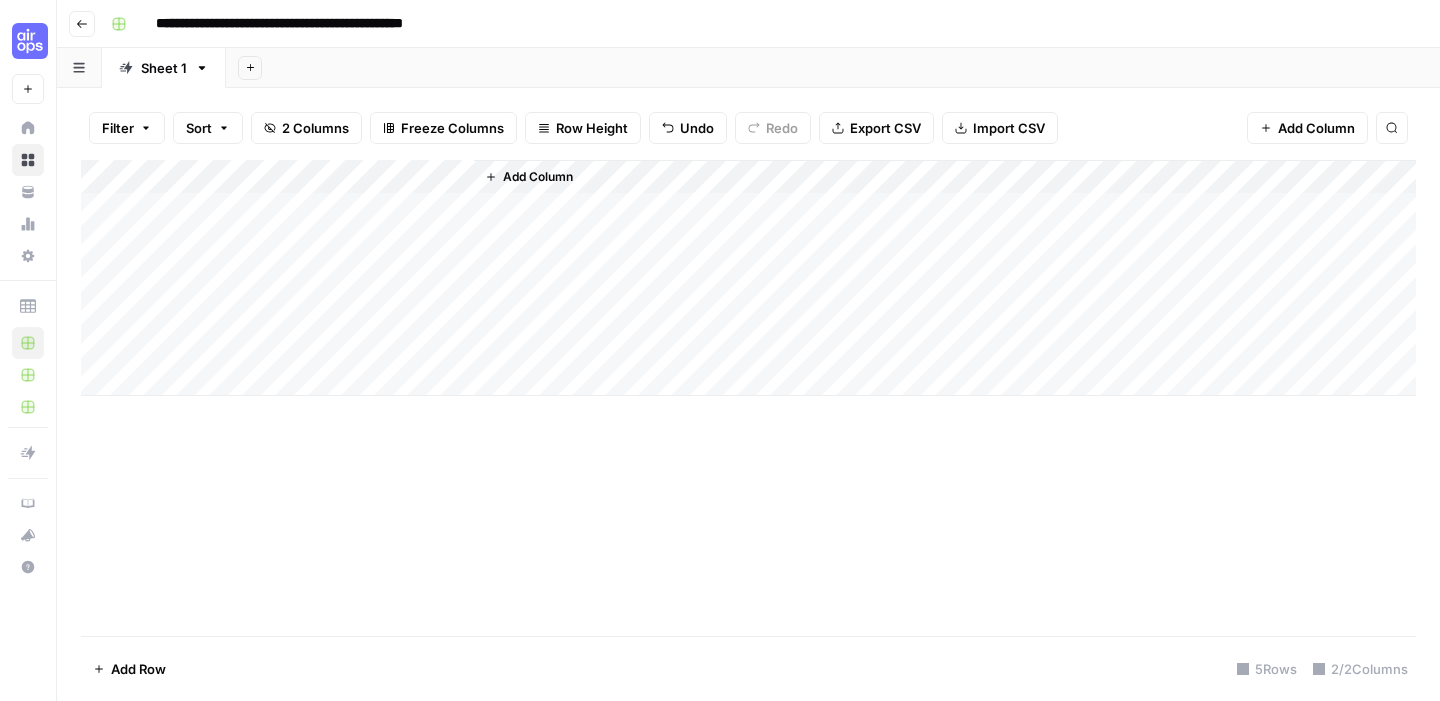 click on "Undo" at bounding box center [688, 128] 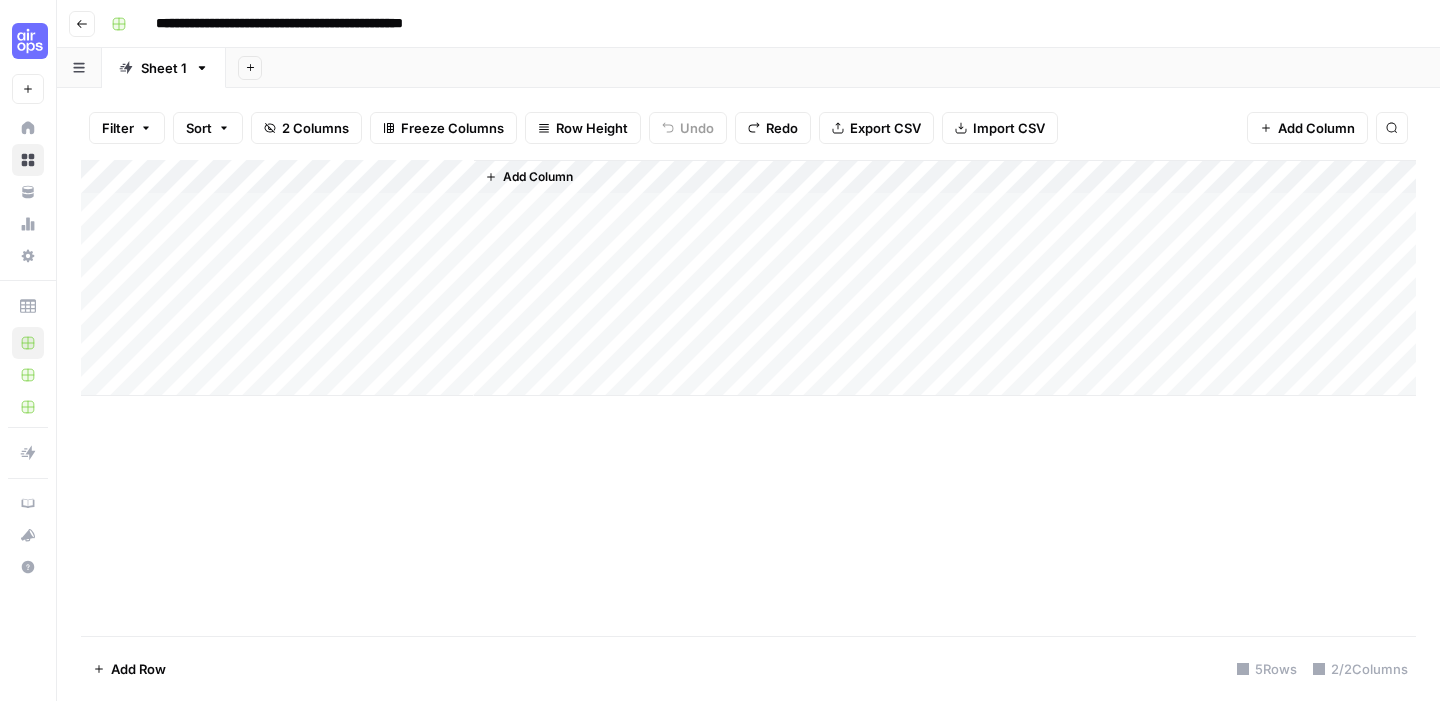 click on "Add Column" at bounding box center (748, 278) 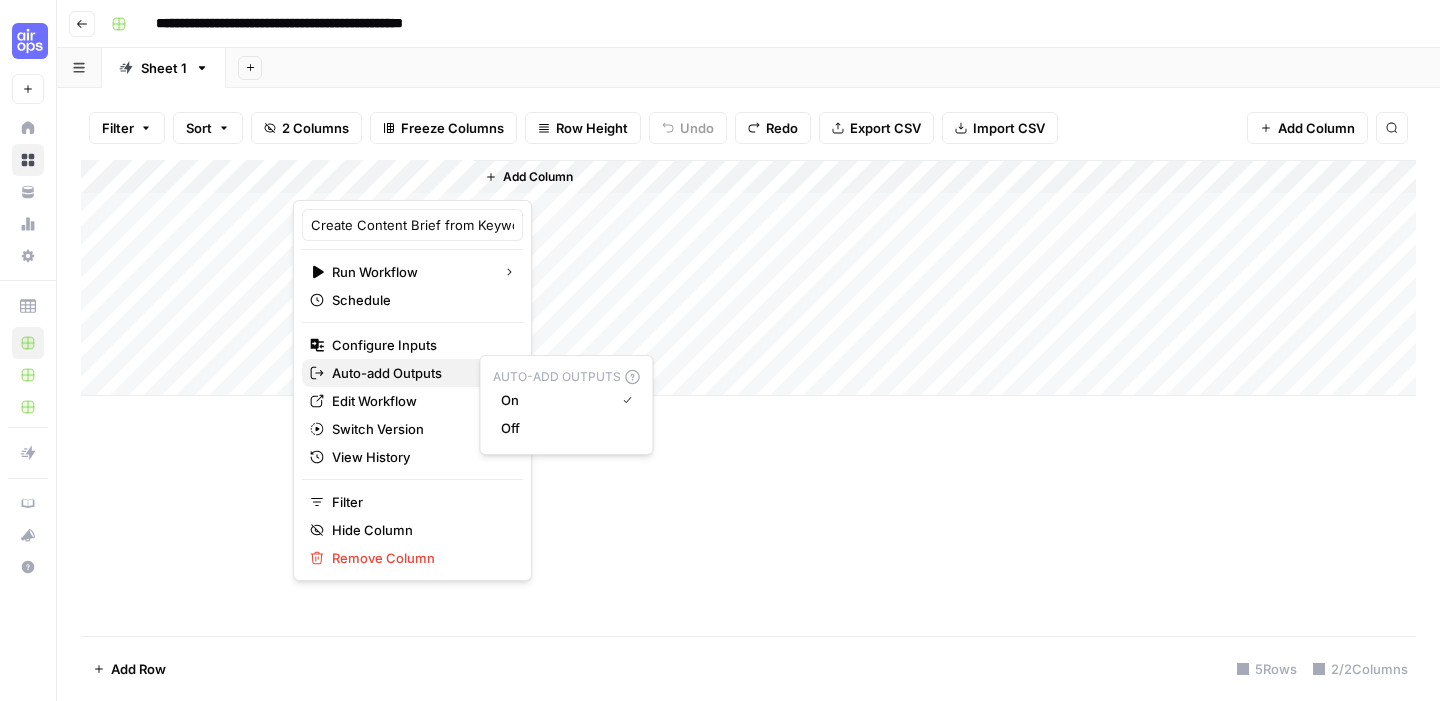 click on "Auto-add Outputs" at bounding box center [409, 373] 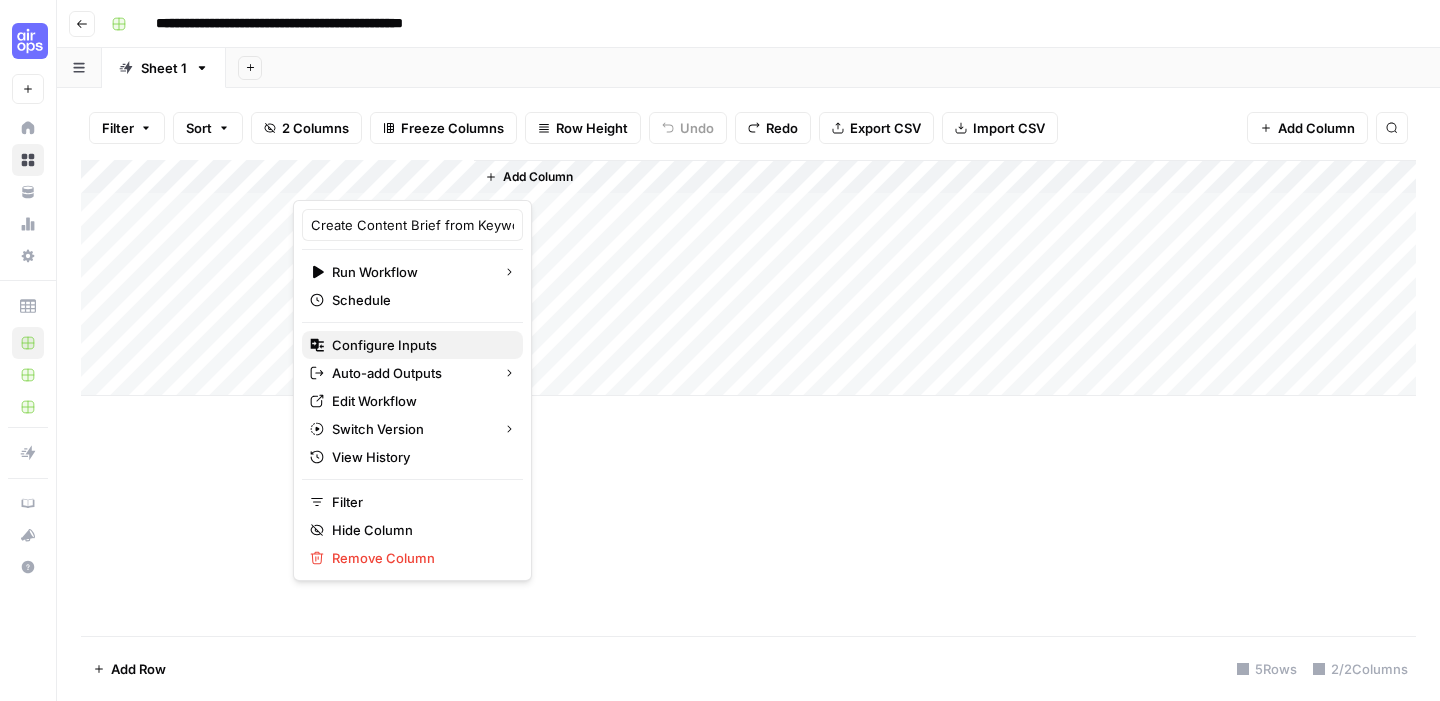 click on "Configure Inputs" at bounding box center (419, 345) 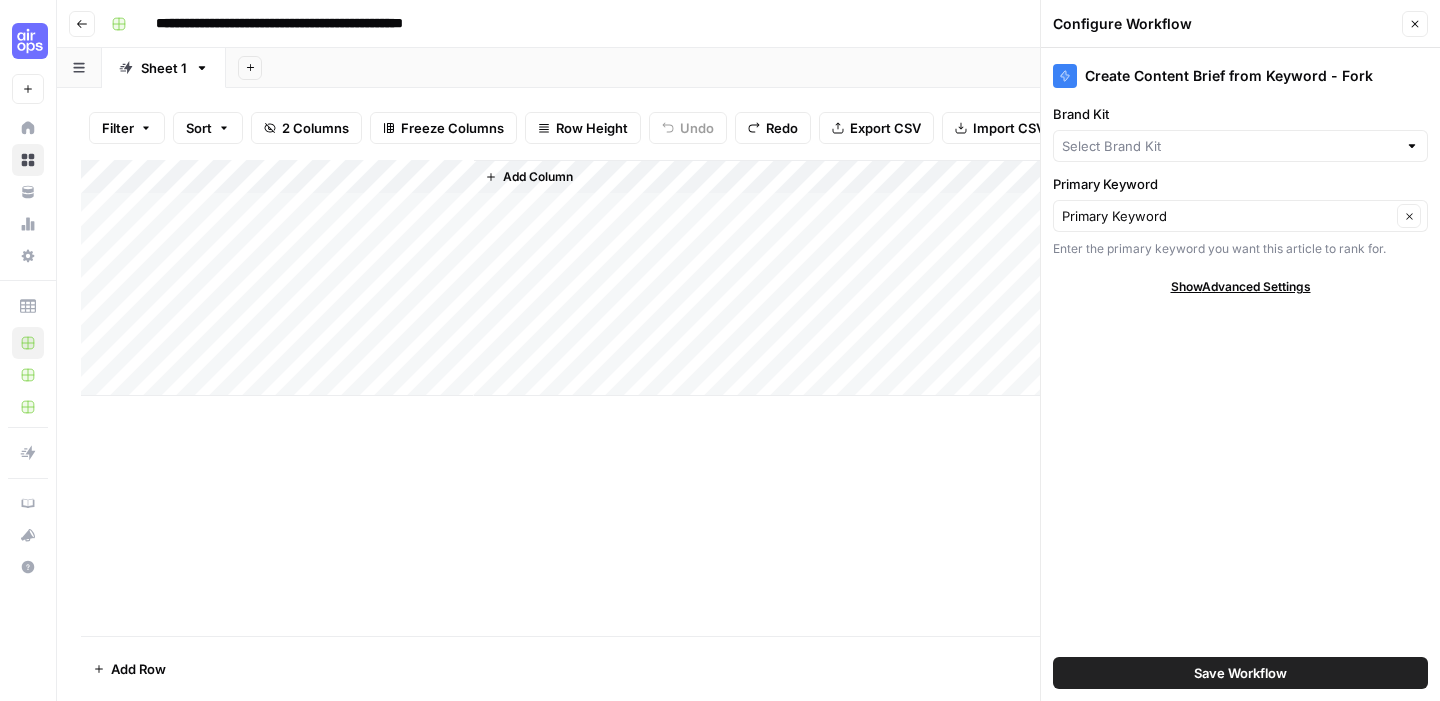 click at bounding box center [1412, 146] 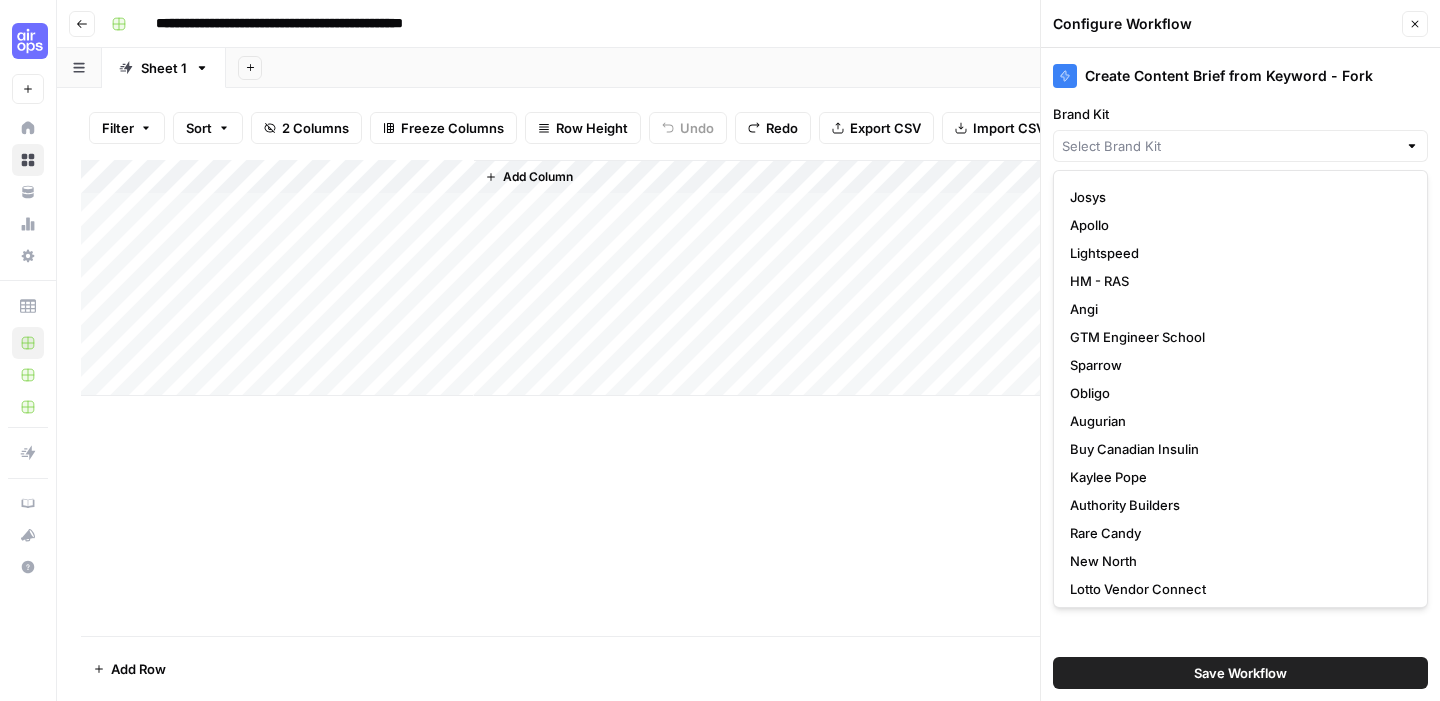 scroll, scrollTop: 588, scrollLeft: 0, axis: vertical 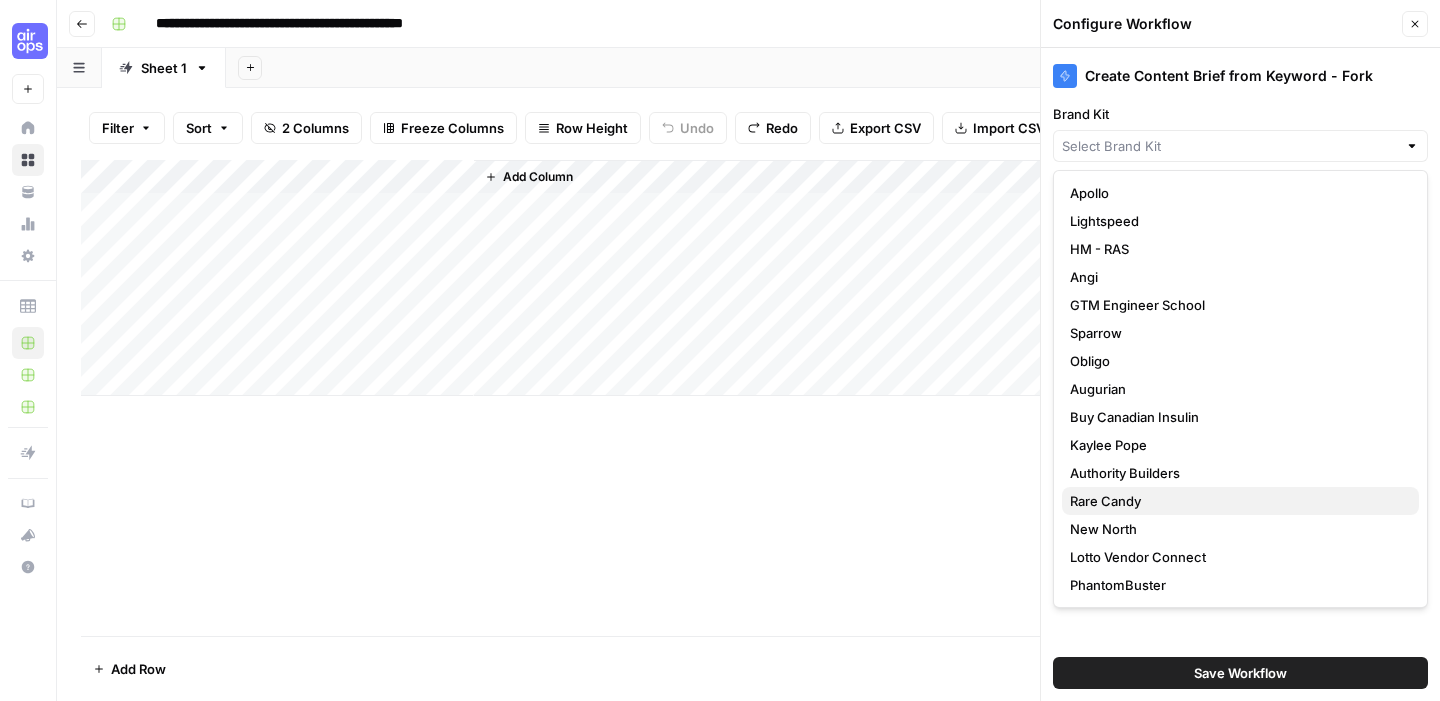 click on "Rare Candy" at bounding box center [1236, 501] 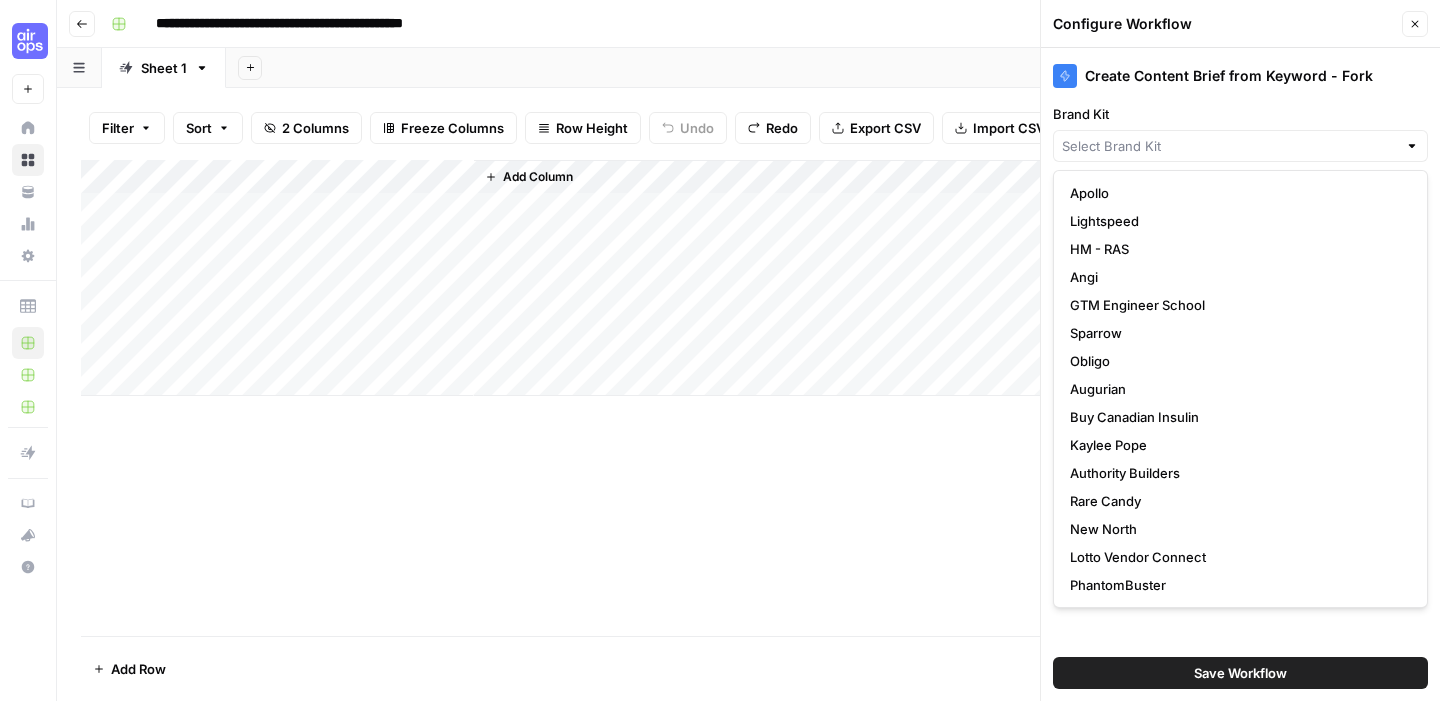 type on "Rare Candy" 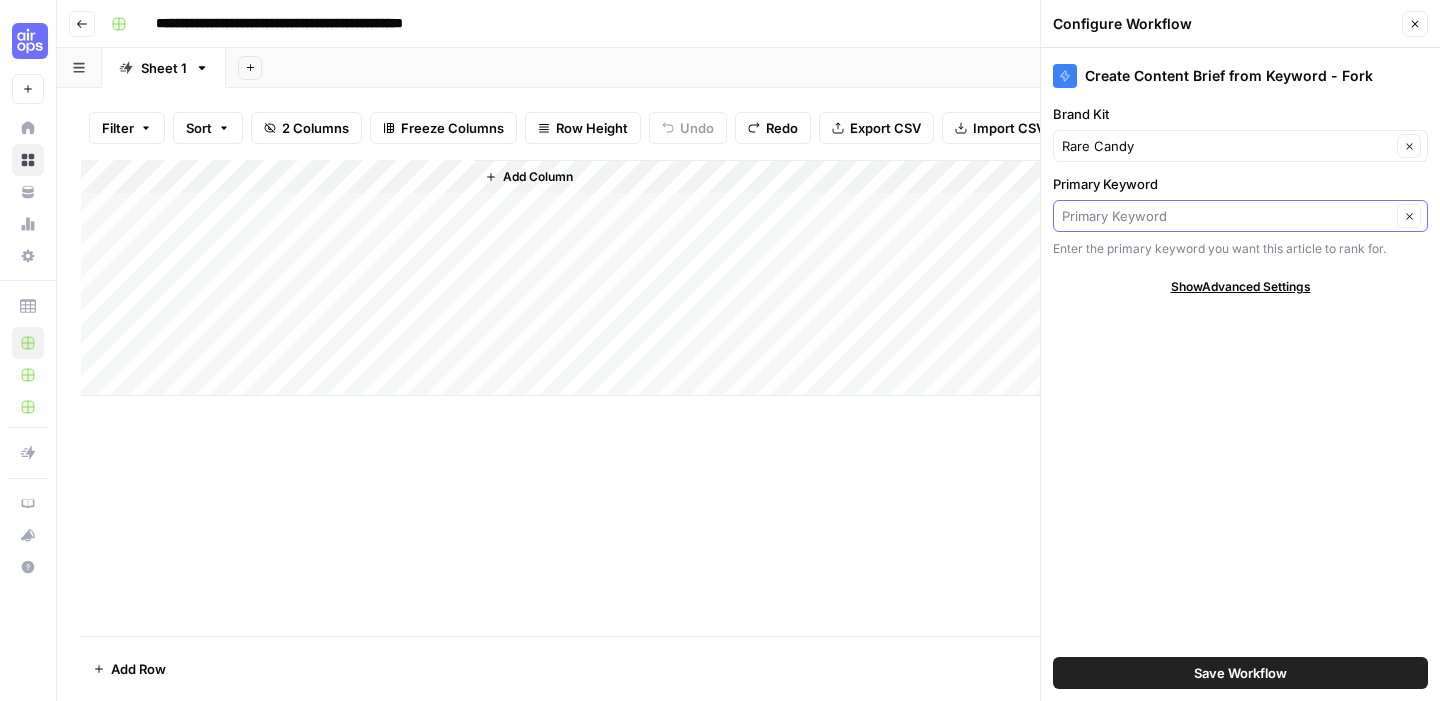 click on "Primary Keyword" at bounding box center [1226, 216] 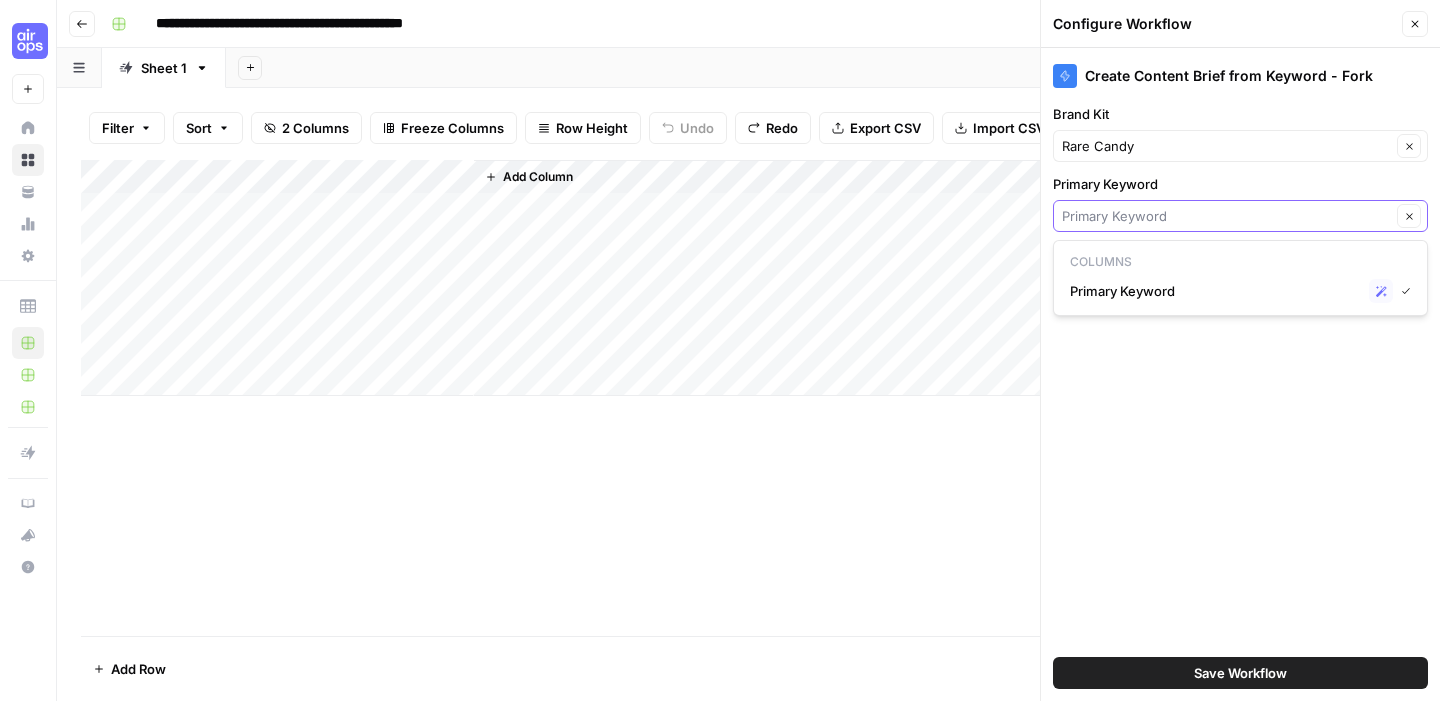click on "Primary Keyword" at bounding box center [1226, 216] 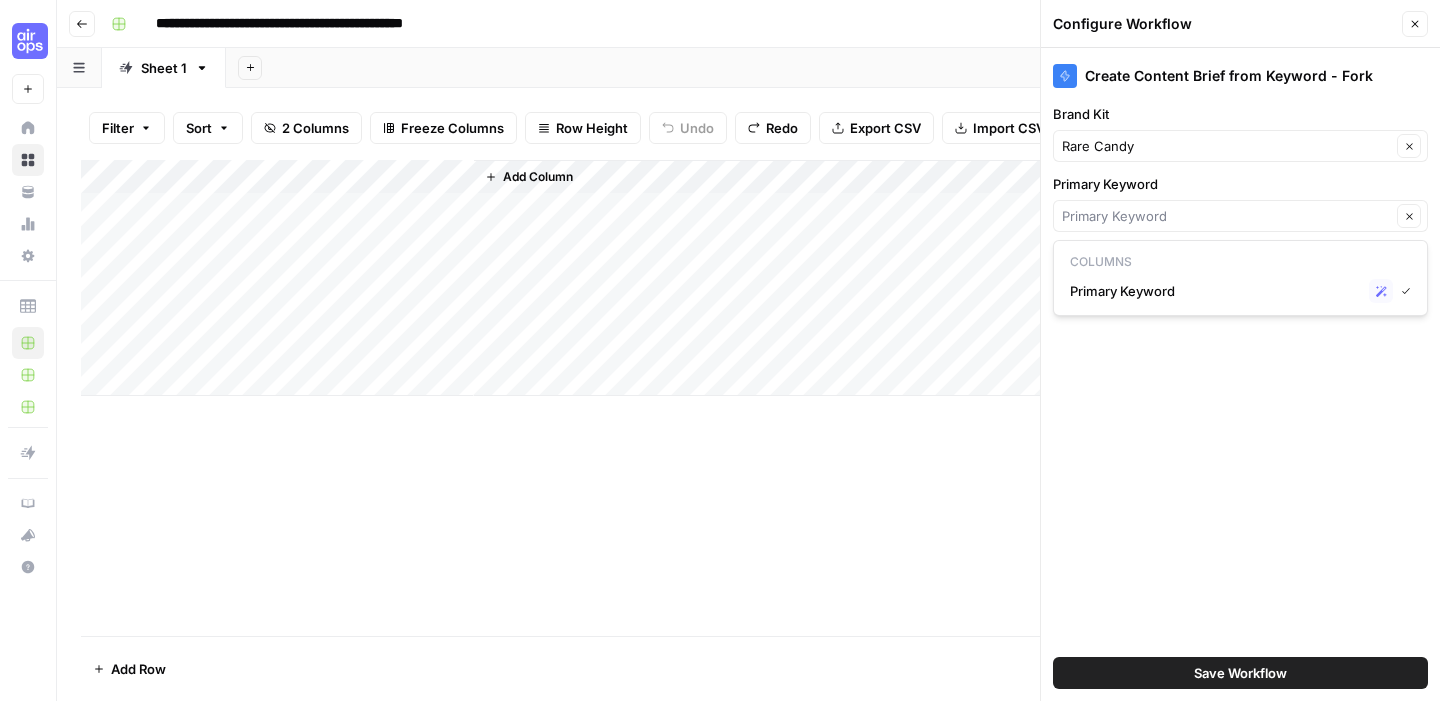 type on "Primary Keyword" 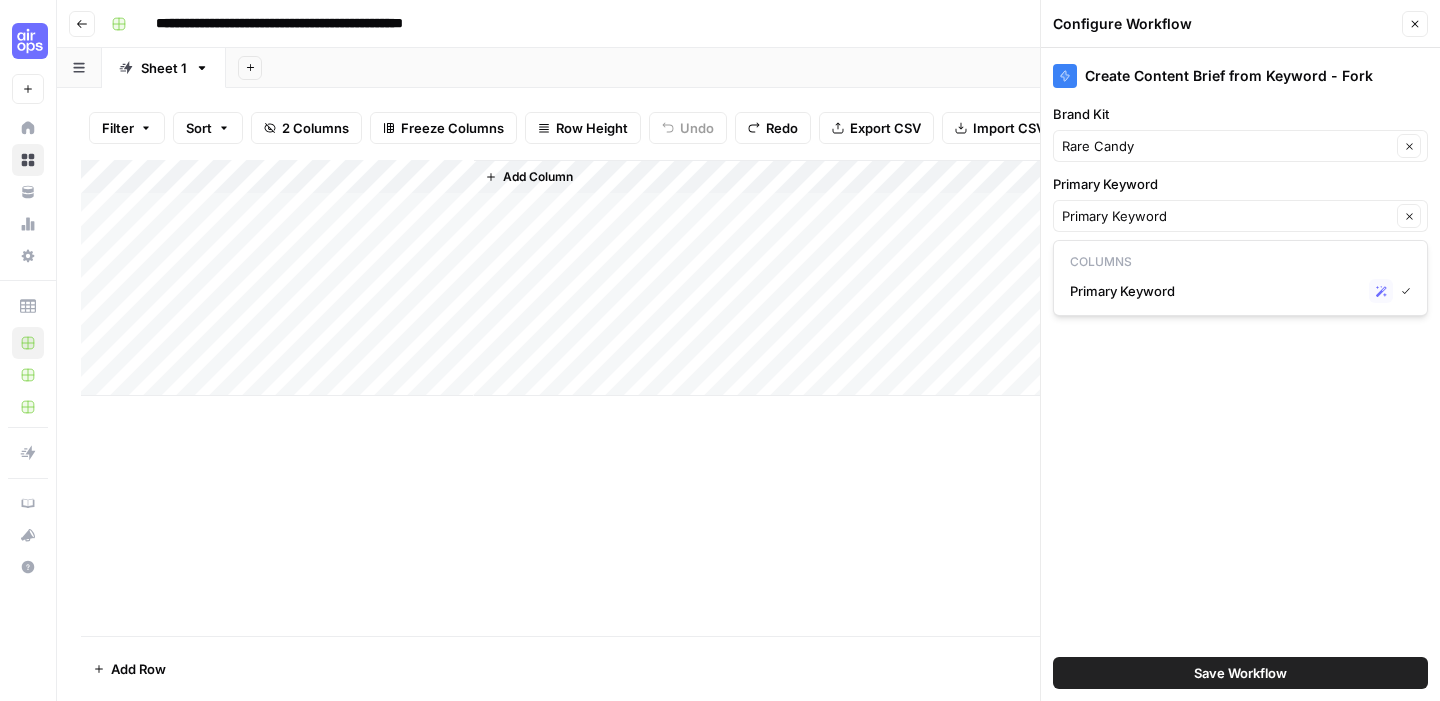 click on "Create Content Brief from Keyword - Fork Brand Kit Rare Candy Clear Primary Keyword Primary Keyword Clear Enter the primary keyword you want this article to rank for. Show  Advanced Settings Save Workflow" at bounding box center (1240, 374) 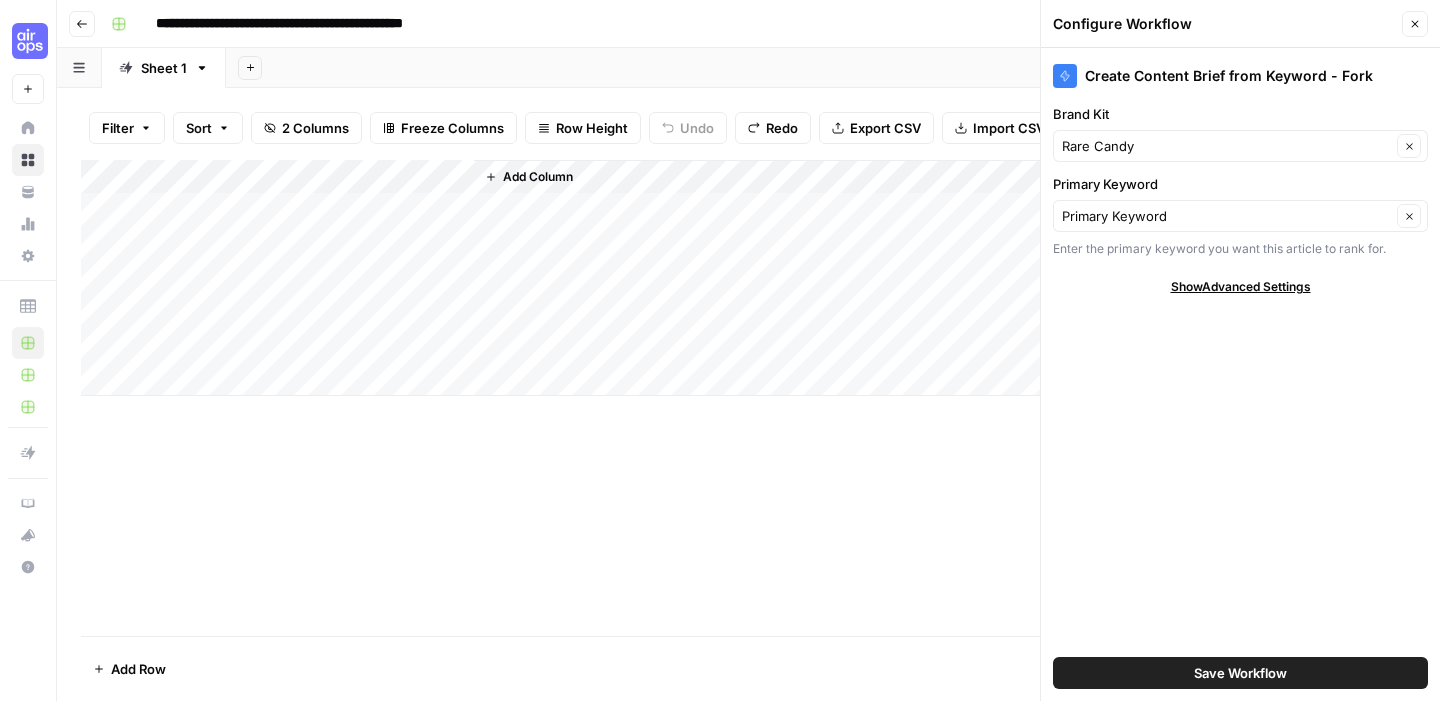click on "Save Workflow" at bounding box center (1240, 673) 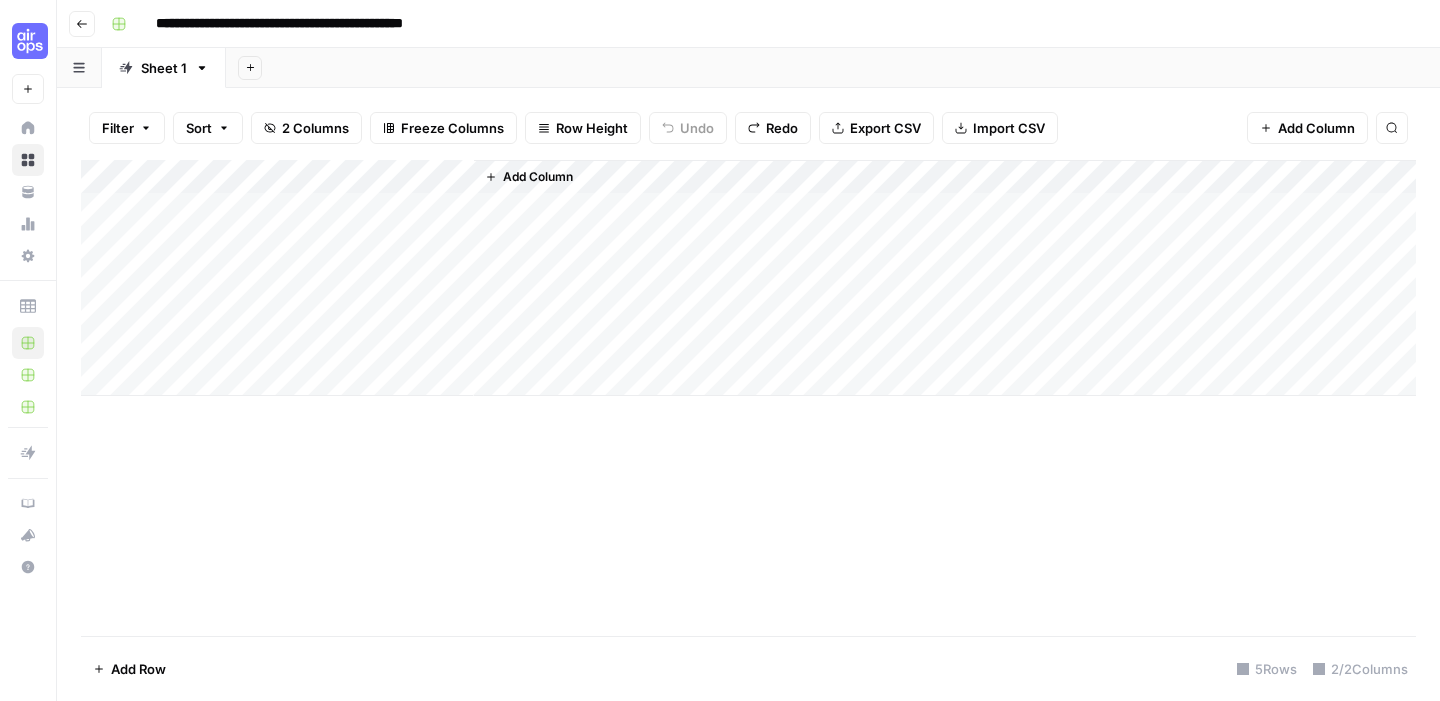 click on "Add Column" at bounding box center (748, 278) 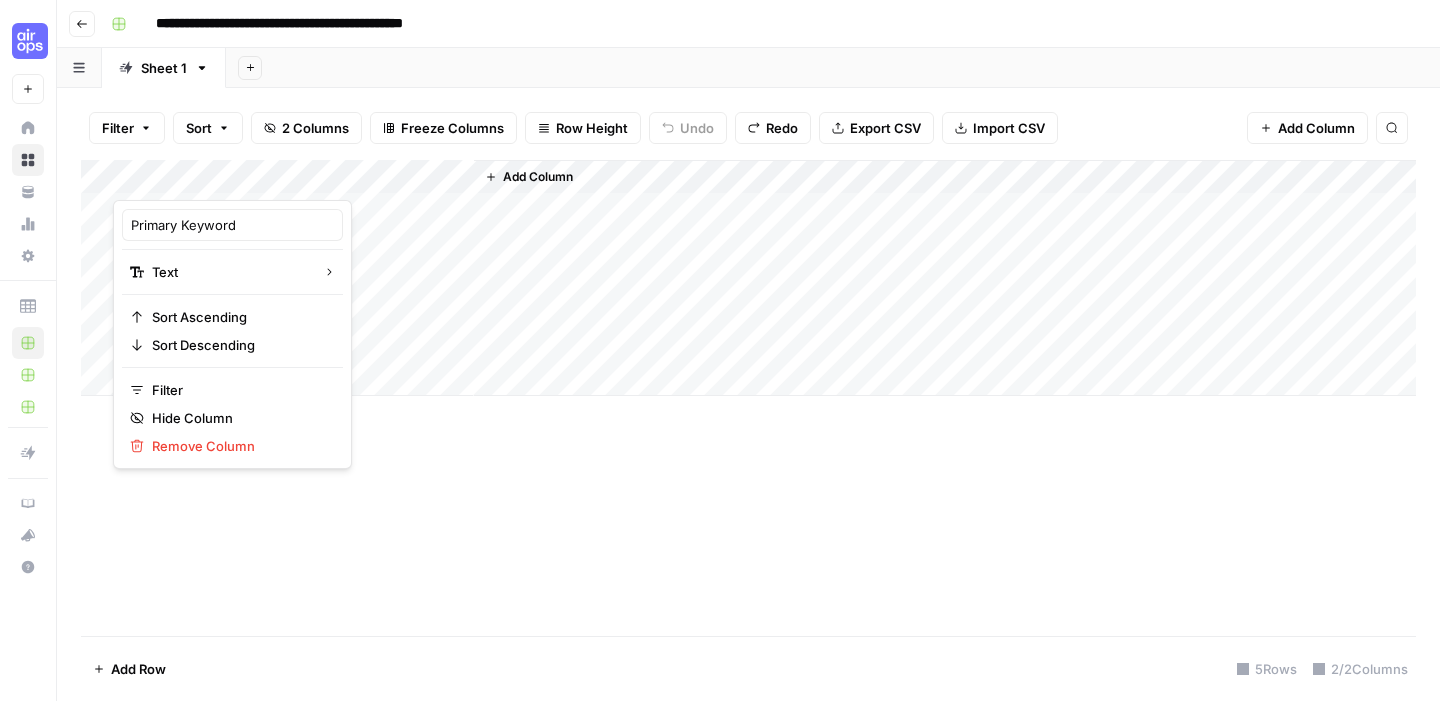 click on "Add Column" at bounding box center [748, 398] 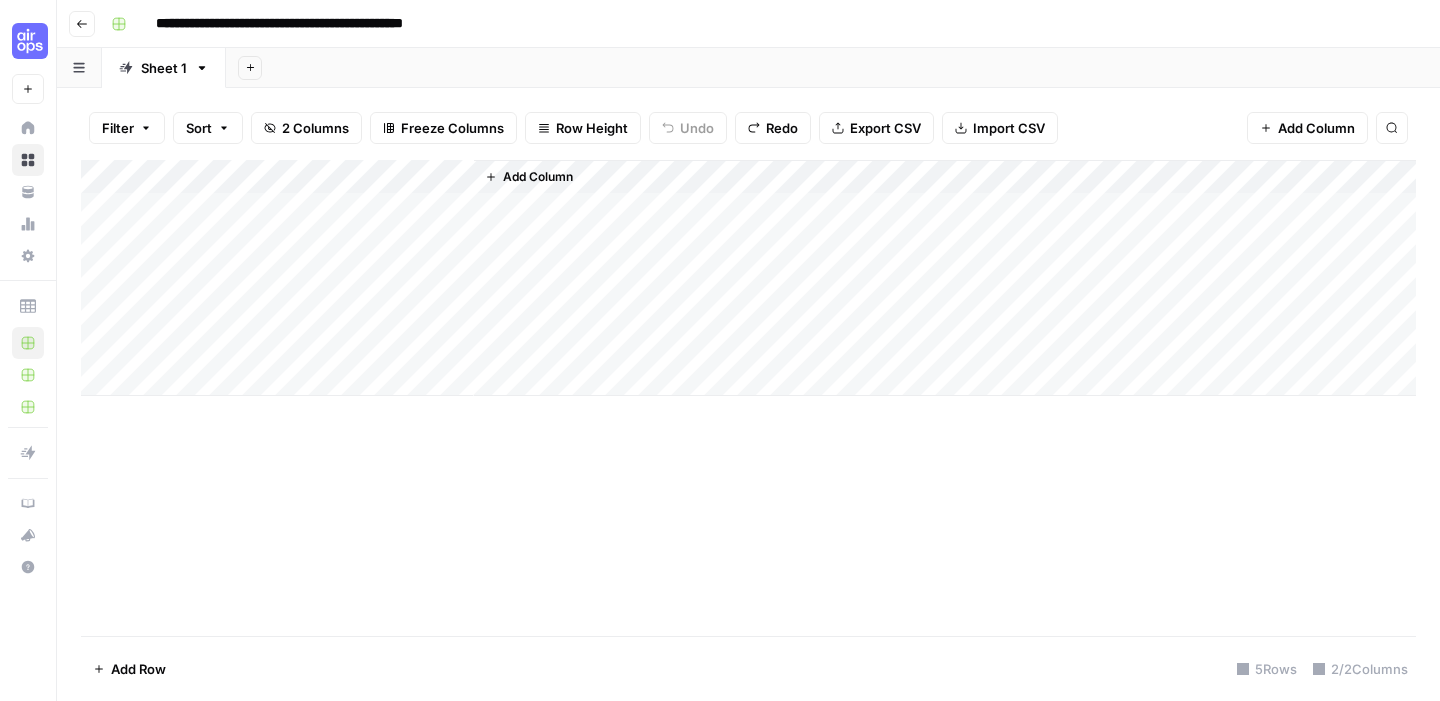 click on "Add Column" at bounding box center (748, 278) 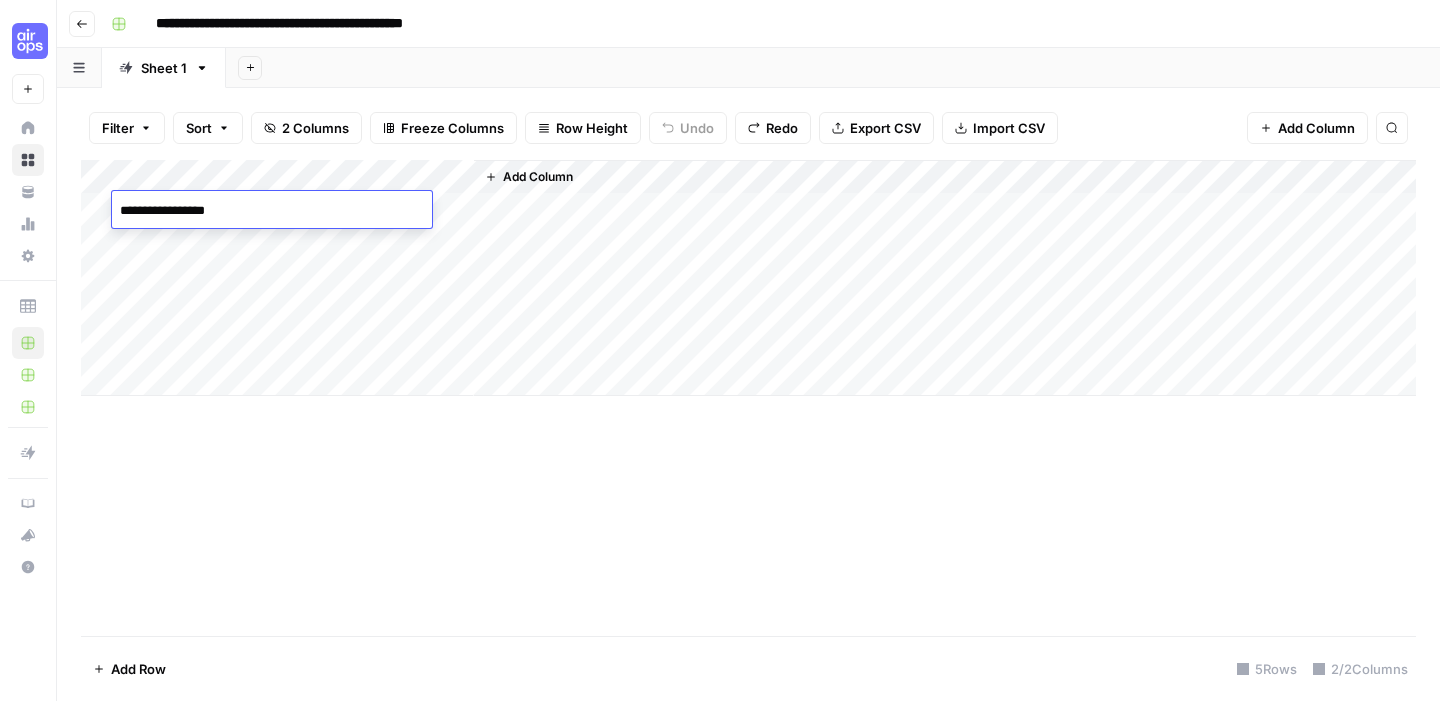 type on "**********" 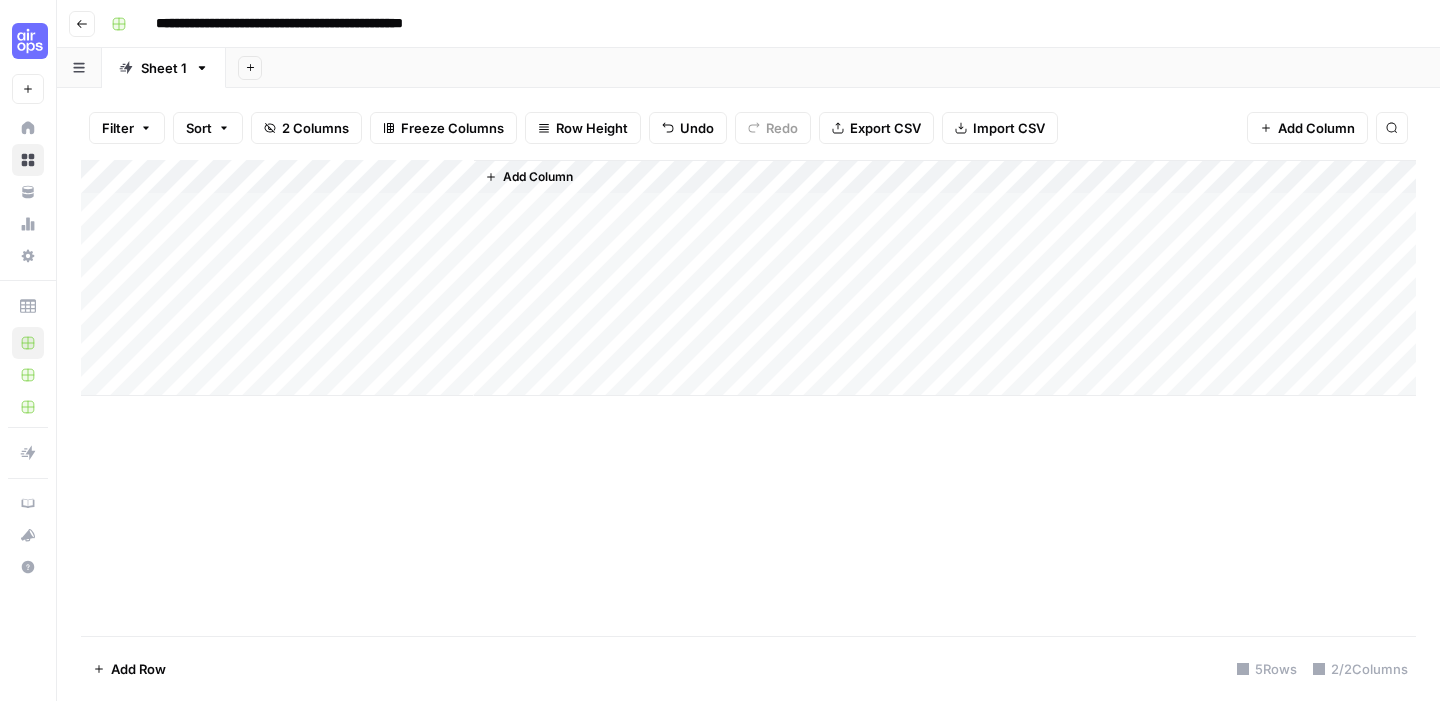click on "Add Column" at bounding box center [748, 398] 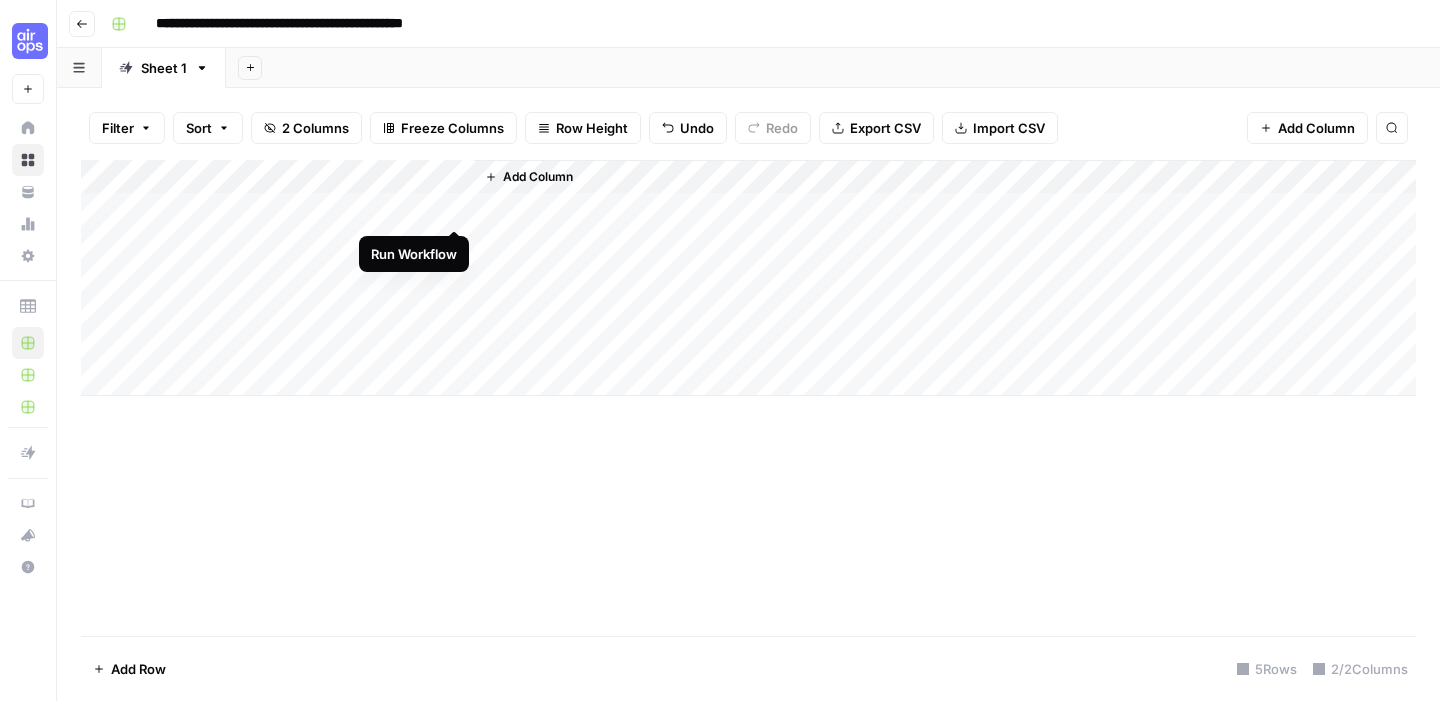 click on "Add Column" at bounding box center [748, 278] 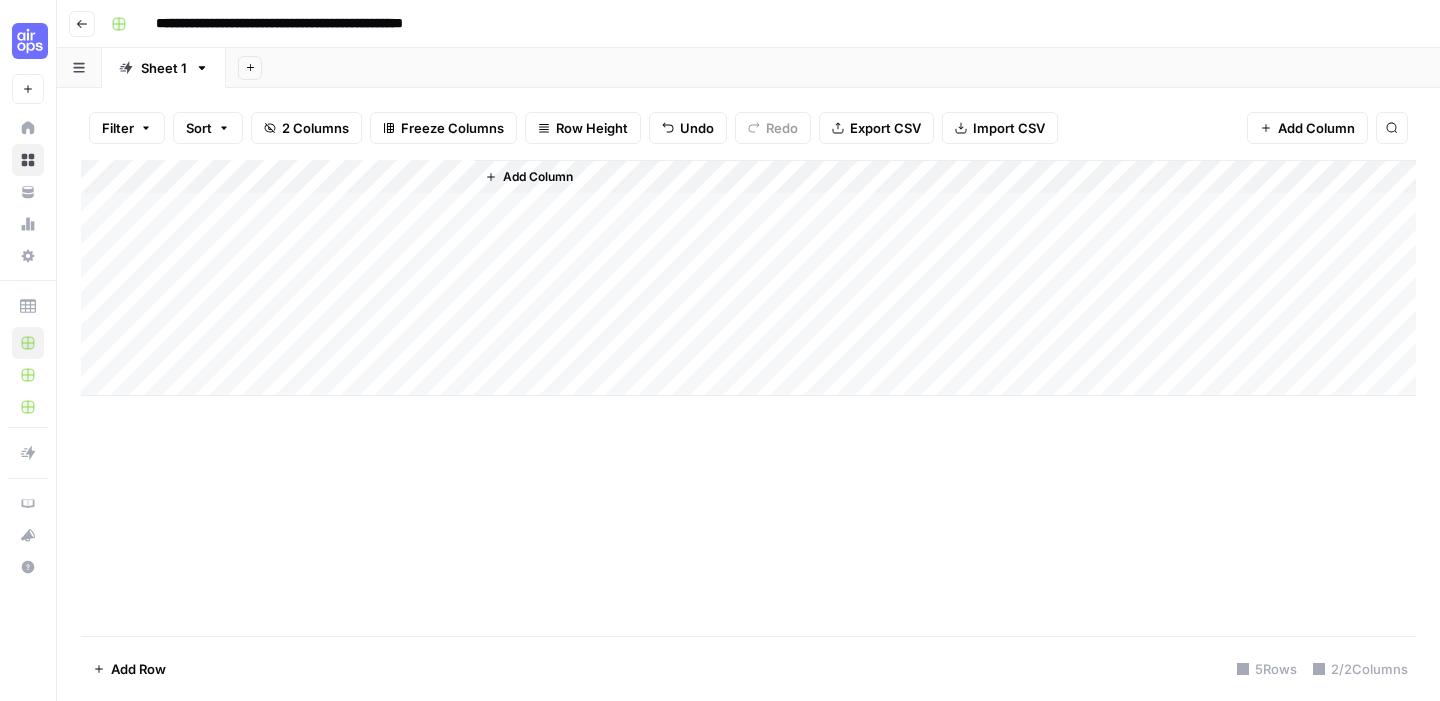 click on "Add Column" at bounding box center [538, 177] 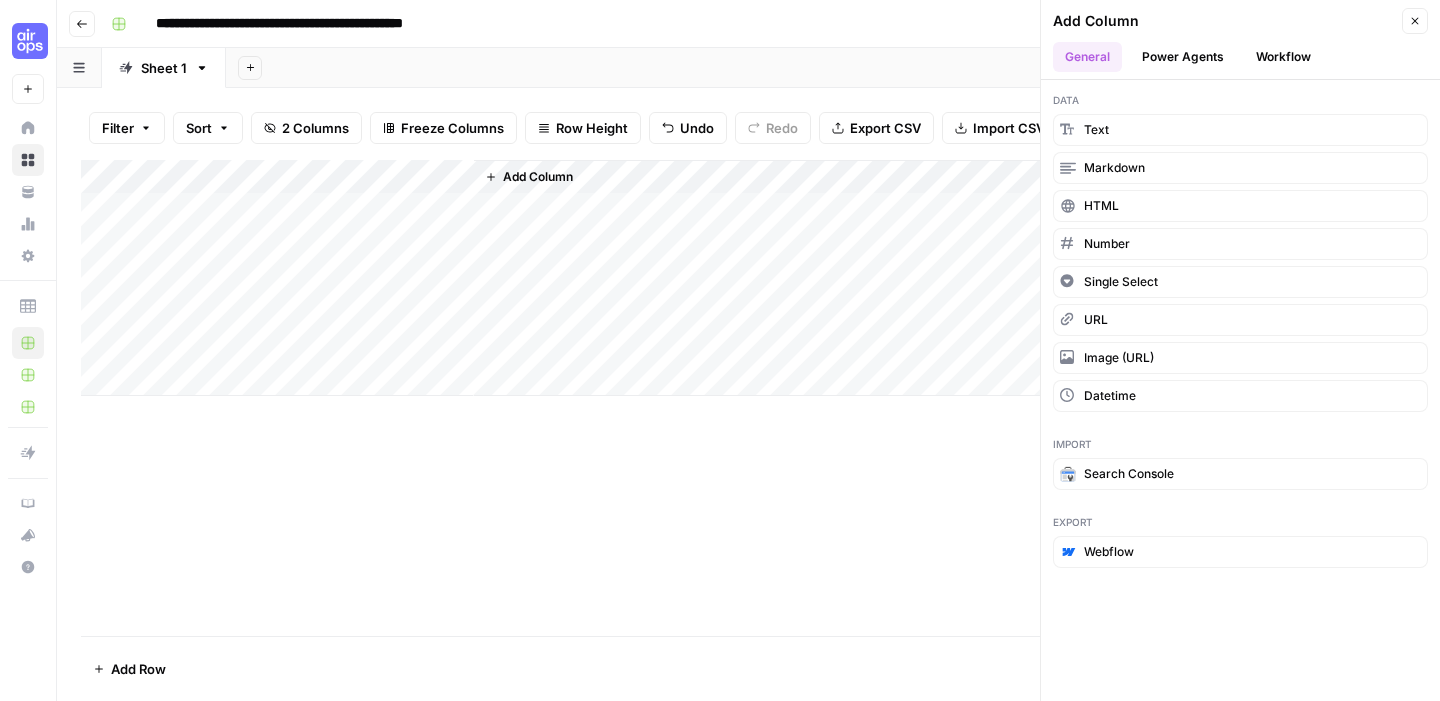 click on "Workflow" at bounding box center [1283, 57] 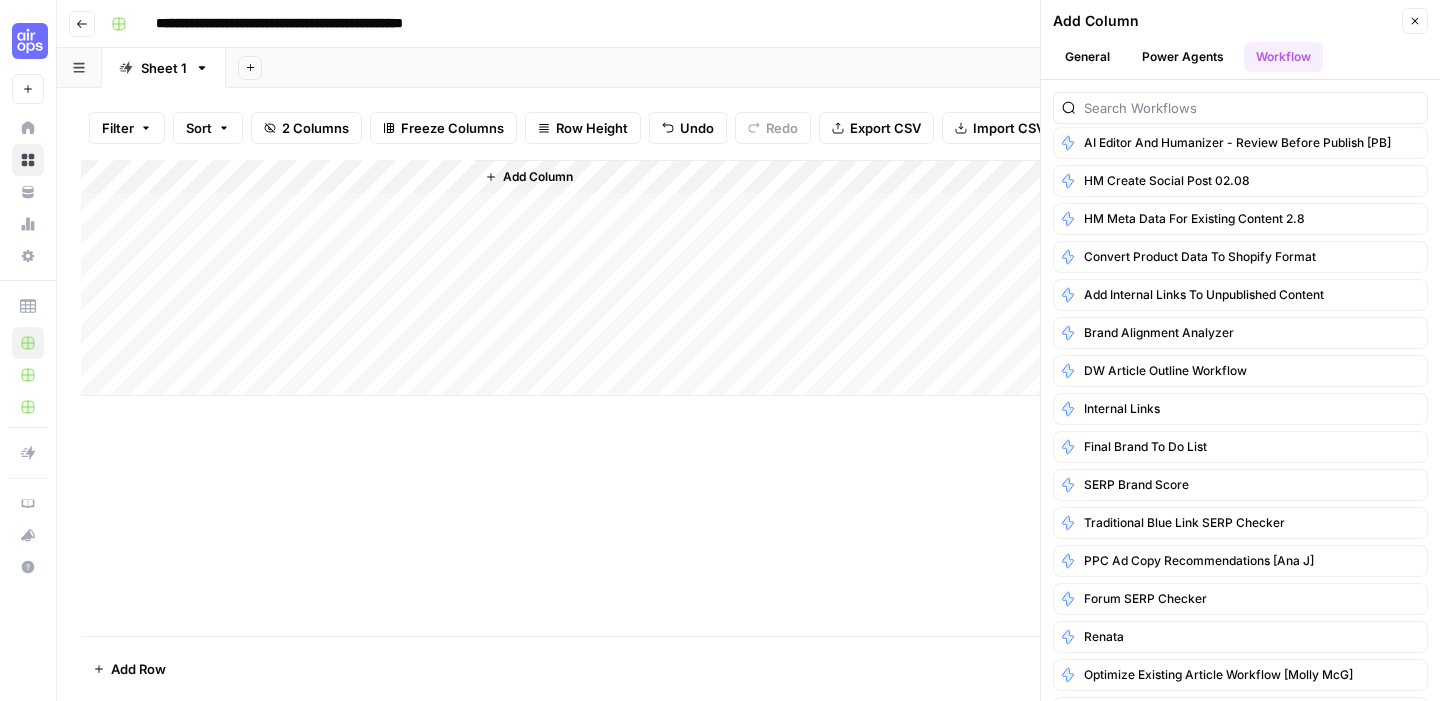 scroll, scrollTop: 0, scrollLeft: 0, axis: both 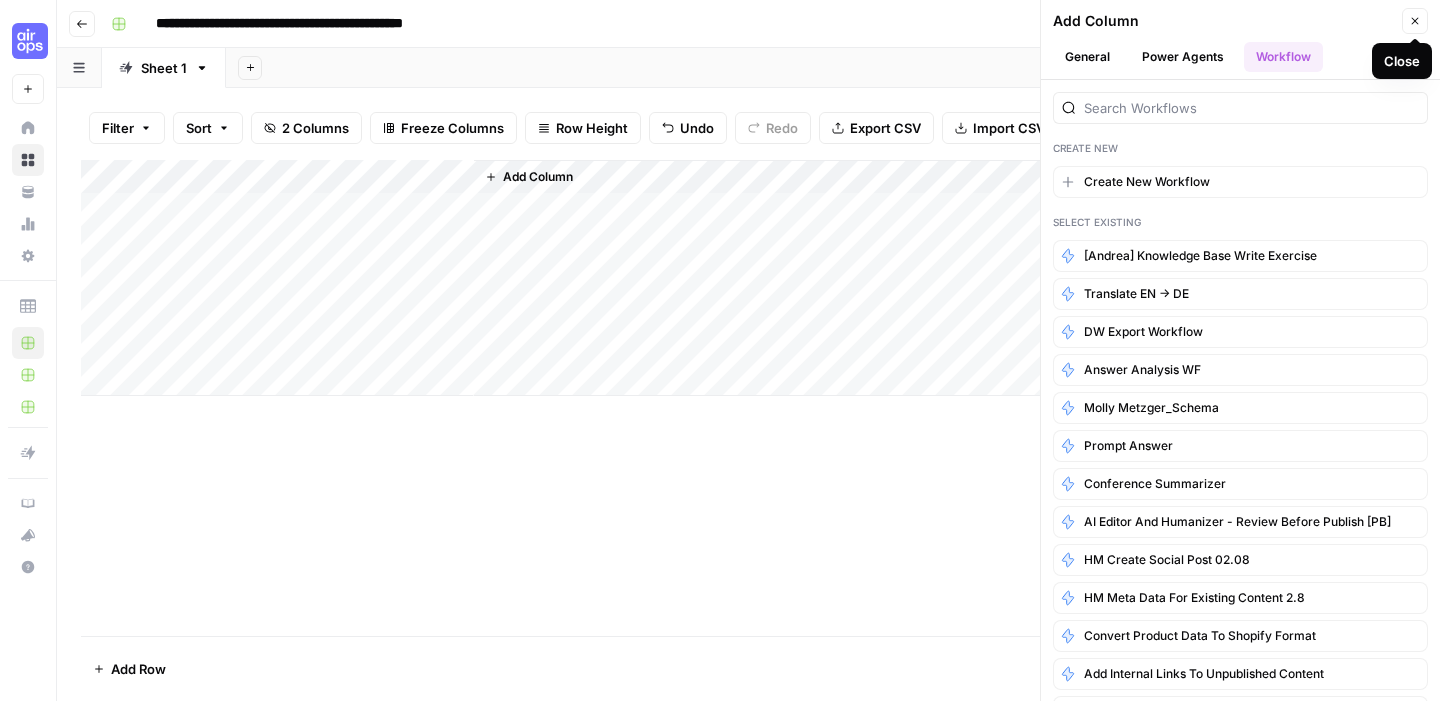 click 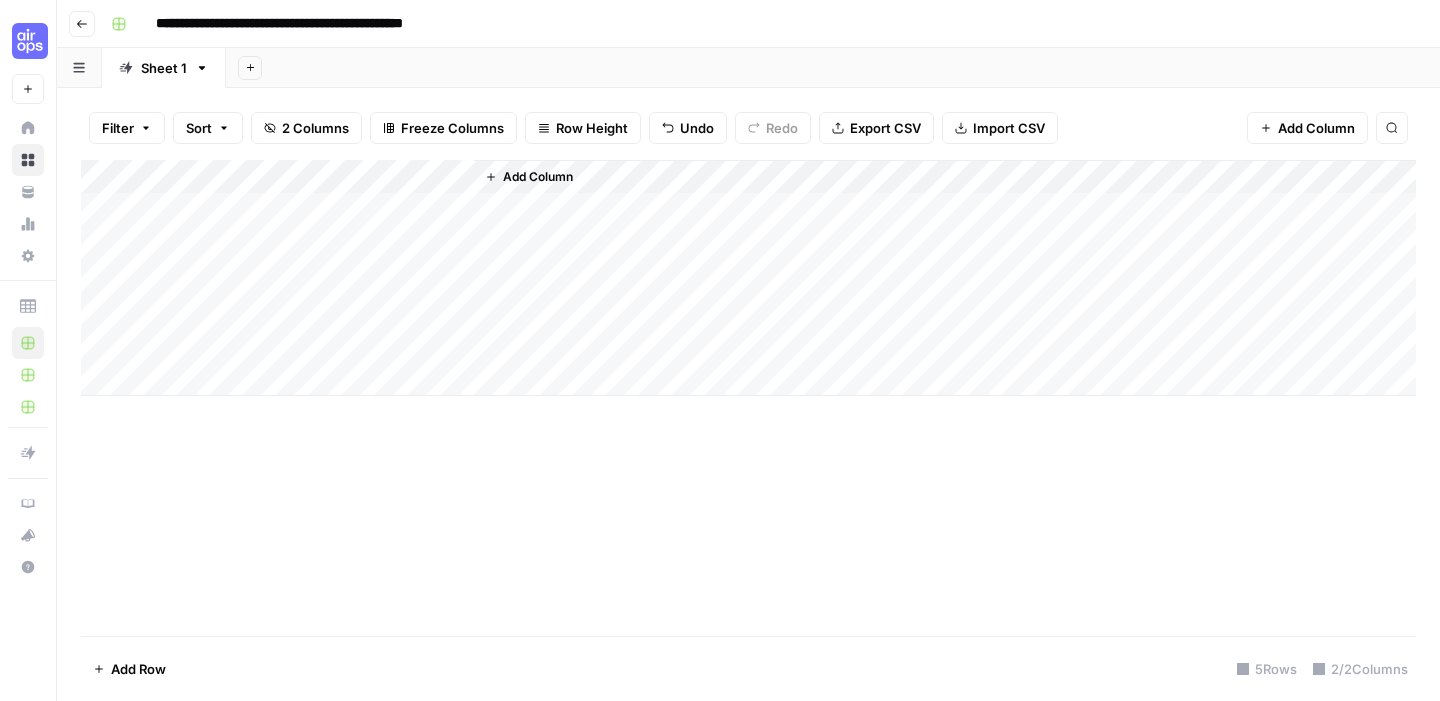 click 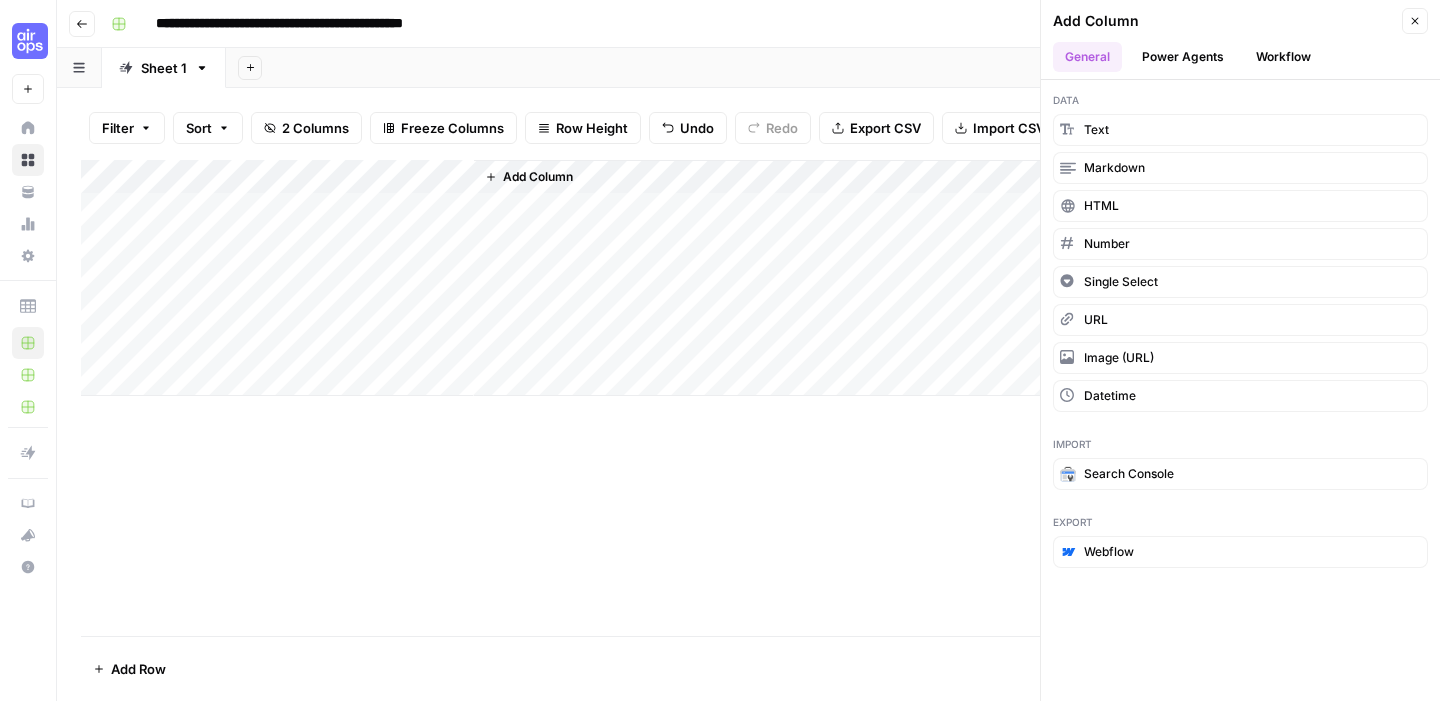 click 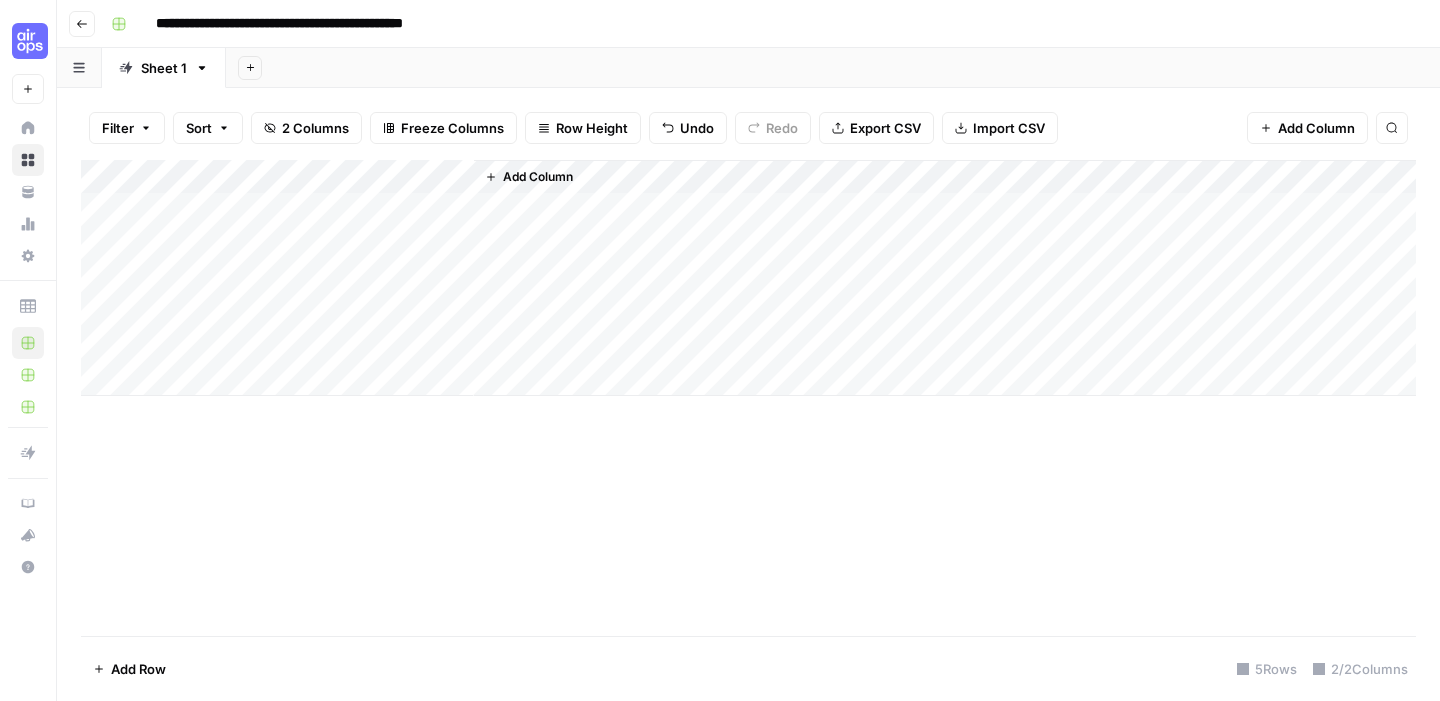 click 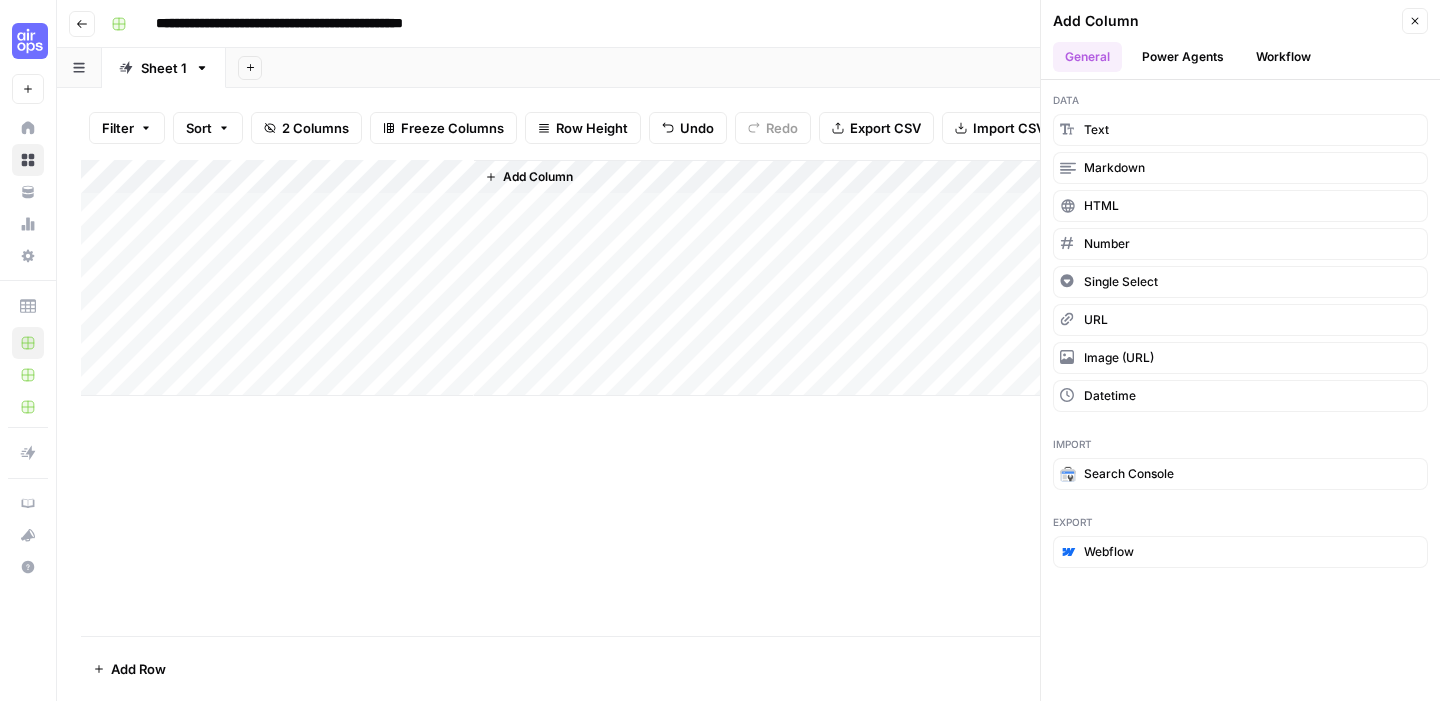 click on "Close" at bounding box center (1415, 21) 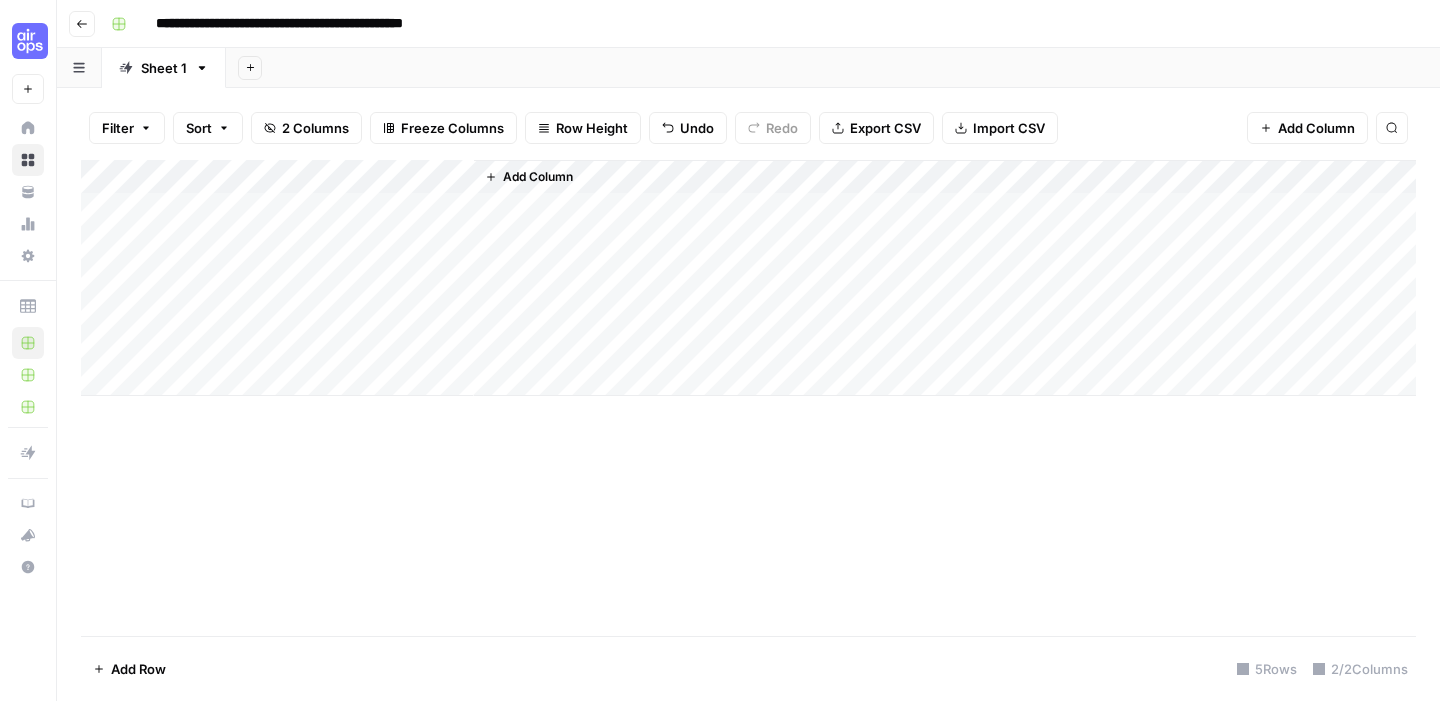 click on "Add Column" at bounding box center [1316, 128] 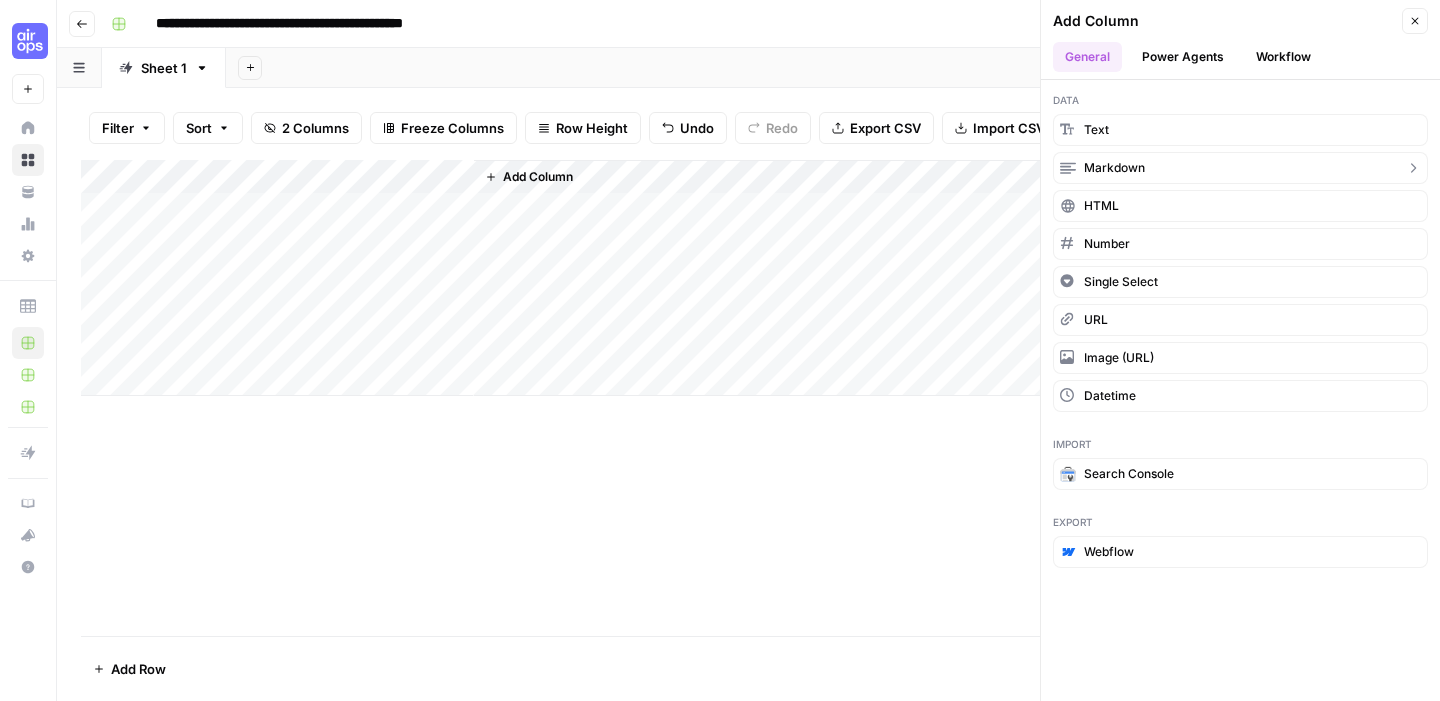 click on "markdown" at bounding box center [1240, 168] 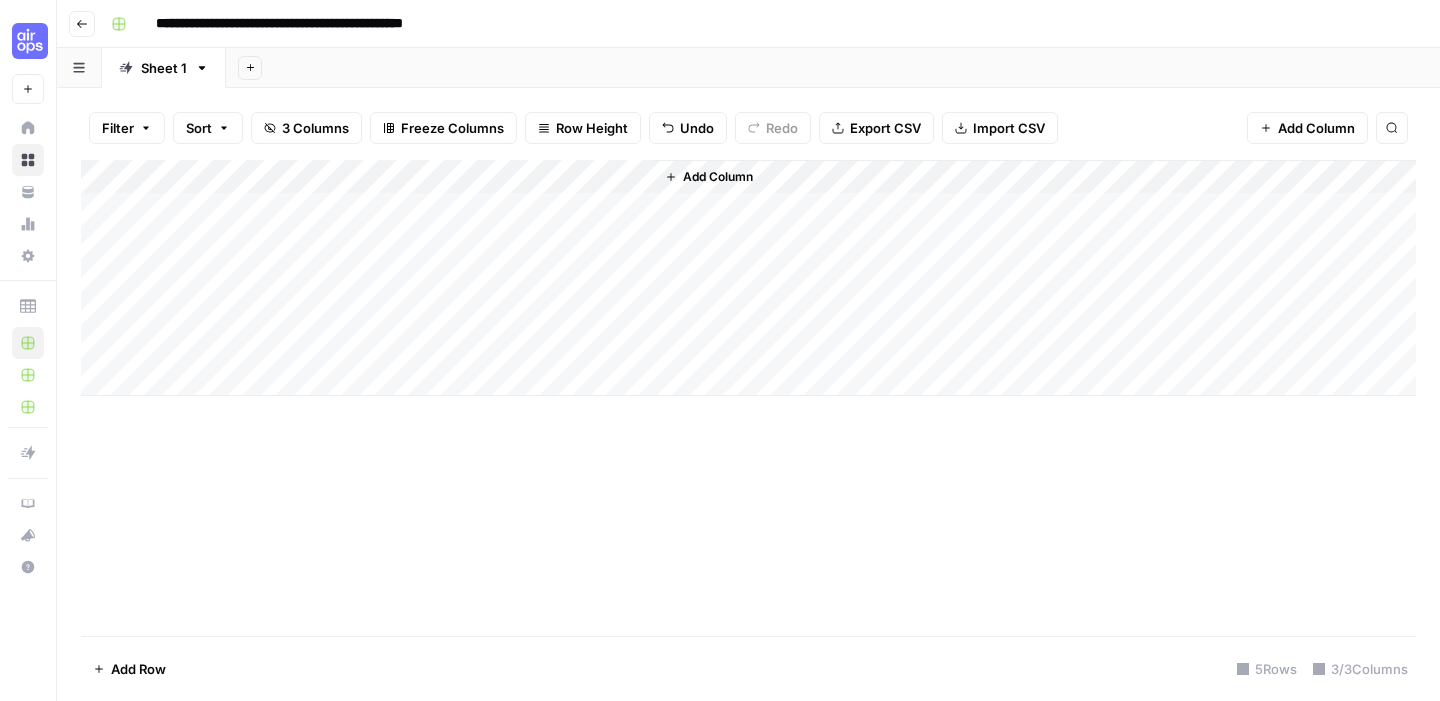 click on "Add Column" at bounding box center [748, 278] 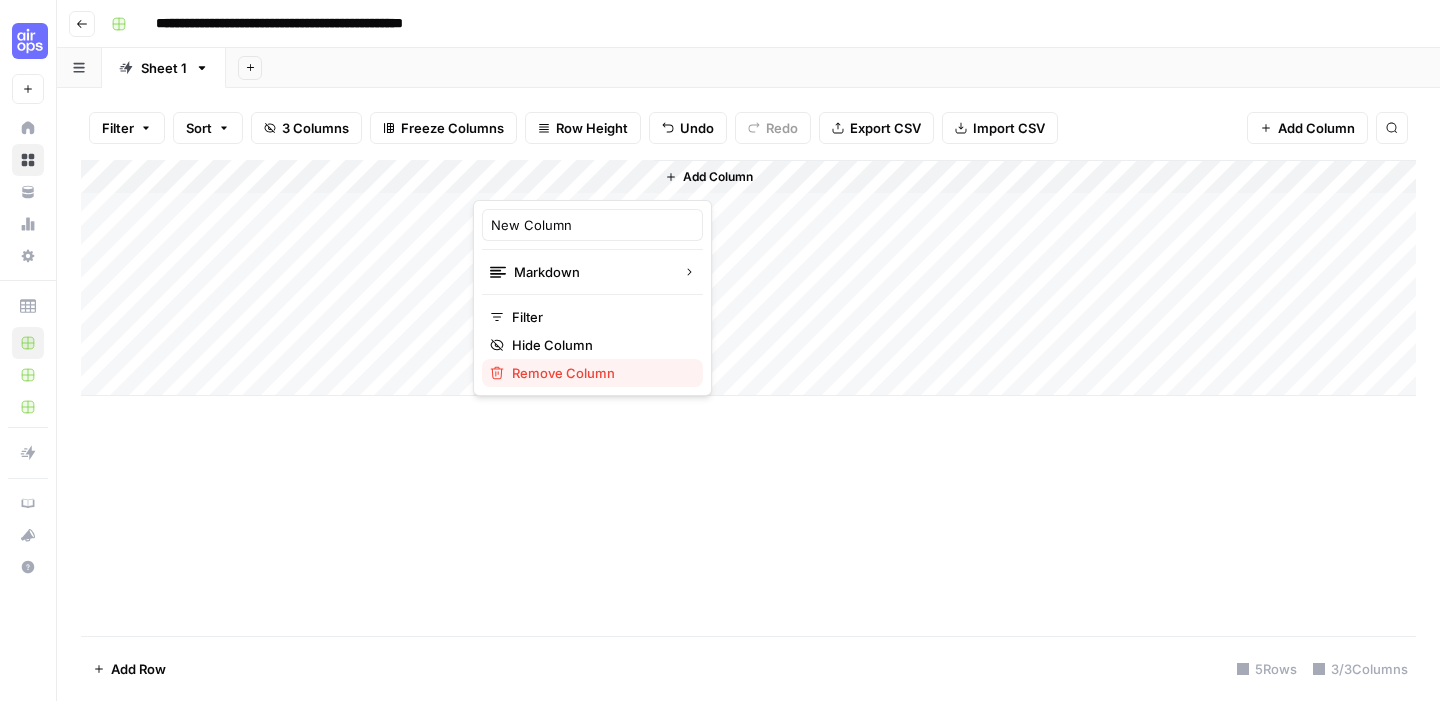 click on "Remove Column" at bounding box center (599, 373) 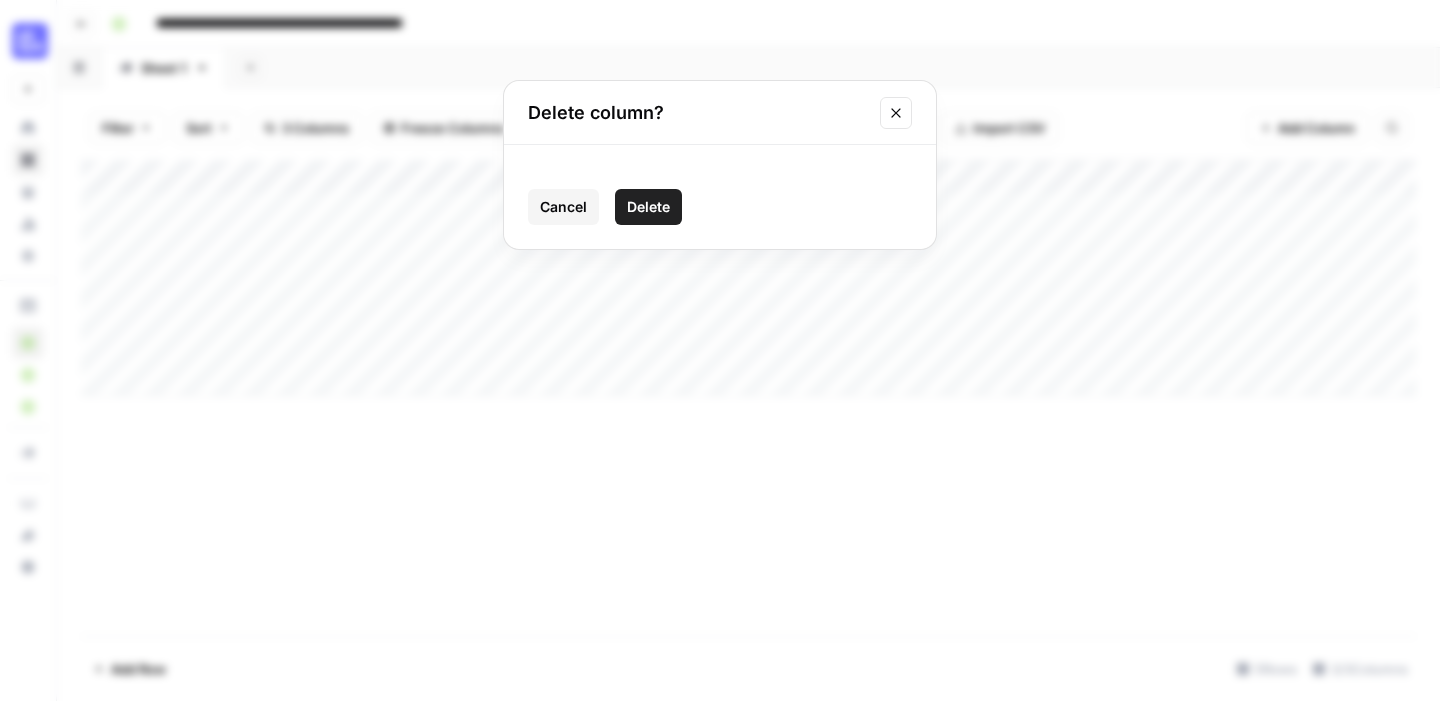 click on "Delete" at bounding box center [648, 207] 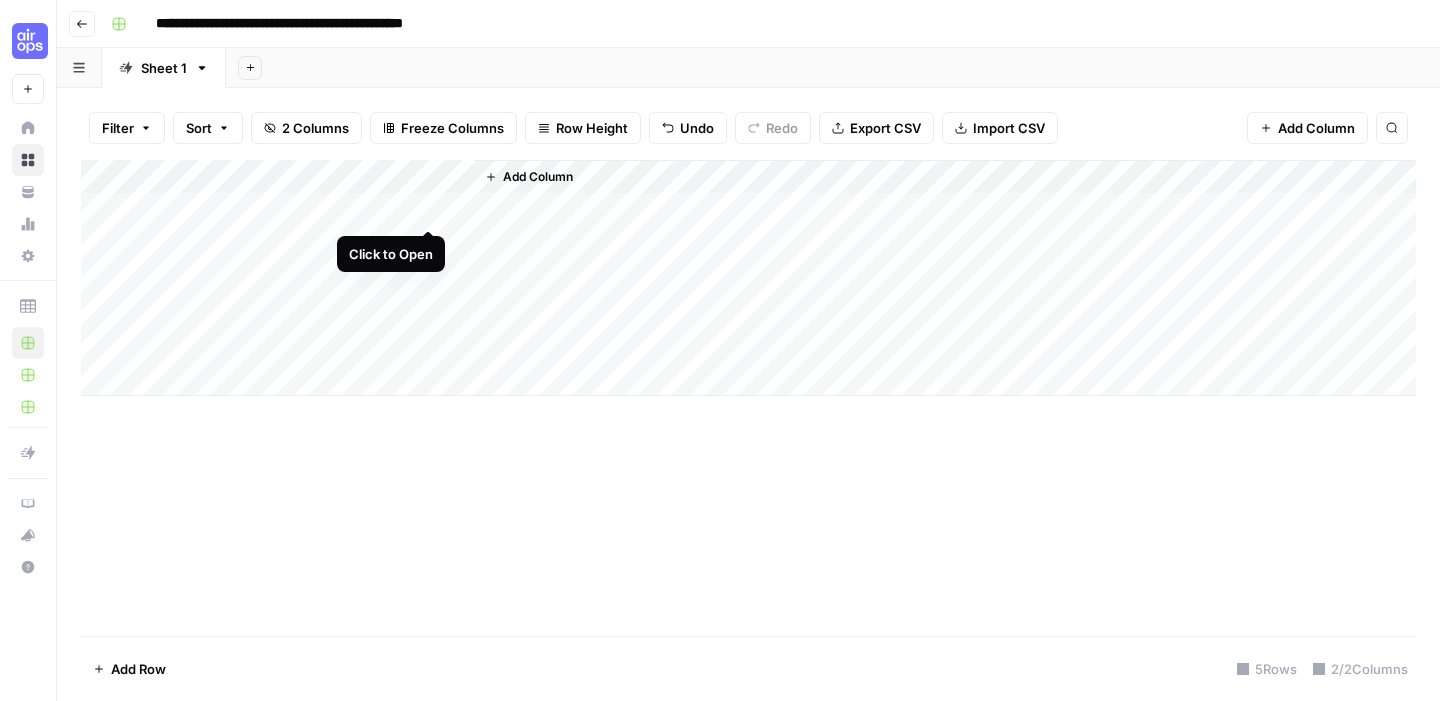 click on "Add Column" at bounding box center (748, 278) 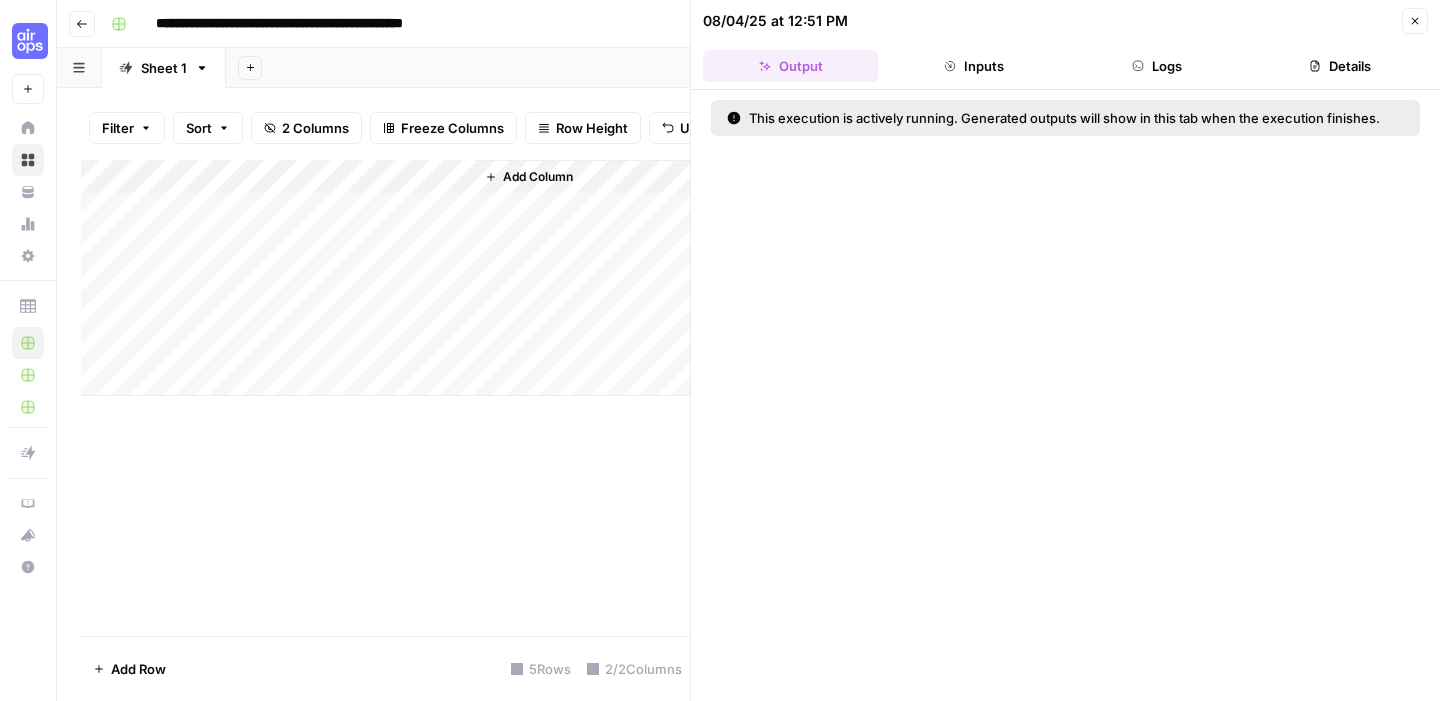 click 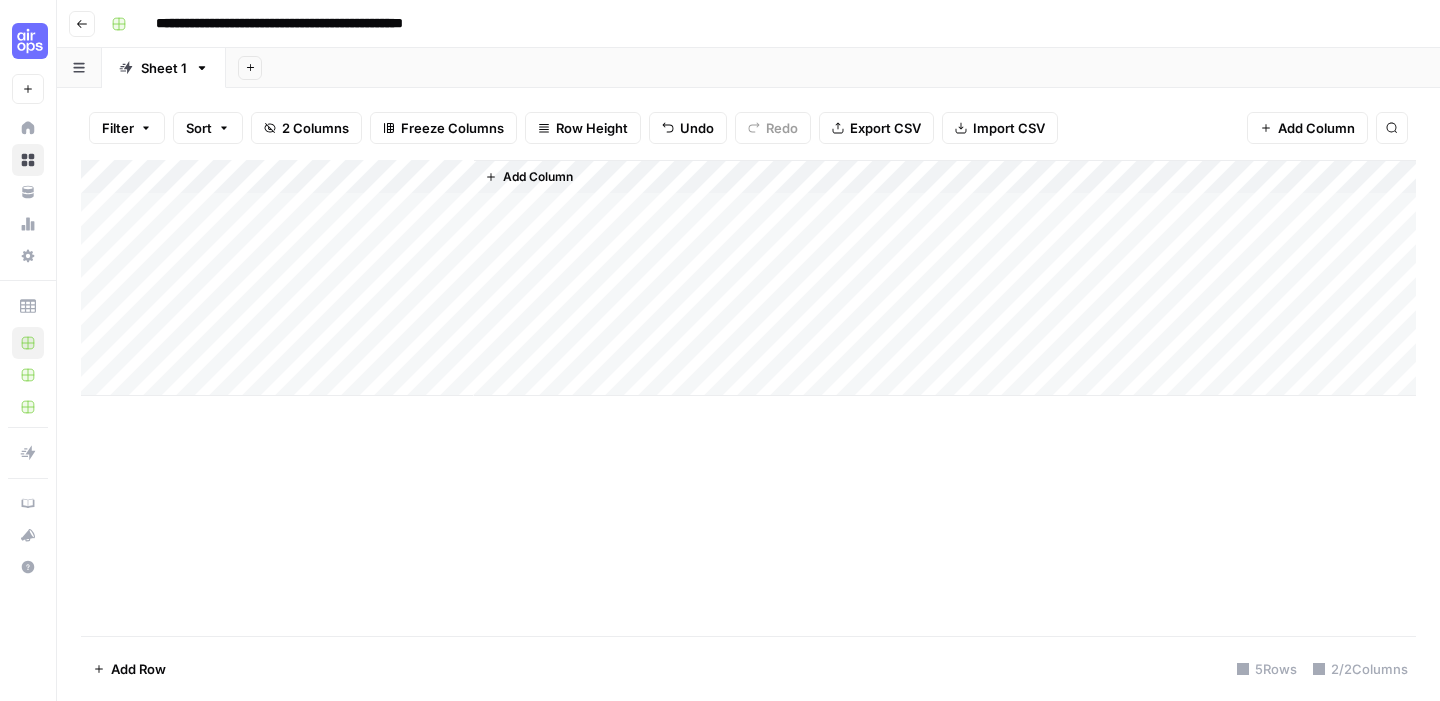 click on "Add Column" at bounding box center (748, 278) 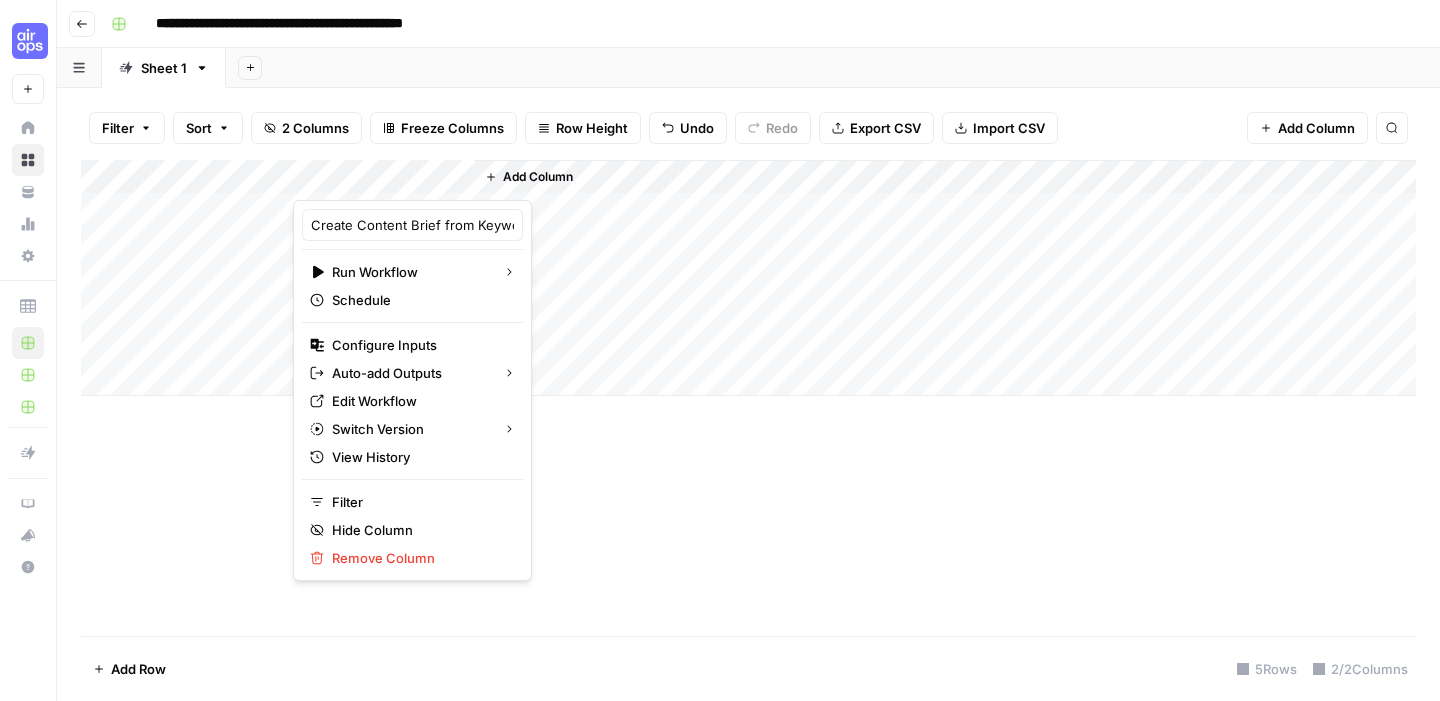 click on "Add Column" at bounding box center [748, 398] 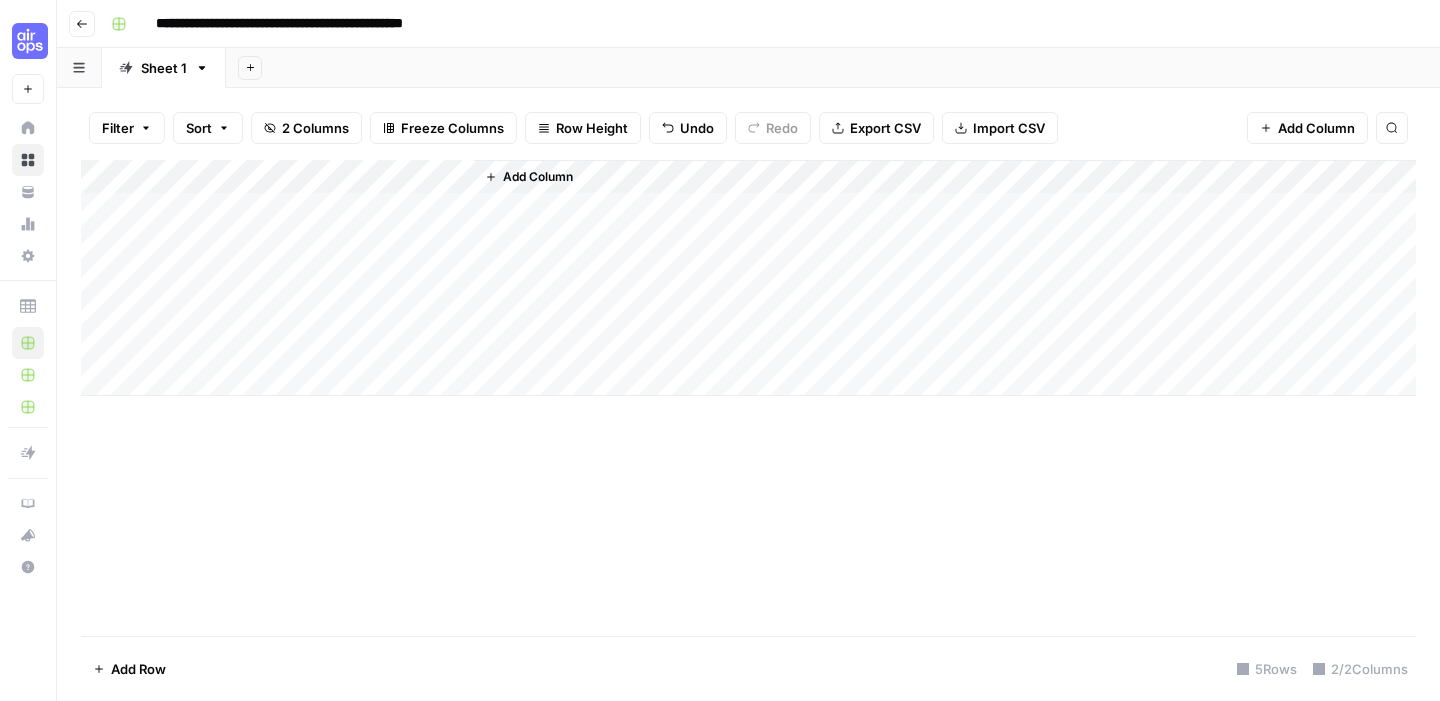 click 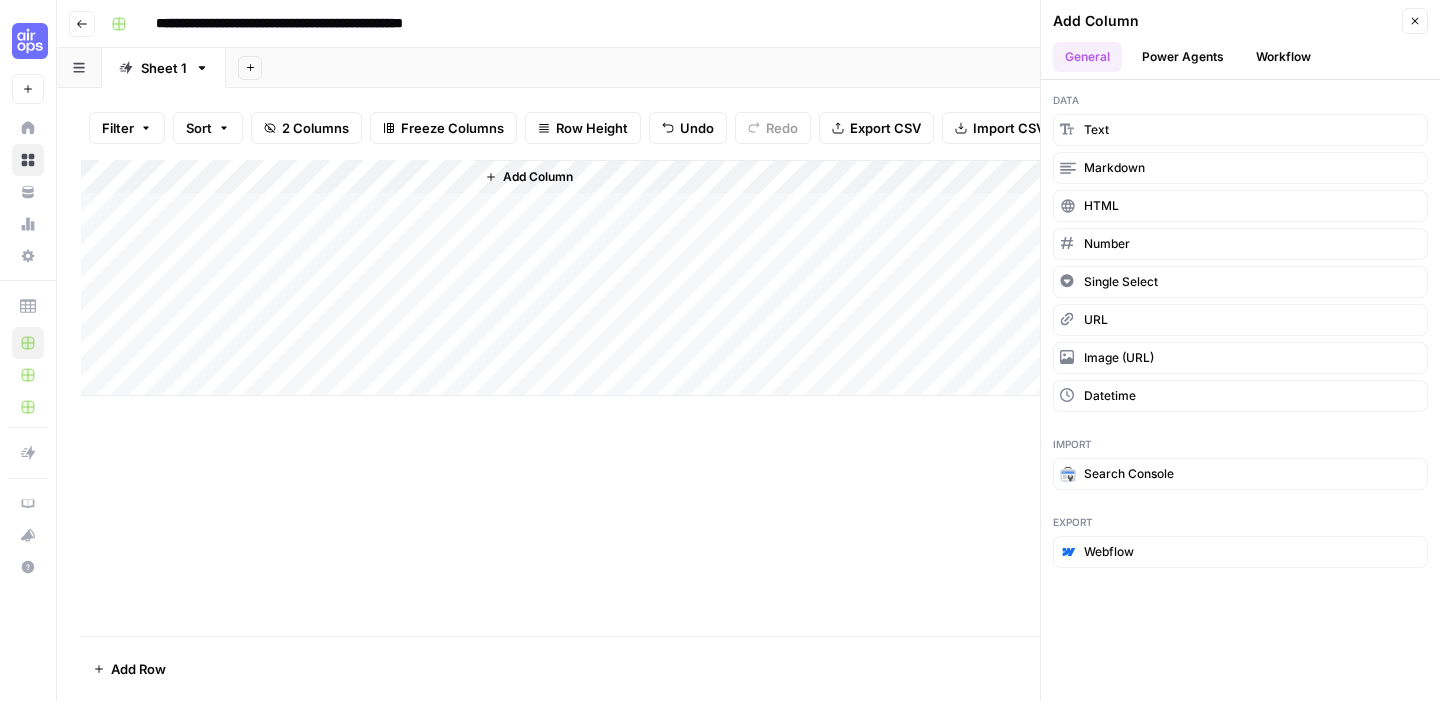 click on "**********" at bounding box center (322, 24) 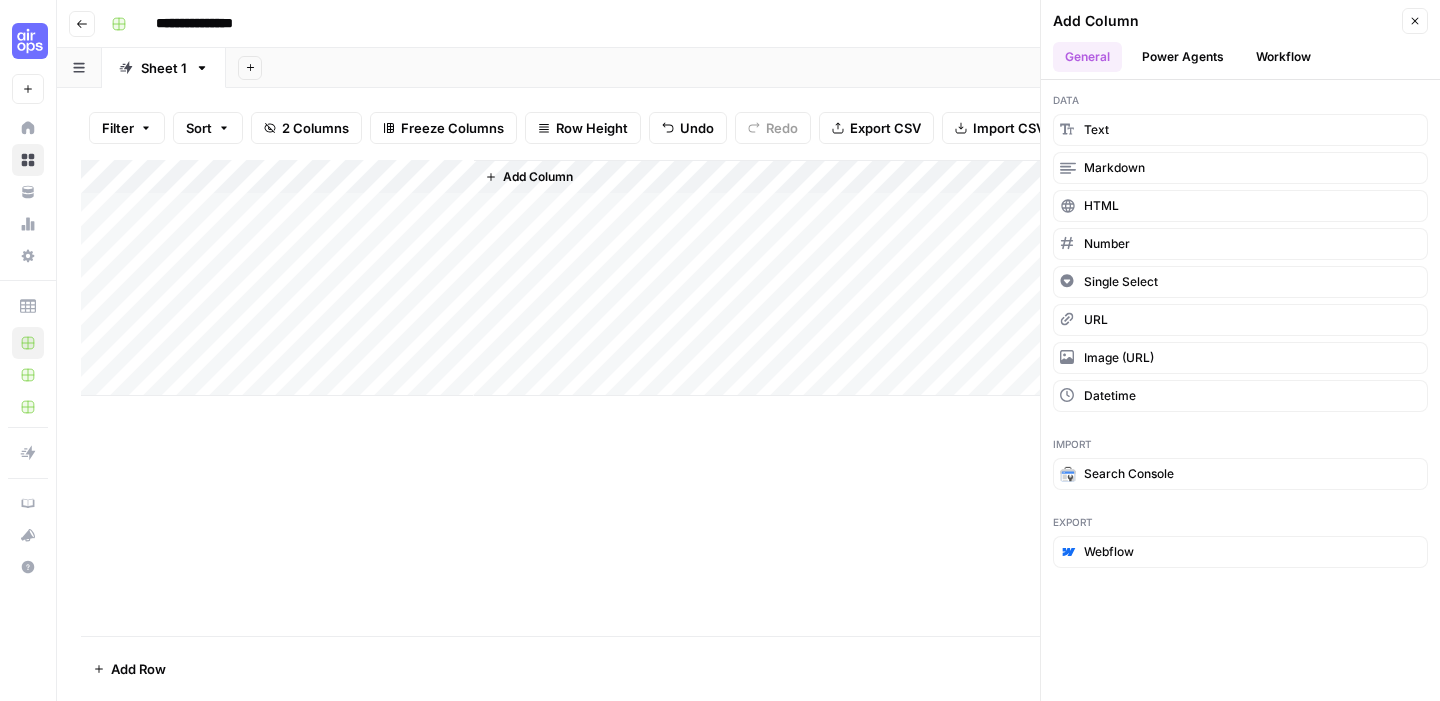 type on "**********" 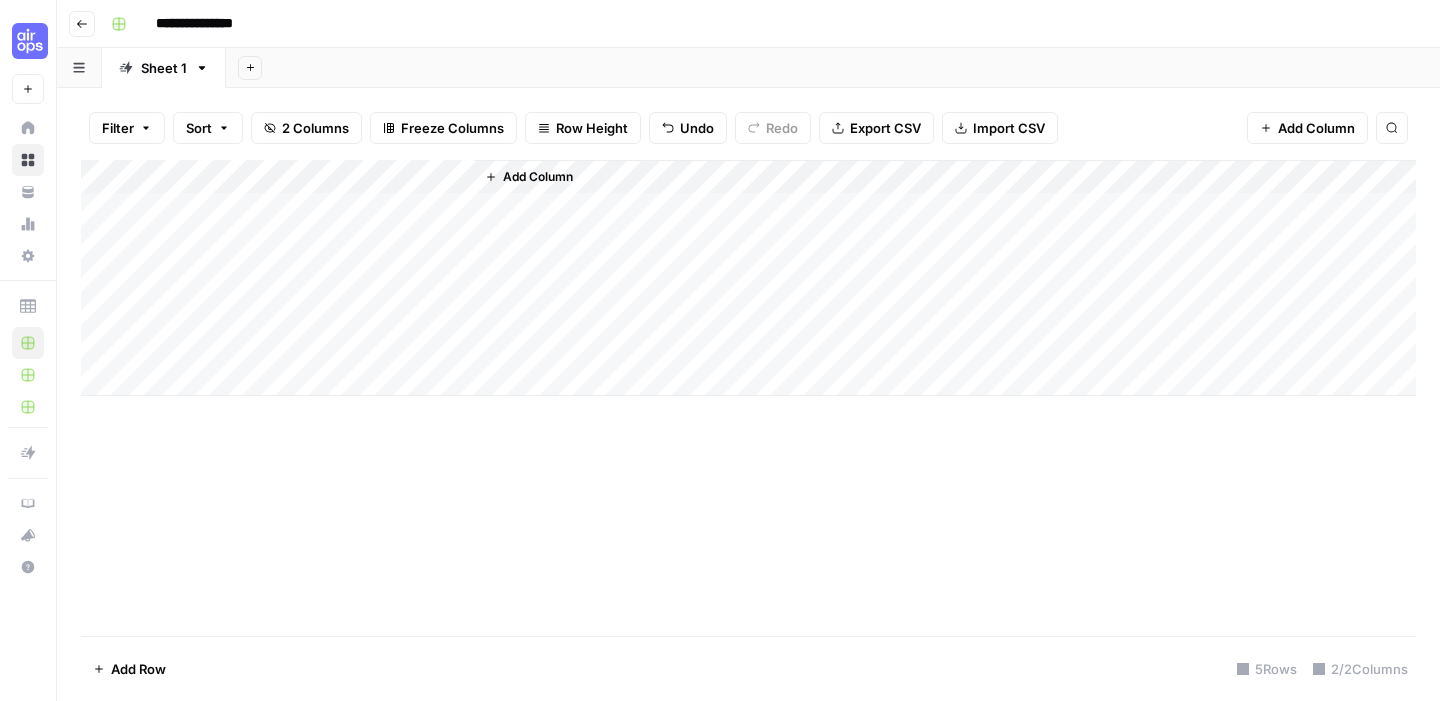 click on "Add Column" at bounding box center [748, 278] 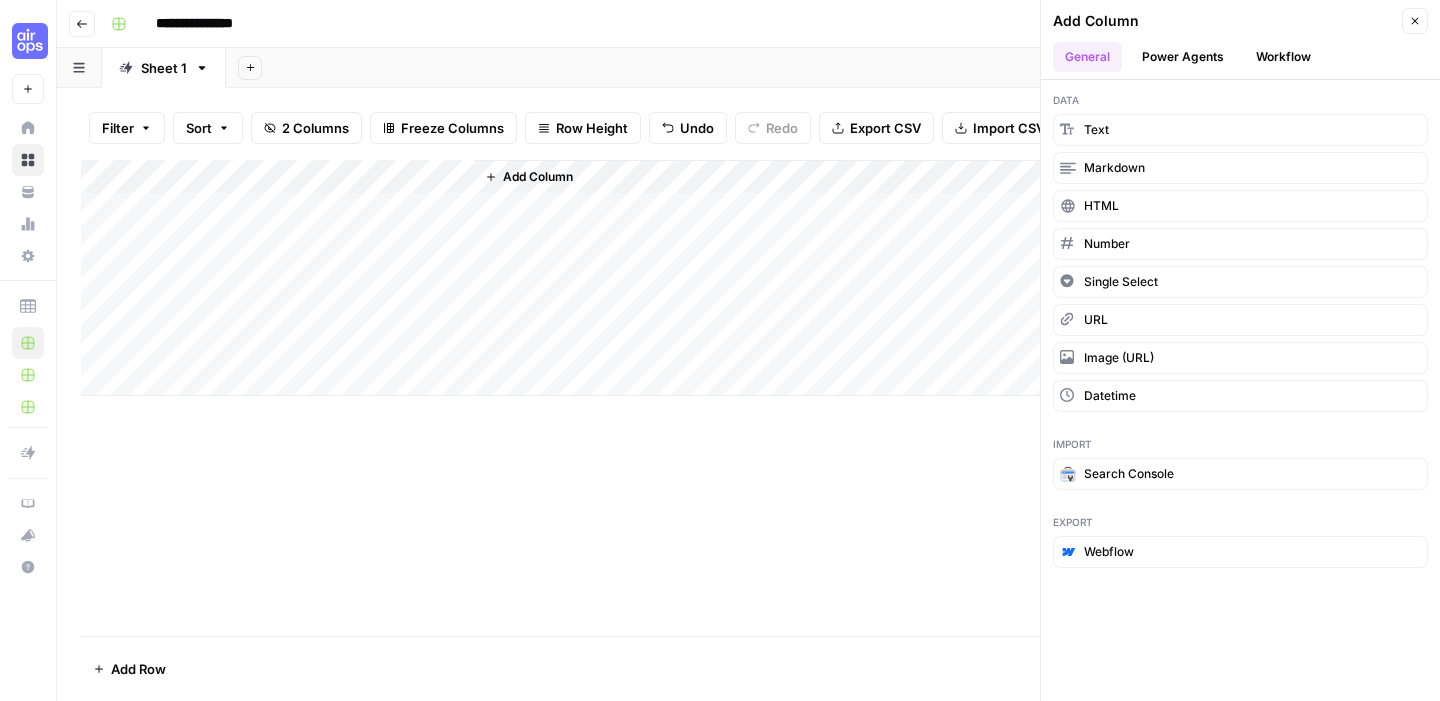drag, startPoint x: 330, startPoint y: 169, endPoint x: 458, endPoint y: 169, distance: 128 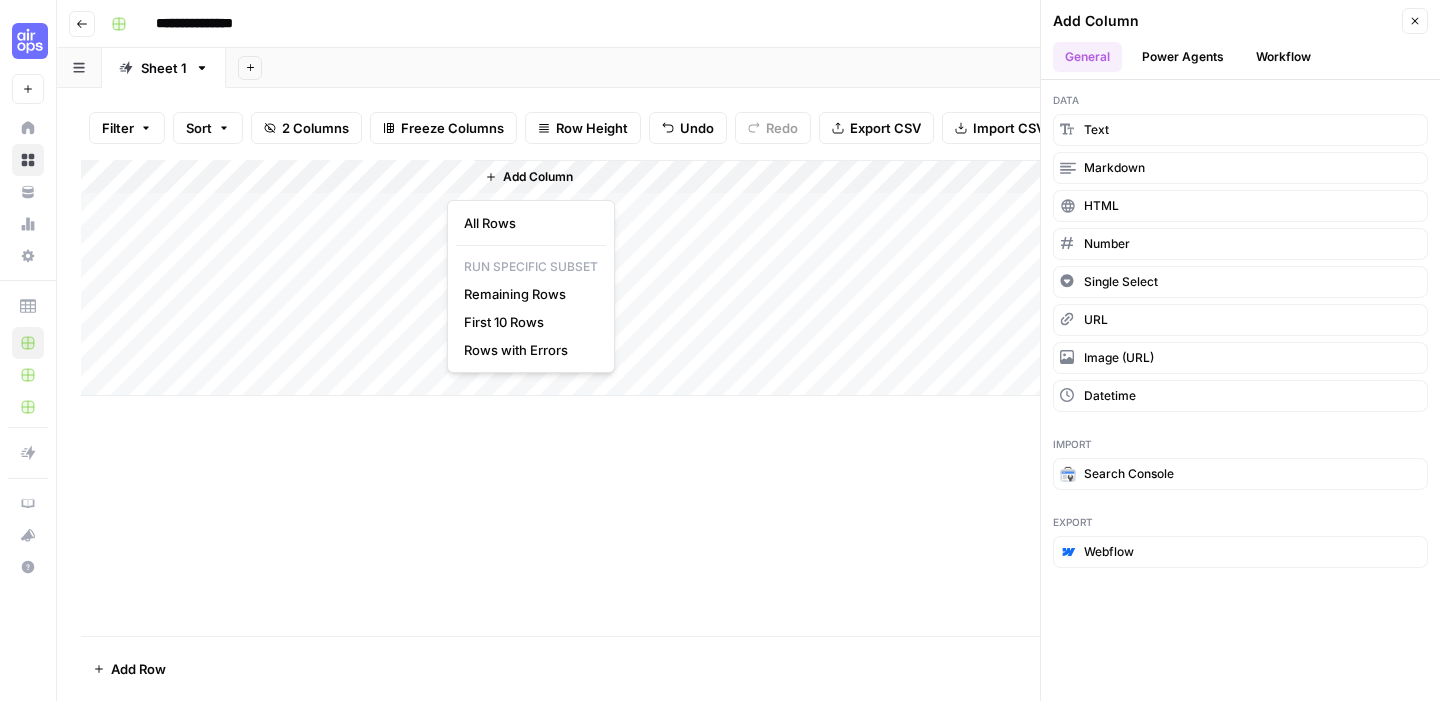 click on "Add Column" at bounding box center [748, 278] 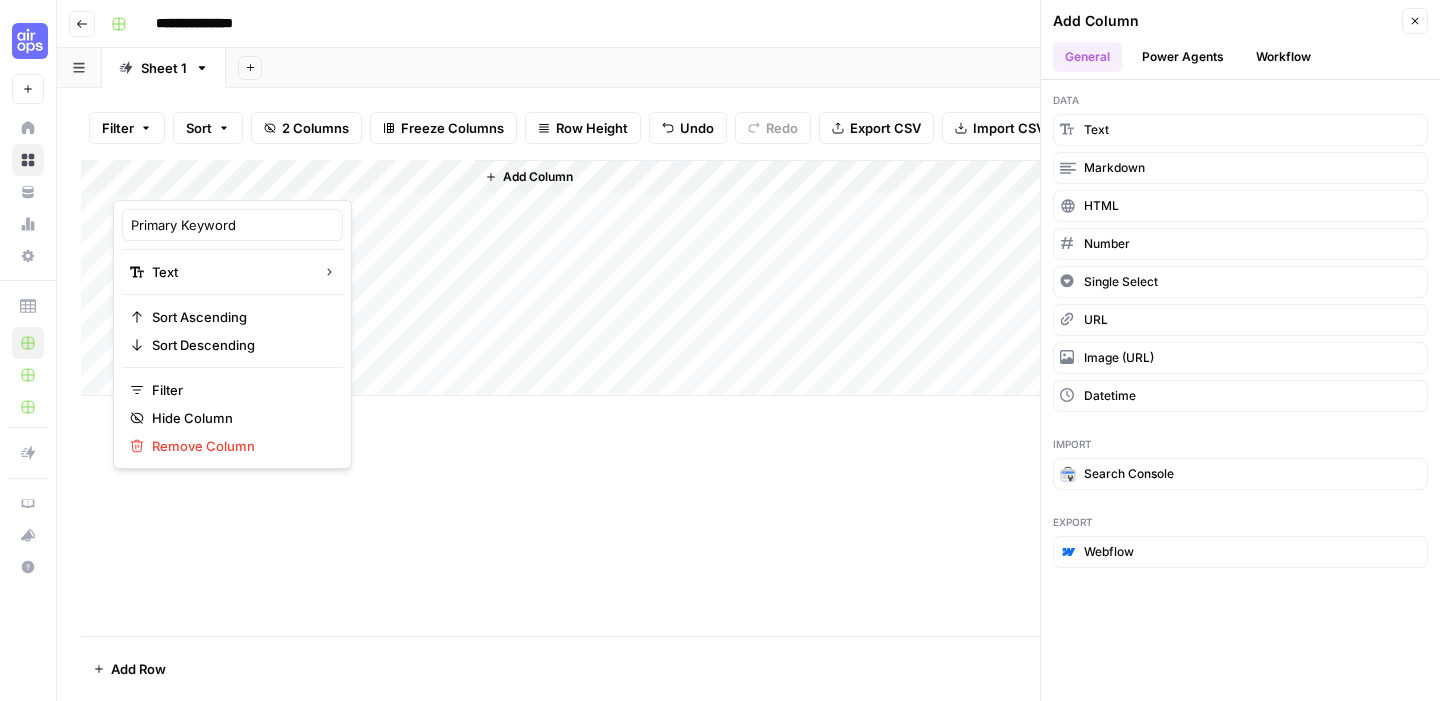 click at bounding box center (203, 180) 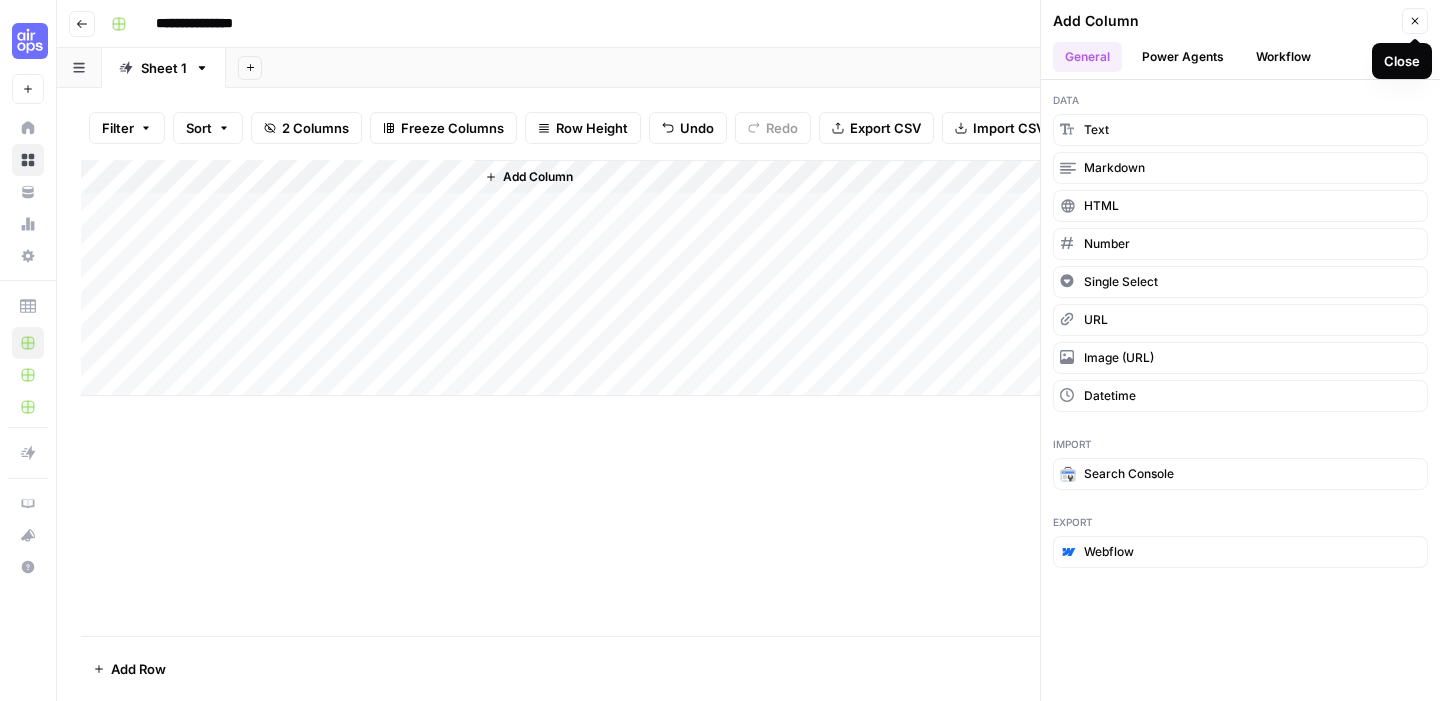 click 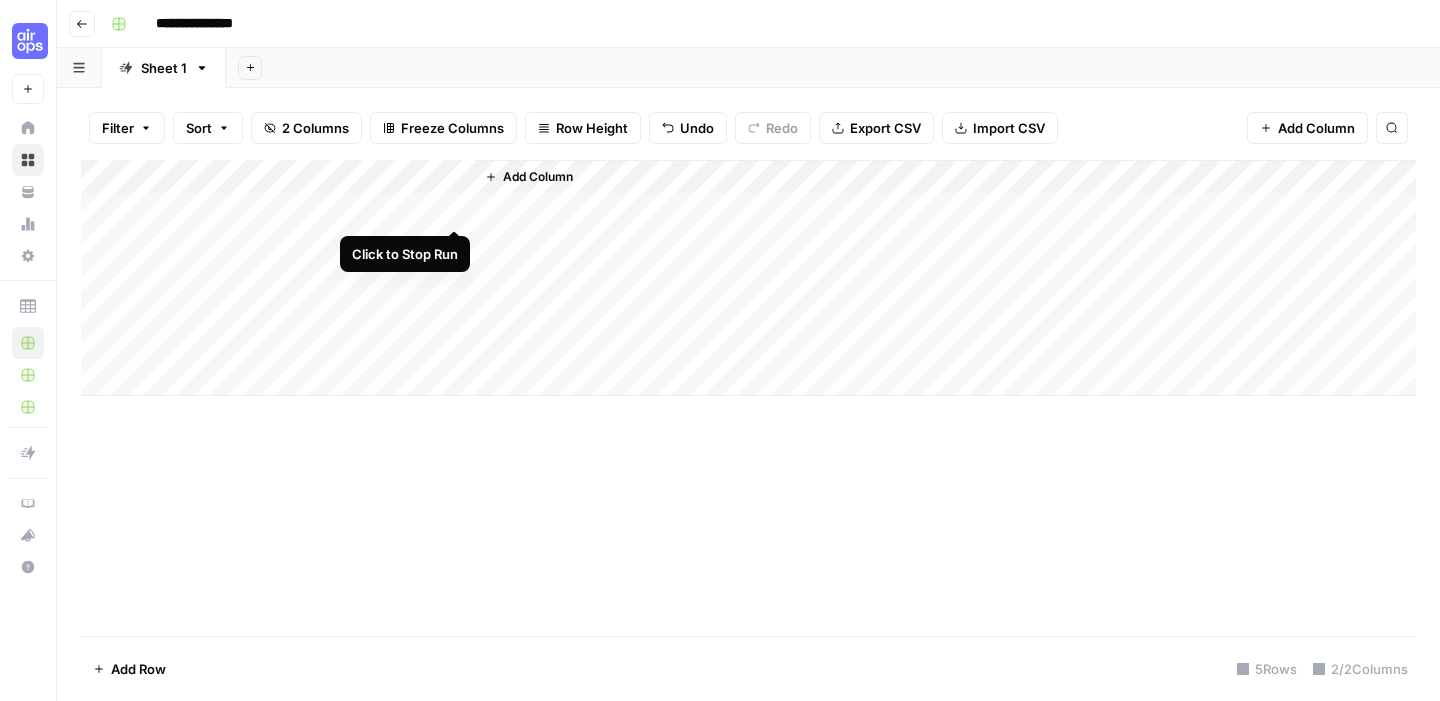 click on "Add Column" at bounding box center (748, 278) 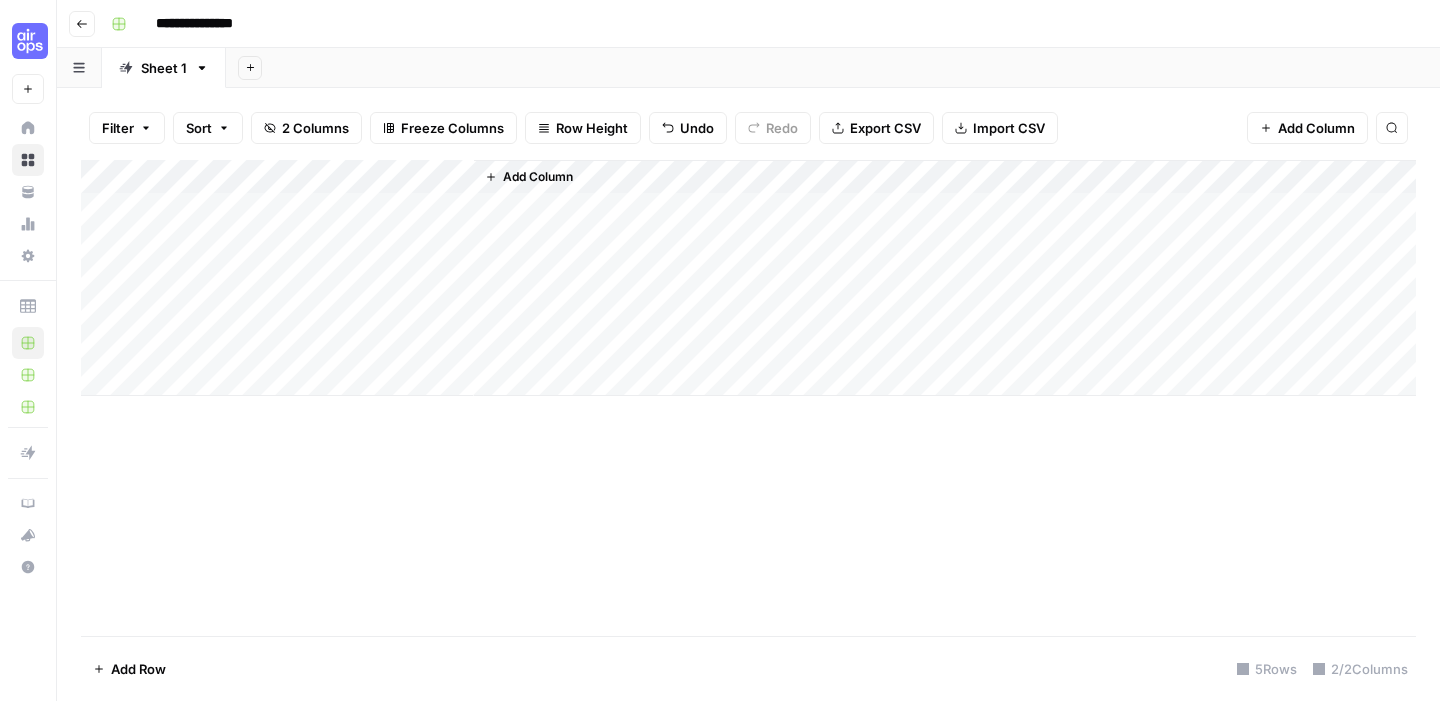 click on "Add Column" at bounding box center (748, 278) 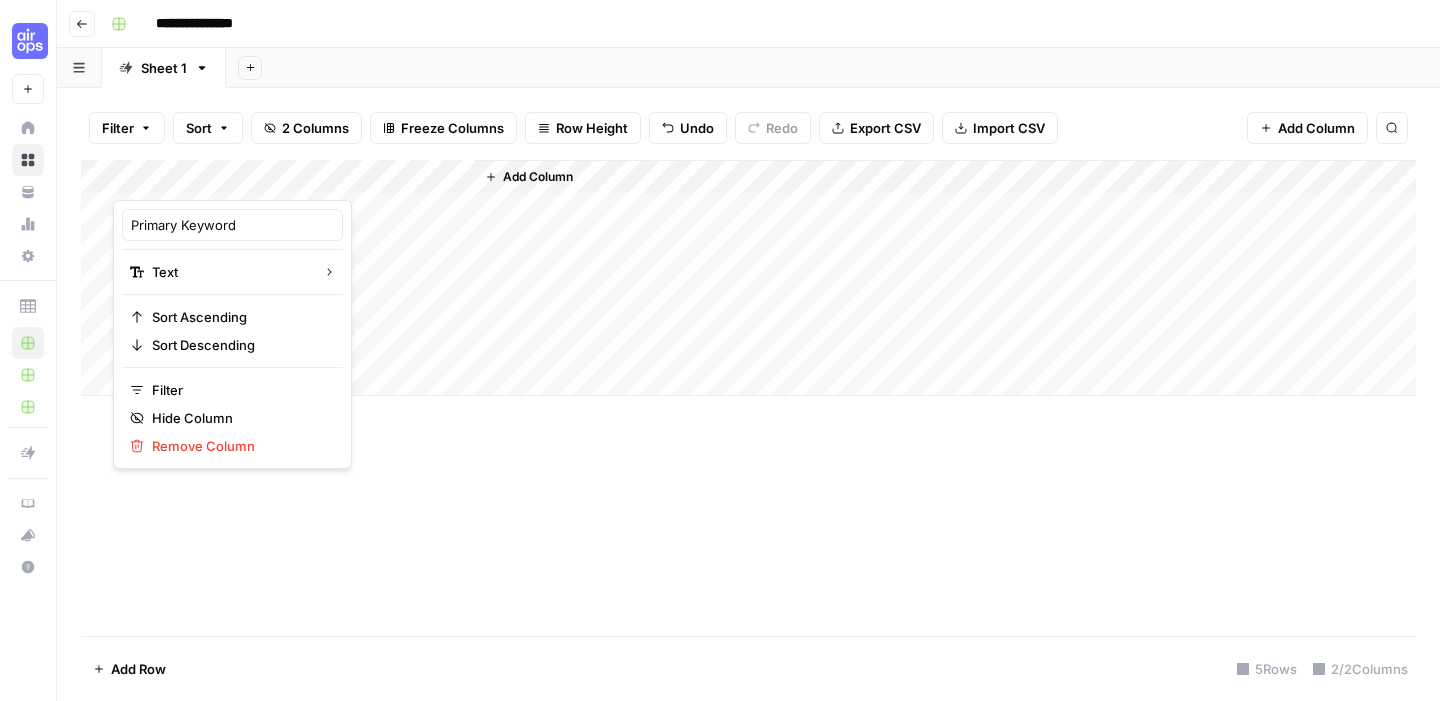 click at bounding box center (203, 180) 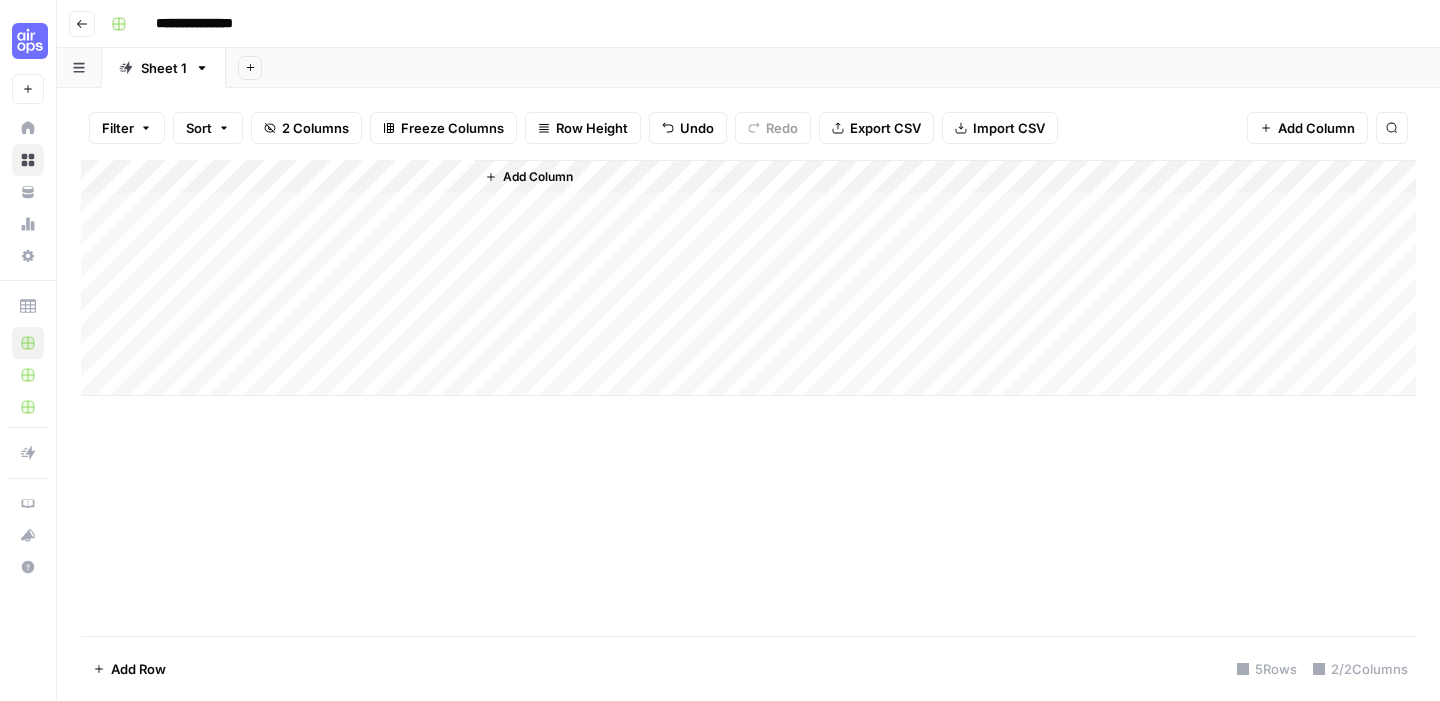 click on "Add Column" at bounding box center (1307, 128) 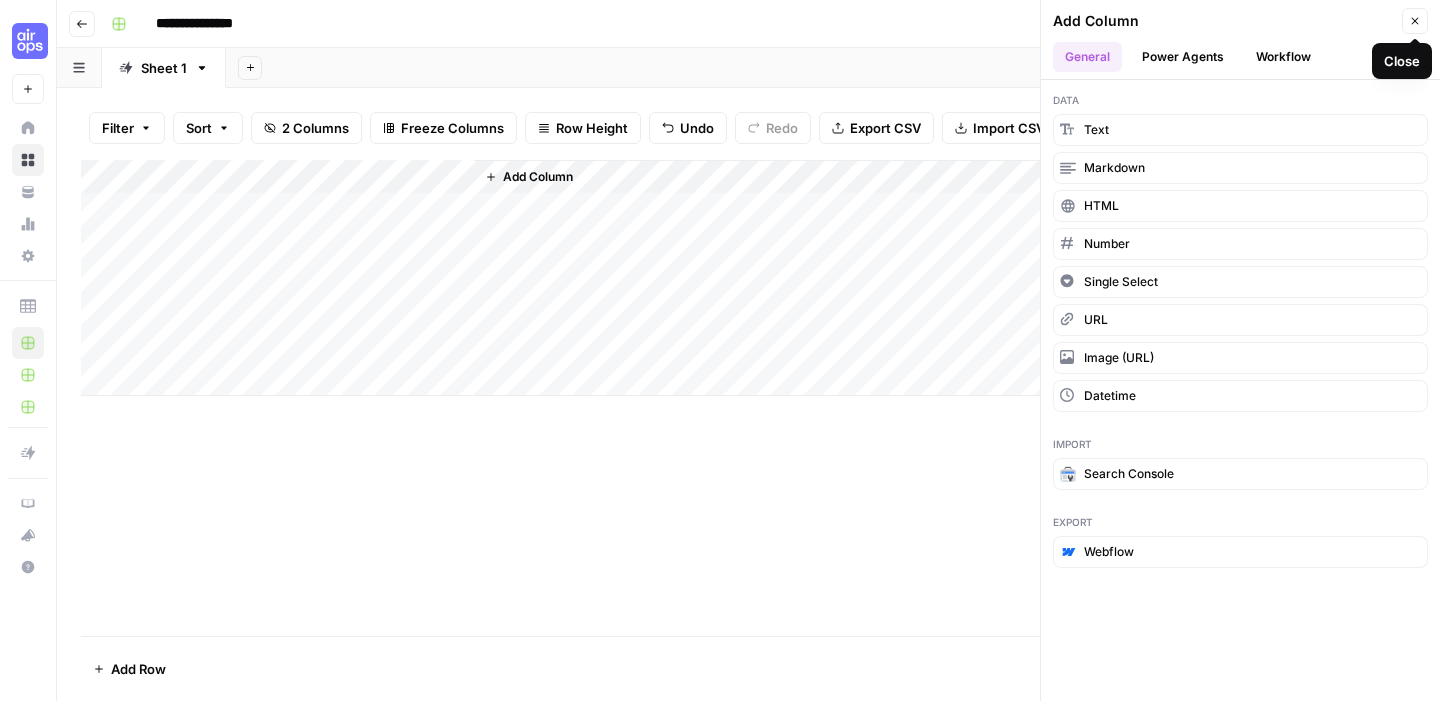 click 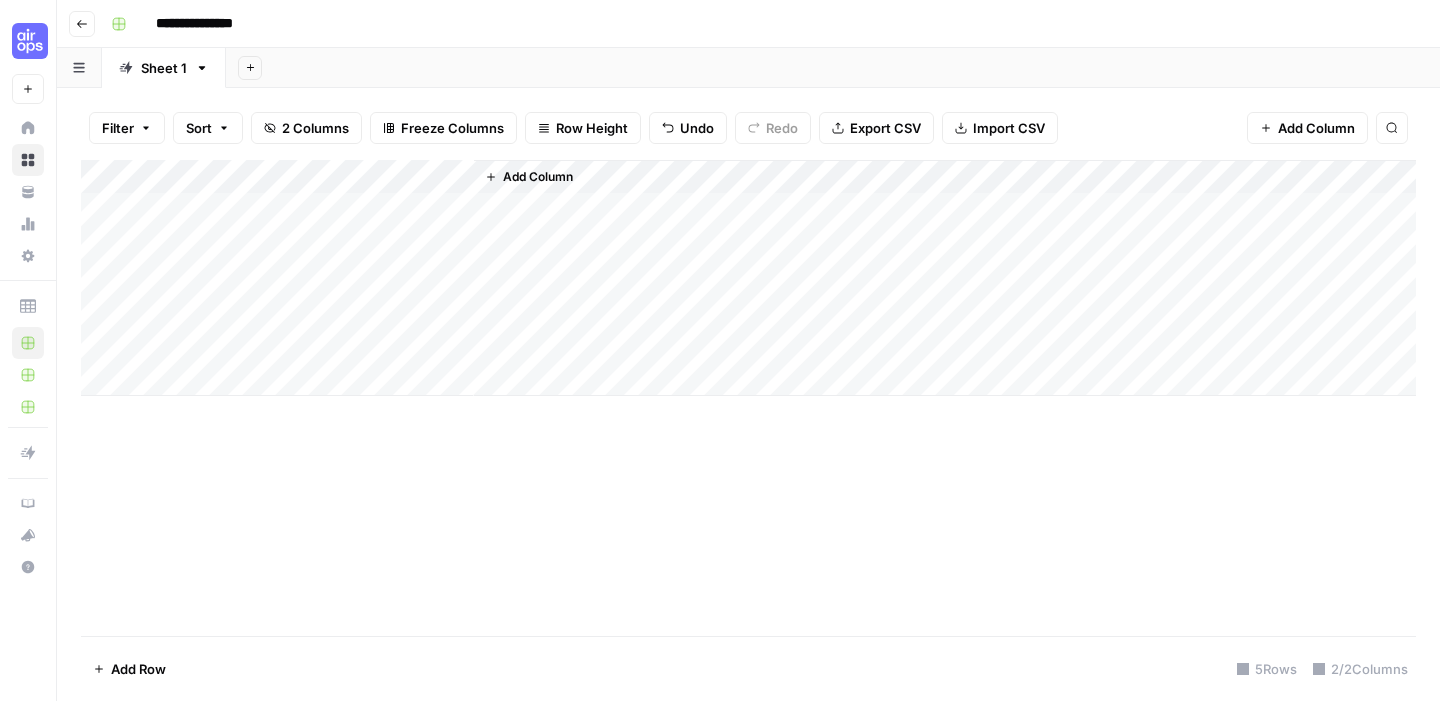 click on "Add Column" at bounding box center (748, 278) 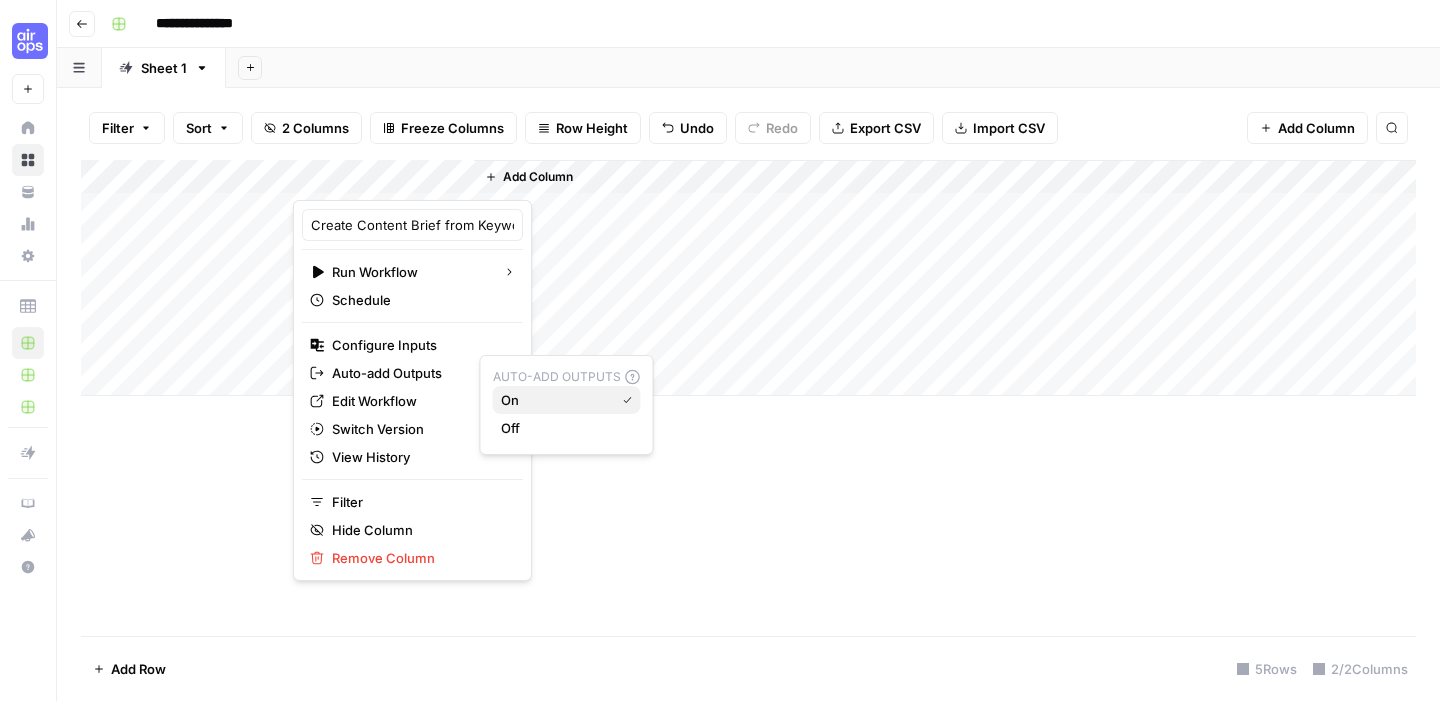 click on "On" at bounding box center [554, 400] 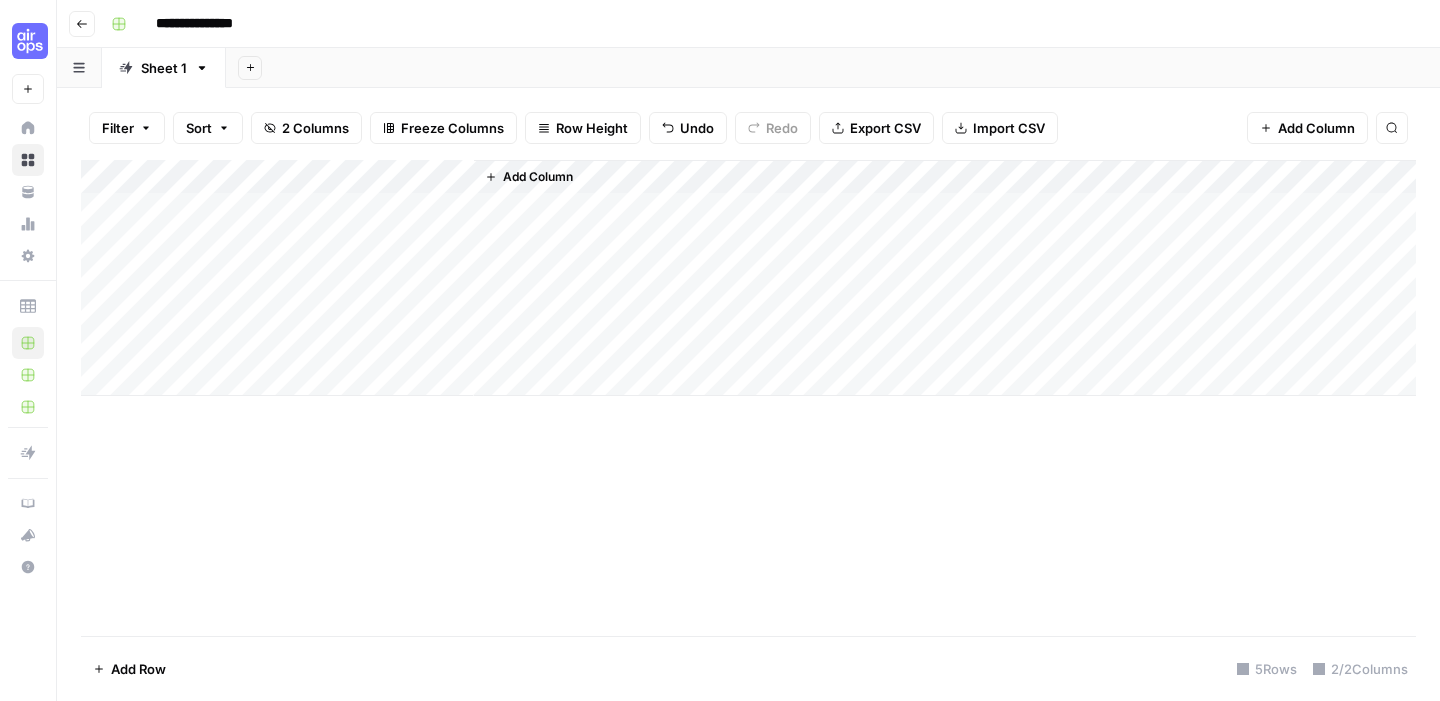click on "Add Column" at bounding box center [748, 278] 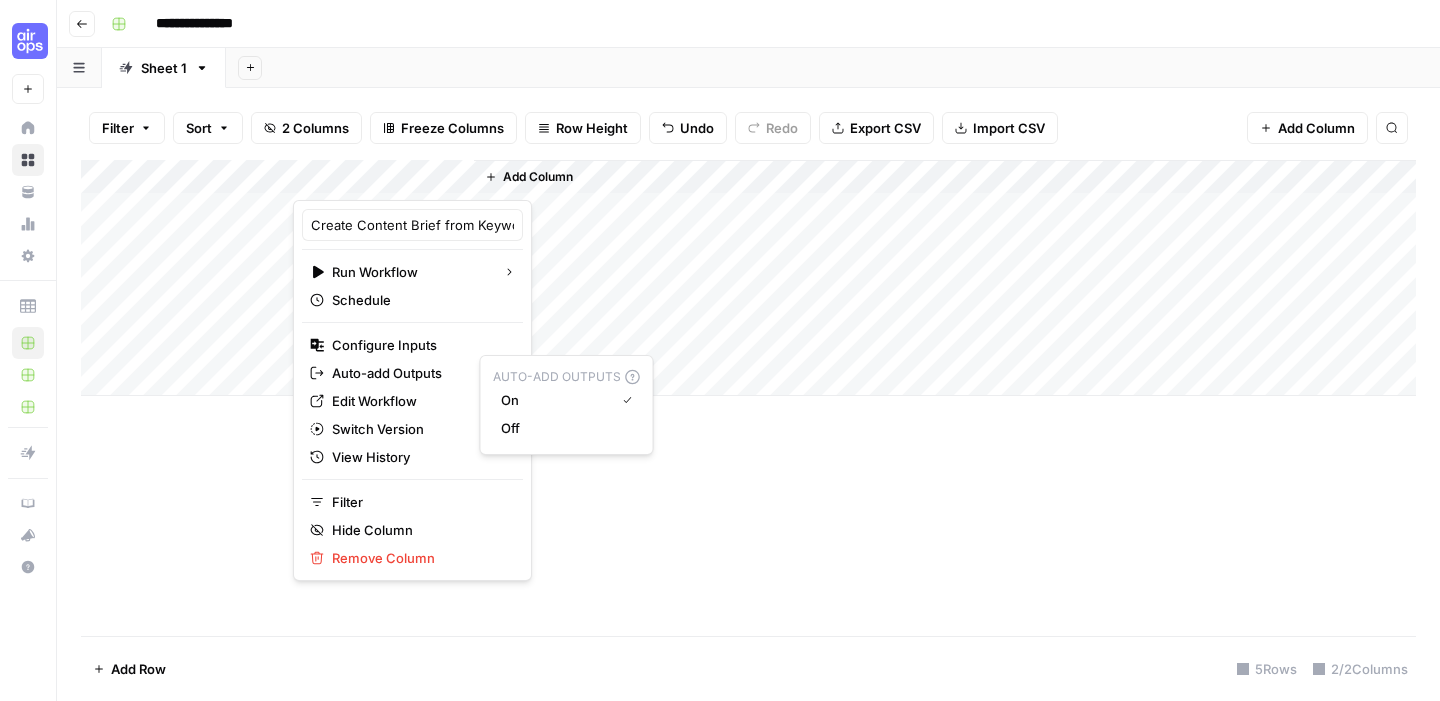 click on "Auto-add outputs On Off" at bounding box center (567, 405) 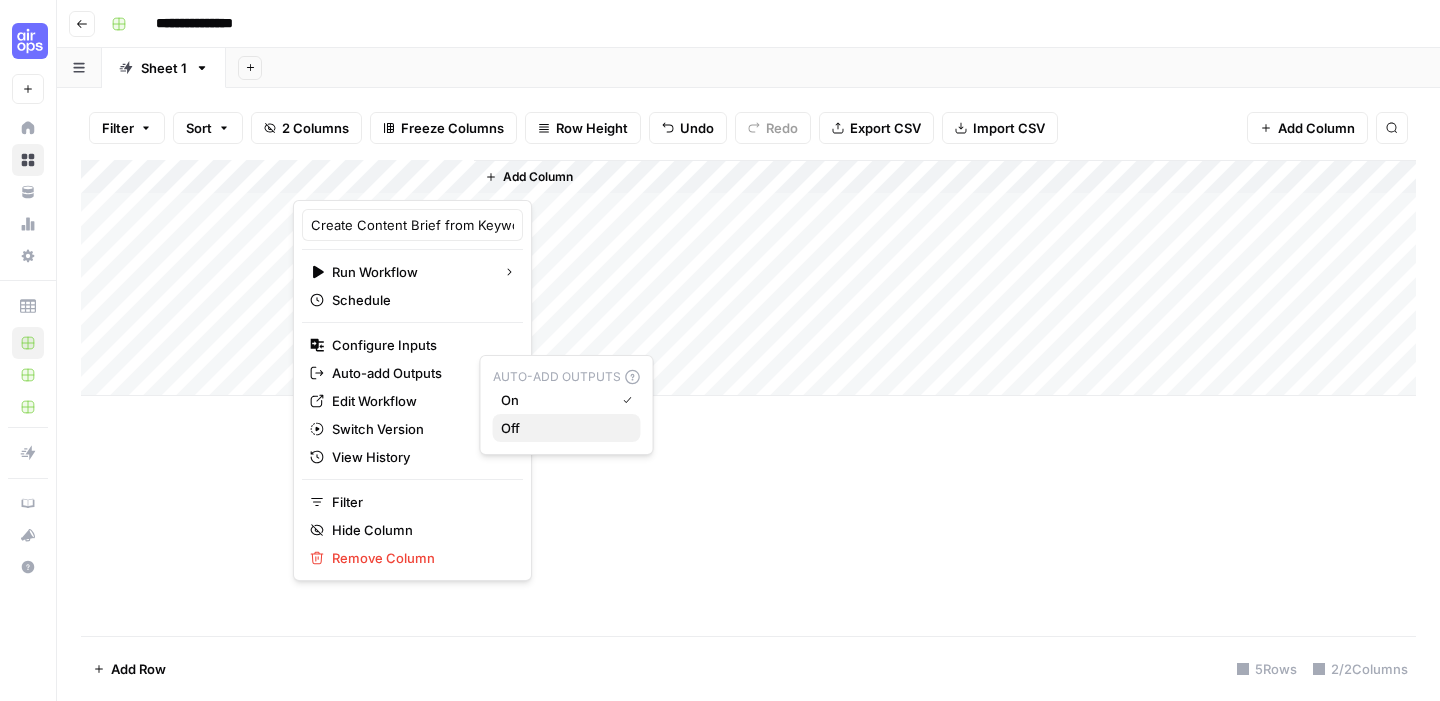 click on "Off" at bounding box center (567, 428) 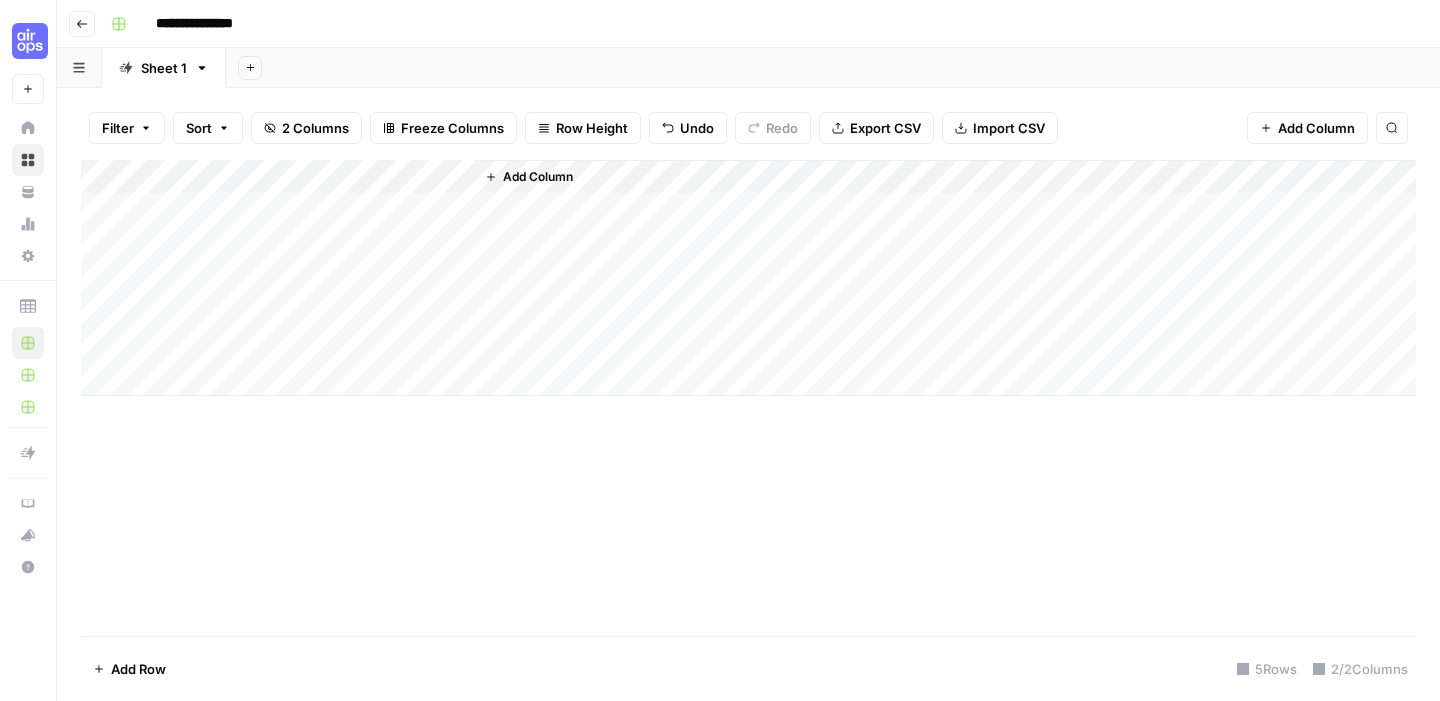 click on "Add Column" at bounding box center [748, 278] 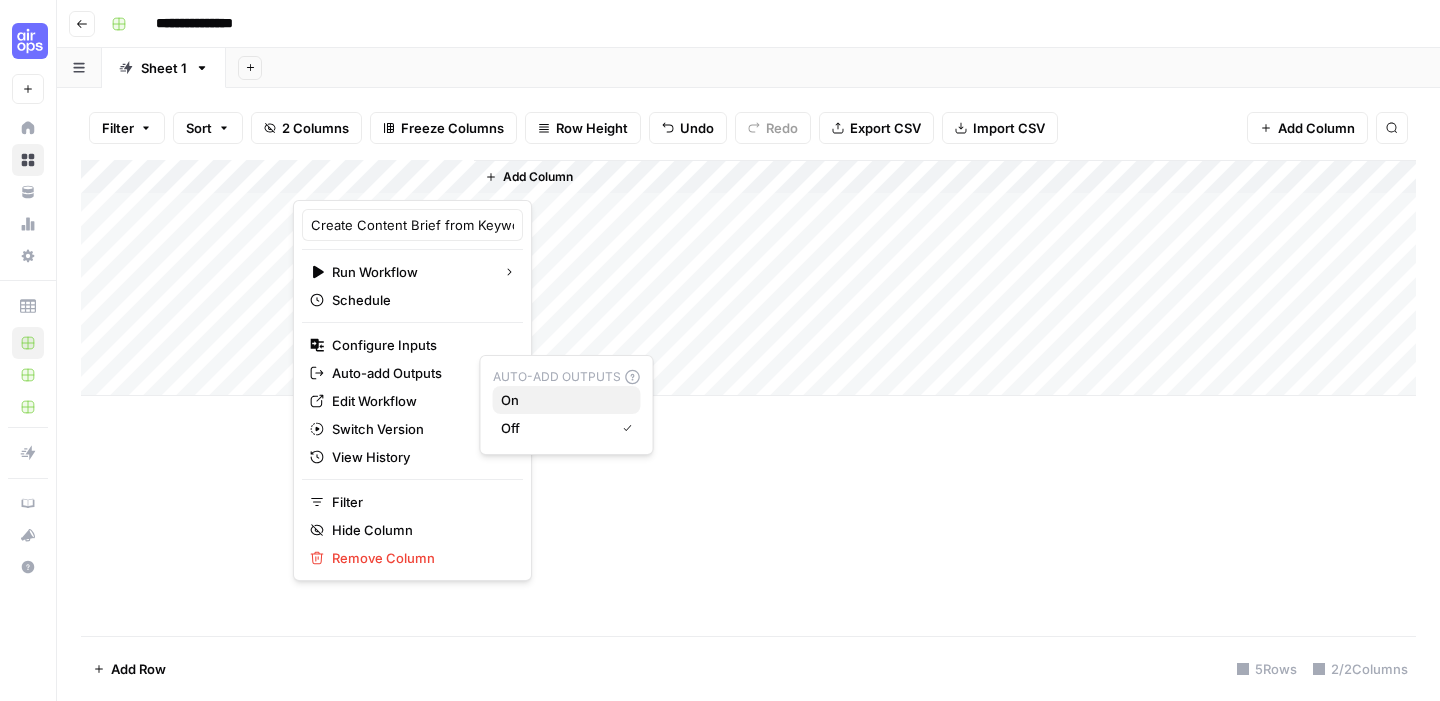 click on "On" at bounding box center (563, 400) 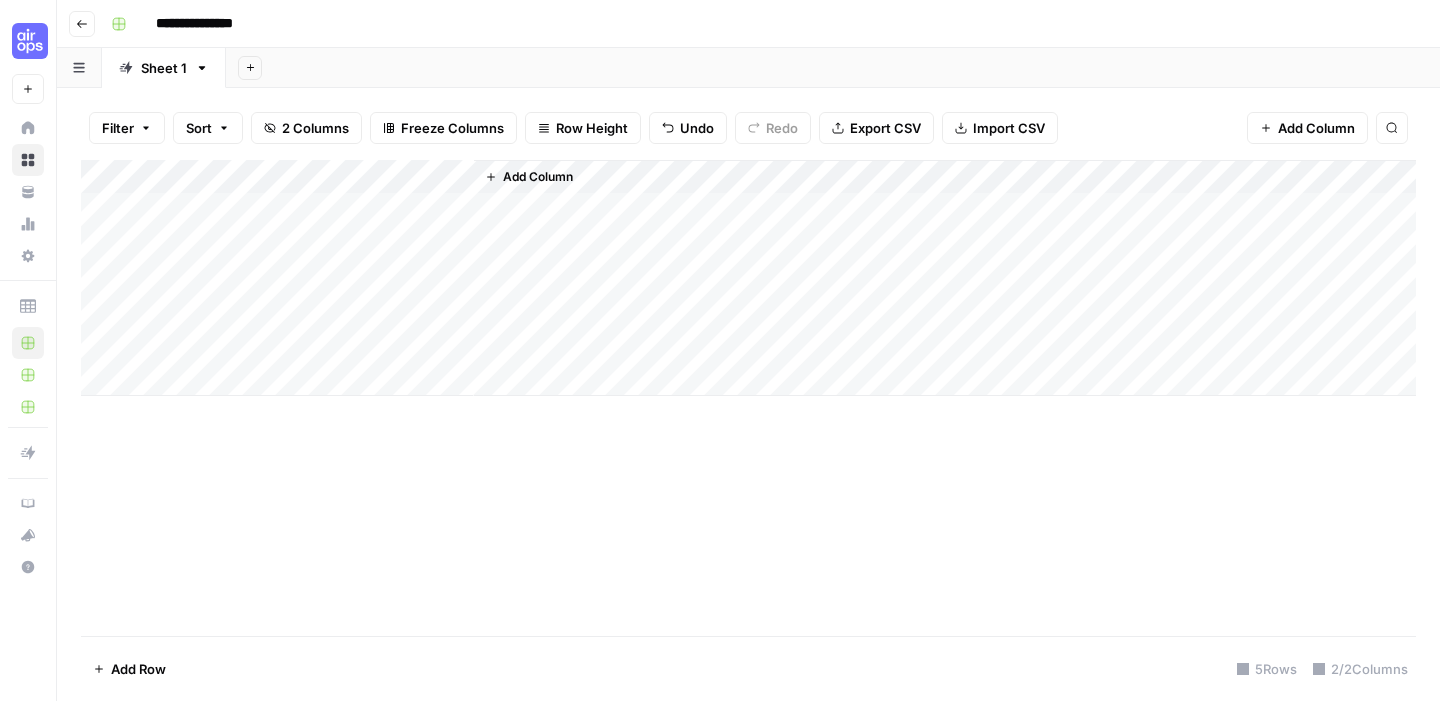 click on "Add Column" at bounding box center [748, 398] 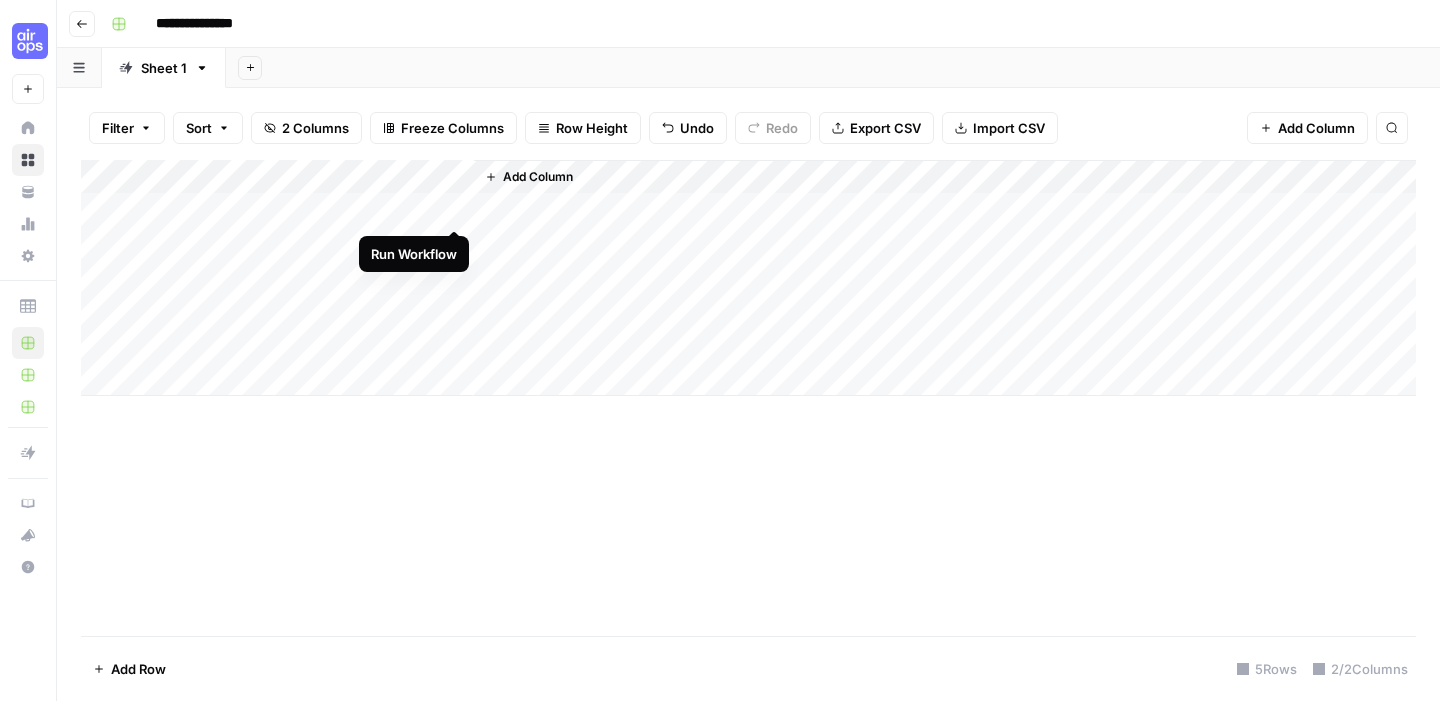 click on "Add Column" at bounding box center [748, 278] 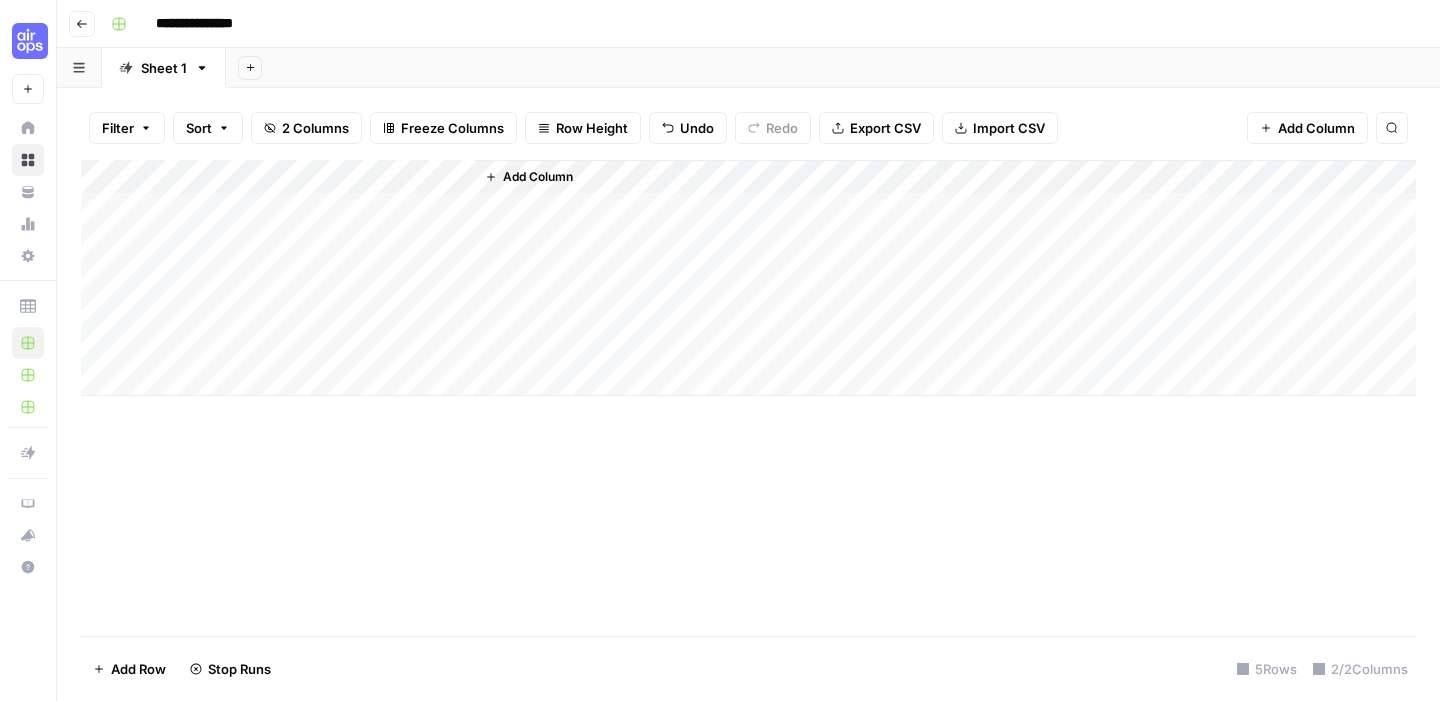 click on "2 Columns" at bounding box center [315, 128] 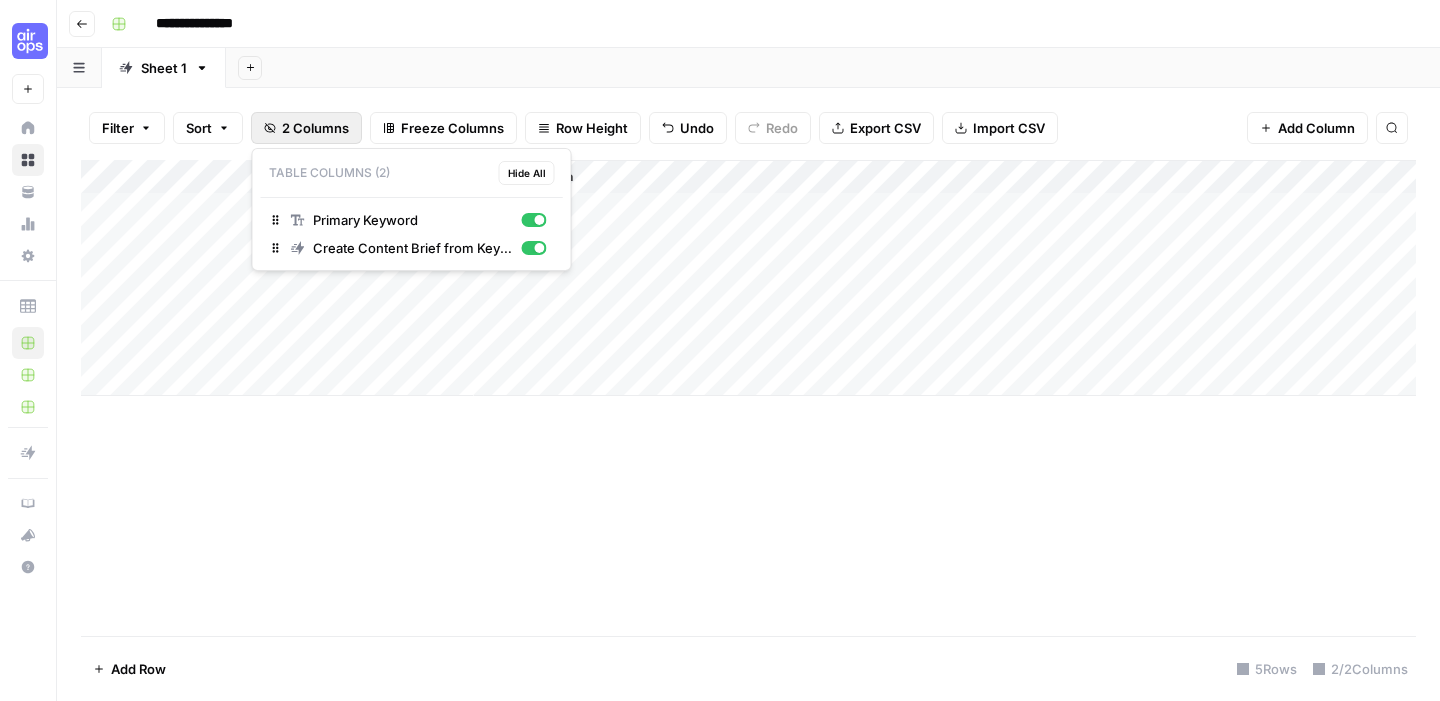 click on "2 Columns" at bounding box center (315, 128) 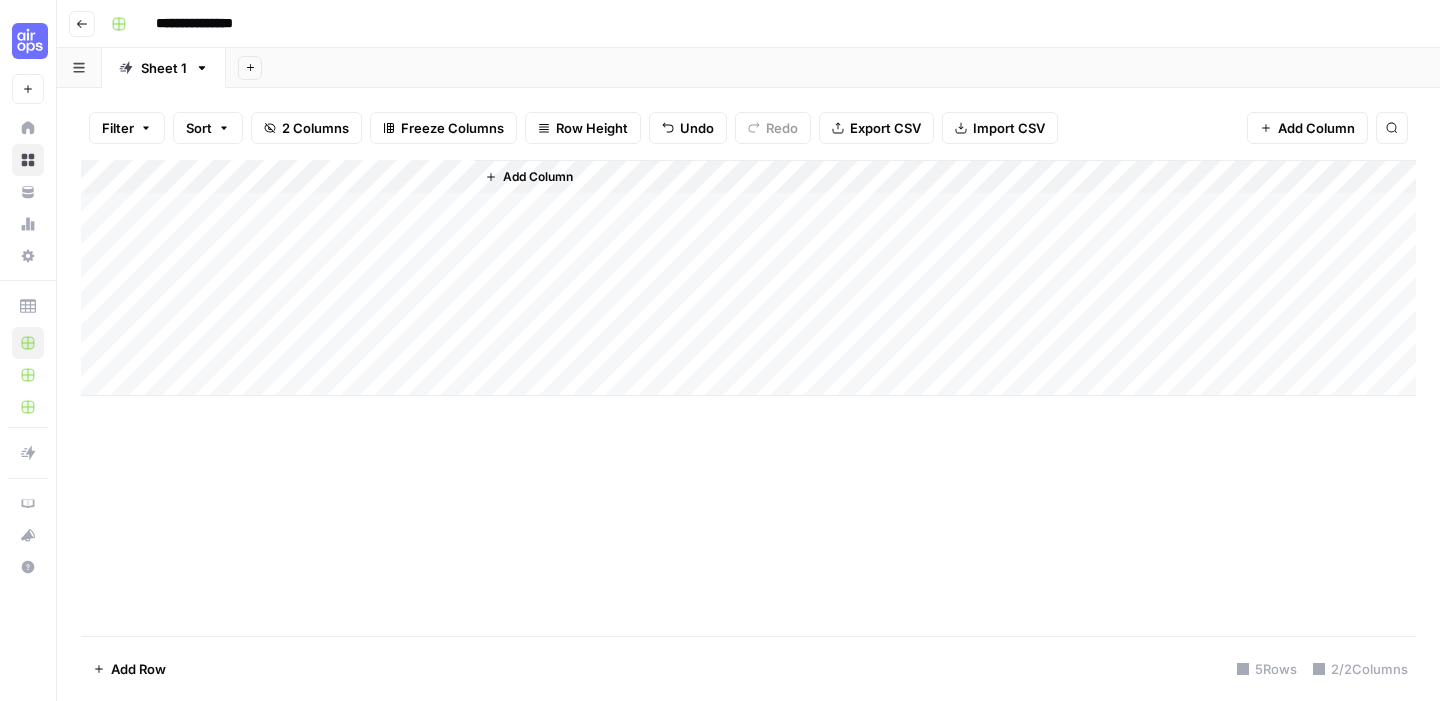 click 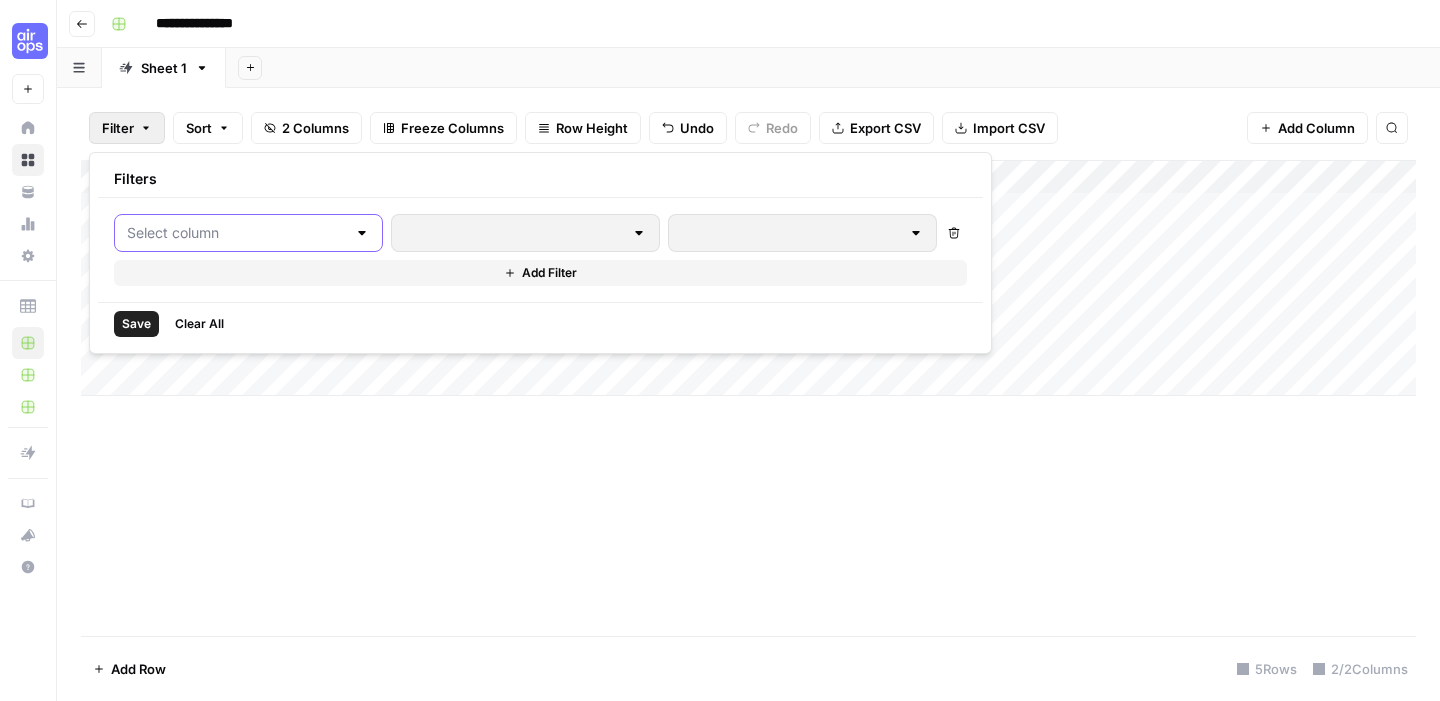 click at bounding box center (236, 233) 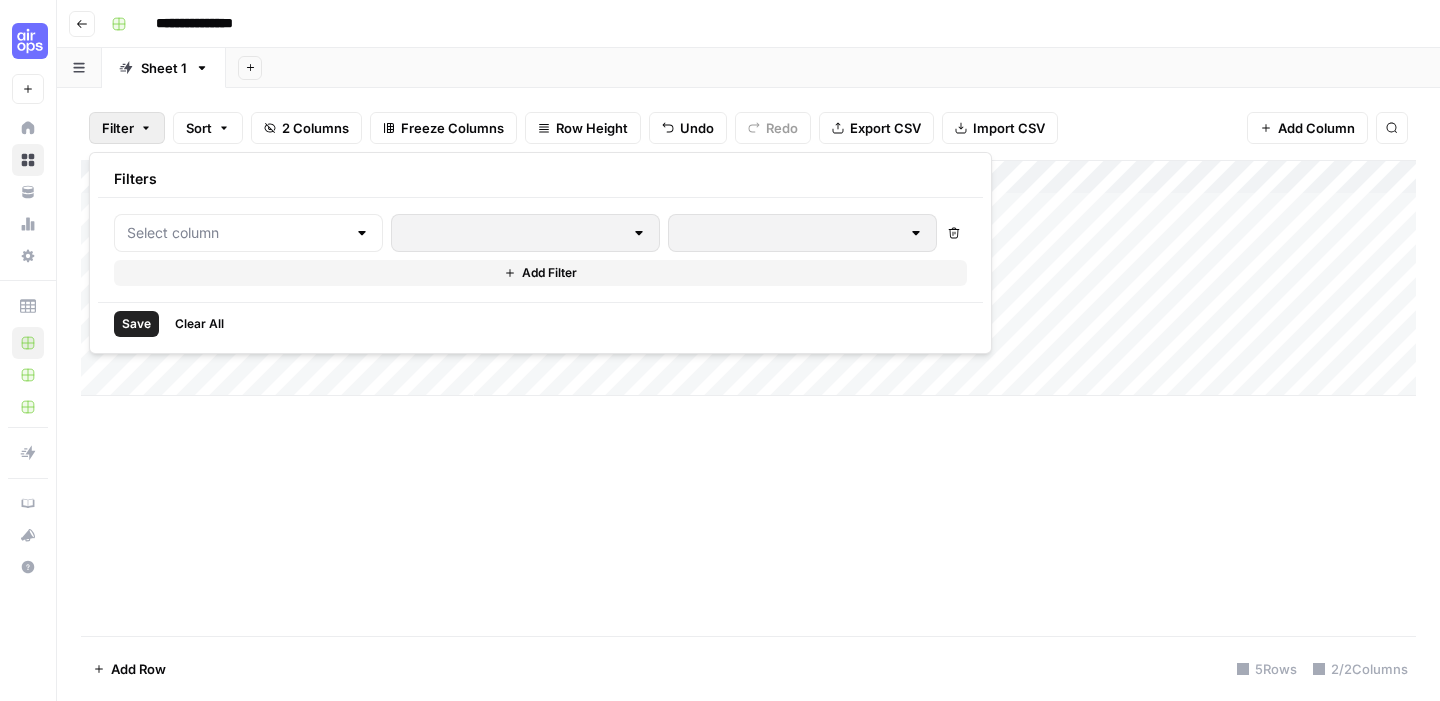 click on "Filters" at bounding box center (540, 179) 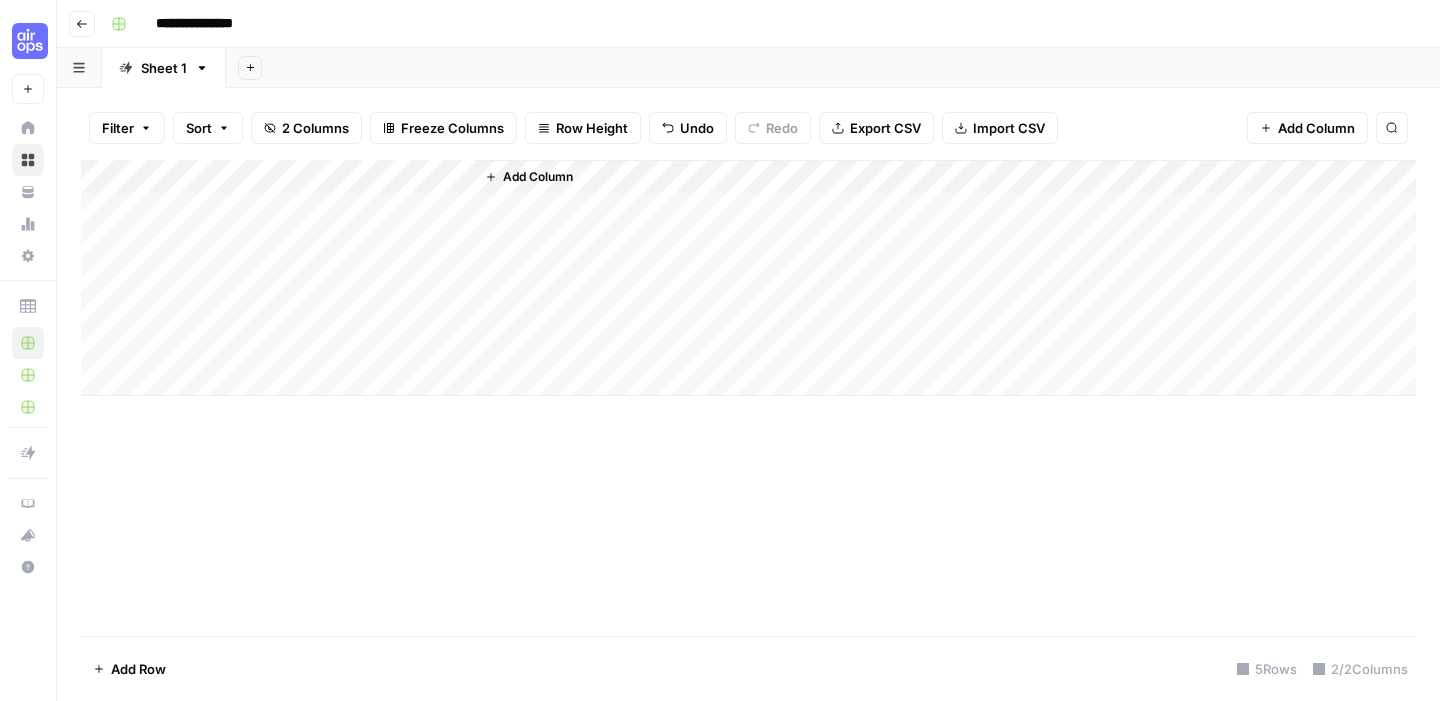 click on "Add Column" at bounding box center [748, 278] 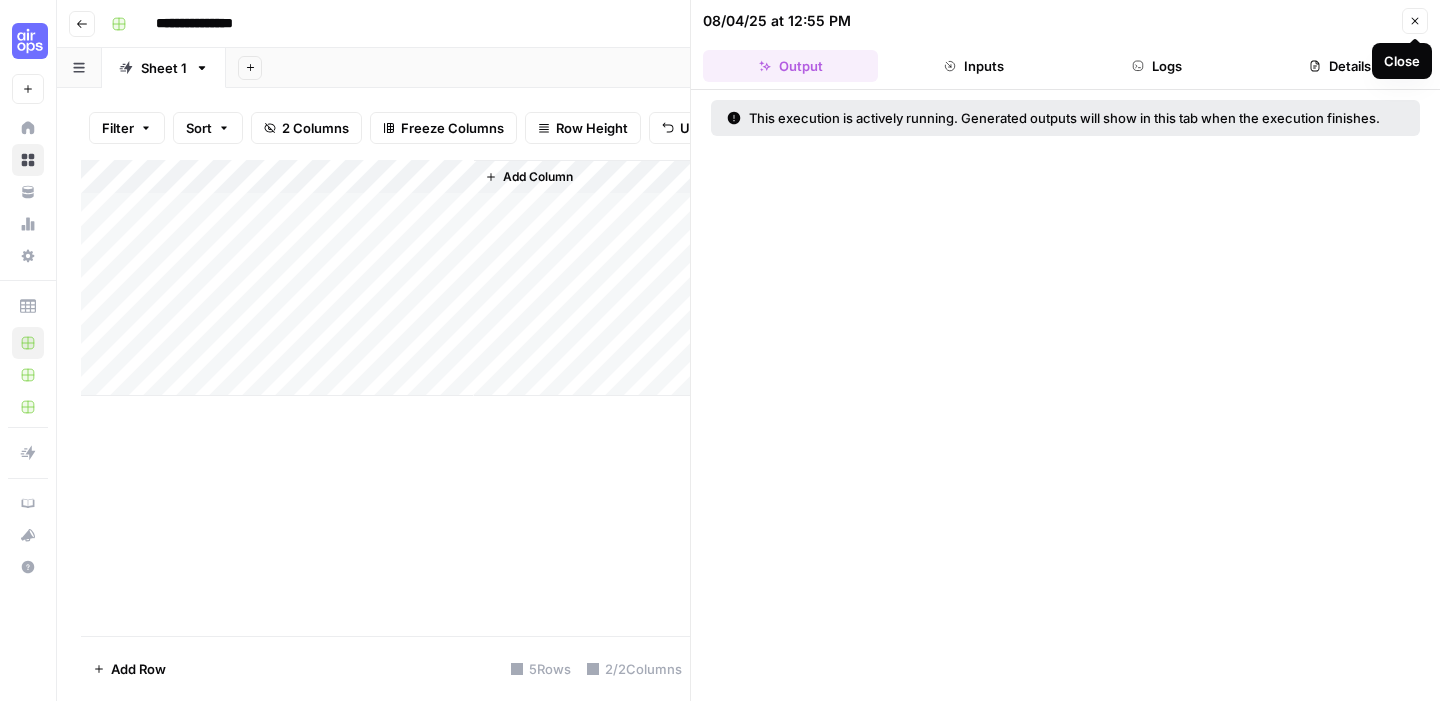 click 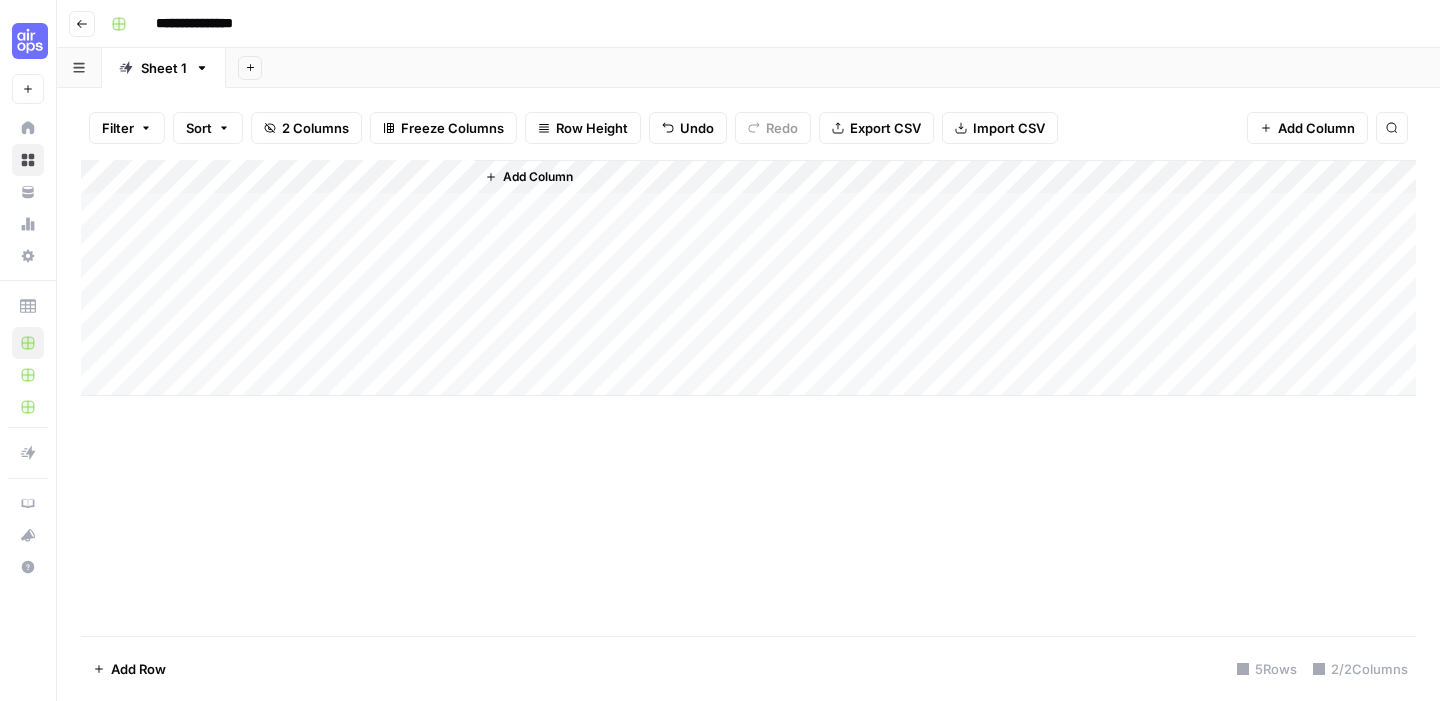 click on "Add Column" at bounding box center (748, 278) 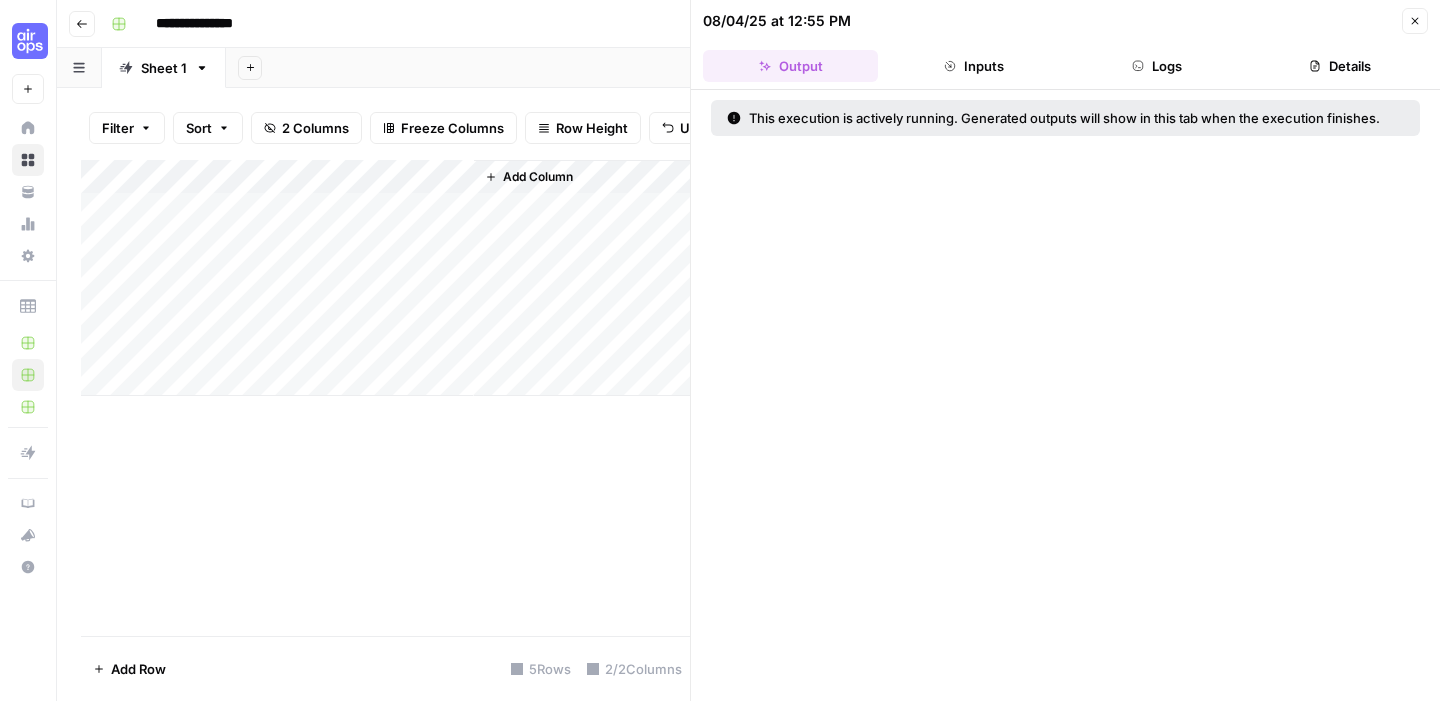 click on "Inputs" at bounding box center (973, 66) 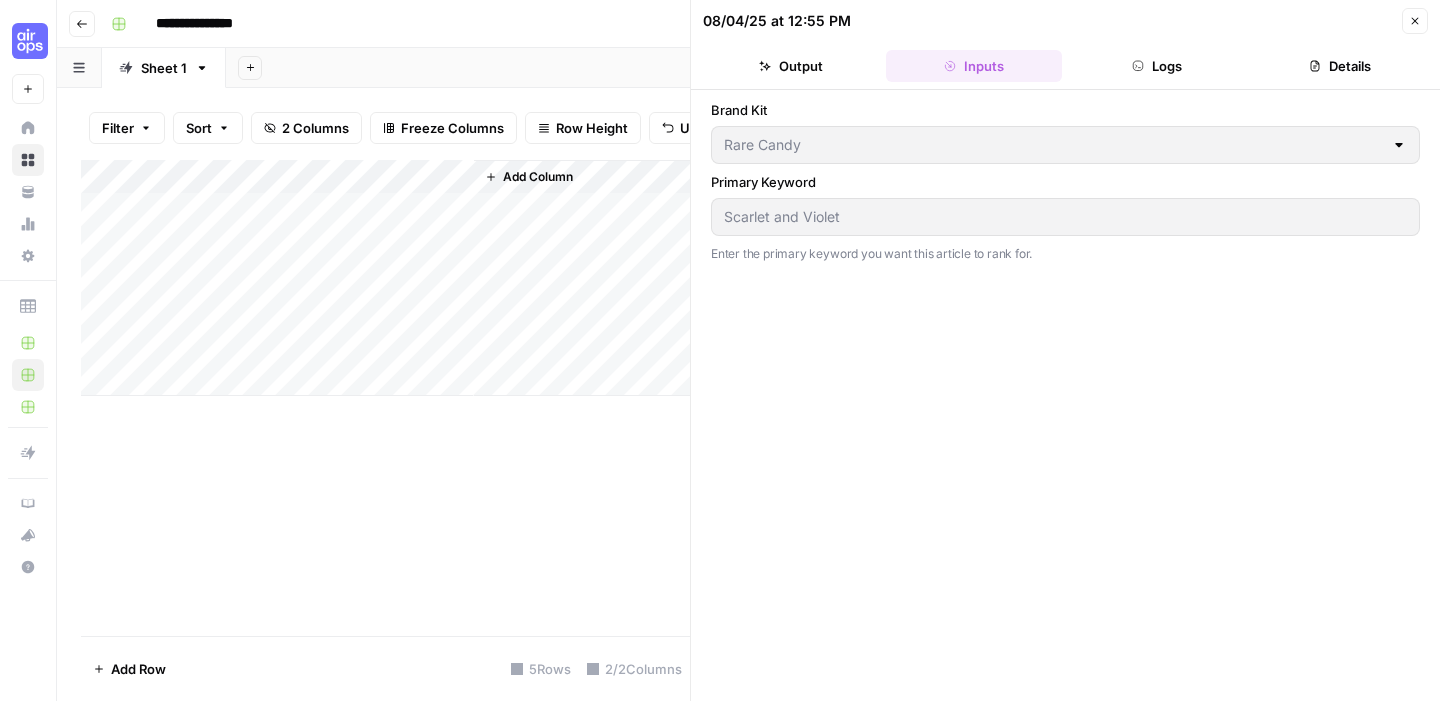 click on "Logs" at bounding box center (1157, 66) 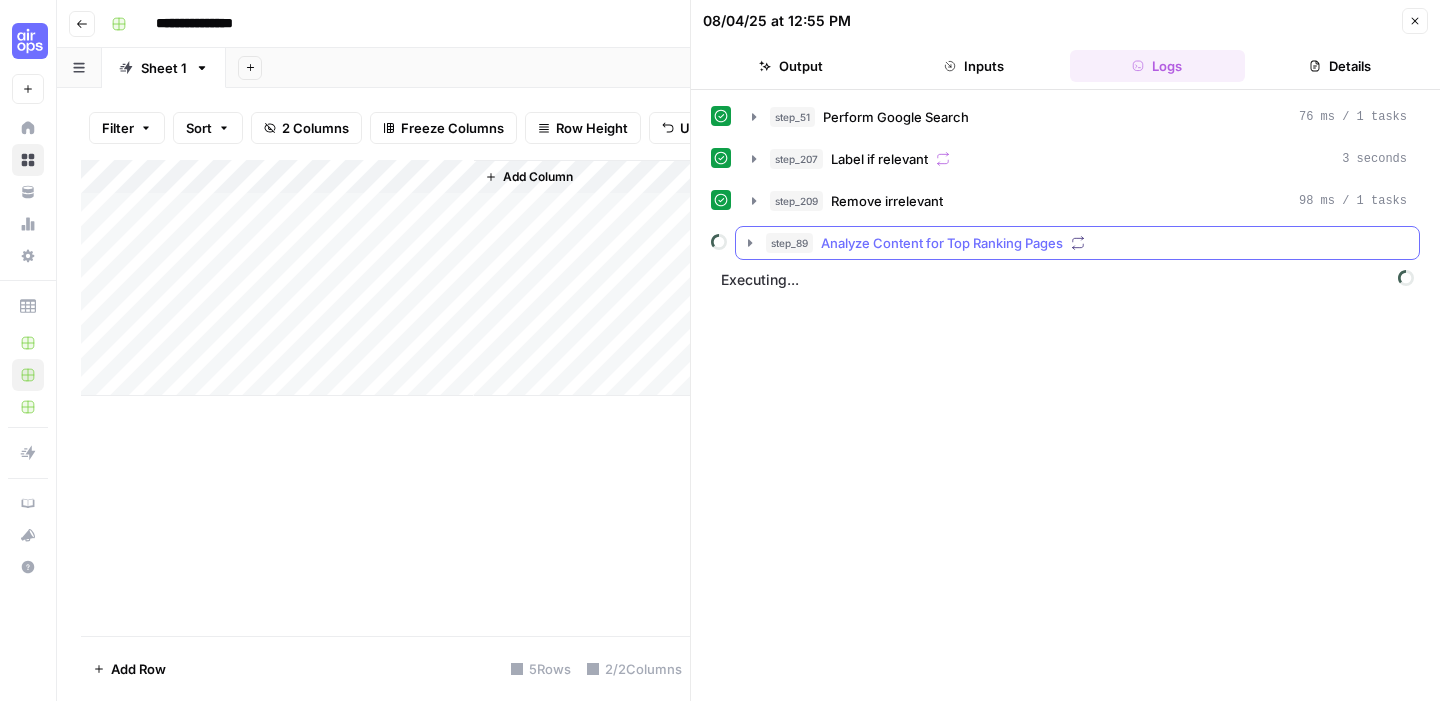 click 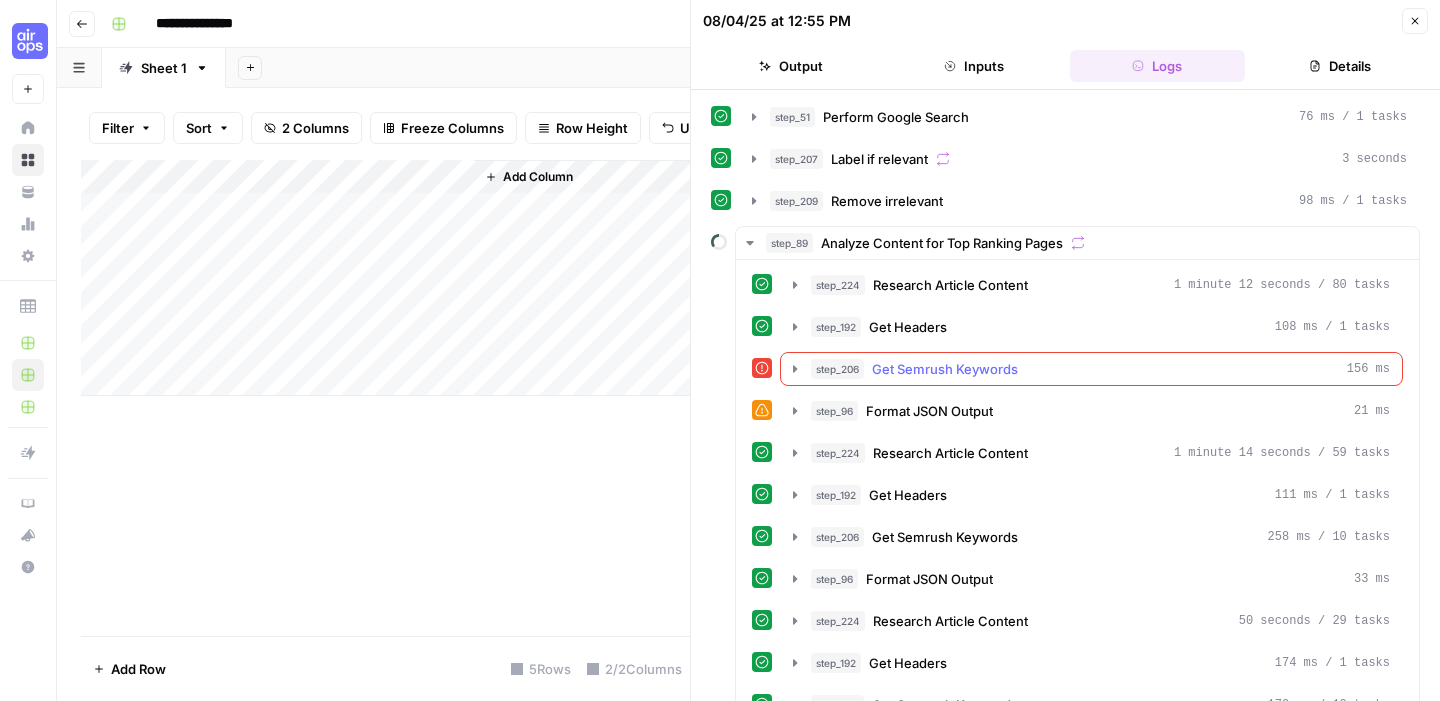 click 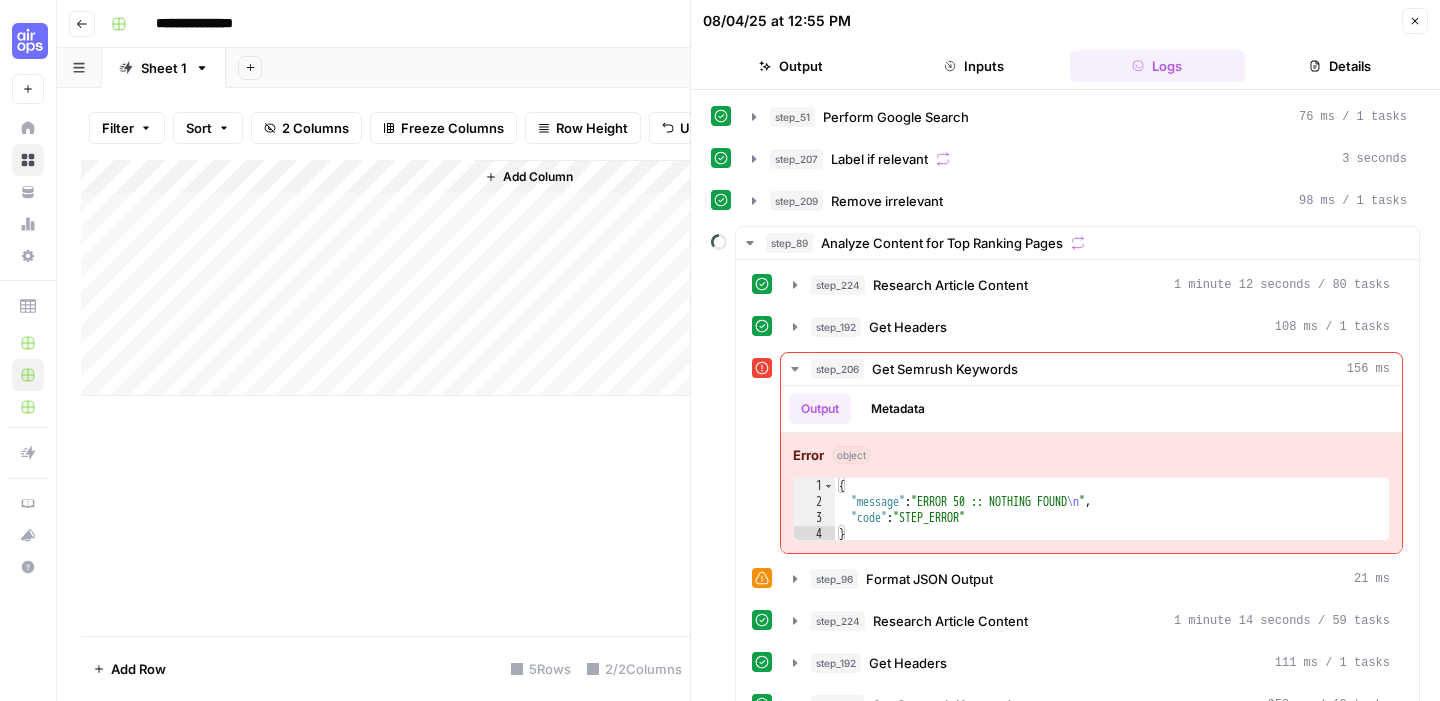 click on "Close" at bounding box center (1415, 21) 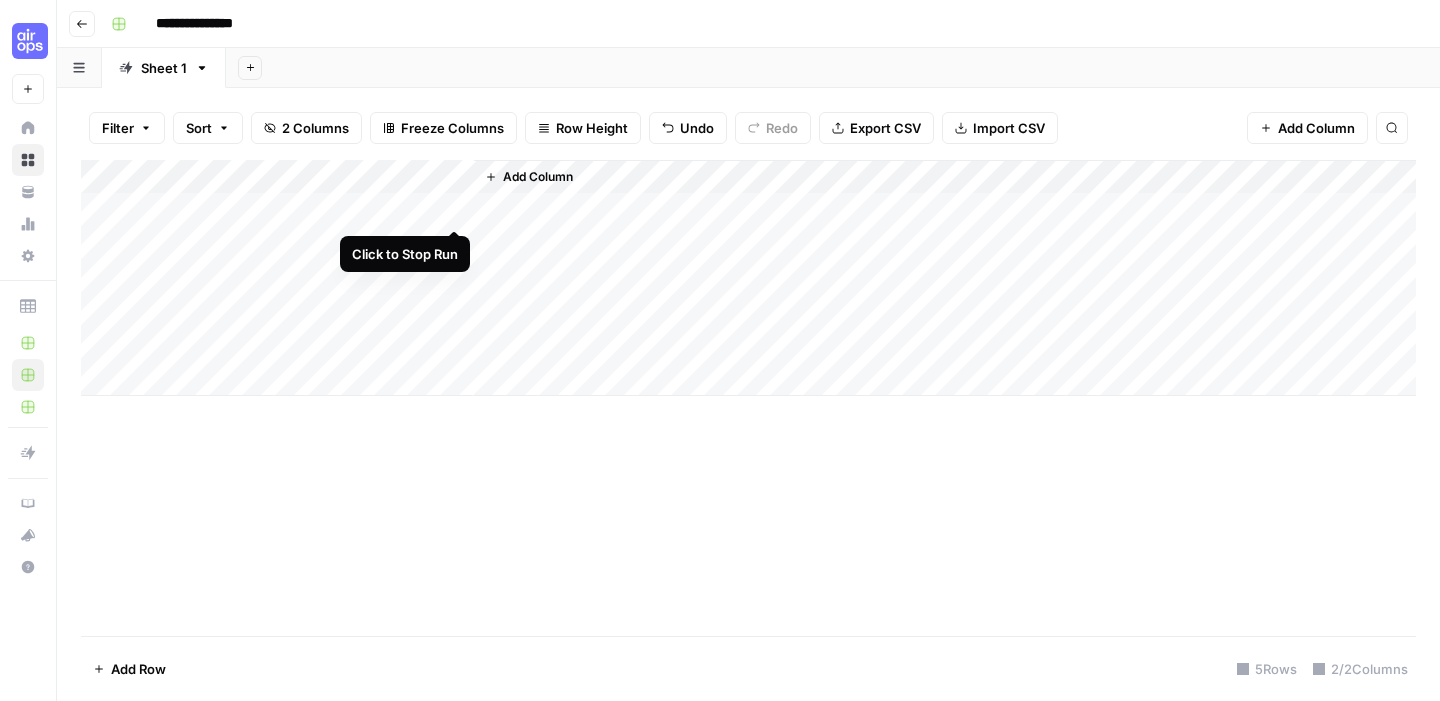 click on "Add Column" at bounding box center [748, 278] 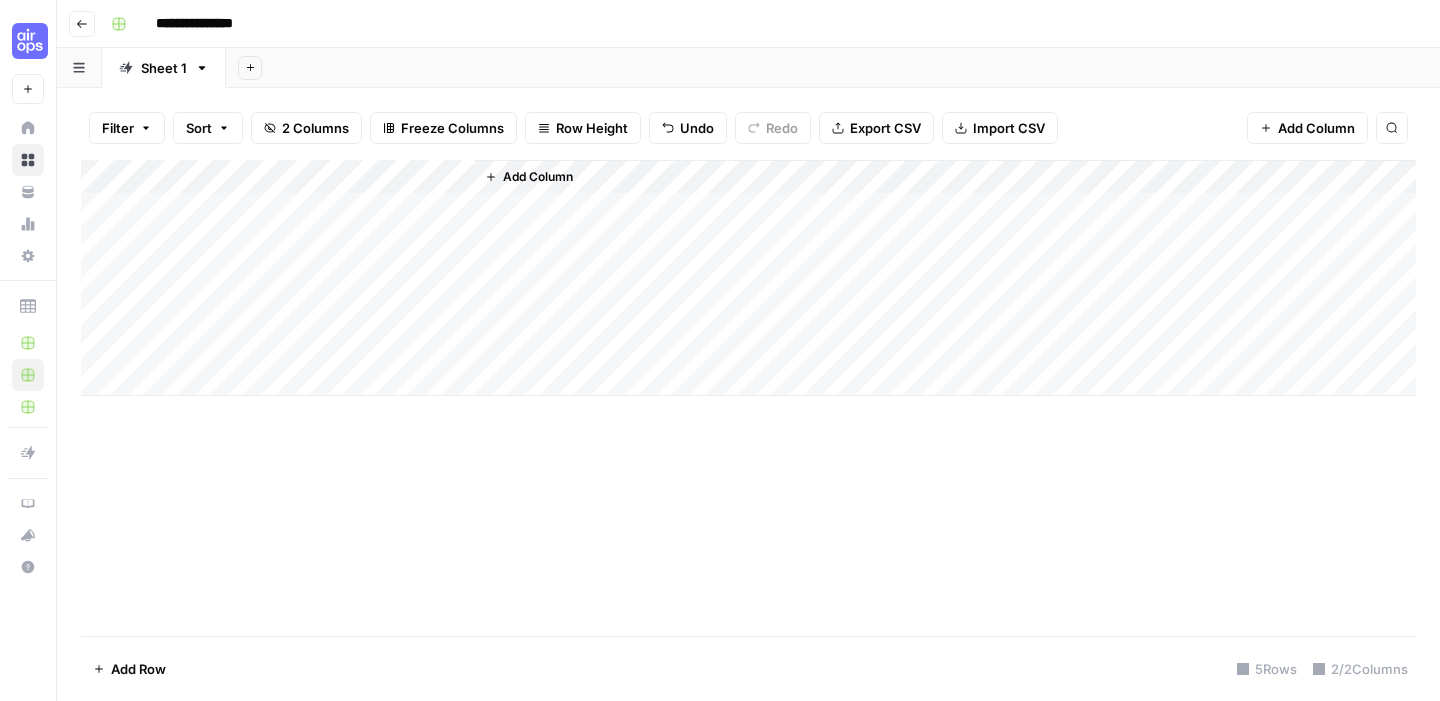 click on "Add Column" at bounding box center [748, 278] 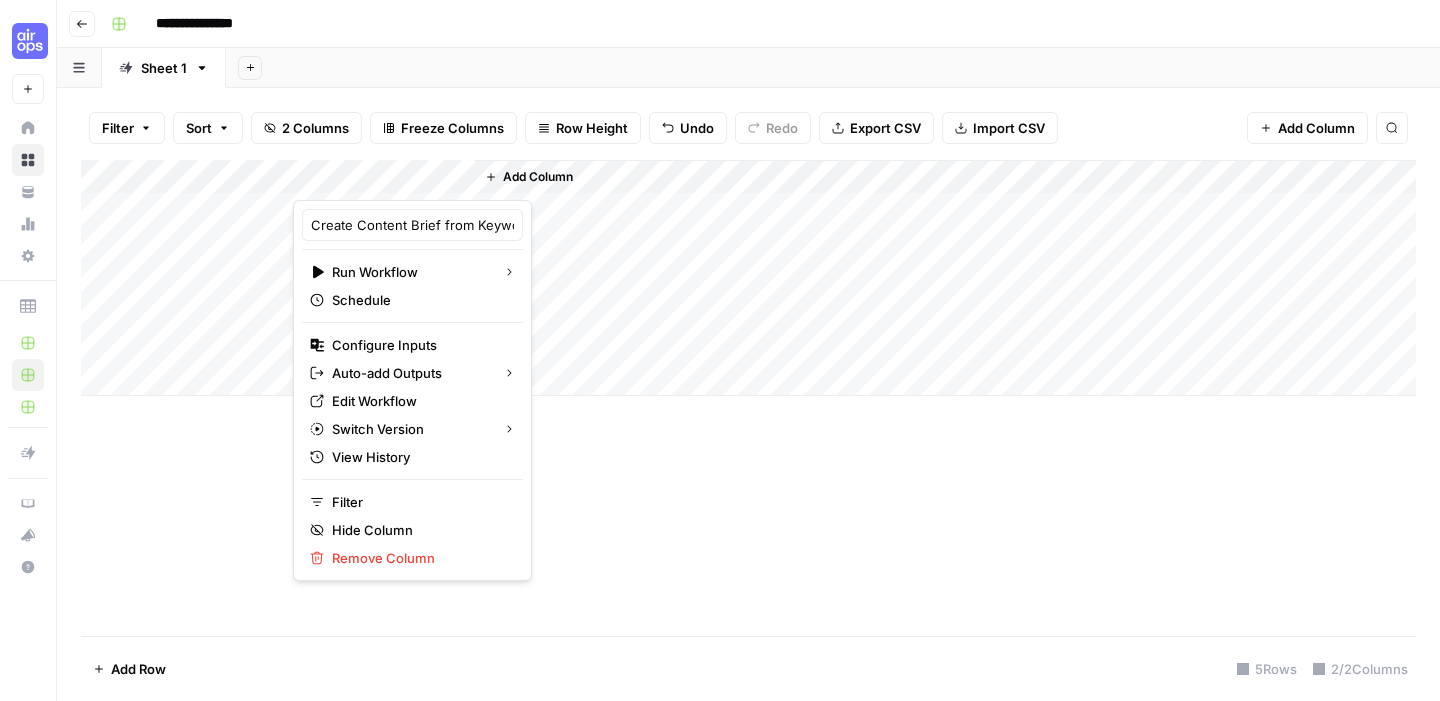 click at bounding box center (383, 180) 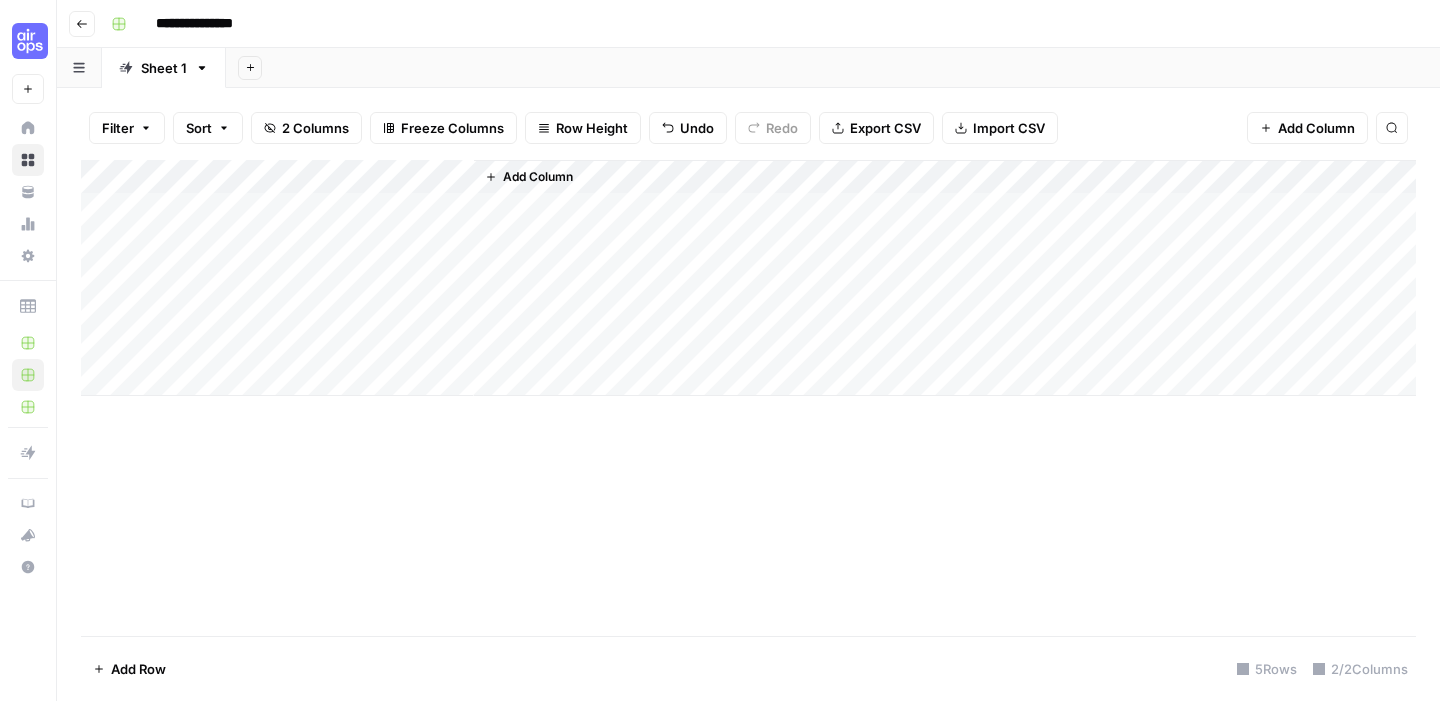 click on "Add Column" at bounding box center (748, 278) 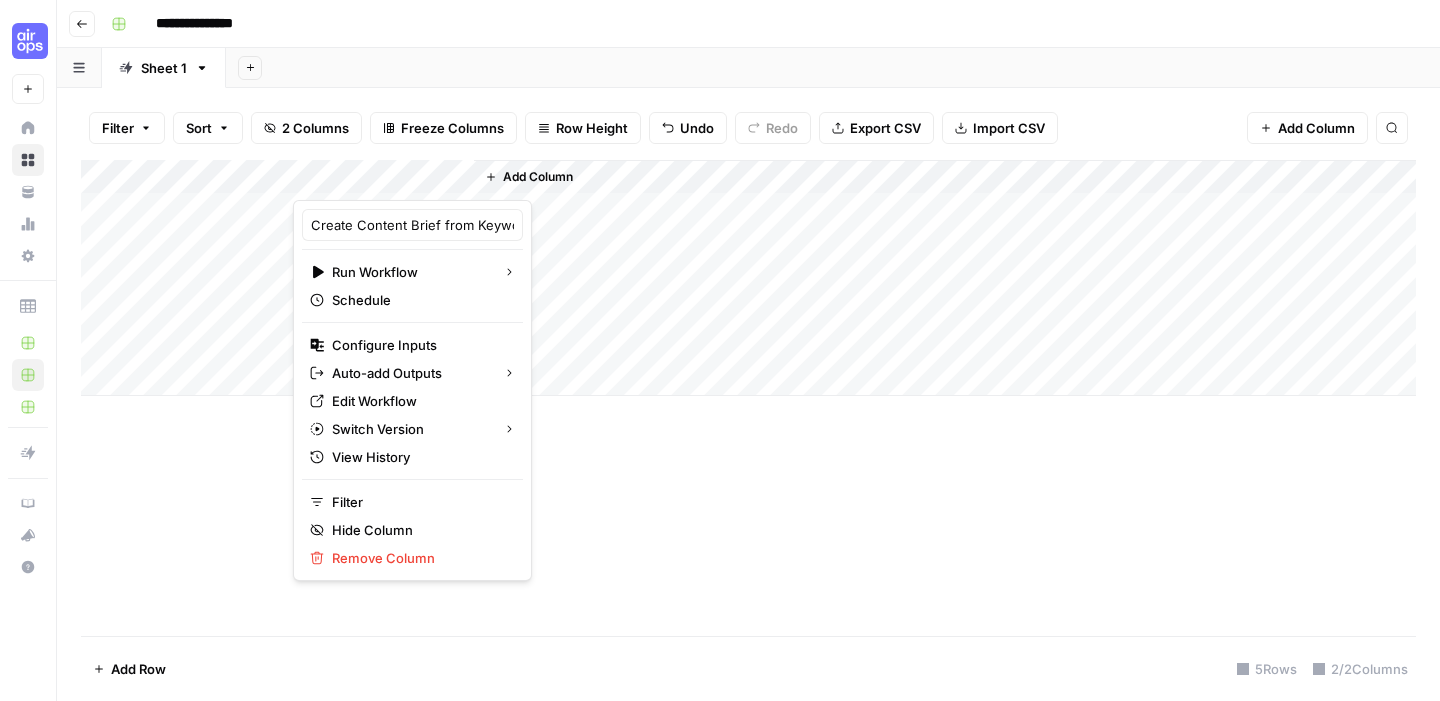click on "Add Column" at bounding box center (748, 398) 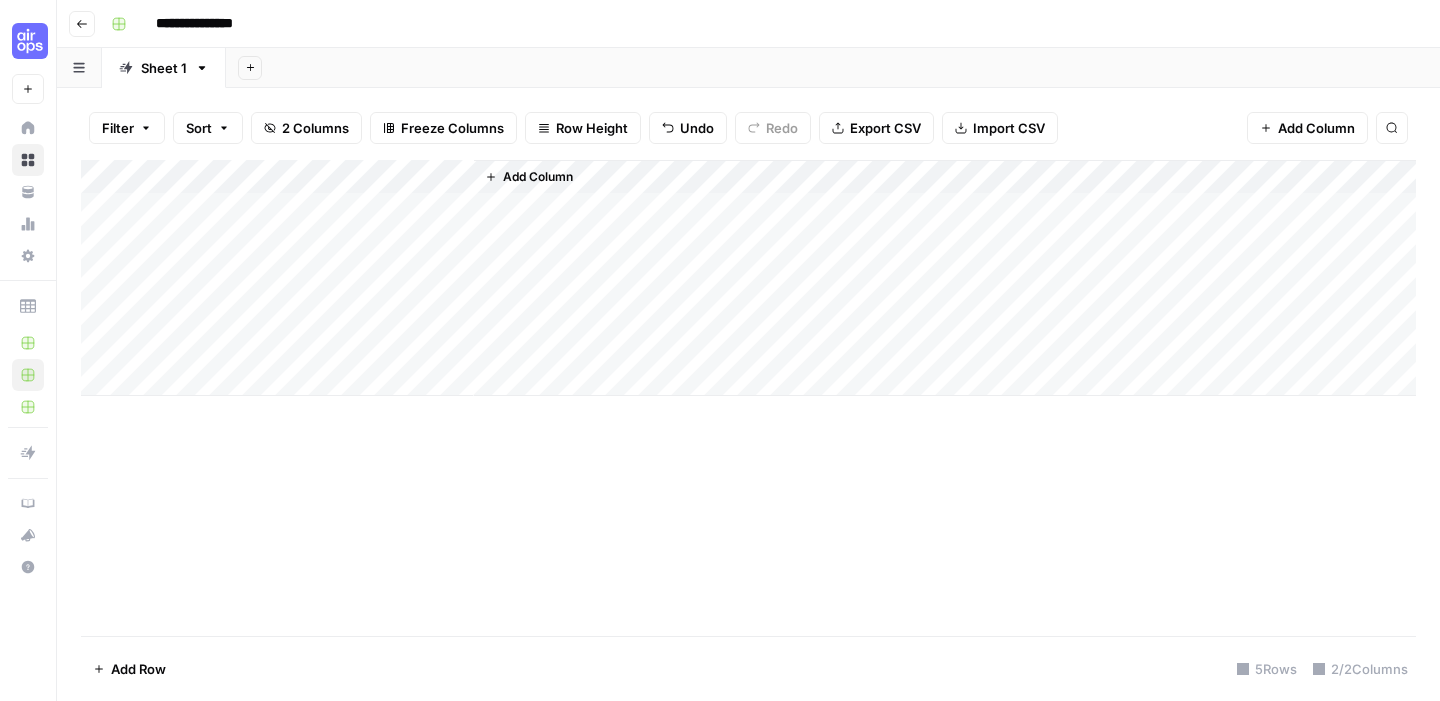 click on "Go back" at bounding box center [82, 24] 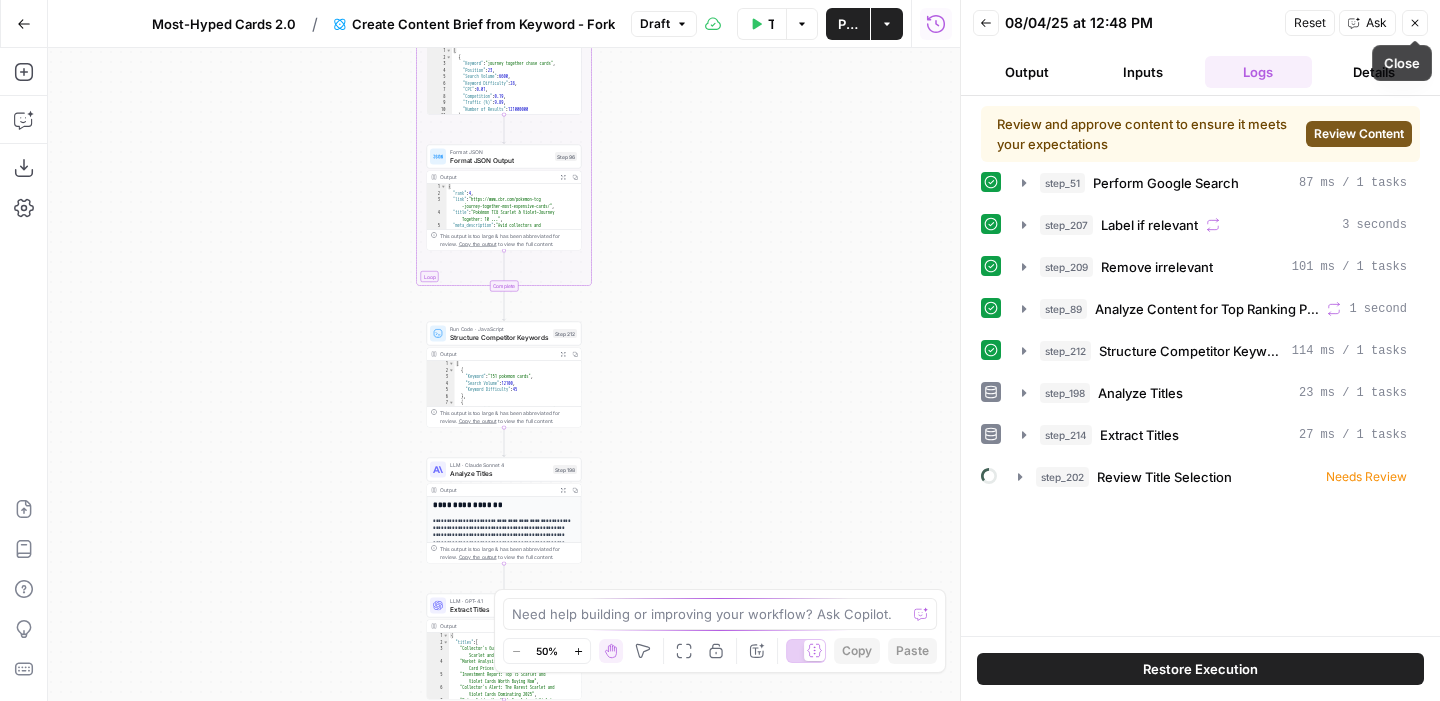 click 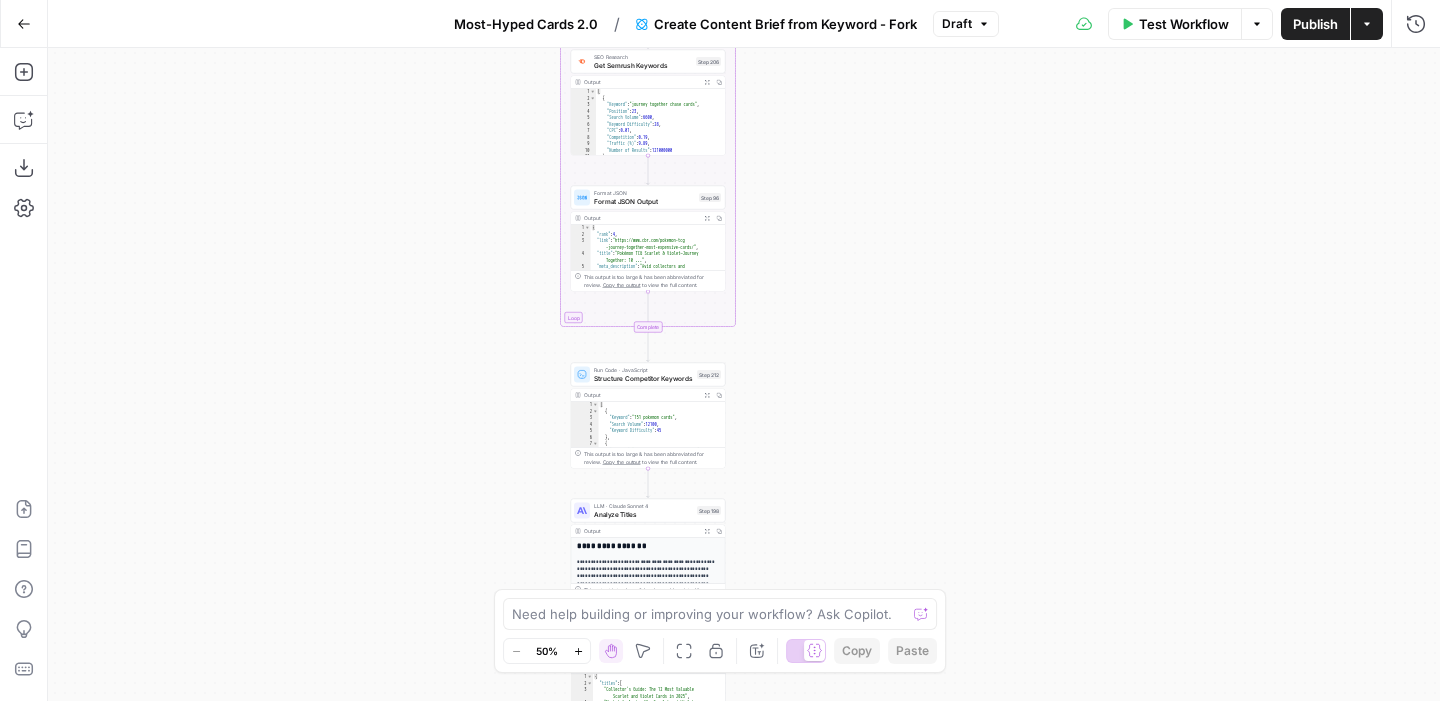 drag, startPoint x: 755, startPoint y: 267, endPoint x: 967, endPoint y: 334, distance: 222.33533 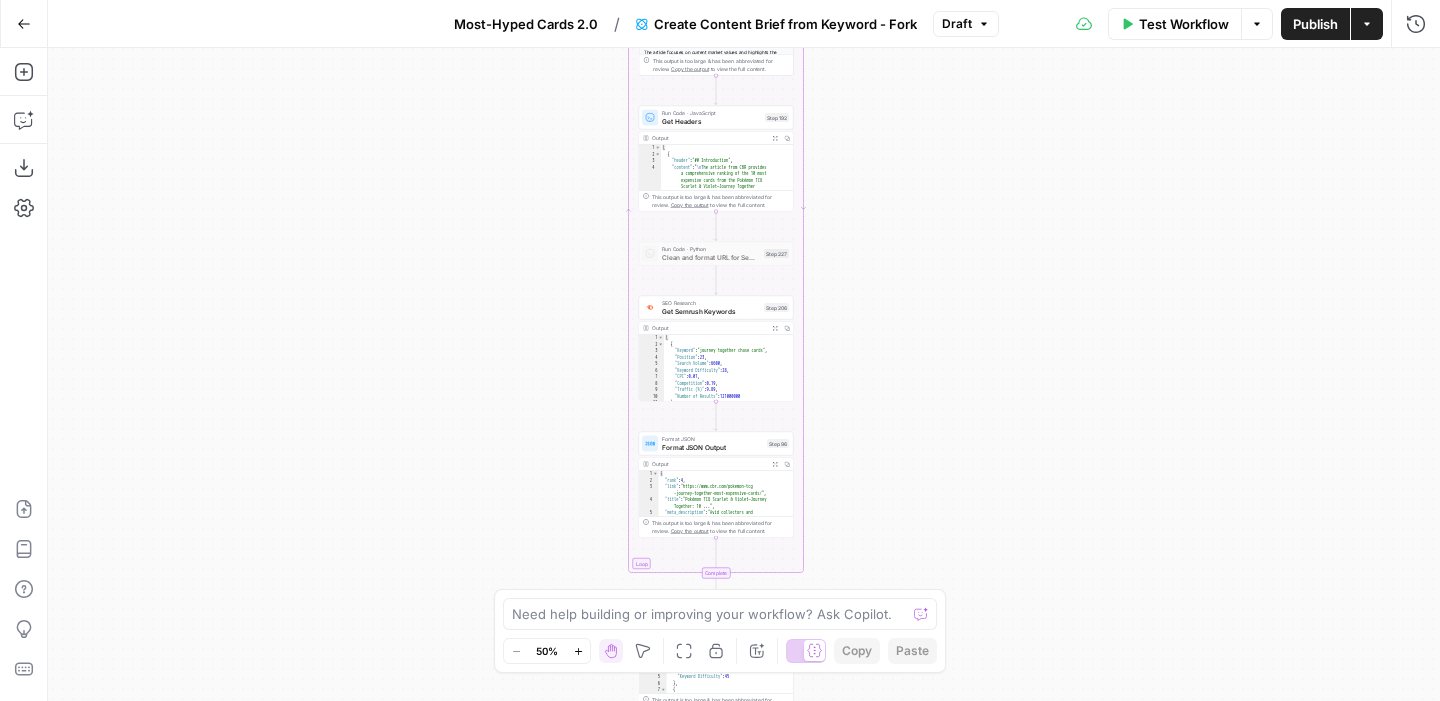 drag, startPoint x: 928, startPoint y: 194, endPoint x: 924, endPoint y: 491, distance: 297.02695 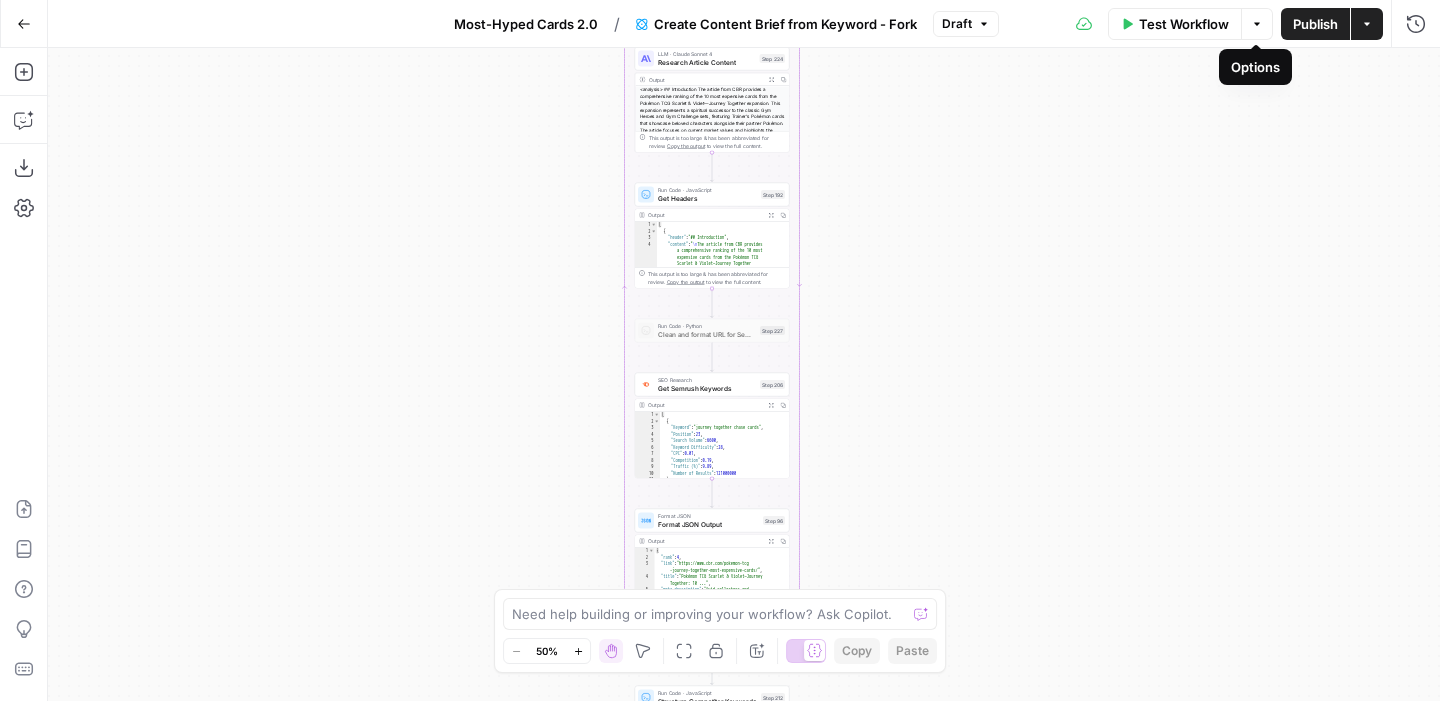 click on "Test Workflow" at bounding box center (1175, 24) 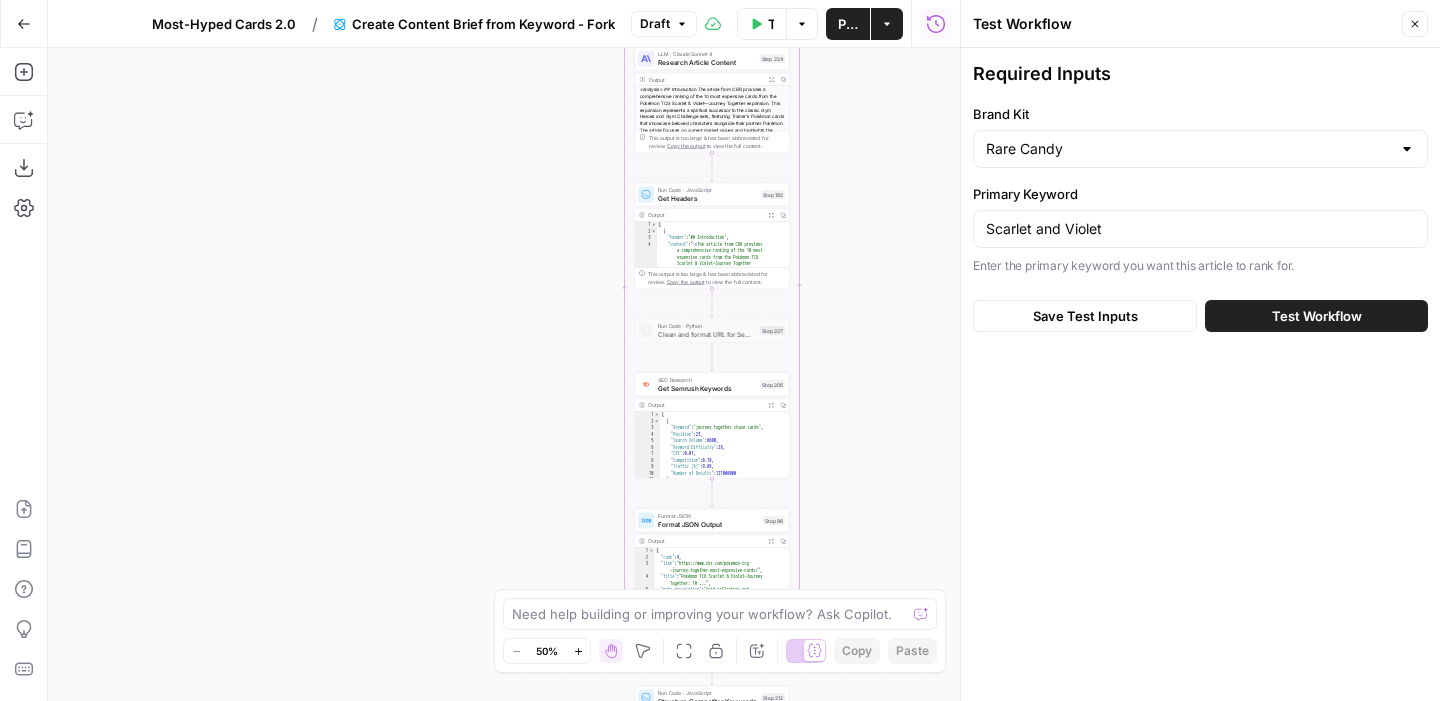 click on "Test Workflow" at bounding box center [1317, 316] 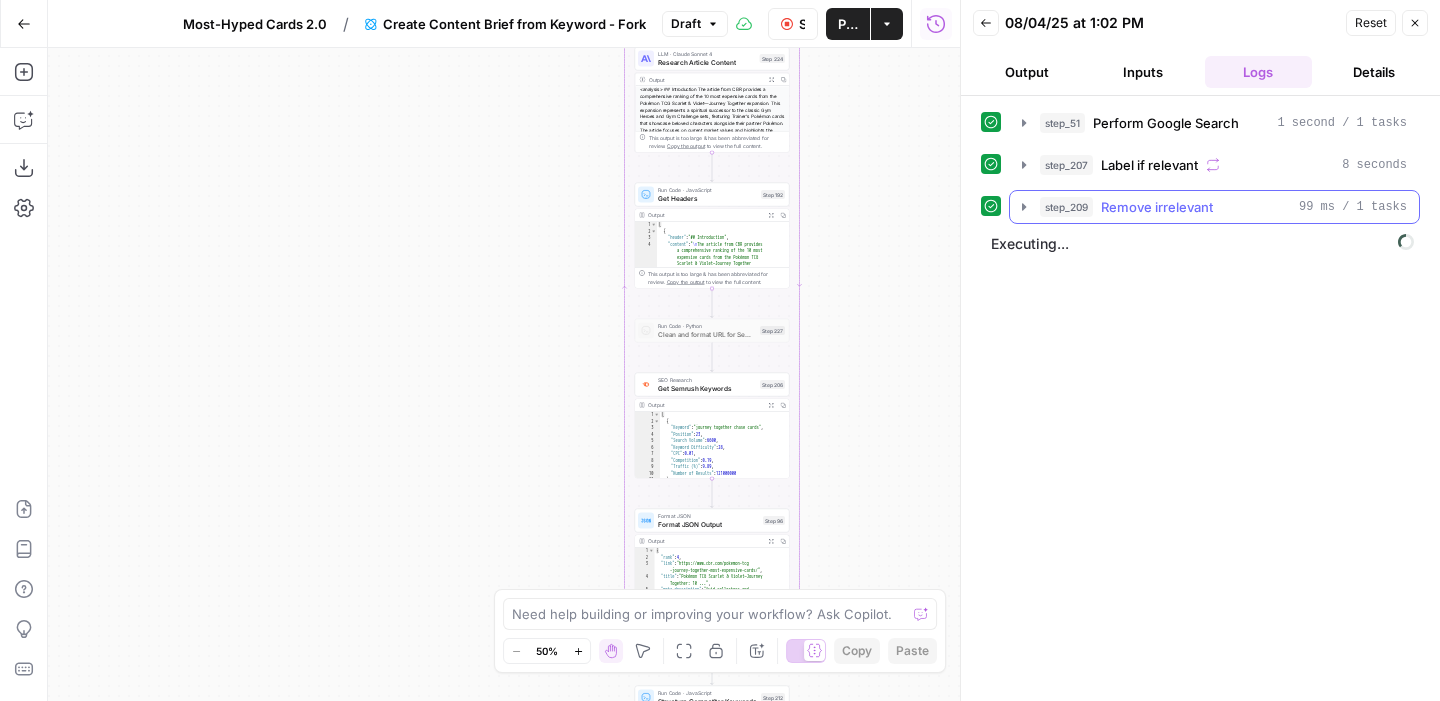 click 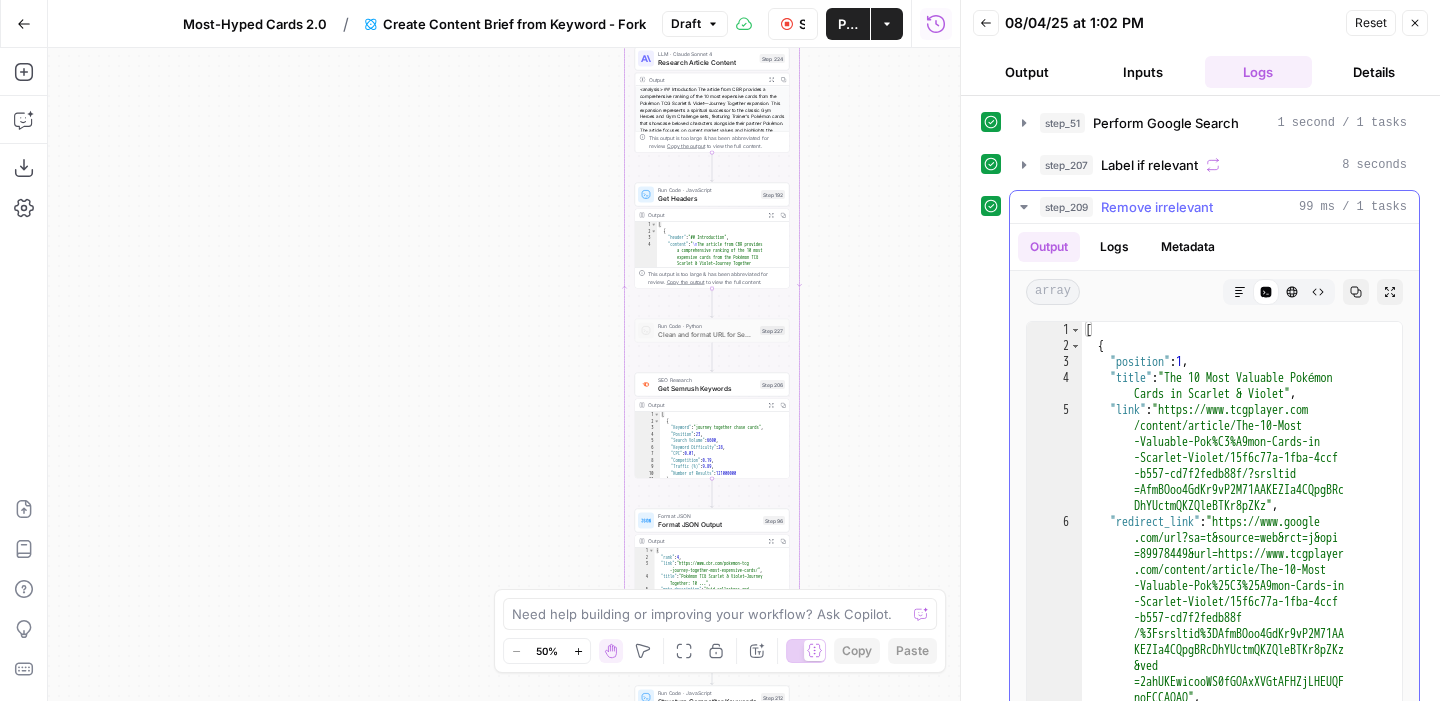 click 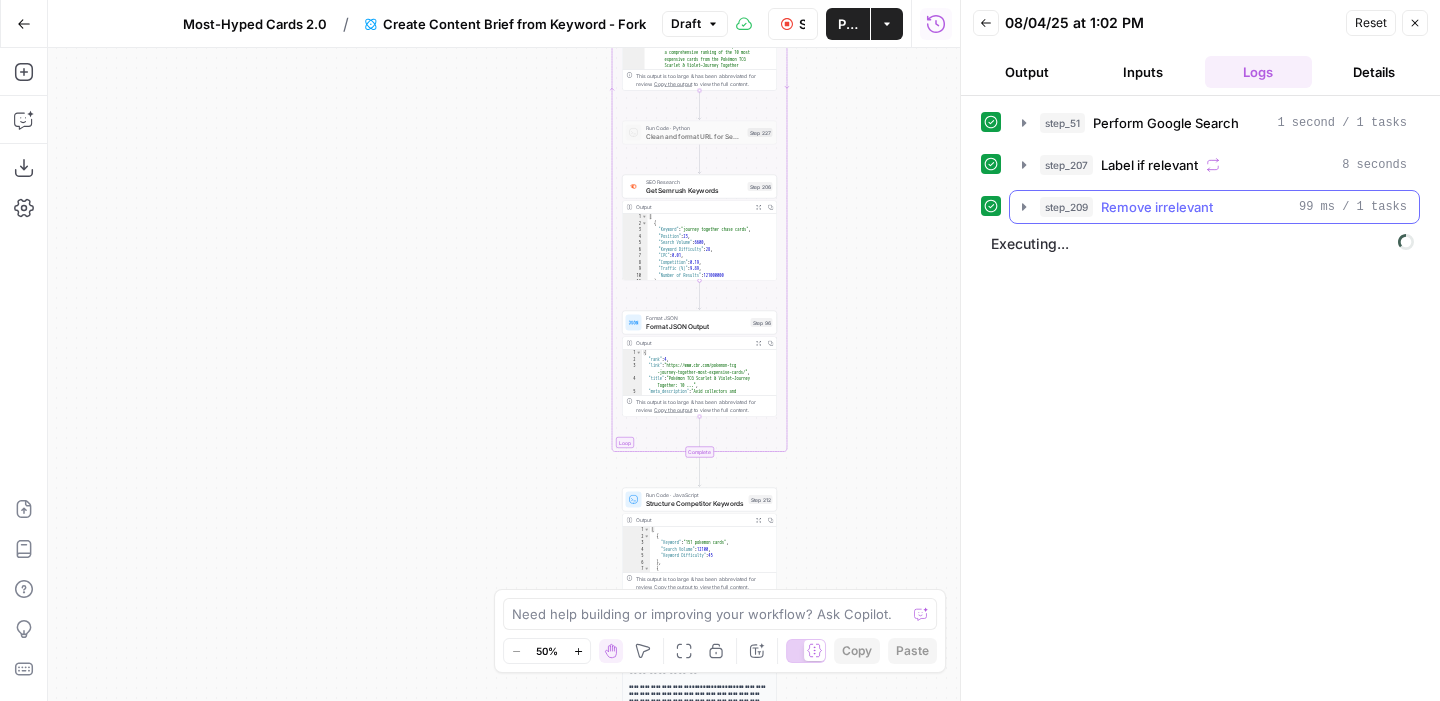 click 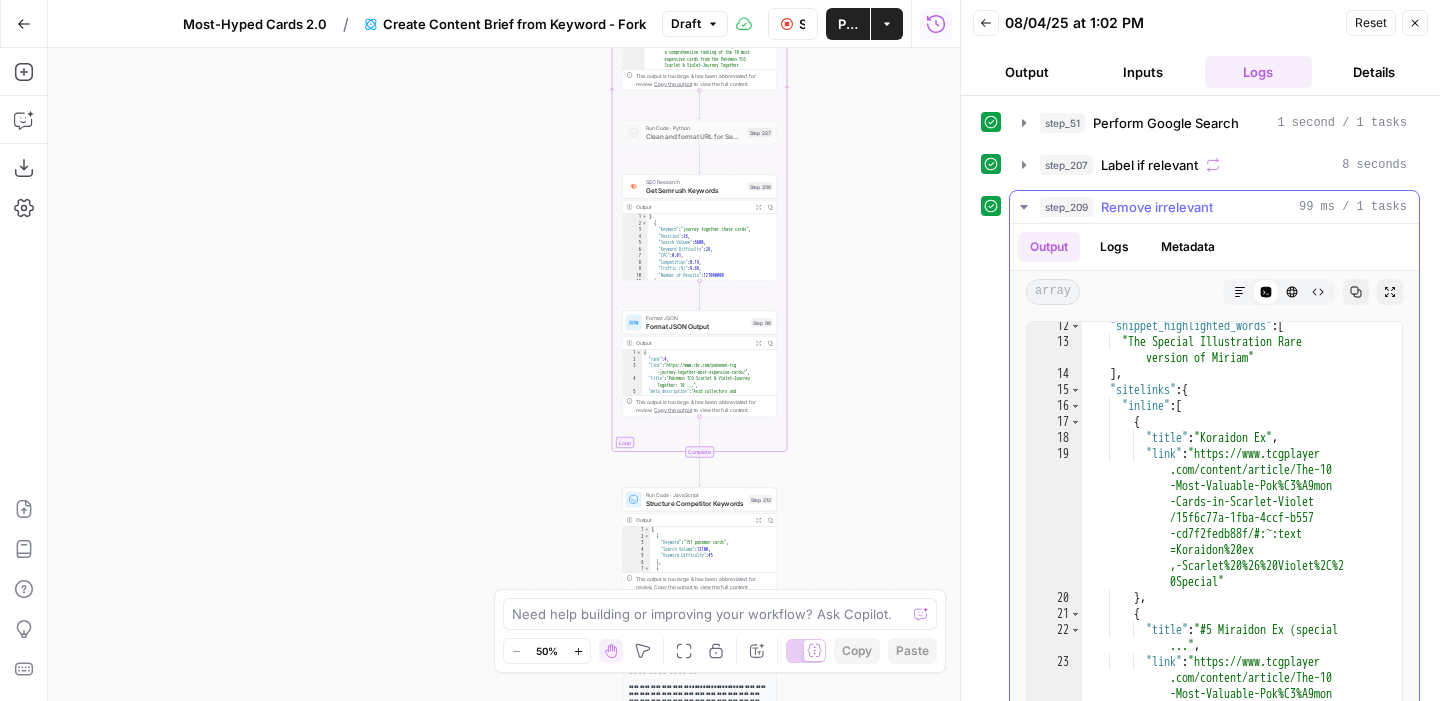 scroll, scrollTop: 740, scrollLeft: 0, axis: vertical 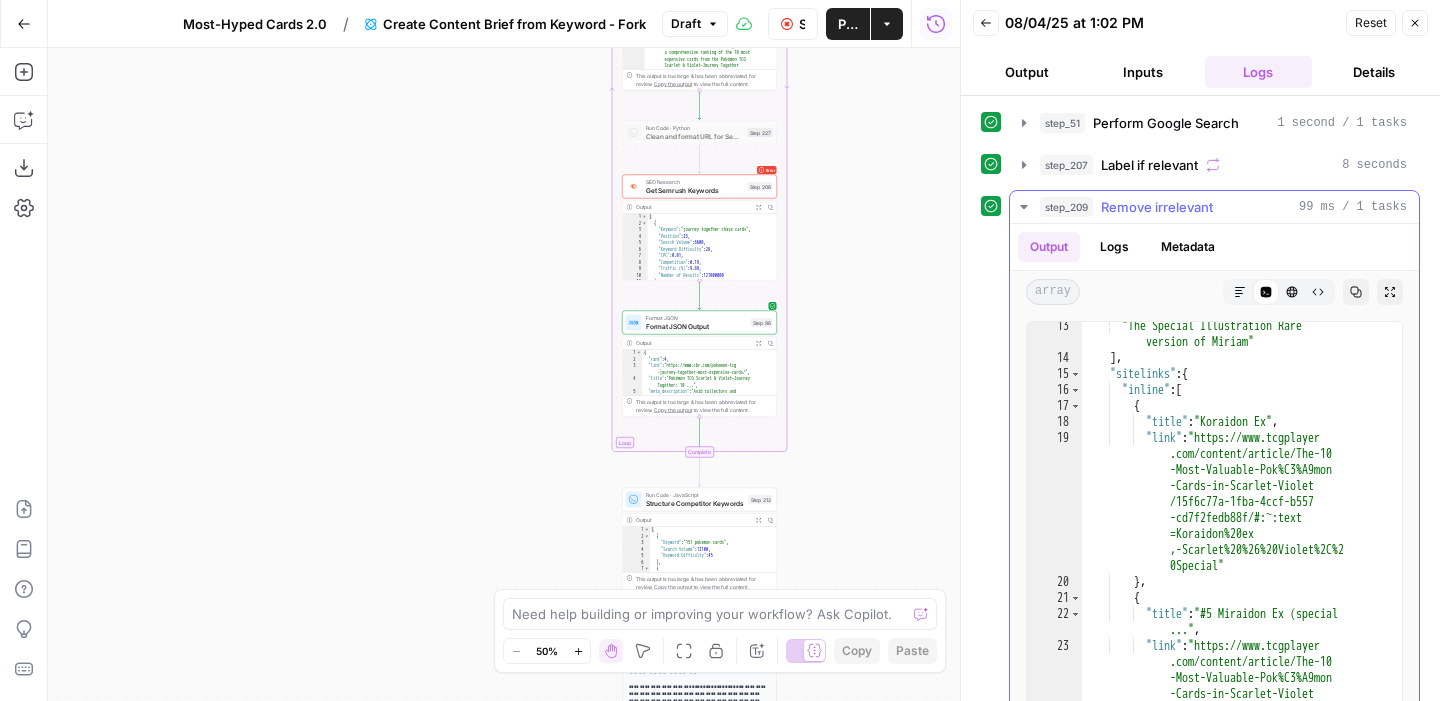 click 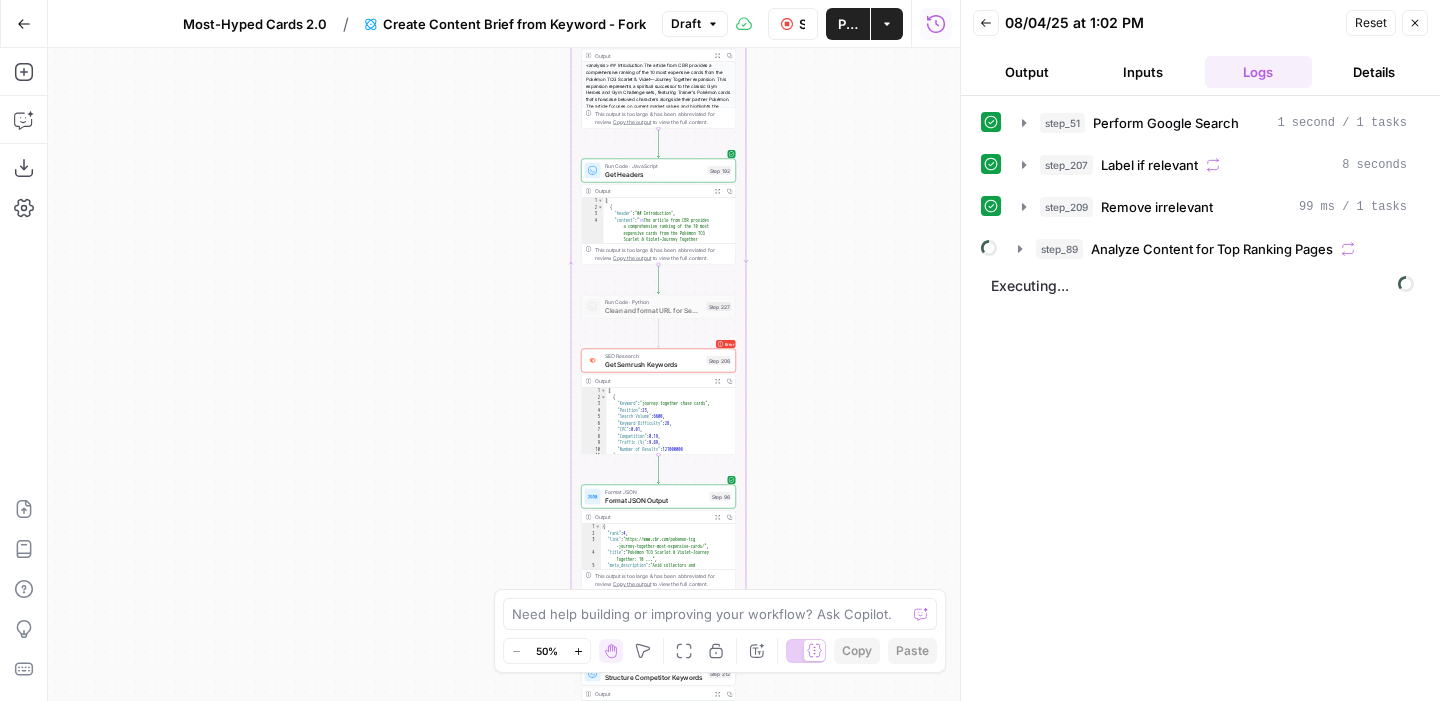 drag, startPoint x: 881, startPoint y: 180, endPoint x: 838, endPoint y: 353, distance: 178.26385 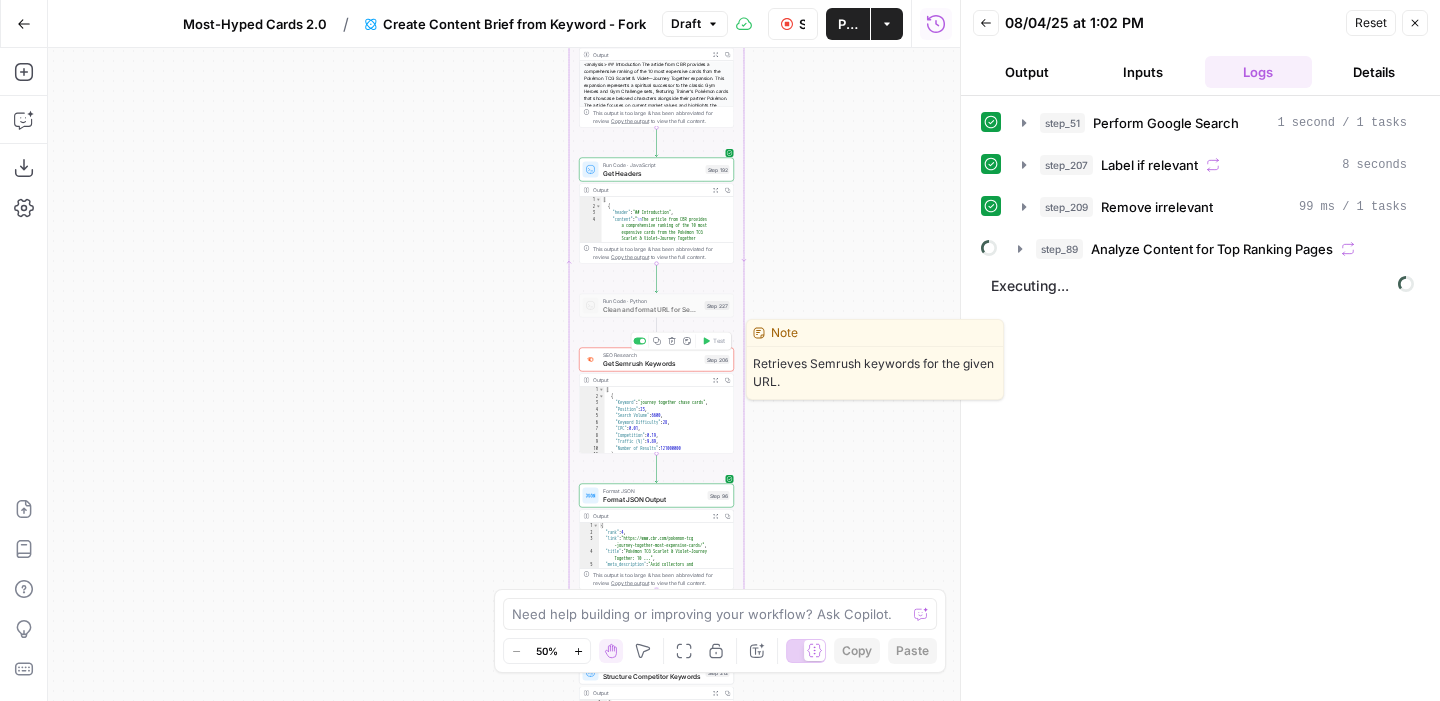 click on "SEO Research Get Semrush Keywords Step 206 Copy step Delete step Edit Note Test" at bounding box center [656, 360] 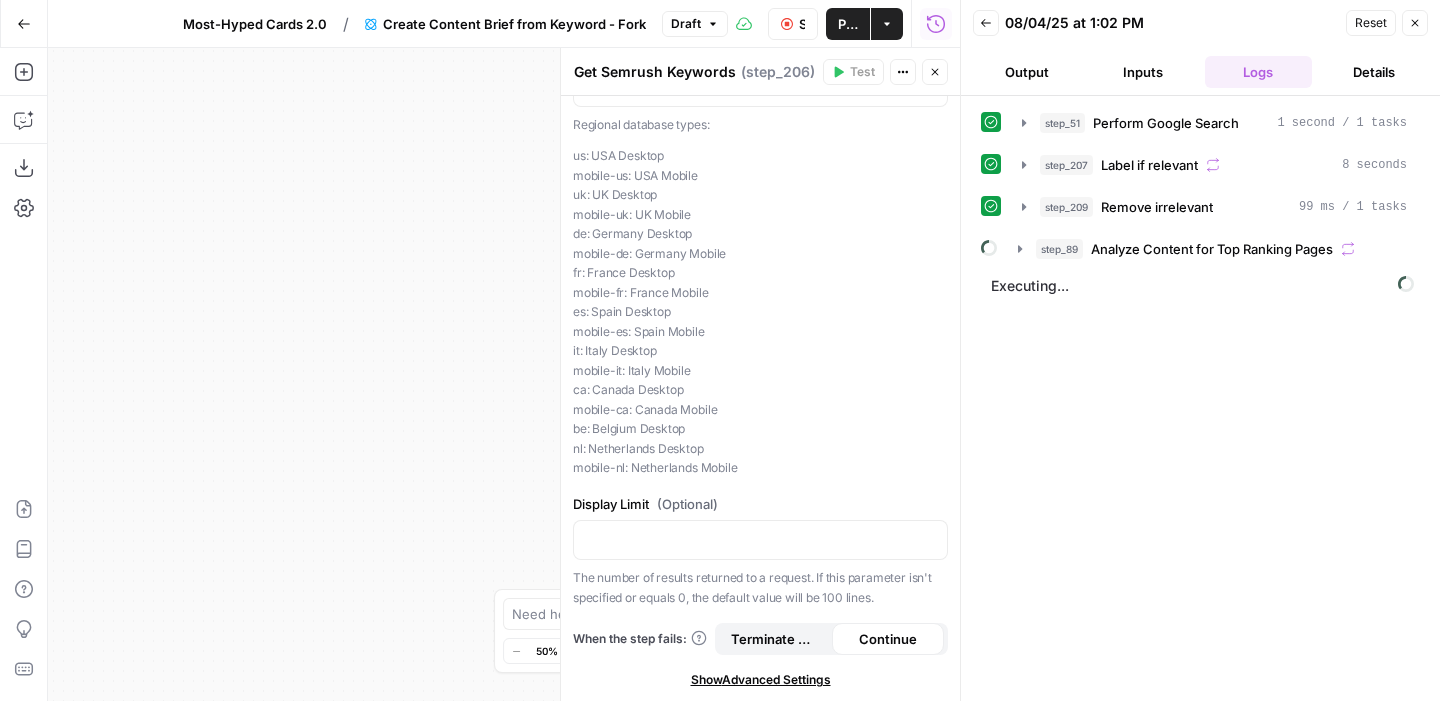 scroll, scrollTop: 0, scrollLeft: 0, axis: both 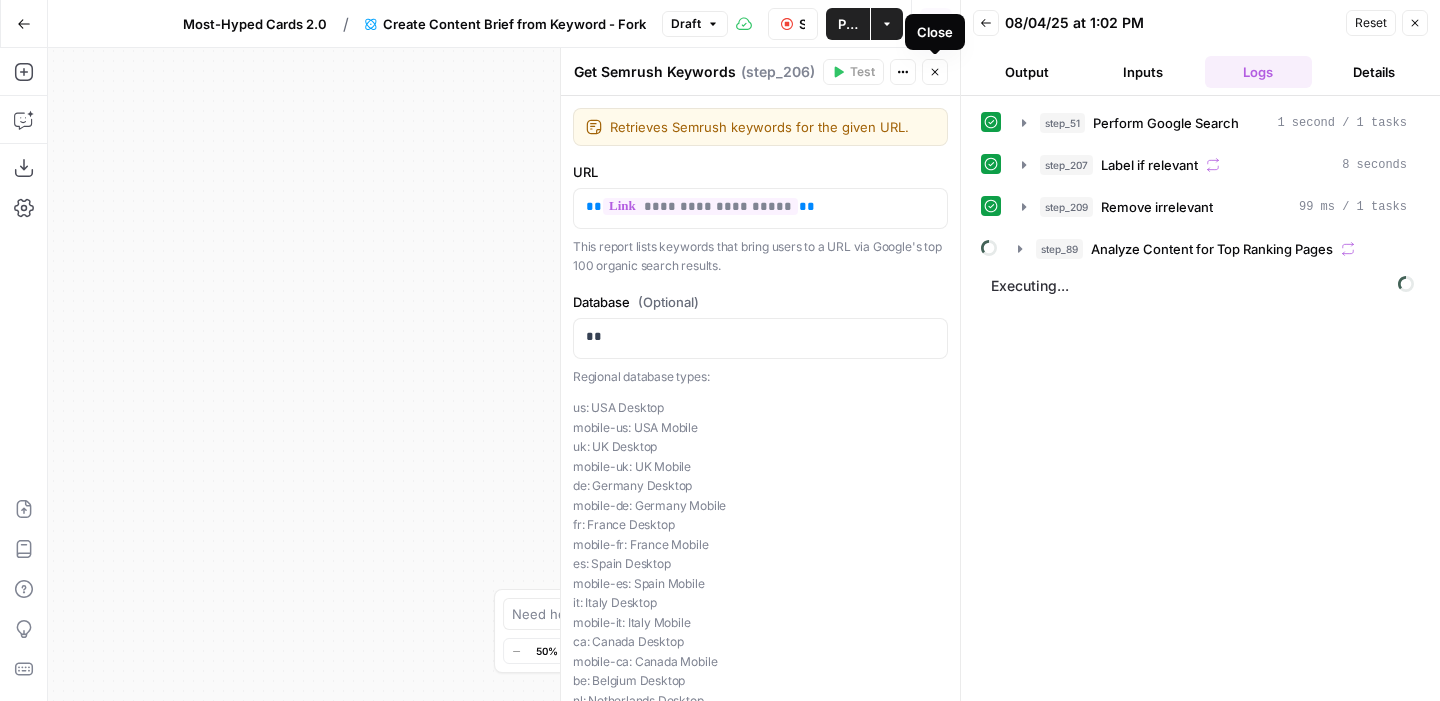 click 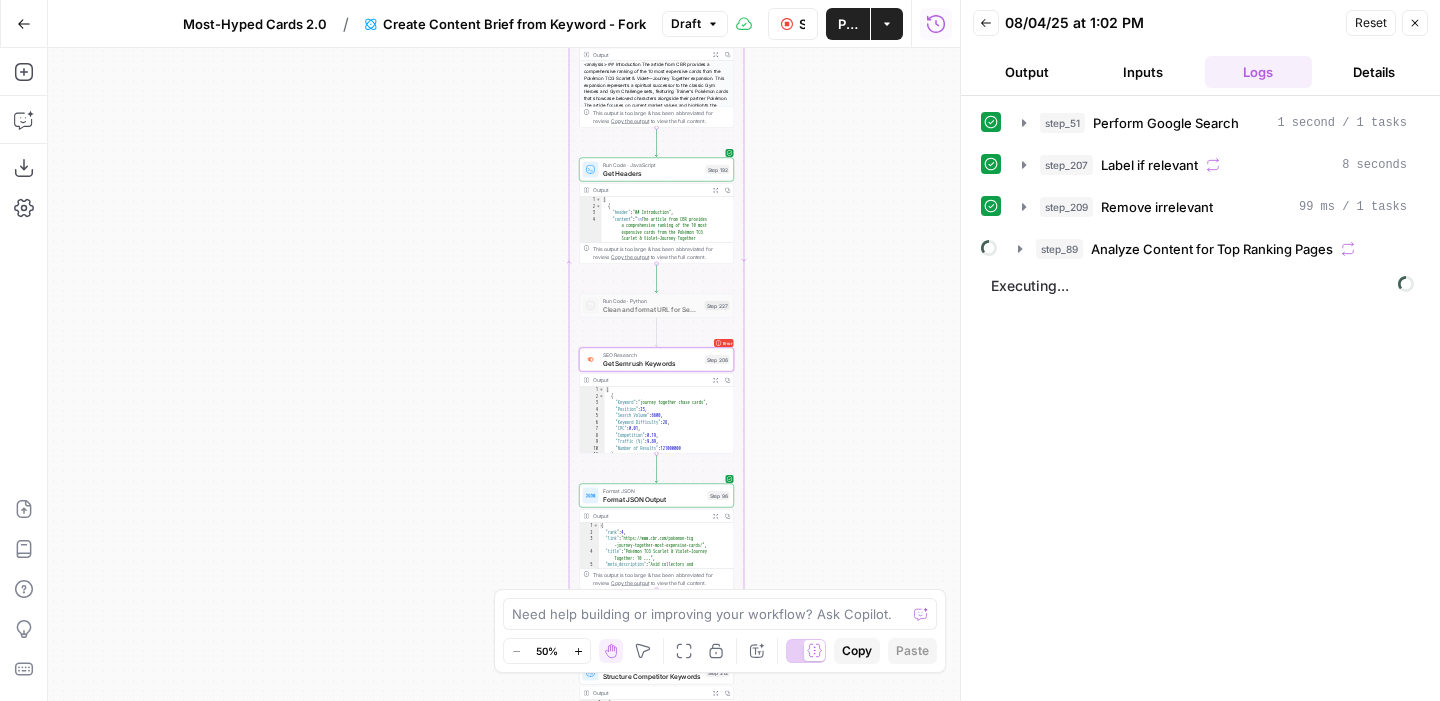click 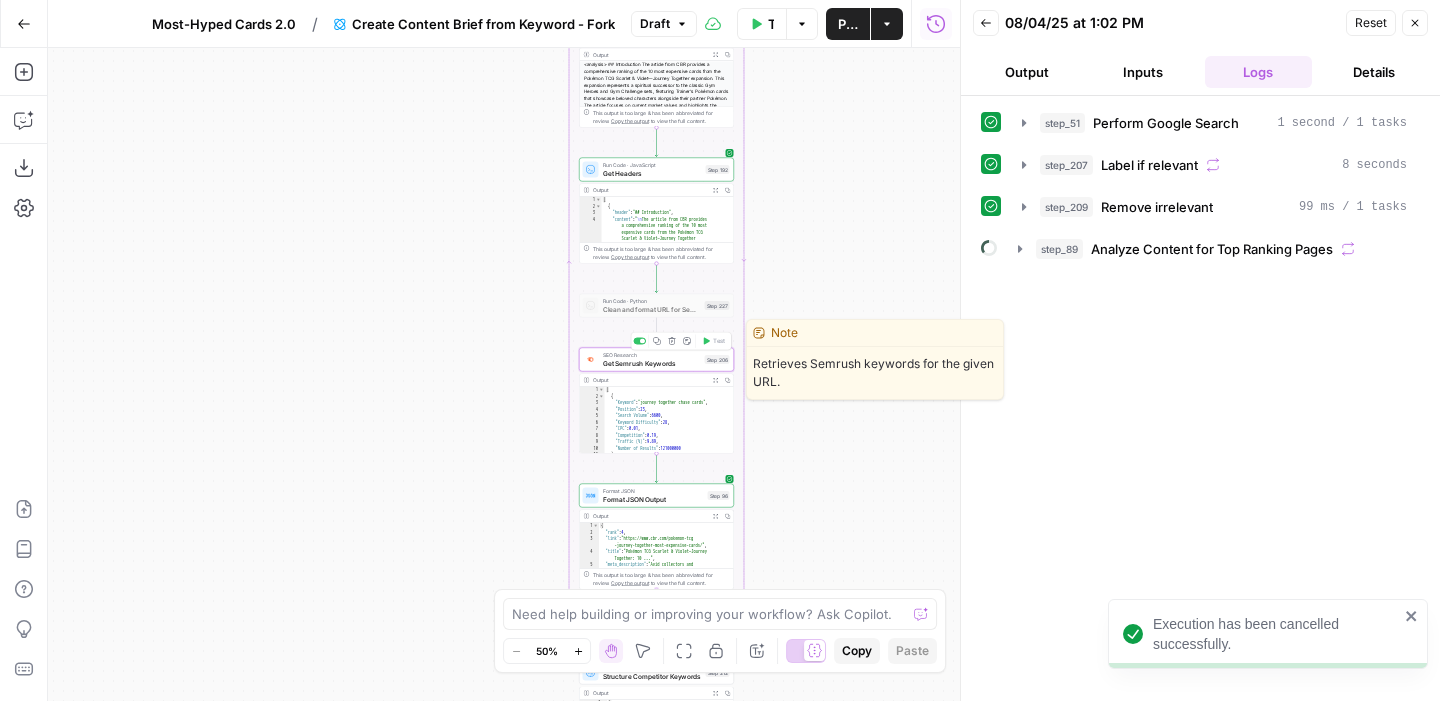 click on "Get Semrush Keywords" at bounding box center (652, 363) 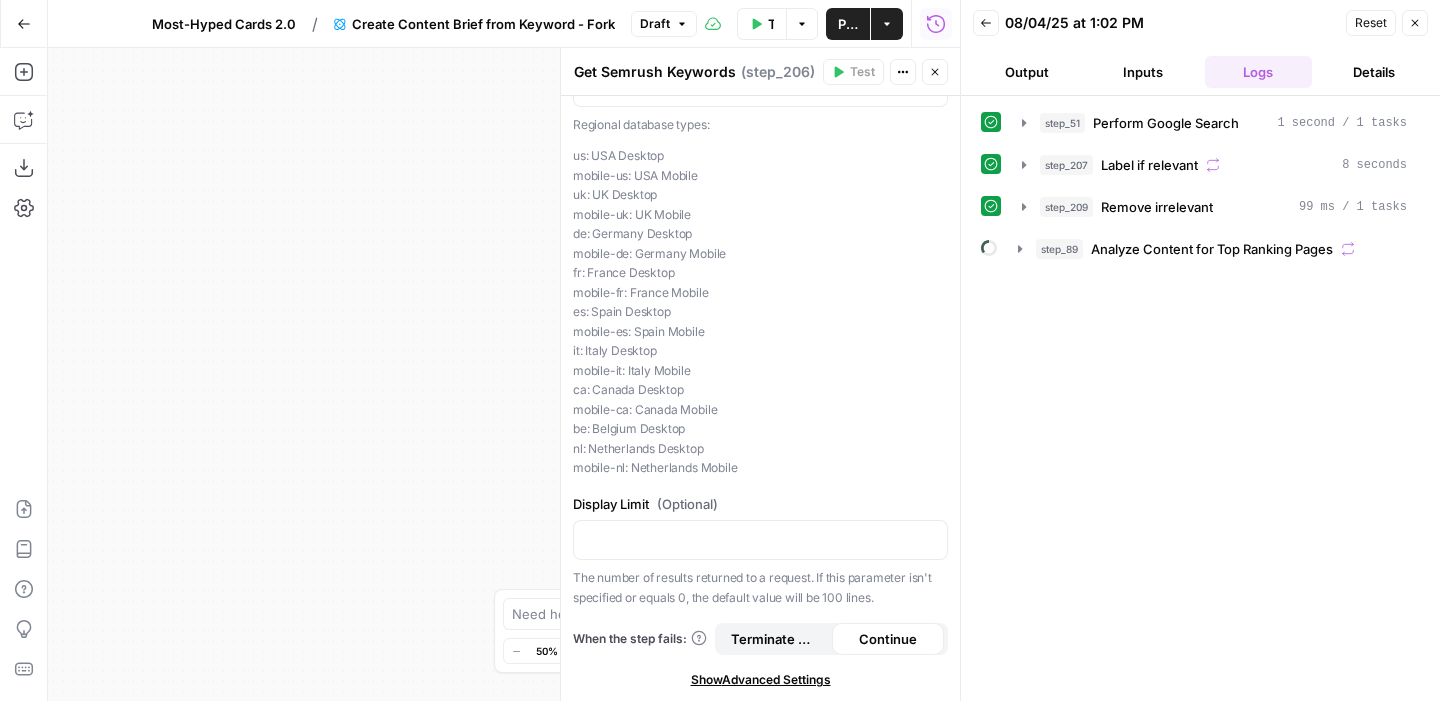 scroll, scrollTop: 0, scrollLeft: 0, axis: both 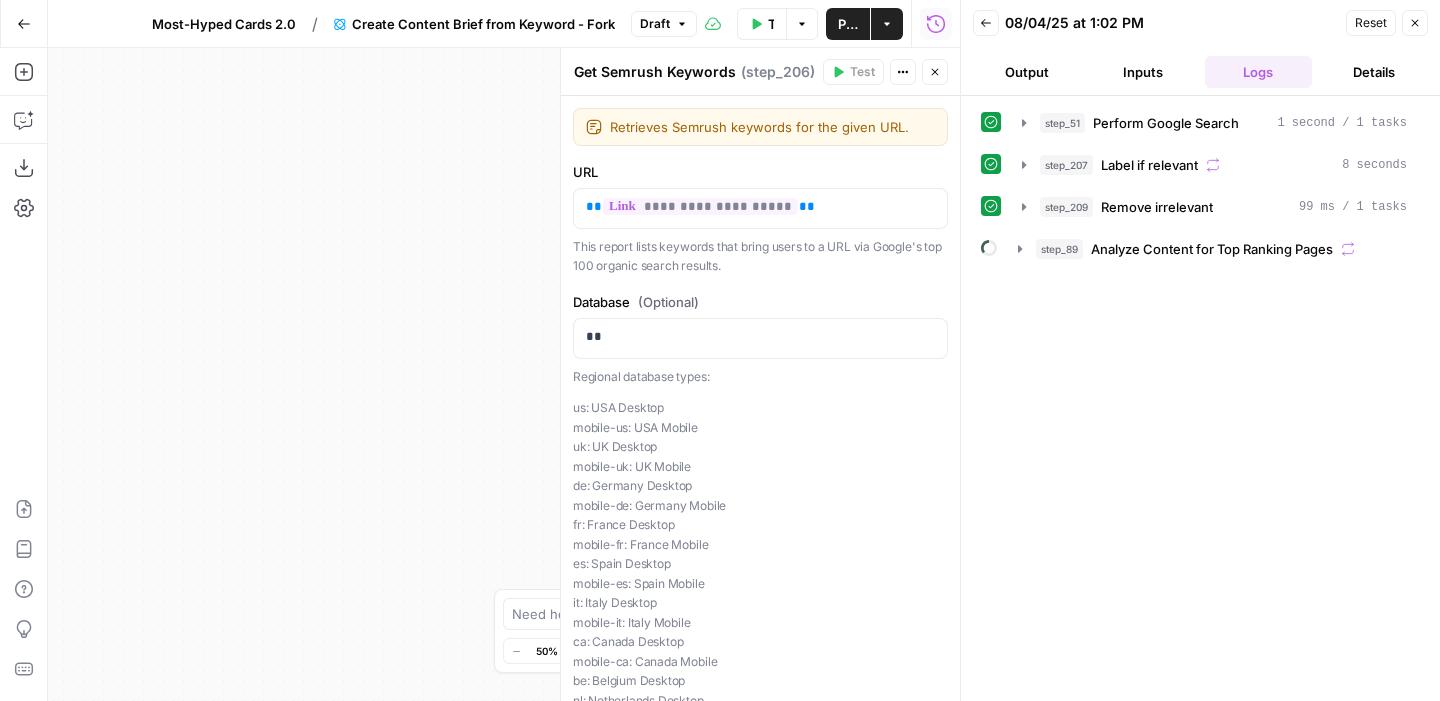 click 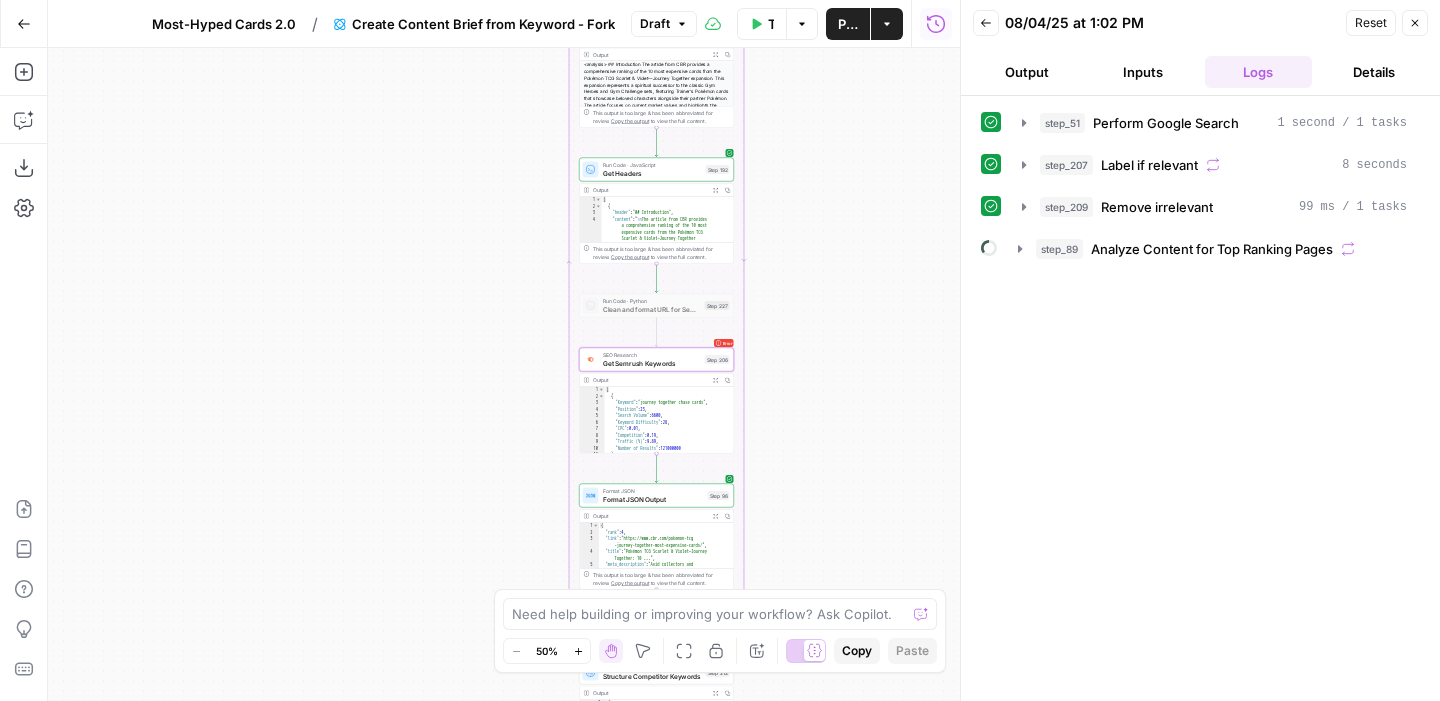 click 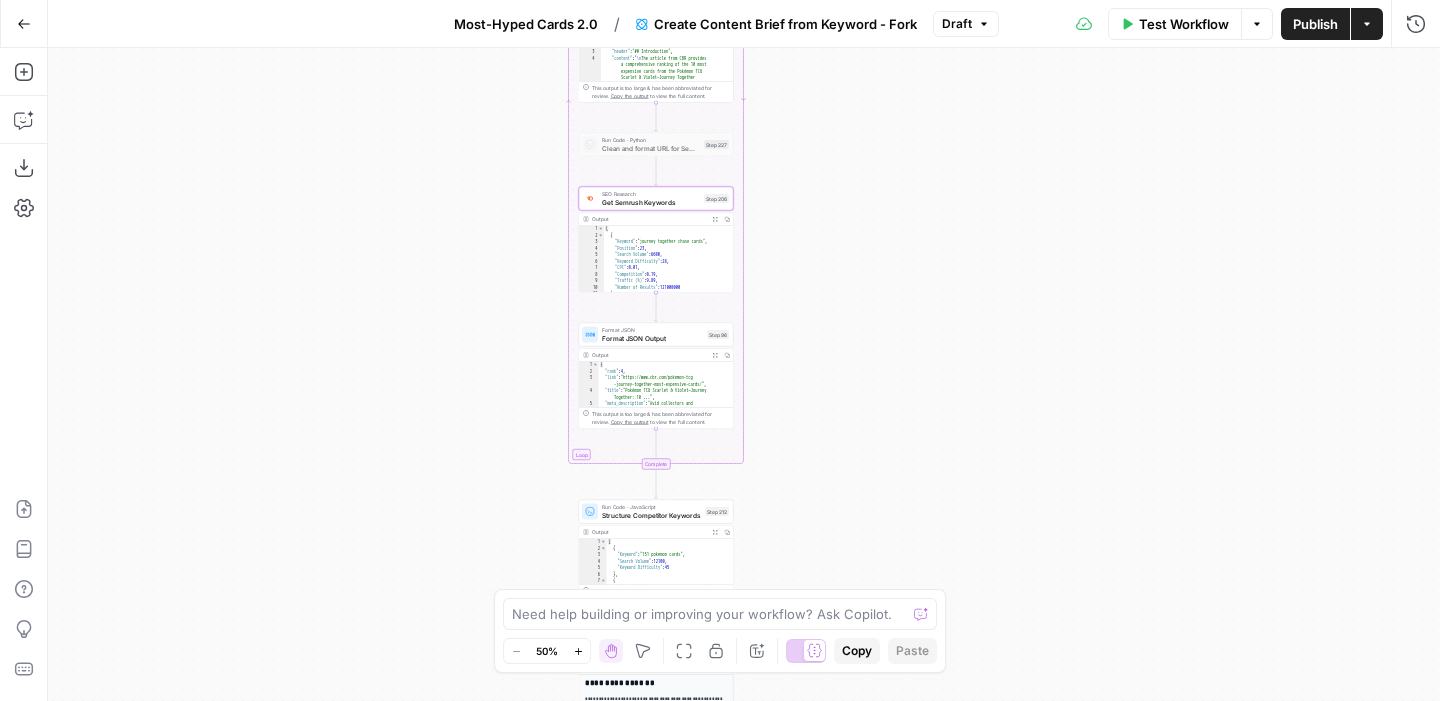 click on "Test Workflow" at bounding box center [1184, 24] 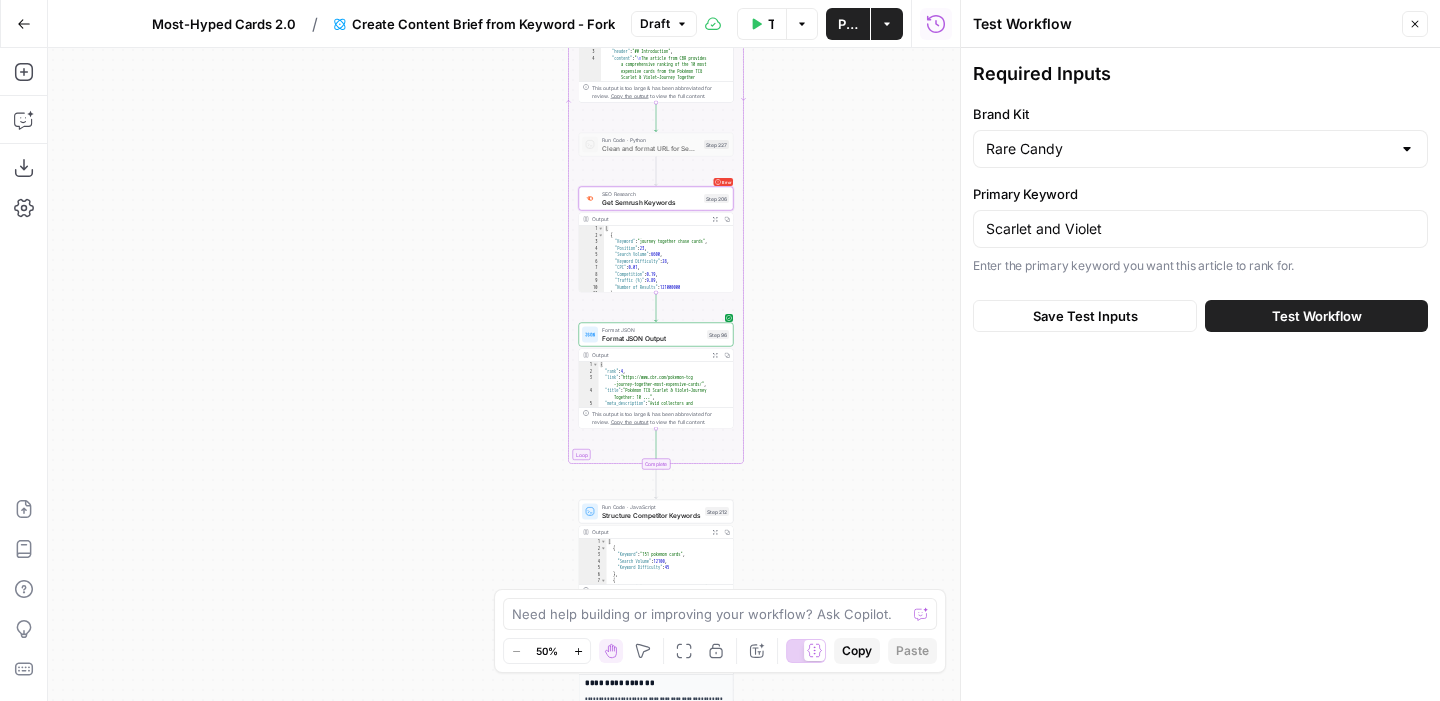 click on "Test Workflow" at bounding box center [1316, 316] 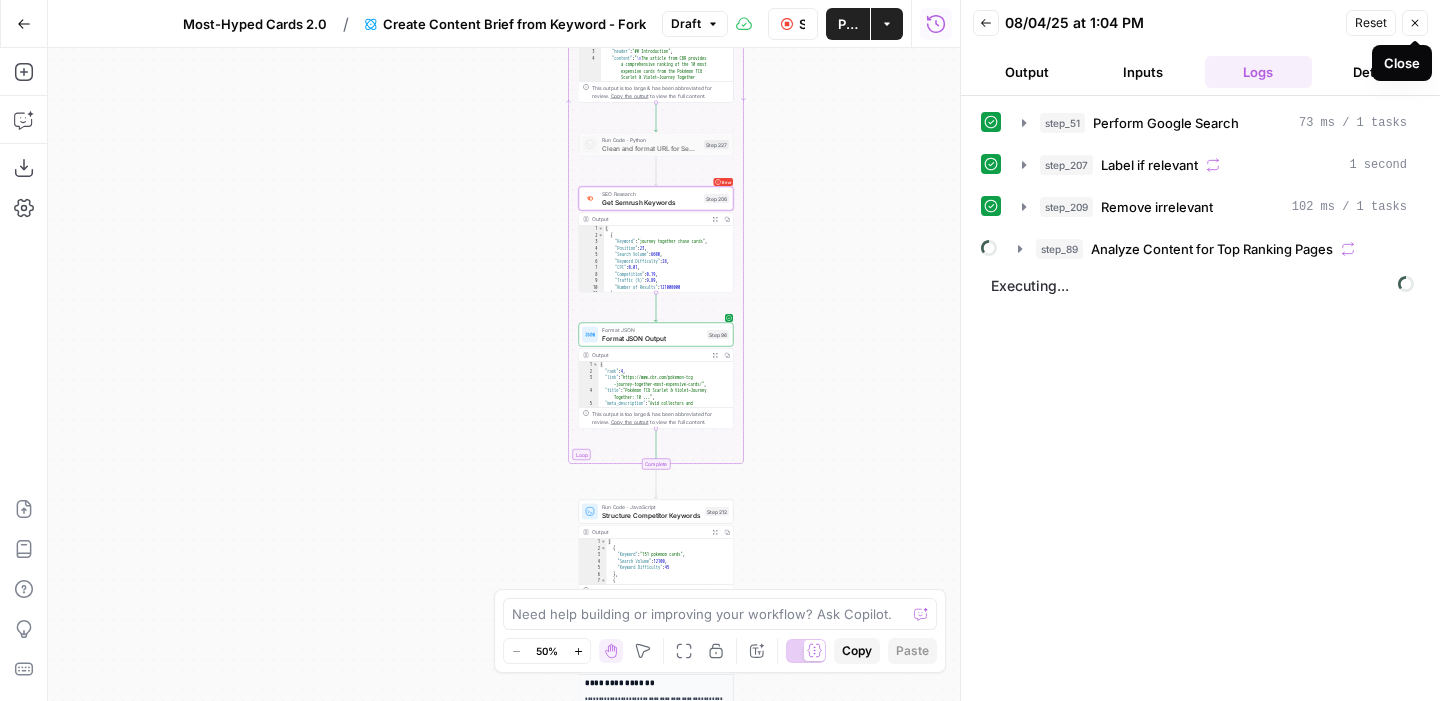 click on "Close" at bounding box center (1415, 23) 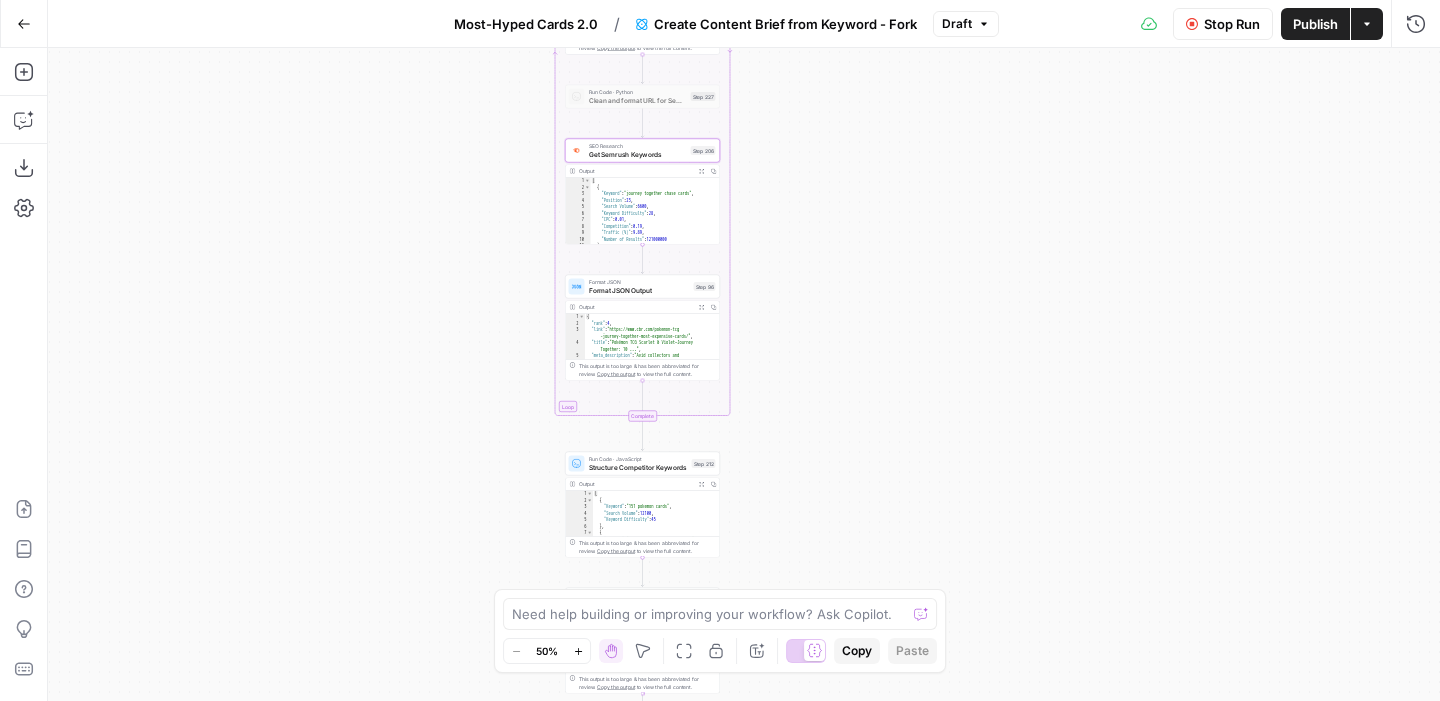scroll, scrollTop: 0, scrollLeft: 0, axis: both 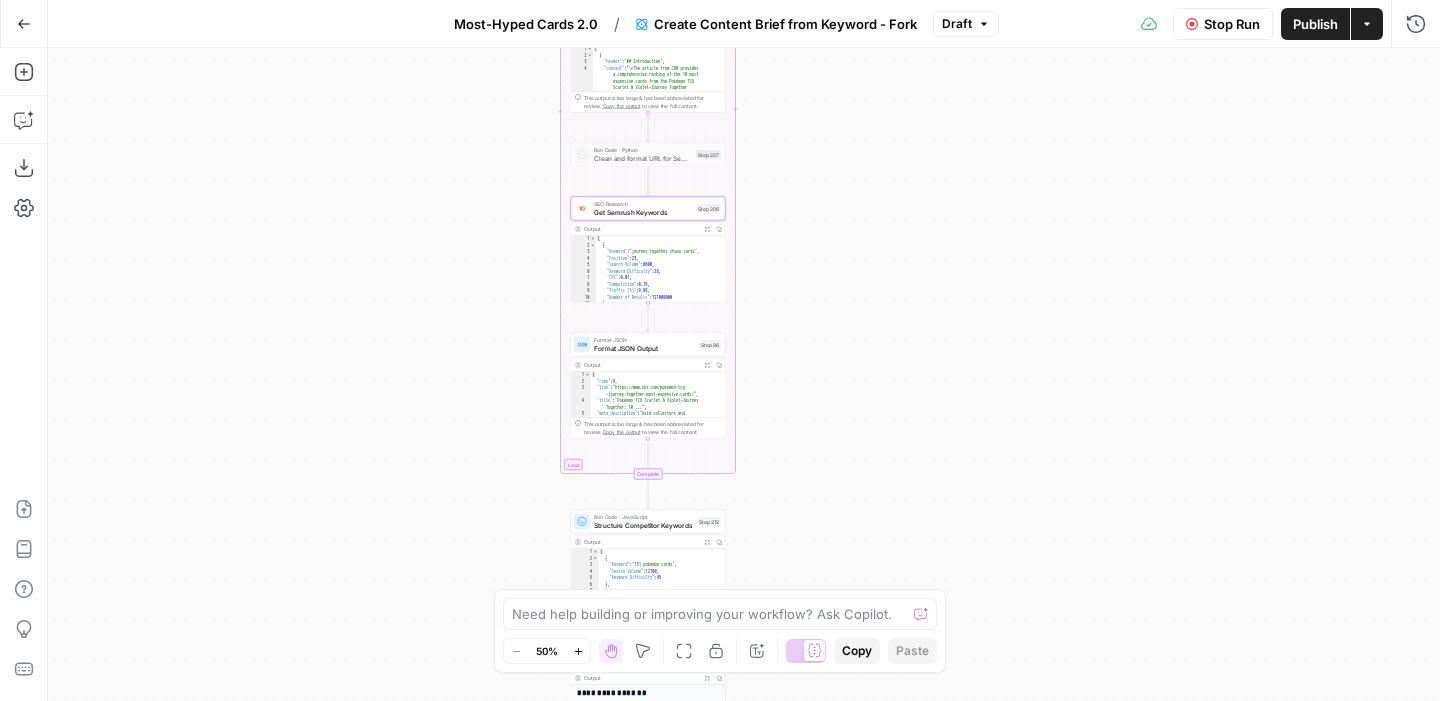 click 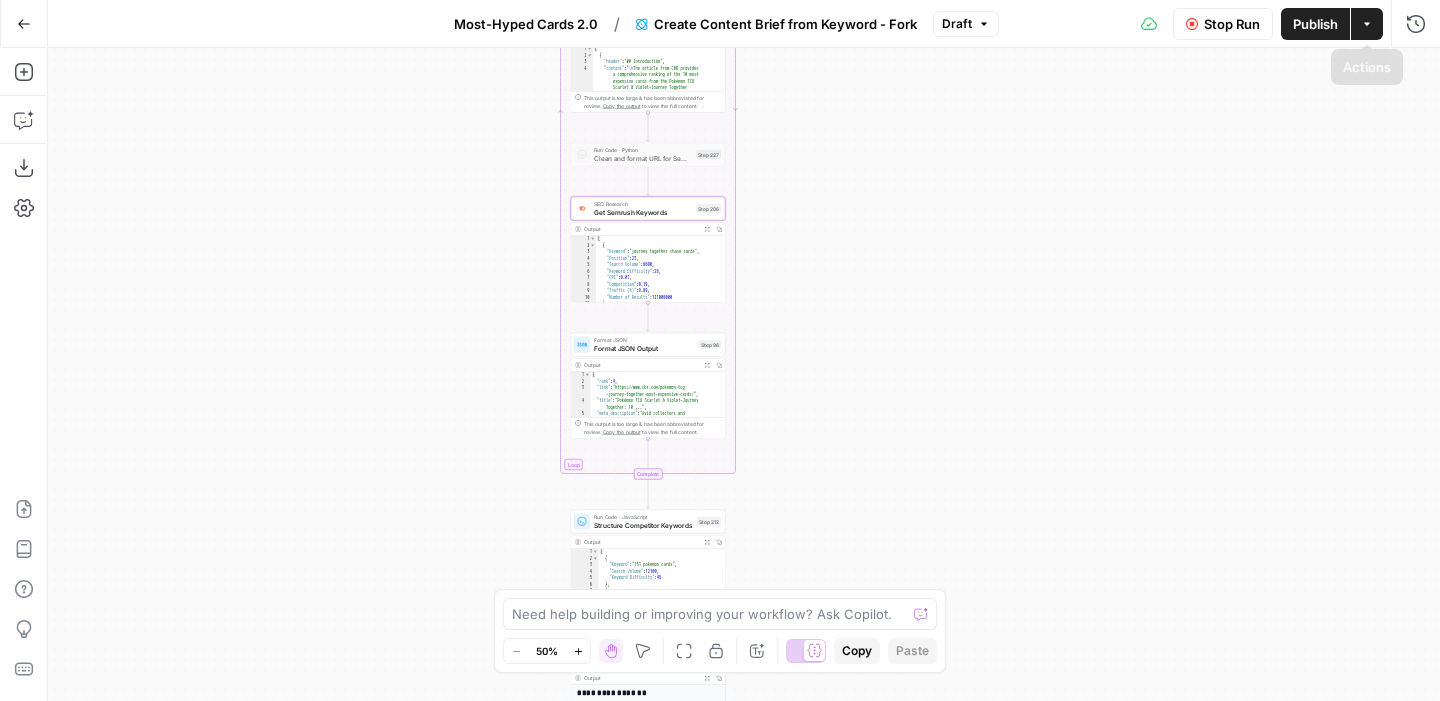 click on "Actions" at bounding box center (1367, 24) 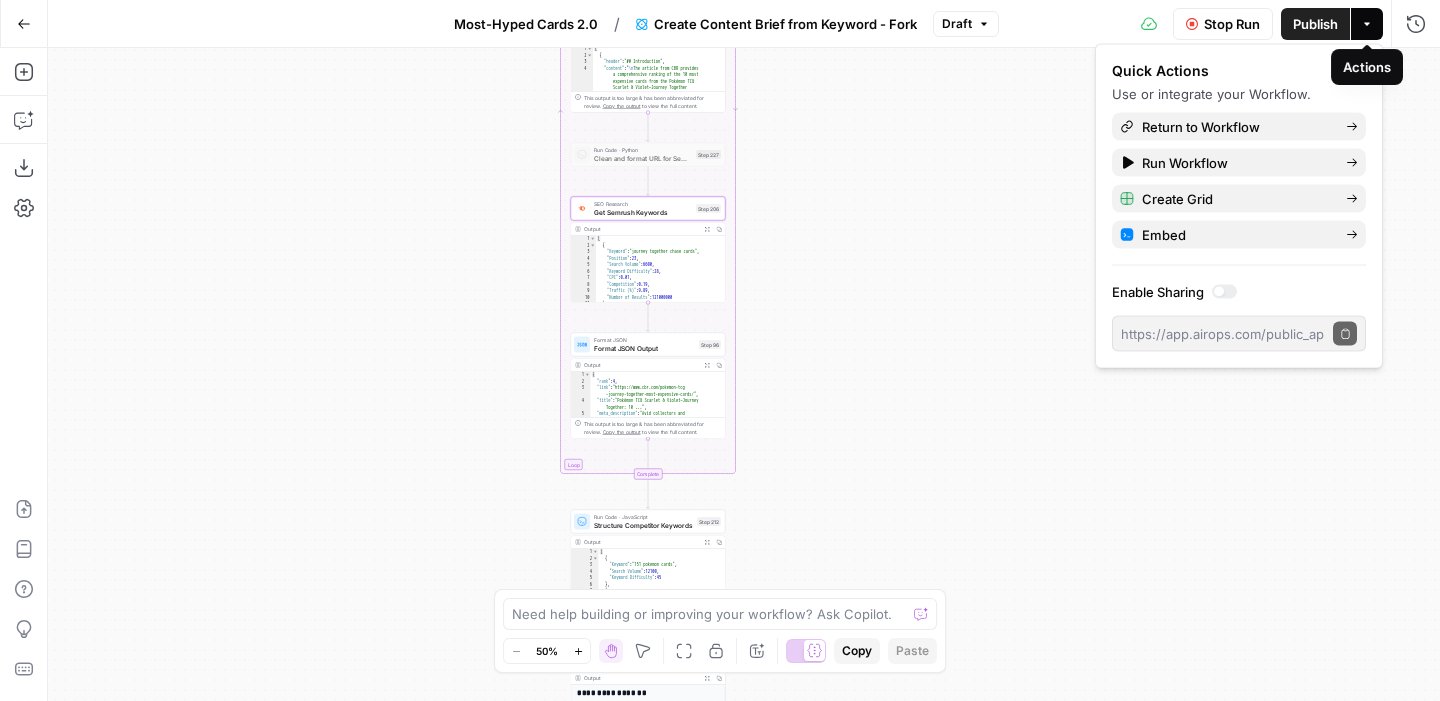 click 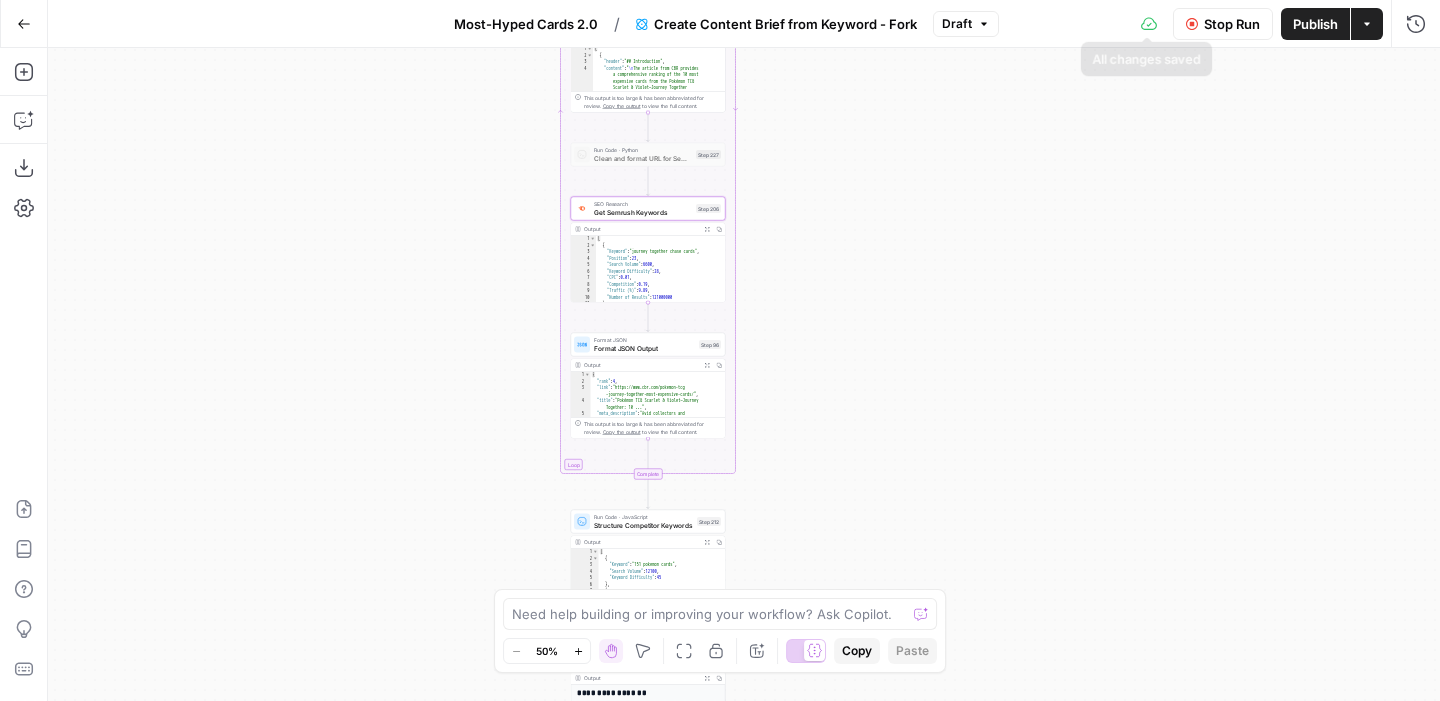 click on "Stop Run" at bounding box center (1232, 24) 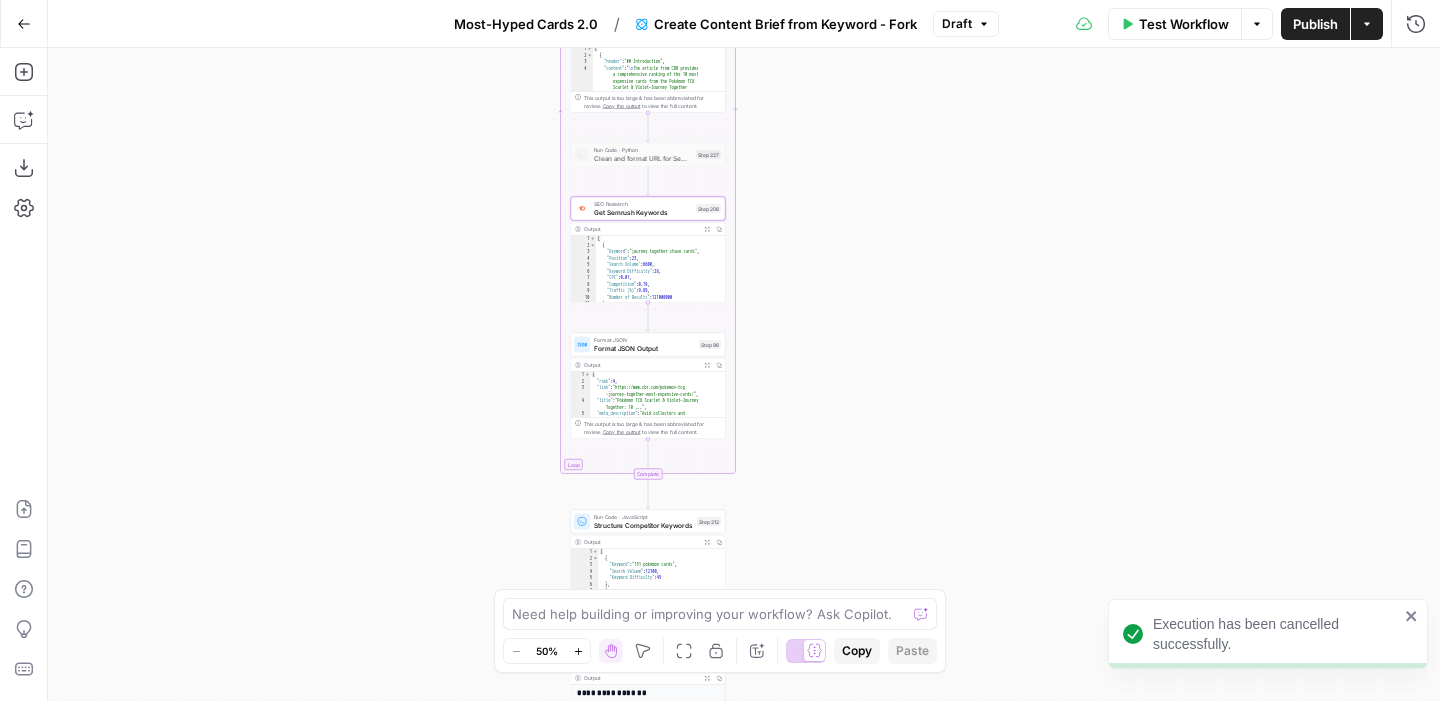 click on "Test Workflow" at bounding box center [1175, 24] 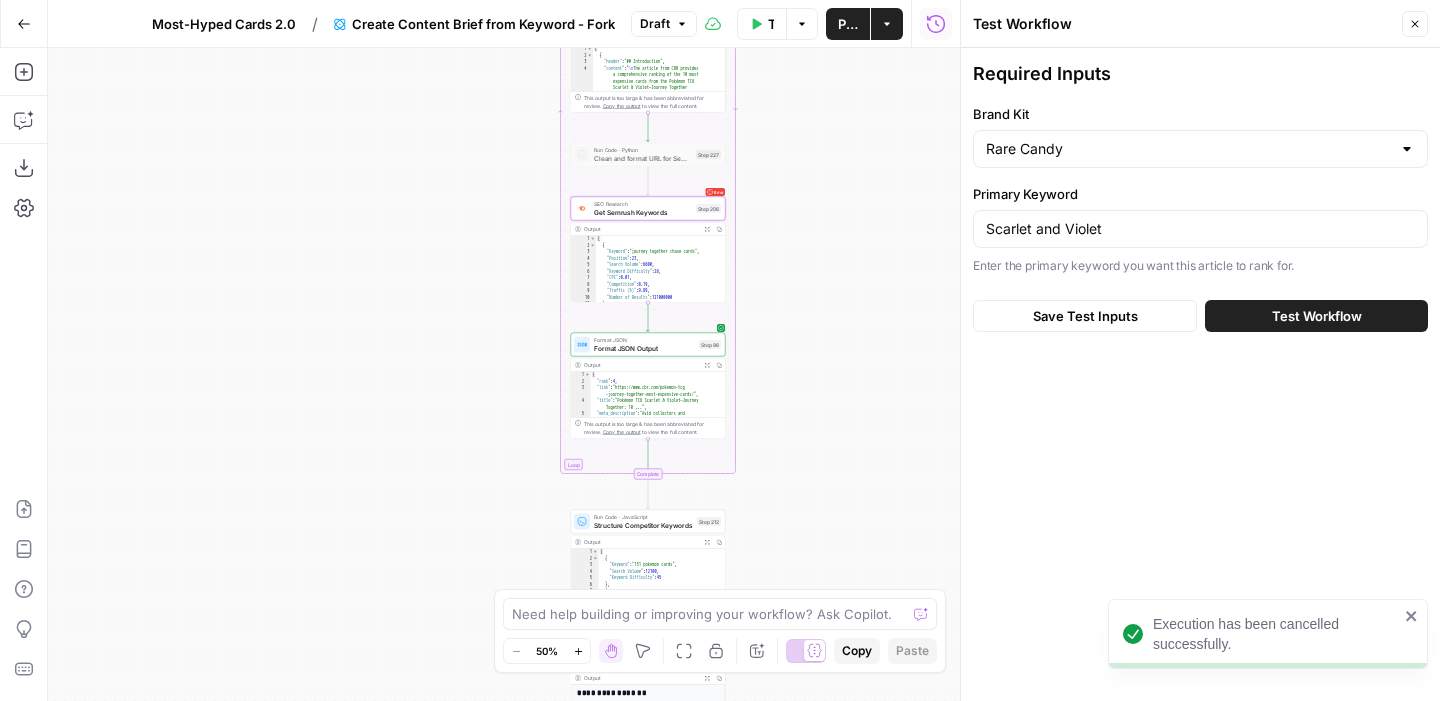 click on "Test Workflow" at bounding box center [1316, 316] 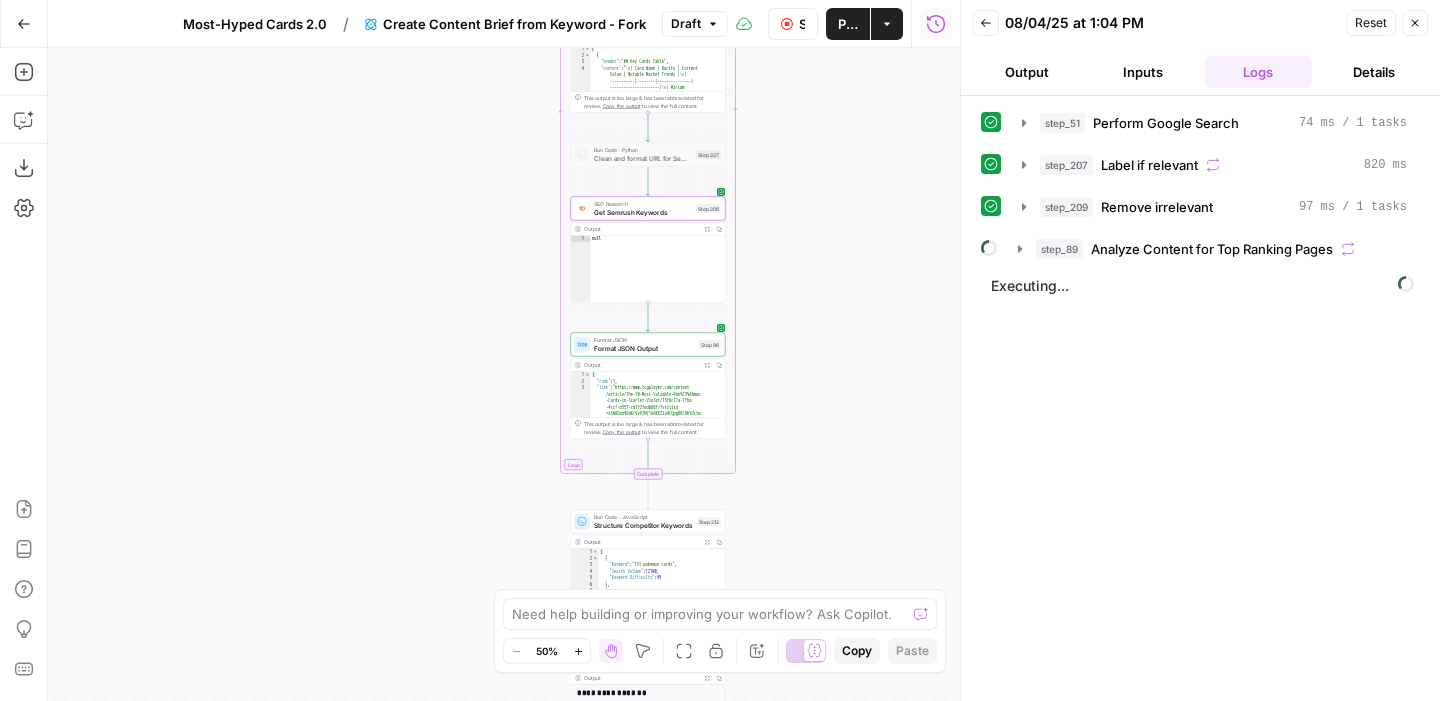scroll, scrollTop: 0, scrollLeft: 0, axis: both 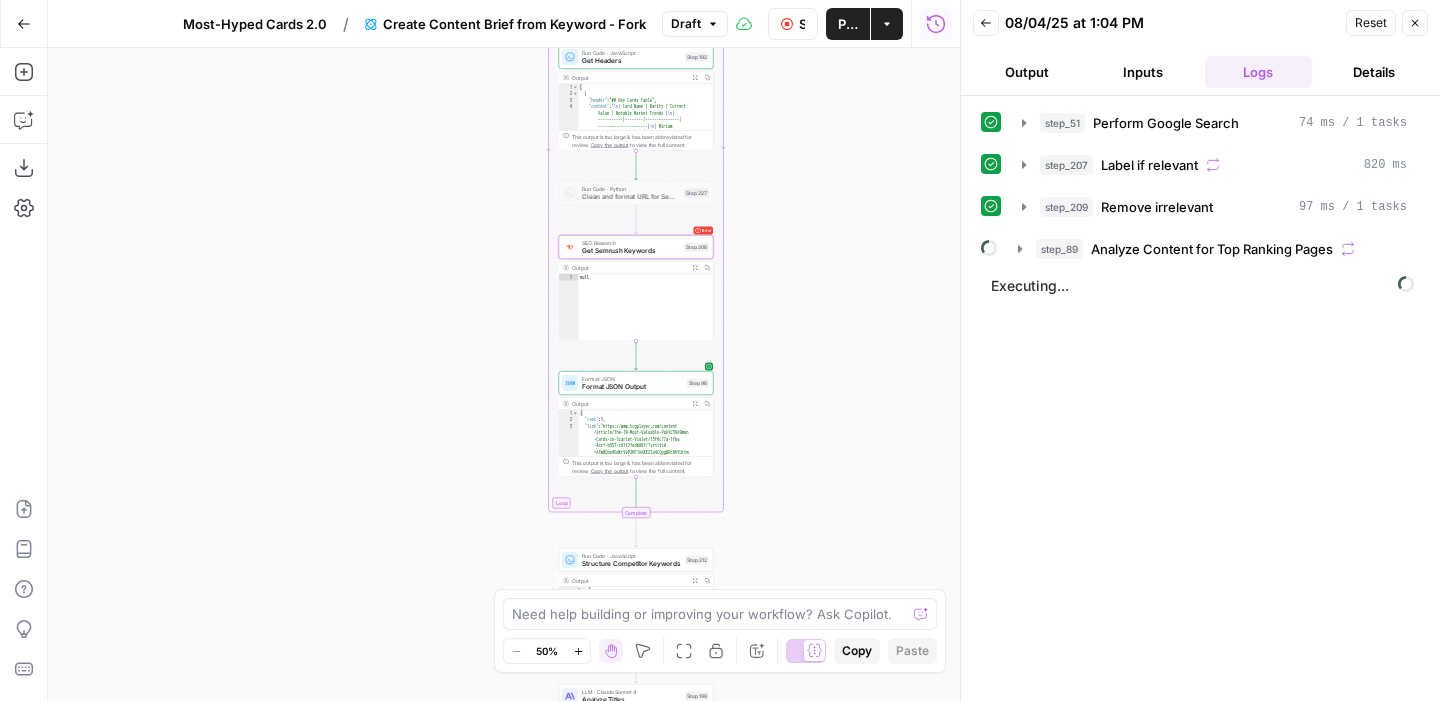 click on "Actions" at bounding box center (887, 24) 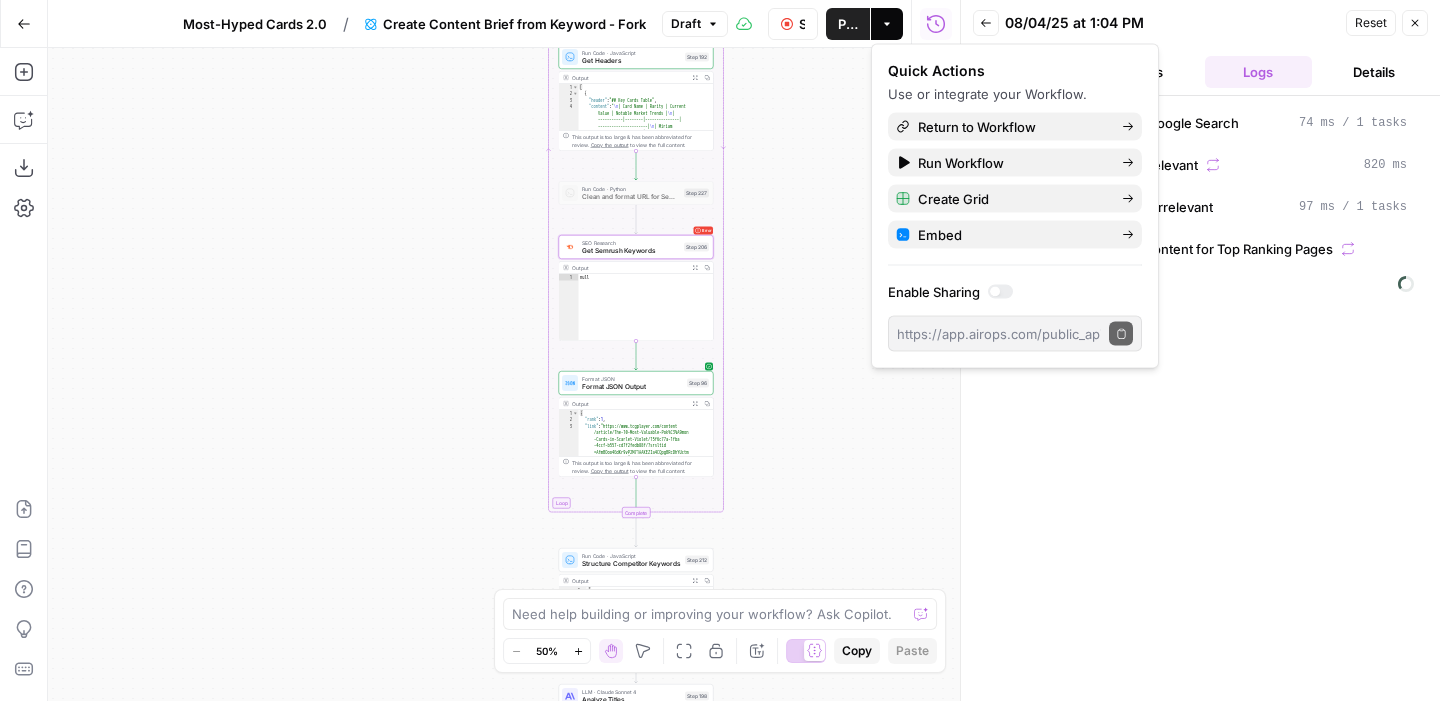 click on "Actions" at bounding box center [887, 24] 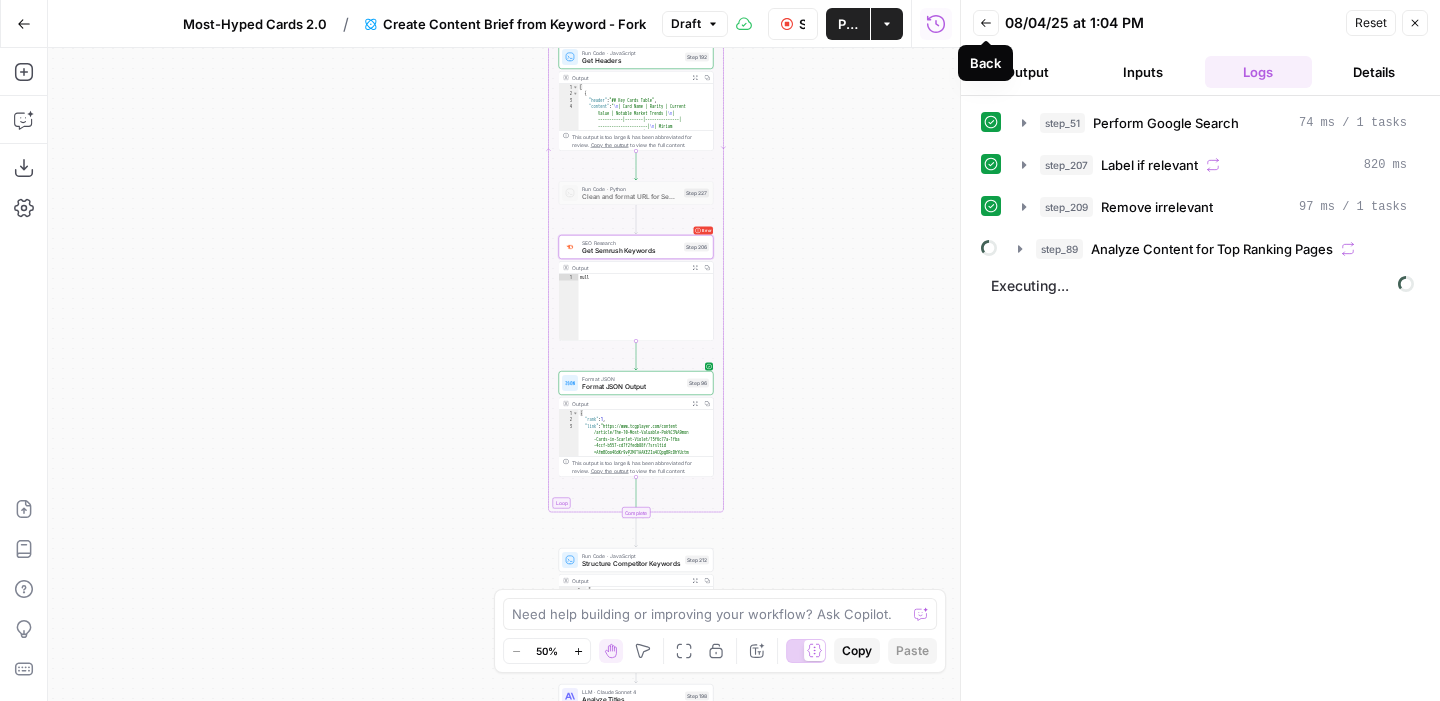 click 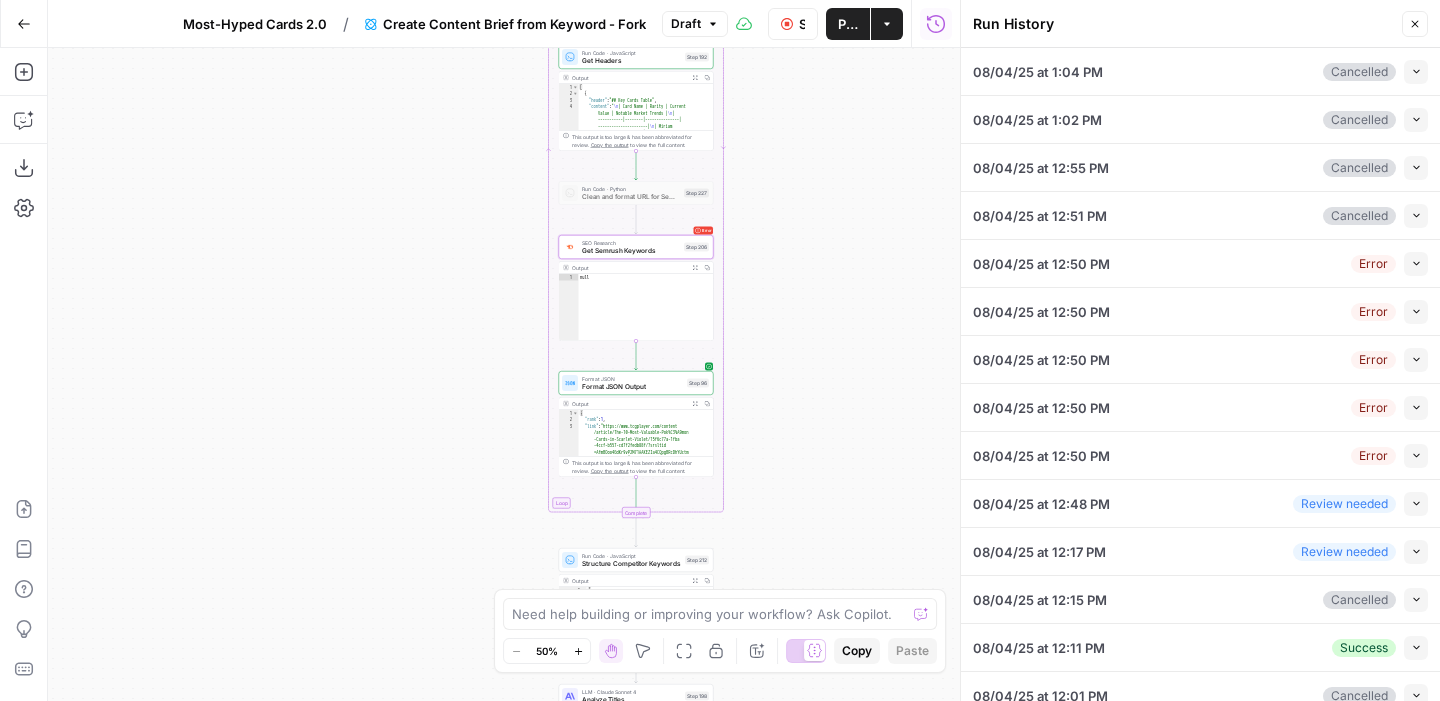 click on "Stop Run" at bounding box center (793, 24) 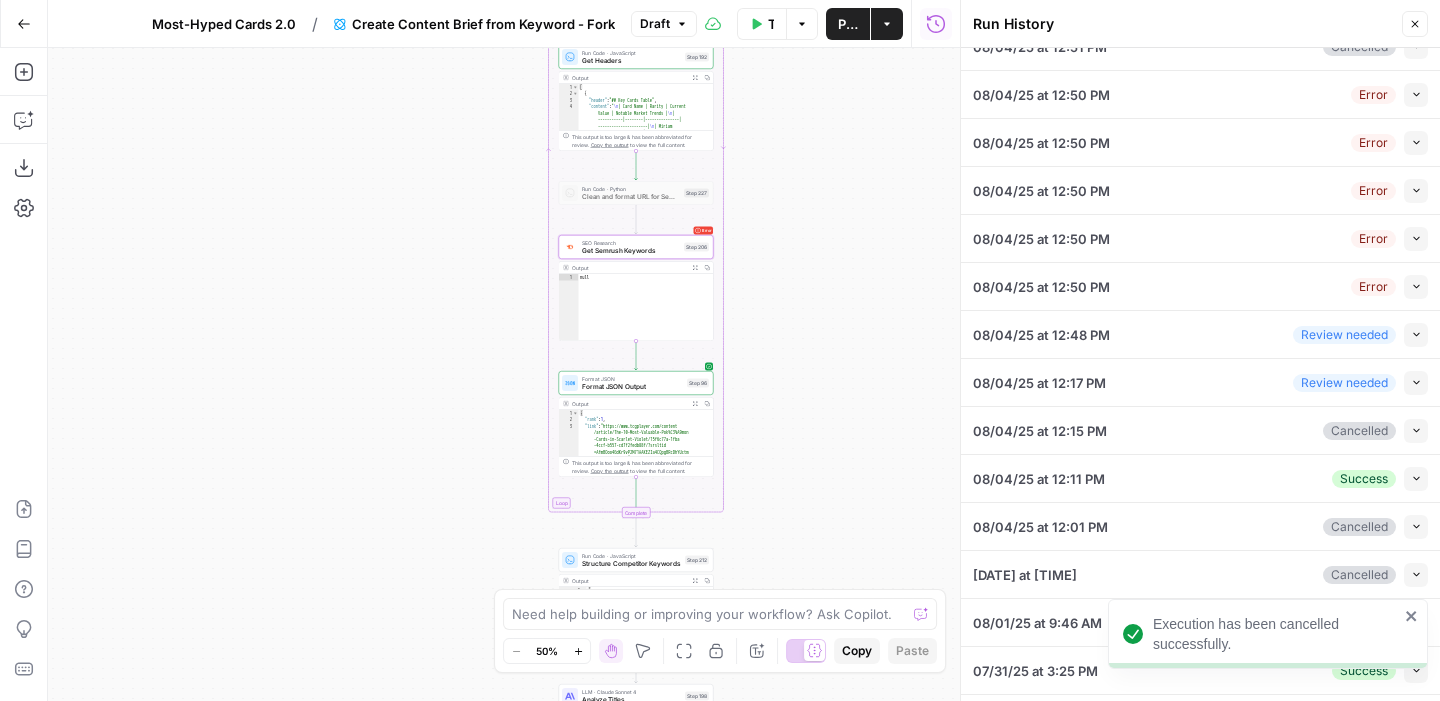 scroll, scrollTop: 196, scrollLeft: 0, axis: vertical 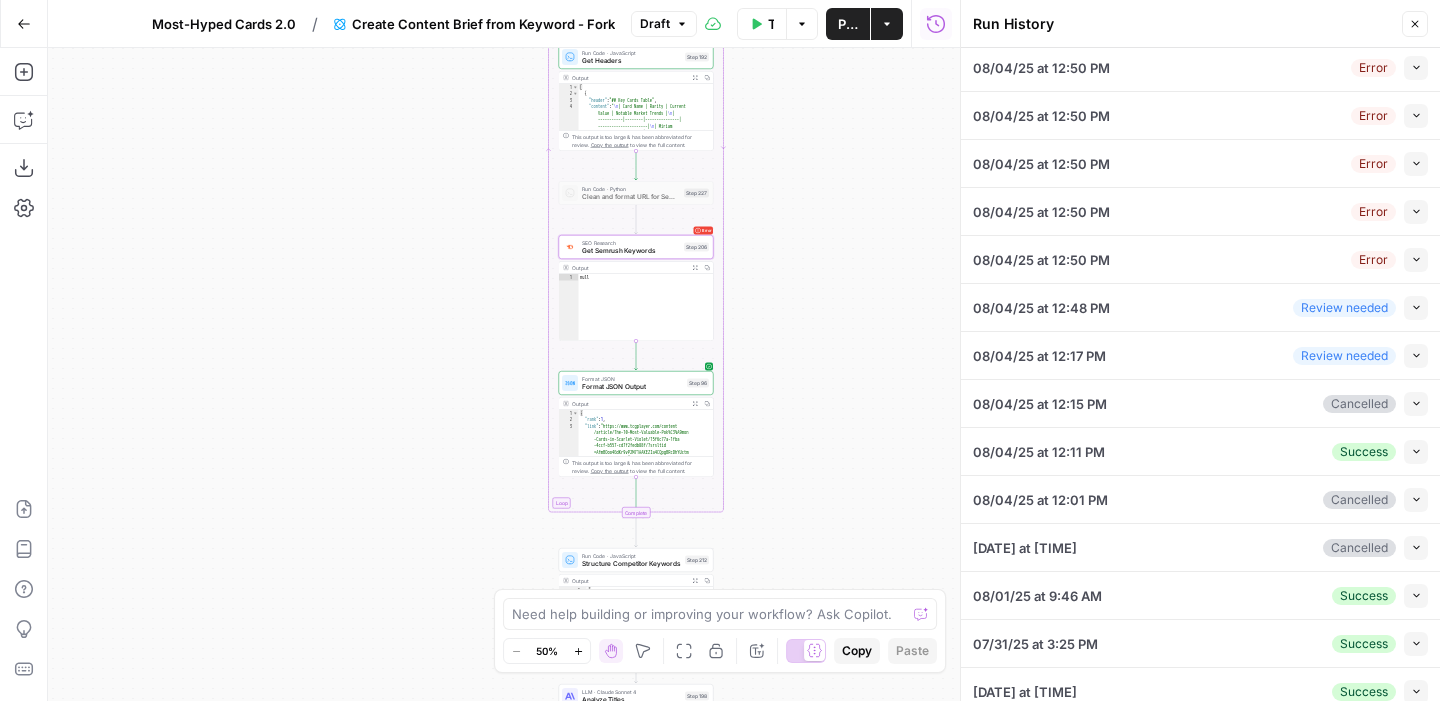 click 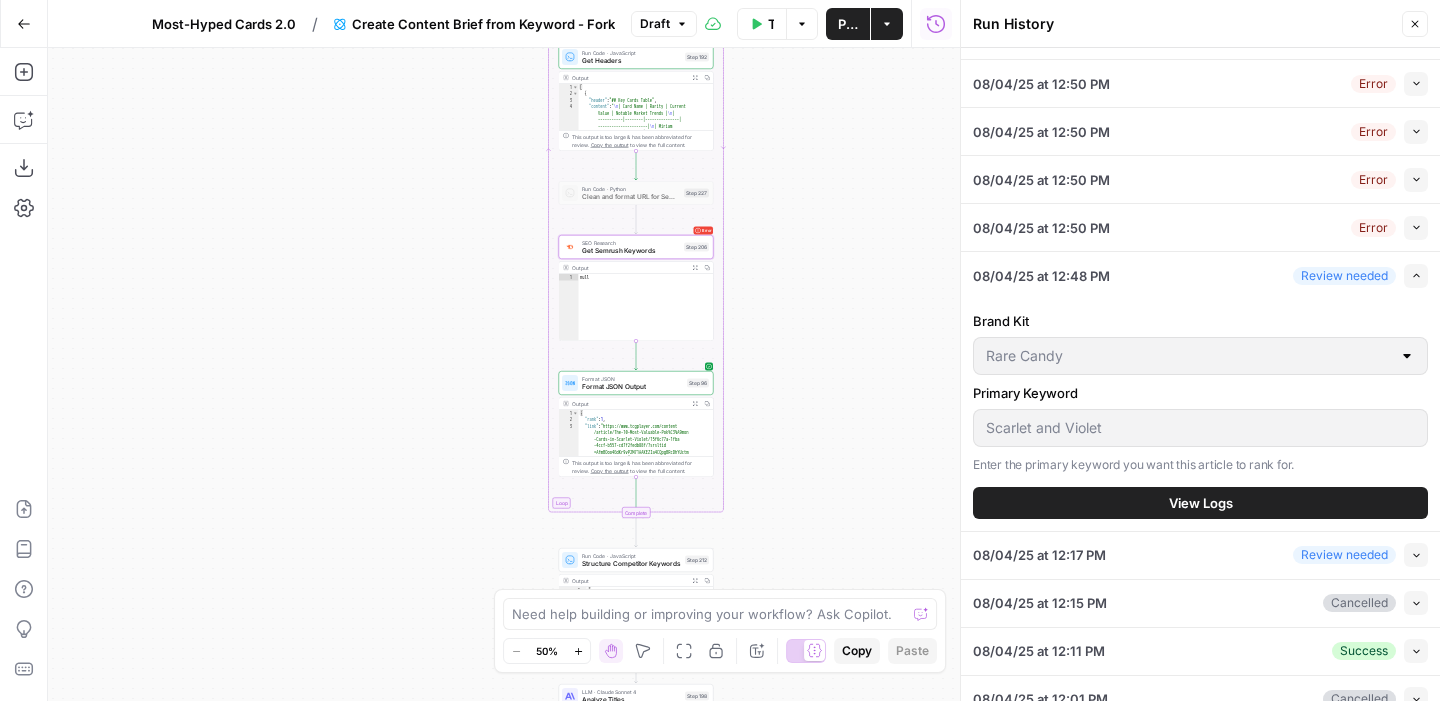 scroll, scrollTop: 238, scrollLeft: 0, axis: vertical 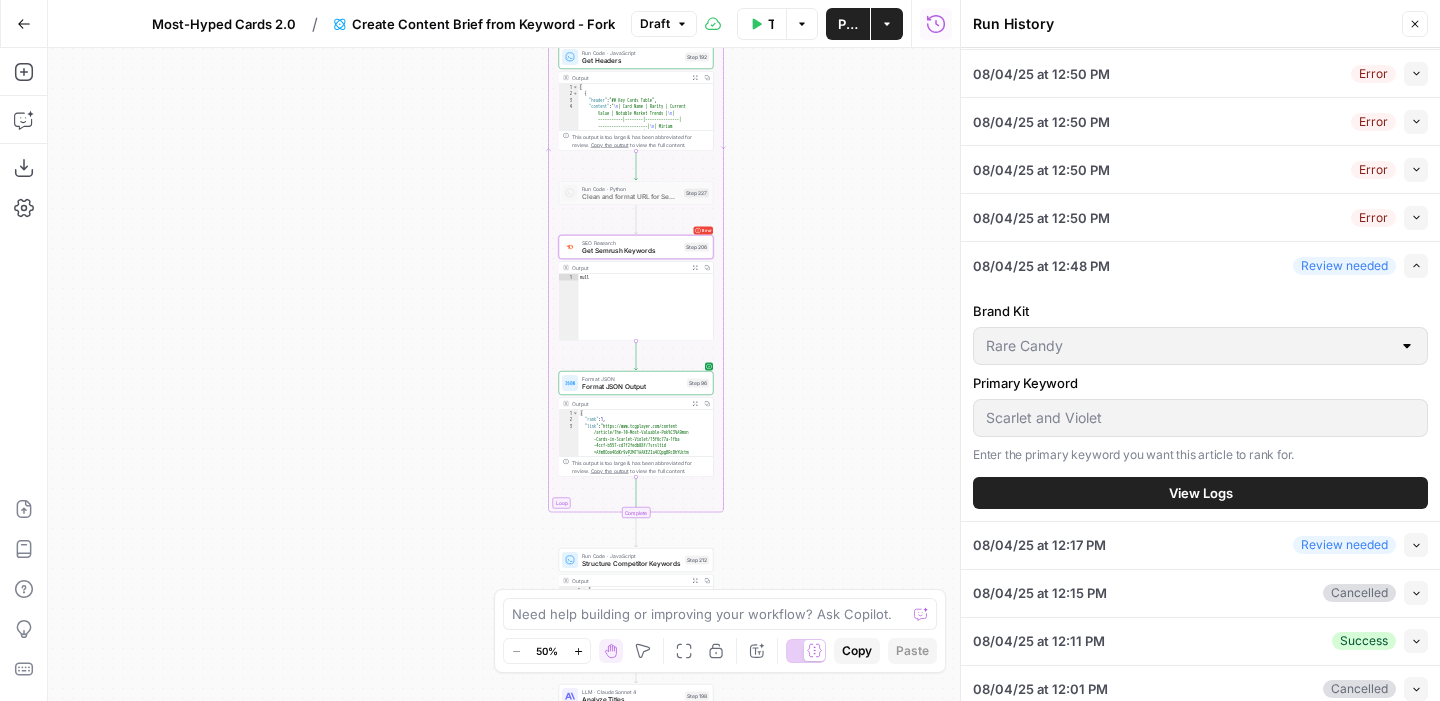 click on "View Logs" at bounding box center (1200, 493) 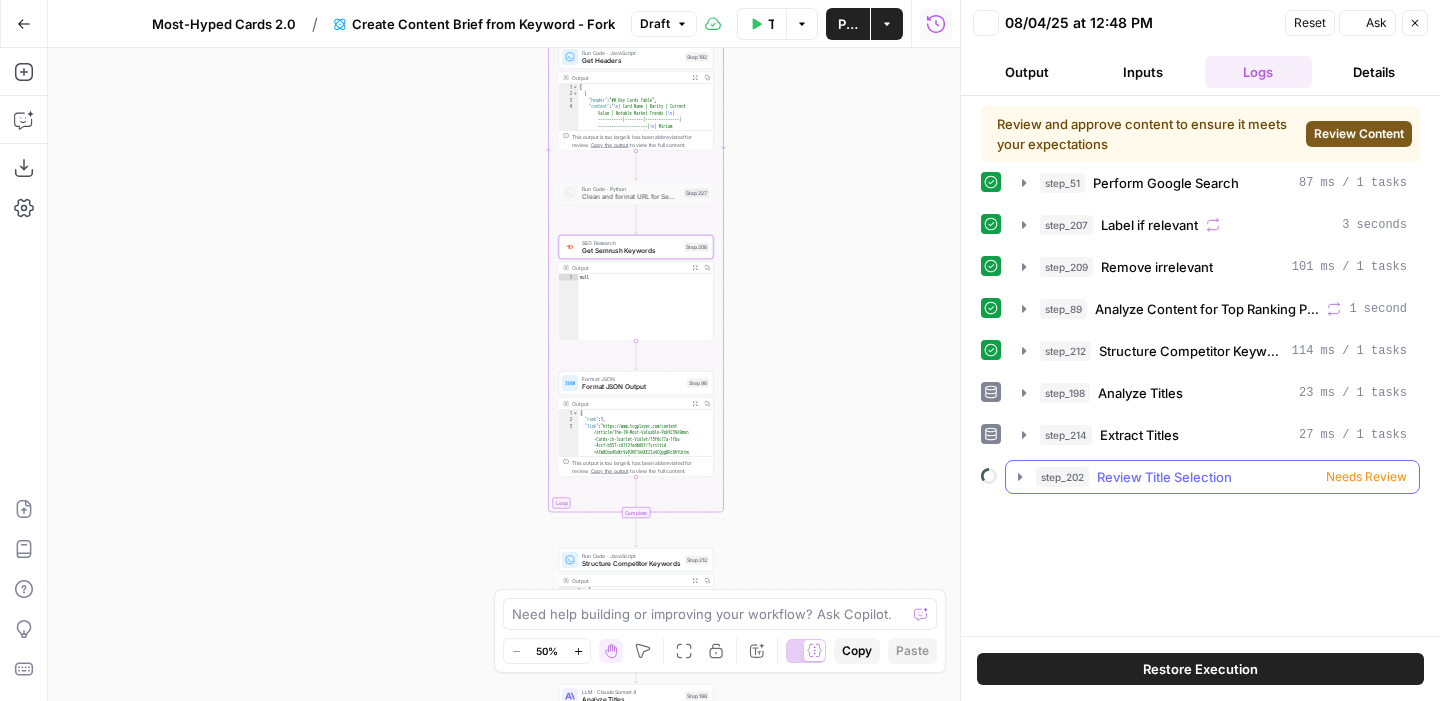 scroll, scrollTop: 0, scrollLeft: 0, axis: both 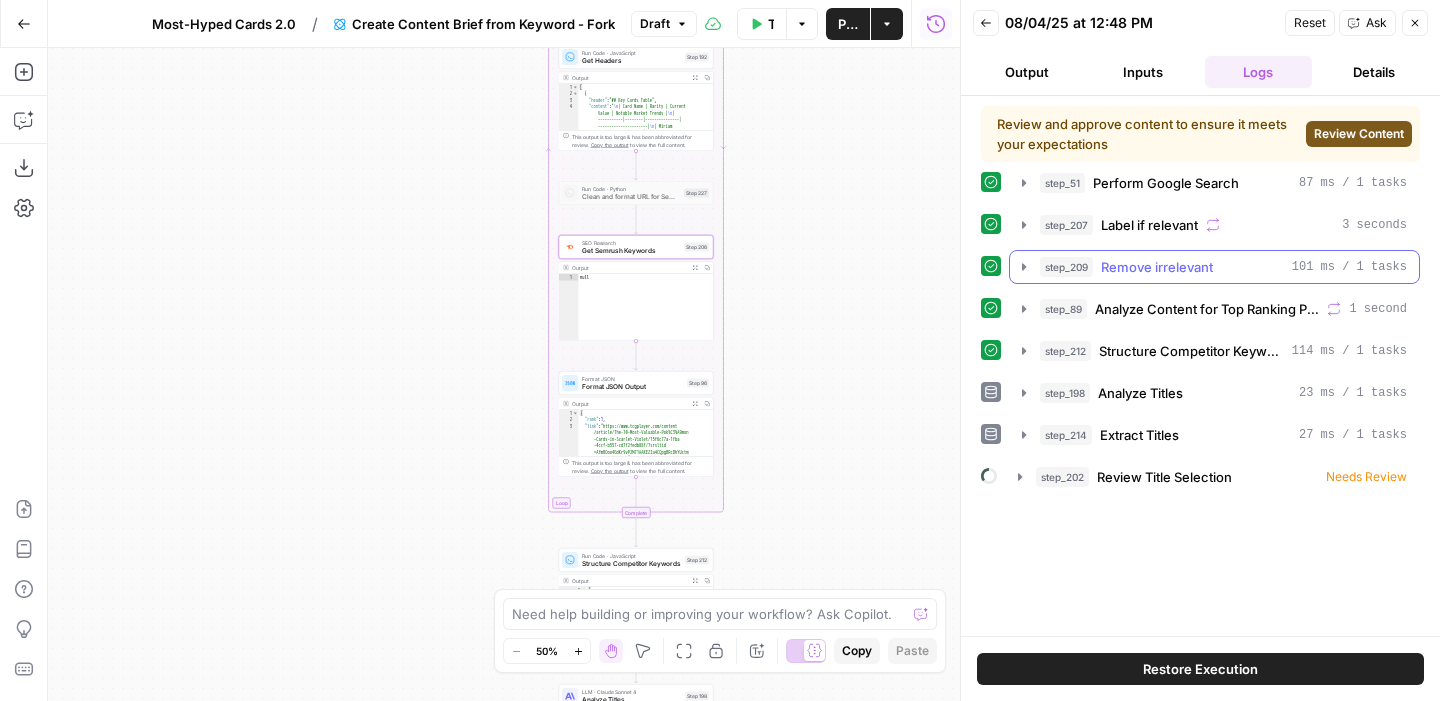 click 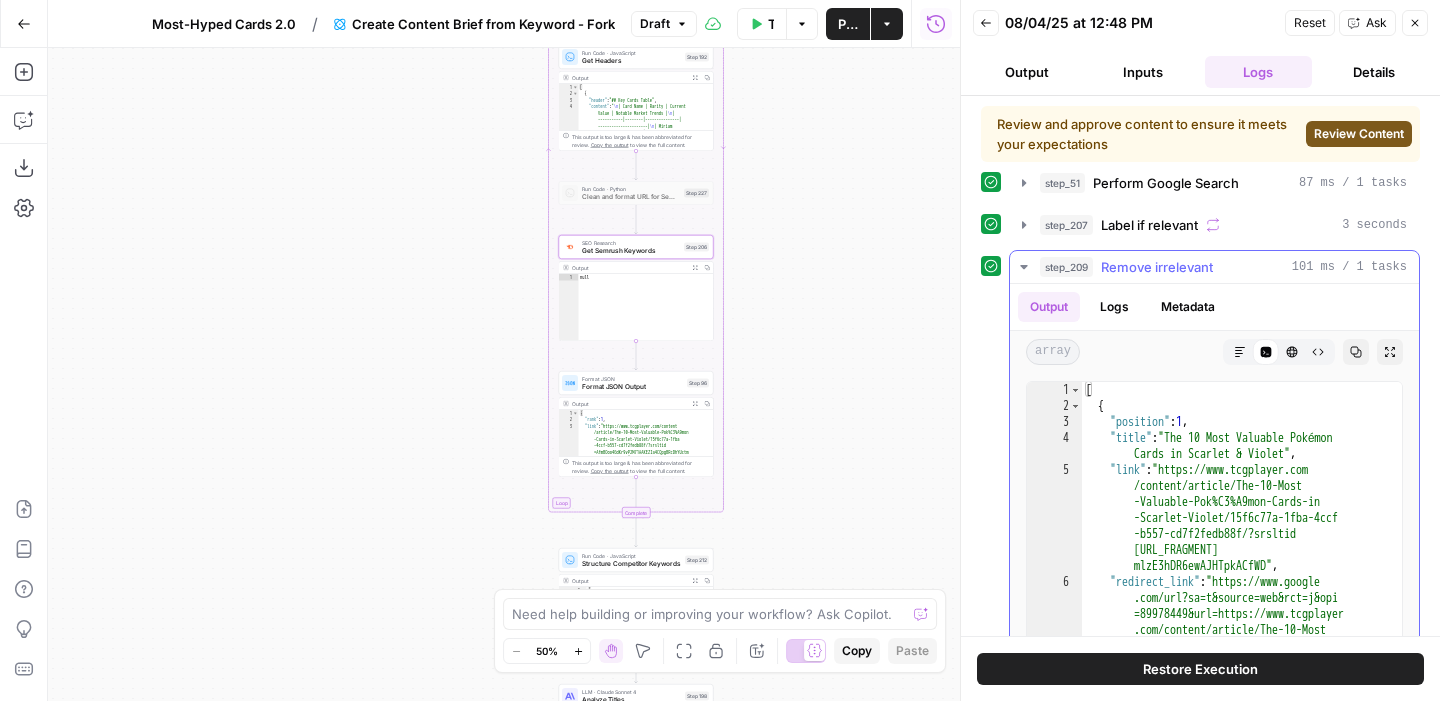 click 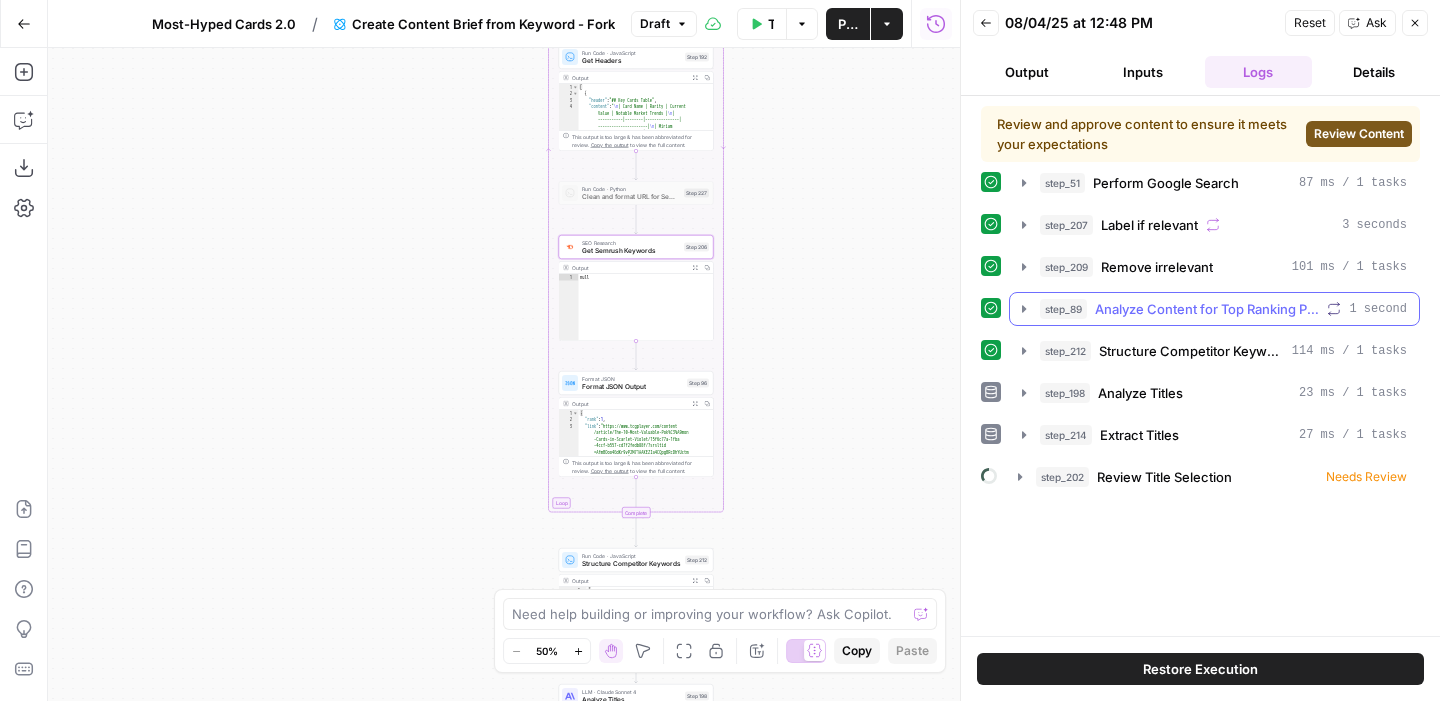 click on "step_89 Analyze Content for Top Ranking Pages 1 second" at bounding box center (1214, 309) 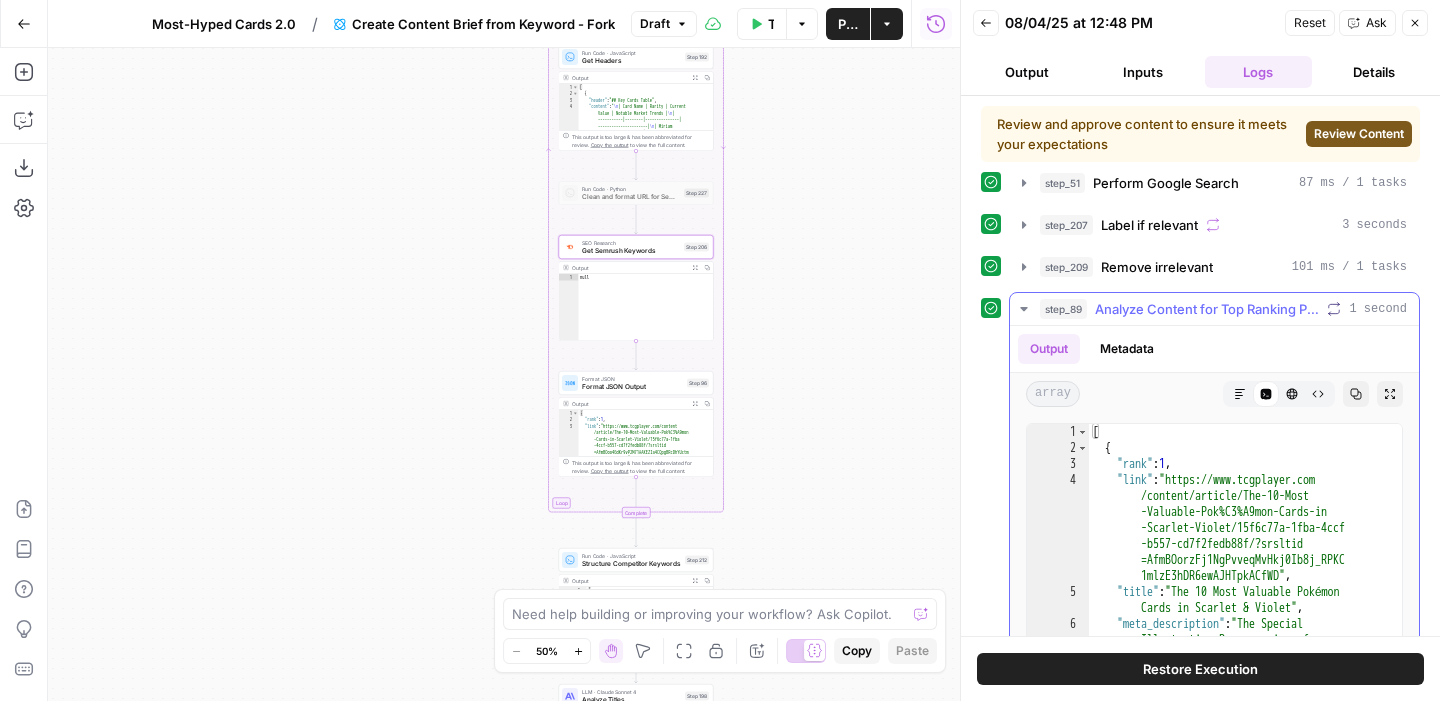 click on "step_89 Analyze Content for Top Ranking Pages 1 second" at bounding box center [1214, 309] 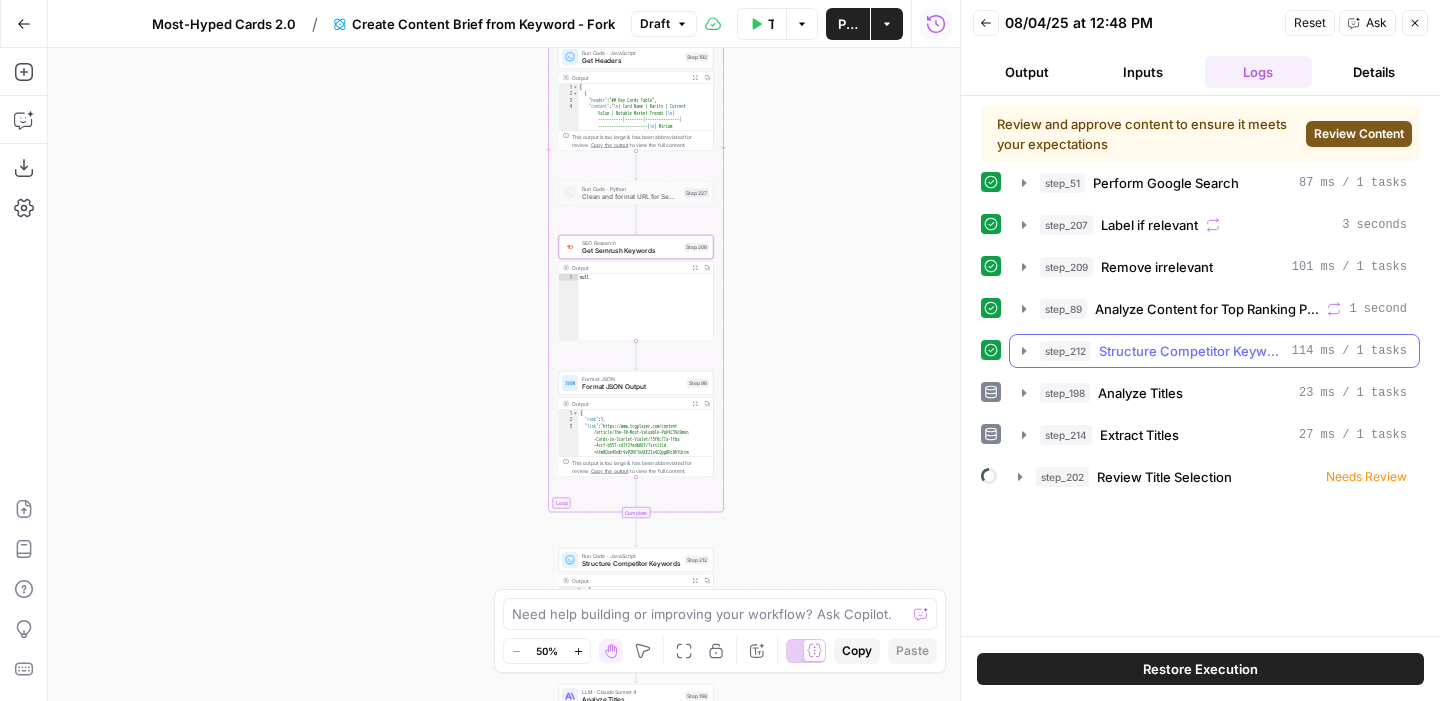 click on "step_212 Structure Competitor Keywords 114 ms / 1 tasks" at bounding box center (1214, 351) 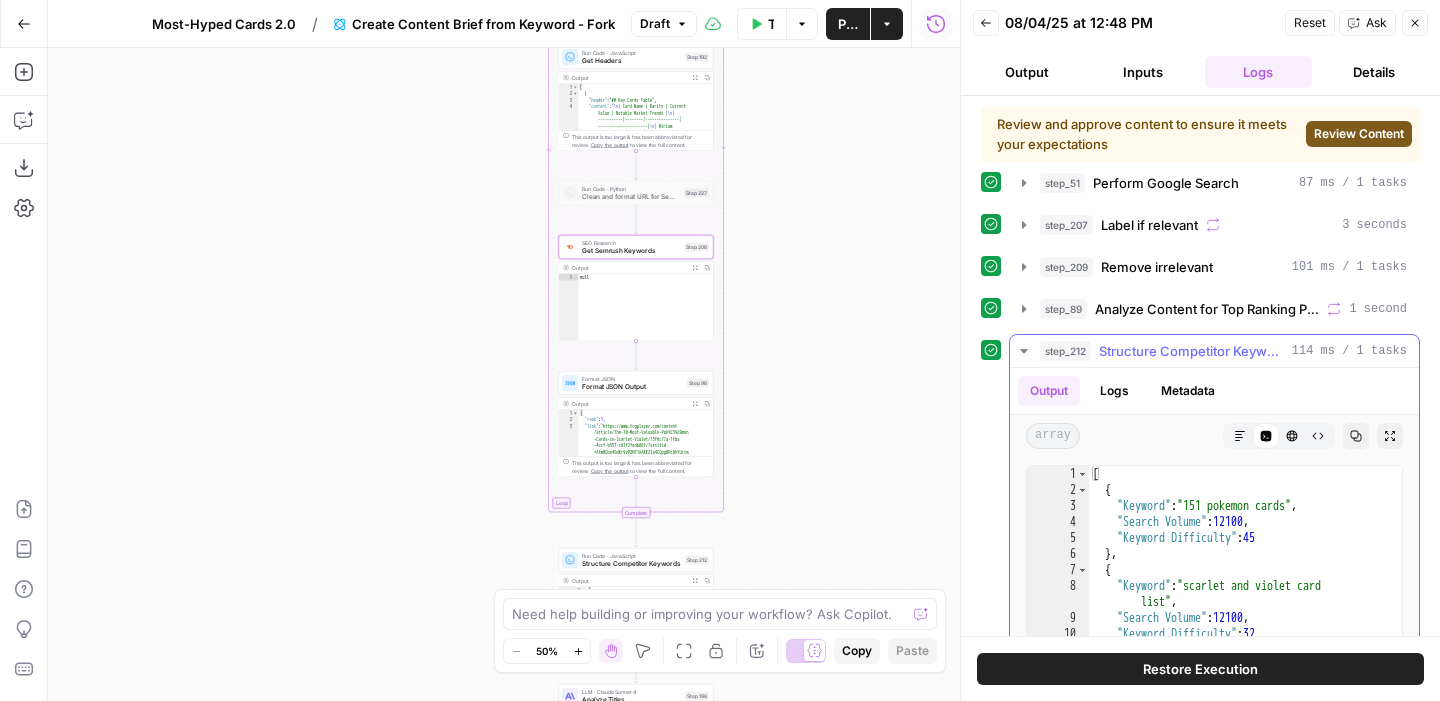 scroll, scrollTop: 369, scrollLeft: 0, axis: vertical 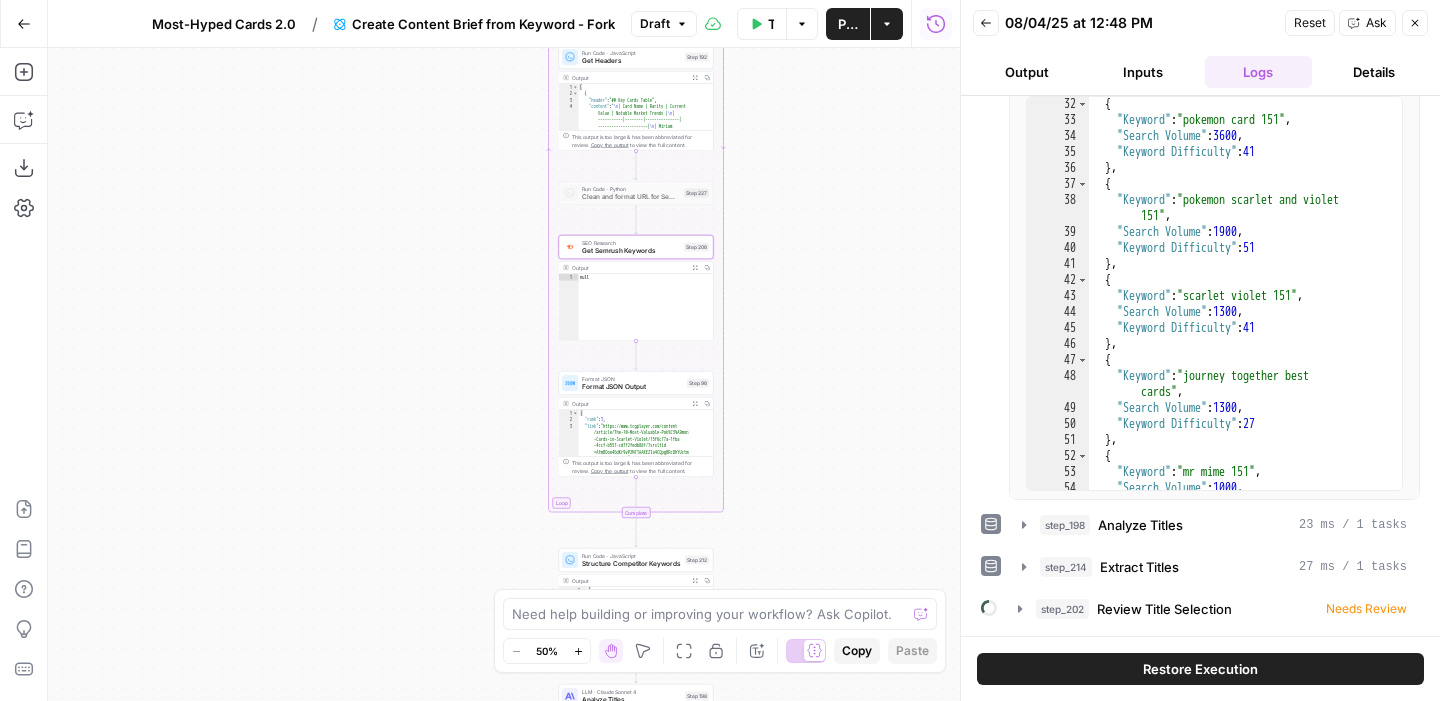 click on "step_212 Structure Competitor Keywords 114 ms / 1 tasks Output Logs Metadata array Markdown Code Editor HTML Viewer Raw Output Copy Expand Output 32 33 34 35 36 37 38 39 40 41 42 43 44 45 46 47 48 49 50 51 52 53 54 55 56    {      "Keyword" :  "pokemon card 151" ,      "Search Volume" :  3600 ,      "Keyword Difficulty" :  41    } ,    {      "Keyword" :  "pokemon scarlet and violet           151" ,      "Search Volume" :  1900 ,      "Keyword Difficulty" :  51    } ,    {      "Keyword" :  "scarlet violet 151" ,      "Search Volume" :  1300 ,      "Keyword Difficulty" :  41    } ,    {      "Keyword" :  "journey together best           cards" ,      "Search Volume" :  1300 ,      "Keyword Difficulty" :  27    } ,    {      "Keyword" :  "mr mime 151" ,      "Search Volume" :  1000 ,      "Keyword Difficulty" :  16" at bounding box center [1200, 232] 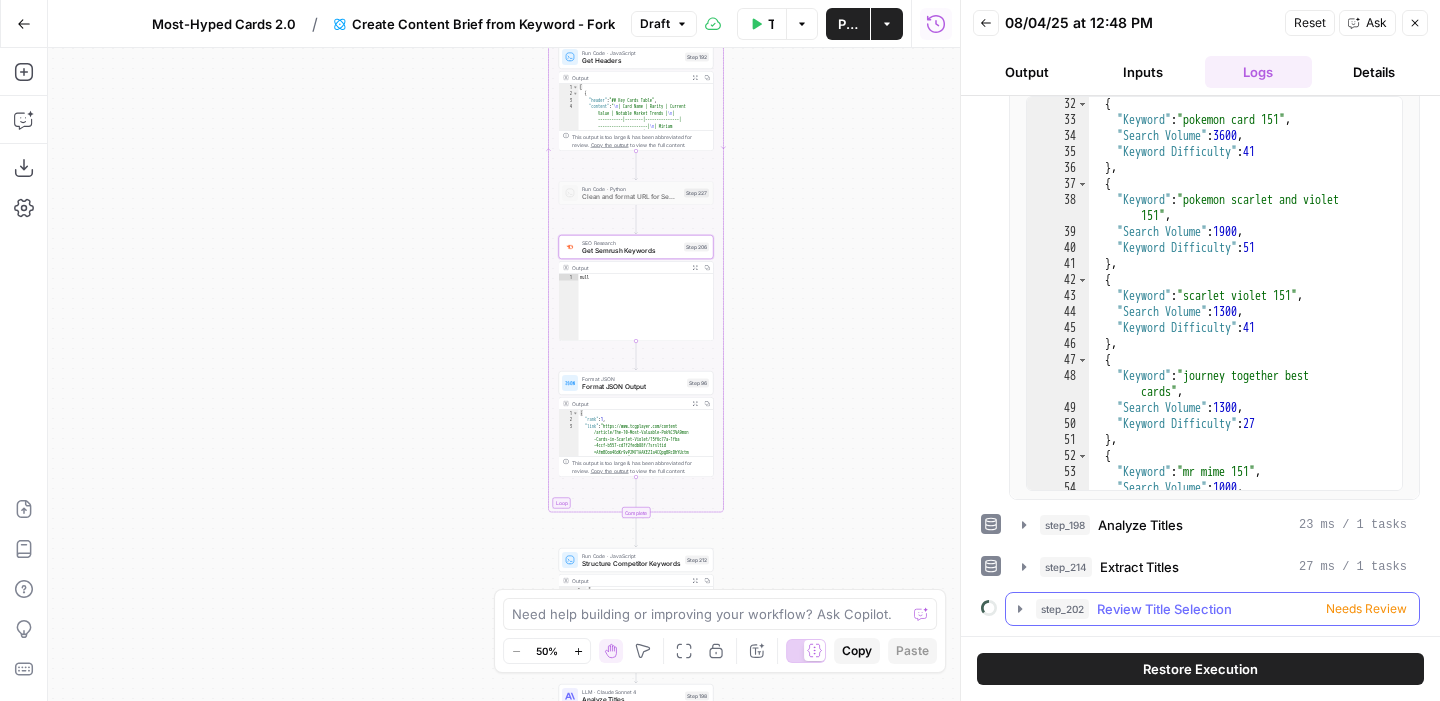 click 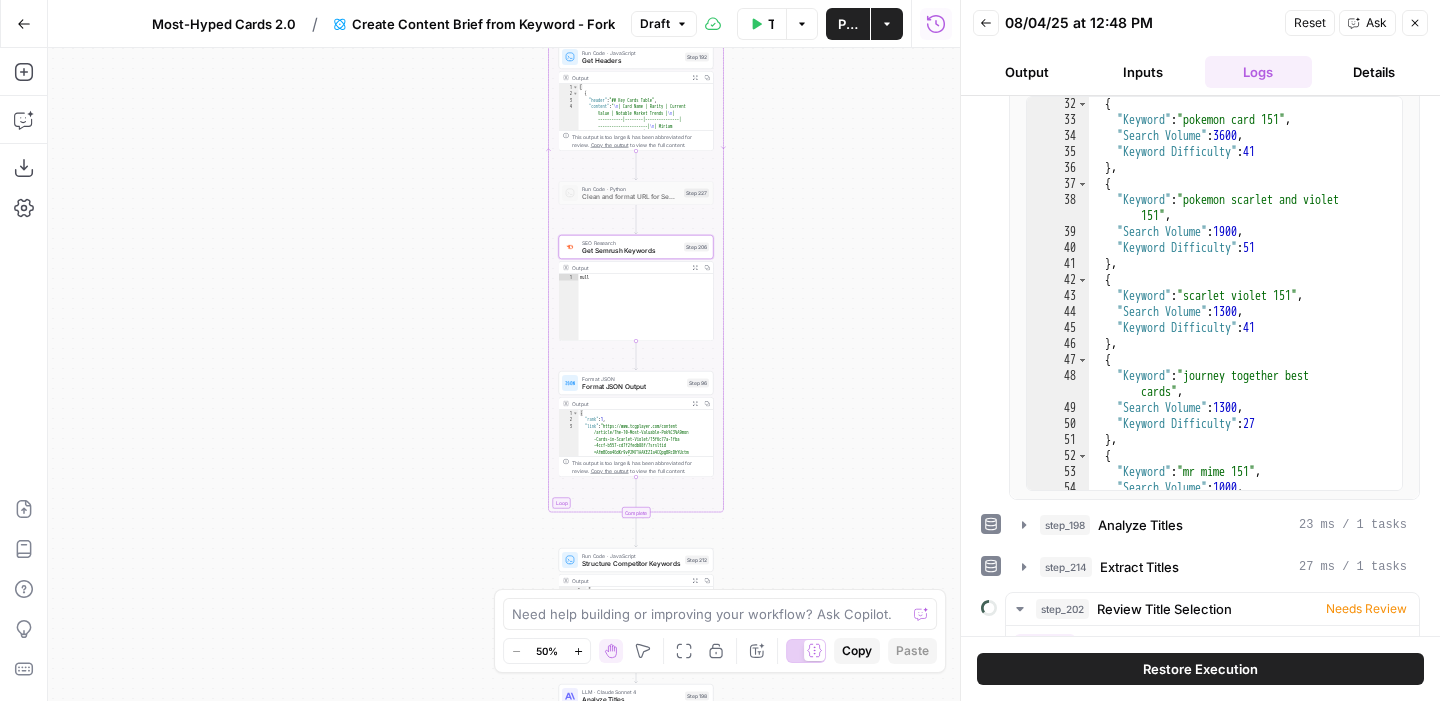 click on "Restore Execution" at bounding box center [1200, 669] 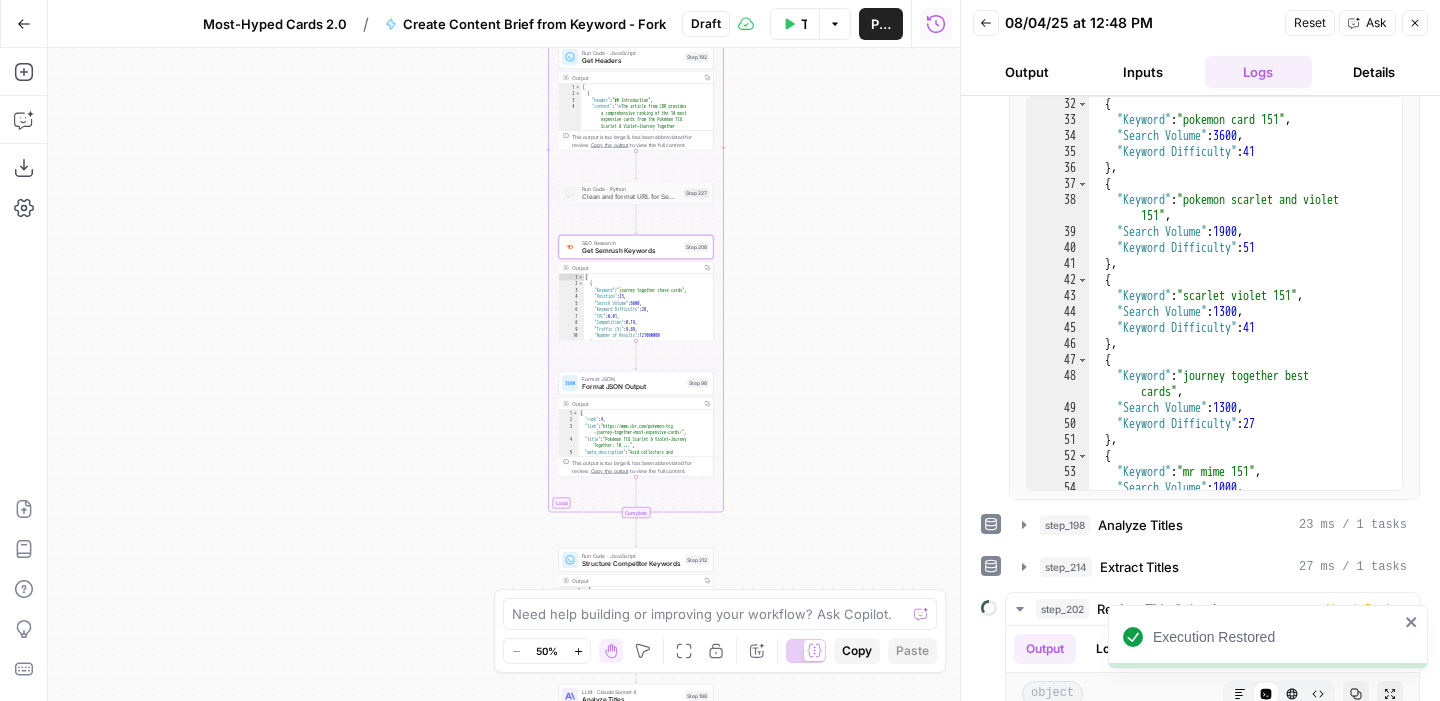 click 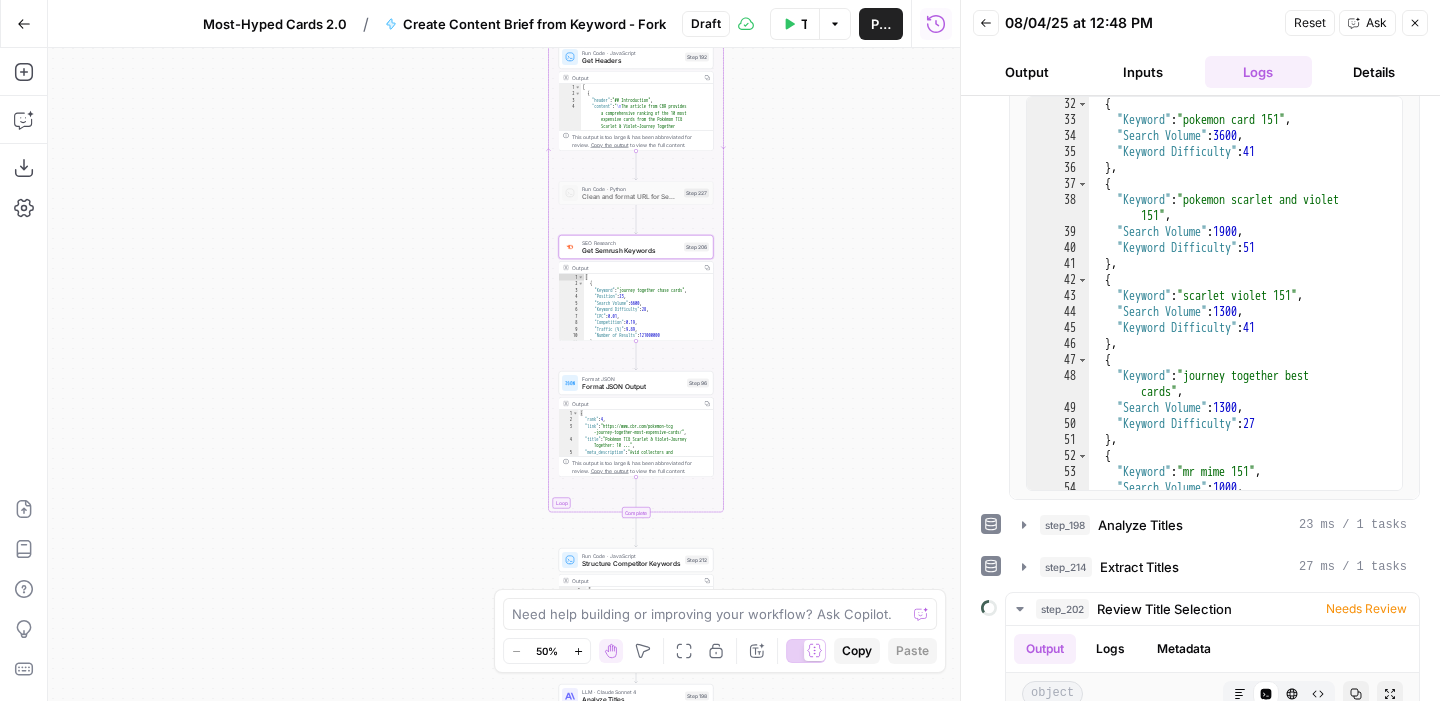 scroll, scrollTop: 359, scrollLeft: 0, axis: vertical 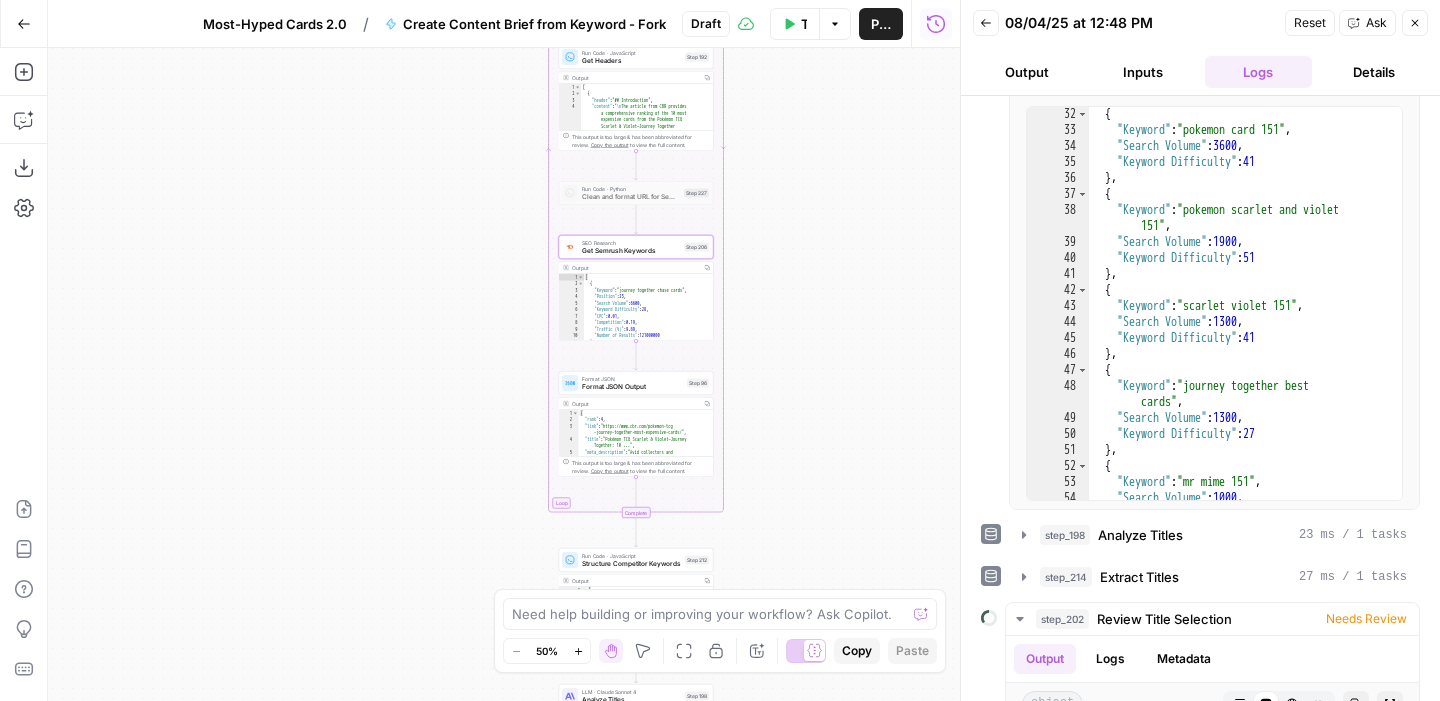 click on "Publish" at bounding box center [881, 24] 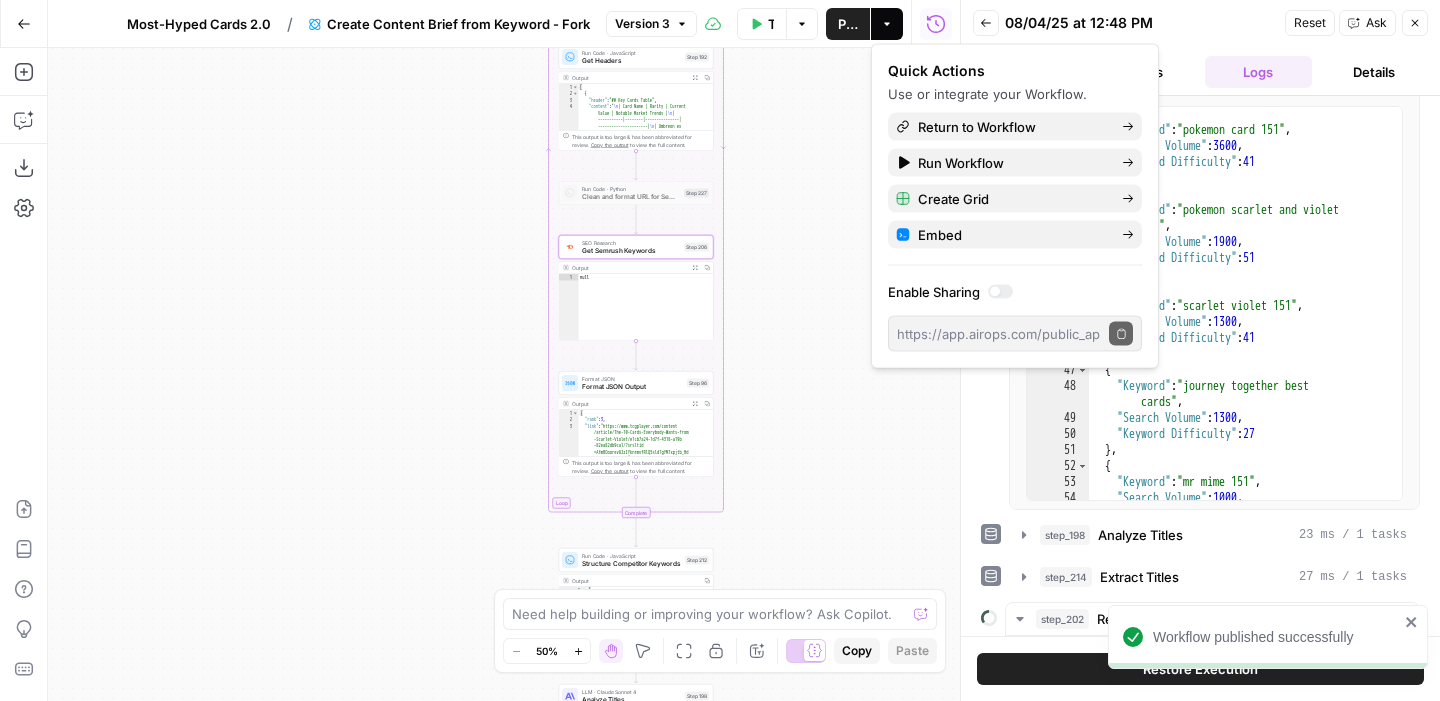 click on "Workflow Set Inputs Inputs Google Search Perform Google Search Step 51 Output Expand Output Copy 1 2 3 4 5 6 {    "search_metadata" :  {      "id" :  "[ID]" ,      "status" :  "Success" ,      "json_endpoint" :  "https://serpapi.com          /searches/[ID]          /[ID].json" ,      "pixel_position_endpoint" :  "https          ://serpapi.com/searches          /[ID]          .json_with_pixel_position" ,     This output is too large & has been abbreviated for review.   Copy the output   to view the full content. Loop Iteration Label if relevant Step 207 Output Expand Output Copy 1 2 3 4 5 6 7 8 9 10 11 12 [    {      "relevant" :  "true"    } ,    {      "relevant" :  "false"    } ,    {      "relevant" :  "true"    } ,    {      "relevant" :  "true"     LLM · GPT-4.1 Mini Determine if relevant Step 208 Output Expand Output Copy 1 2 3 {    "relevant" :  "false"" at bounding box center (504, 374) 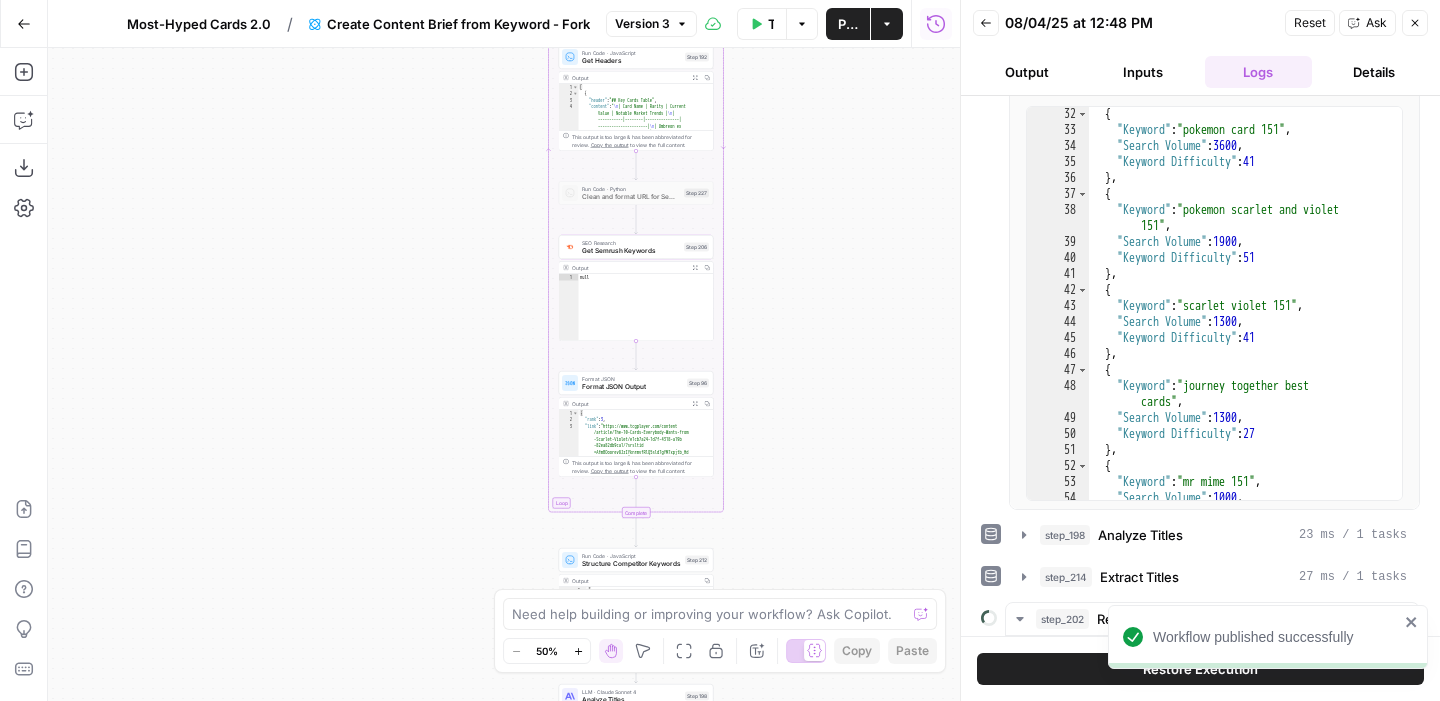 click on "Close" at bounding box center [1415, 23] 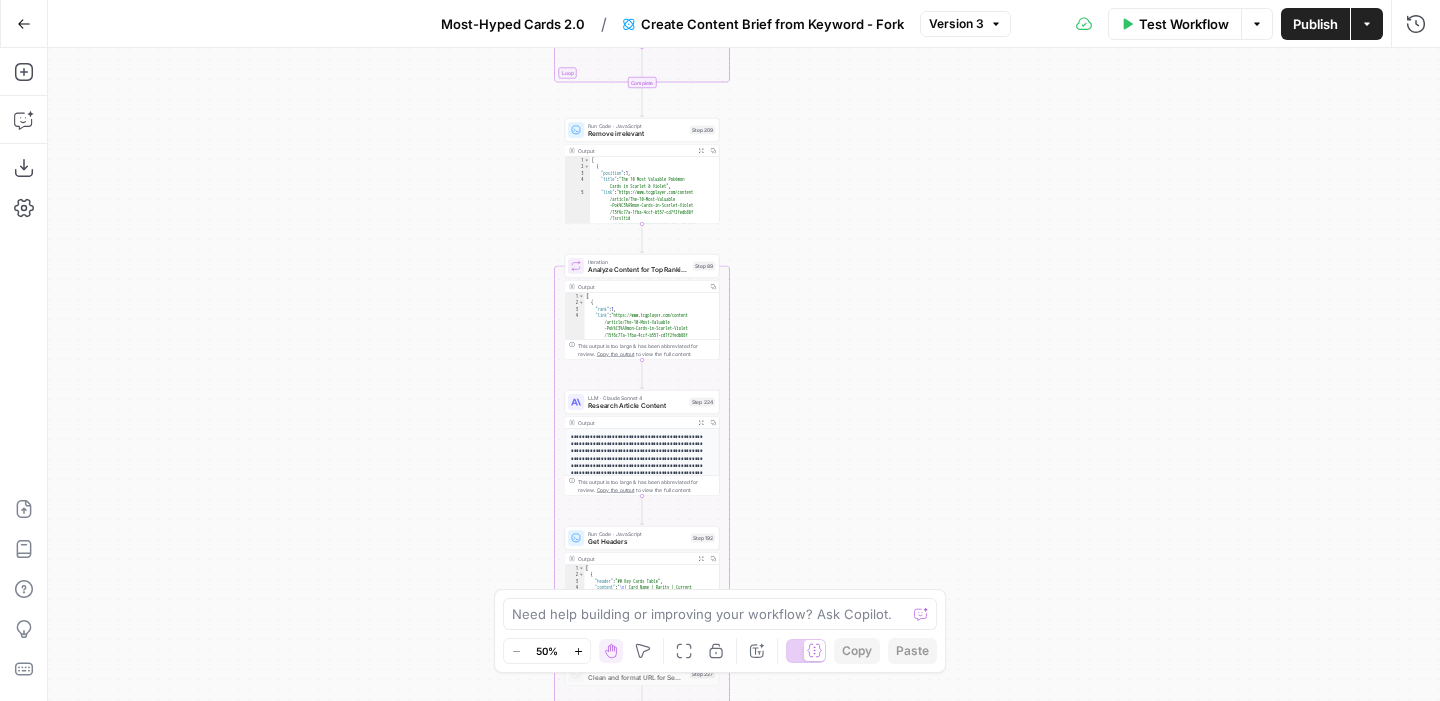 click on "Test Workflow" at bounding box center (1184, 24) 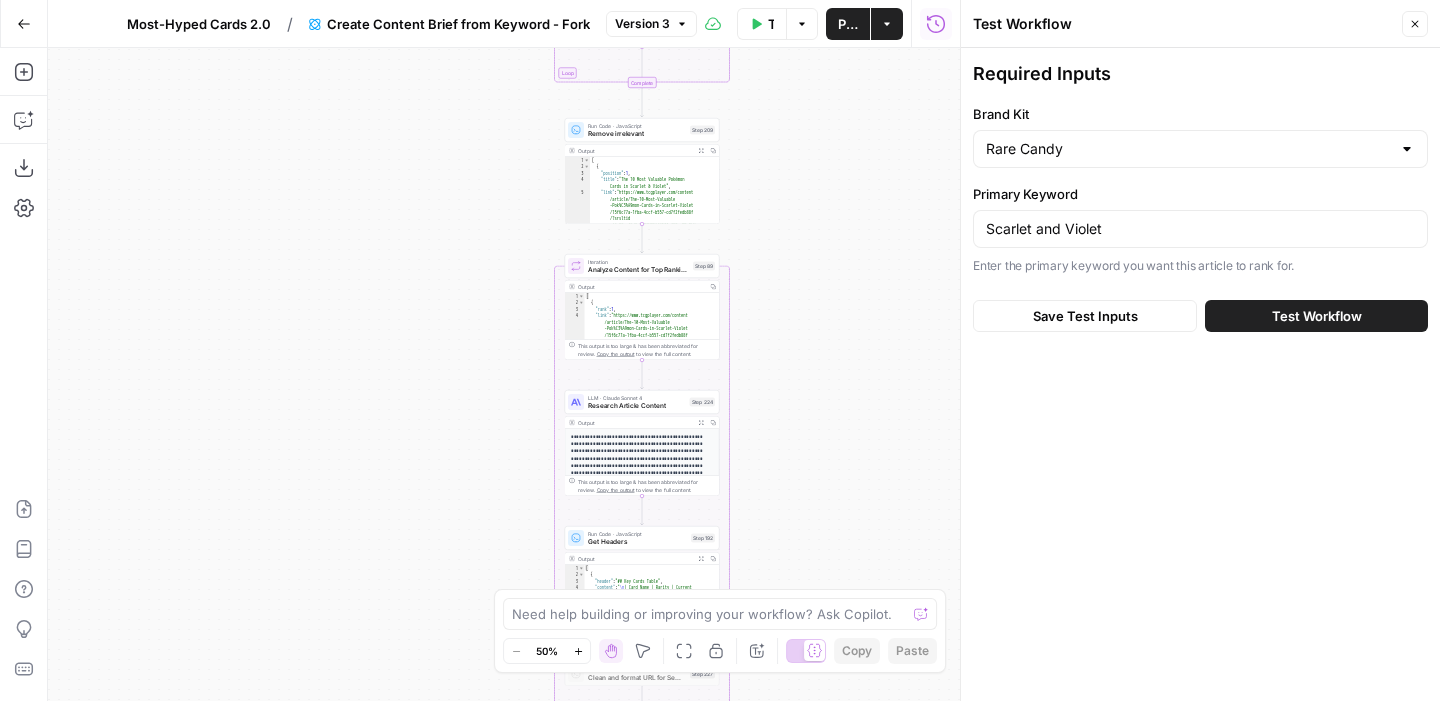 click on "Test Workflow" at bounding box center (1317, 316) 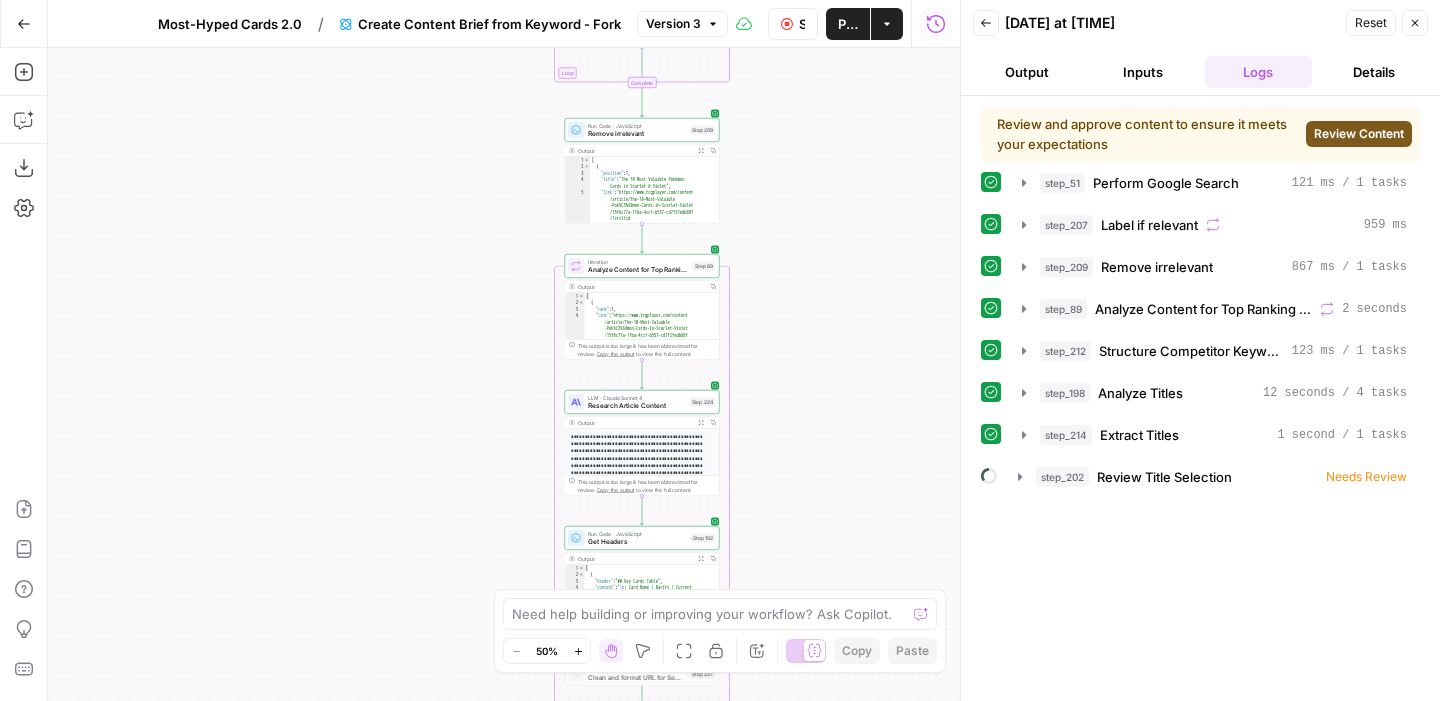 scroll, scrollTop: 0, scrollLeft: 0, axis: both 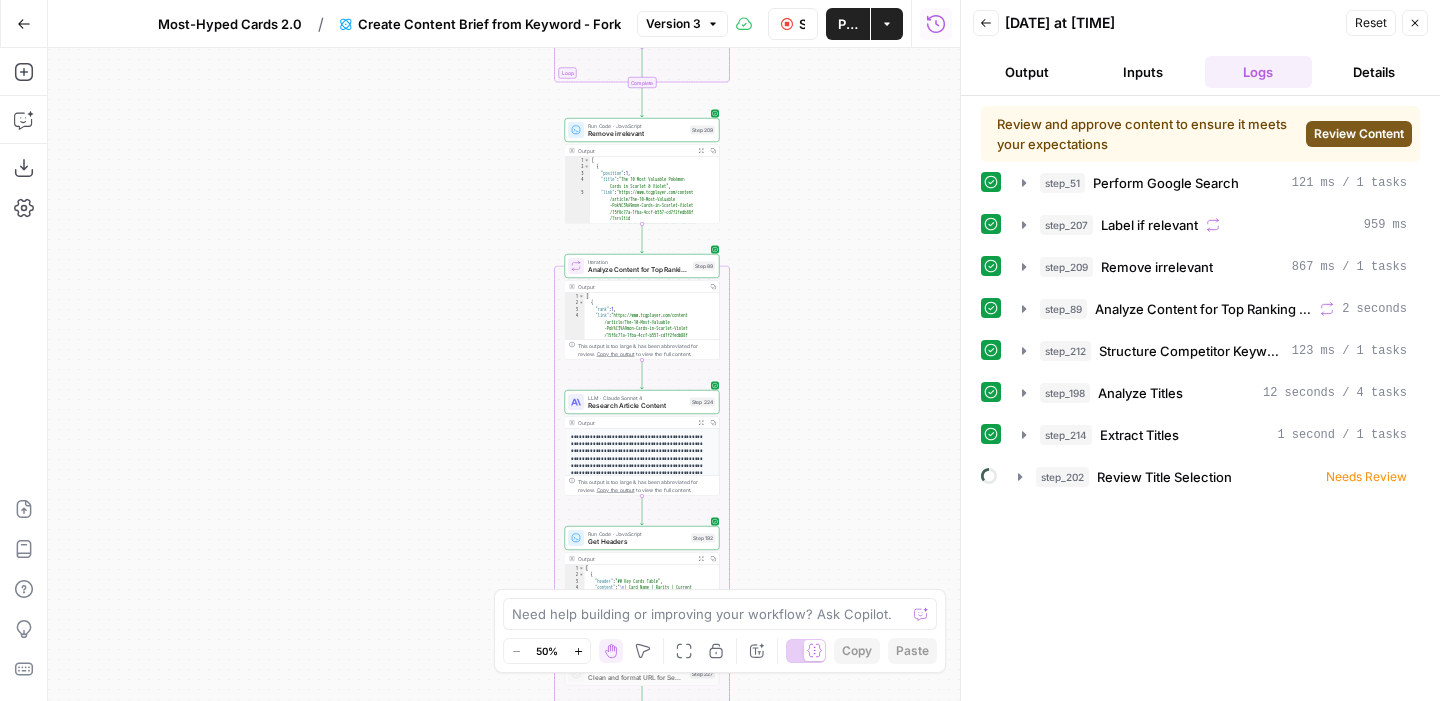 click 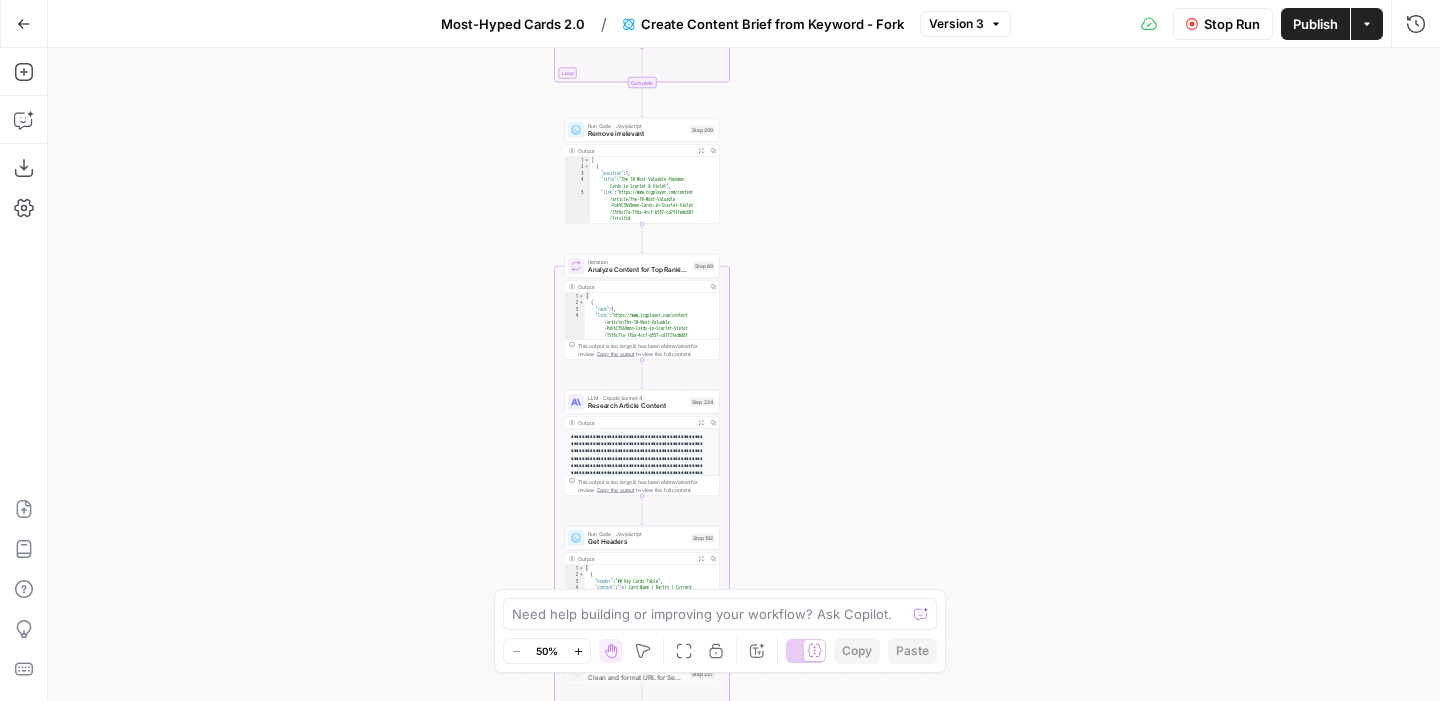 click on "Workflow Set Inputs Inputs Google Search Perform Google Search Step 51 Output Expand Output Copy 1 2 3 4 5 6 {    "search_metadata" :  {      "id" :  "[ID]" ,      "status" :  "Success" ,      "json_endpoint" :  "https://serpapi.com          /searches/[ID].json" ,      "pixel_position_endpoint" :  "https          ://serpapi.com/searches          /[ID]          .json_with_pixel_position" ,     This output is too large & has been abbreviated for review.   Copy the output   to view the full content. Loop Iteration Label if relevant Step 207 Output Expand Output Copy 1 2 3 4 5 6 7 8 9 10 11 12 [    {      "relevant" :  "true"    } ,    {      "relevant" :  "false"    } ,    {      "relevant" :  "true"    } ,    {      "relevant" :  "true"     LLM · GPT-4.1 Mini Determine if relevant Step 208 Output Expand Output Copy 1 2 3 {    "relevant" :  "false"}" at bounding box center [744, 374] 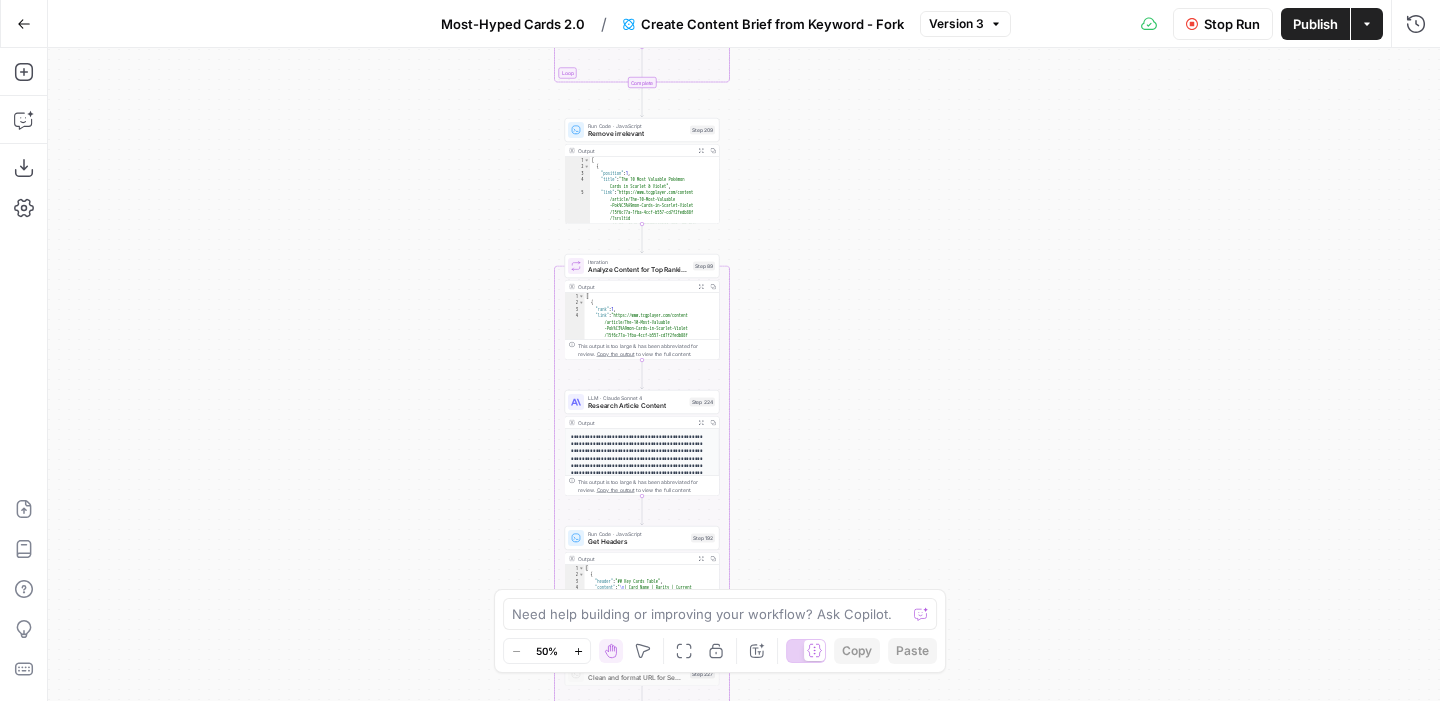 click on "Actions" at bounding box center [1367, 24] 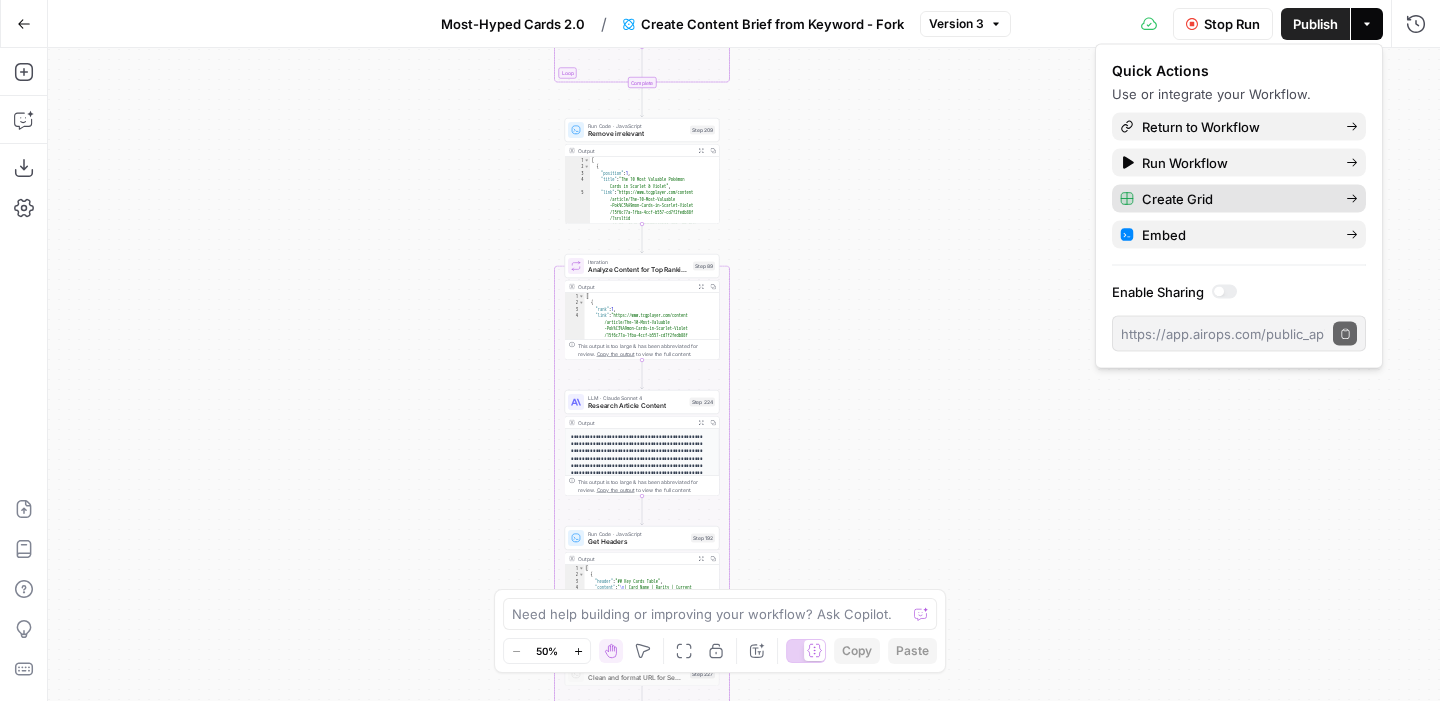click on "Create Grid" at bounding box center [1236, 199] 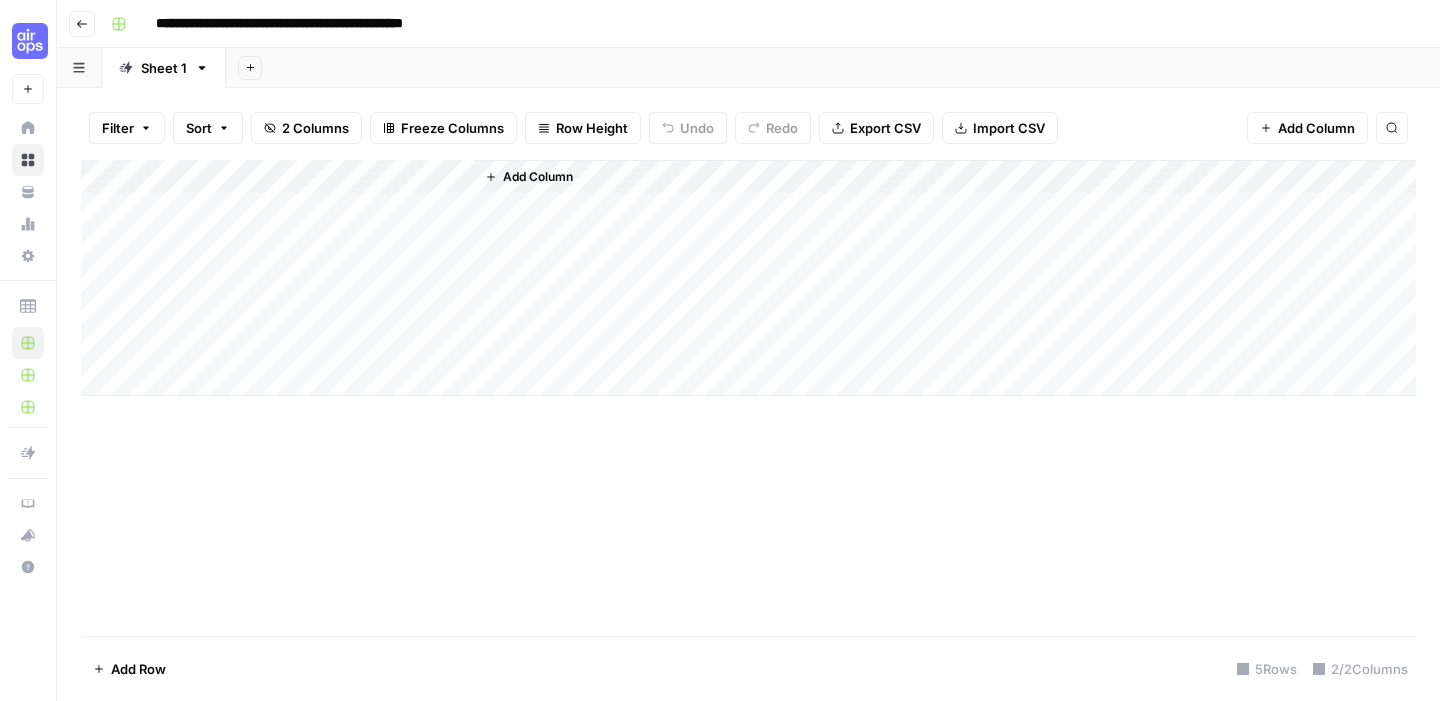 click on "**********" at bounding box center [322, 24] 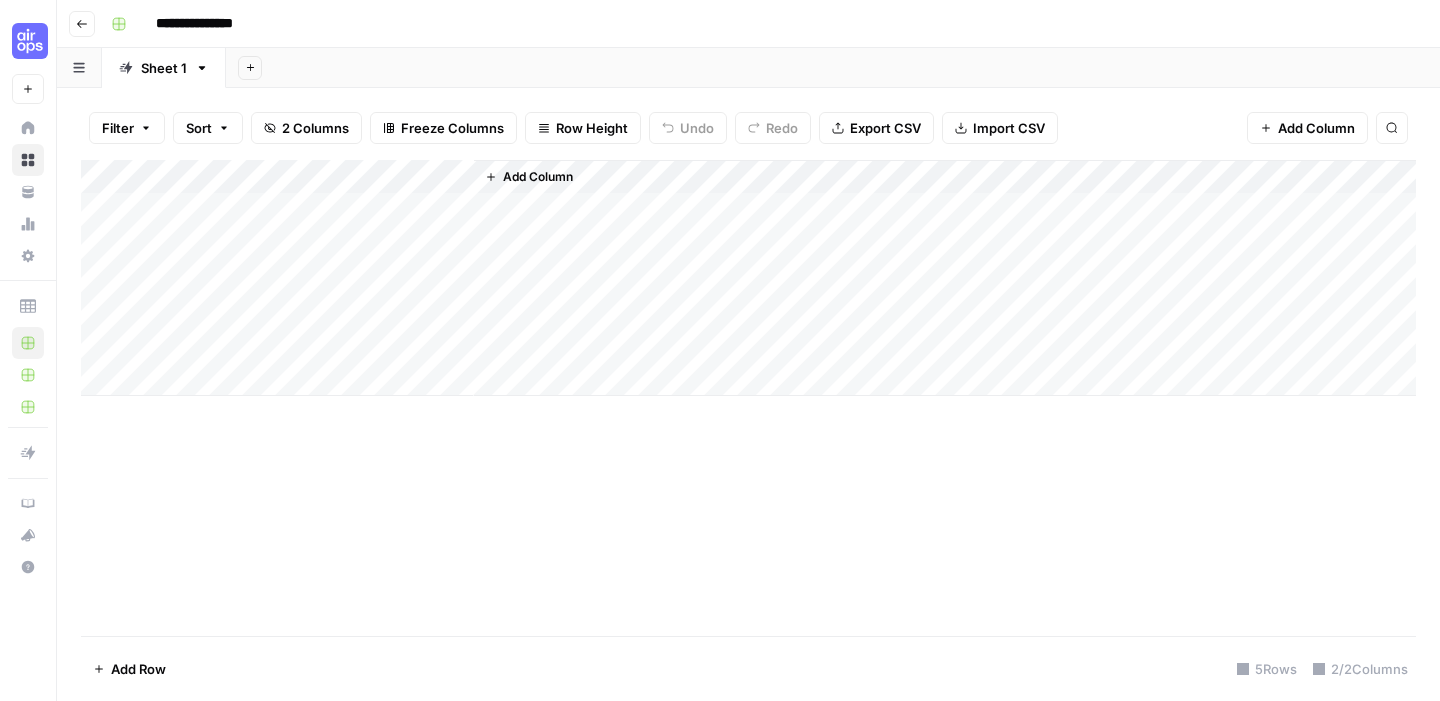 type on "**********" 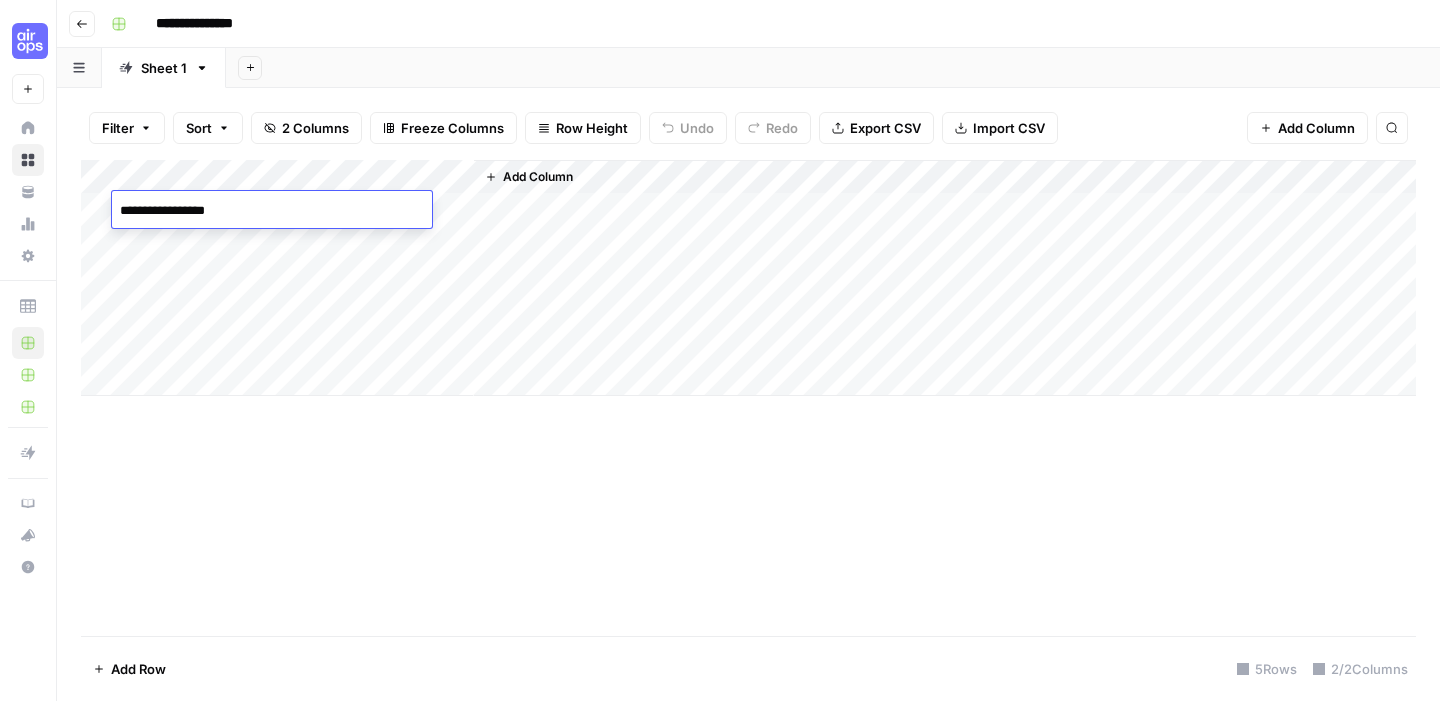 type on "**********" 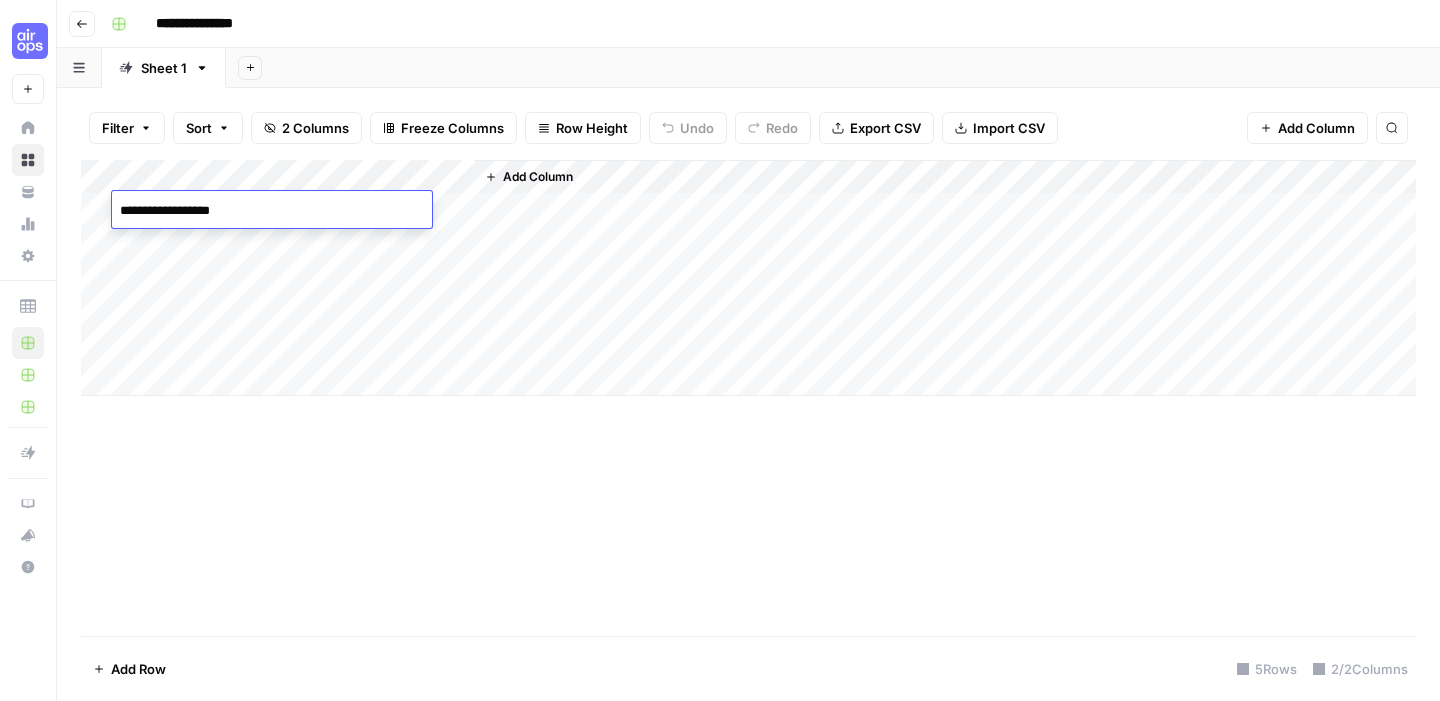 drag, startPoint x: 371, startPoint y: 477, endPoint x: 371, endPoint y: 385, distance: 92 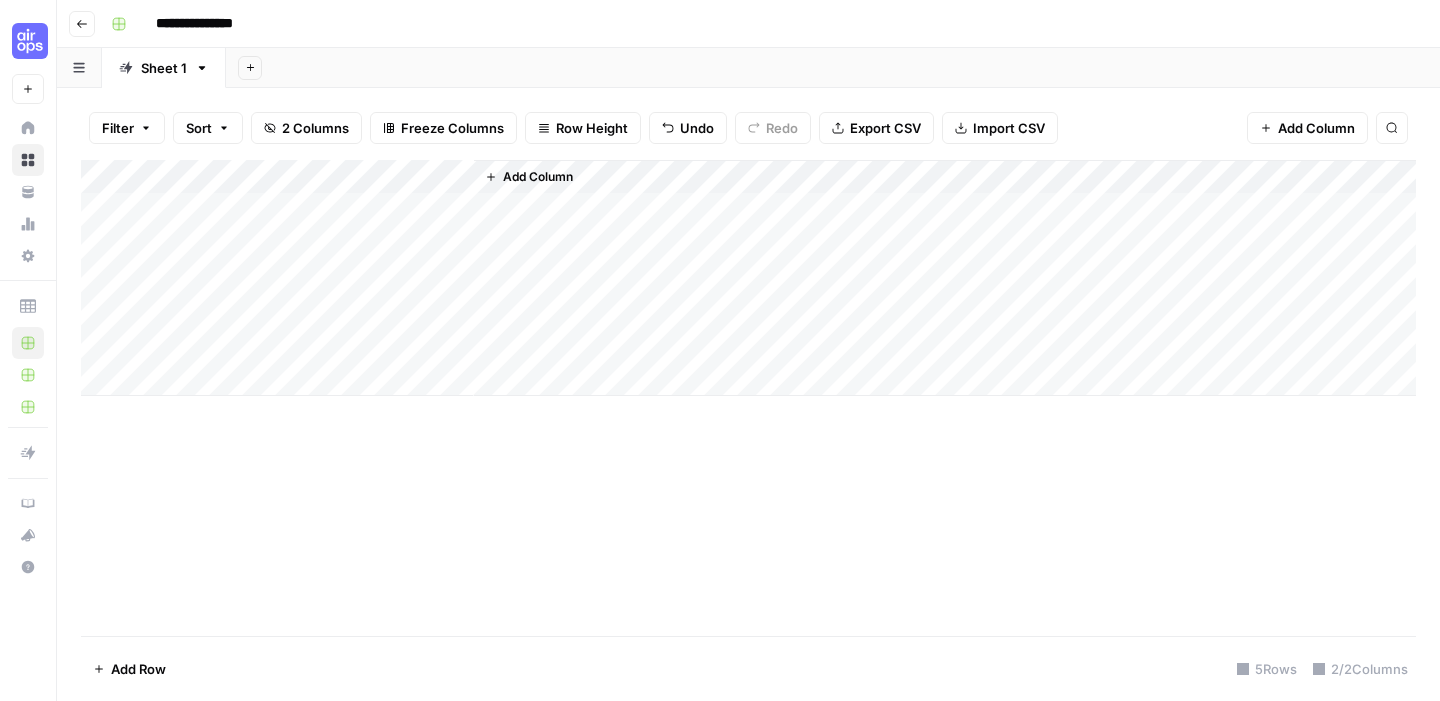 click on "Add Column" at bounding box center (748, 278) 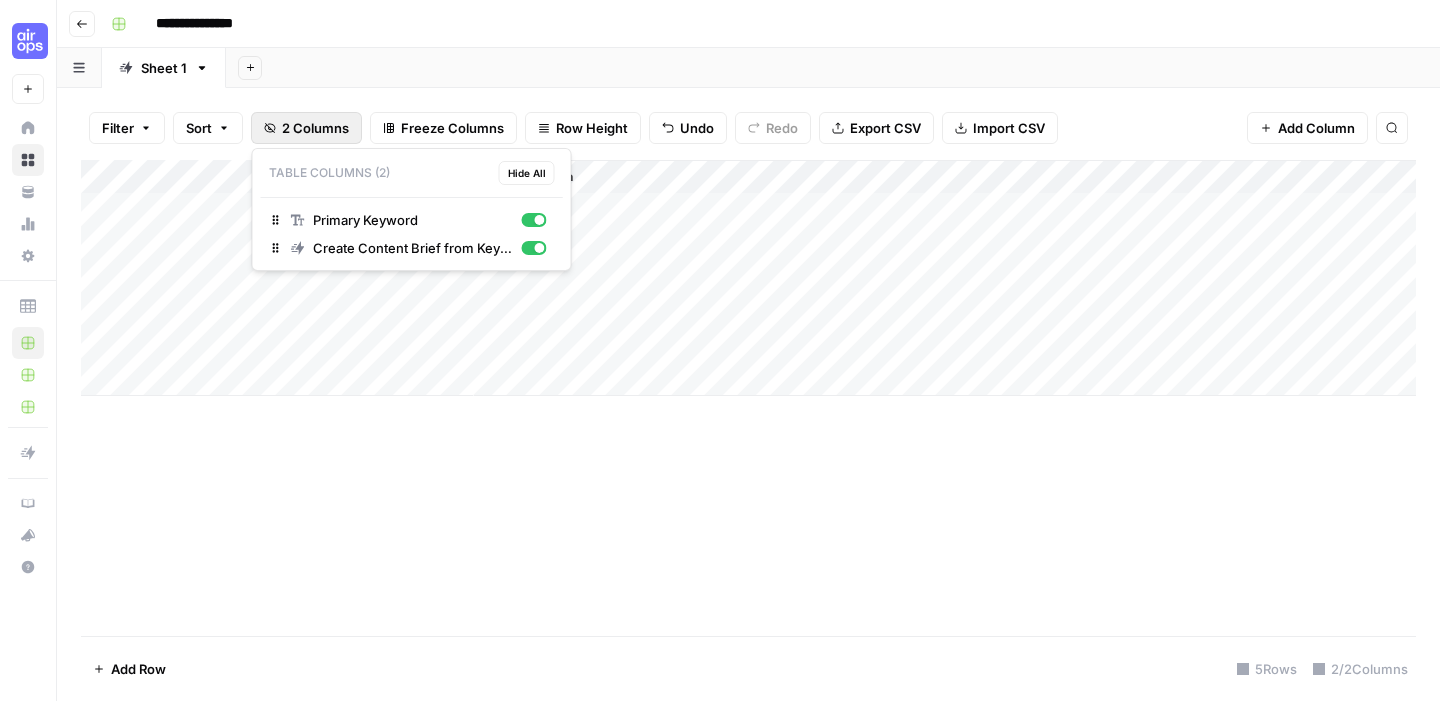 click on "2 Columns" at bounding box center (315, 128) 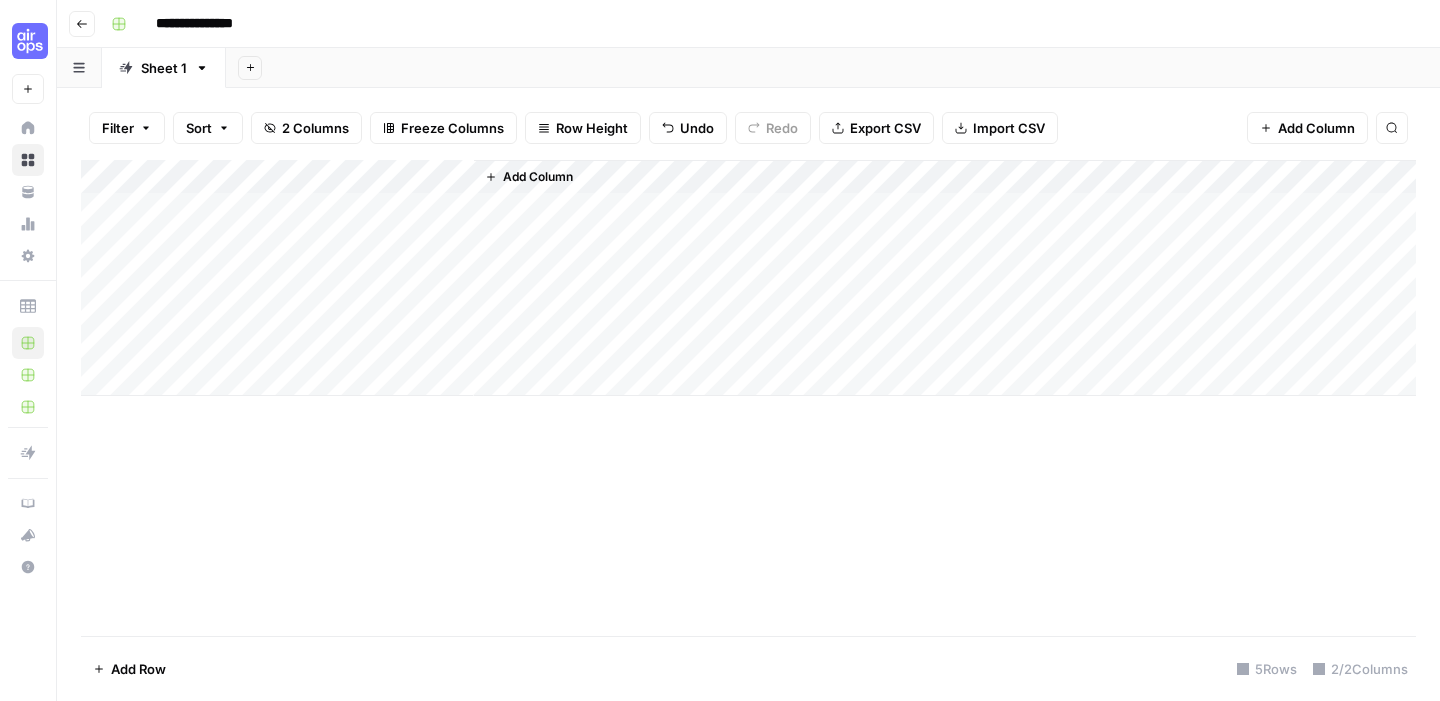 click on "2 Columns" at bounding box center [315, 128] 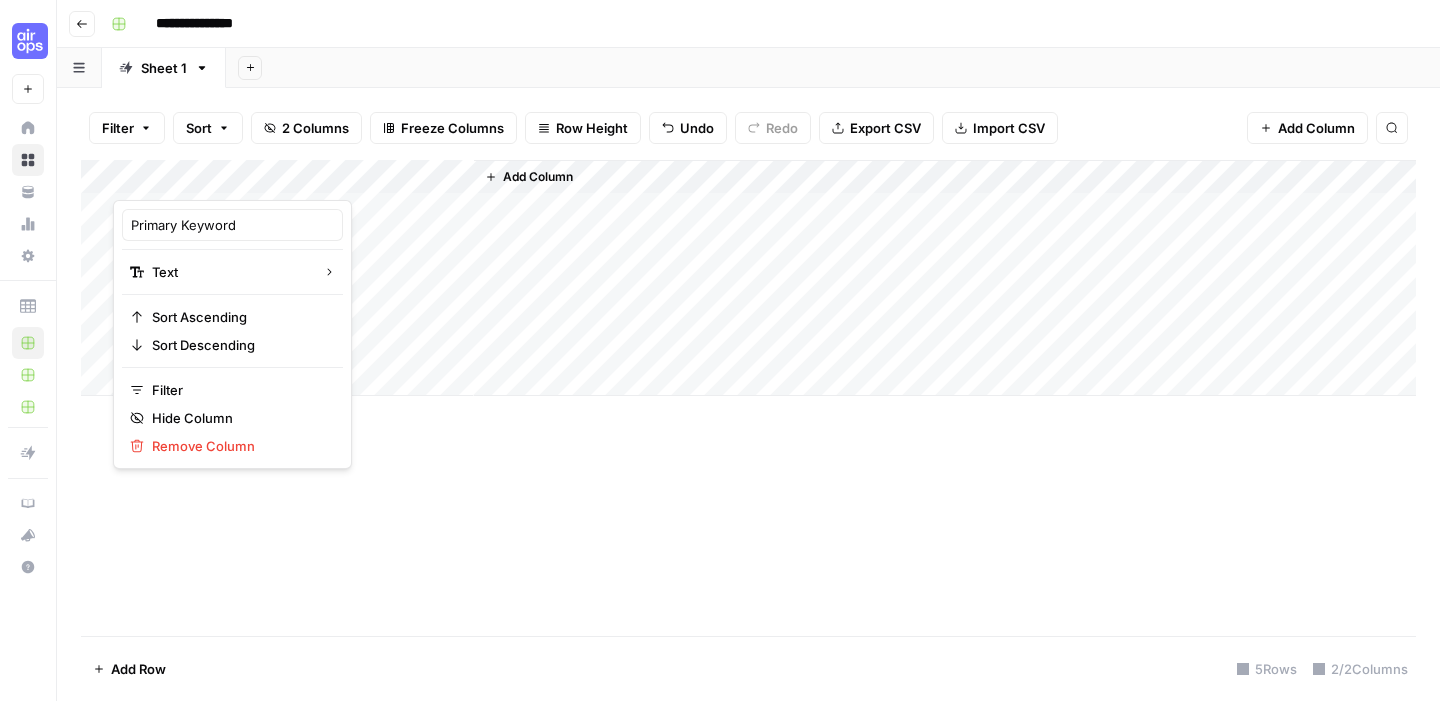 click on "Add Column" at bounding box center (748, 398) 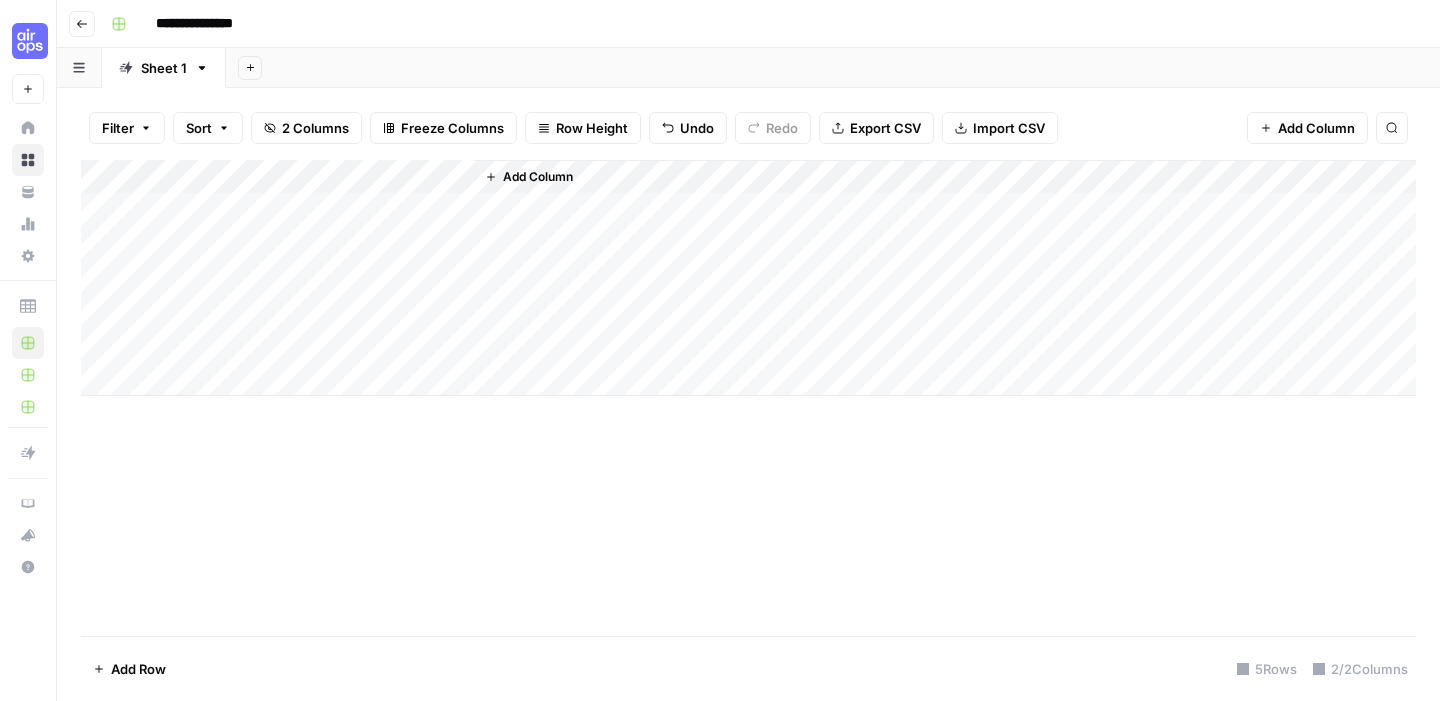 click on "Add Column" at bounding box center (748, 278) 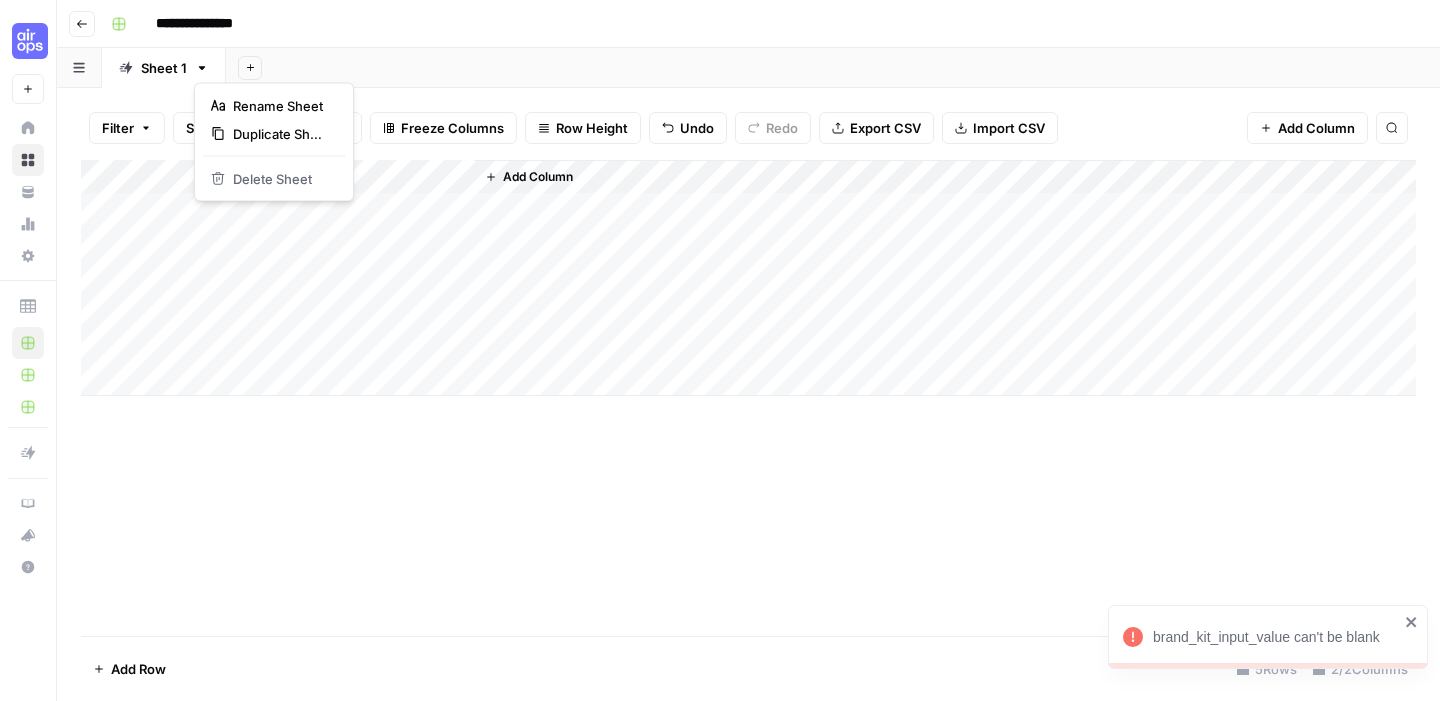 click 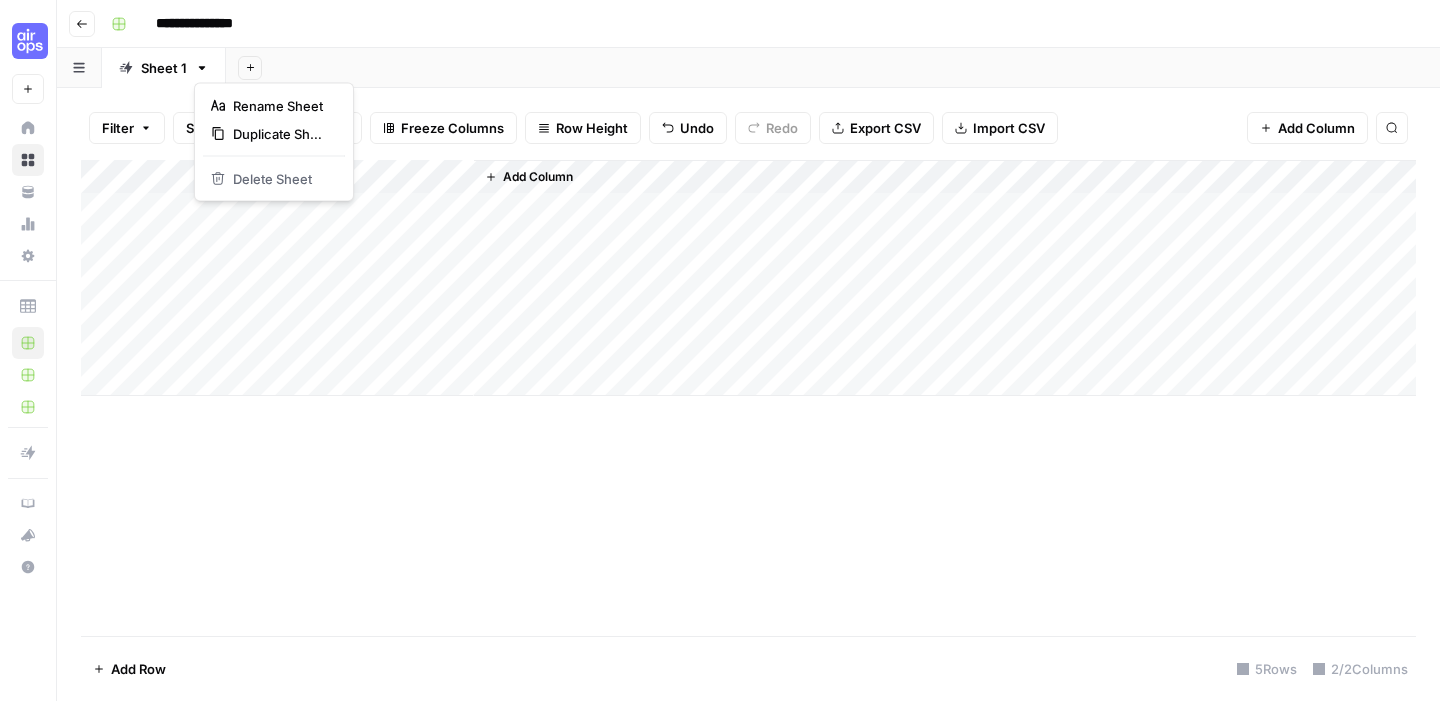click 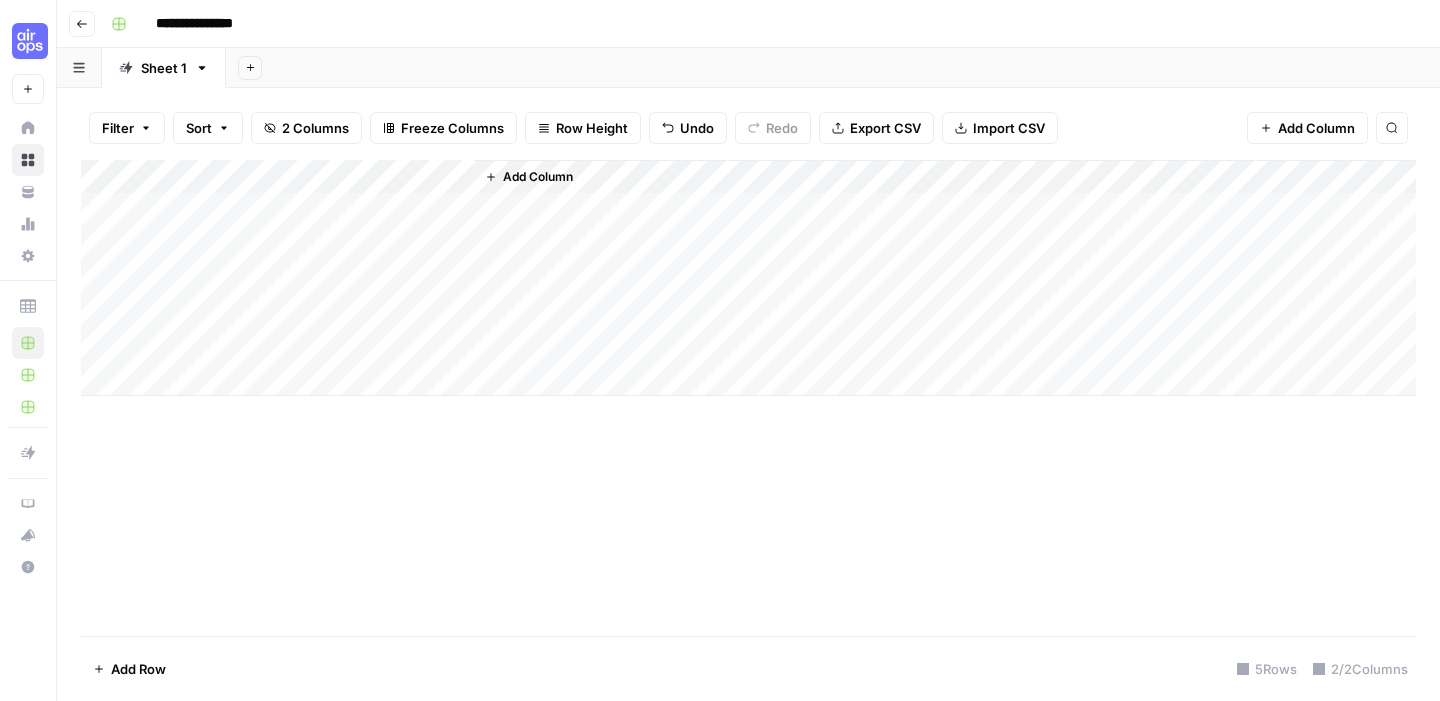 click on "Add Column" at bounding box center (748, 278) 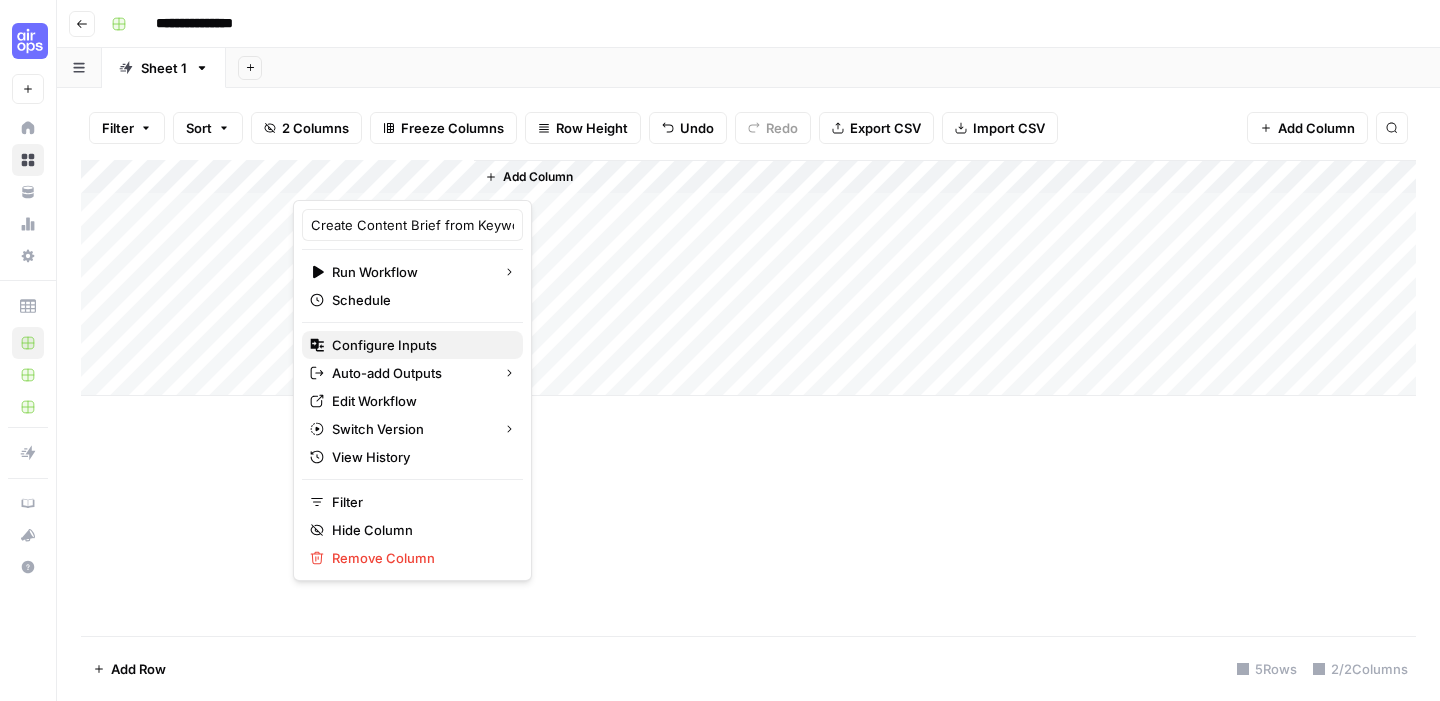 click on "Configure Inputs" at bounding box center [419, 345] 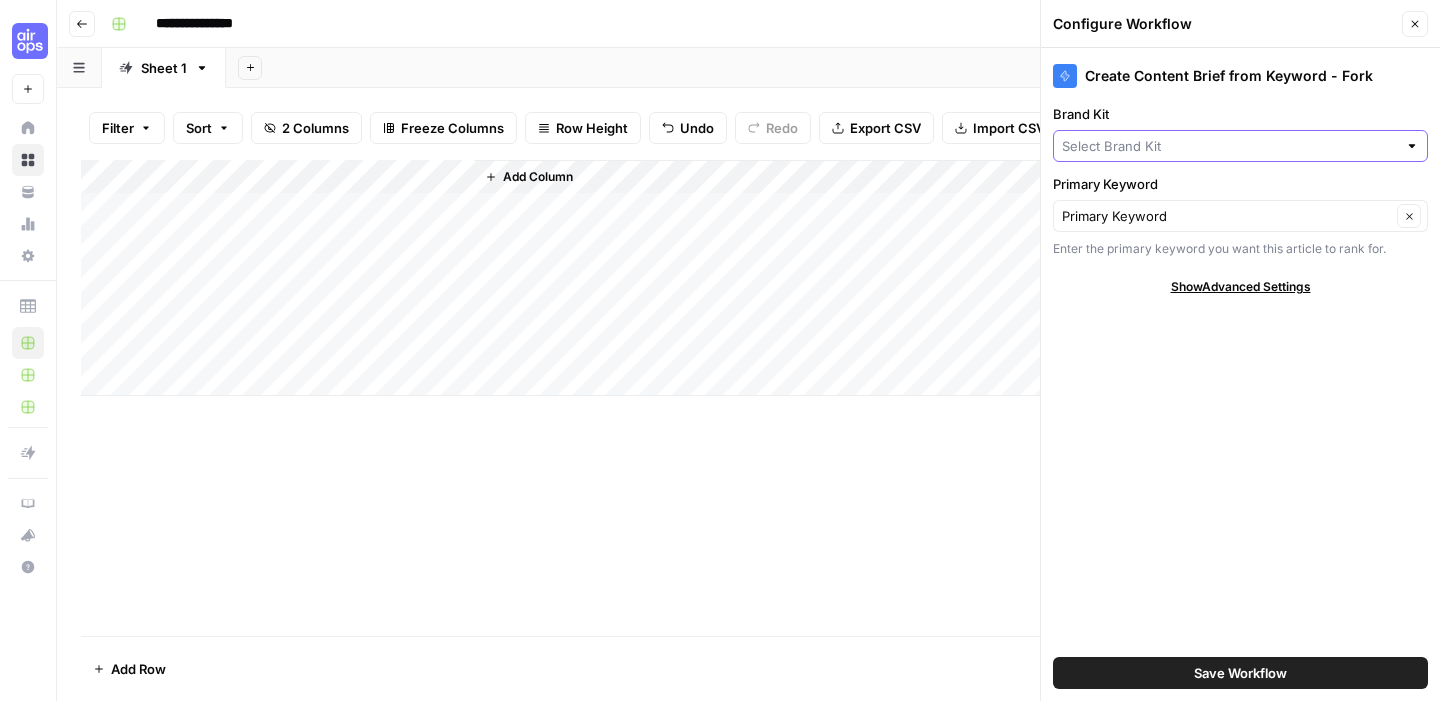 click on "Brand Kit" at bounding box center (1229, 146) 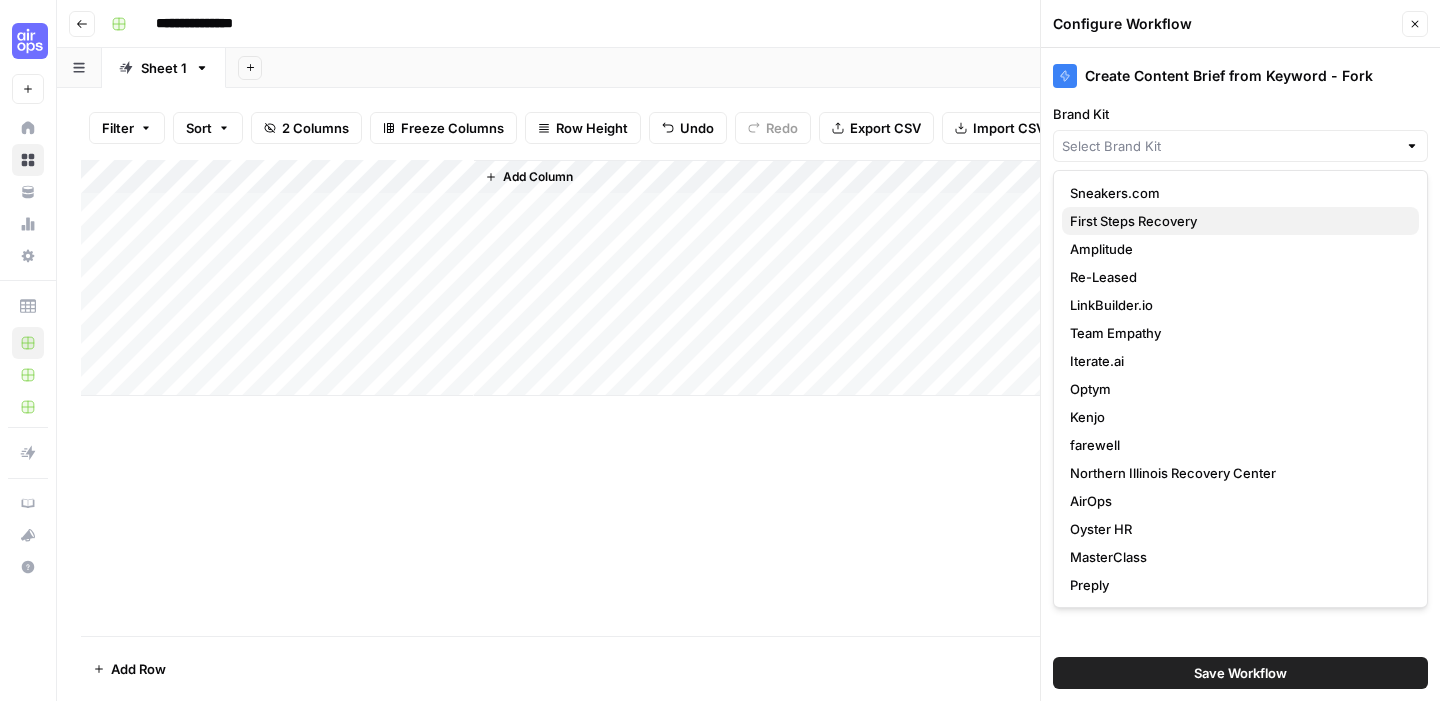 type 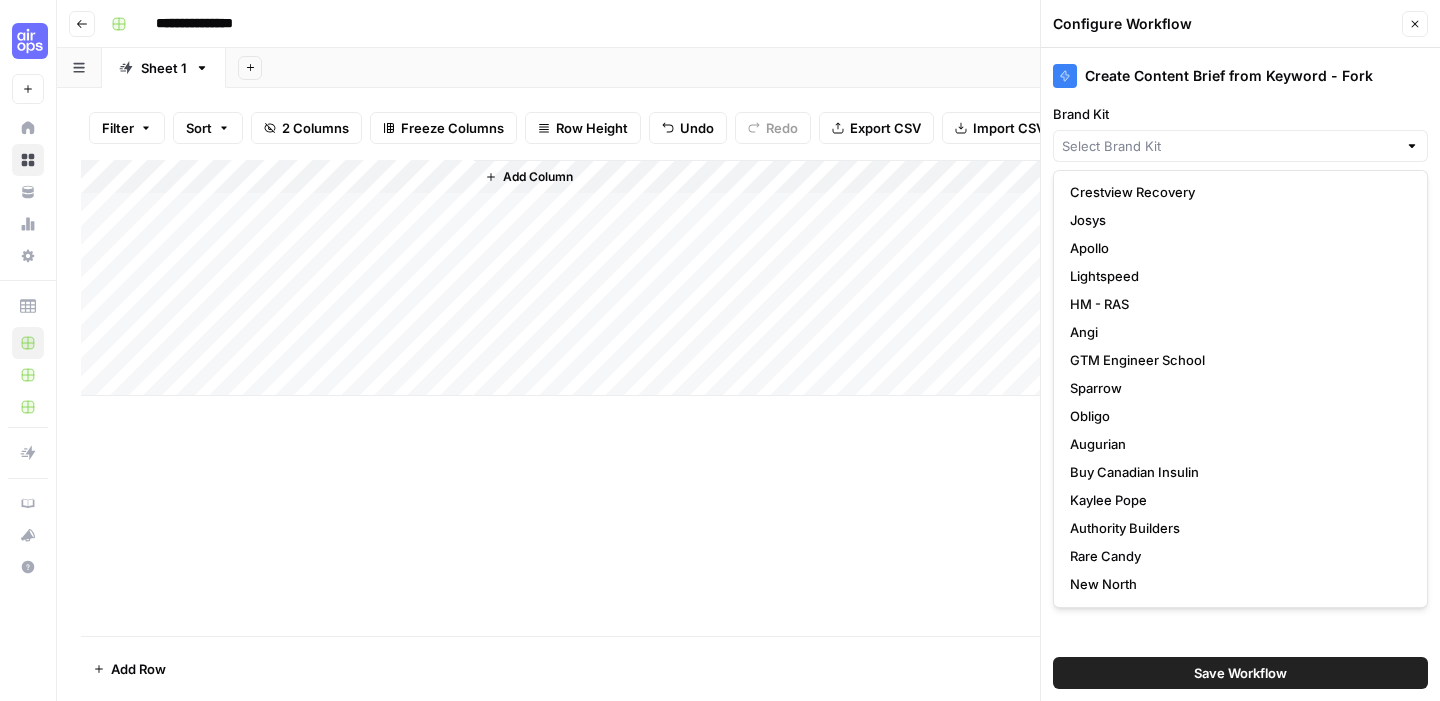 scroll, scrollTop: 588, scrollLeft: 0, axis: vertical 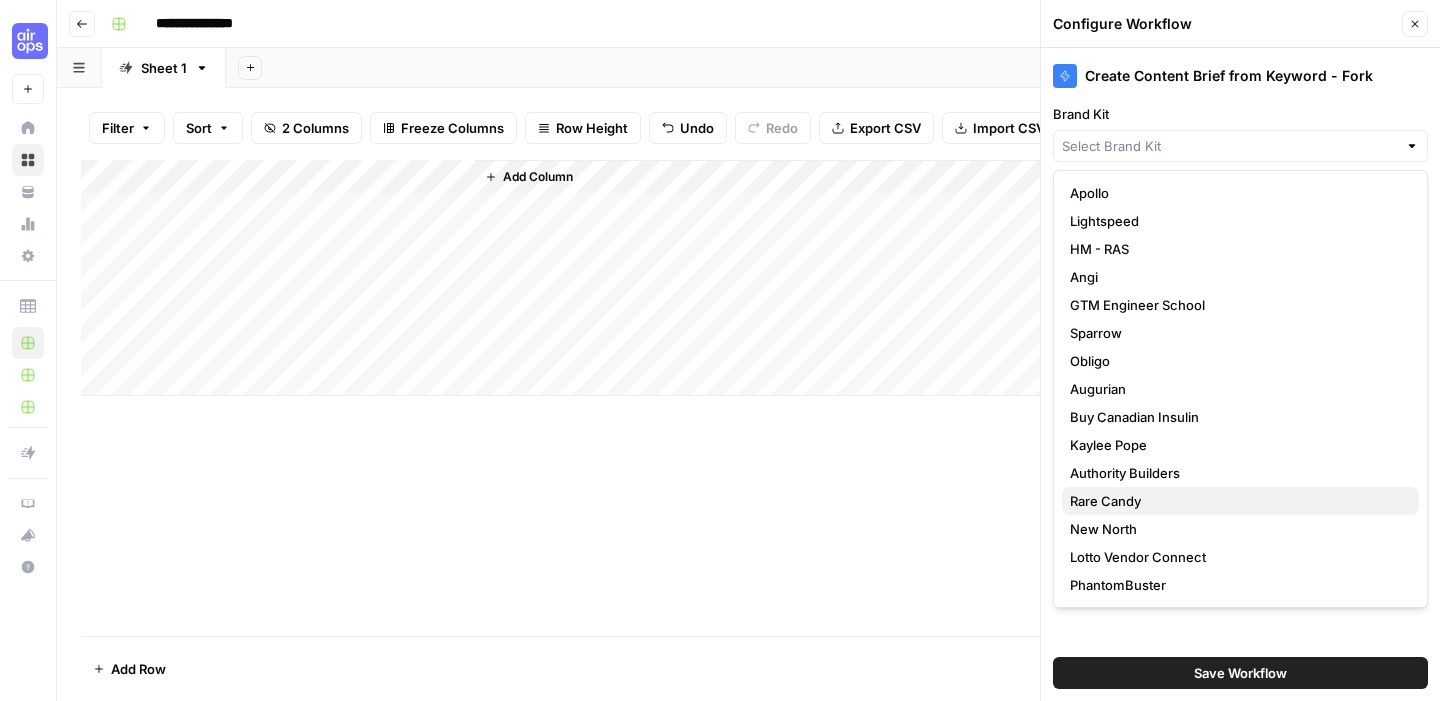 click on "Rare Candy" at bounding box center [1236, 501] 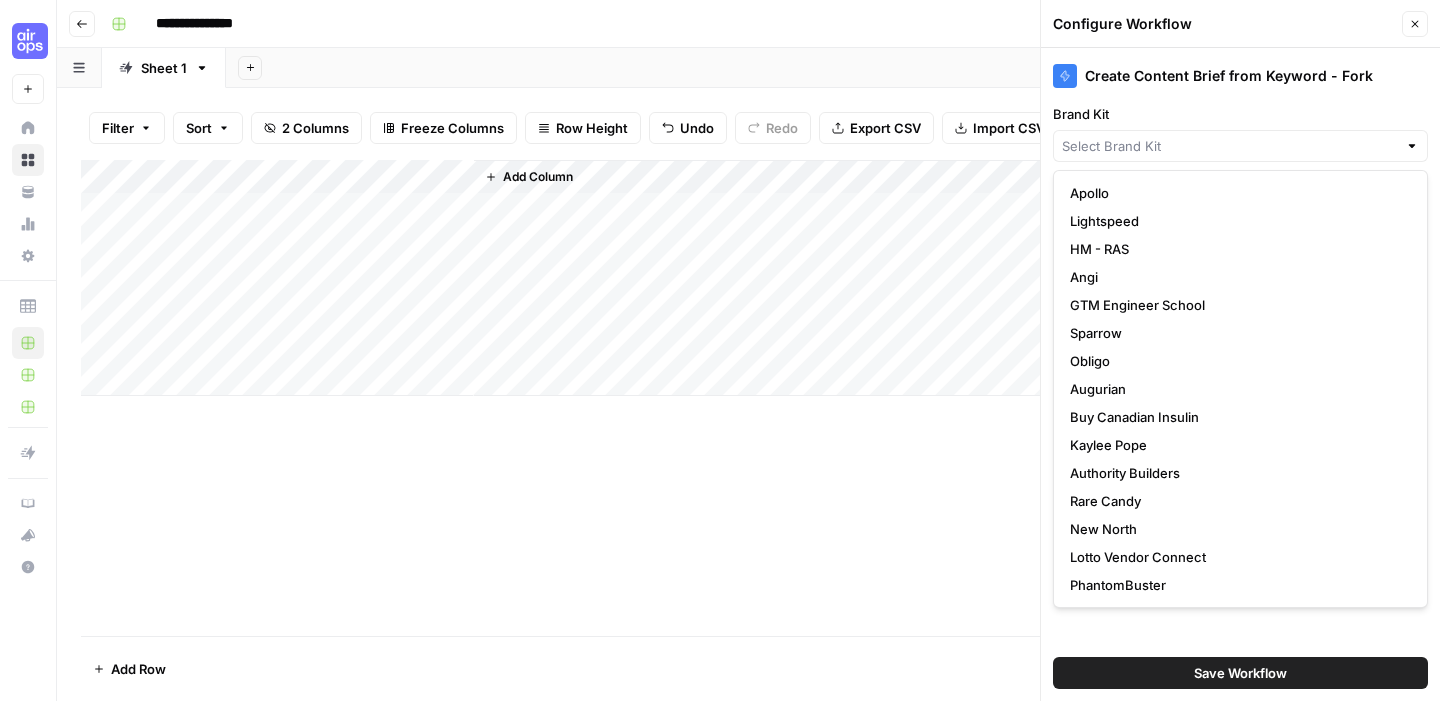 type on "Rare Candy" 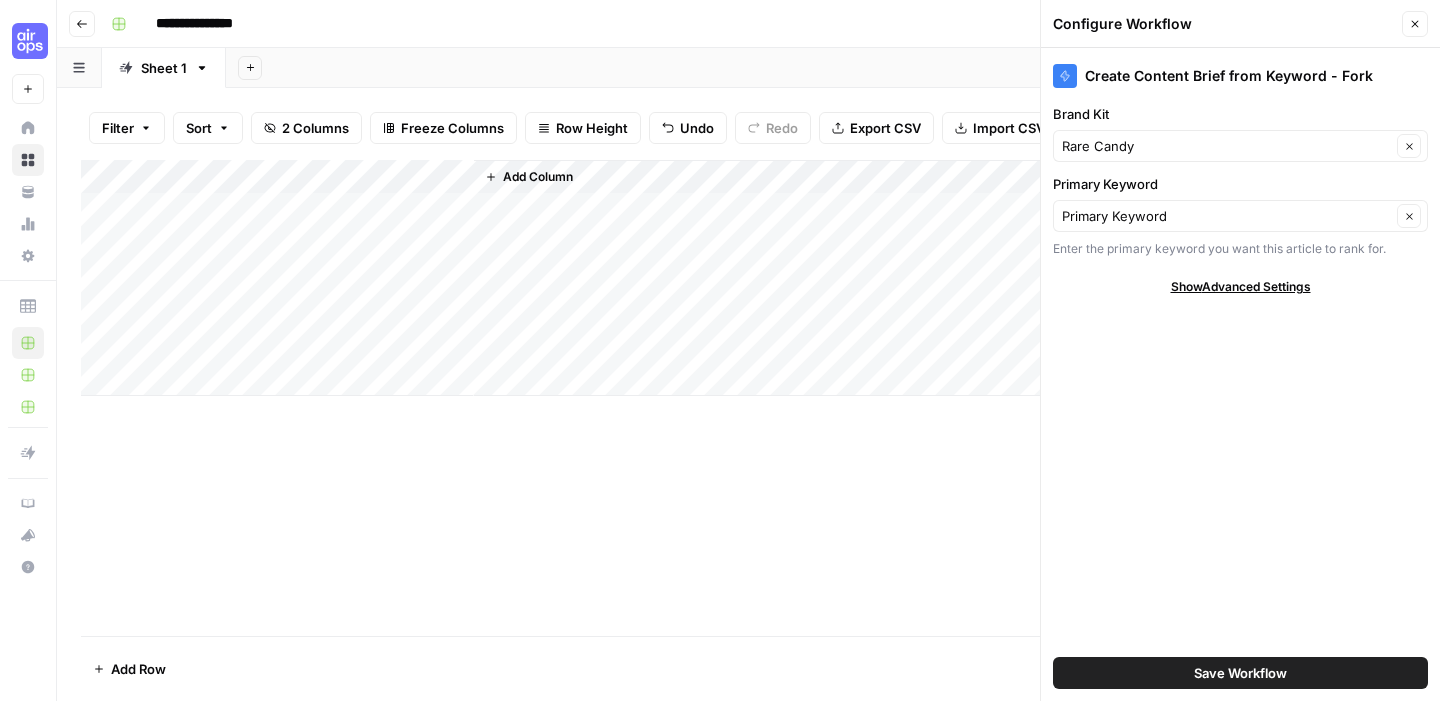 click on "Save Workflow" at bounding box center (1240, 673) 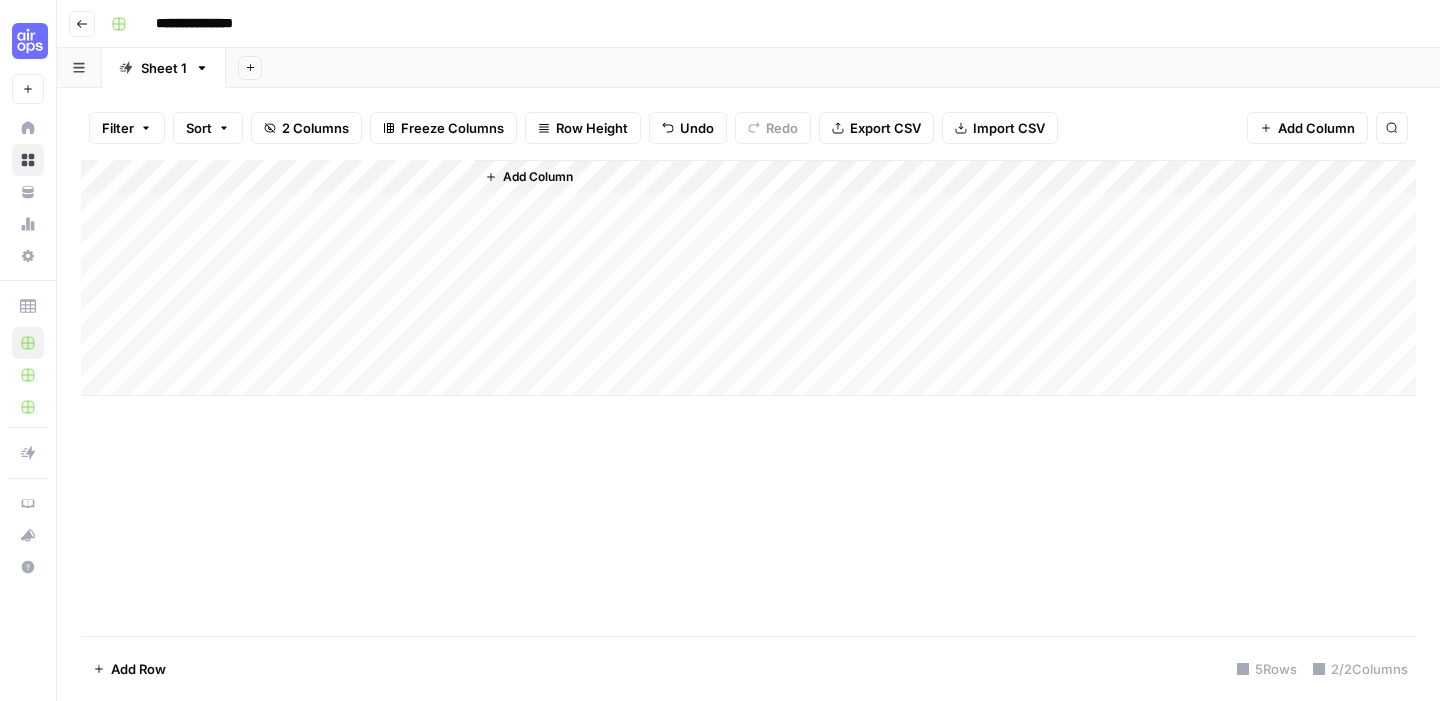 click on "Add Column" at bounding box center [748, 278] 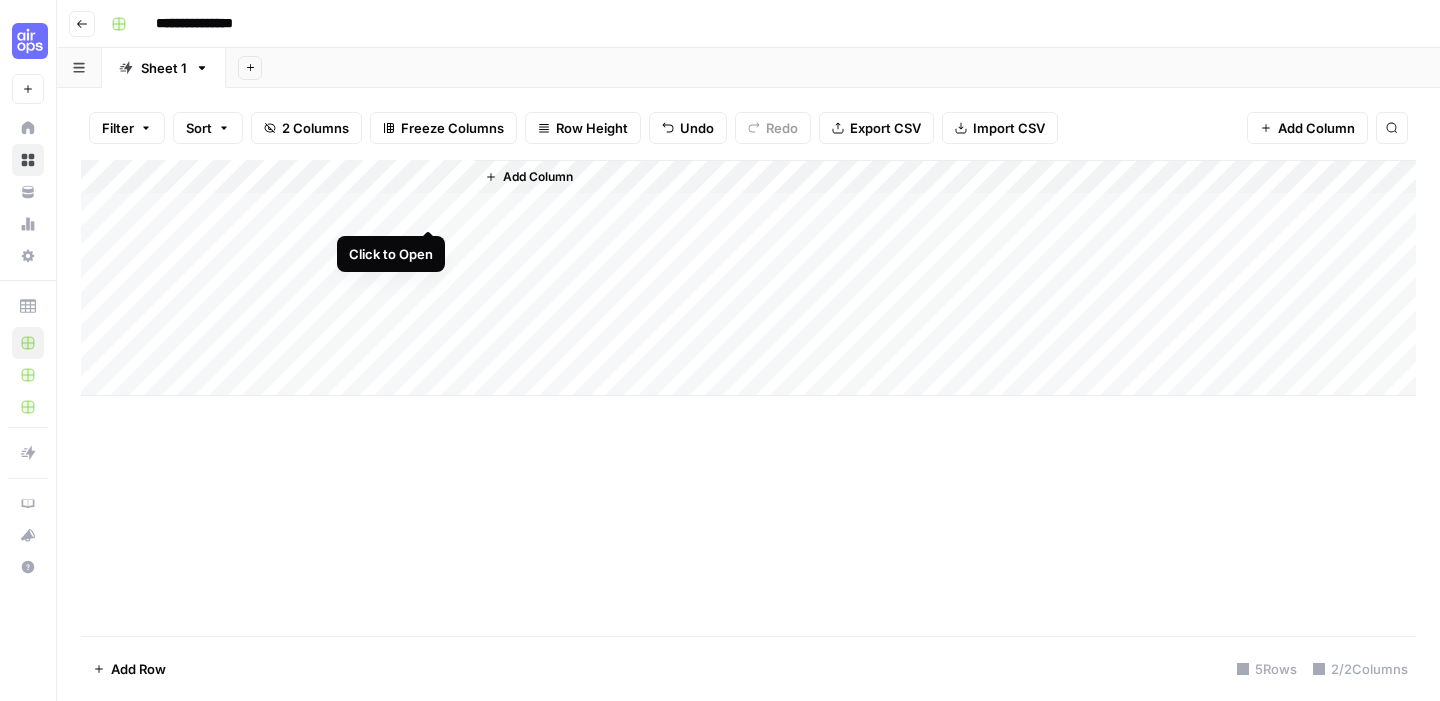 click on "Add Column" at bounding box center [748, 278] 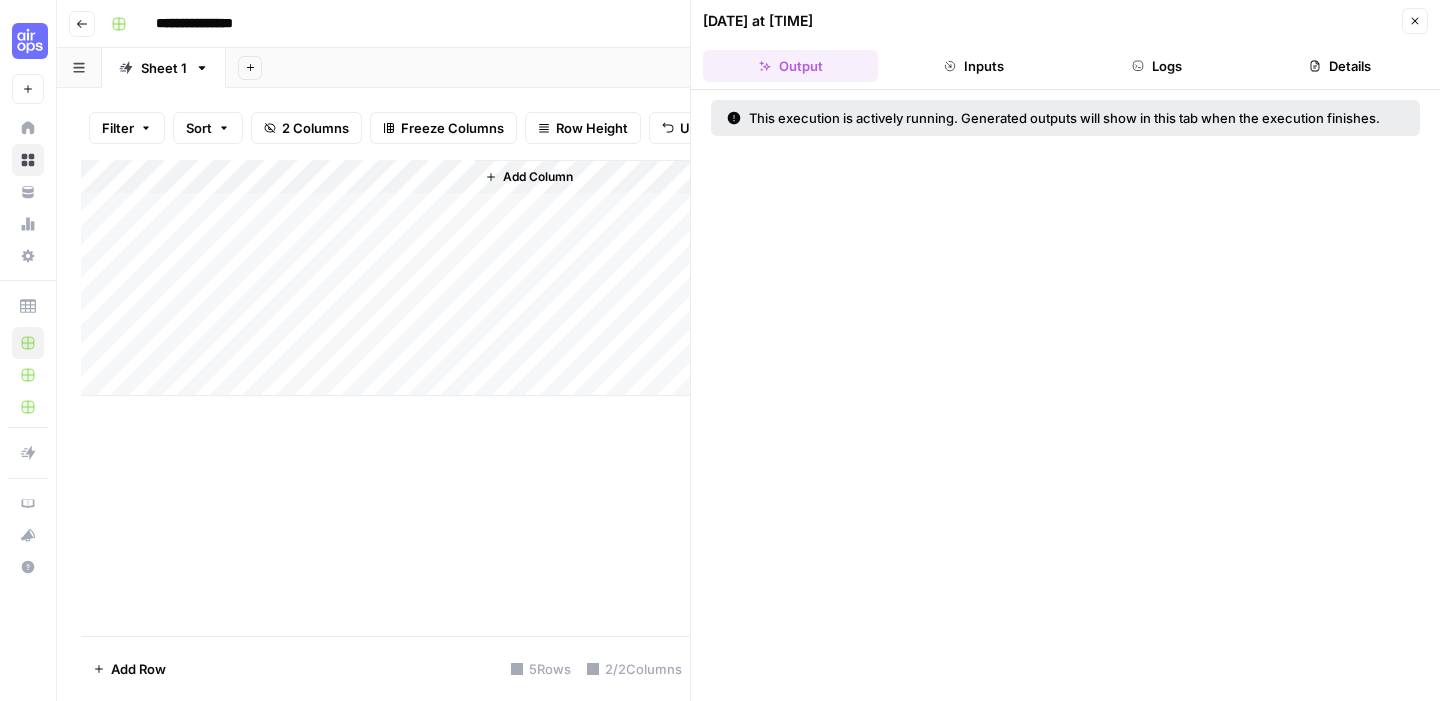 click on "Logs" at bounding box center (1157, 66) 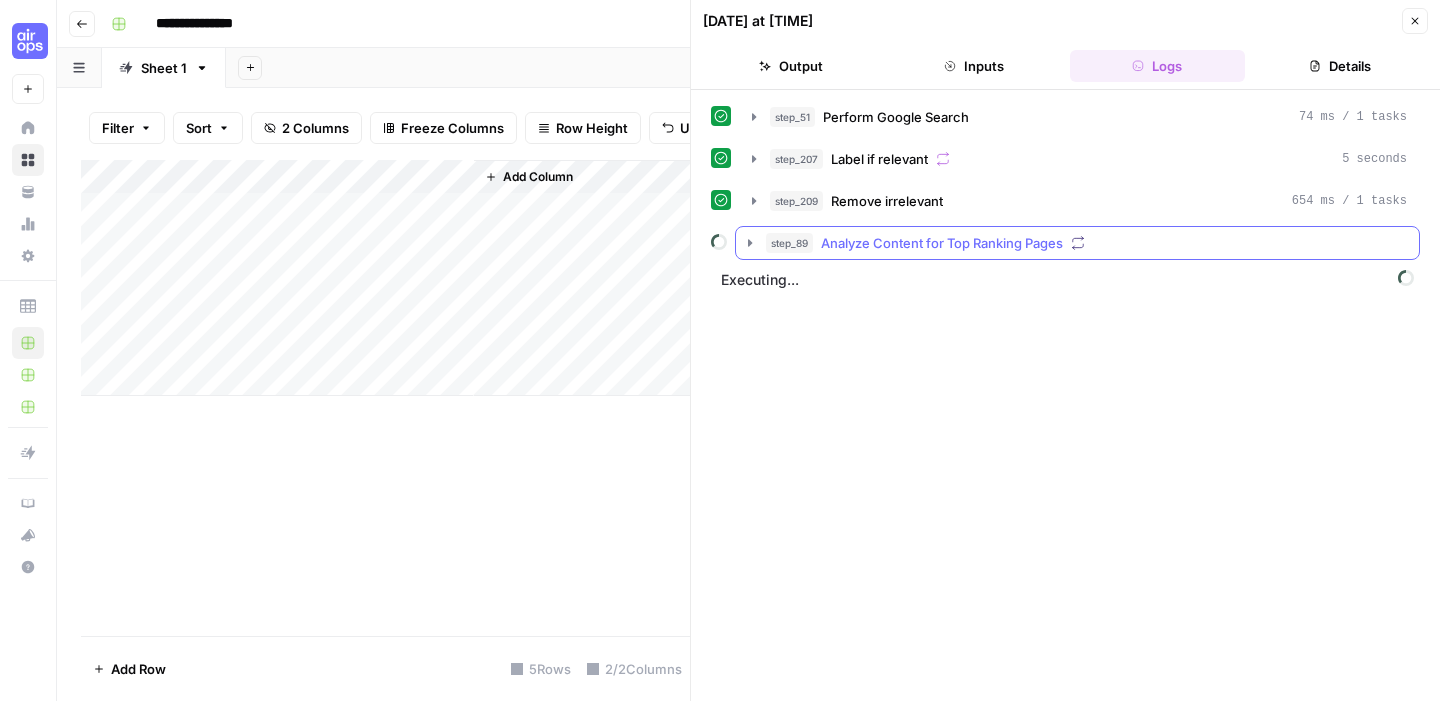 click 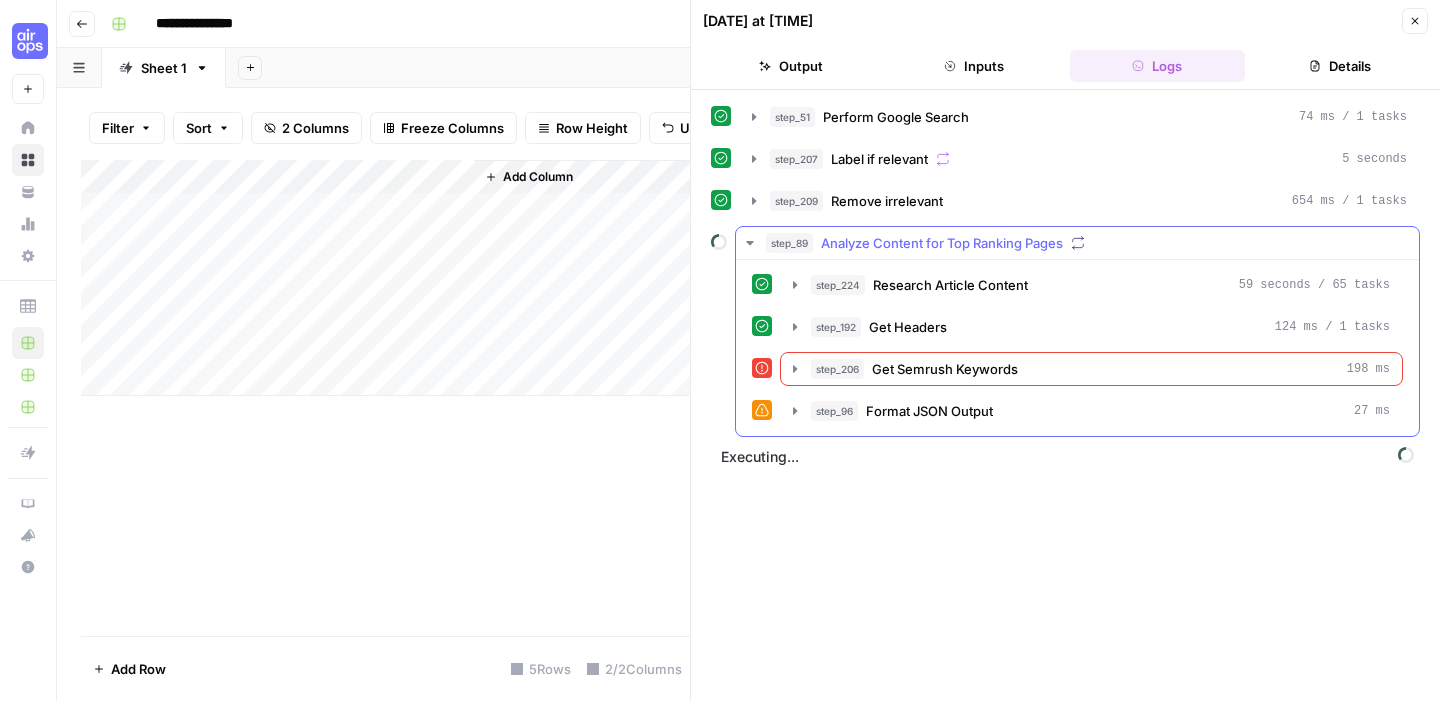 click 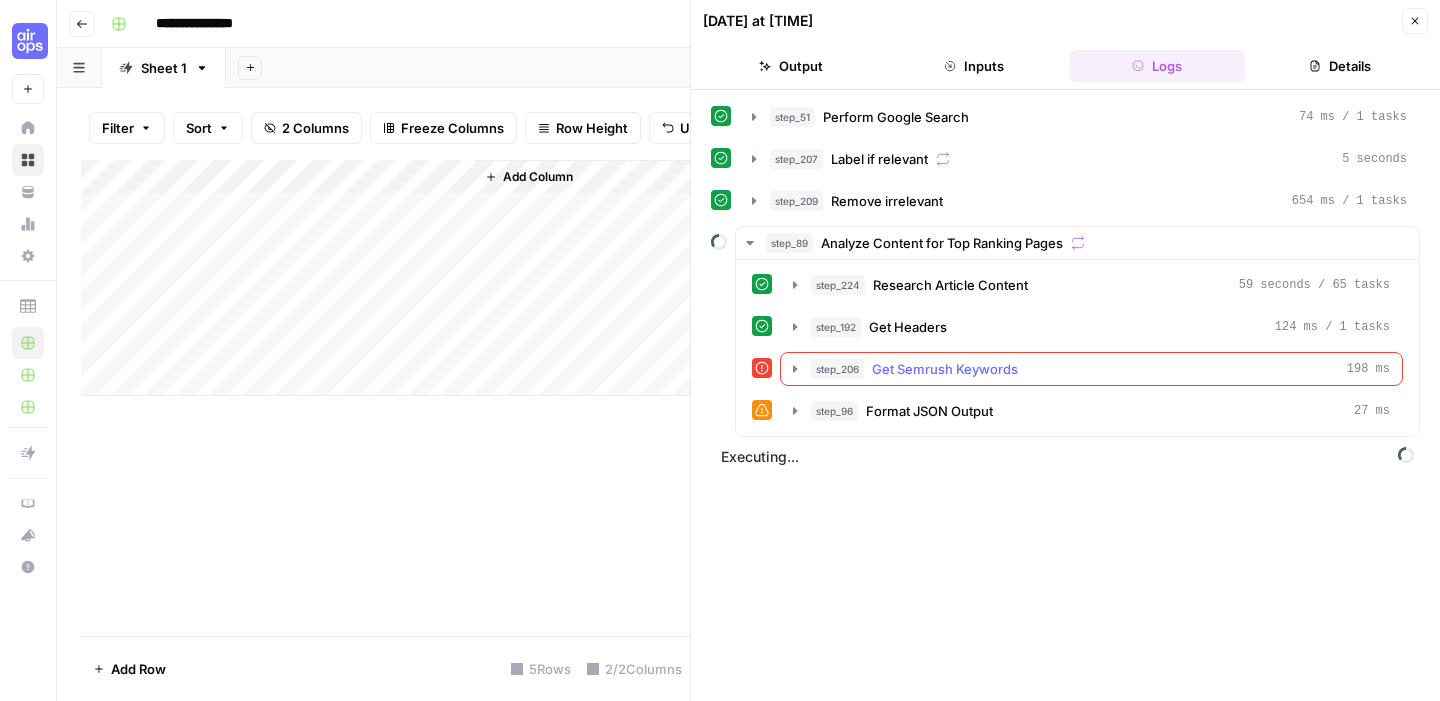 click 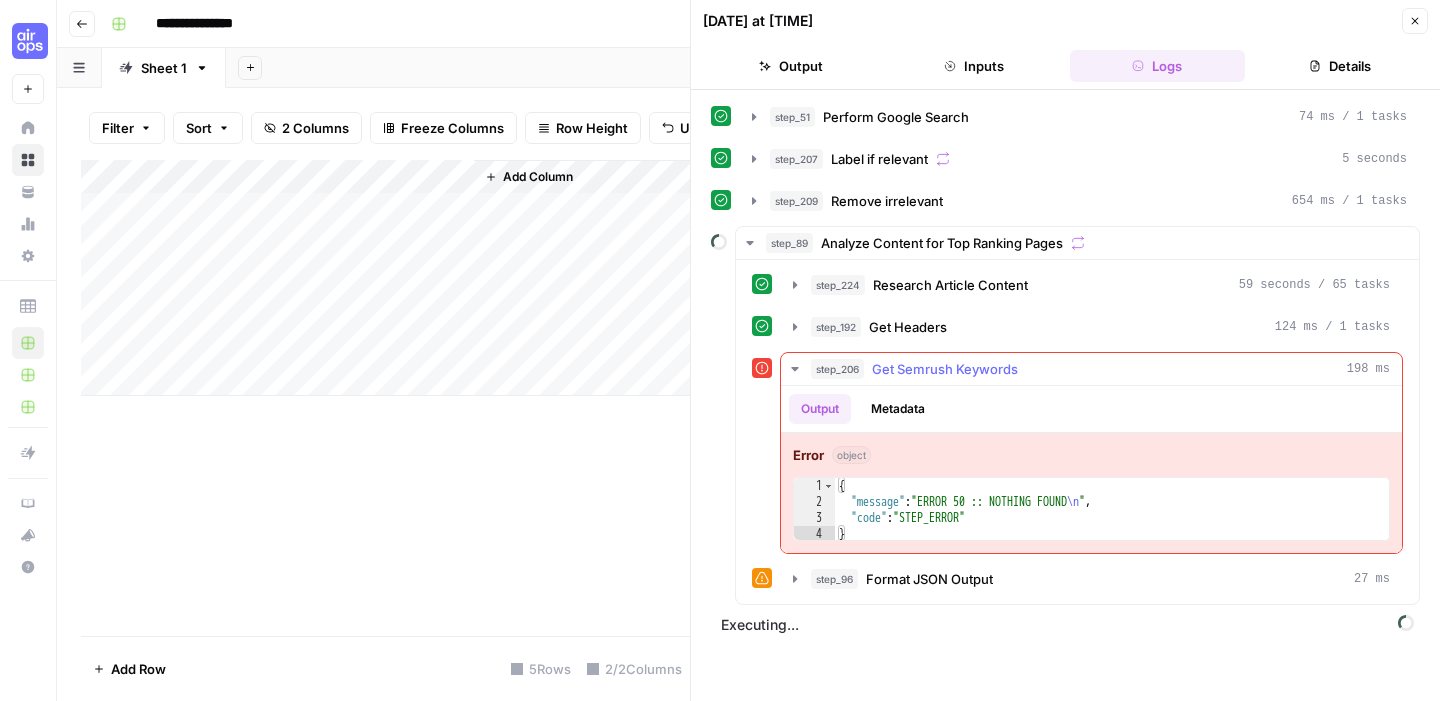 click 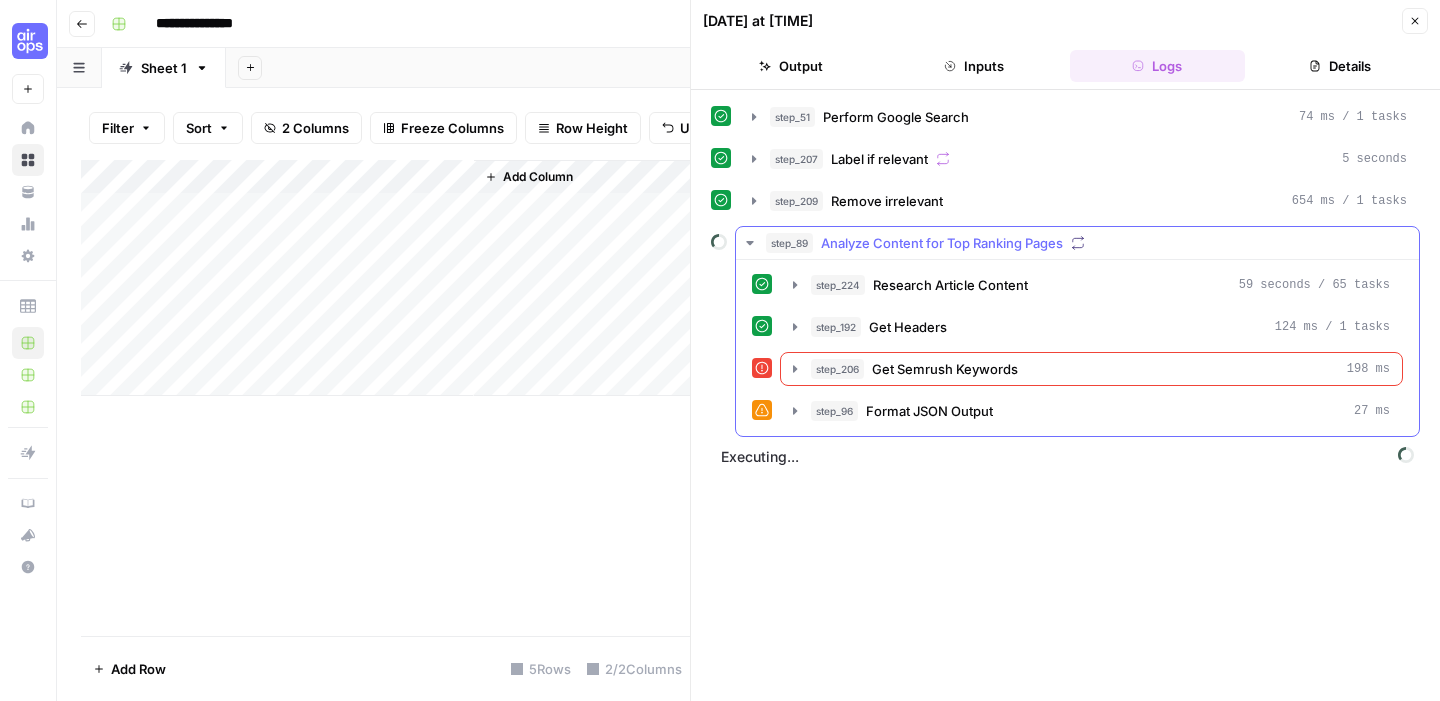 click 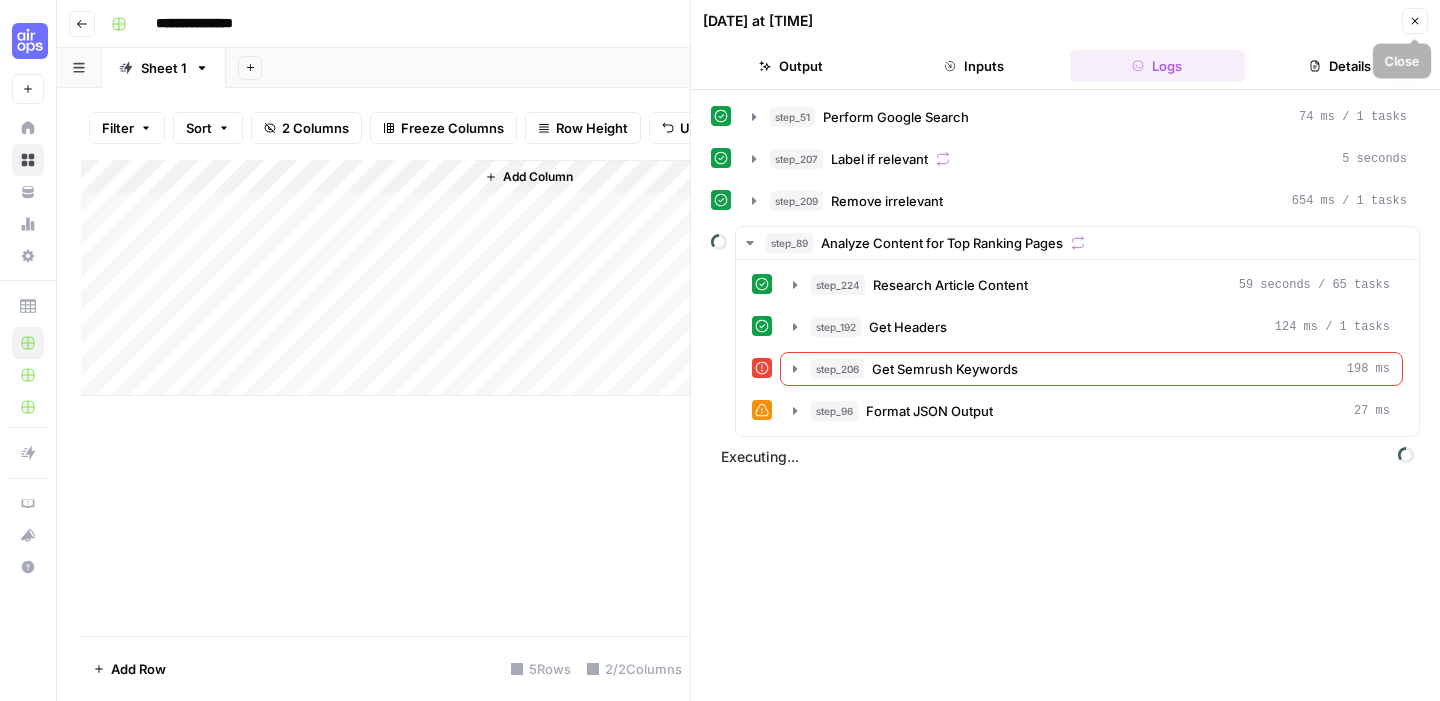 click 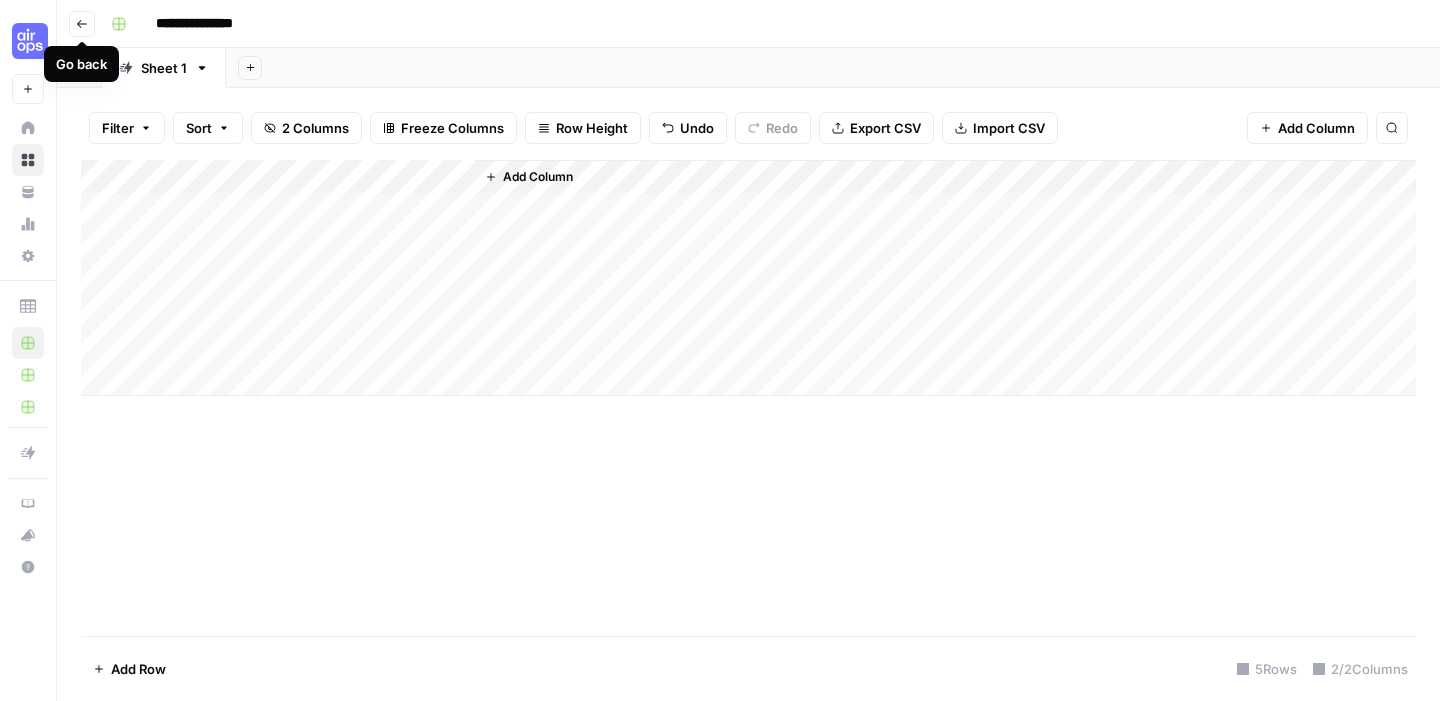 click 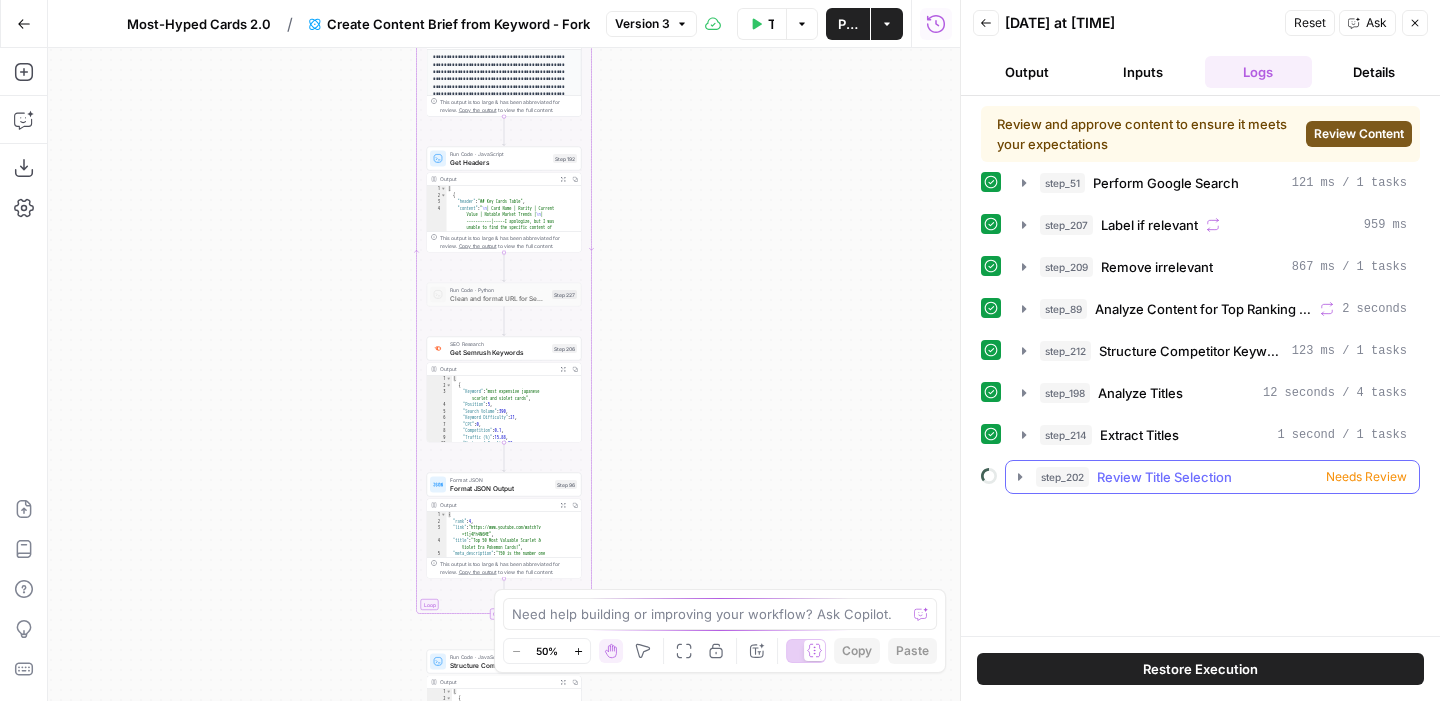 click 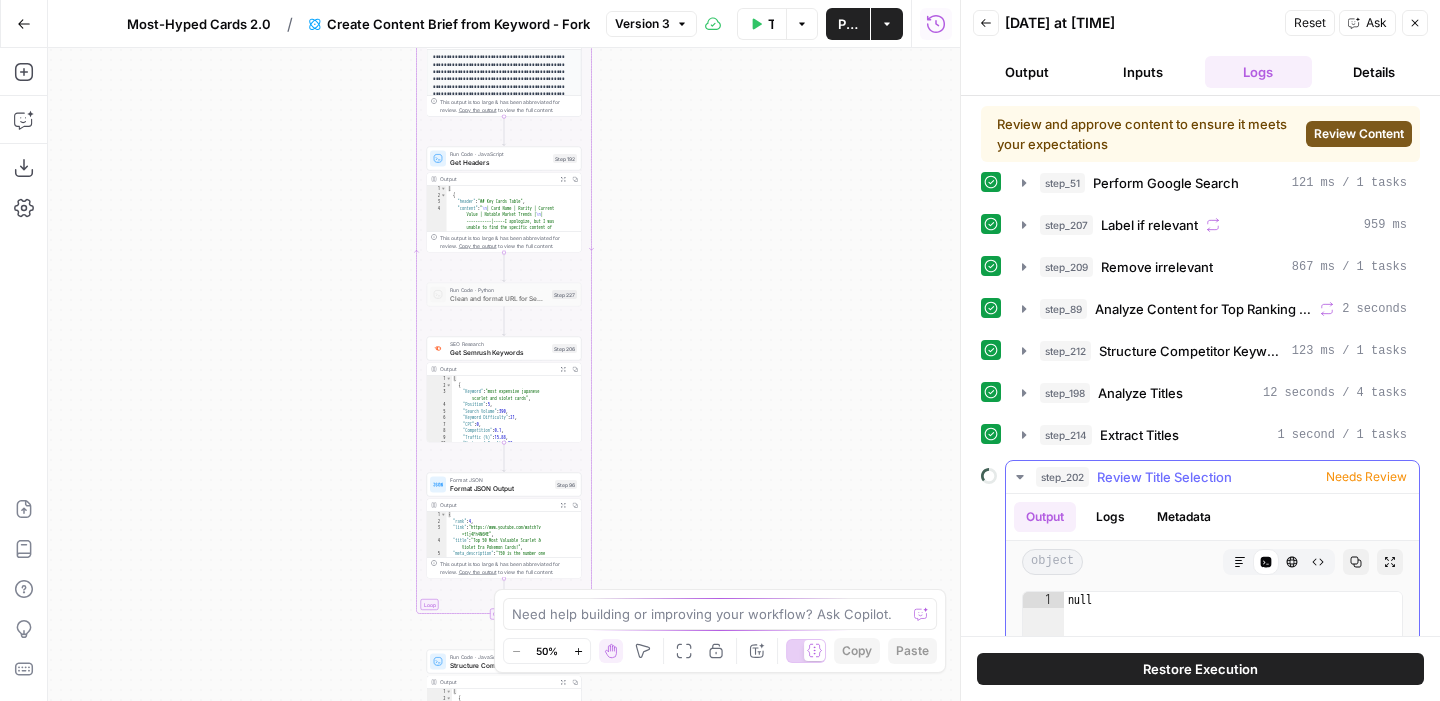 click 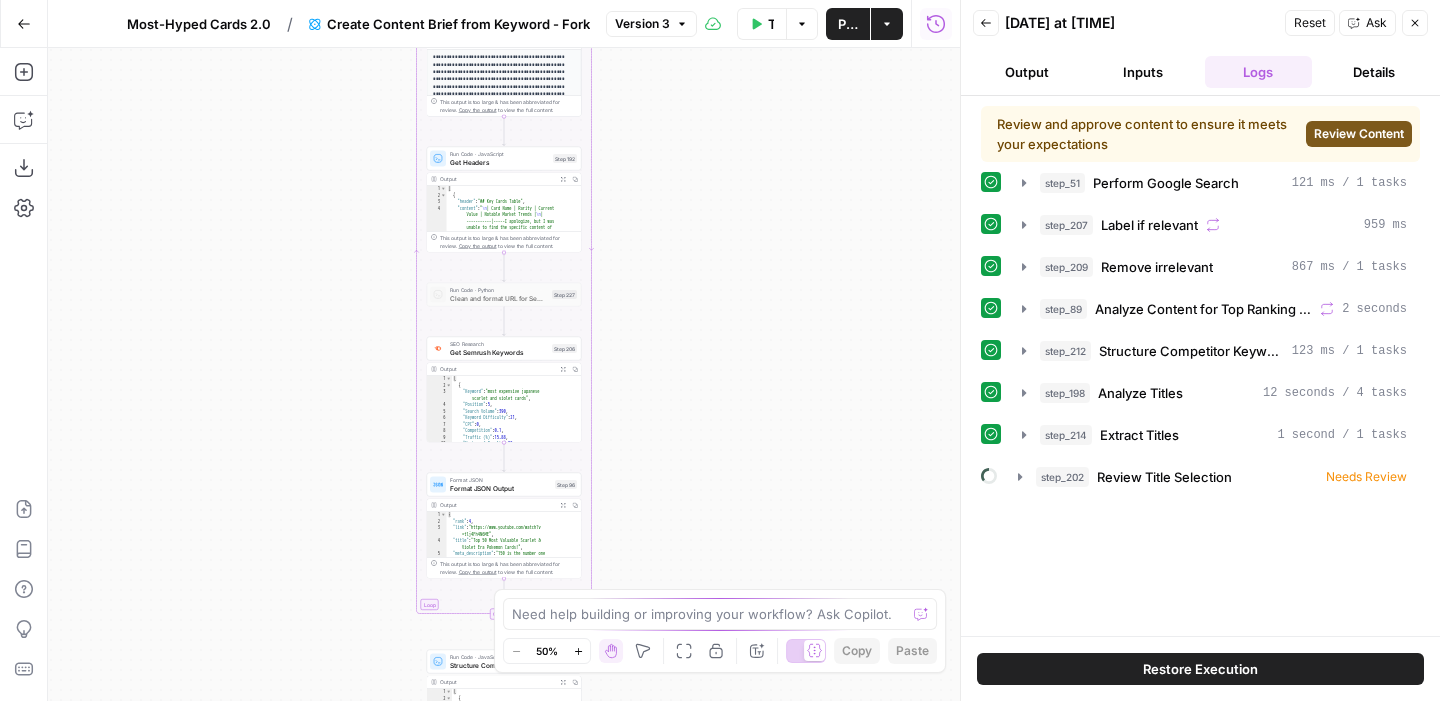 click 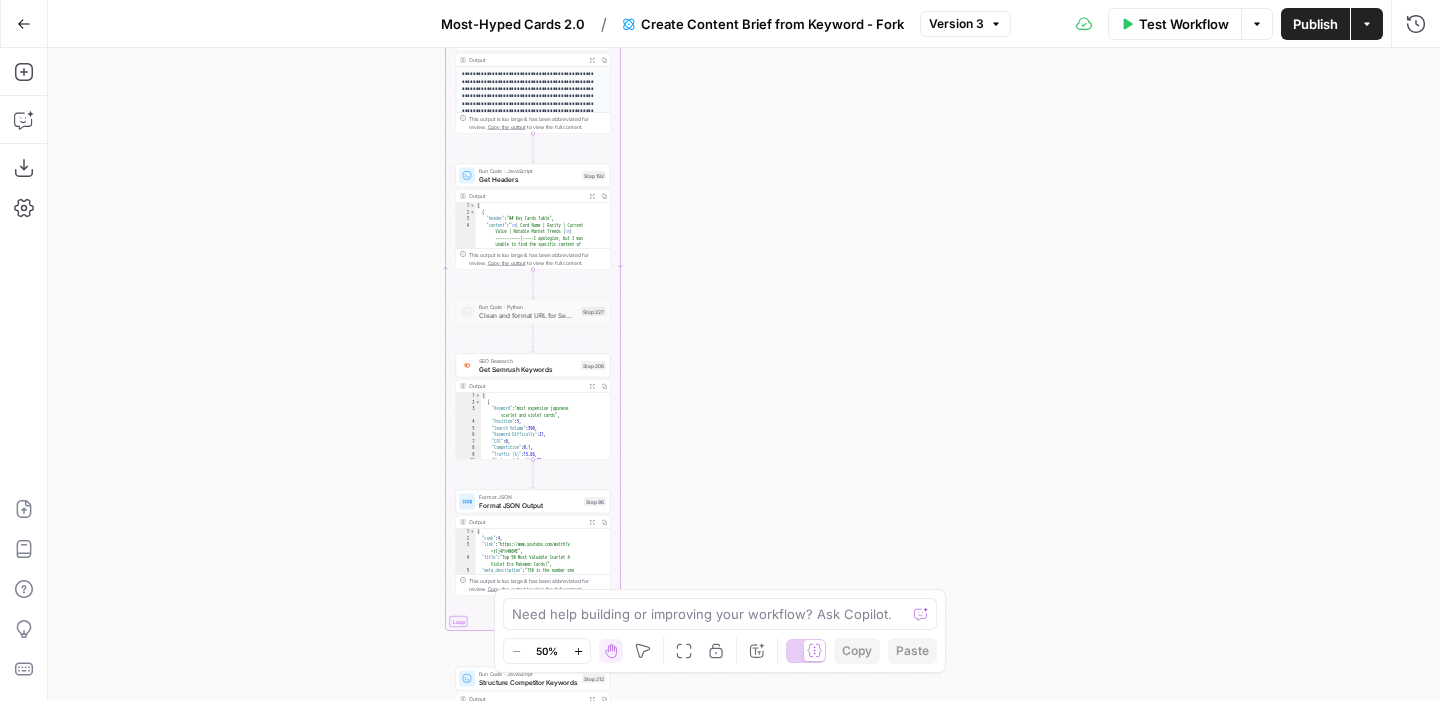 click on "Test Workflow" at bounding box center (1175, 24) 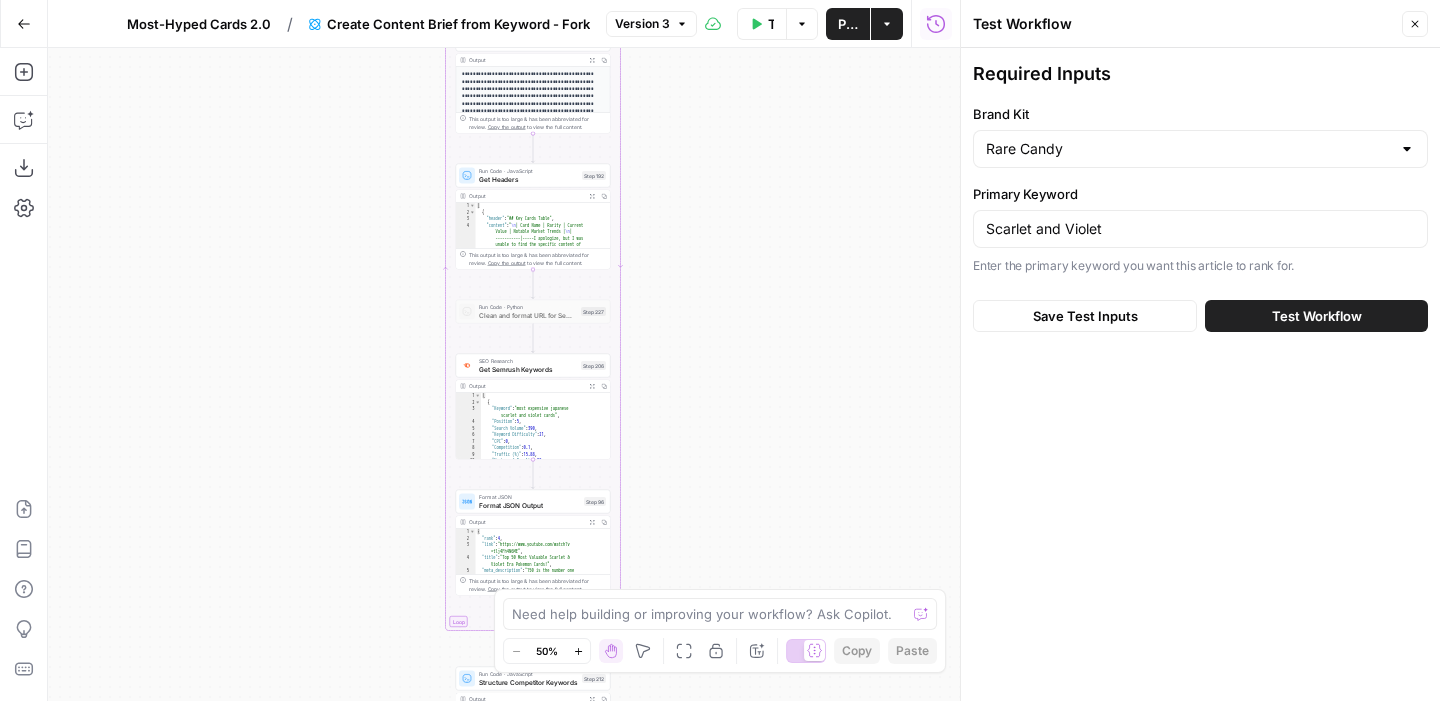 click on "Test Workflow" at bounding box center [1316, 316] 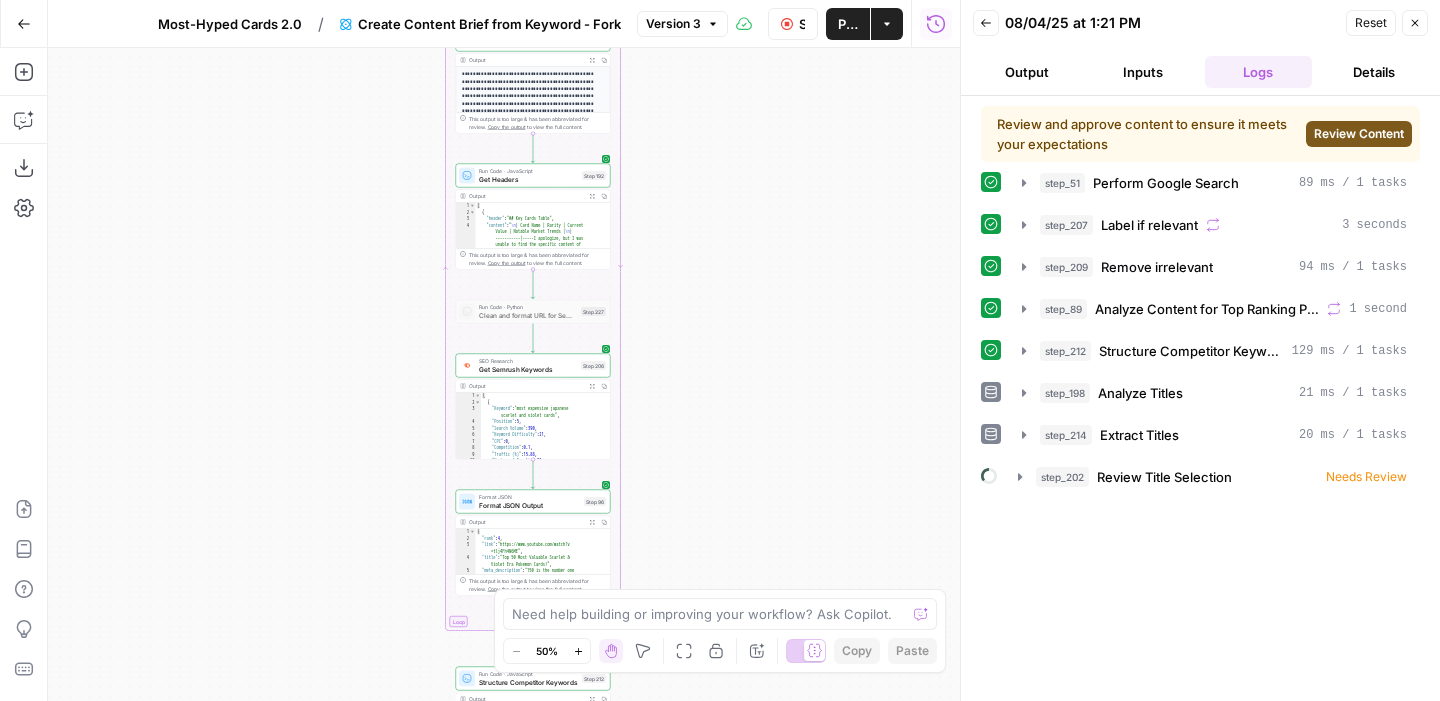 click on "Review Content" at bounding box center (1359, 134) 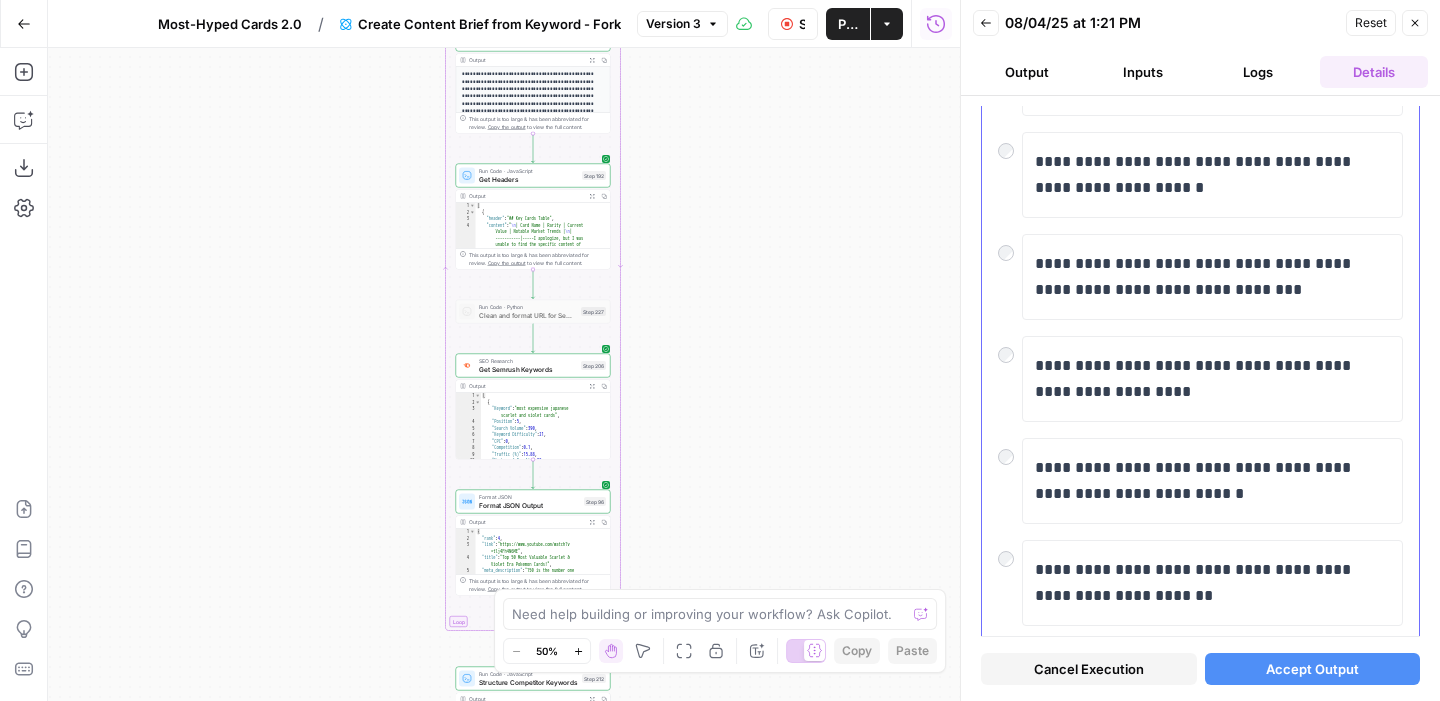 scroll, scrollTop: 0, scrollLeft: 0, axis: both 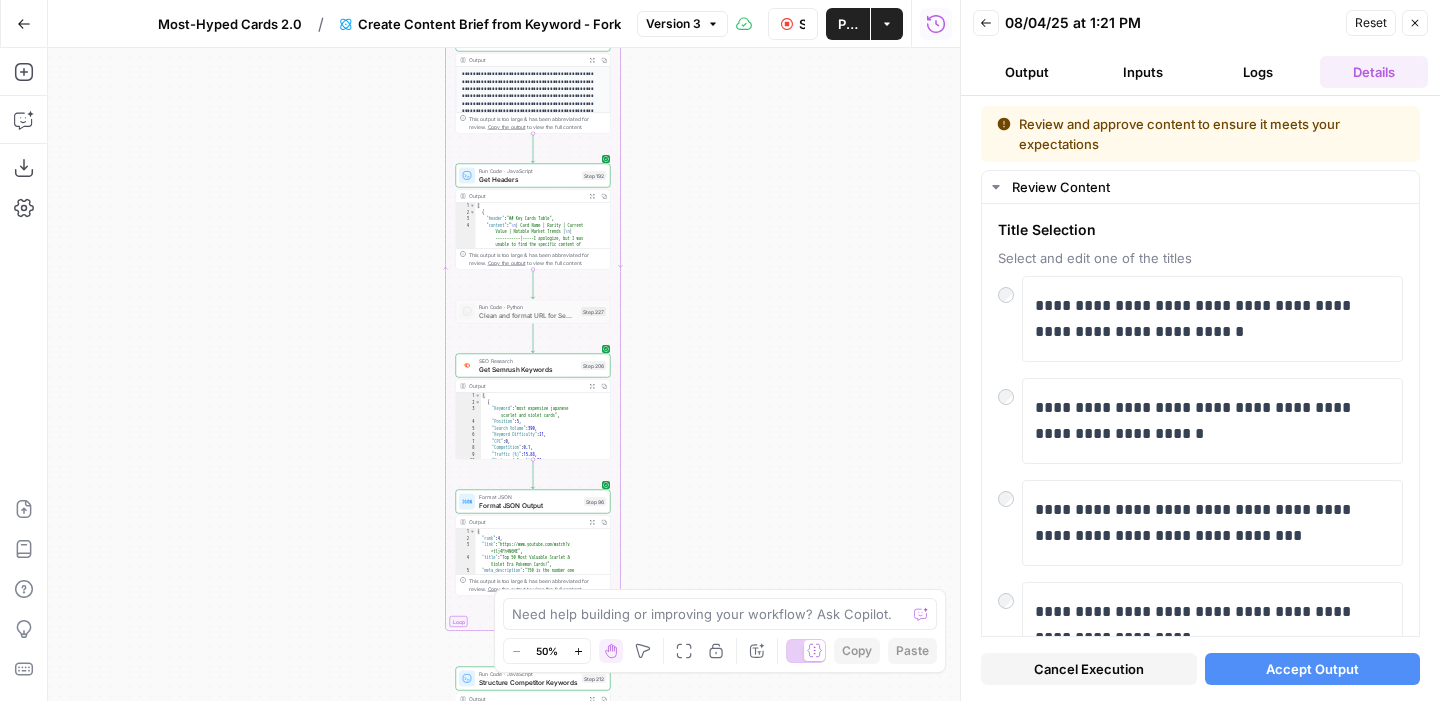 click on "Accept Output" at bounding box center [1312, 669] 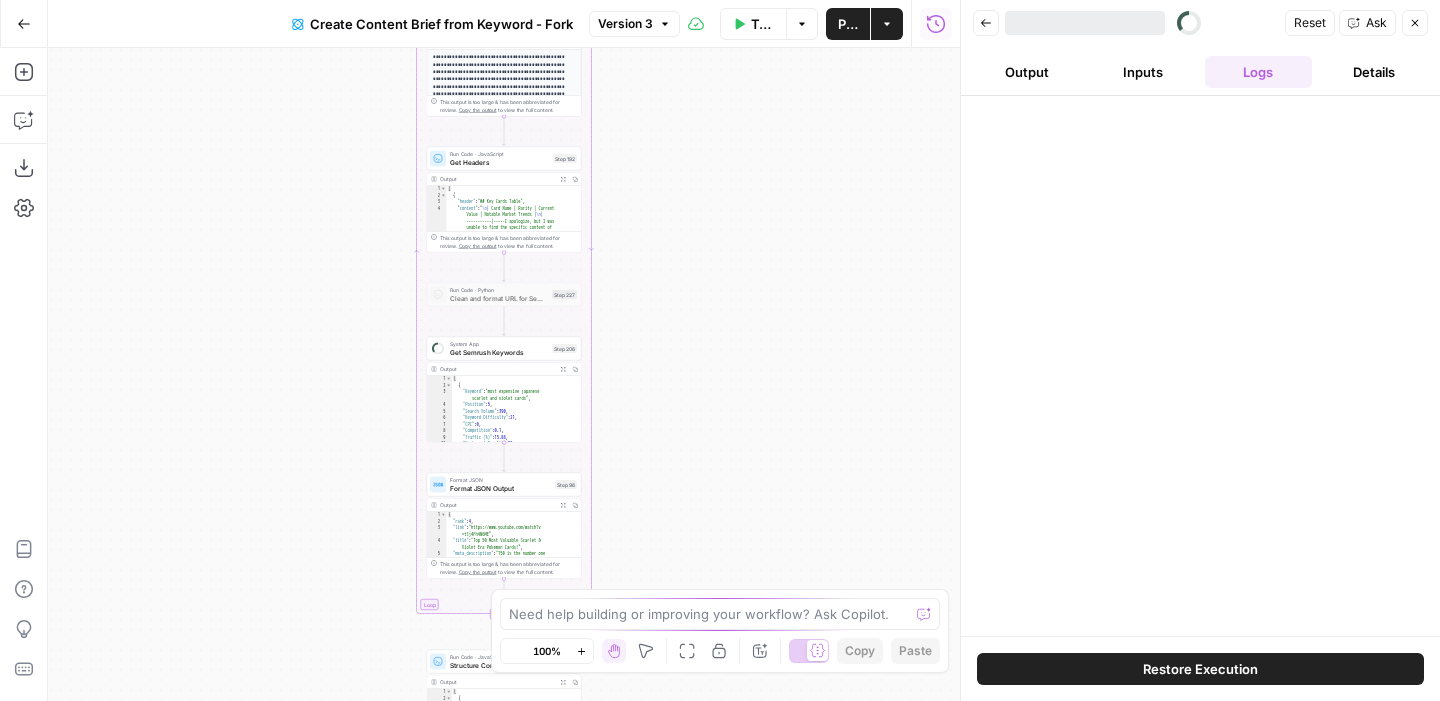 scroll, scrollTop: 0, scrollLeft: 0, axis: both 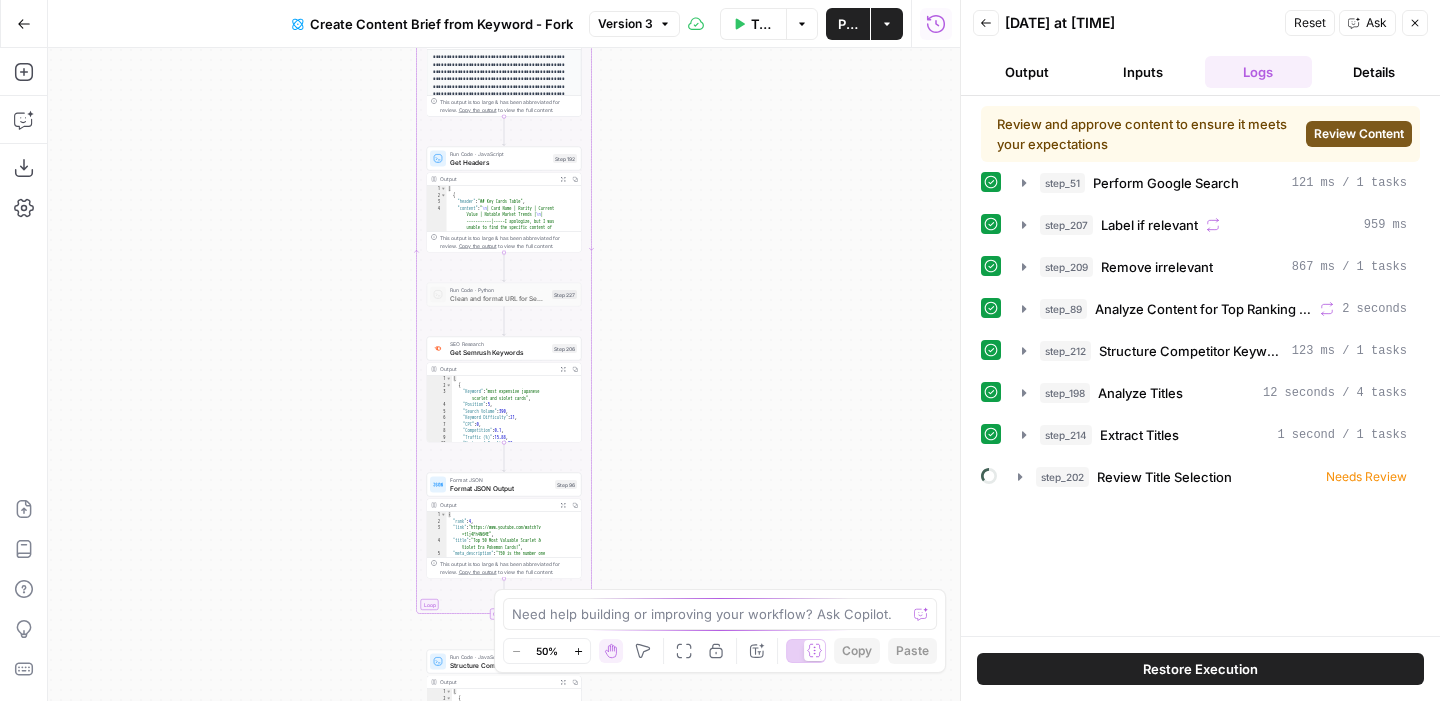 drag, startPoint x: 361, startPoint y: 190, endPoint x: 367, endPoint y: 243, distance: 53.338543 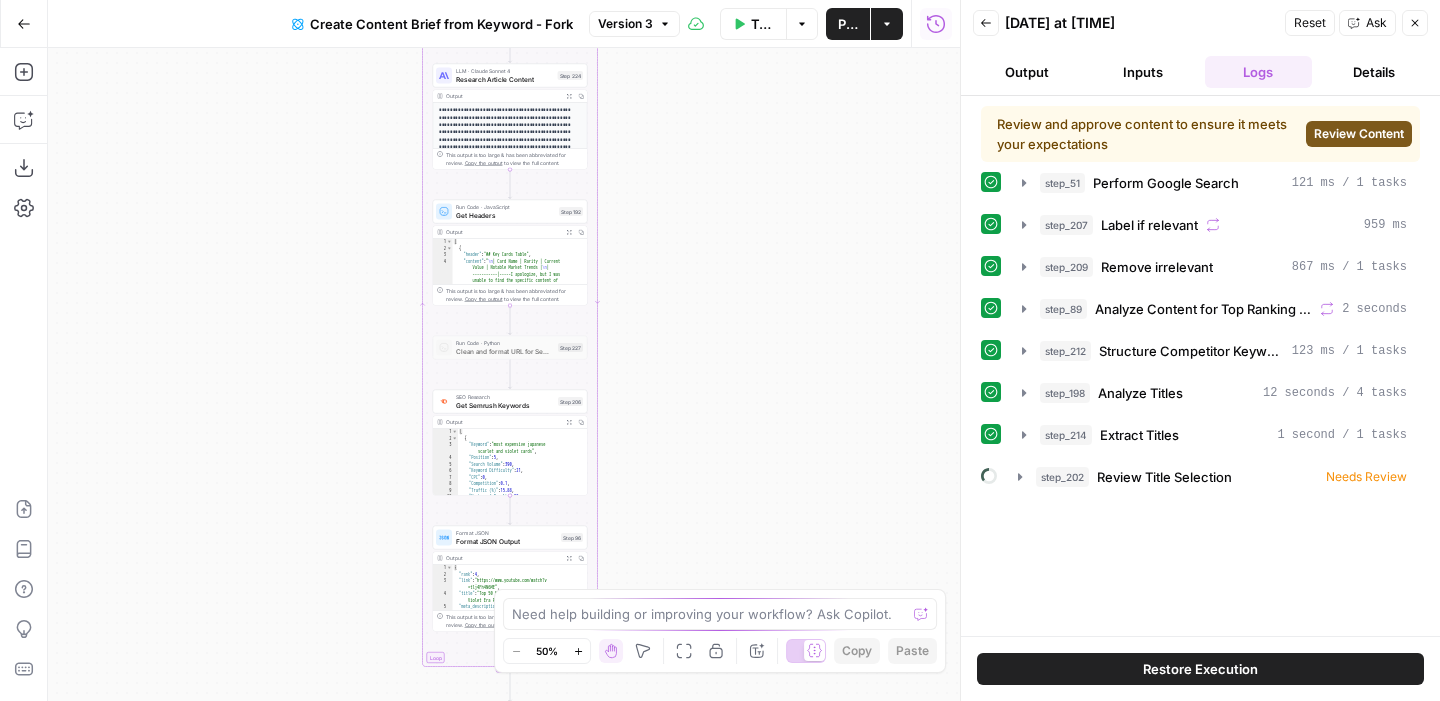 click on "Go Back" at bounding box center (24, 24) 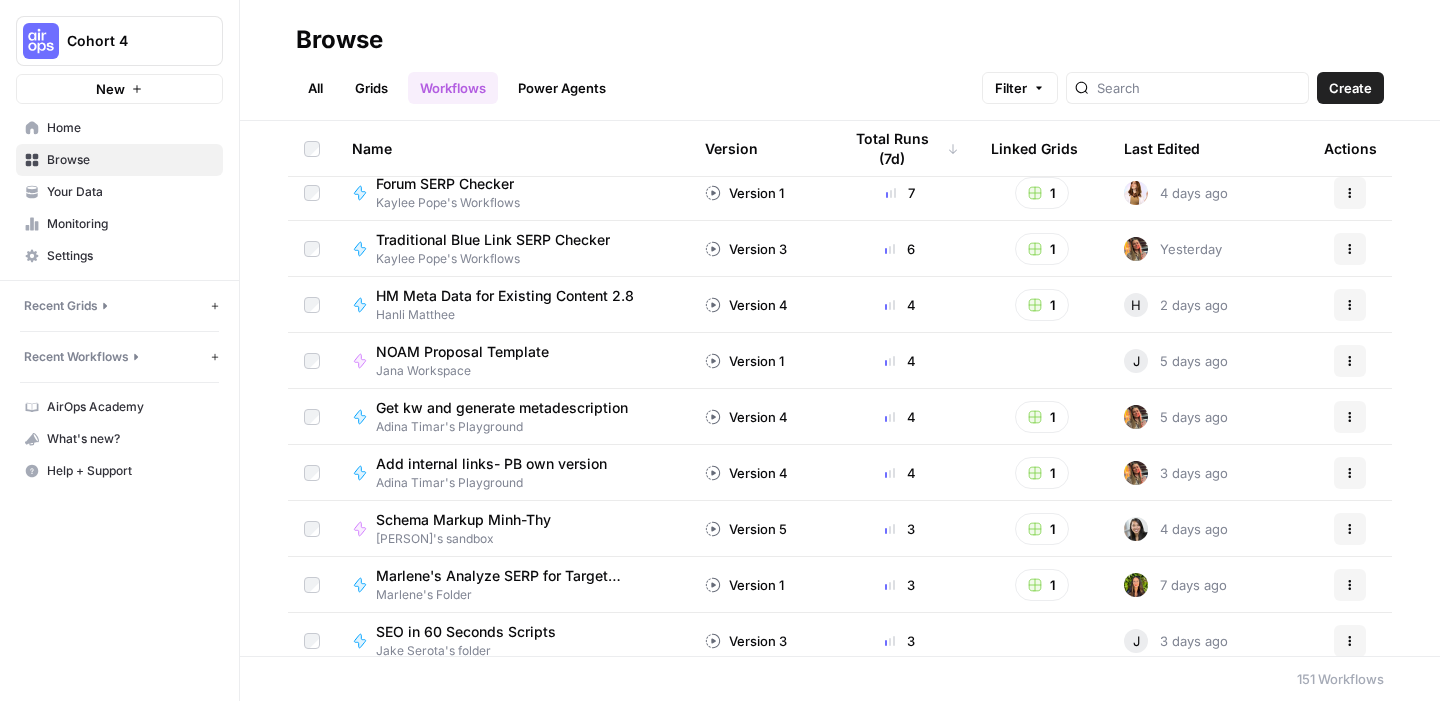 scroll, scrollTop: 1228, scrollLeft: 0, axis: vertical 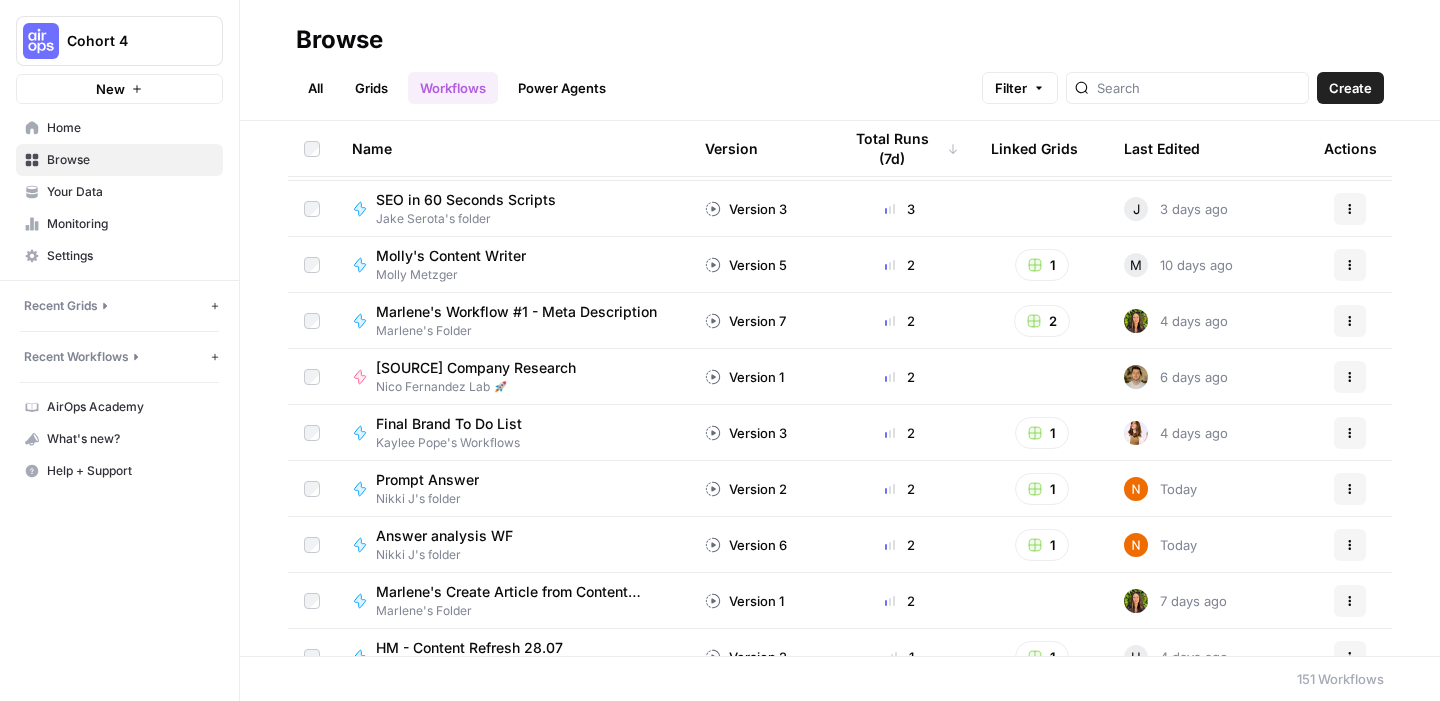 click on "Grids" at bounding box center (371, 88) 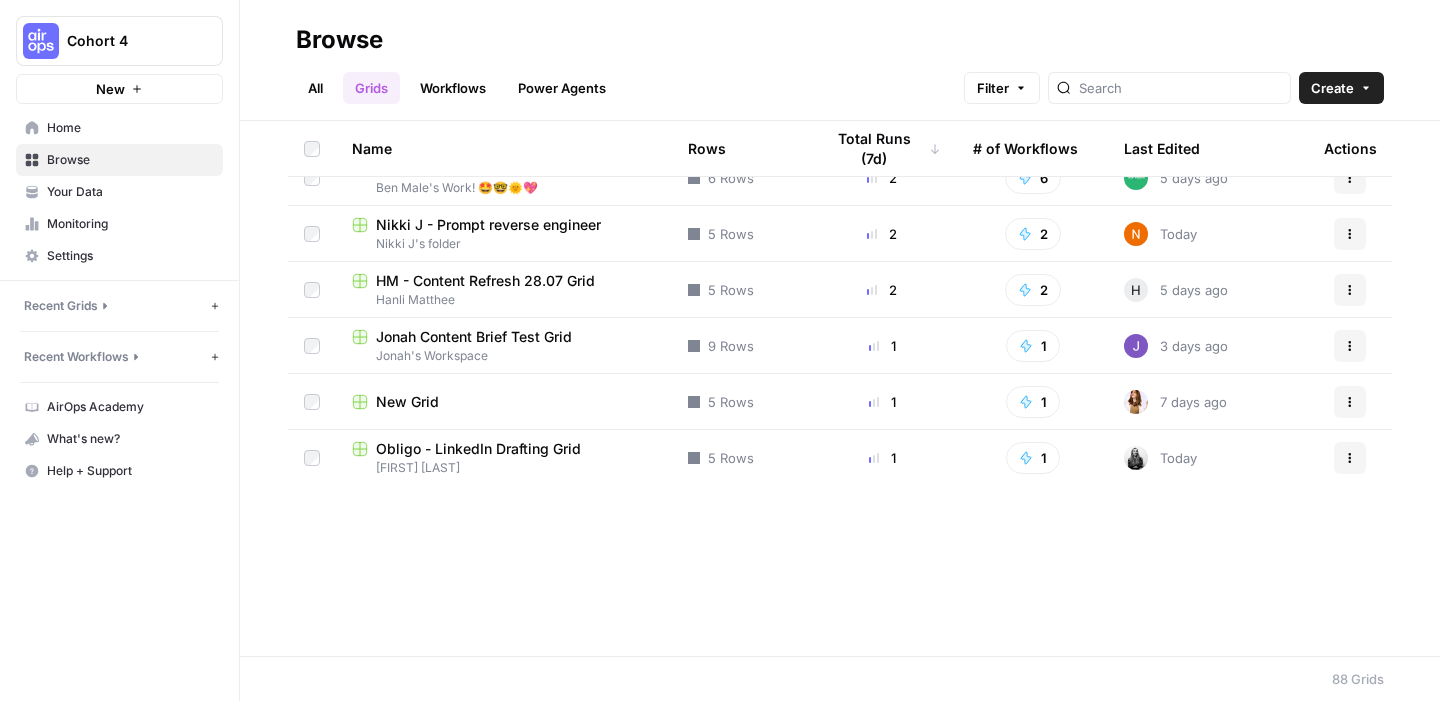 scroll, scrollTop: 0, scrollLeft: 0, axis: both 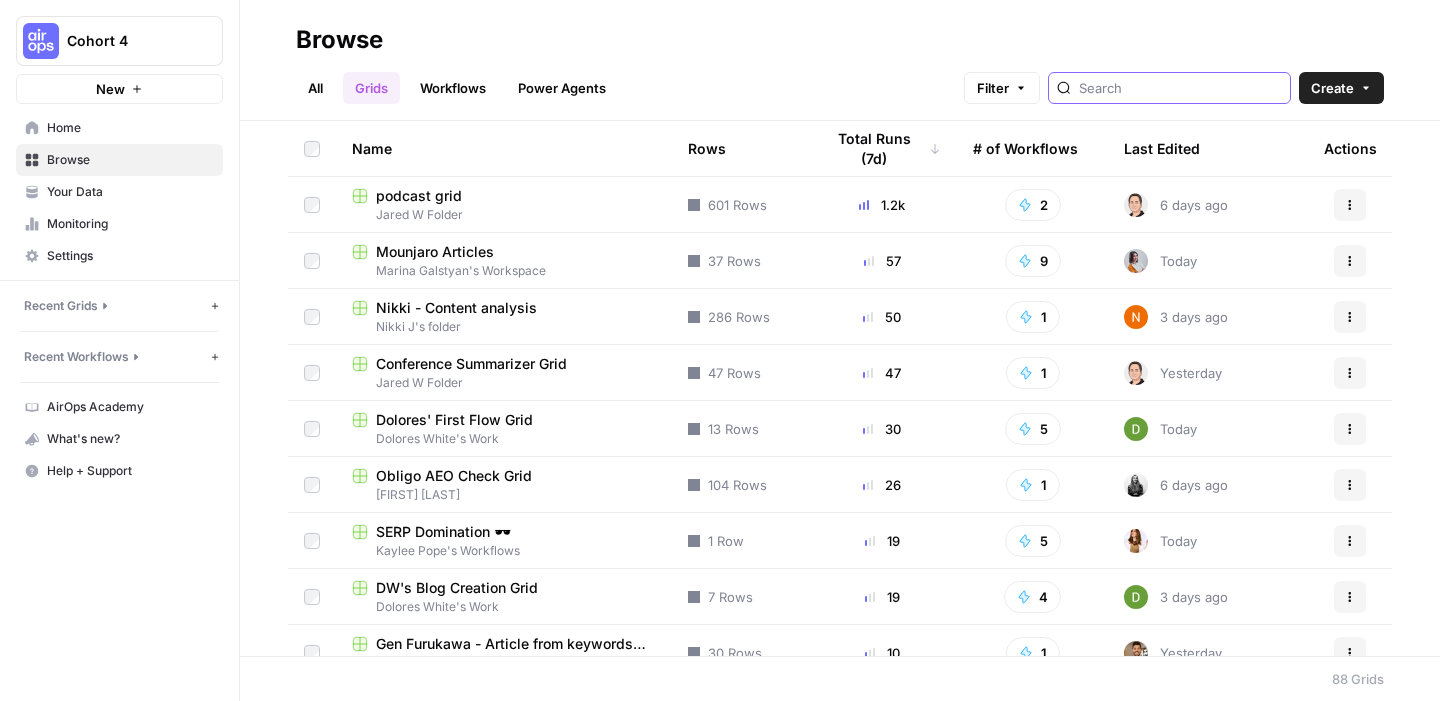 click at bounding box center [1180, 88] 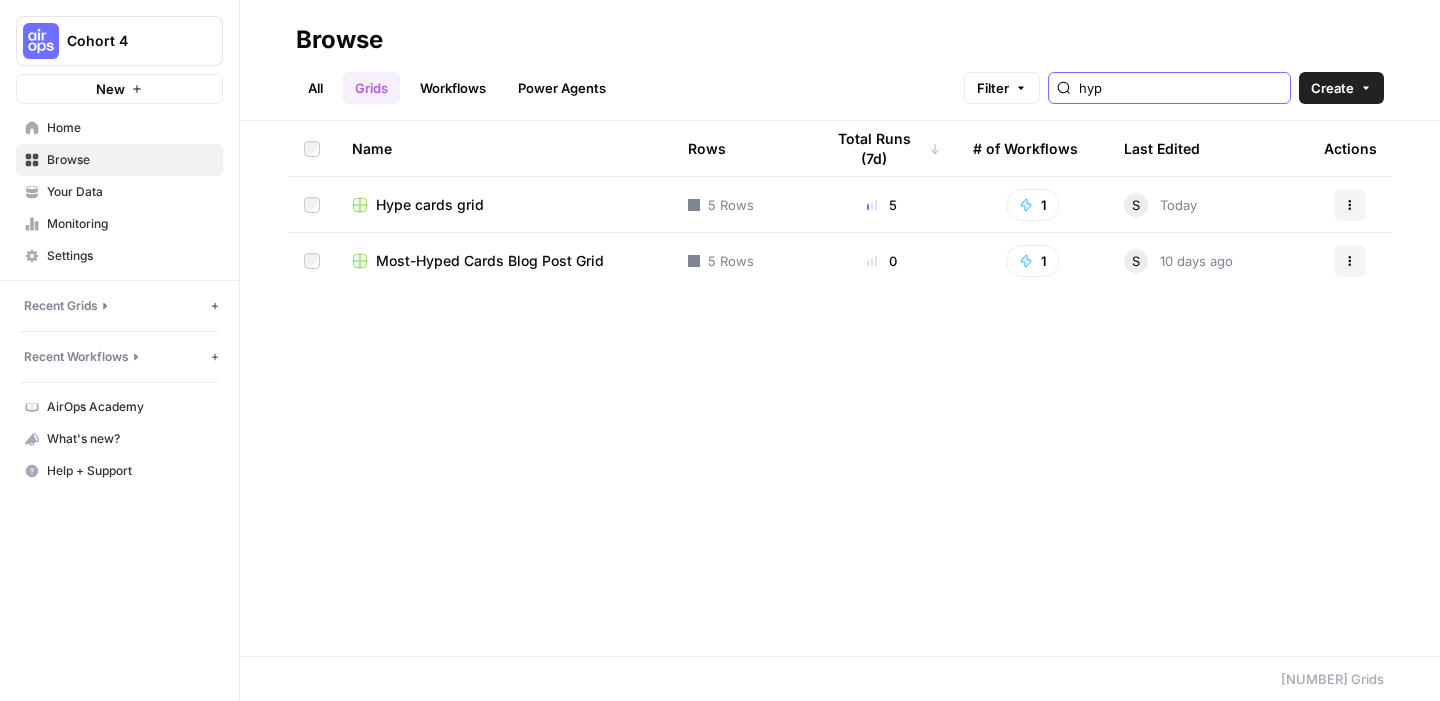type on "hyp" 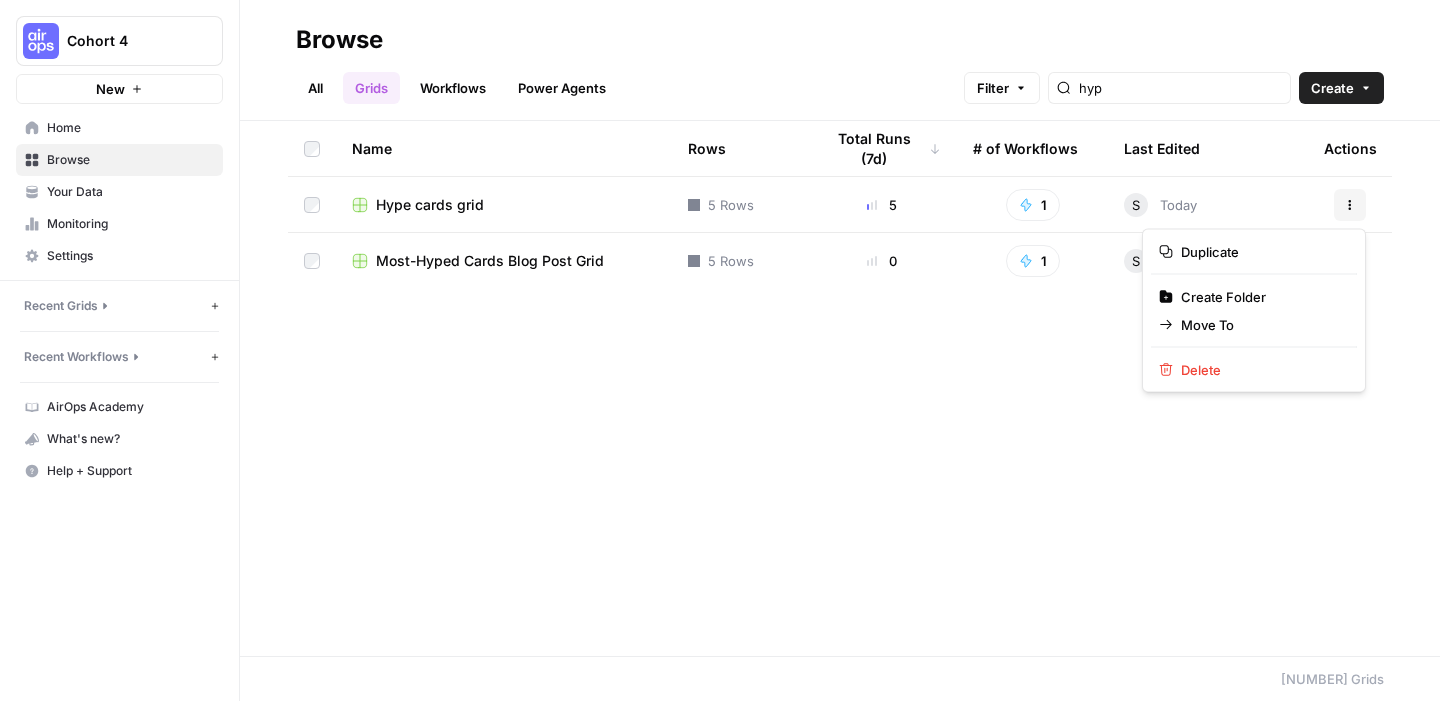 click on "Actions" at bounding box center [1350, 205] 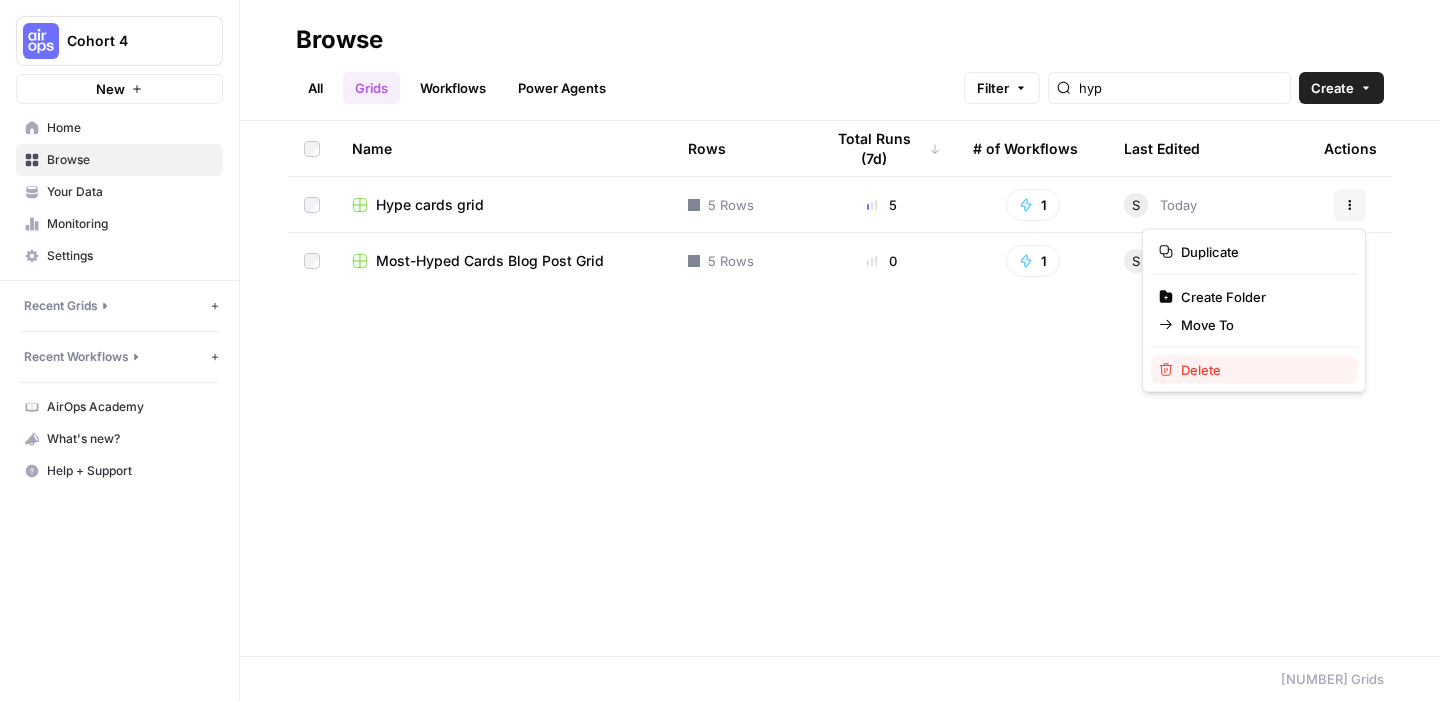 click on "Delete" at bounding box center (1261, 370) 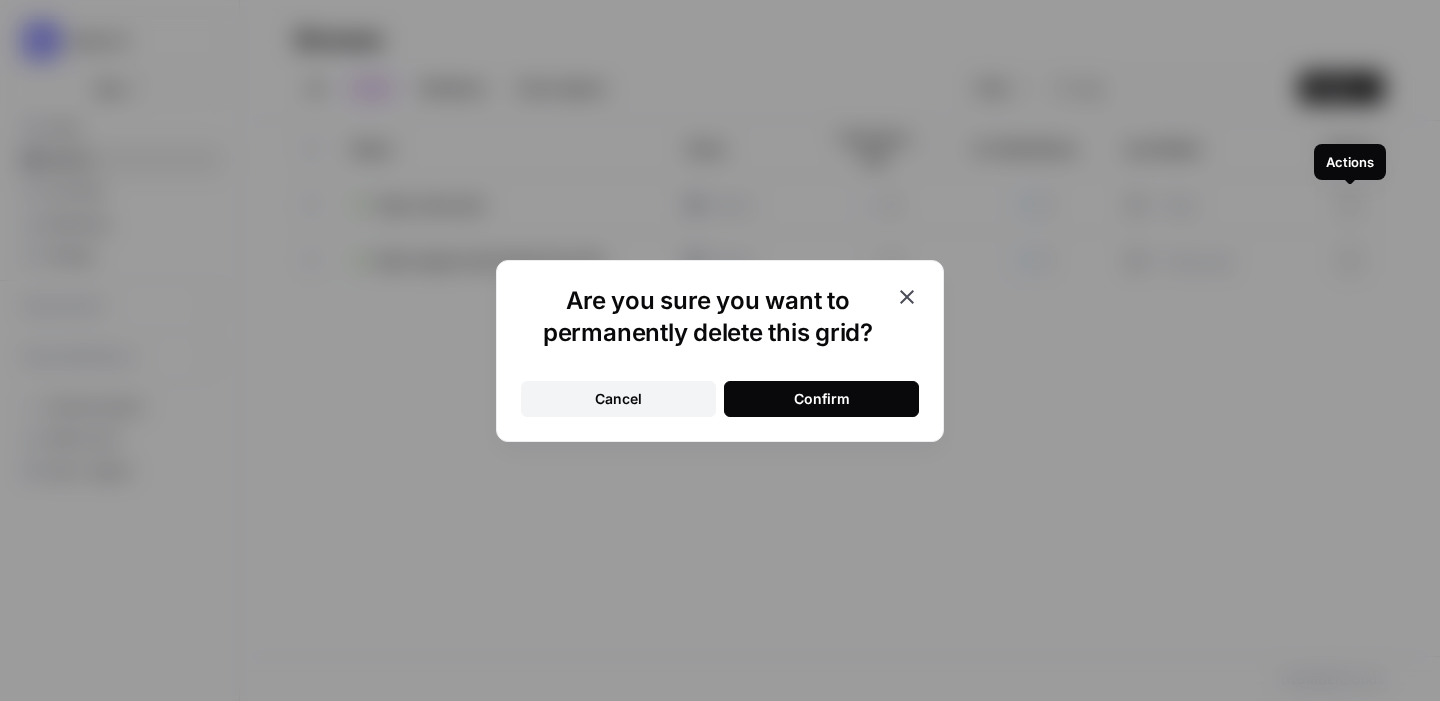 click on "Confirm" at bounding box center (822, 399) 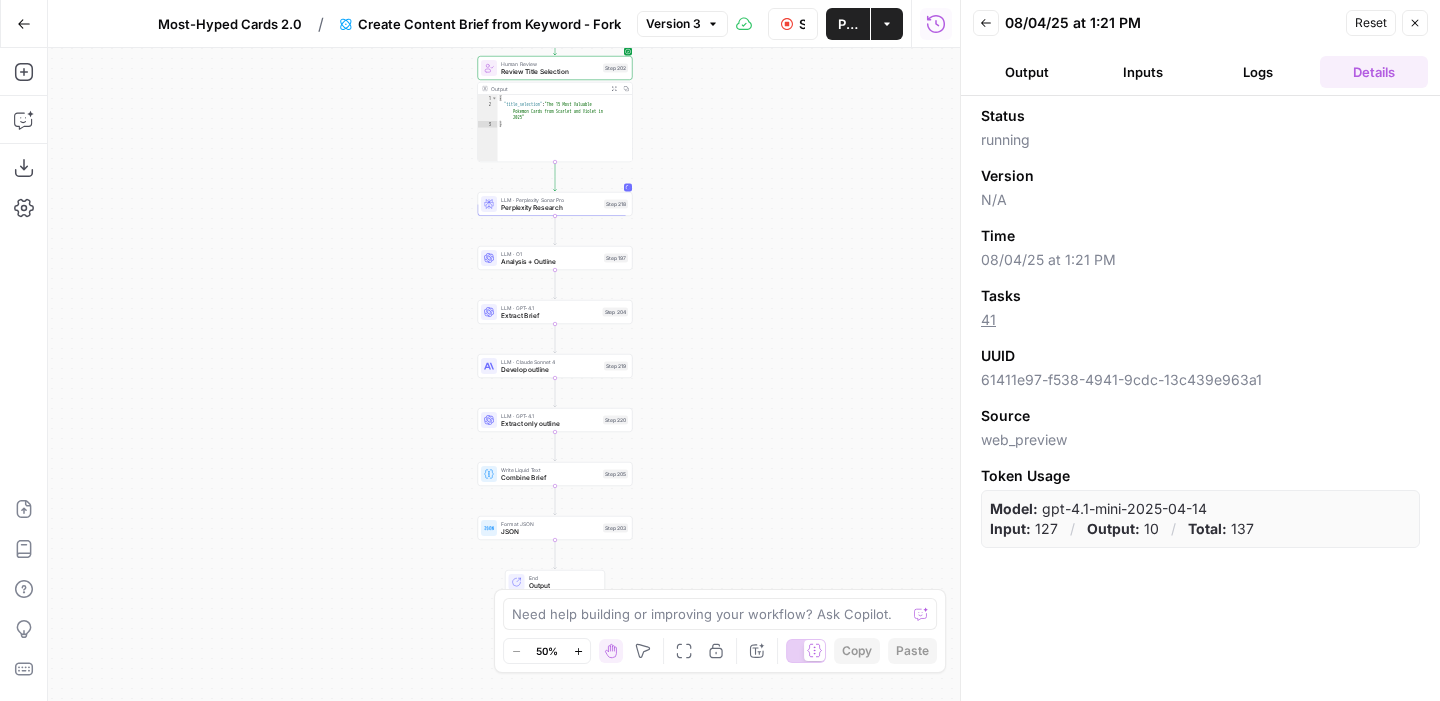scroll, scrollTop: 0, scrollLeft: 0, axis: both 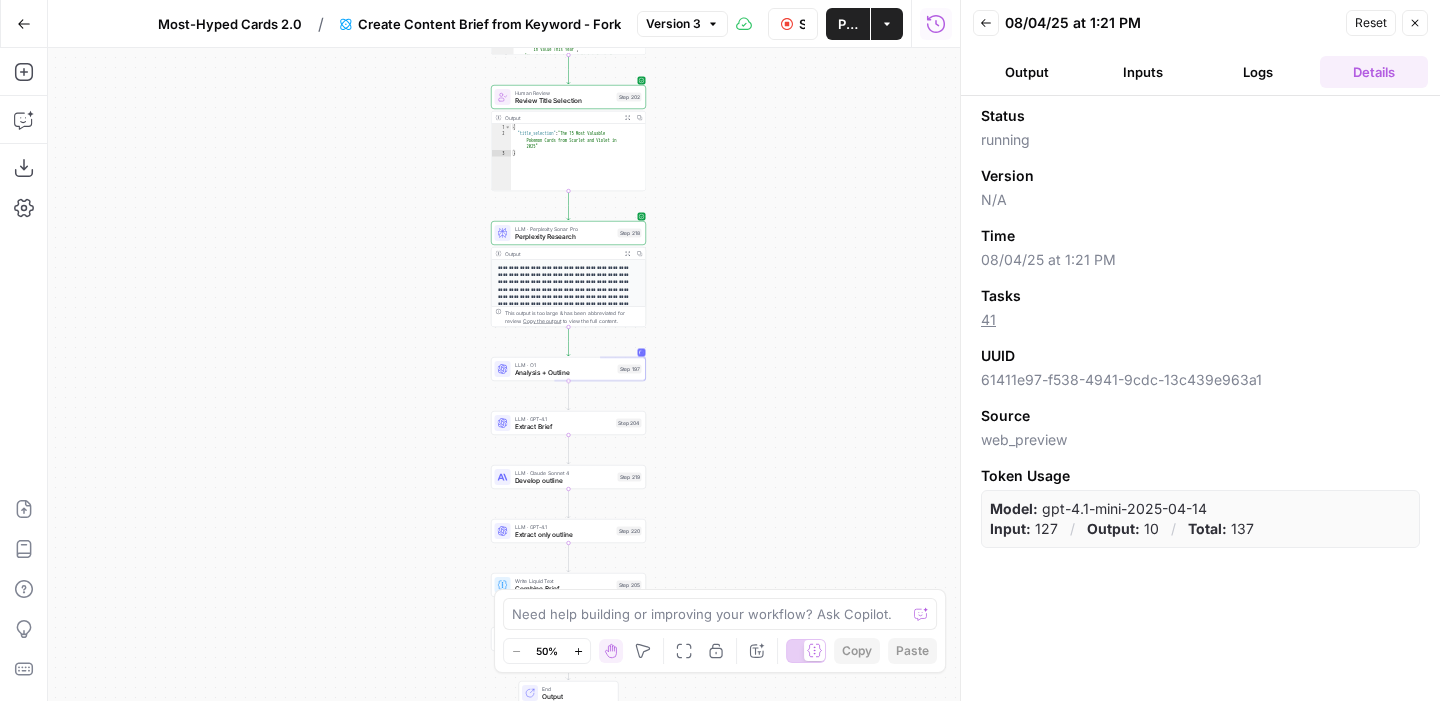 click on "Logs" at bounding box center (1259, 72) 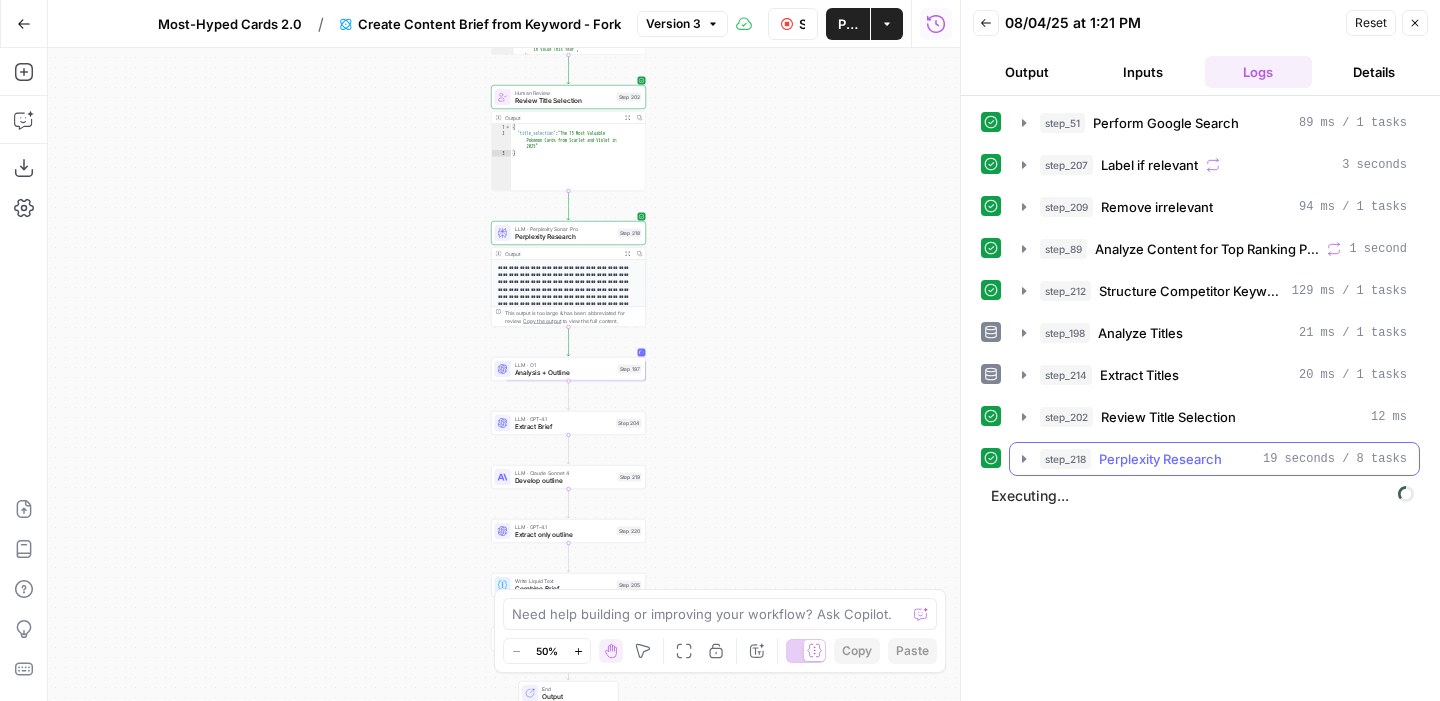 click 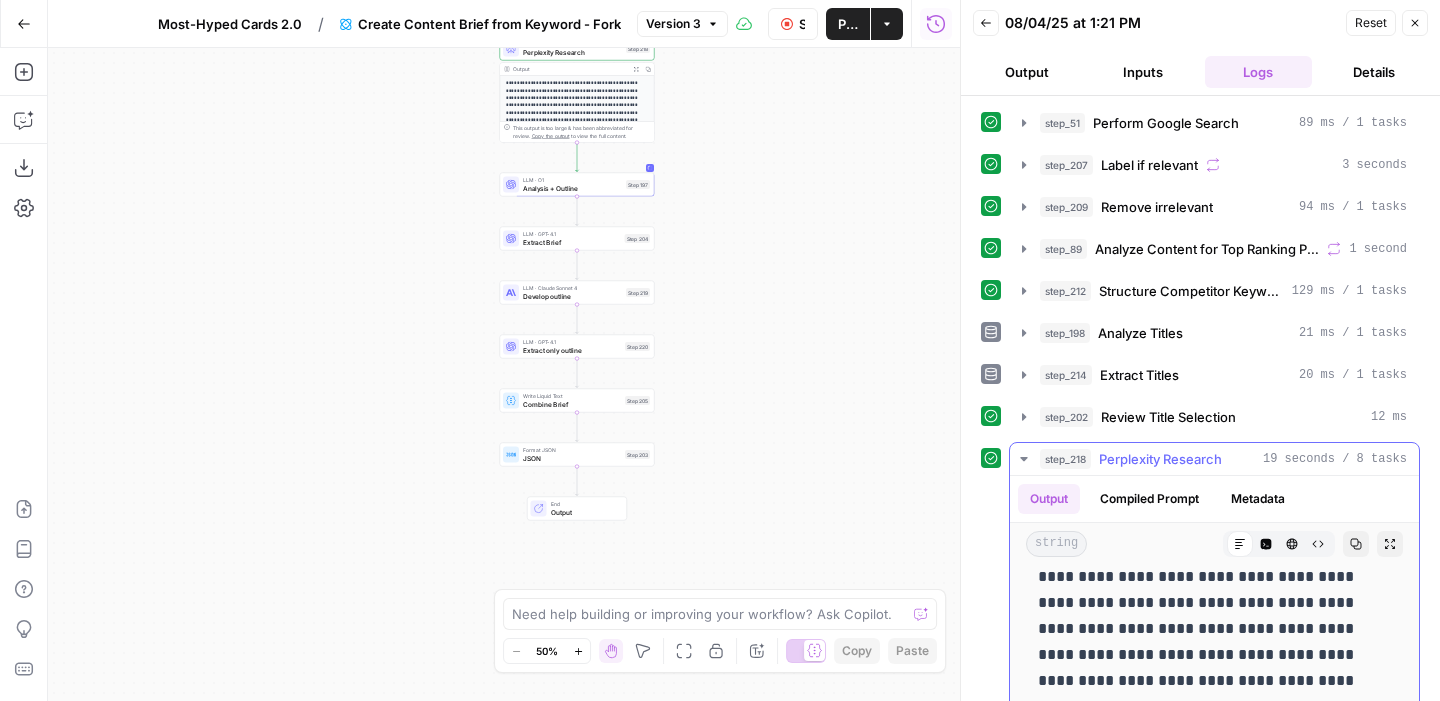 scroll, scrollTop: 108, scrollLeft: 0, axis: vertical 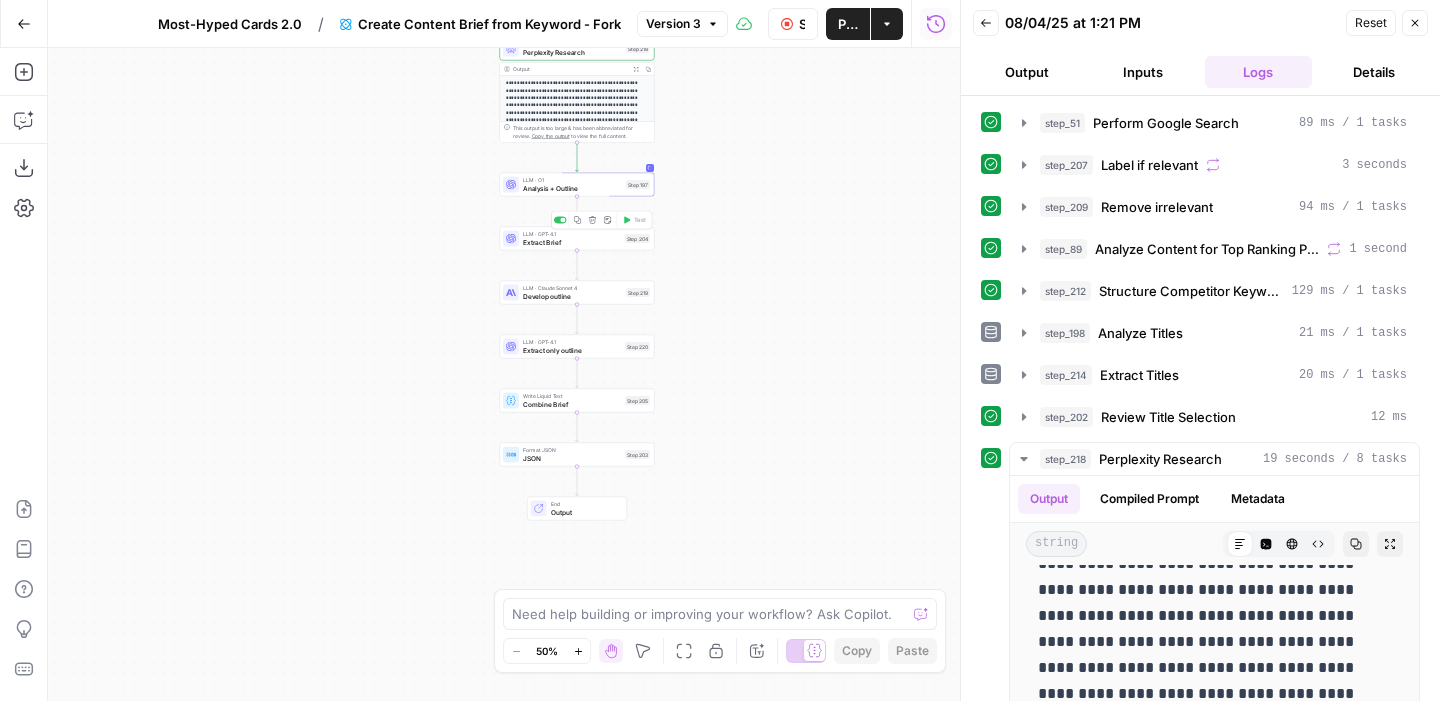click on "Extract Brief" at bounding box center (572, 242) 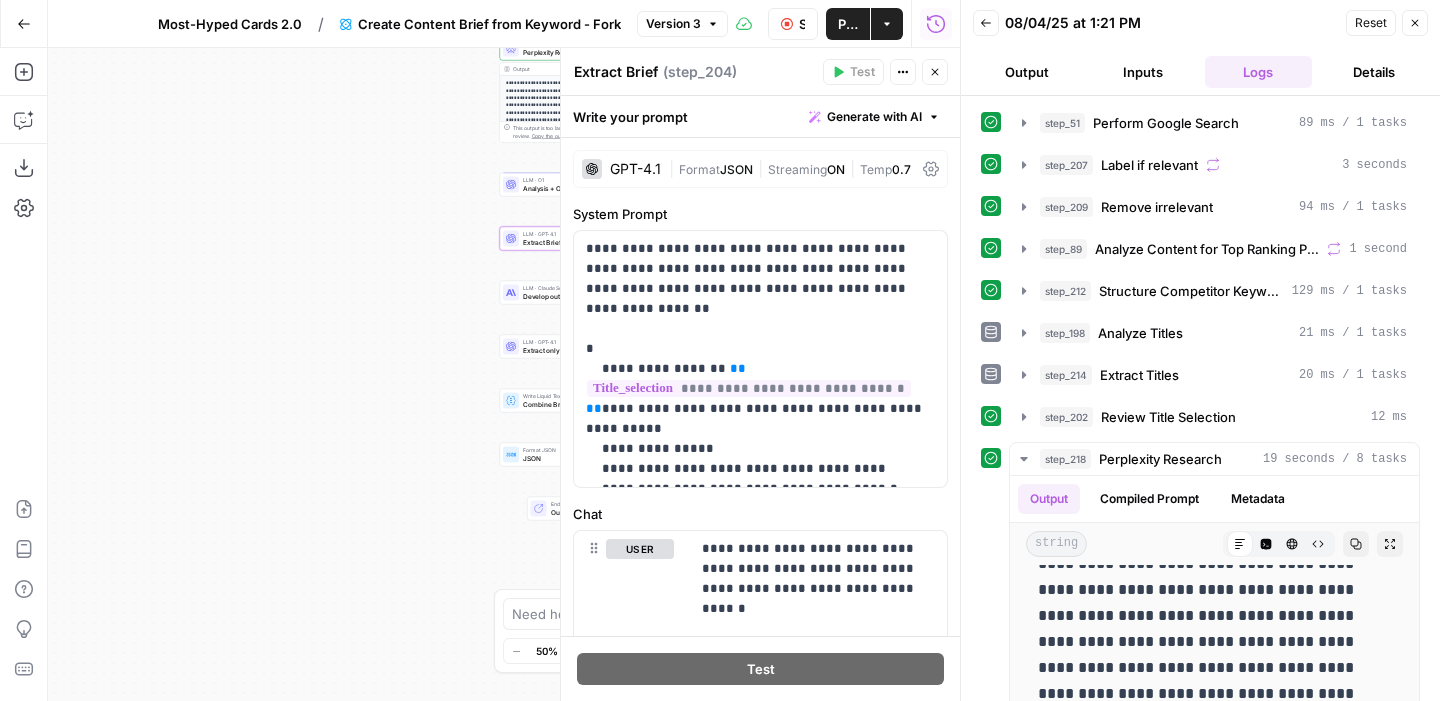 click on "Close" at bounding box center [935, 72] 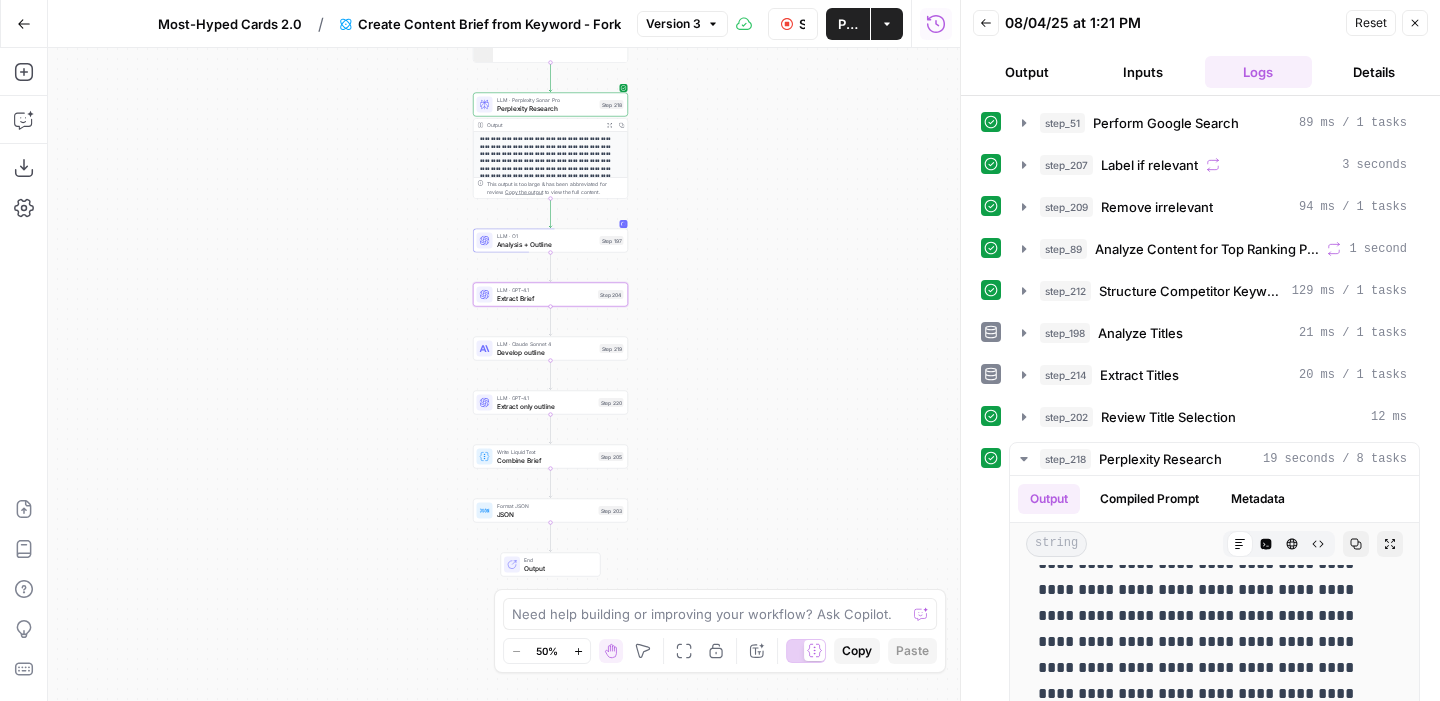 click on "Close" at bounding box center [1415, 23] 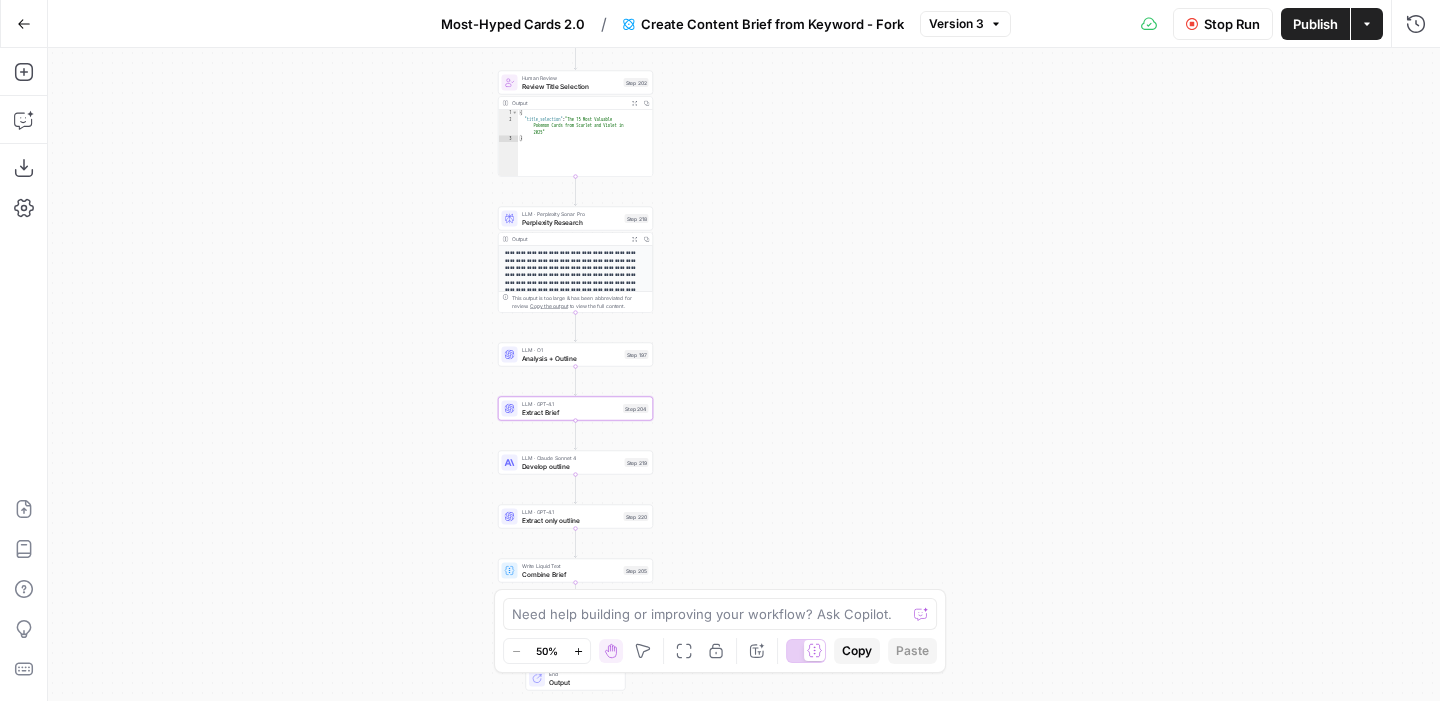 drag, startPoint x: 897, startPoint y: 297, endPoint x: 920, endPoint y: 407, distance: 112.37882 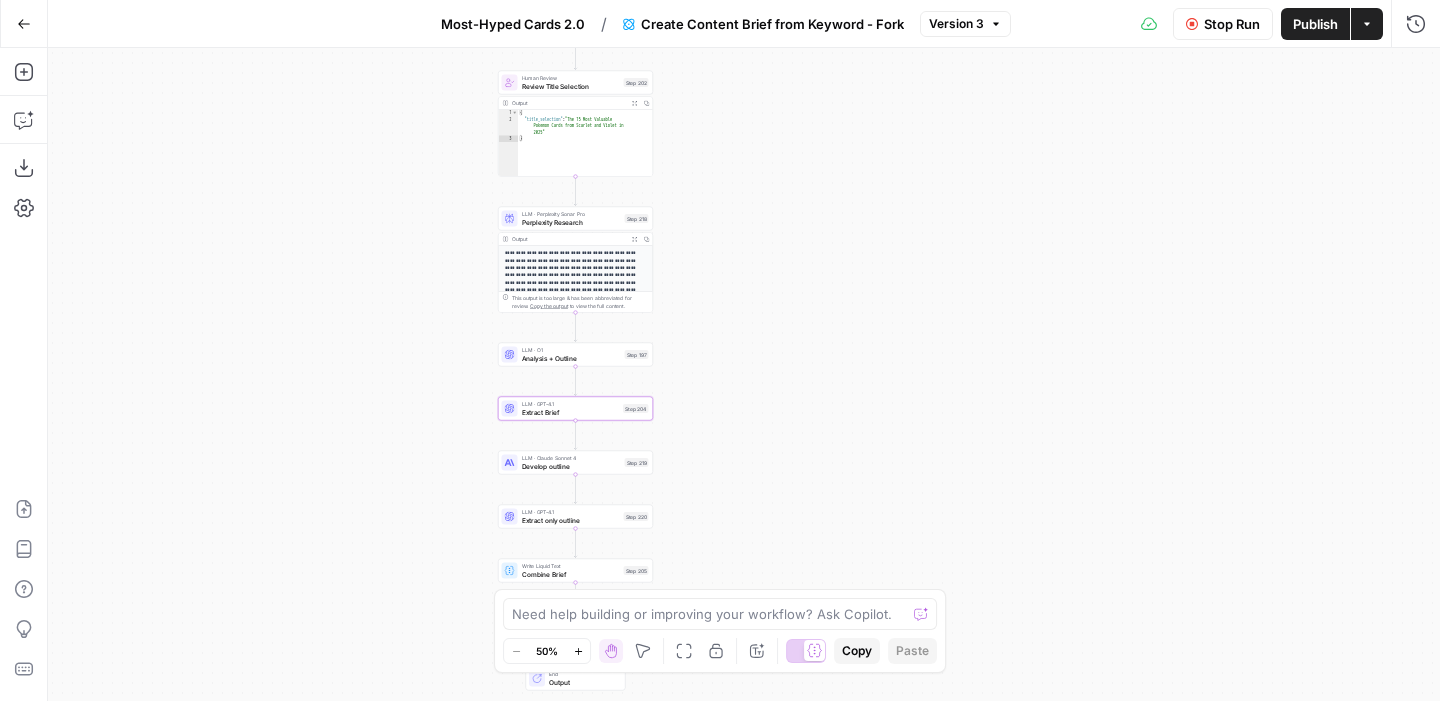 click on "Workflow Set Inputs Inputs Google Search Perform Google Search Step 51 Output Expand Output Copy 1 2 3 4 5 6 {    "search_metadata" :  {      "id" :  "6890e79e9f07002c3b8cfca3" ,      "status" :  "Success" ,      "json_endpoint" :  "https://serpapi.com          /searches/d598a138380e53f3          /6890e79e9f07002c3b8cfca3.json" ,      "pixel_position_endpoint" :  "https          ://serpapi.com/searches          /d598a138380e53f3          /6890e79e9f07002c3b8cfca3          .json_with_pixel_position" ,     This output is too large & has been abbreviated for review.   Copy the output   to view the full content. Loop Iteration Label if relevant Step 207 Output Expand Output Copy 1 2 3 4 5 6 7 8 9 10 11 12 [    {      "relevant" :  "true"    } ,    {      "relevant" :  "false"    } ,    {      "relevant" :  "true"    } ,    {      "relevant" :  "true"     LLM · GPT-4.1 Mini Determine if relevant Step 208 Output Expand Output Copy 1 2 3 {    "relevant" :  "false"" at bounding box center [744, 374] 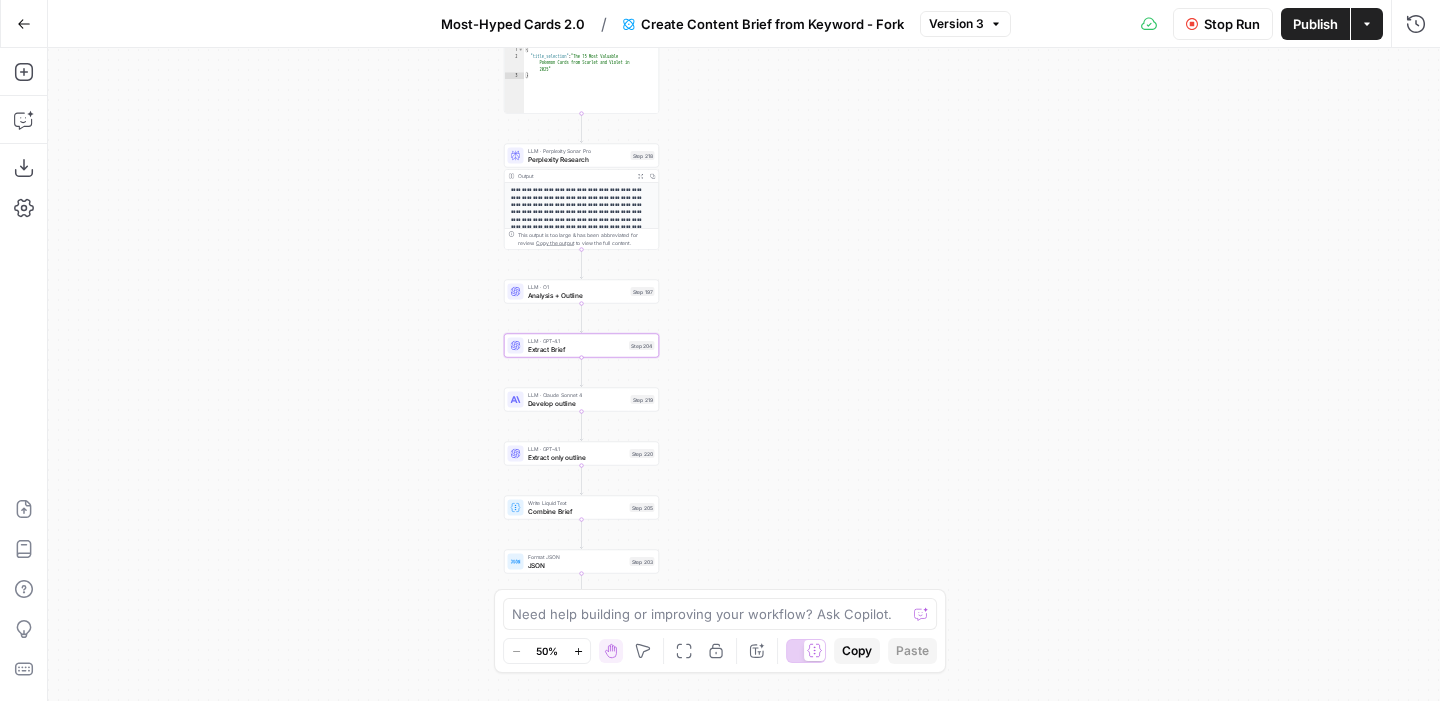 drag, startPoint x: 727, startPoint y: 384, endPoint x: 735, endPoint y: 325, distance: 59.5399 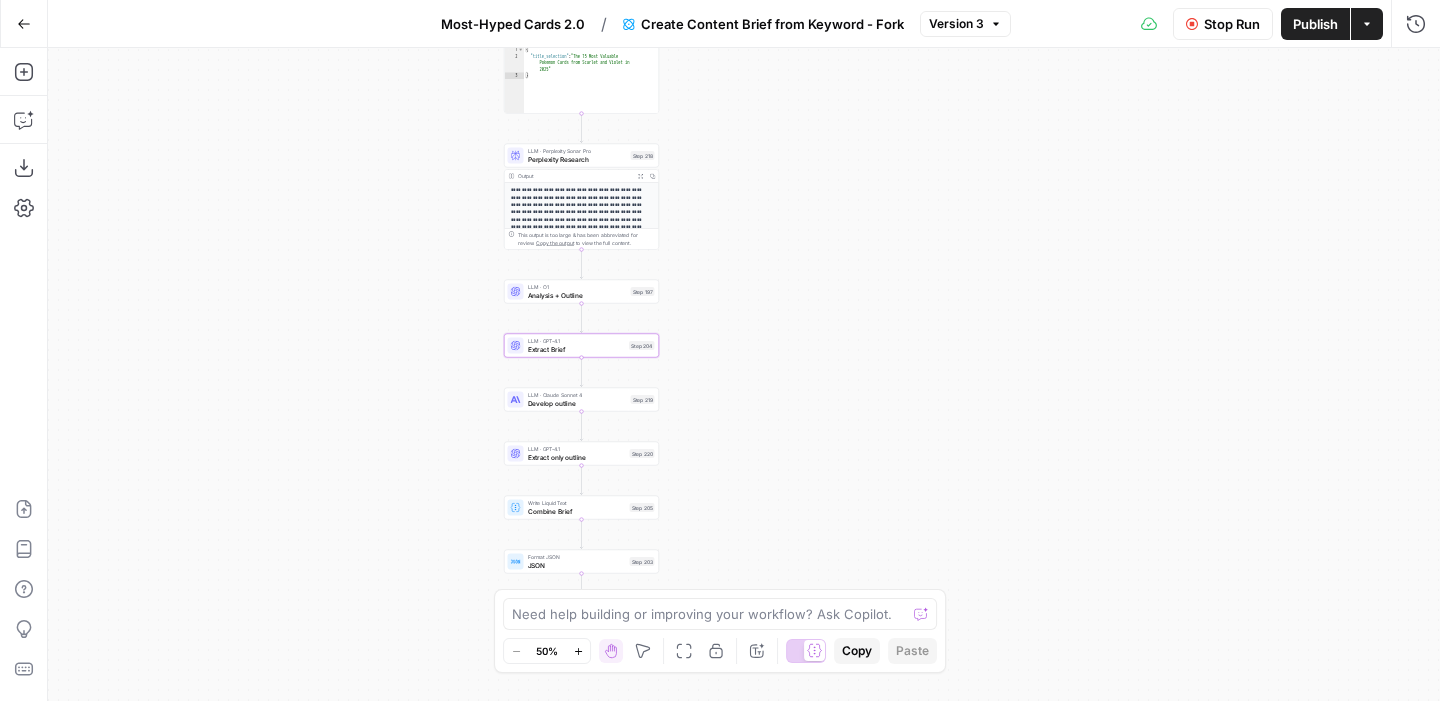 click on "Workflow Set Inputs Inputs Google Search Perform Google Search Step 51 Output Expand Output Copy 1 2 3 4 5 6 {    "search_metadata" :  {      "id" :  "6890e79e9f07002c3b8cfca3" ,      "status" :  "Success" ,      "json_endpoint" :  "https://serpapi.com          /searches/d598a138380e53f3          /6890e79e9f07002c3b8cfca3.json" ,      "pixel_position_endpoint" :  "https          ://serpapi.com/searches          /d598a138380e53f3          /6890e79e9f07002c3b8cfca3          .json_with_pixel_position" ,     This output is too large & has been abbreviated for review.   Copy the output   to view the full content. Loop Iteration Label if relevant Step 207 Output Expand Output Copy 1 2 3 4 5 6 7 8 9 10 11 12 [    {      "relevant" :  "true"    } ,    {      "relevant" :  "false"    } ,    {      "relevant" :  "true"    } ,    {      "relevant" :  "true"     LLM · GPT-4.1 Mini Determine if relevant Step 208 Output Expand Output Copy 1 2 3 {    "relevant" :  "false"" at bounding box center [744, 374] 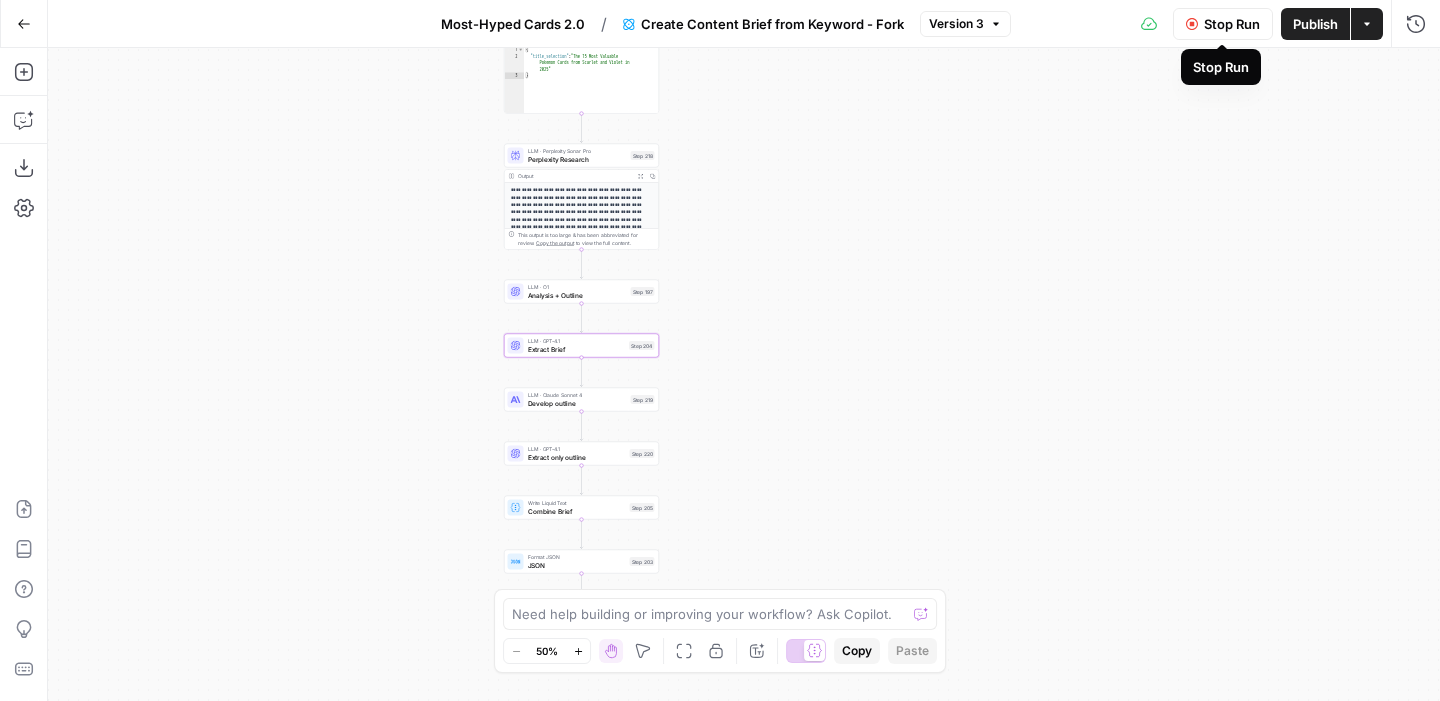 click on "Actions" at bounding box center [1367, 24] 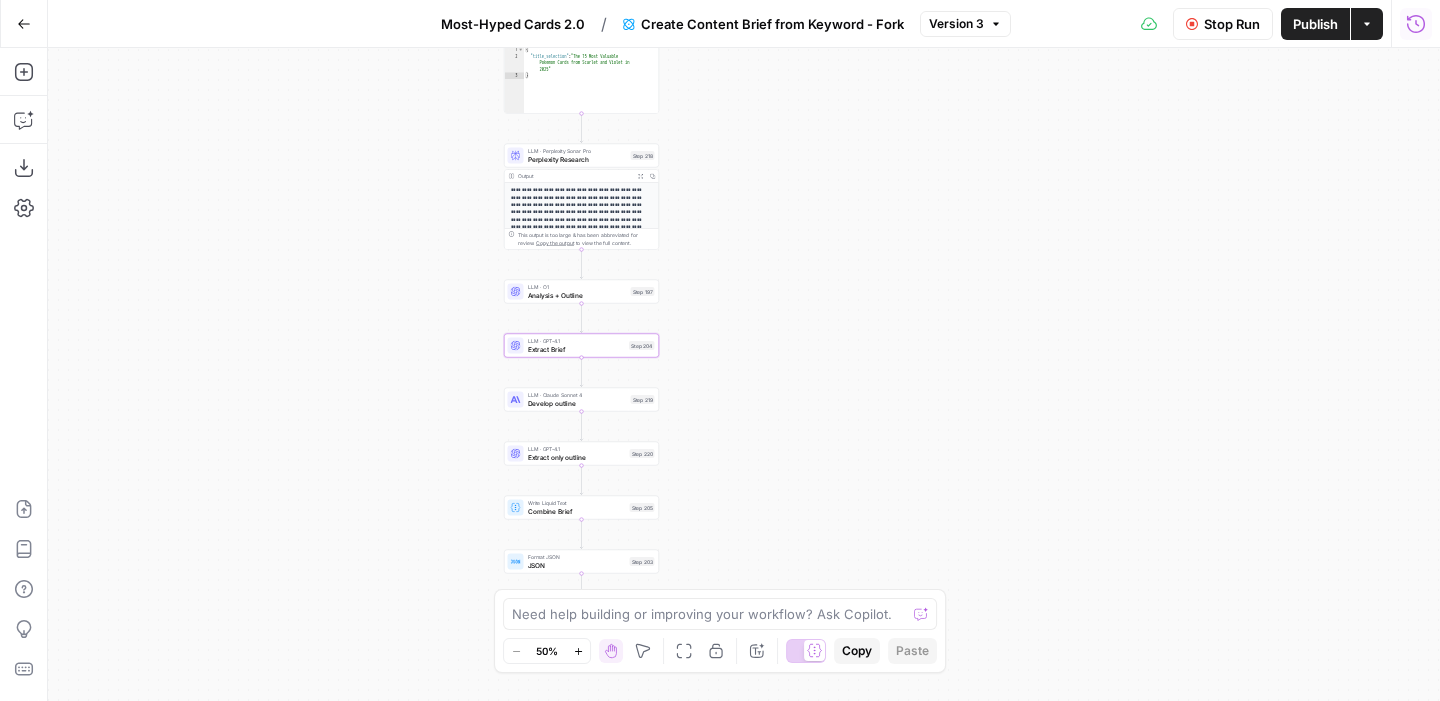 click on "Run History" at bounding box center (1416, 24) 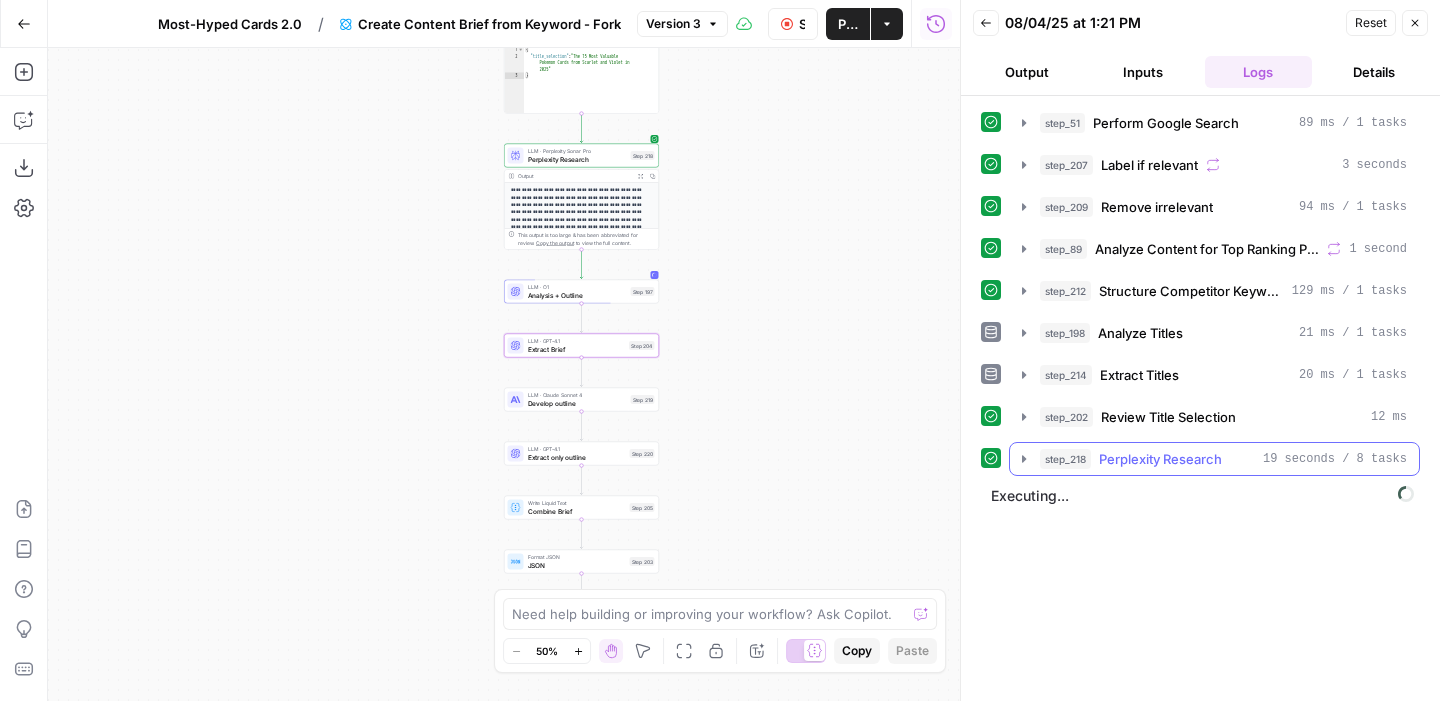 click on "step_218 Perplexity Research 19 seconds / 8 tasks" at bounding box center [1214, 459] 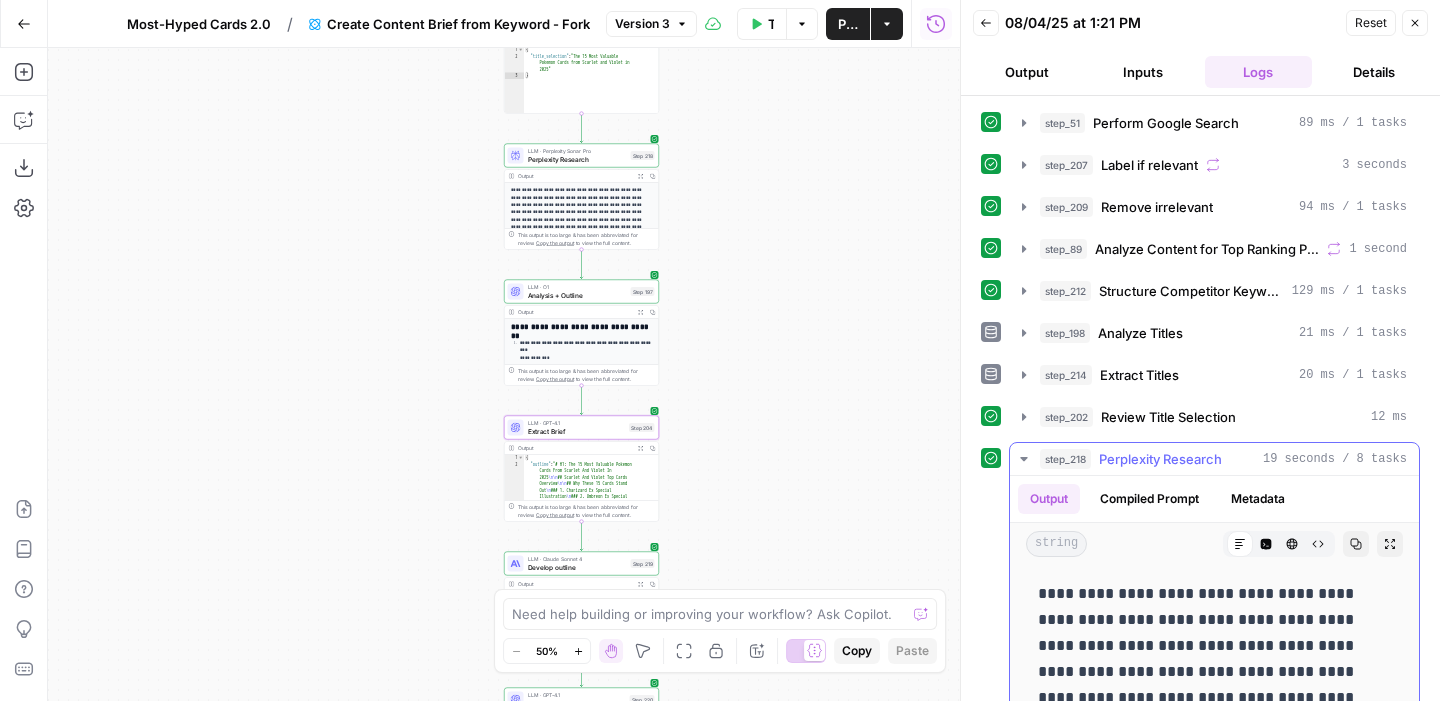 click 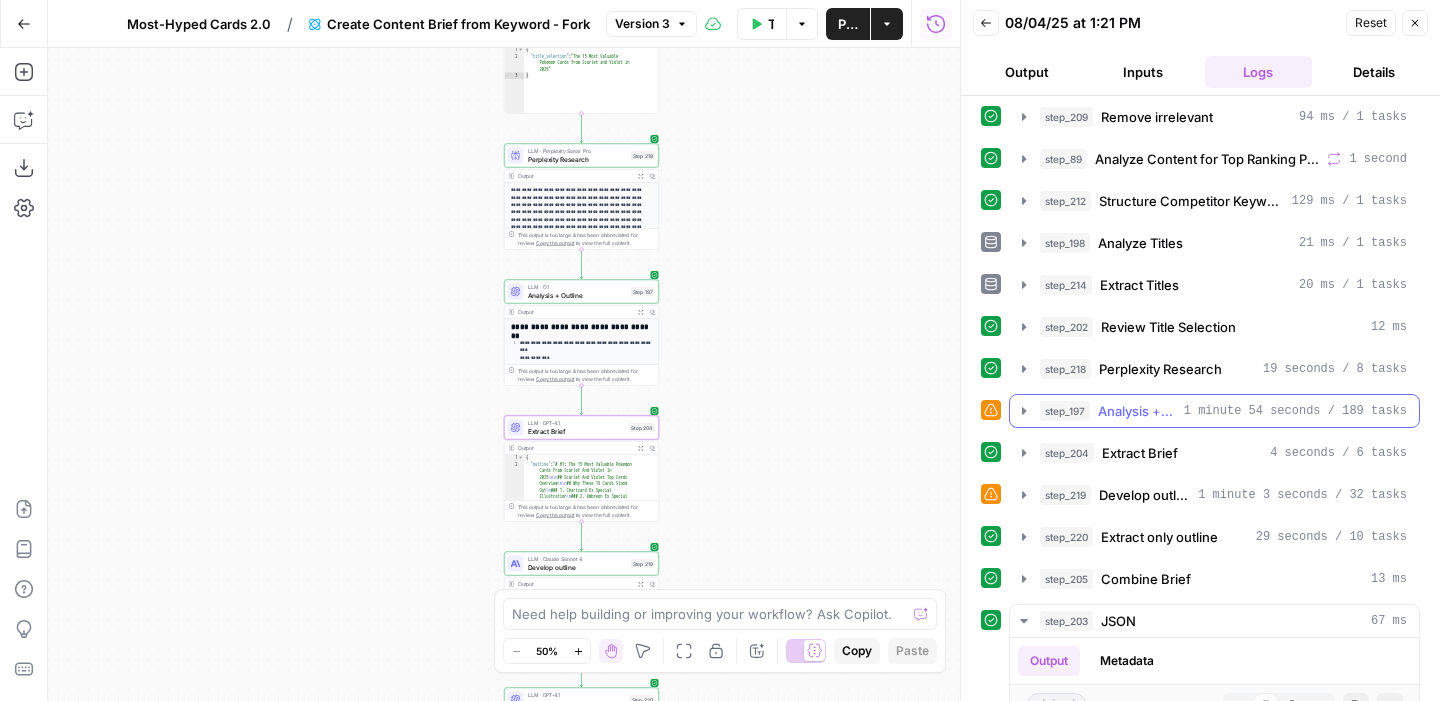 scroll, scrollTop: 92, scrollLeft: 0, axis: vertical 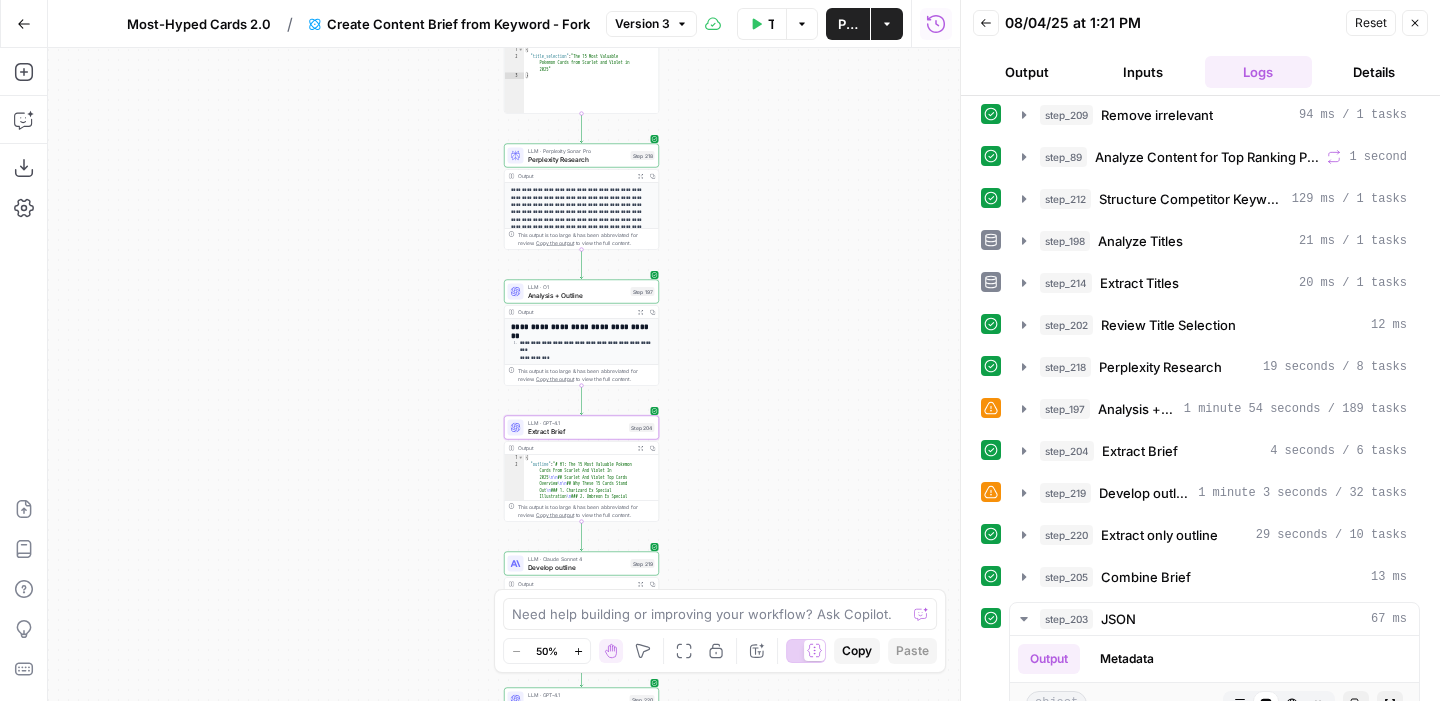 click 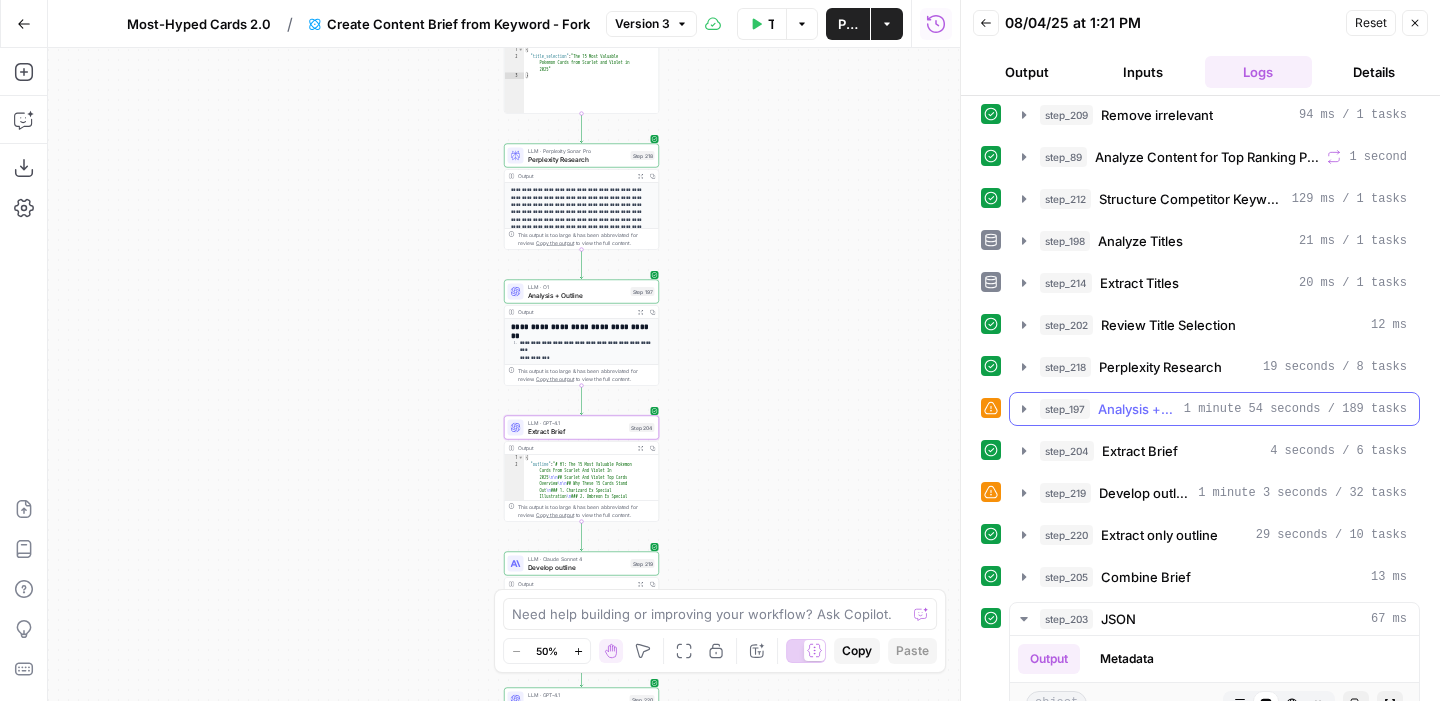 click 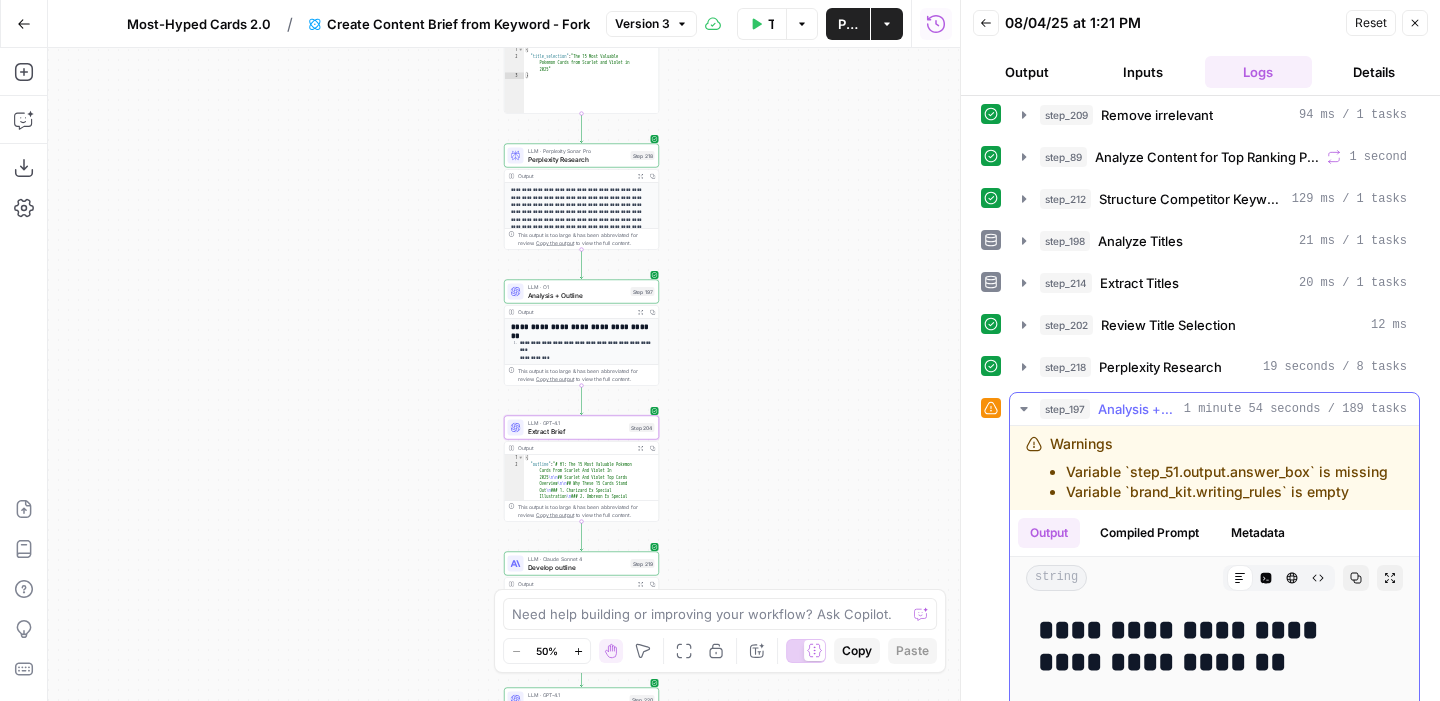 click 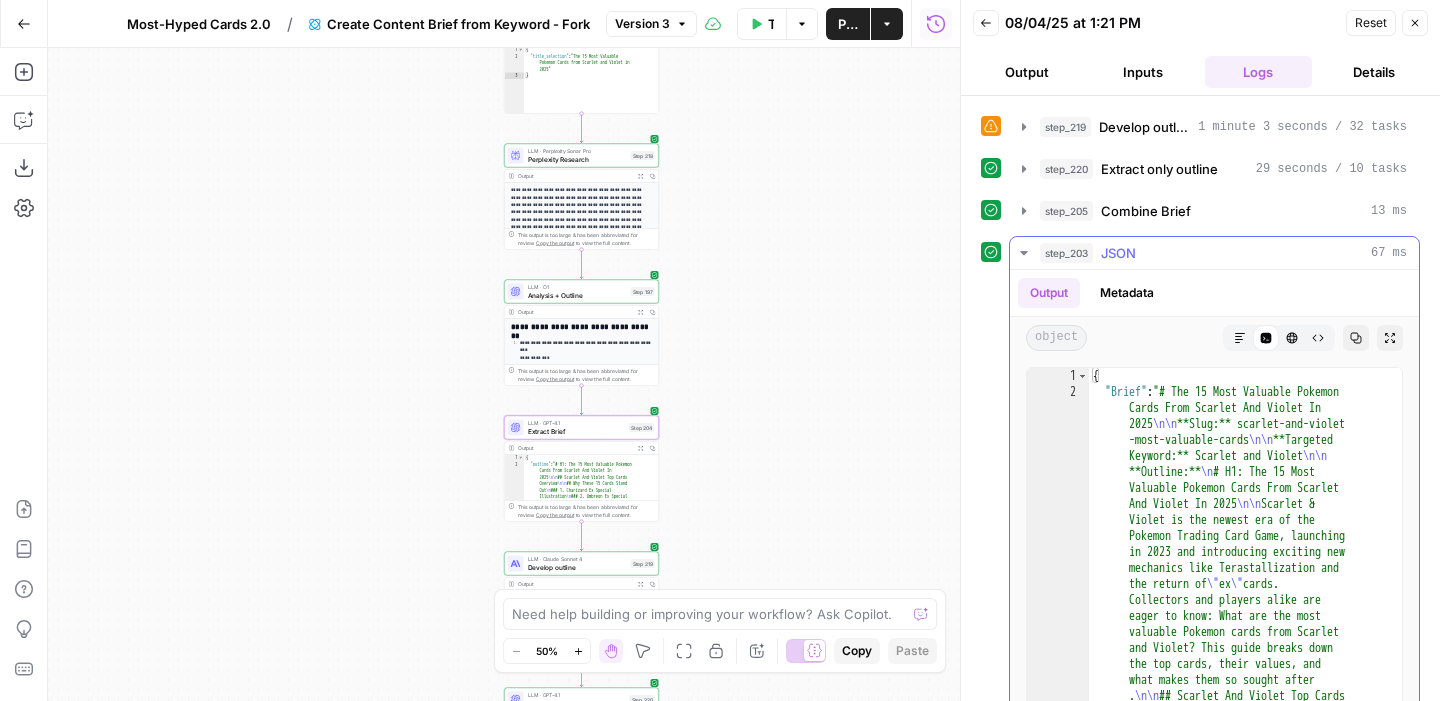 scroll, scrollTop: 460, scrollLeft: 0, axis: vertical 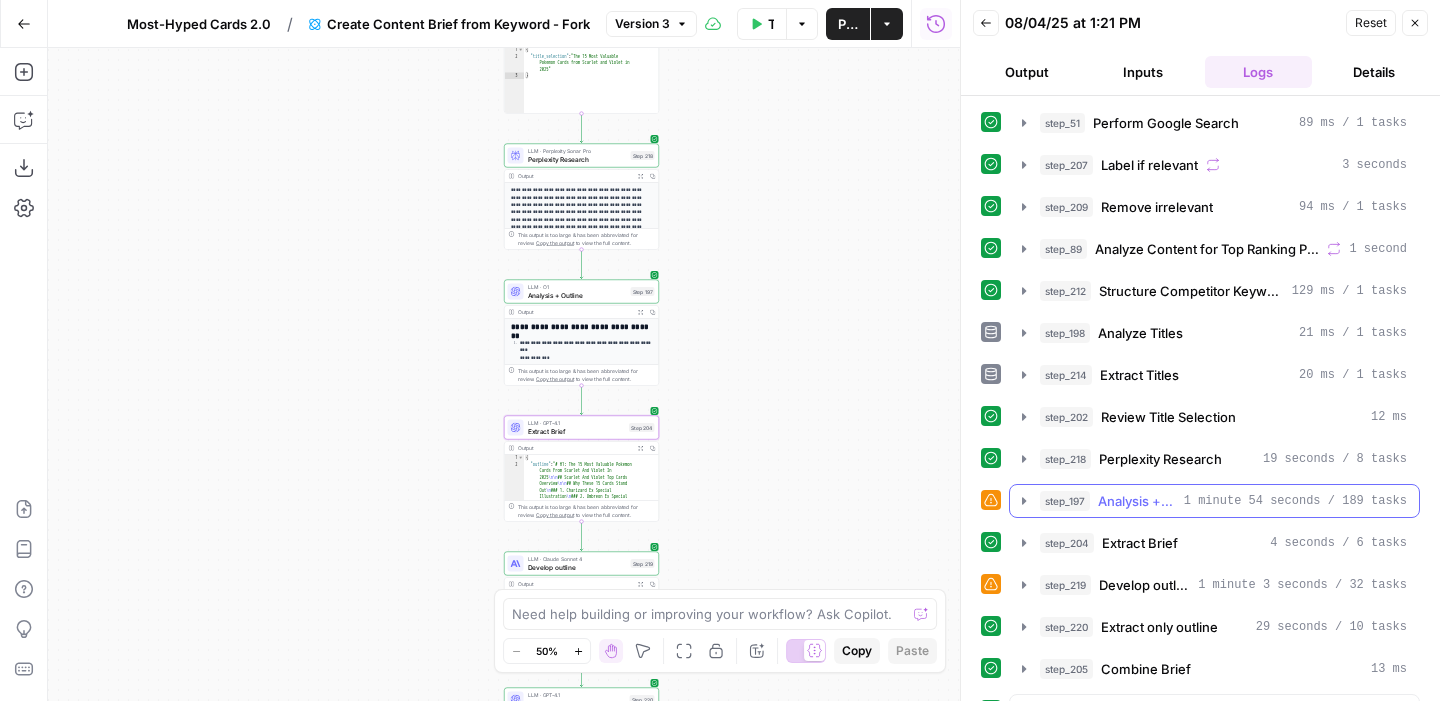 click 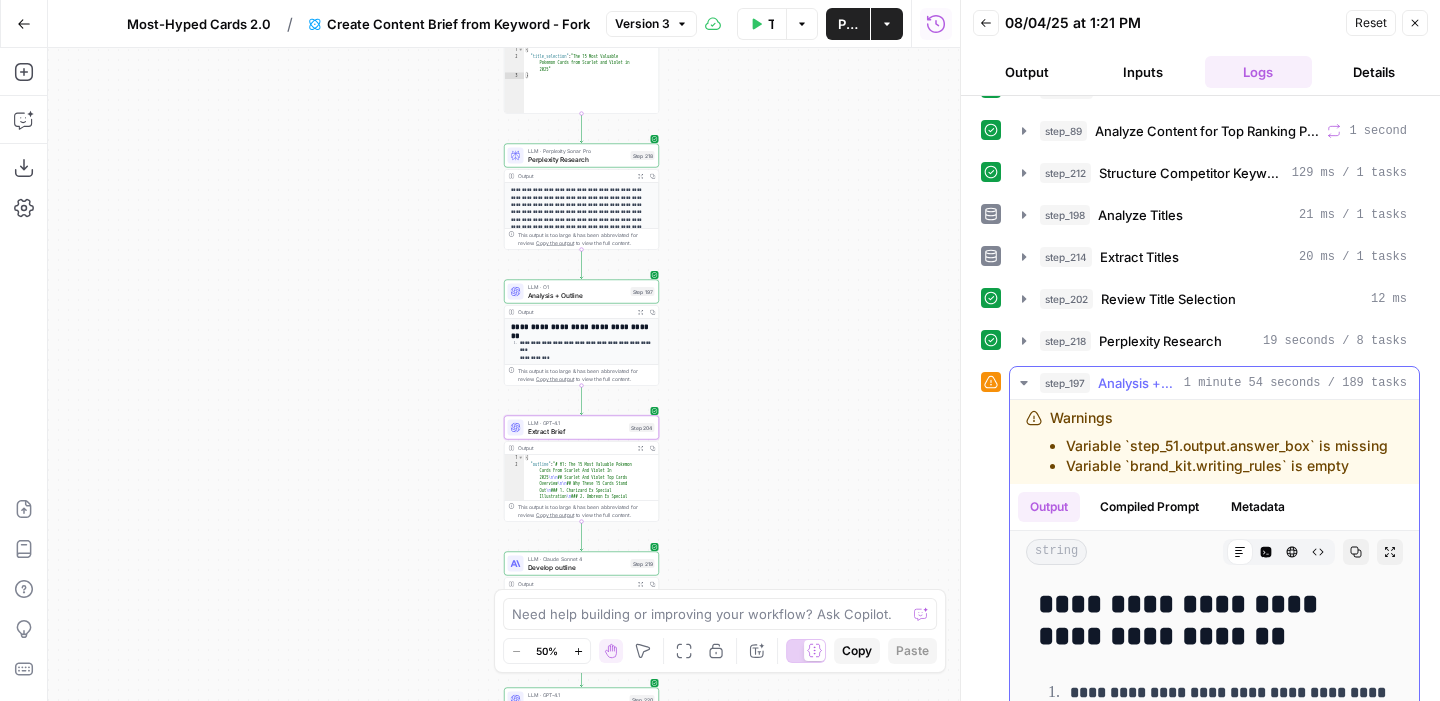 scroll, scrollTop: 126, scrollLeft: 0, axis: vertical 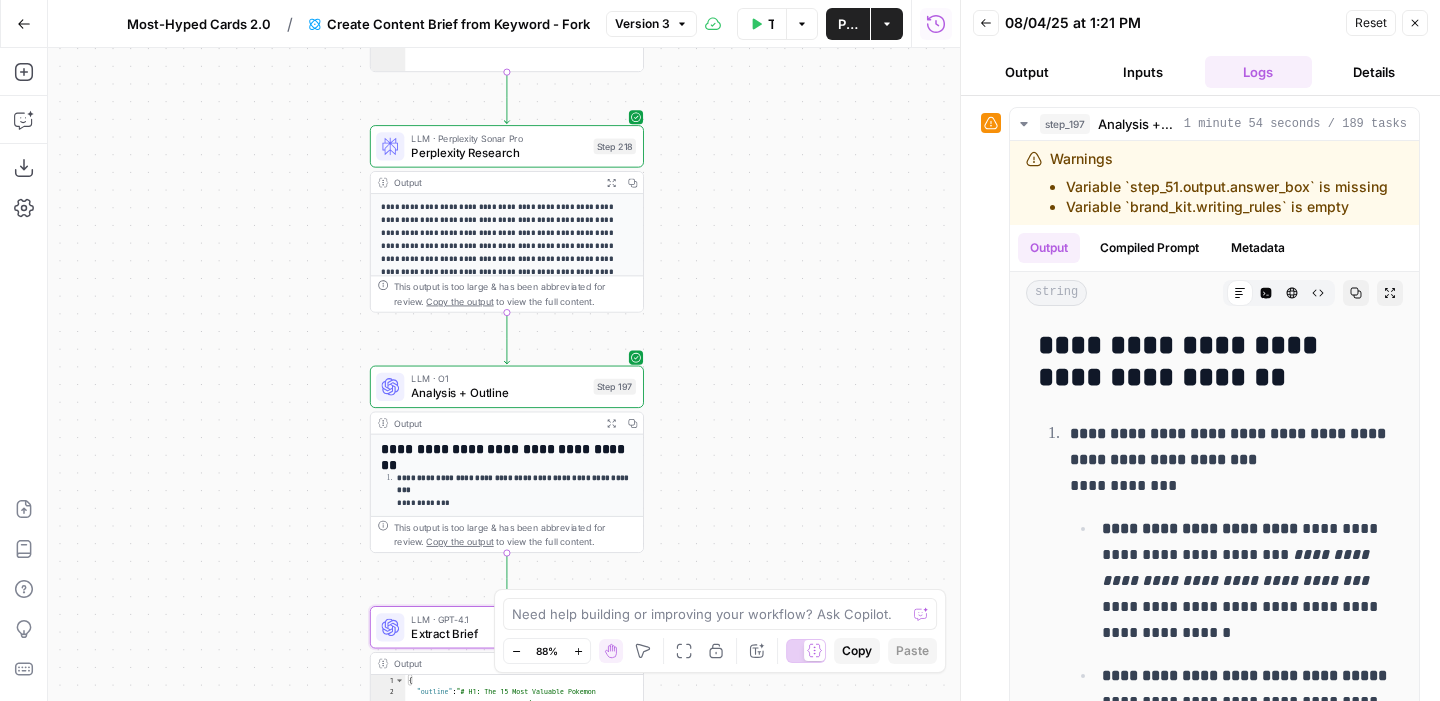 click 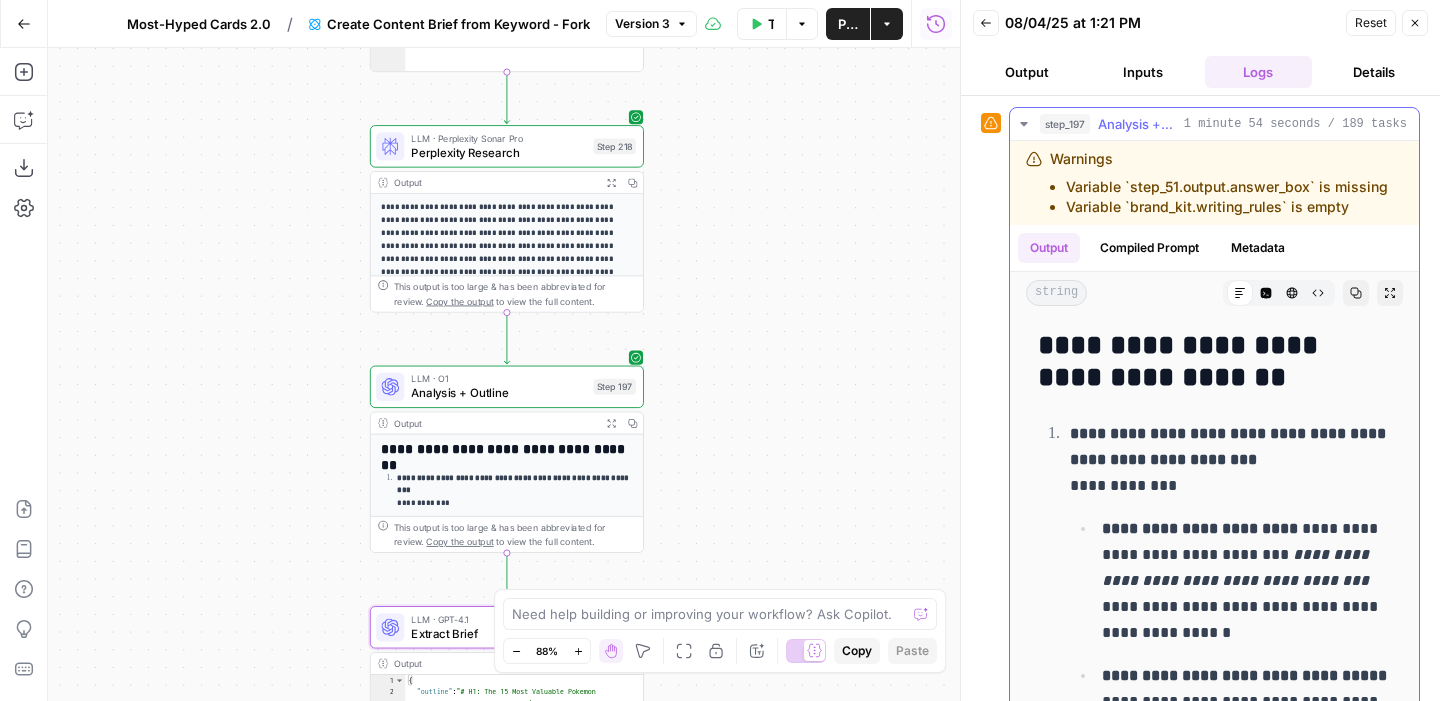 click 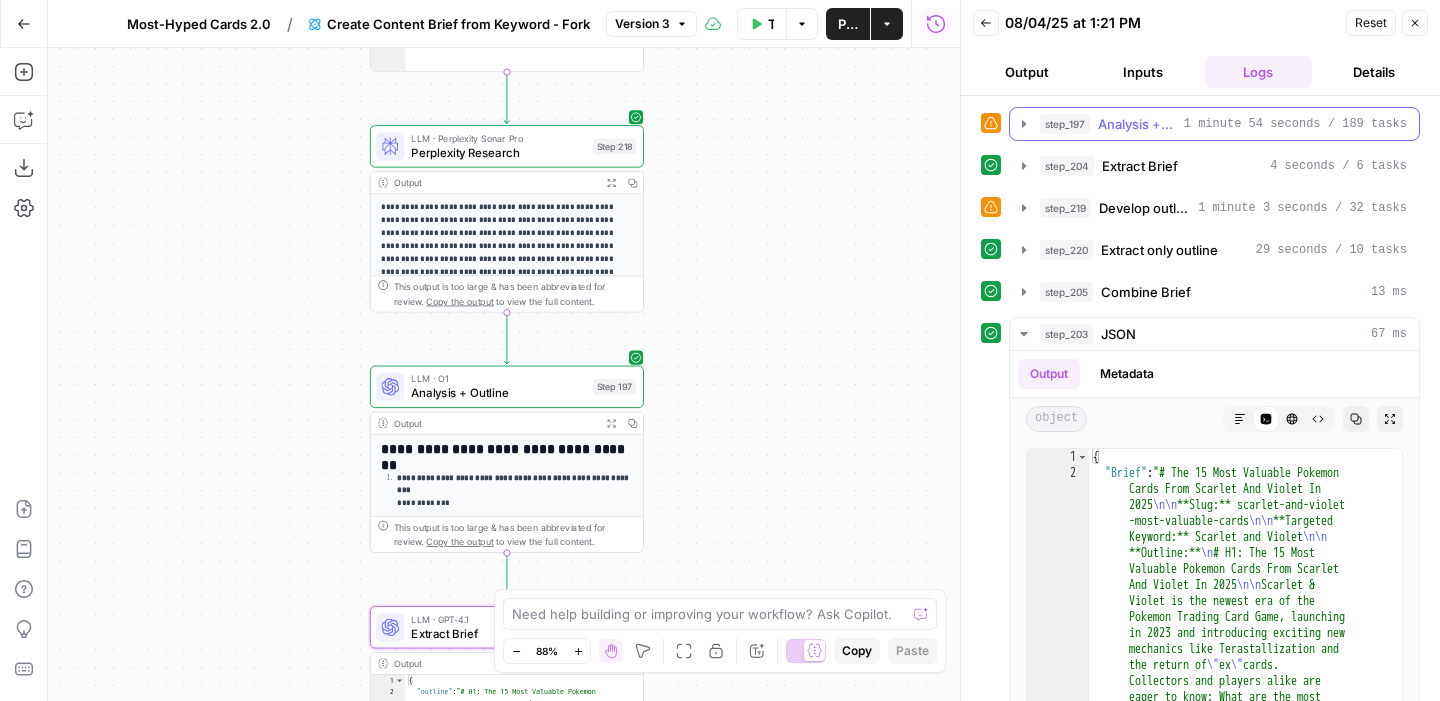 click 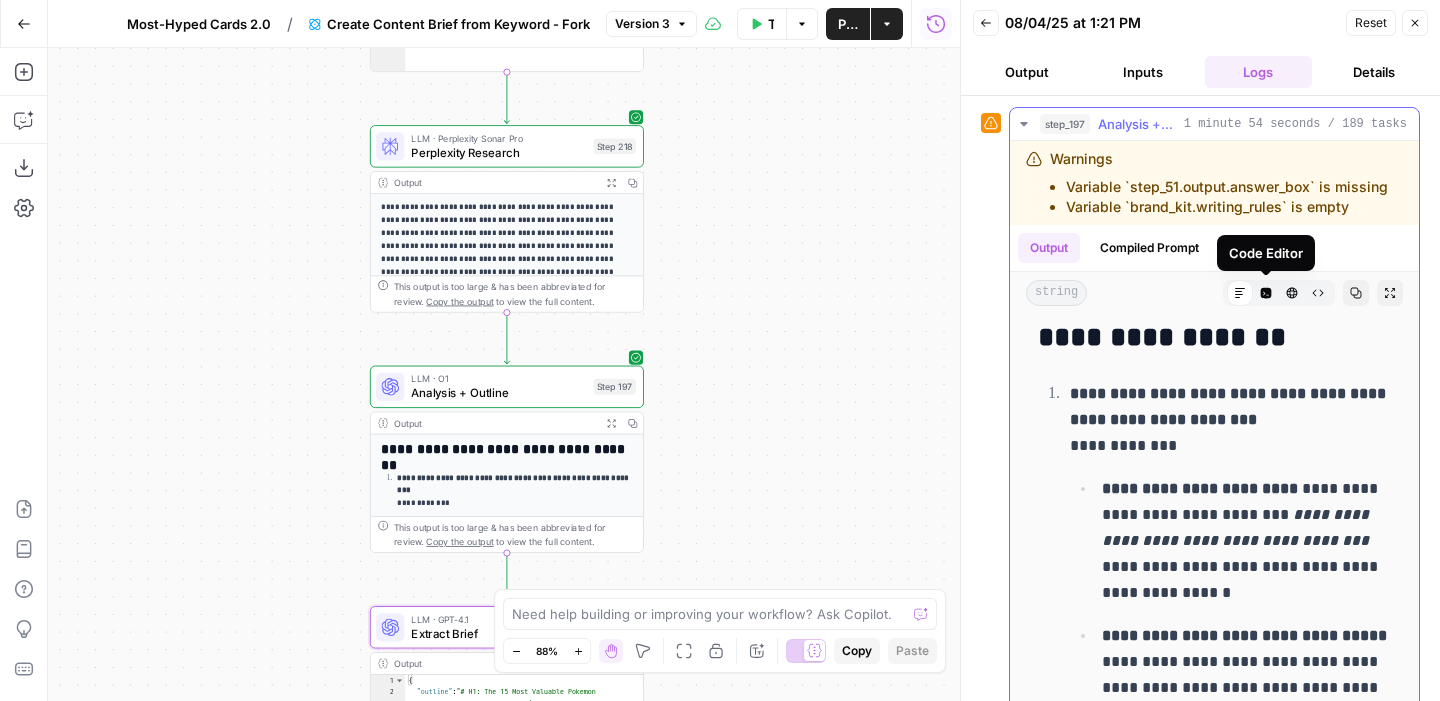 scroll, scrollTop: 0, scrollLeft: 0, axis: both 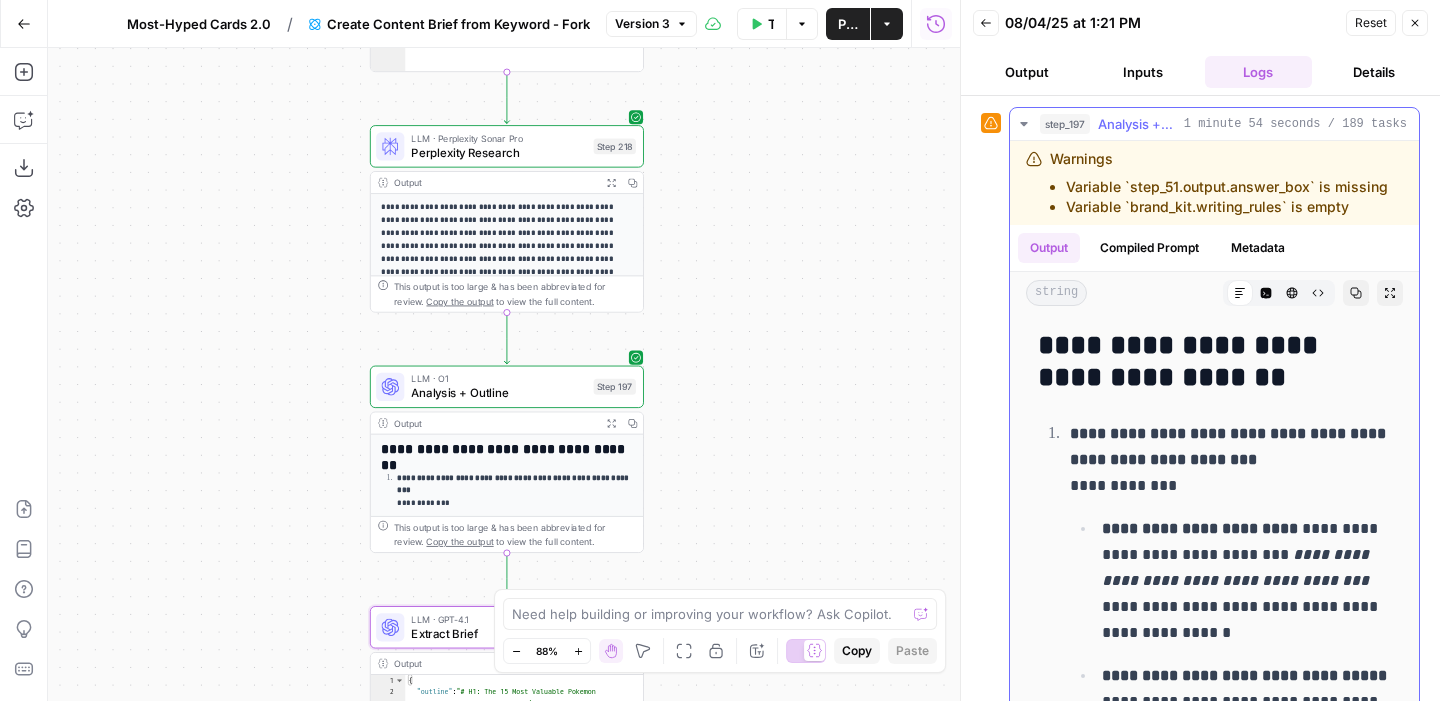 drag, startPoint x: 1141, startPoint y: 186, endPoint x: 1382, endPoint y: 200, distance: 241.4063 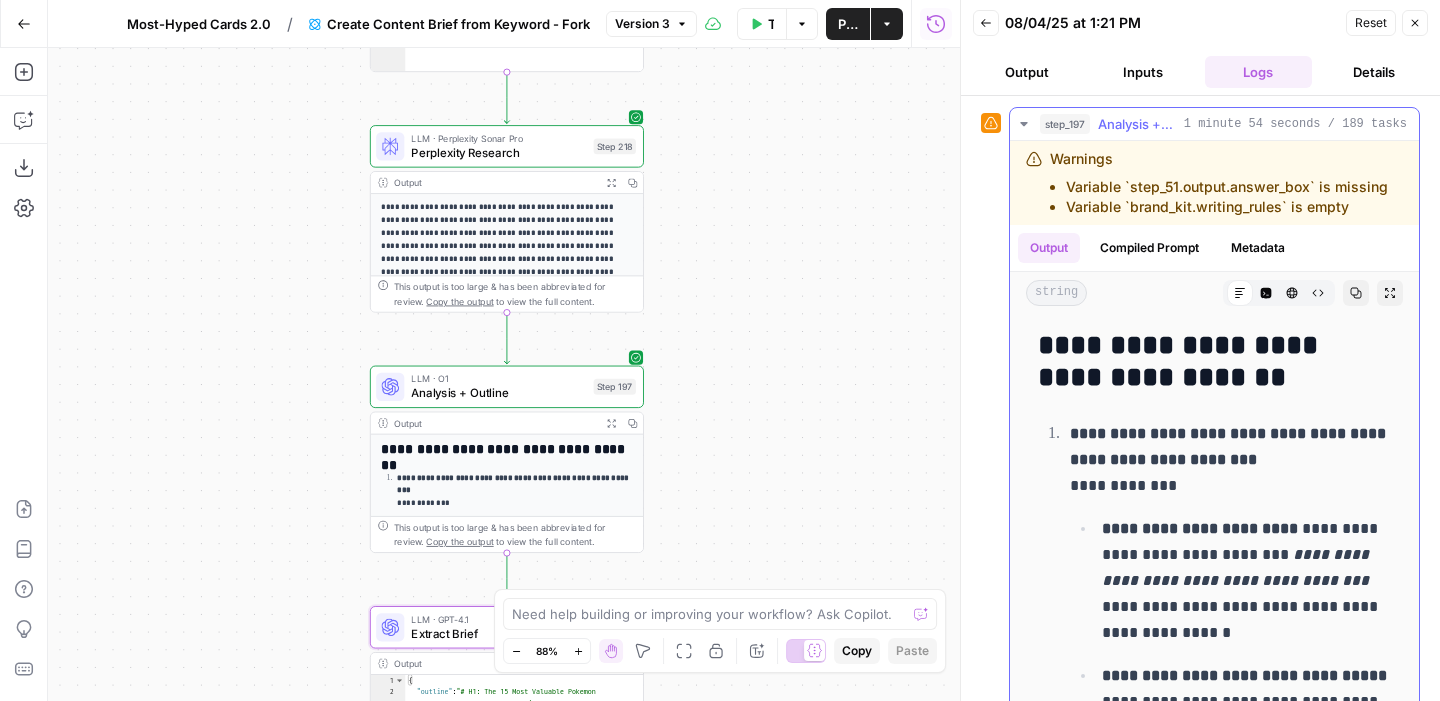 click on "Variable `step_51.output.answer_box` is missing Variable `brand_kit.writing_rules` is empty" at bounding box center [1219, 197] 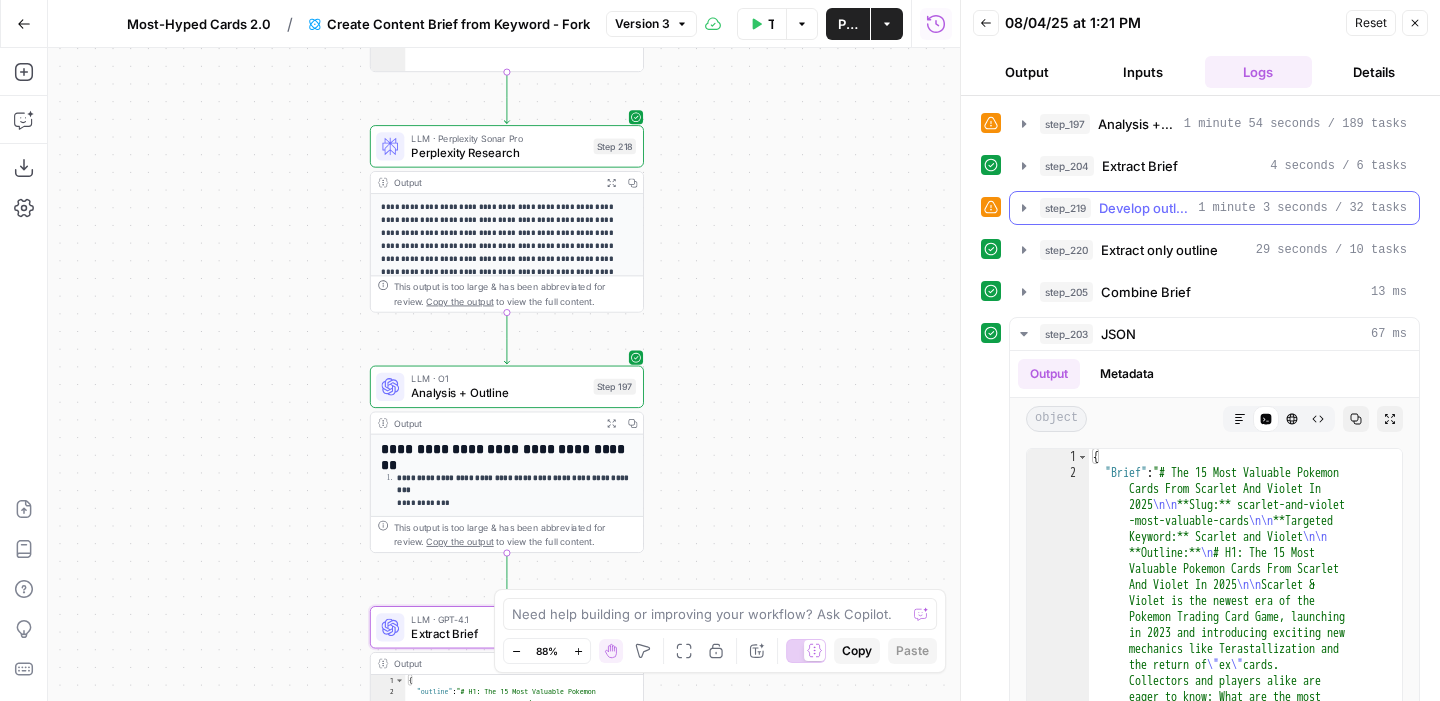 click 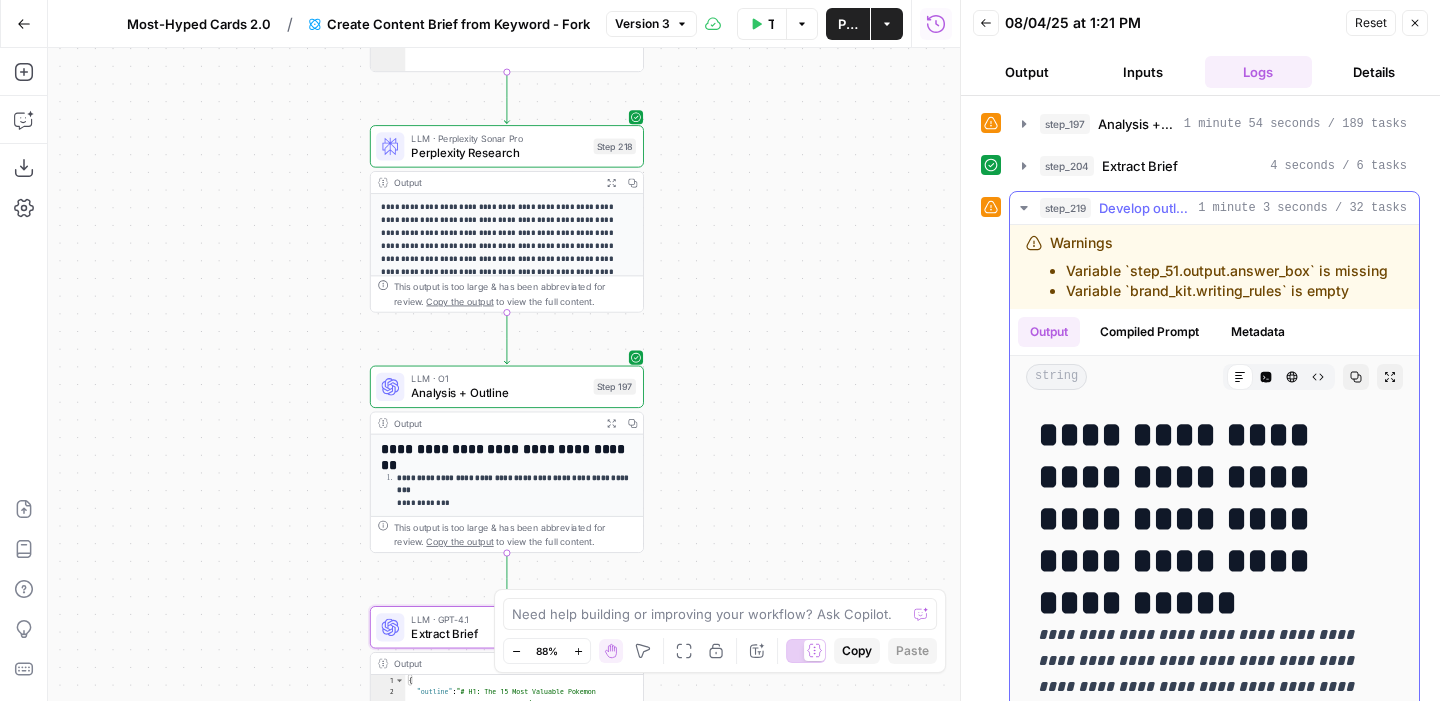 click 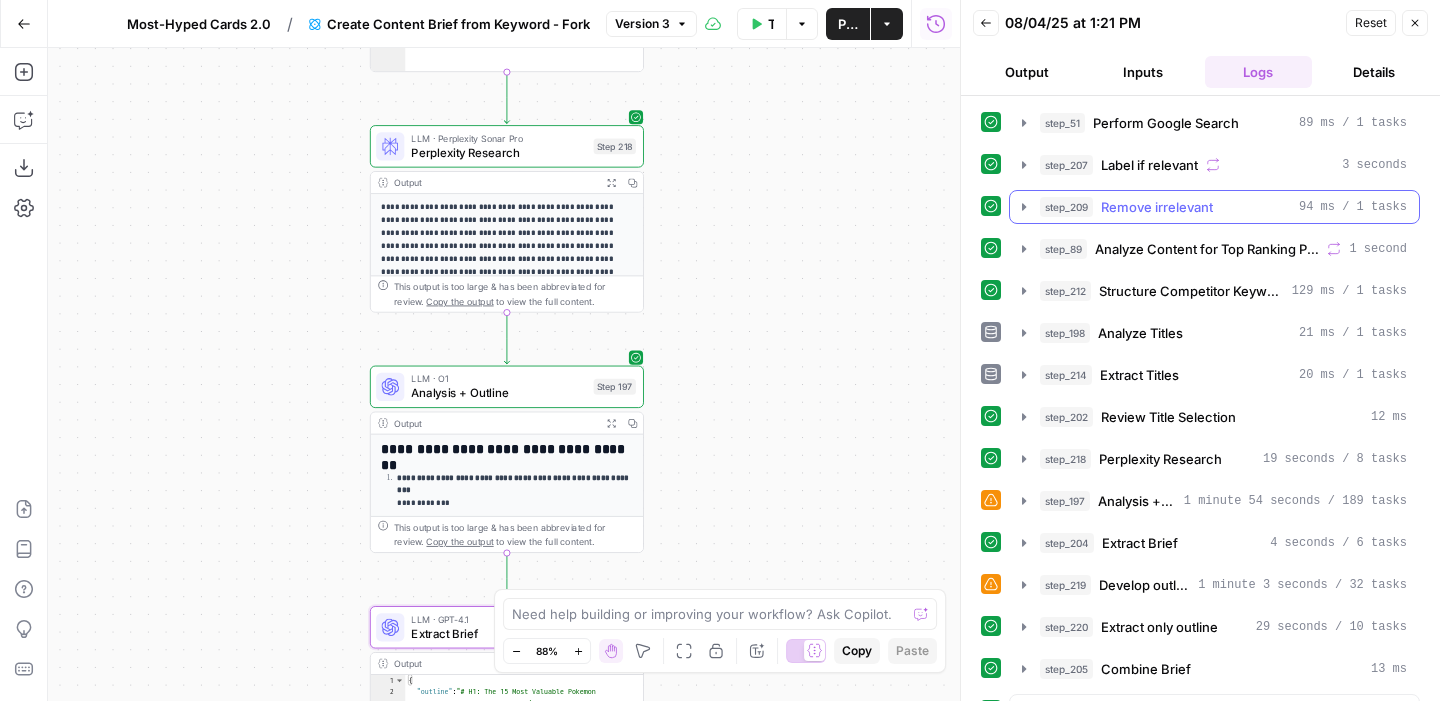 scroll, scrollTop: 206, scrollLeft: 0, axis: vertical 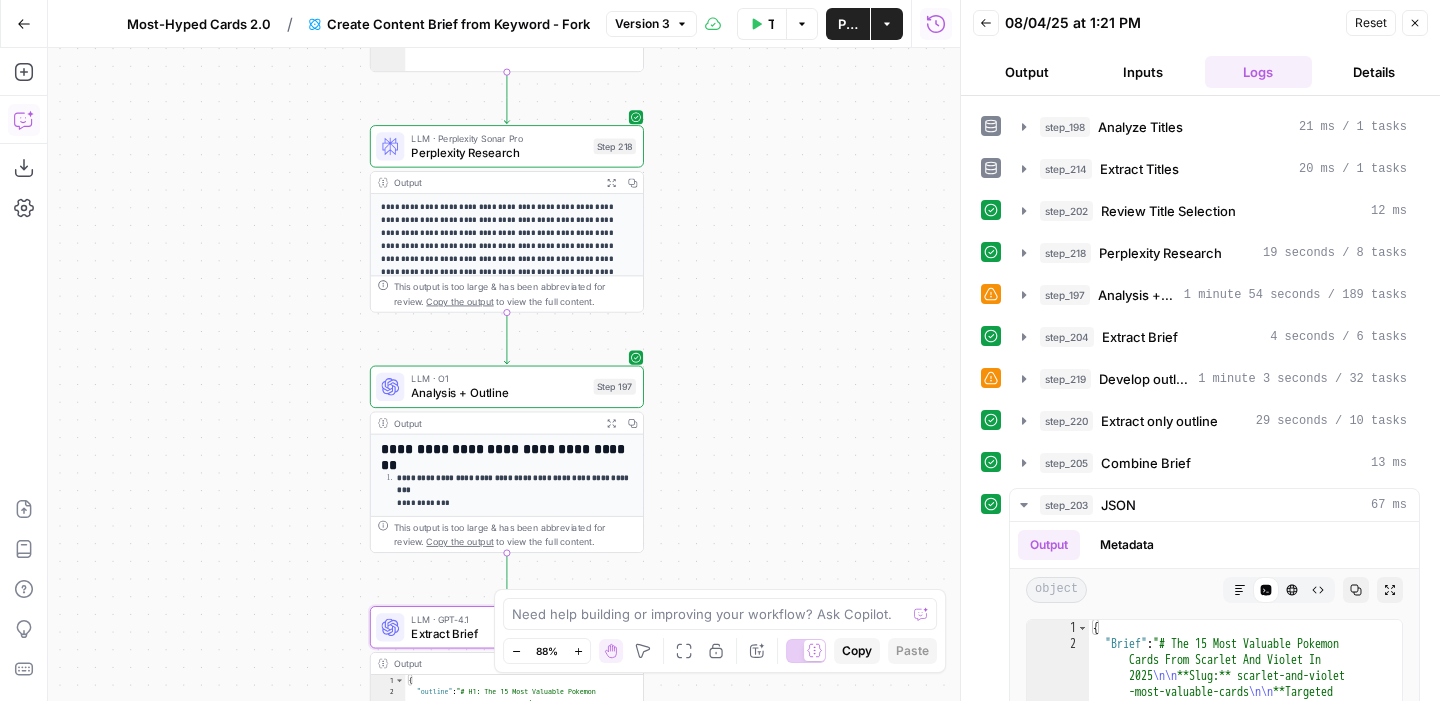 click 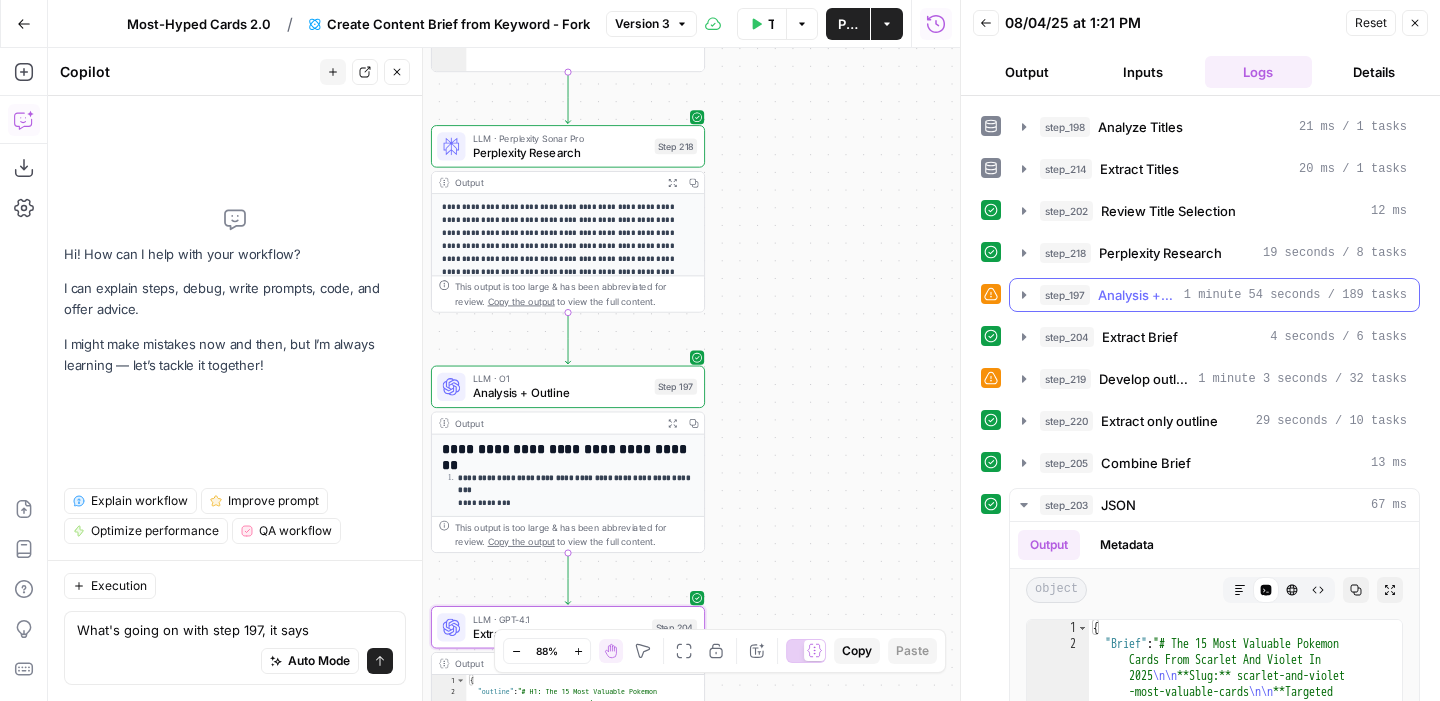 click 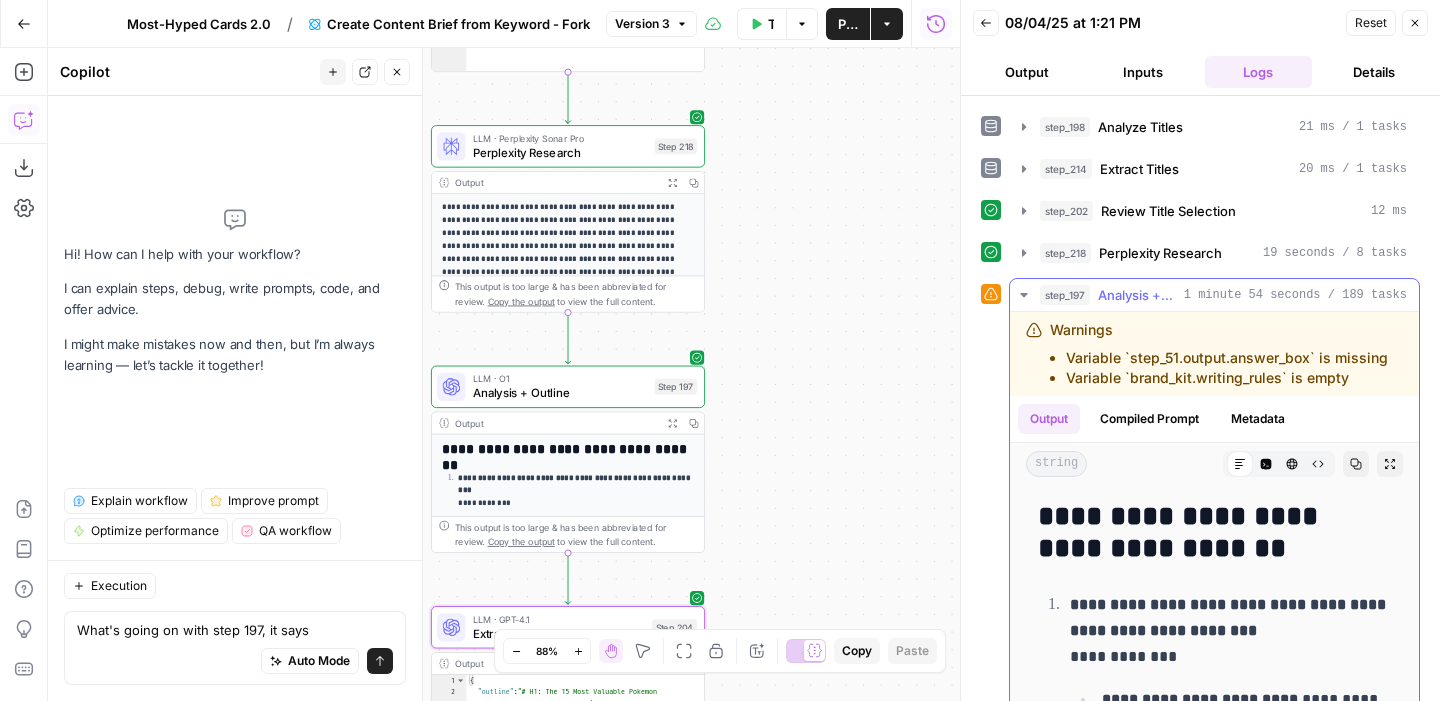 drag, startPoint x: 1052, startPoint y: 352, endPoint x: 1377, endPoint y: 388, distance: 326.98776 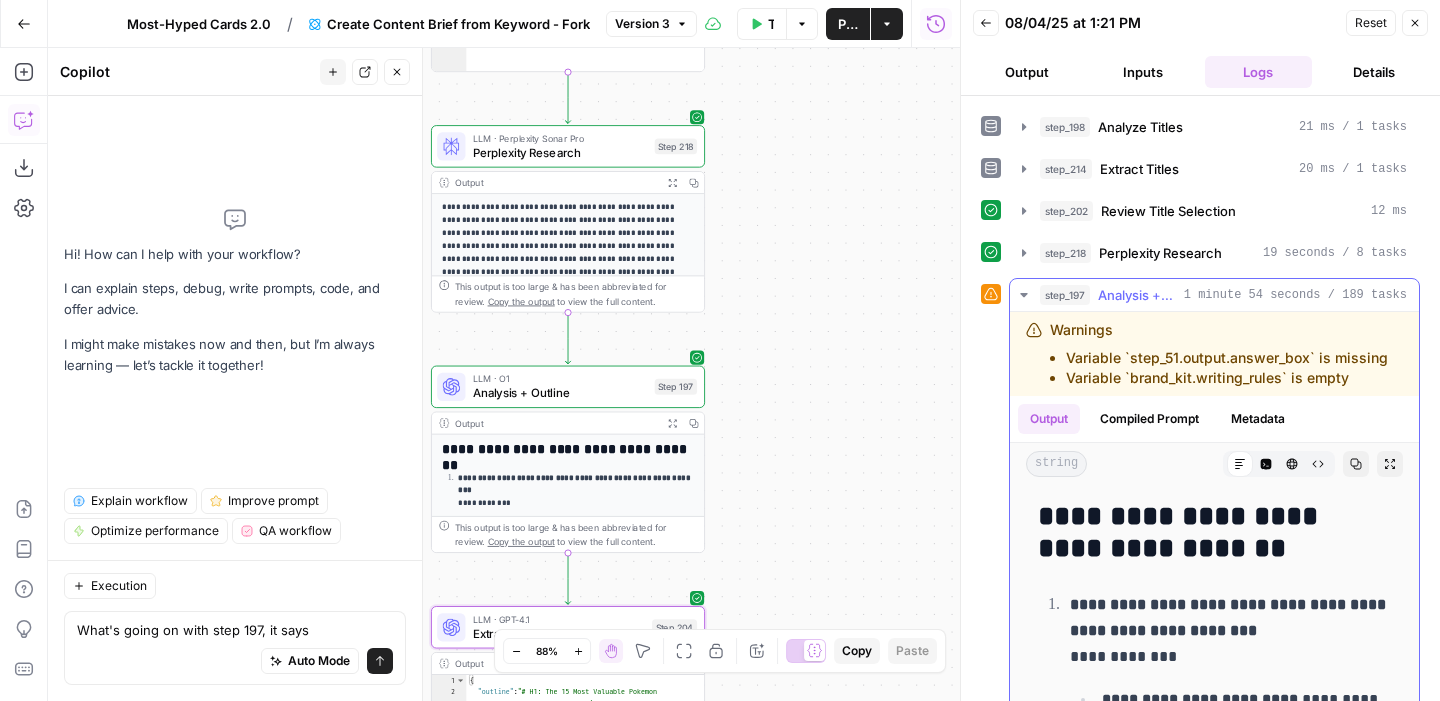 click on "Warnings Variable `step_51.output.answer_box` is missing Variable `brand_kit.writing_rules` is empty" at bounding box center (1214, 354) 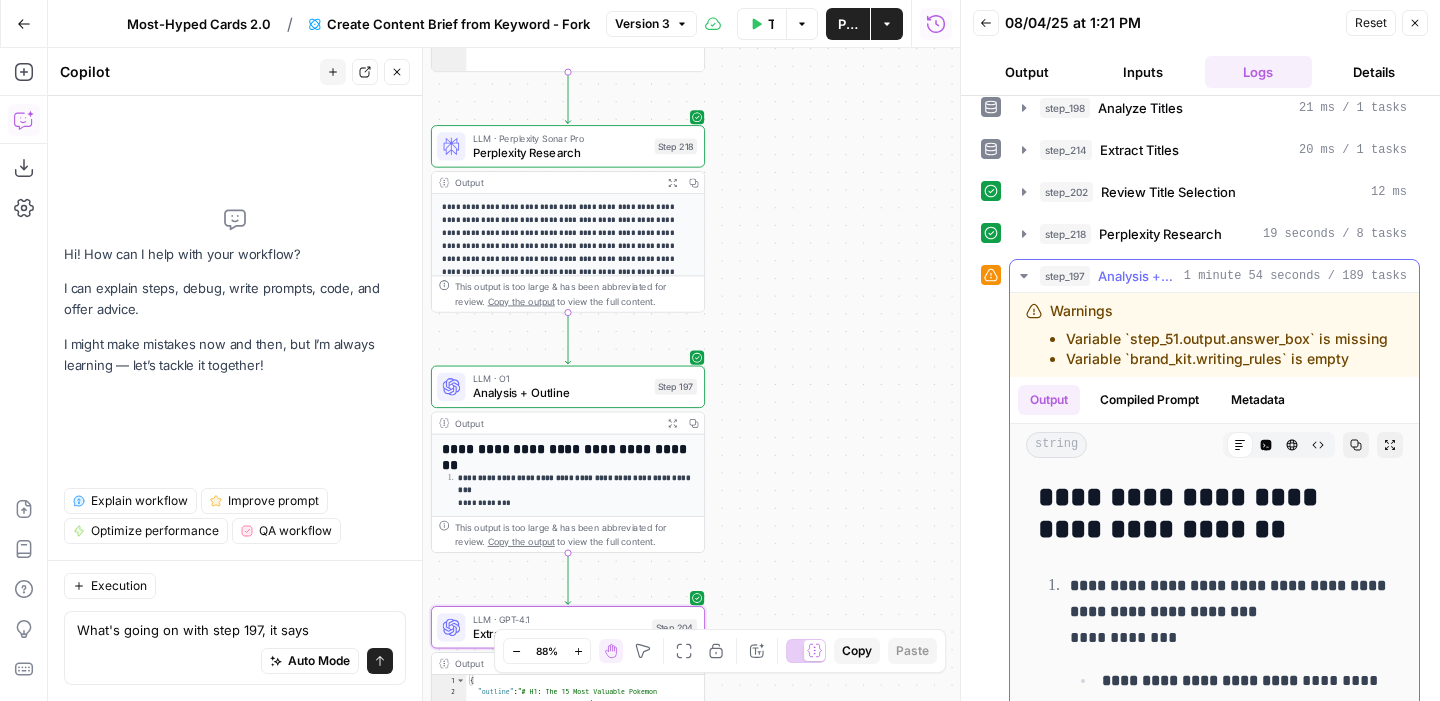 scroll, scrollTop: 0, scrollLeft: 0, axis: both 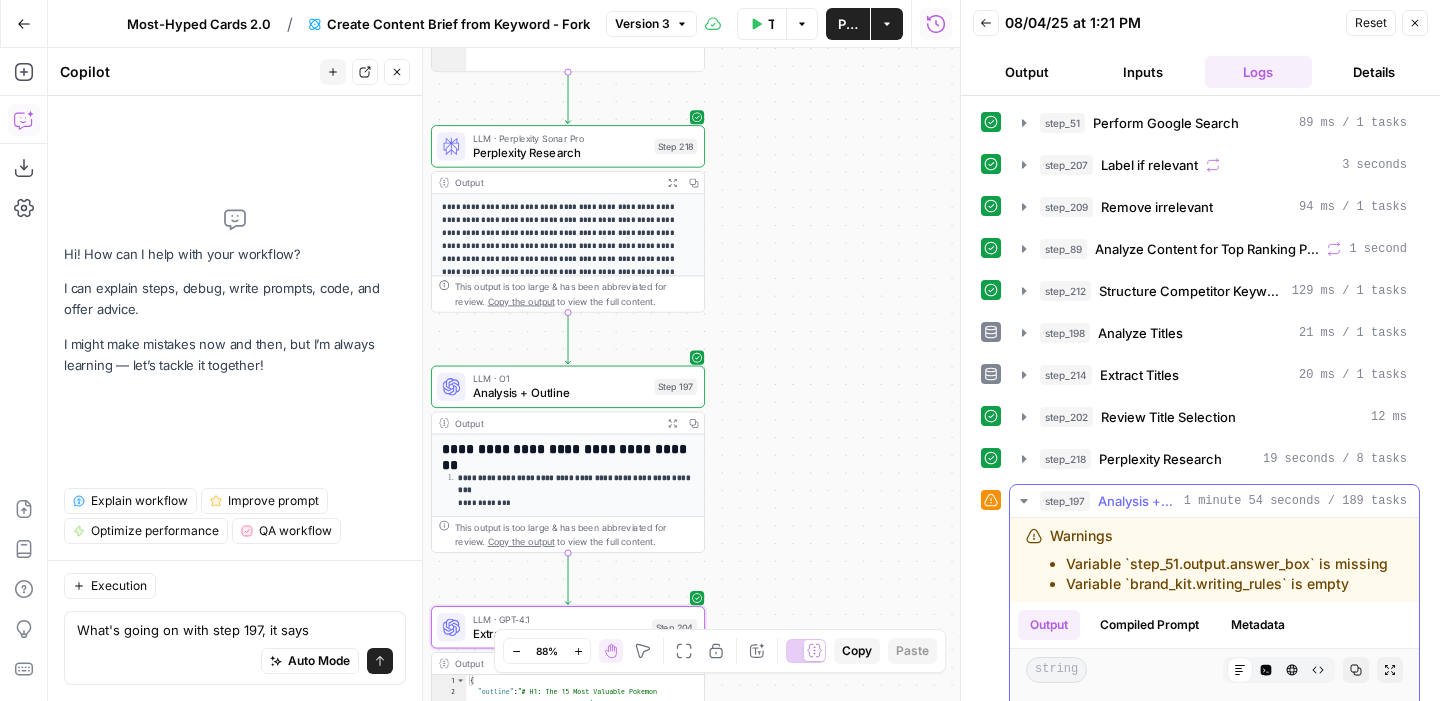copy on "Variable `step_51.output.answer_box` is missing Variable `brand_kit.writing_rules` is empty" 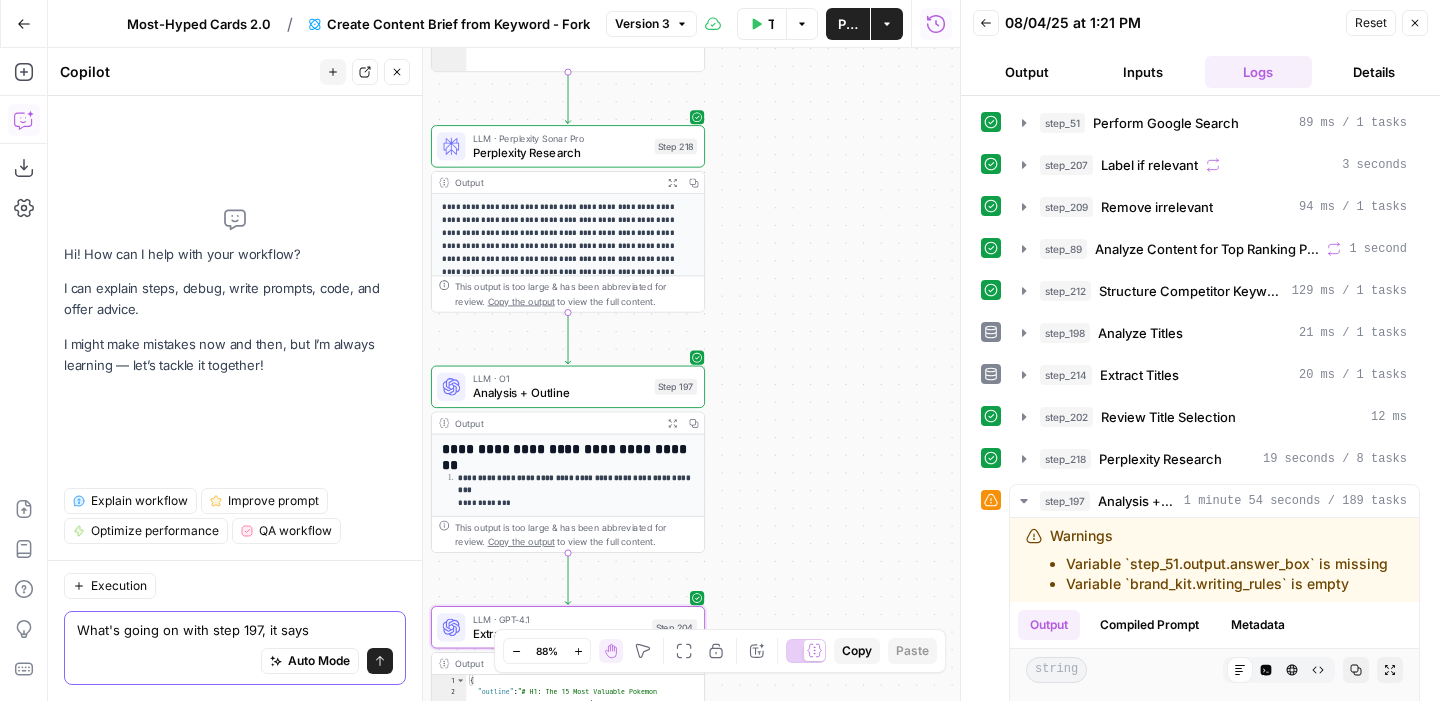 click on "What's going on with step 197, it says" at bounding box center [235, 630] 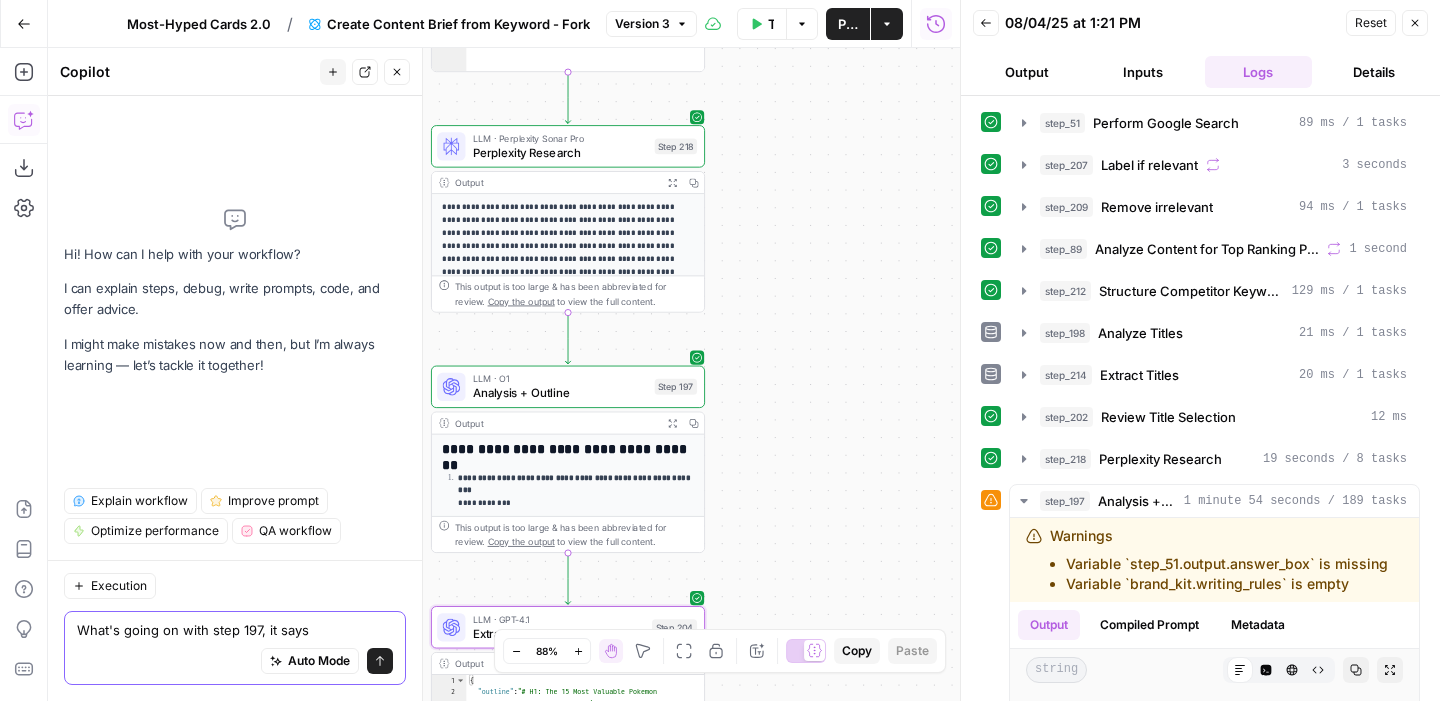 paste on "Variable `step_51.output.answer_box` is missing
Variable `brand_kit.writing_rules` is empty" 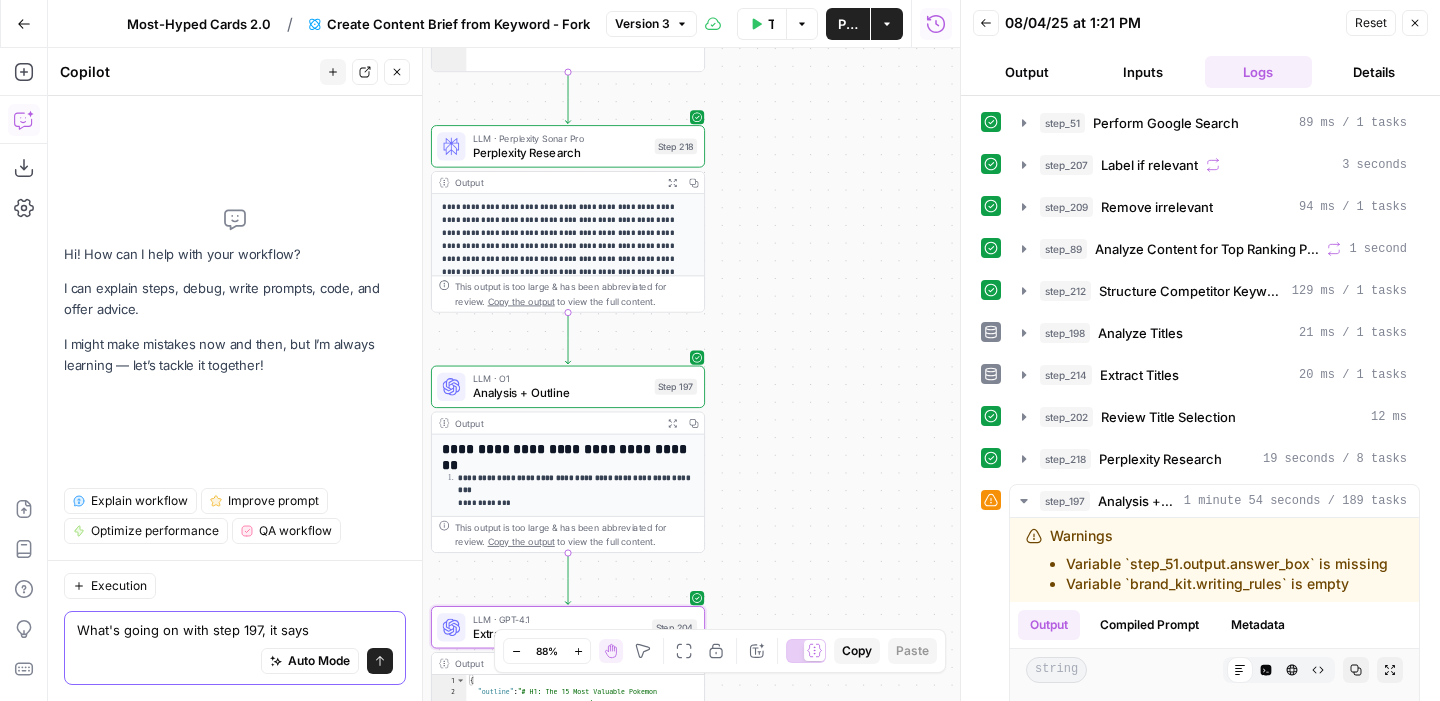 type on "What's going on with step 197, it says Variable `step_51.output.answer_box` is missing
Variable `brand_kit.writing_rules` is empty" 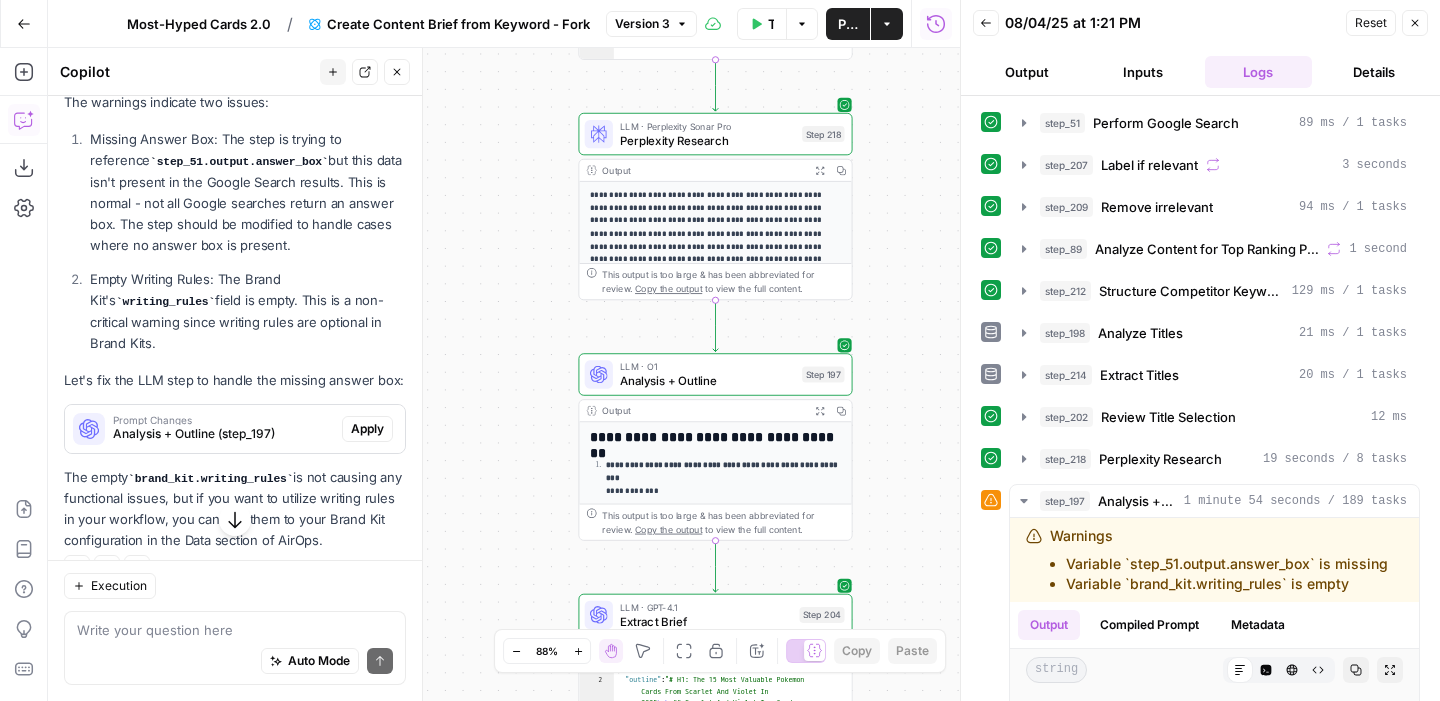 scroll, scrollTop: 360, scrollLeft: 0, axis: vertical 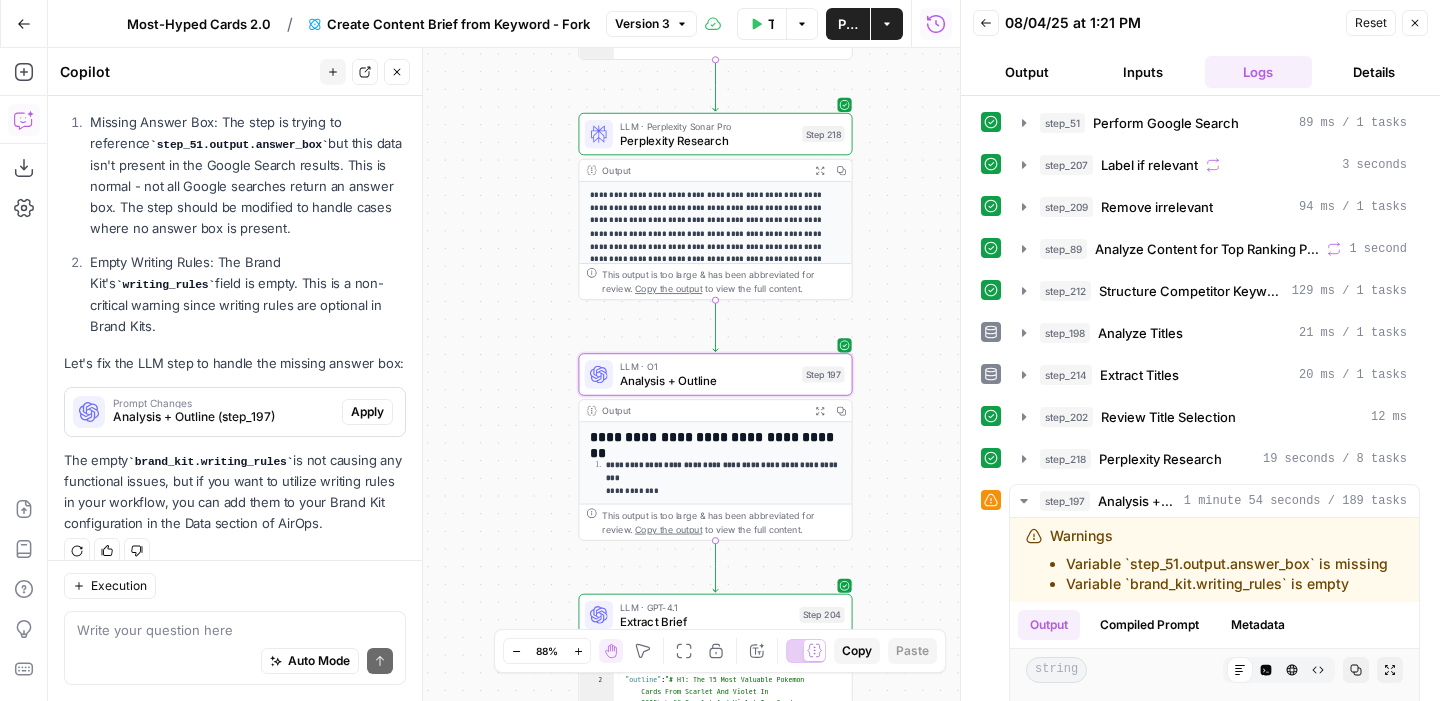 click on "Apply" at bounding box center [367, 412] 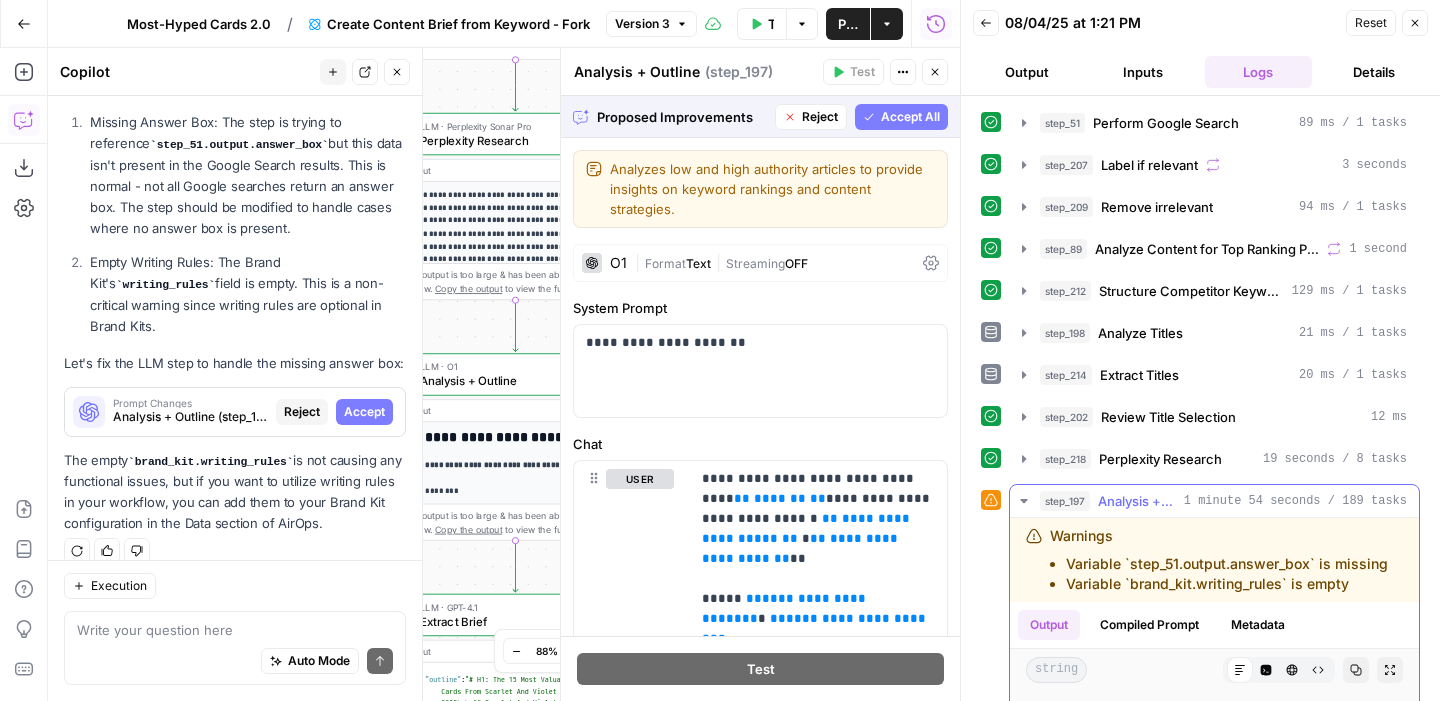 click 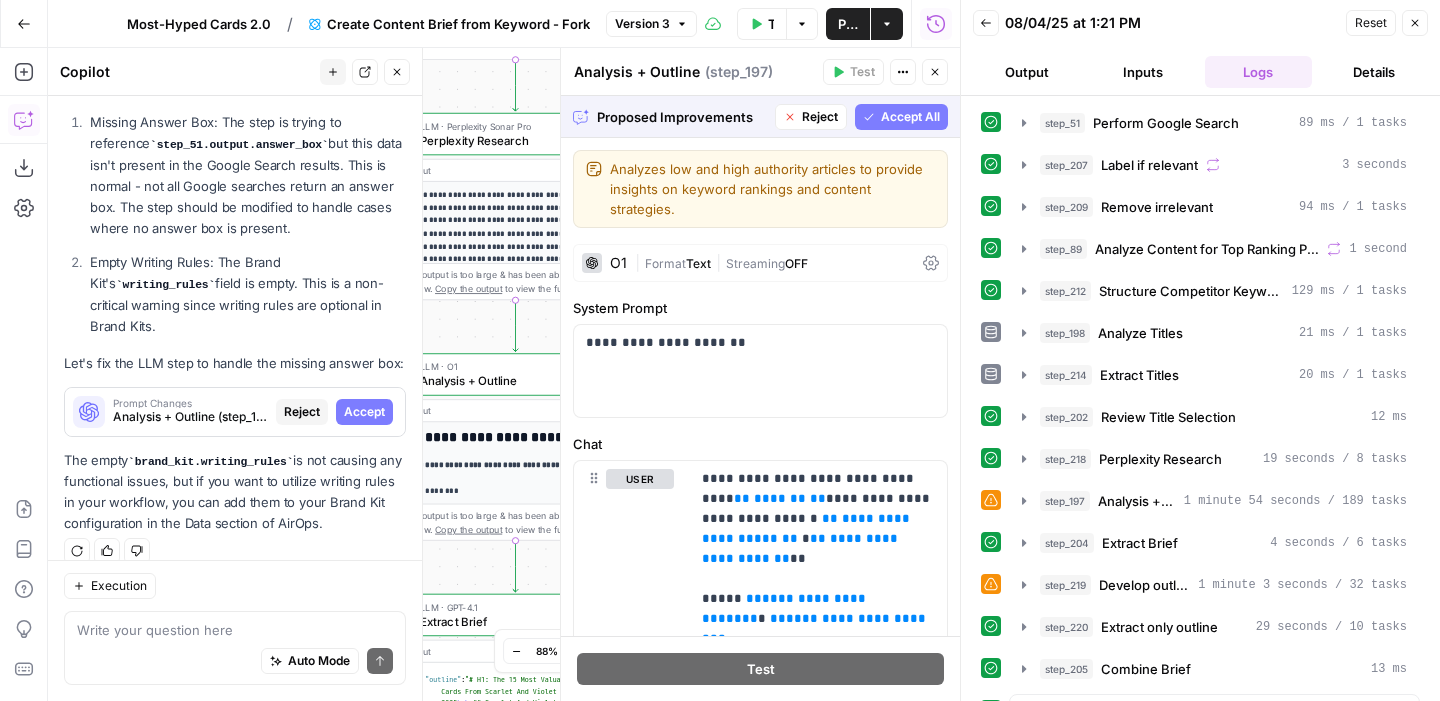 click on "Accept All" at bounding box center (910, 117) 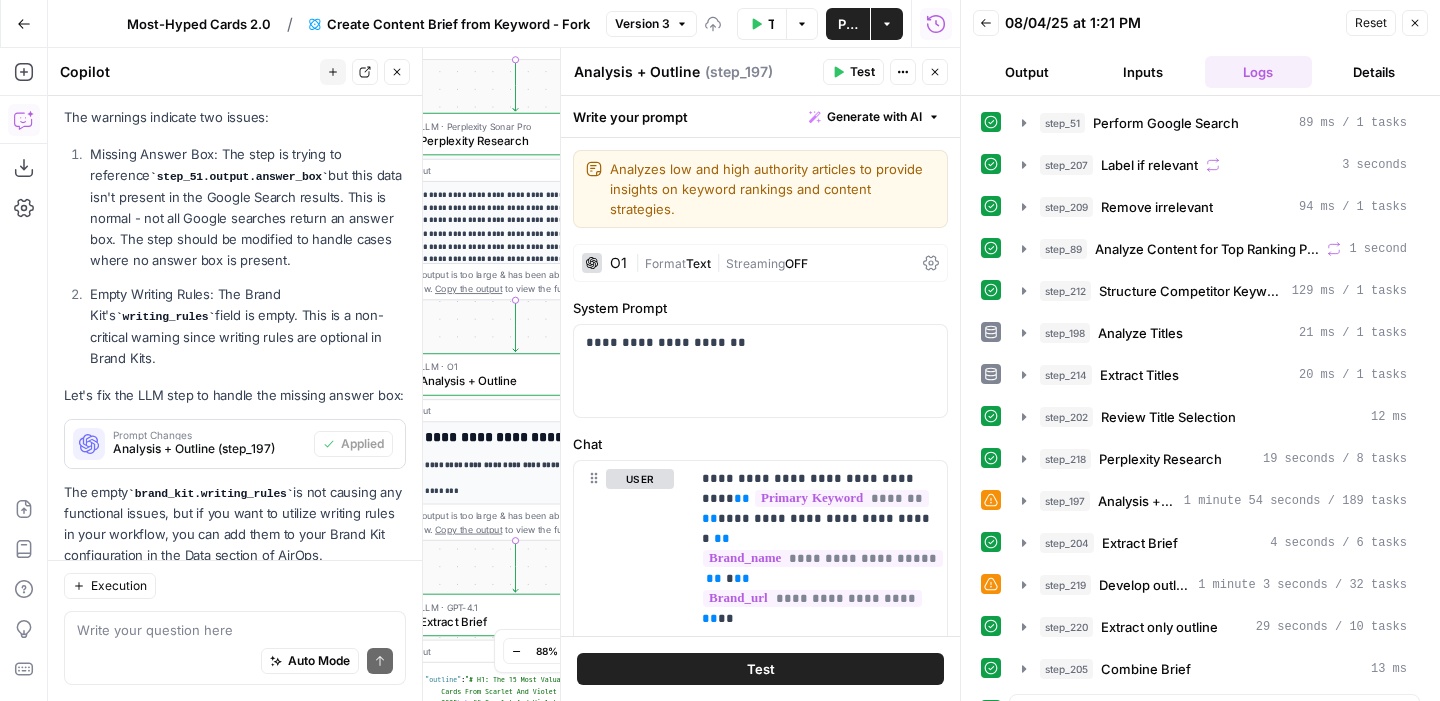 scroll, scrollTop: 392, scrollLeft: 0, axis: vertical 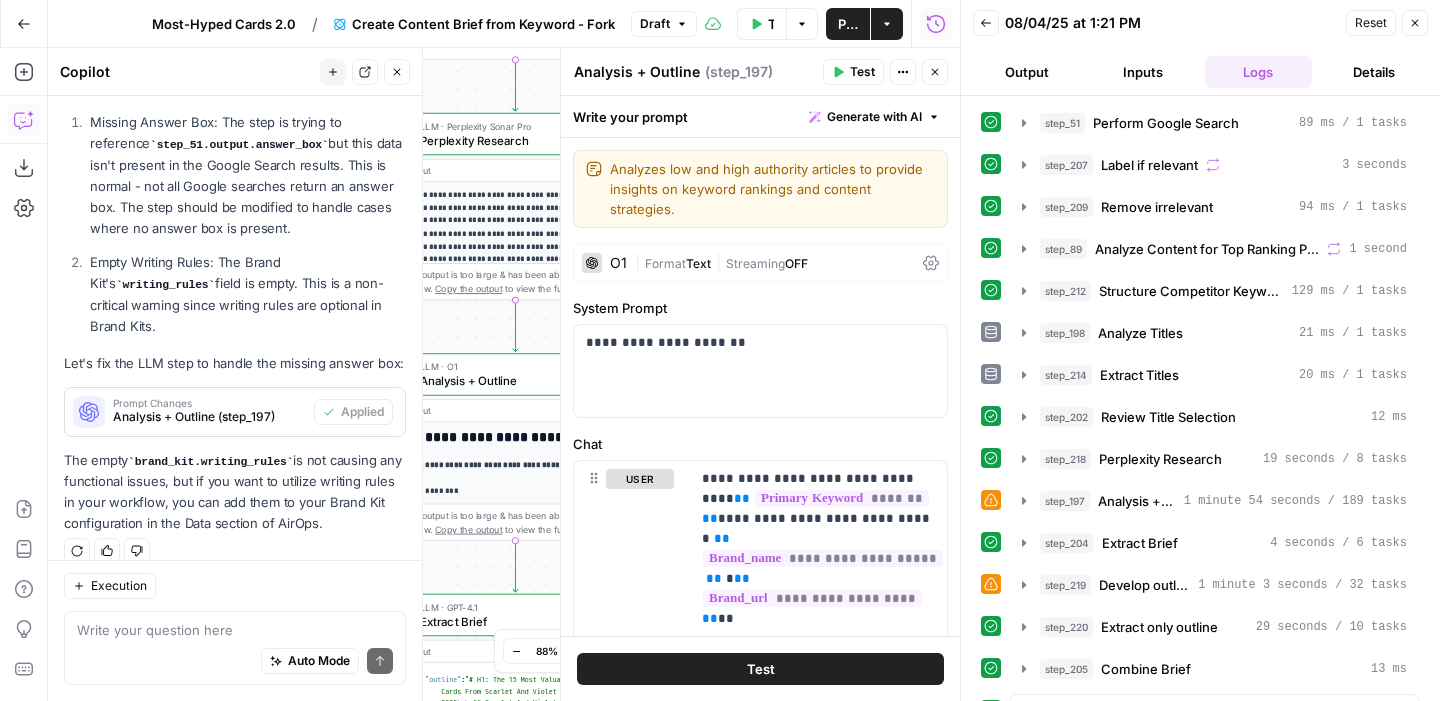click on "Close" at bounding box center [940, 72] 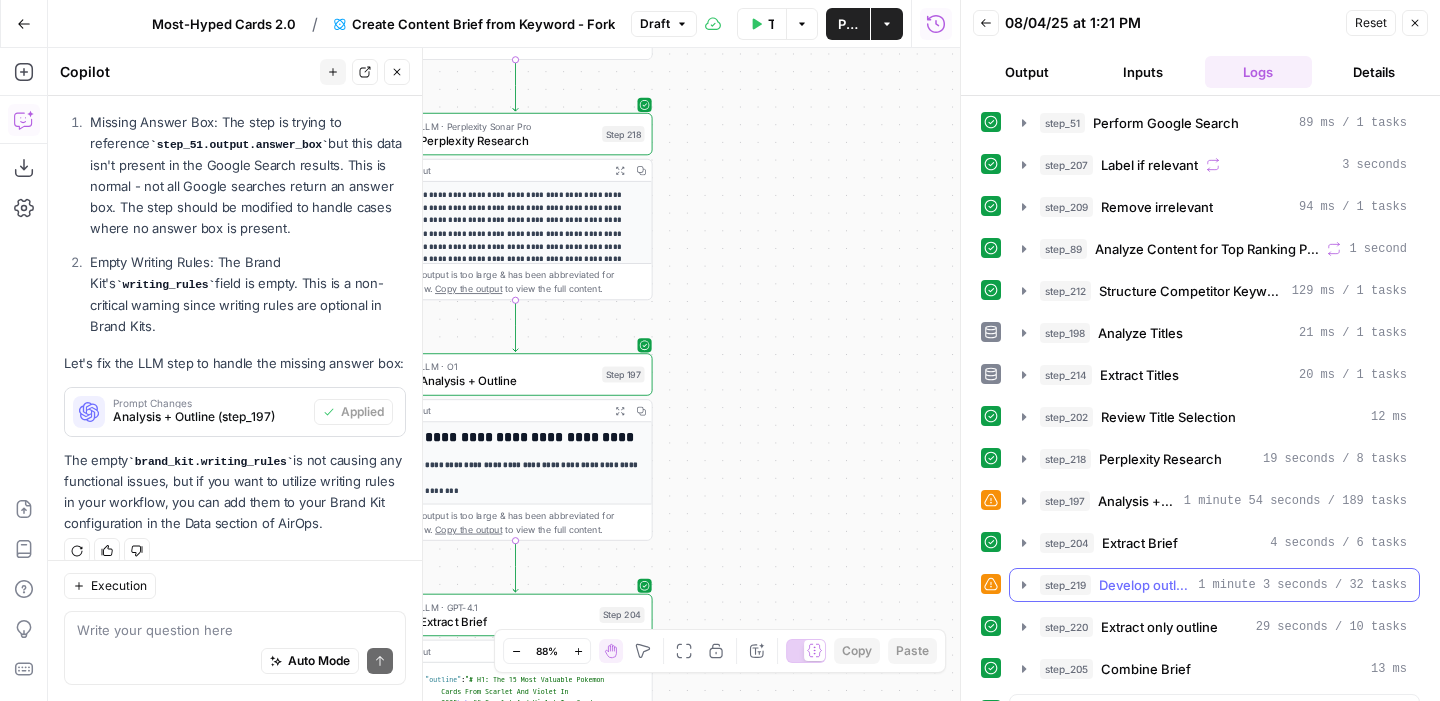 click 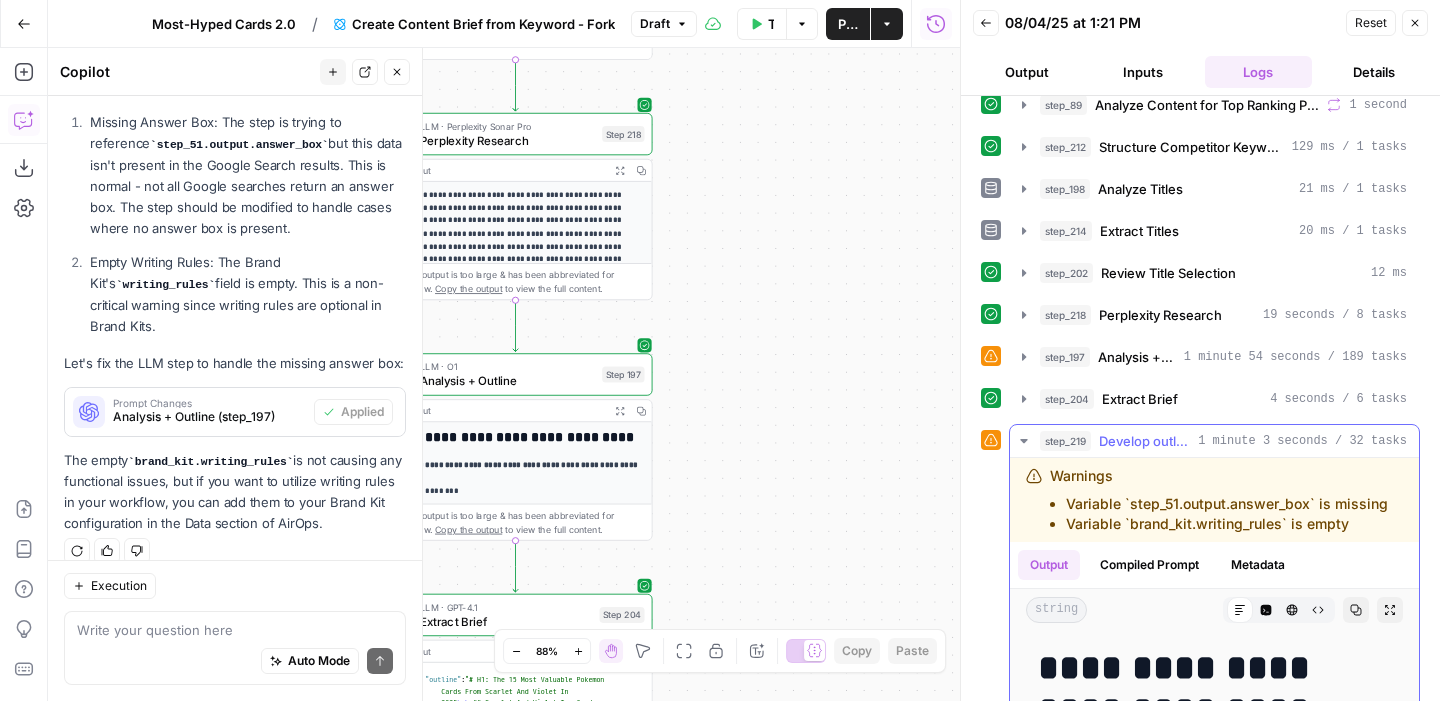 scroll, scrollTop: 143, scrollLeft: 0, axis: vertical 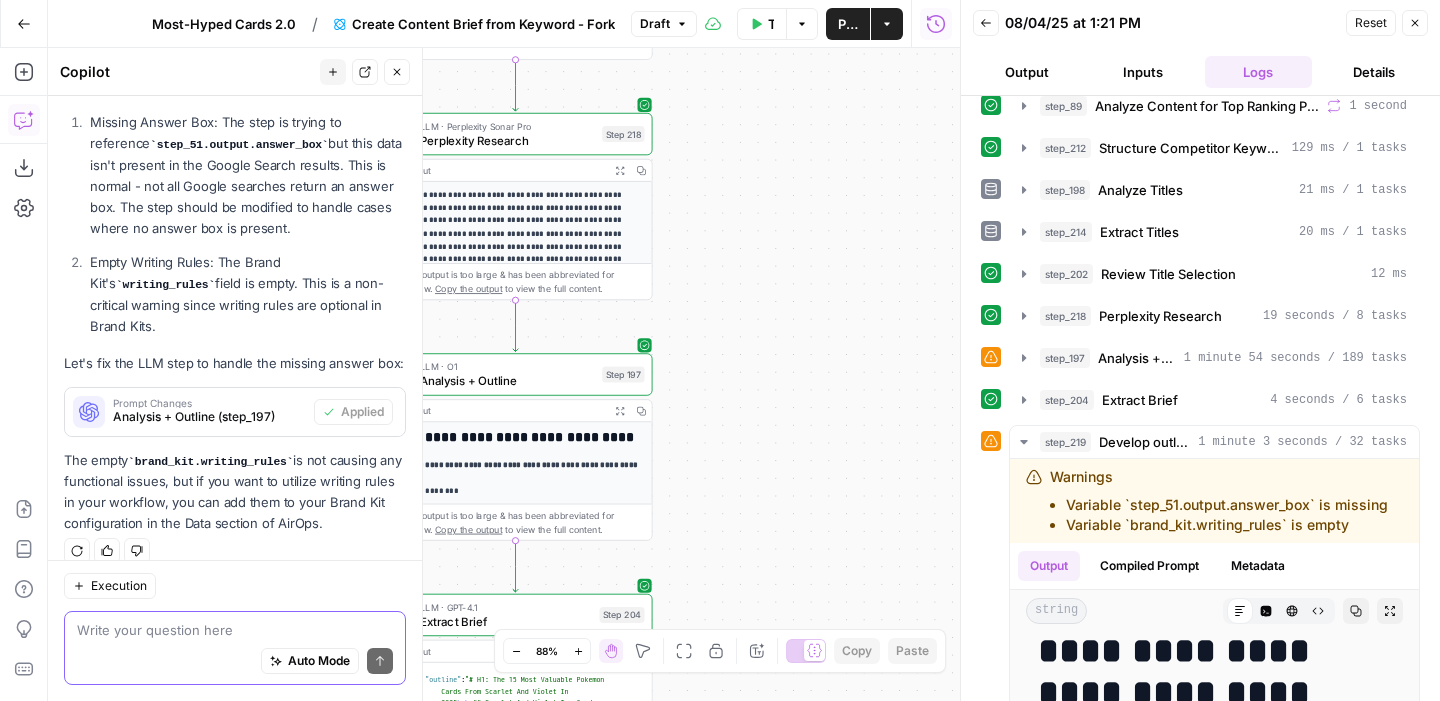 click at bounding box center [235, 630] 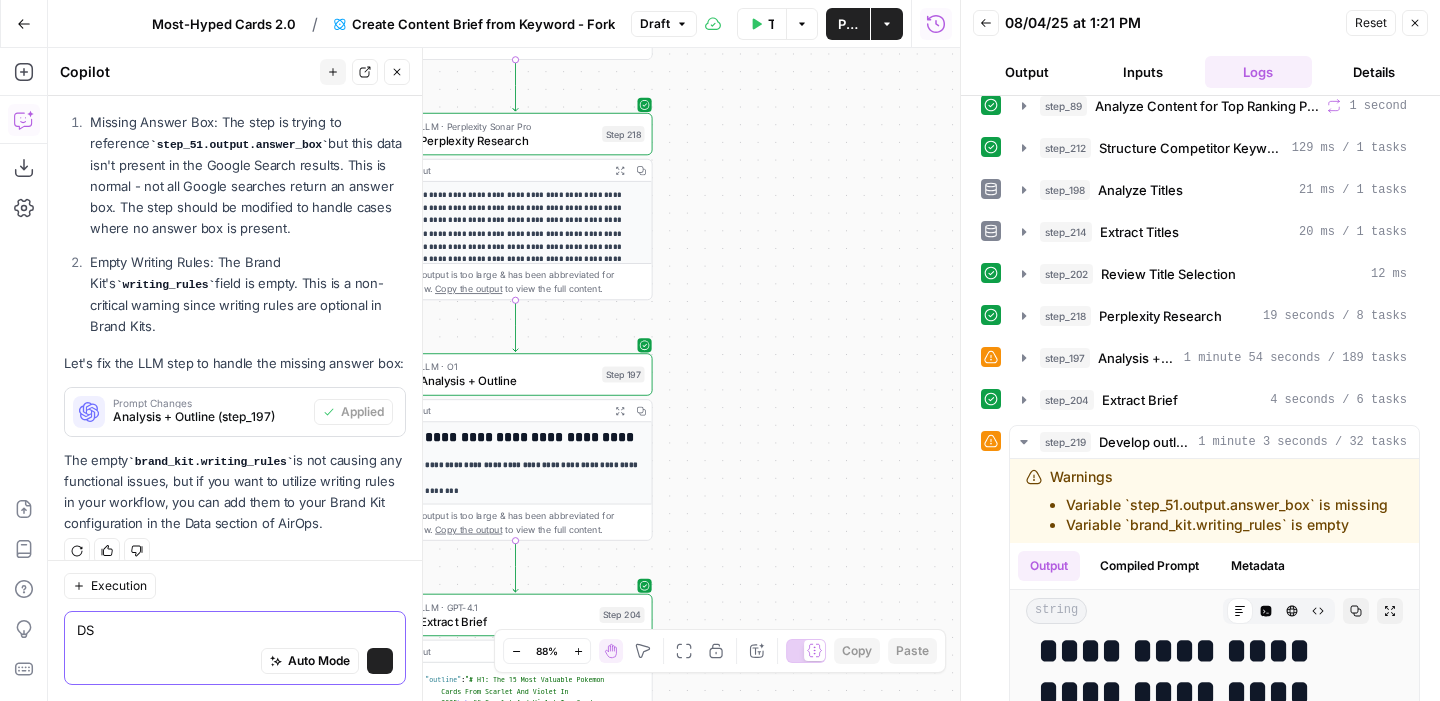 type on "D" 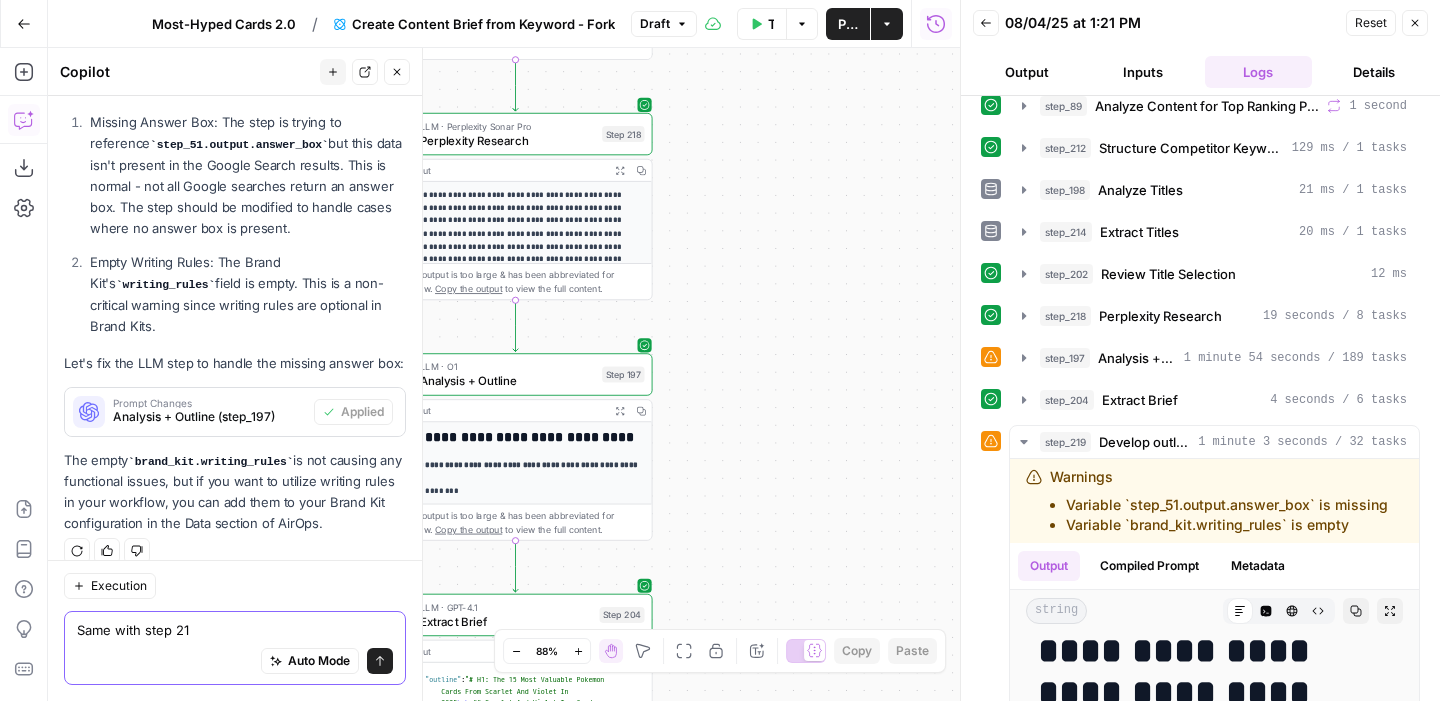 type on "Same with step 219" 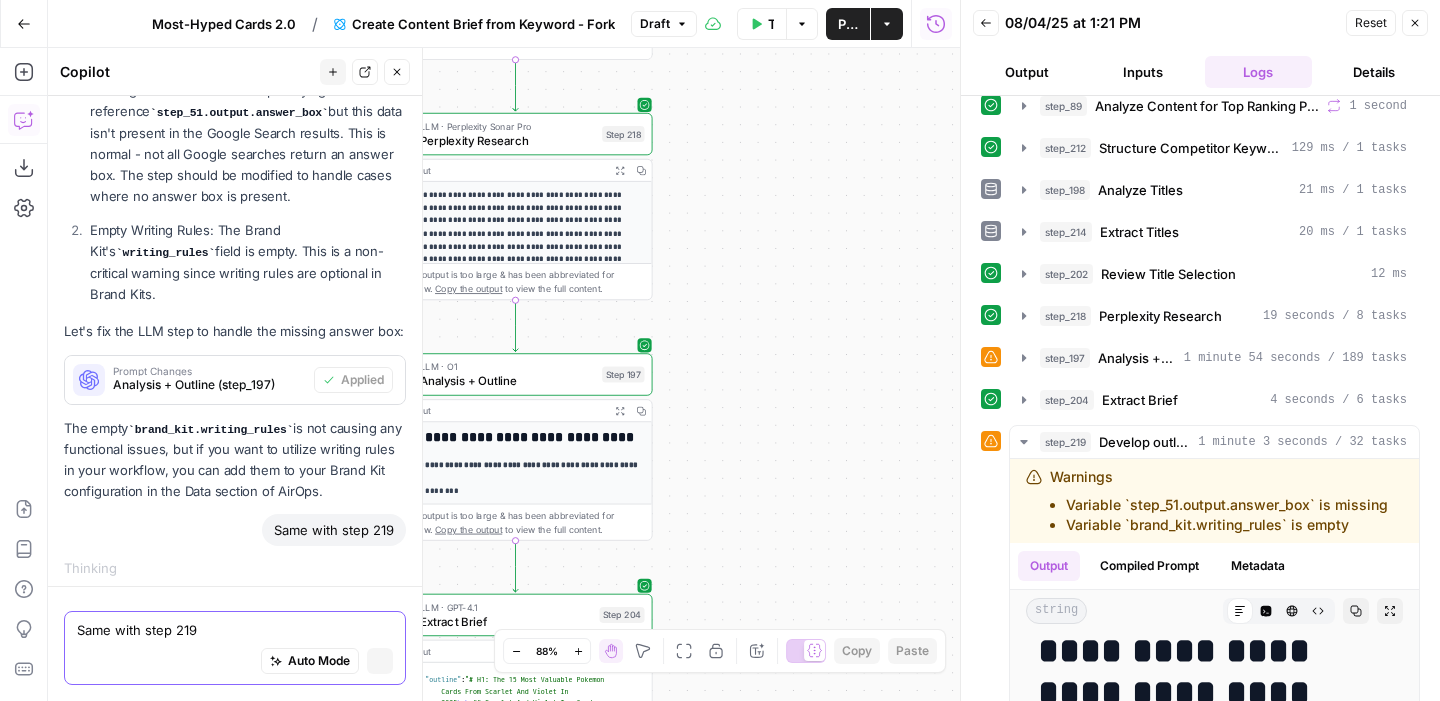 type 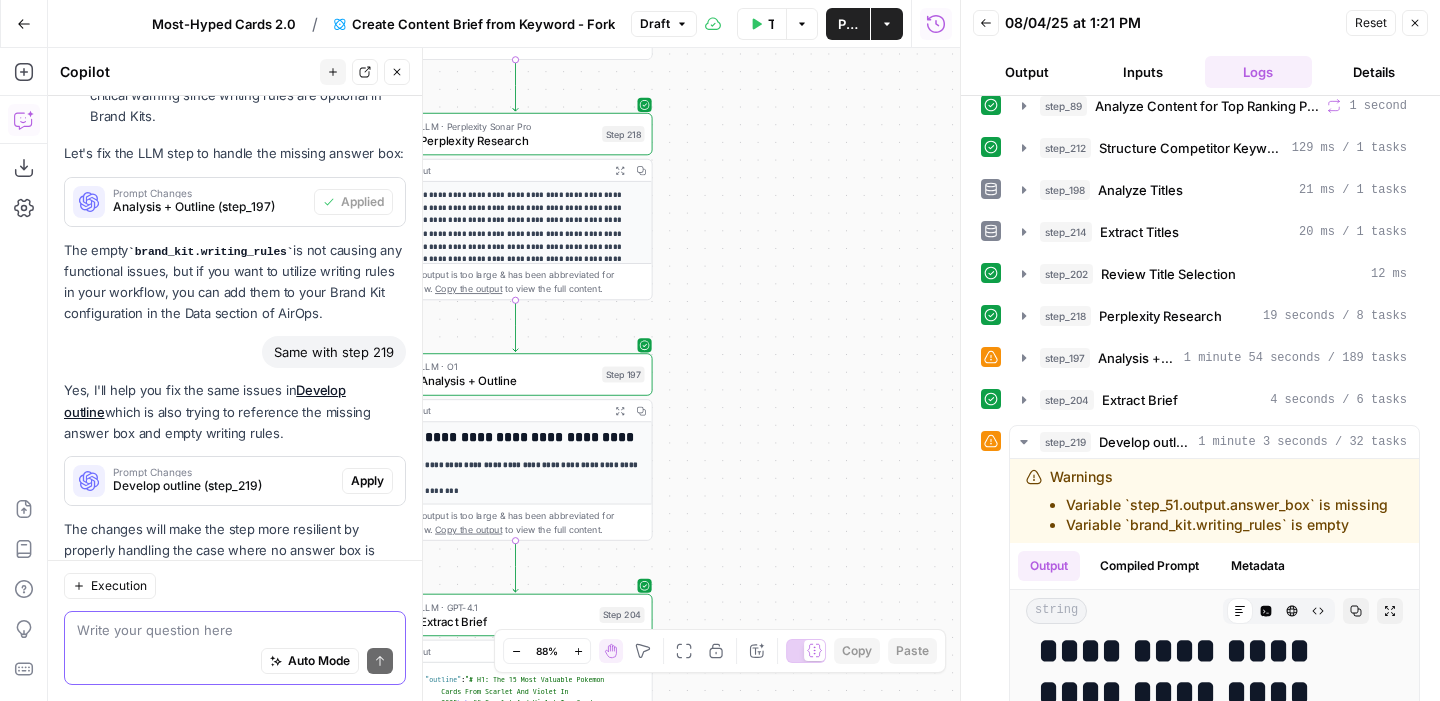 scroll, scrollTop: 692, scrollLeft: 0, axis: vertical 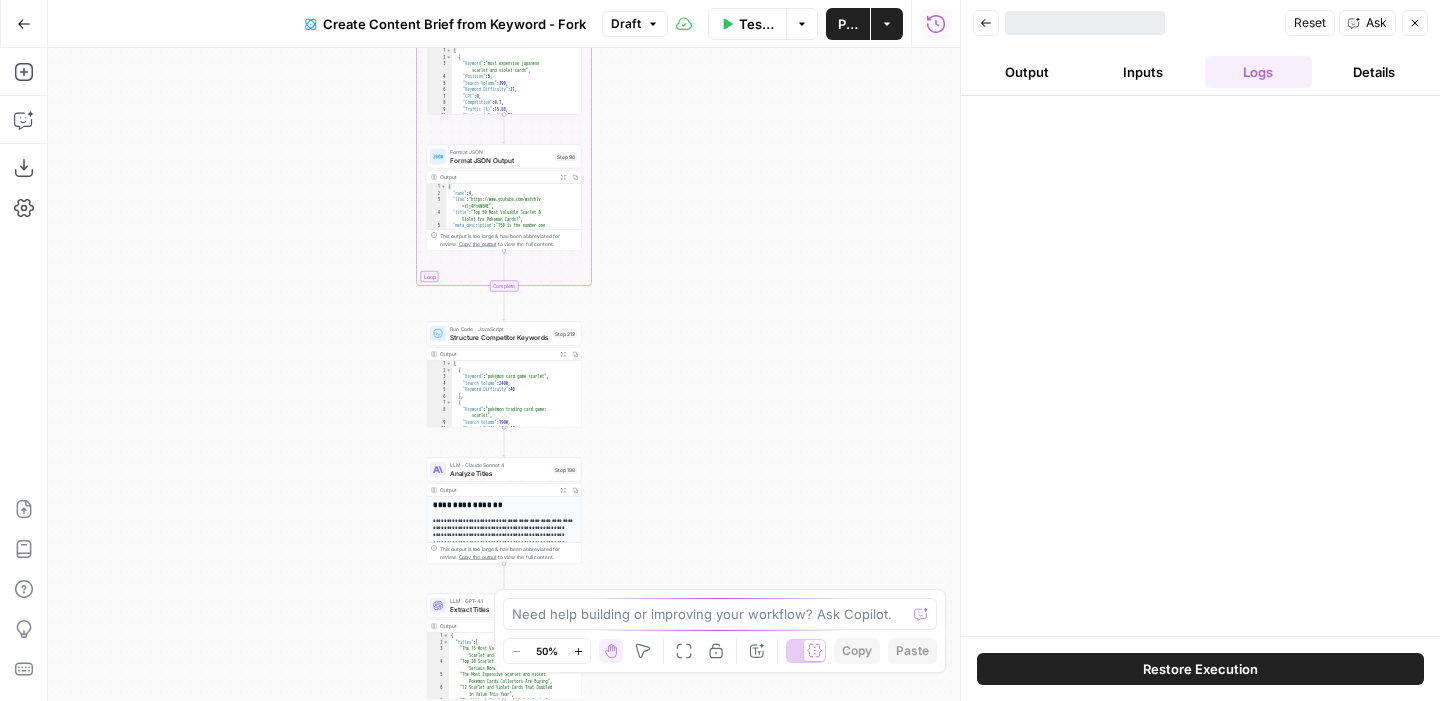 click on "Go Back" at bounding box center [24, 24] 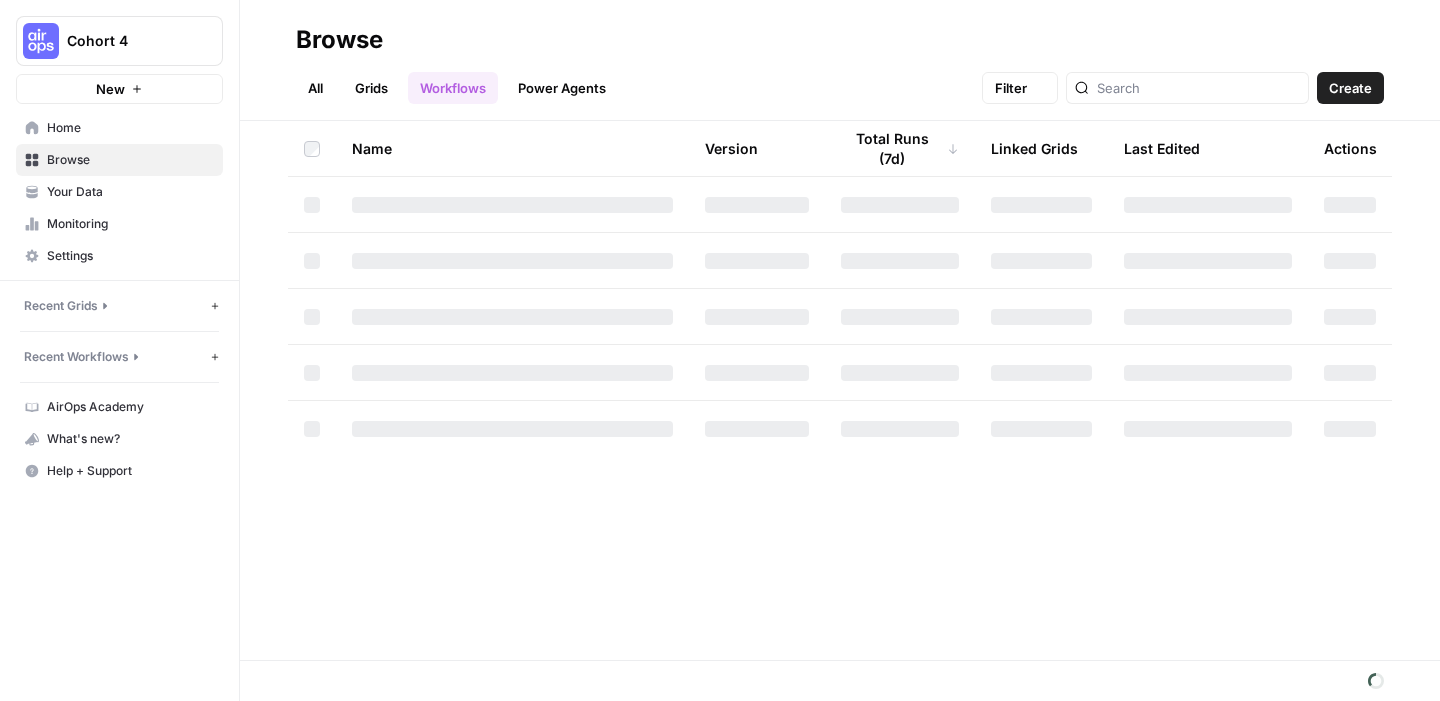 scroll, scrollTop: 0, scrollLeft: 0, axis: both 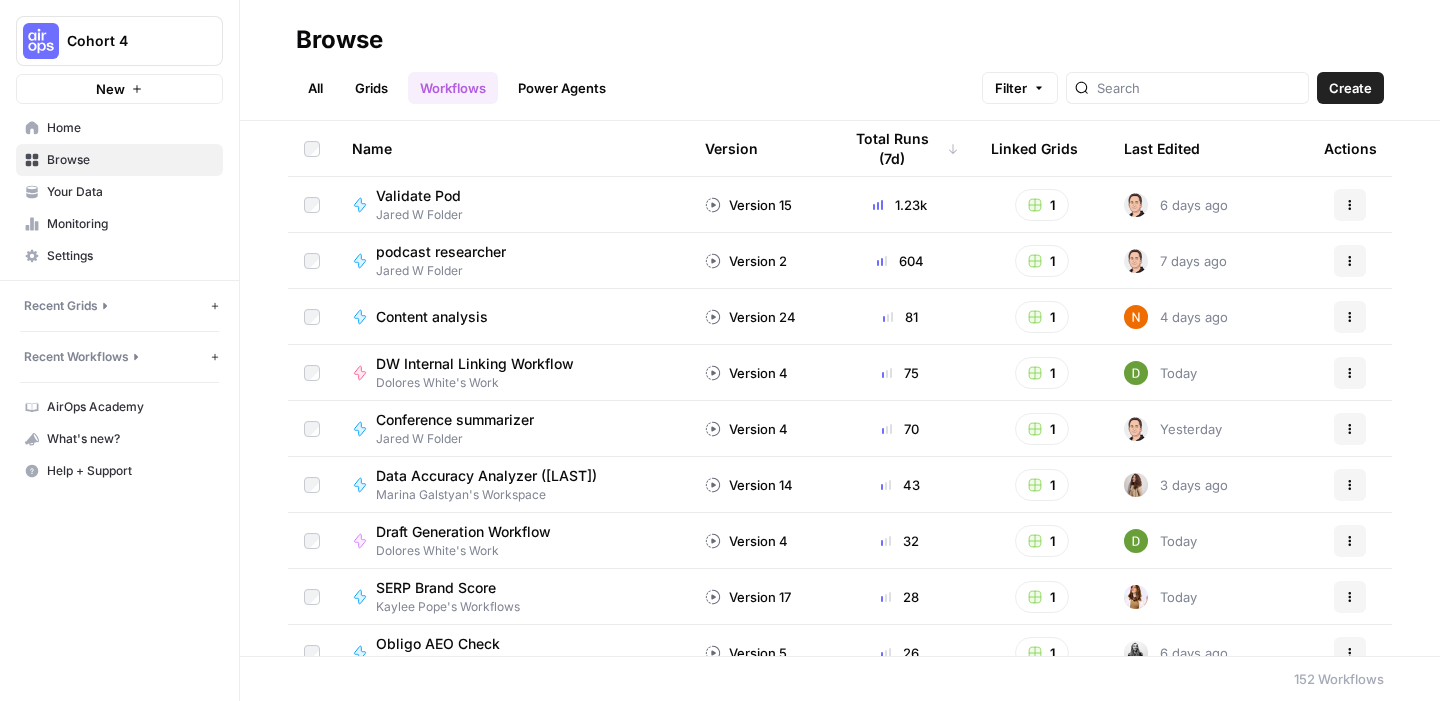 click on "All" at bounding box center (315, 88) 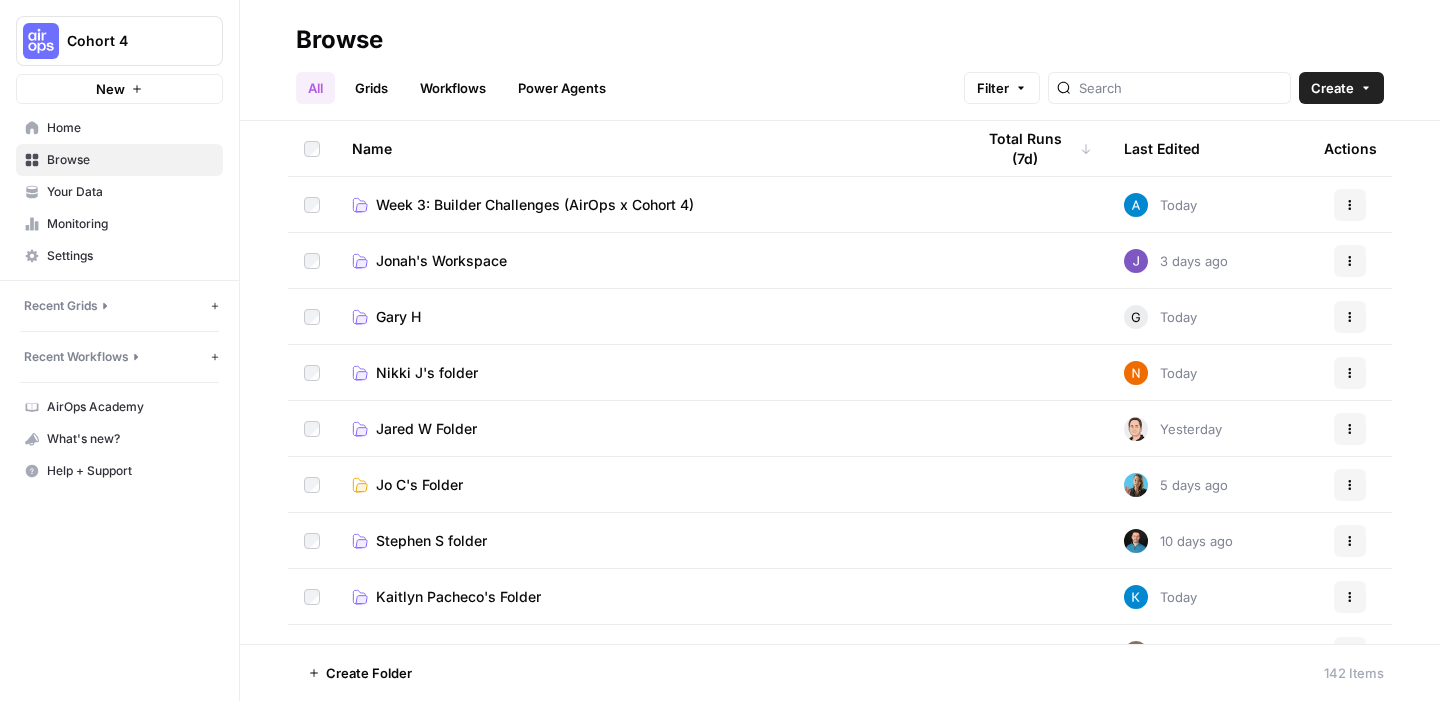 click on "Week 3: Builder Challenges (AirOps x Cohort 4)" at bounding box center (535, 205) 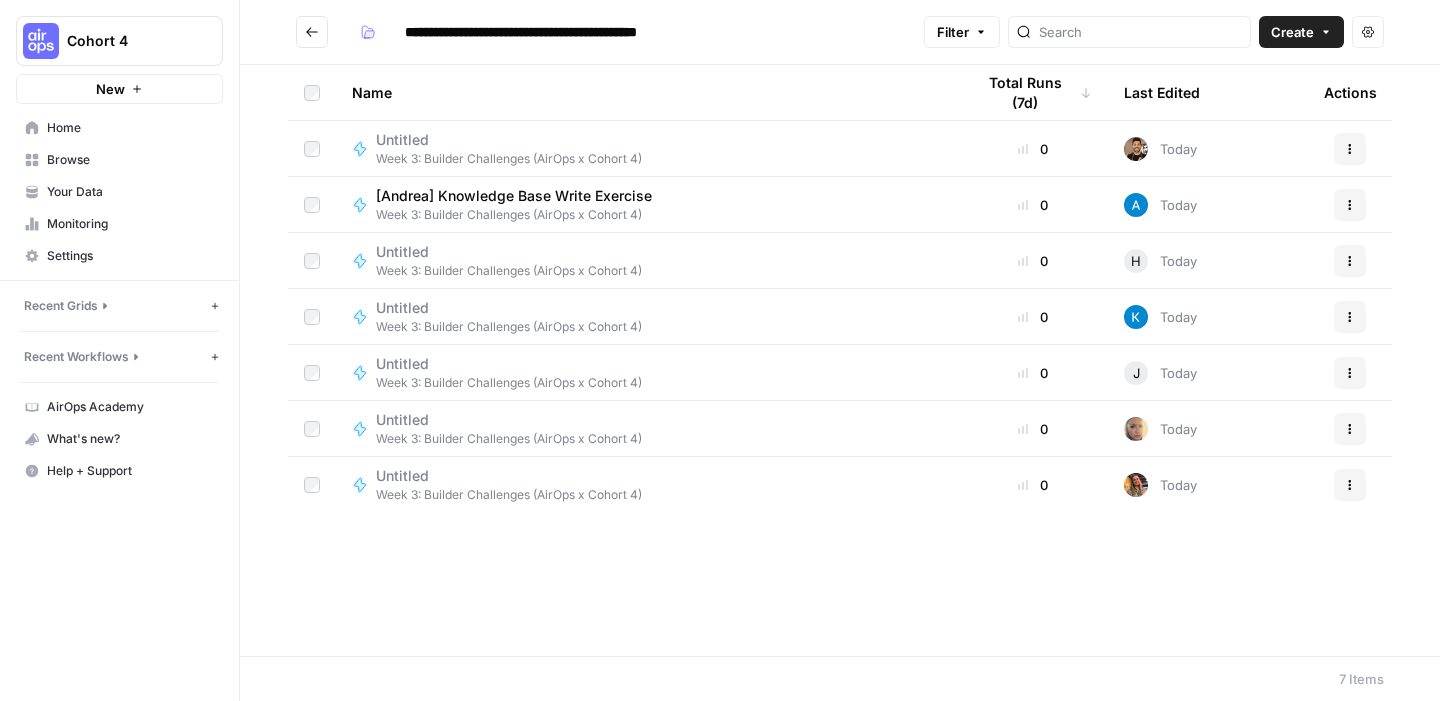 click on "Create" at bounding box center (1292, 32) 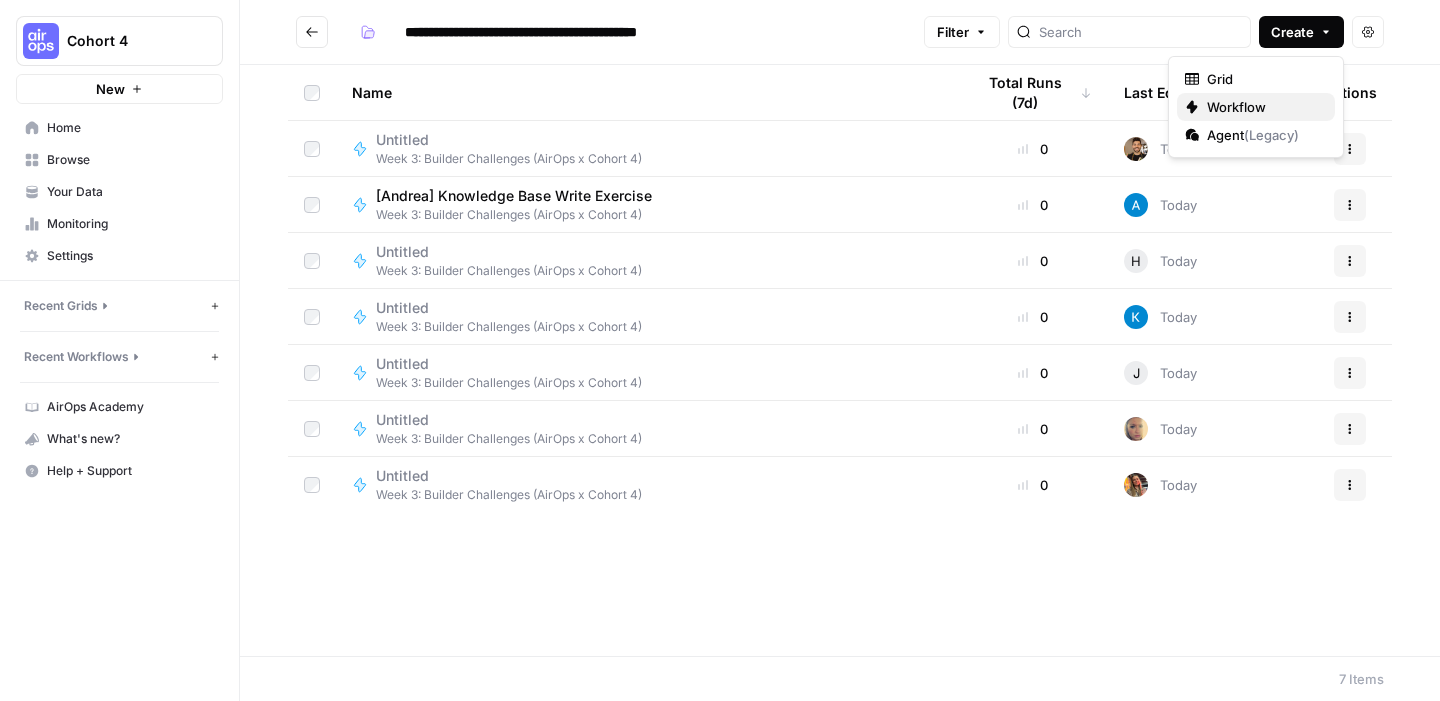 click on "Workflow" at bounding box center (1263, 107) 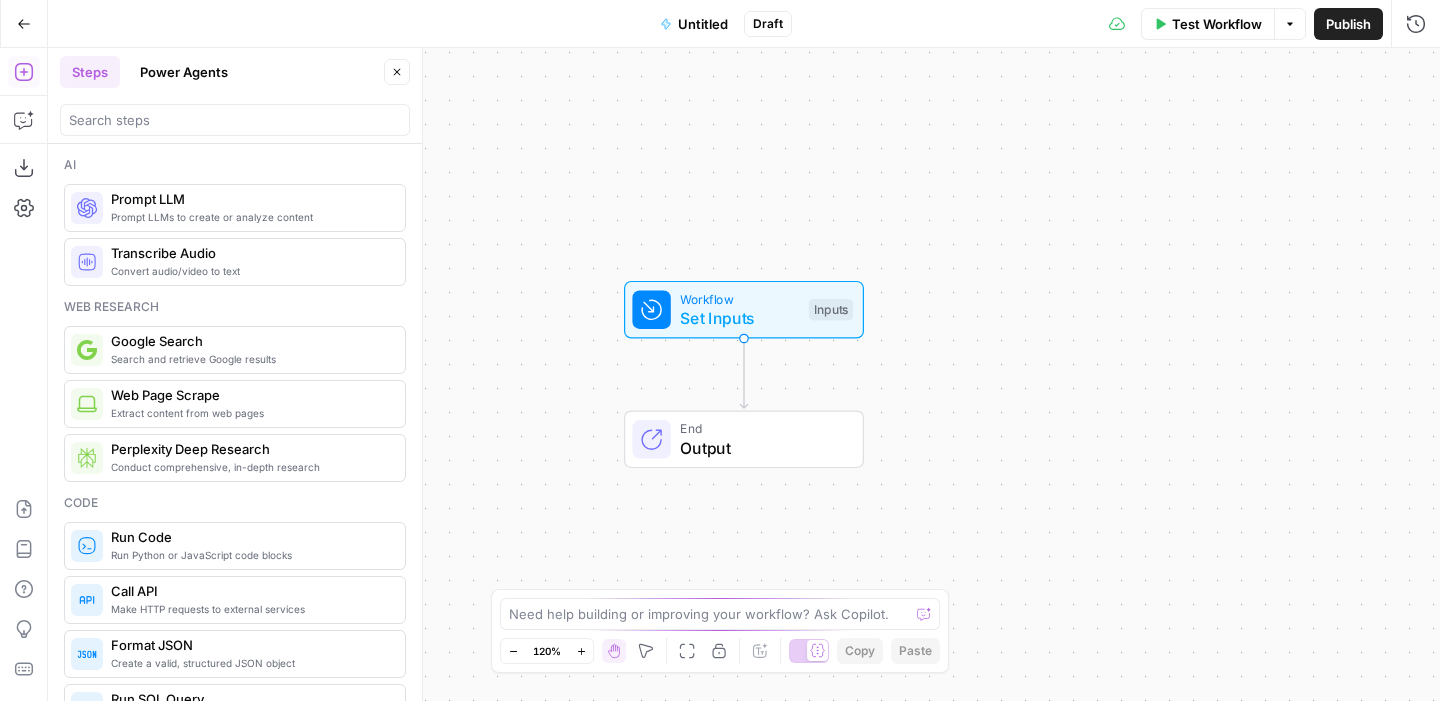 click on "Untitled" at bounding box center (694, 24) 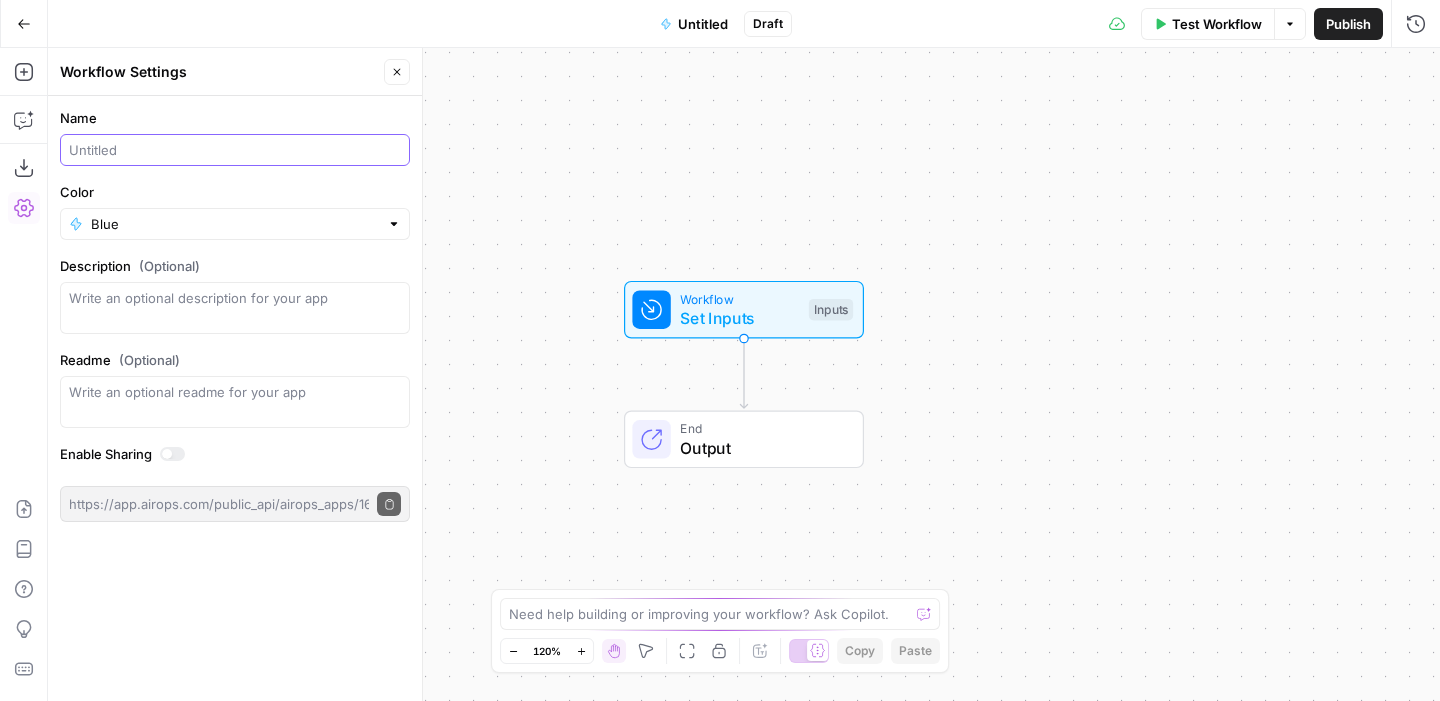 click on "Name" at bounding box center [235, 150] 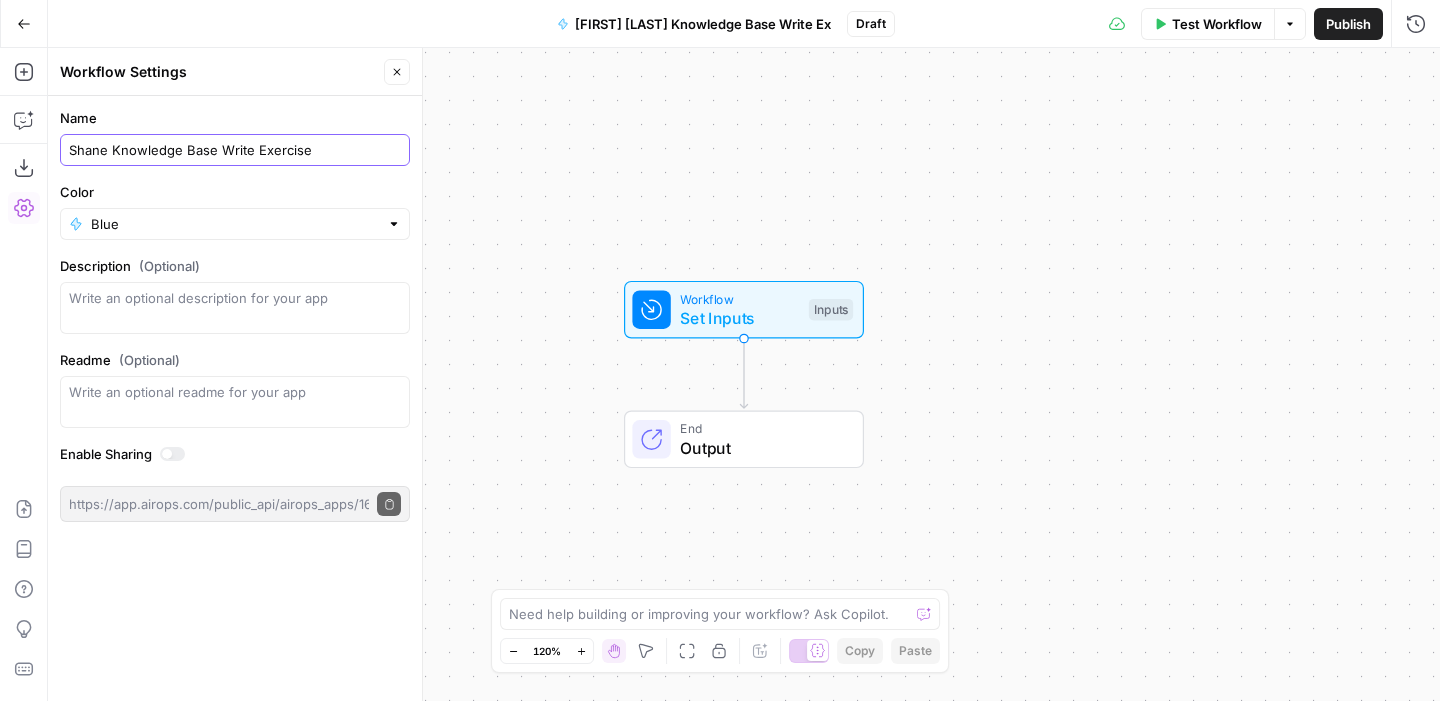 type on "Shane Knowledge Base Write Exercise" 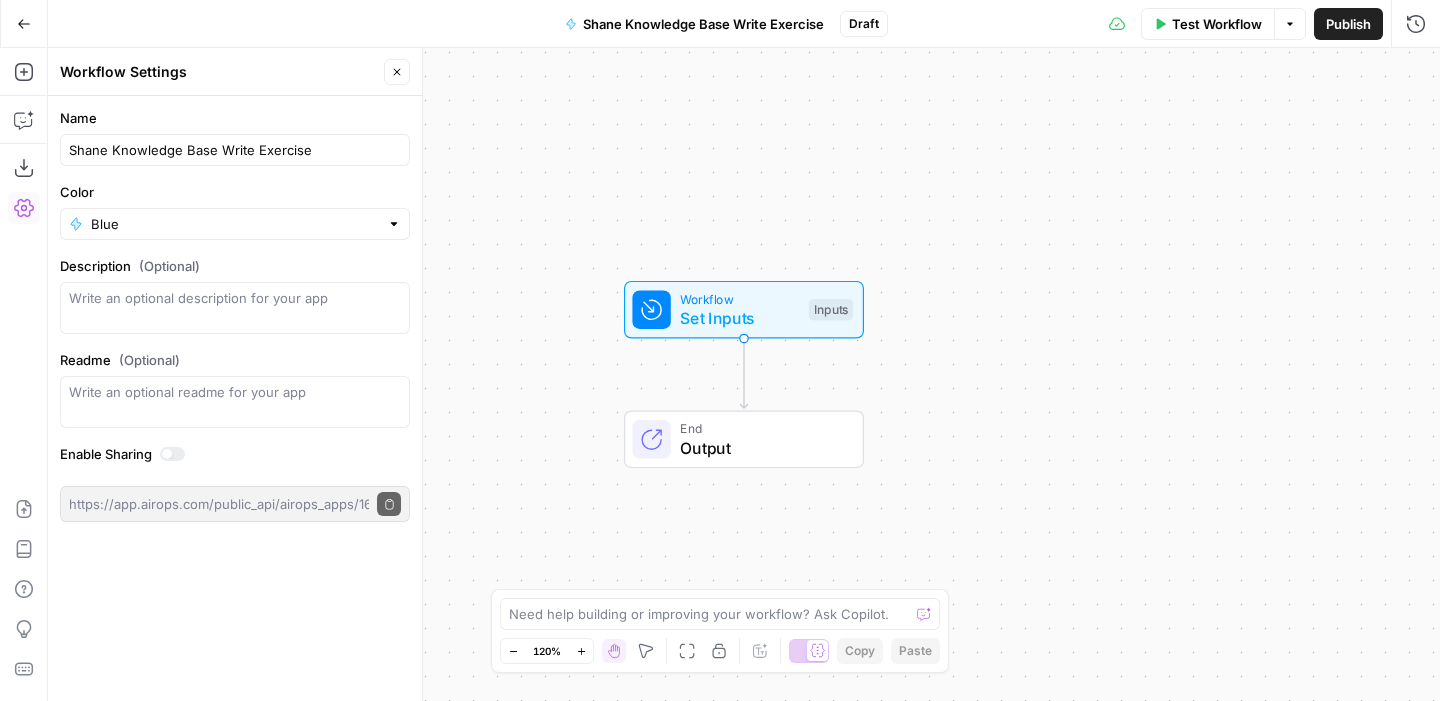 click on "Set Inputs" at bounding box center (739, 318) 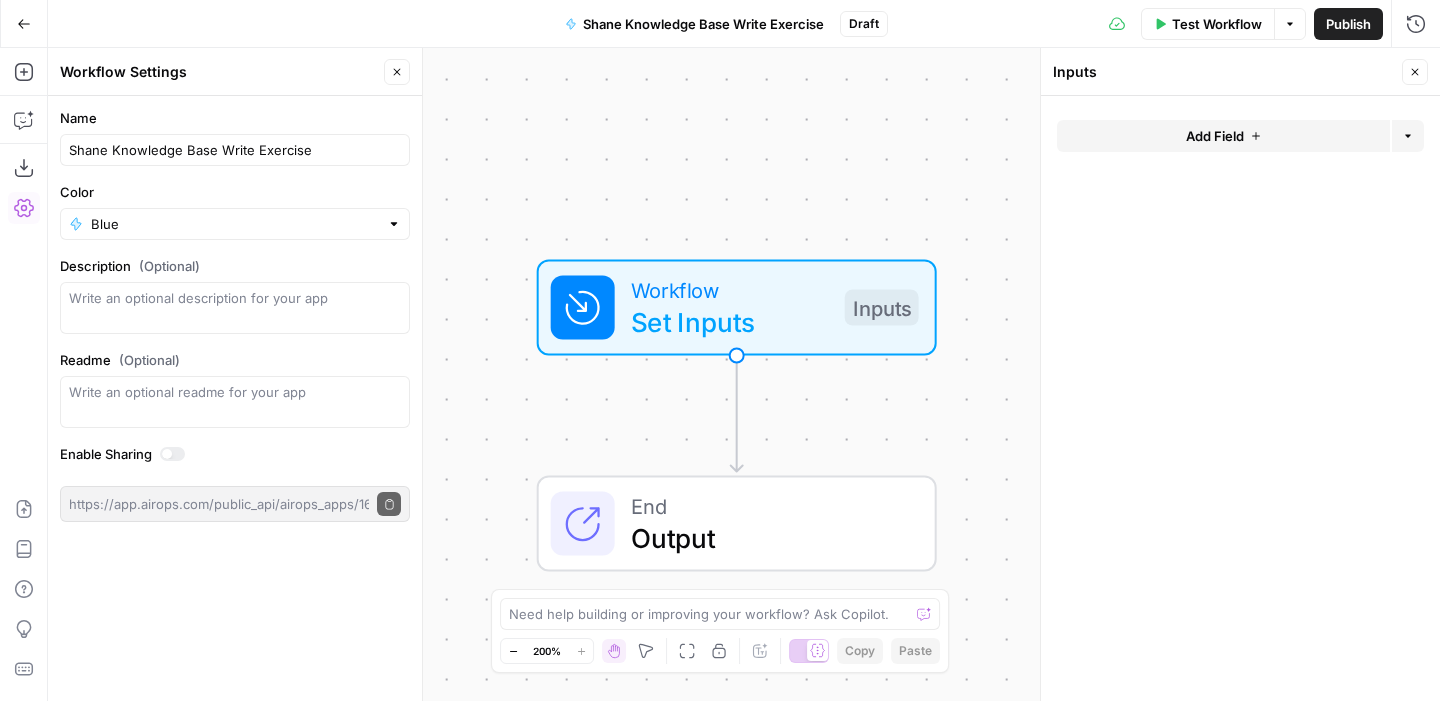 click on "Add Field" at bounding box center [1223, 136] 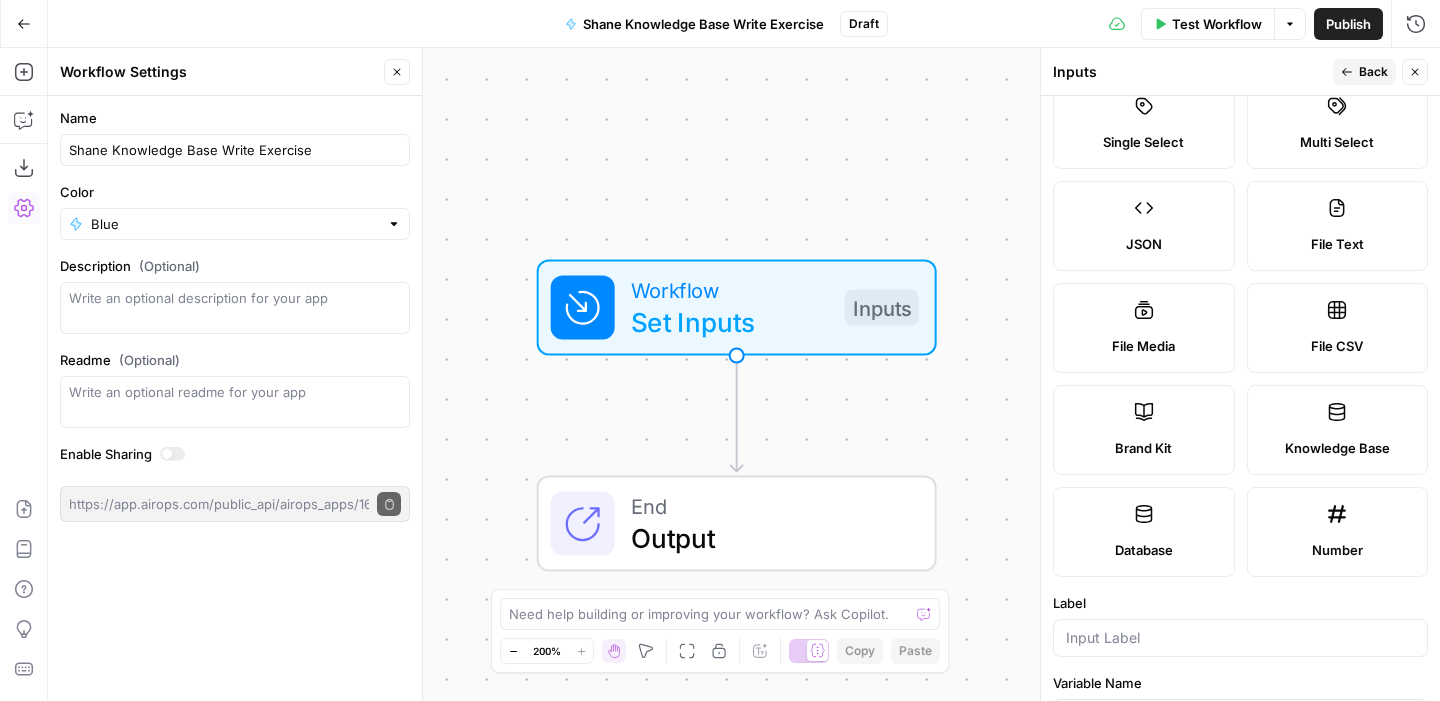 scroll, scrollTop: 134, scrollLeft: 0, axis: vertical 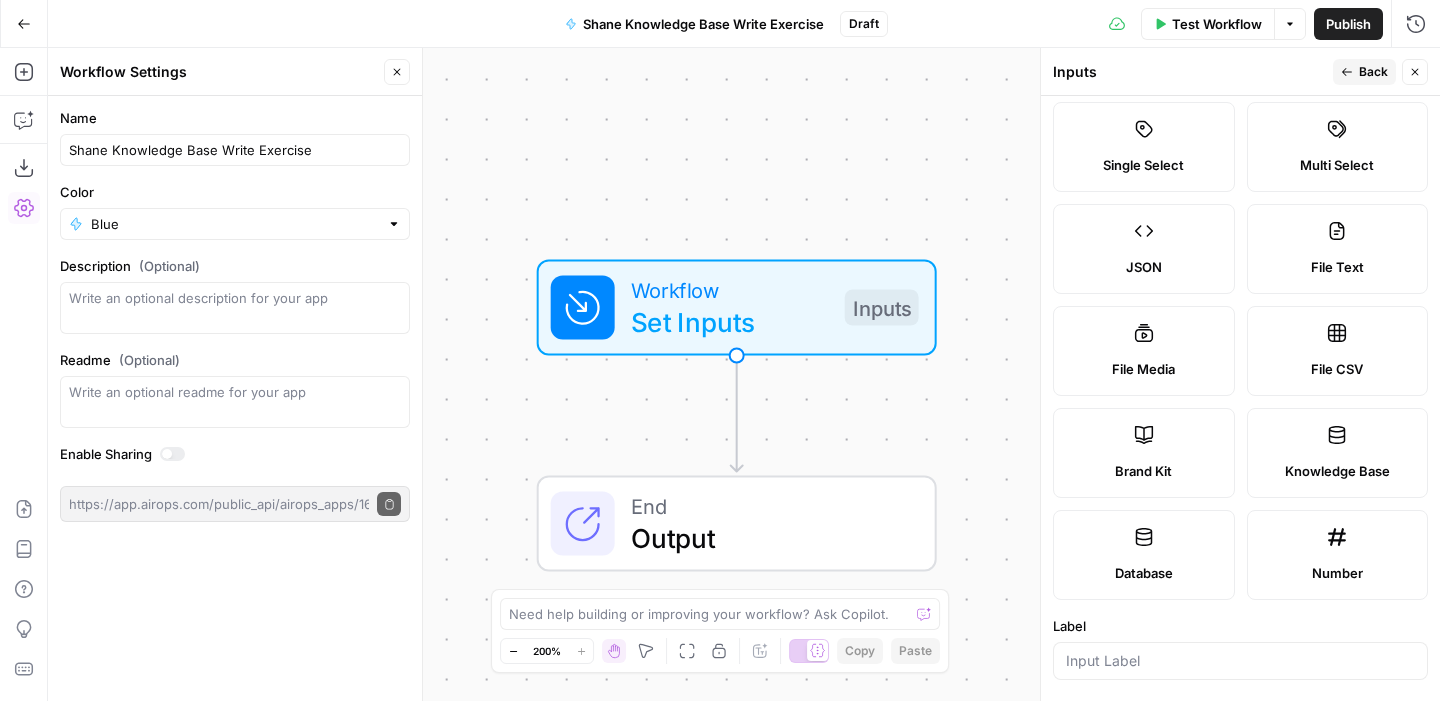 click on "Brand Kit" at bounding box center (1144, 453) 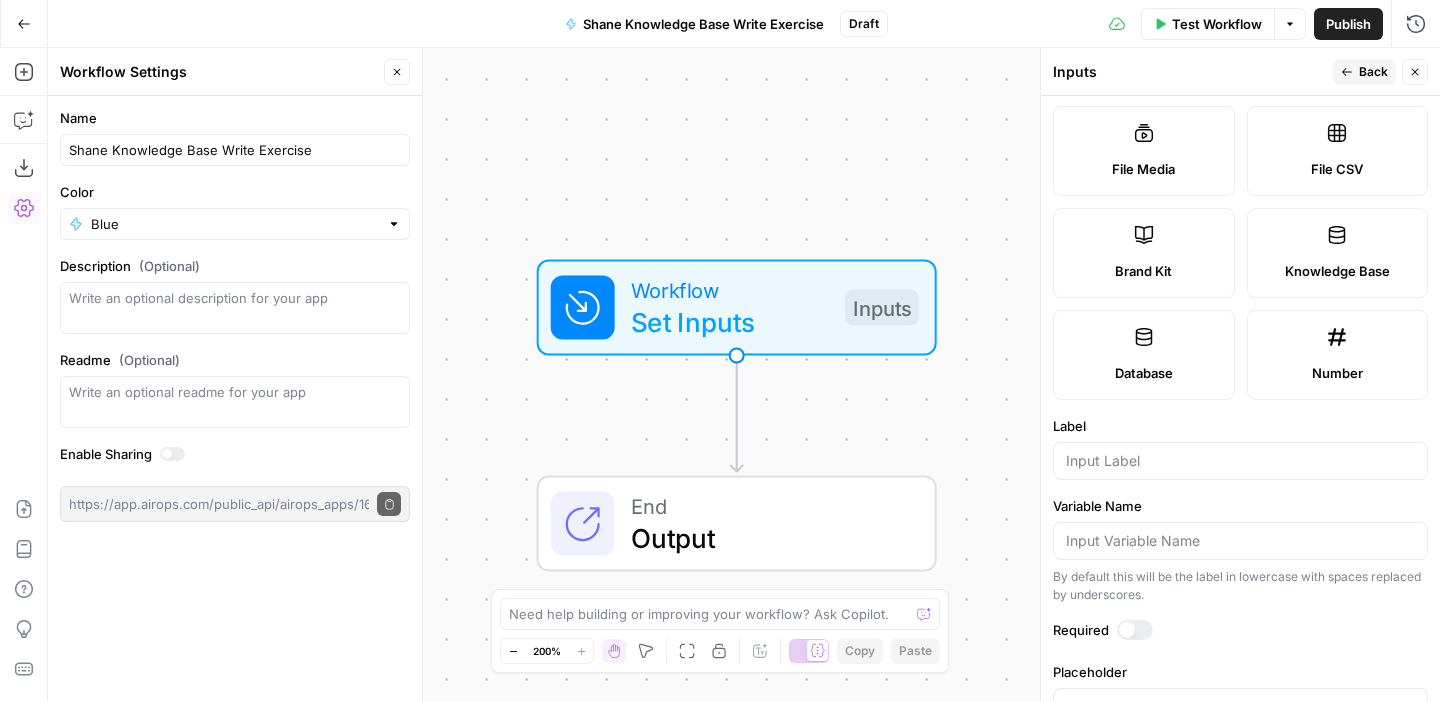 scroll, scrollTop: 342, scrollLeft: 0, axis: vertical 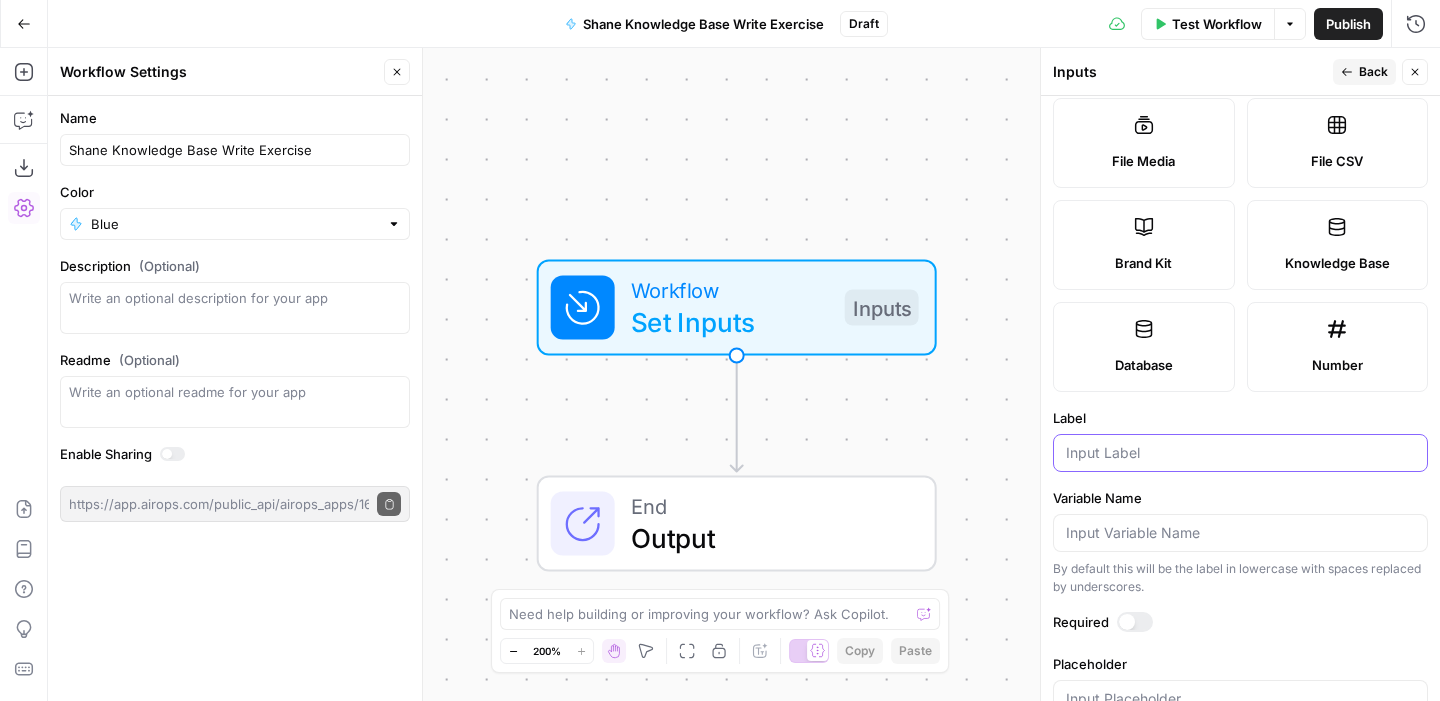 click on "Label" at bounding box center (1240, 453) 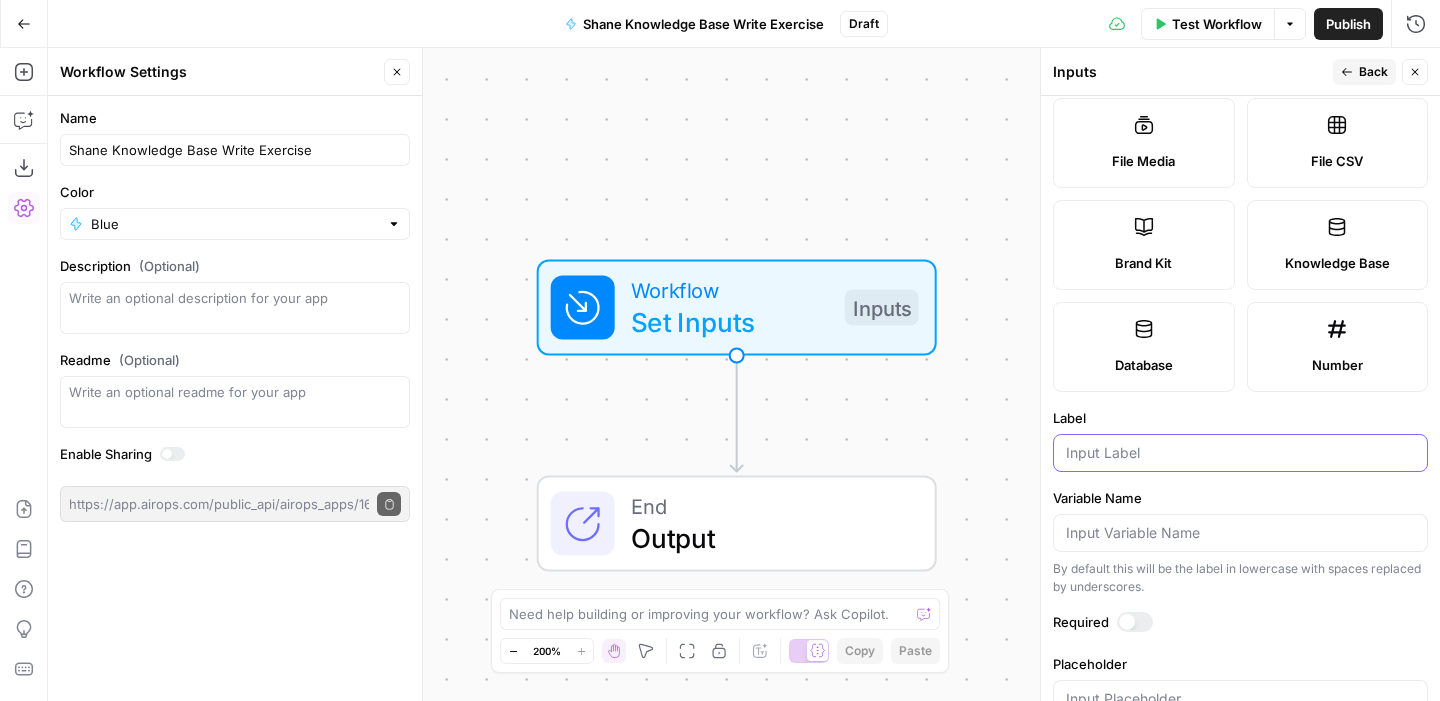 scroll, scrollTop: 351, scrollLeft: 0, axis: vertical 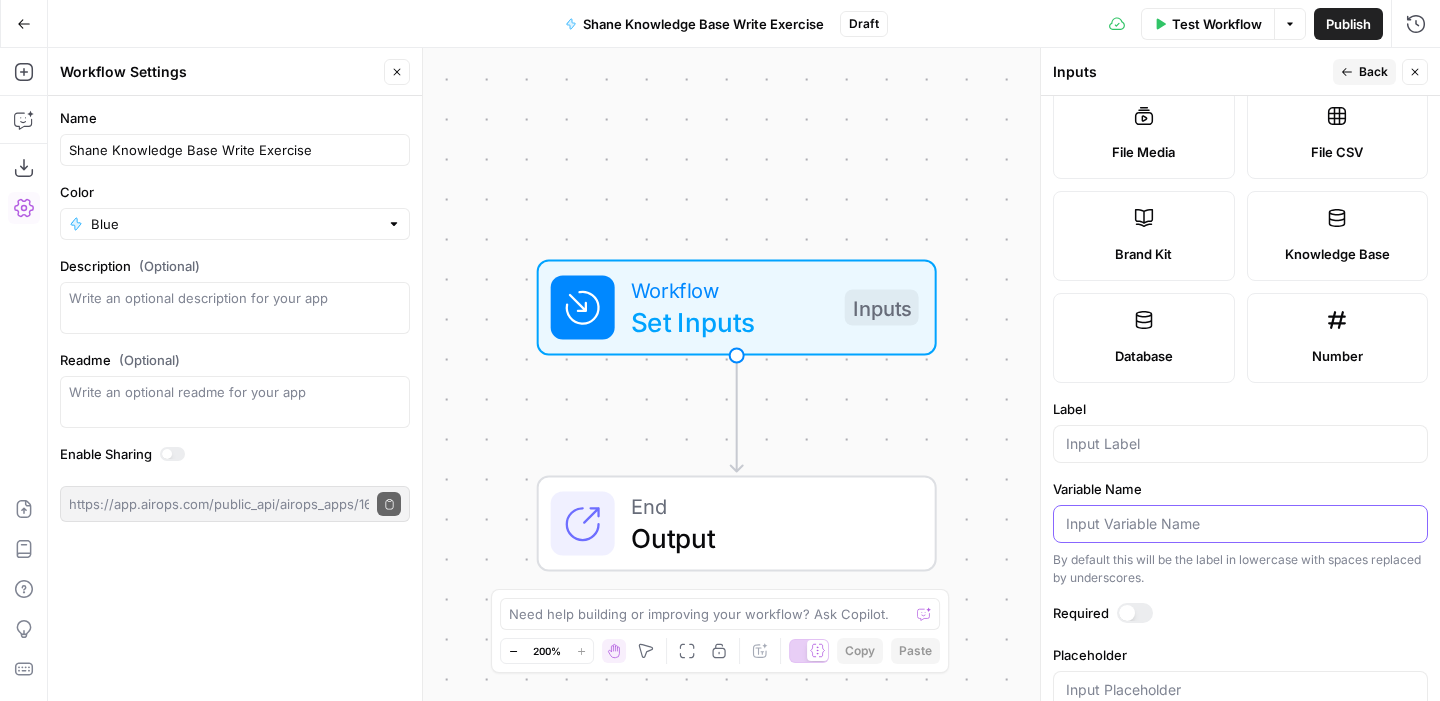 click on "Variable Name" at bounding box center [1240, 524] 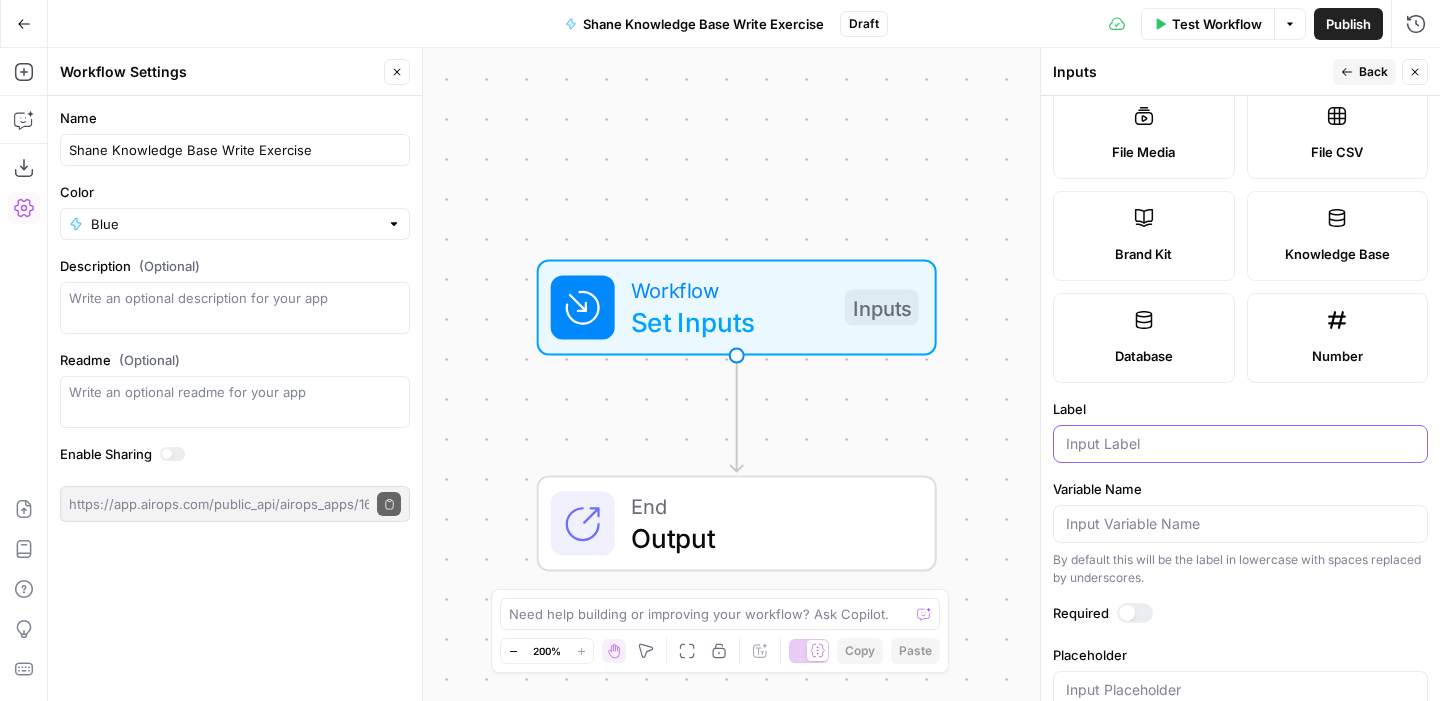 click on "Label" at bounding box center [1240, 444] 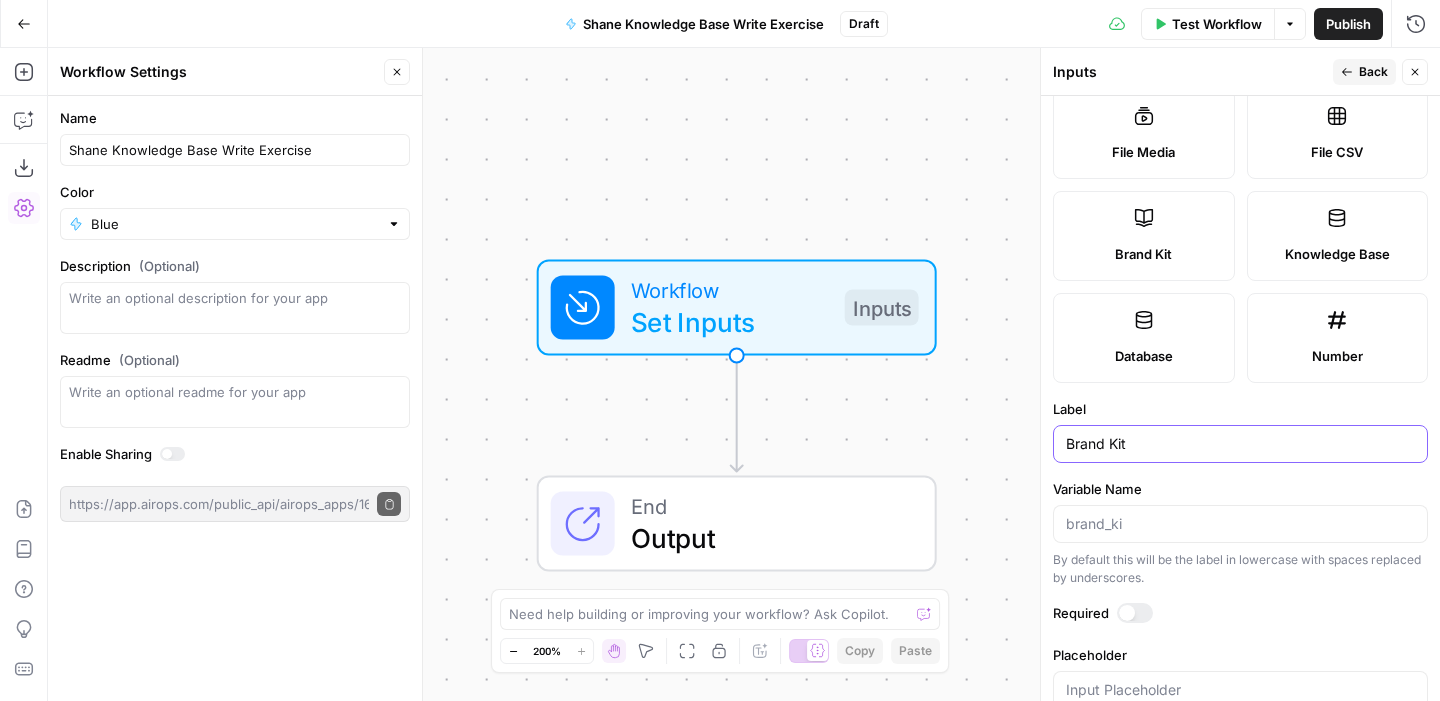 type on "Brand Kit" 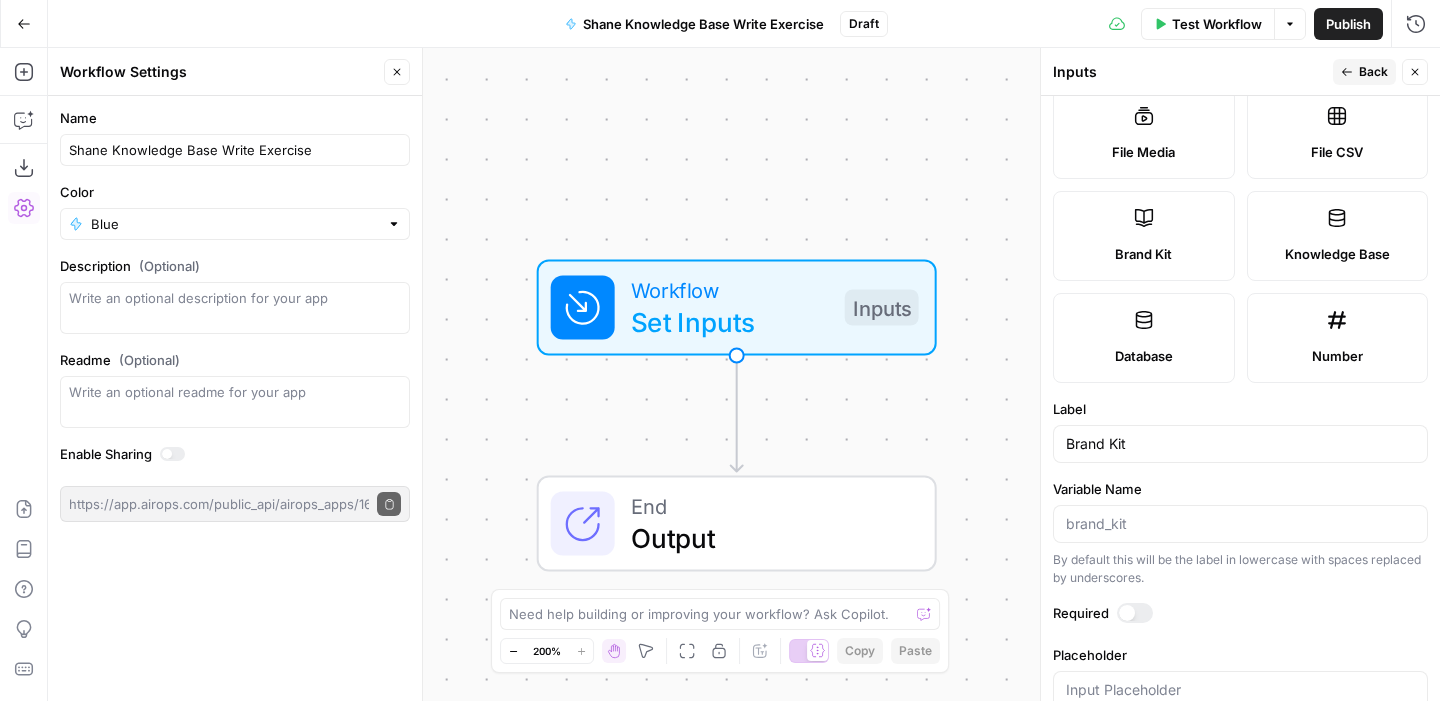 click on "Back" at bounding box center (1373, 72) 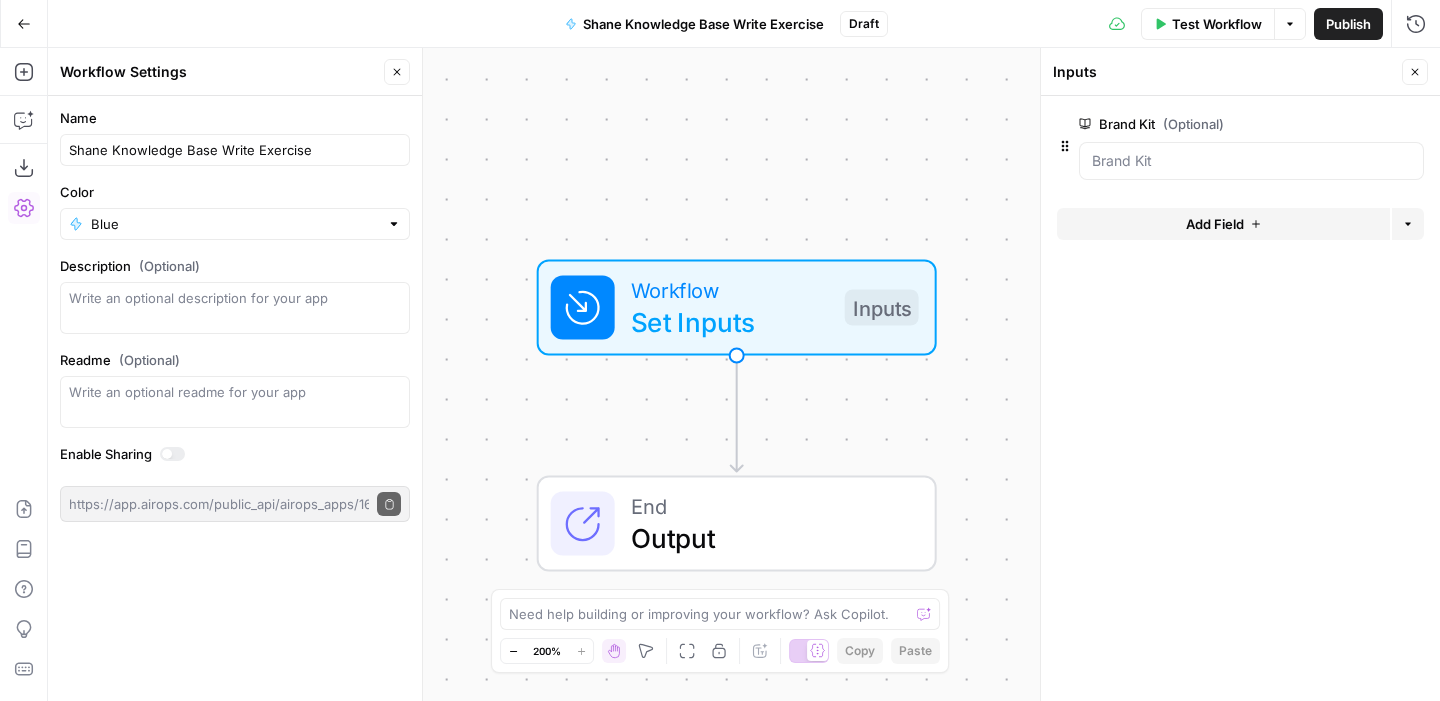 click on "Add Field" at bounding box center [1223, 224] 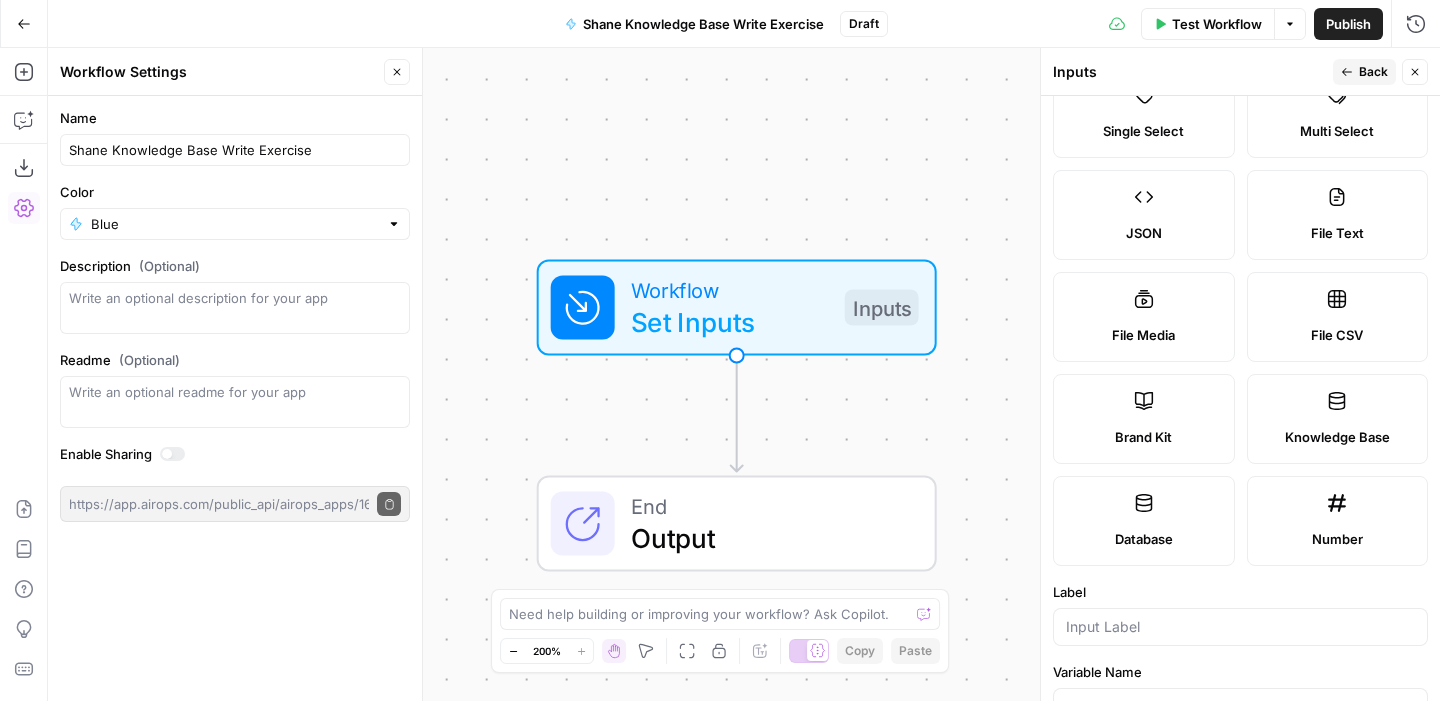scroll, scrollTop: 174, scrollLeft: 0, axis: vertical 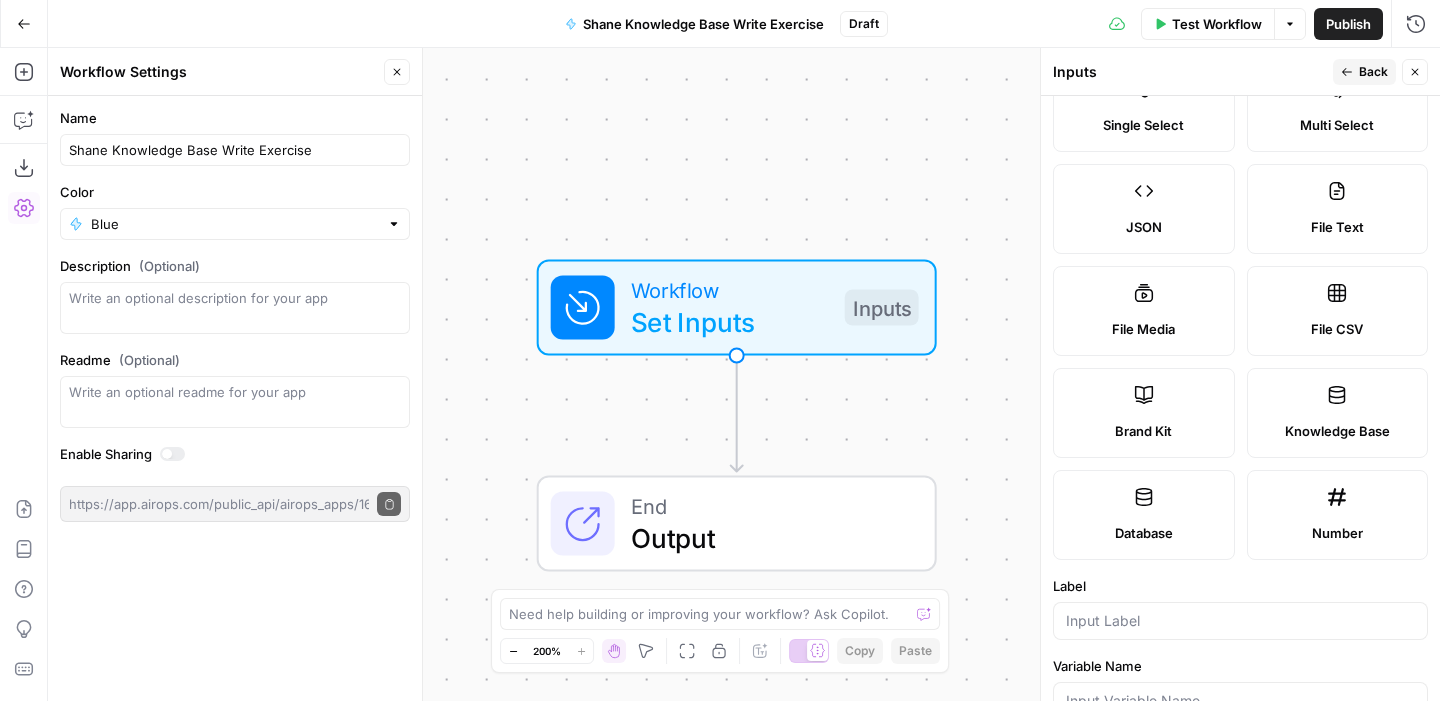 click on "Close" at bounding box center [397, 72] 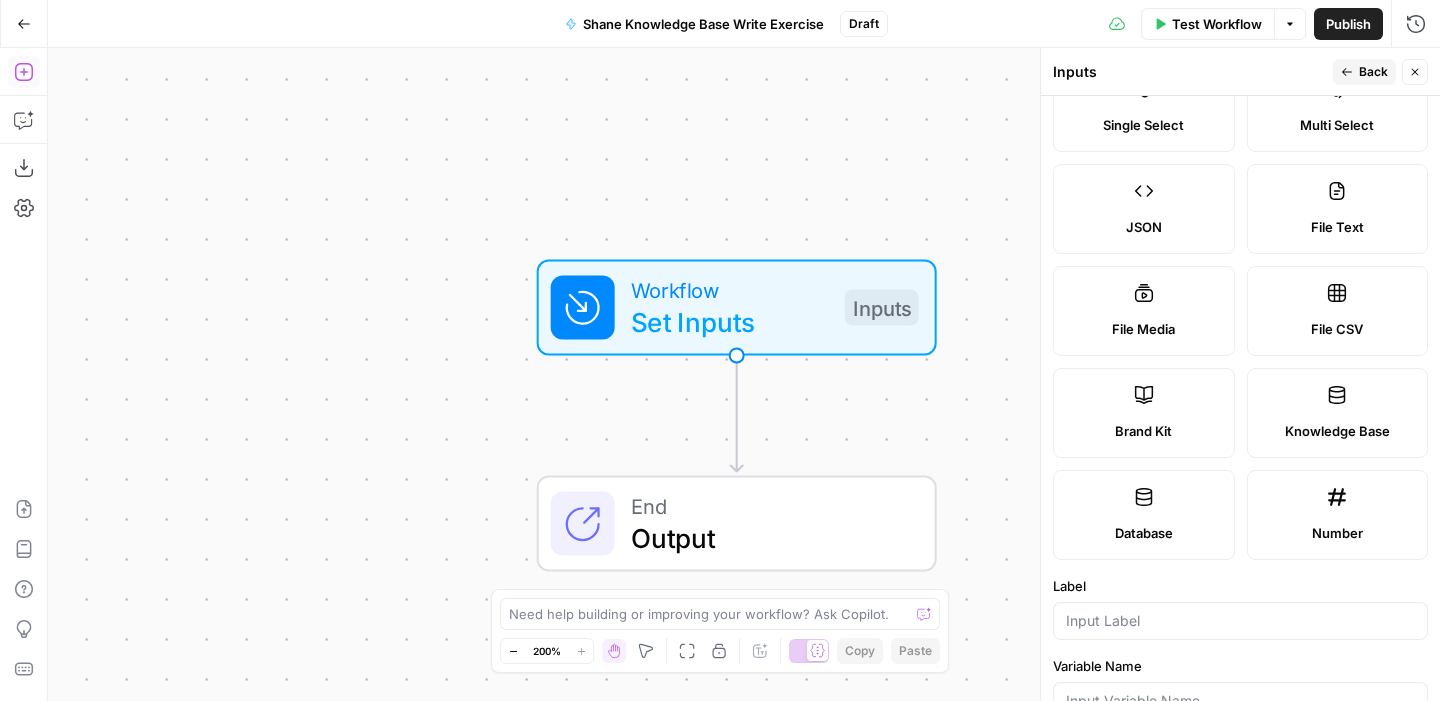 click 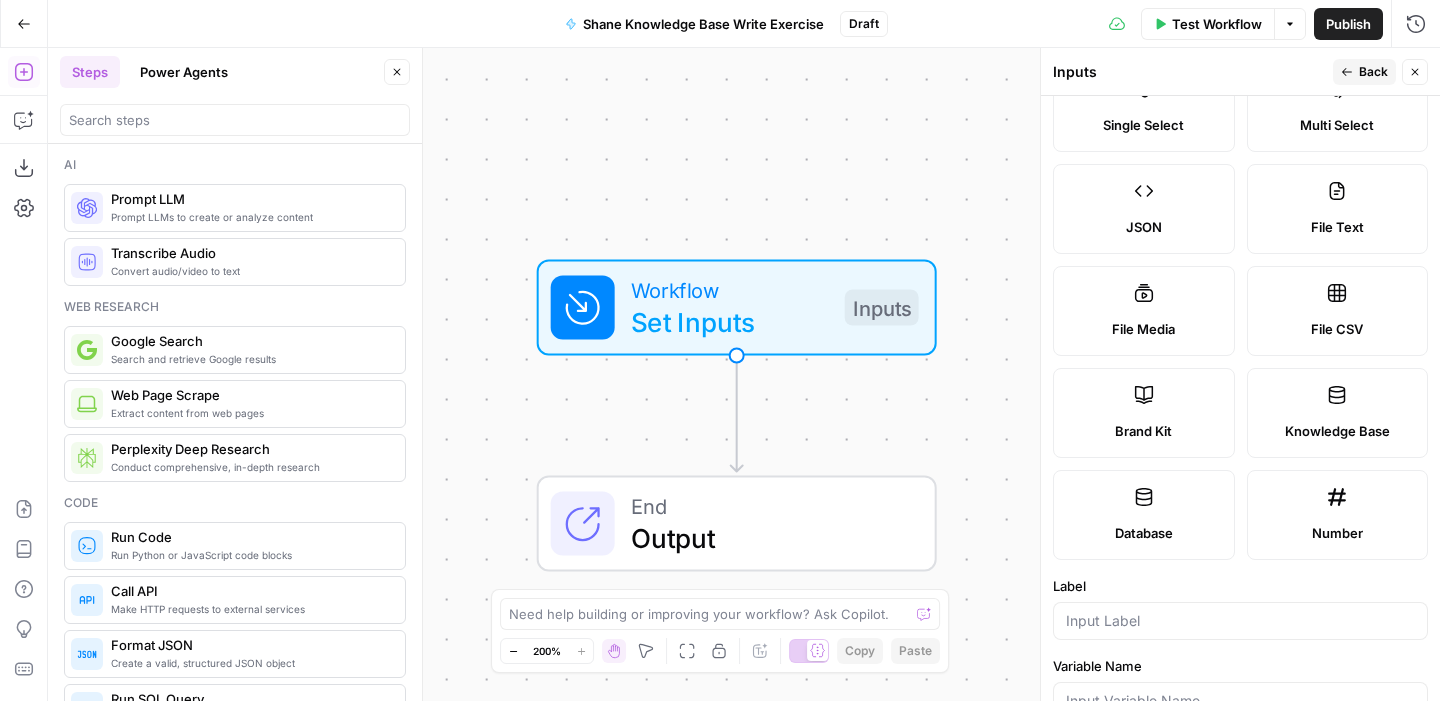 click on "Extract content from web pages" at bounding box center (250, 413) 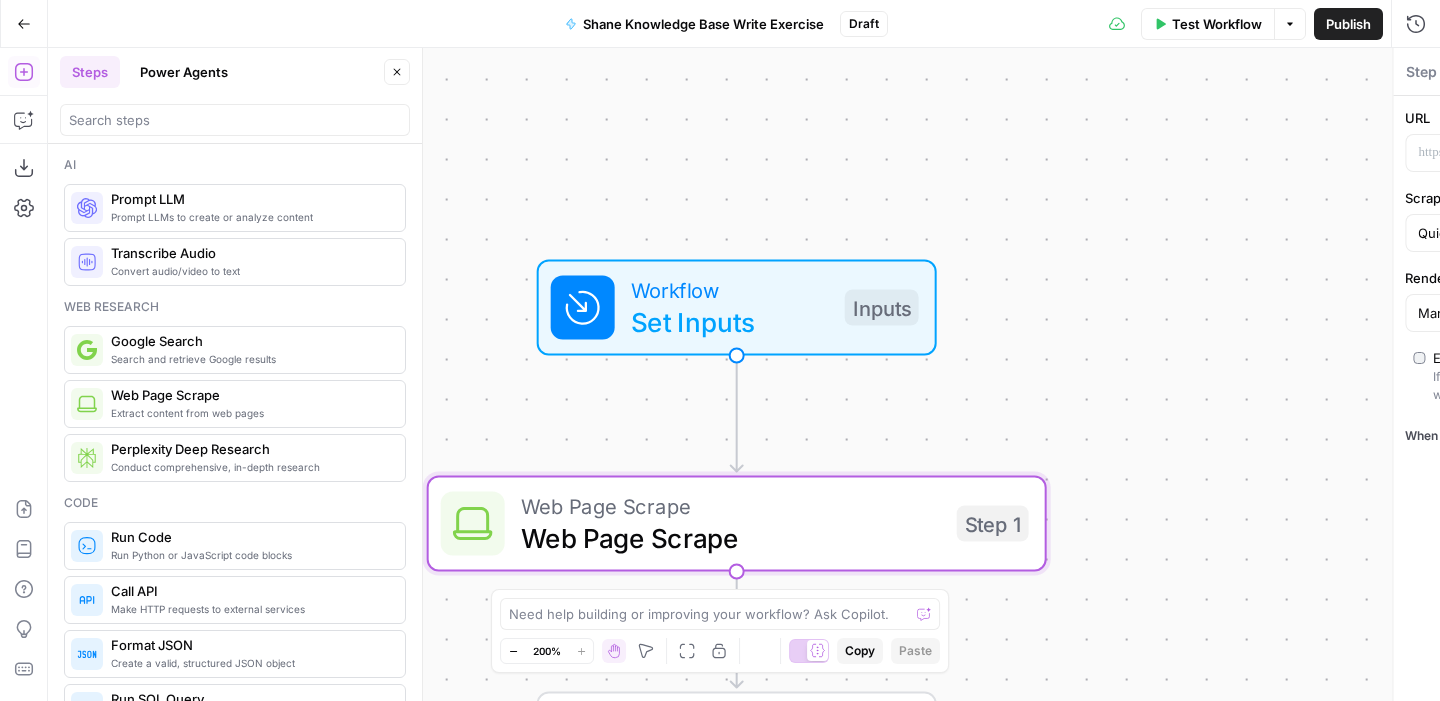 type on "Web Page Scrape" 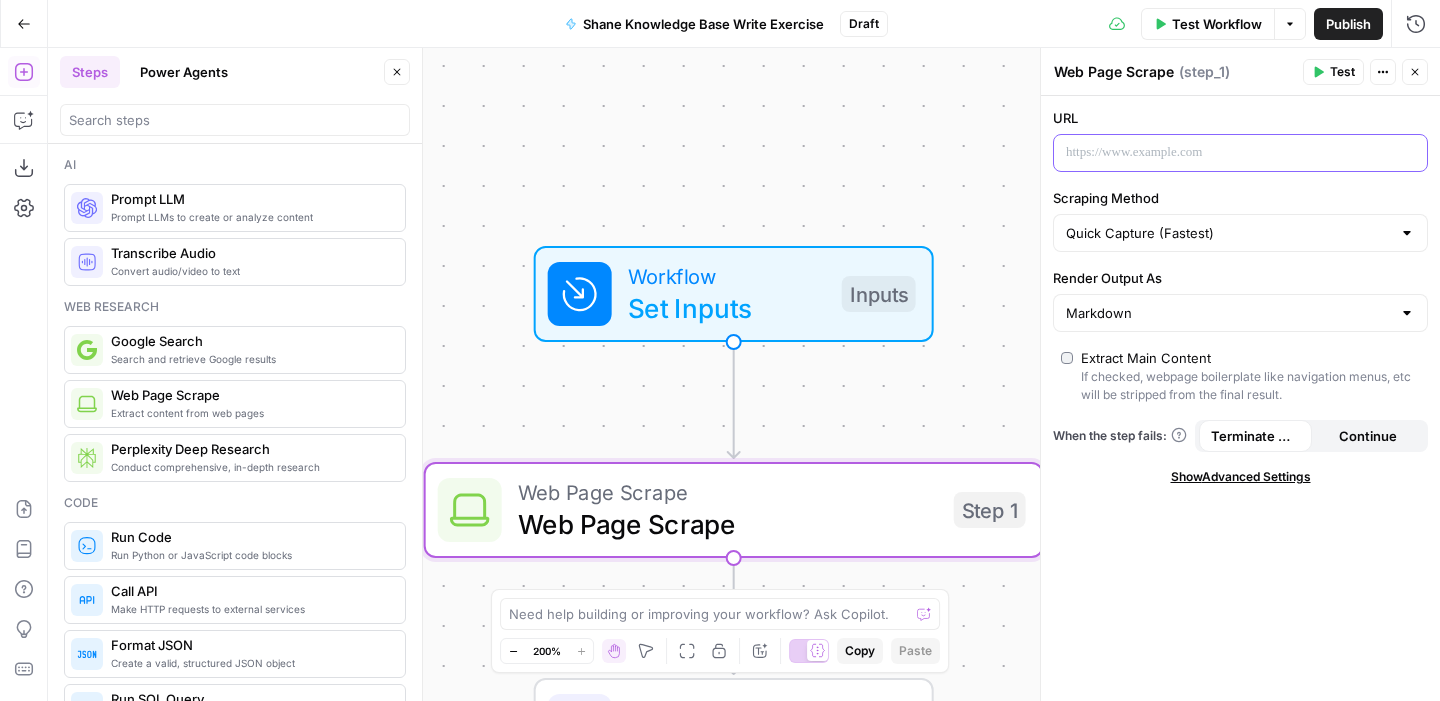 click at bounding box center [1224, 153] 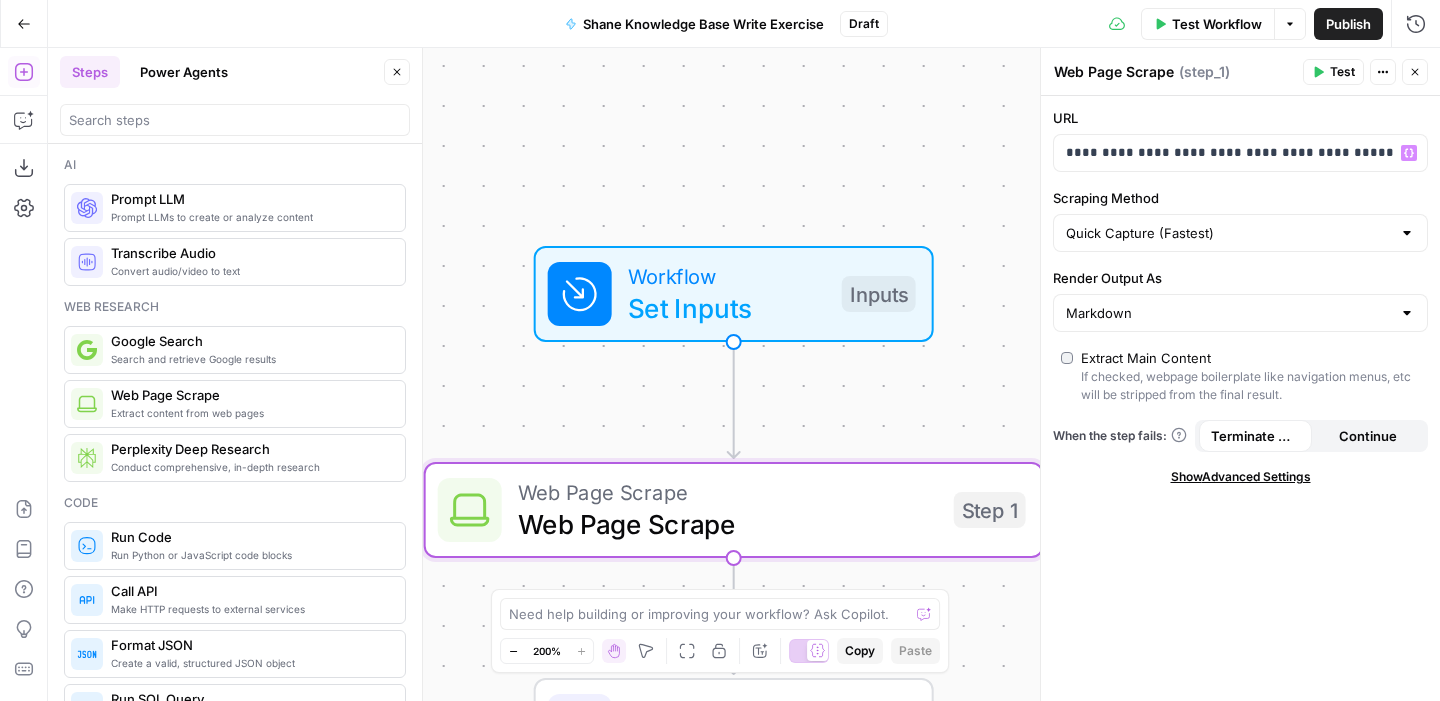 click on "Scraping Method" at bounding box center [1240, 198] 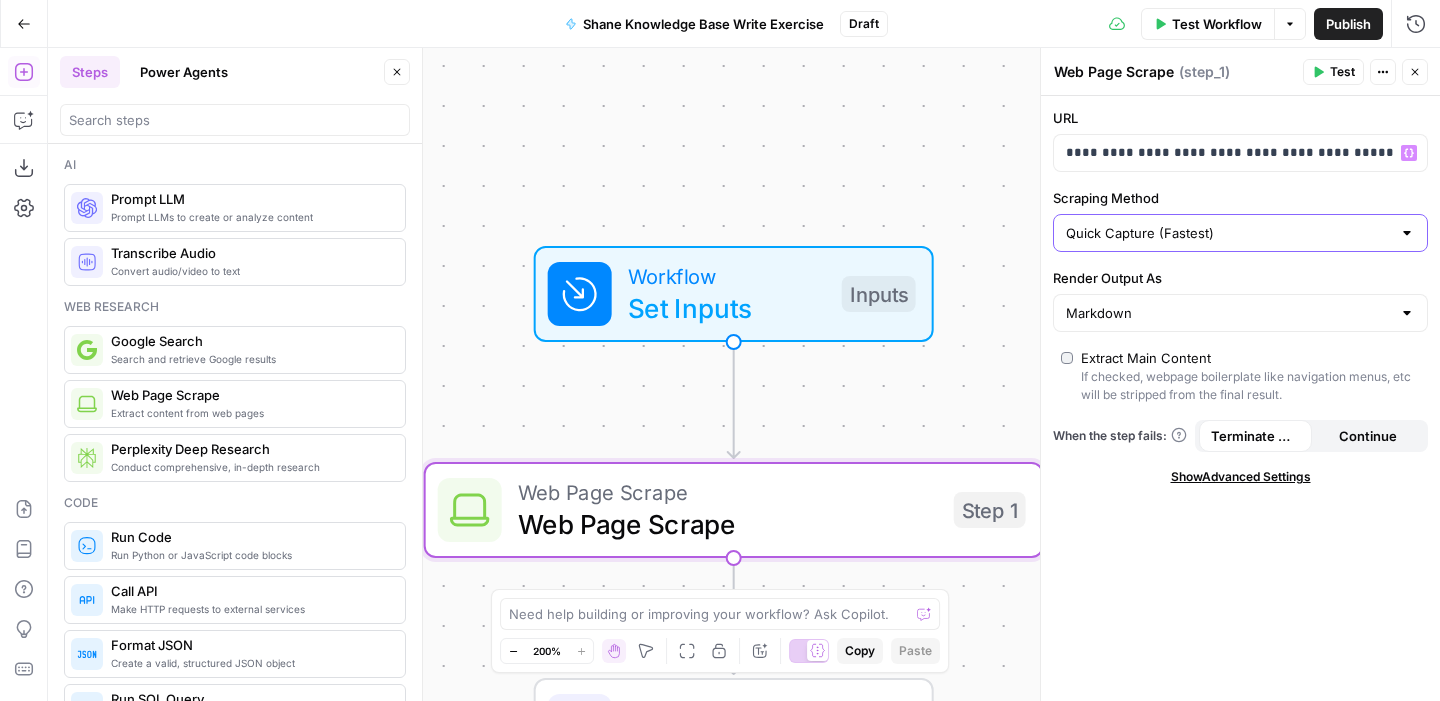 click on "Quick Capture (Fastest)" at bounding box center (1228, 233) 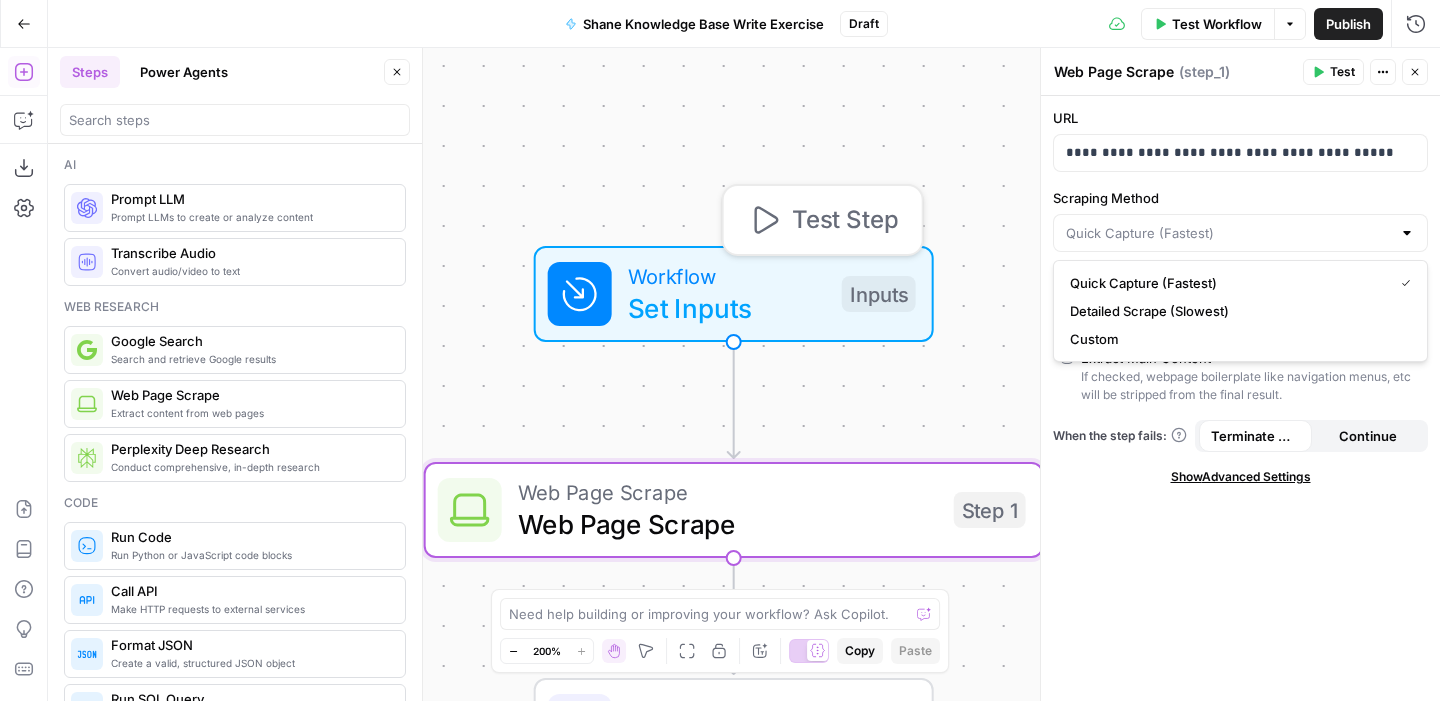 type on "Quick Capture (Fastest)" 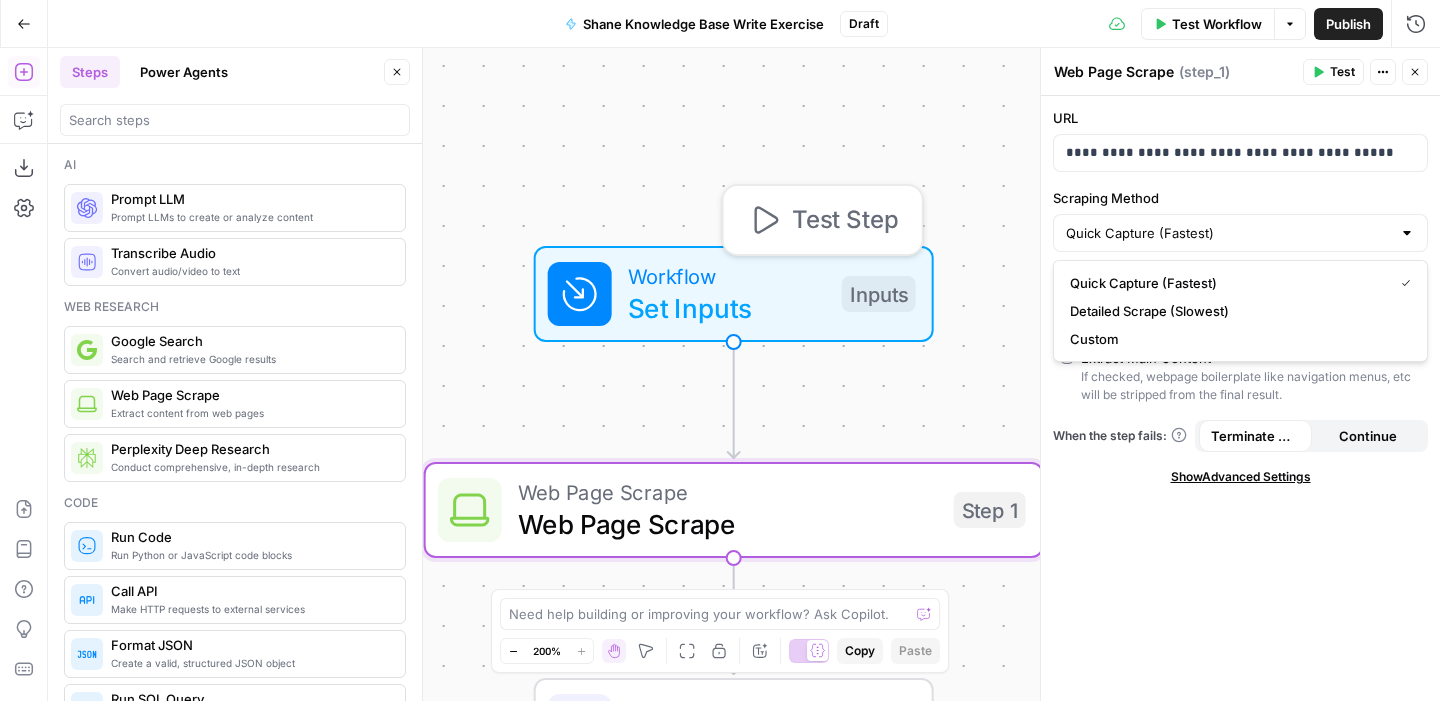 click on "Workflow Set Inputs Inputs Test Step" at bounding box center (732, 294) 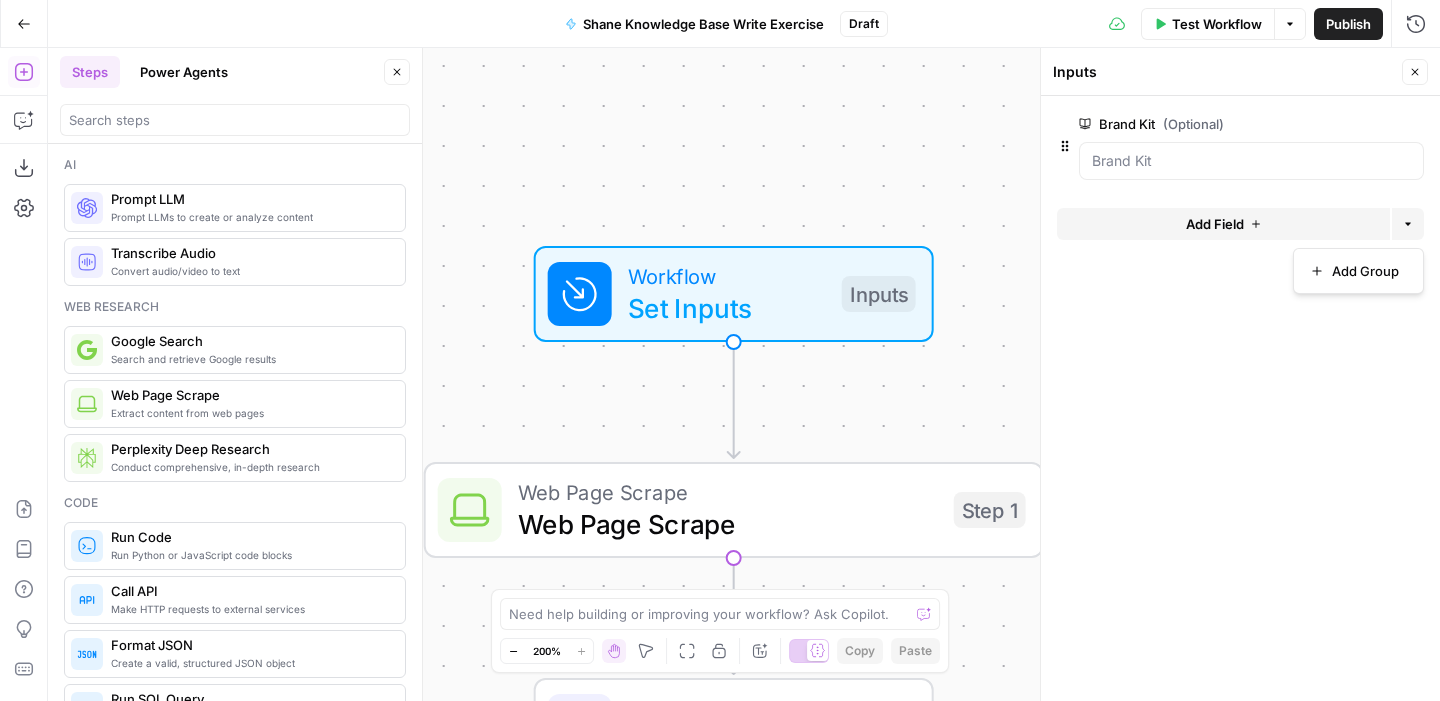 click 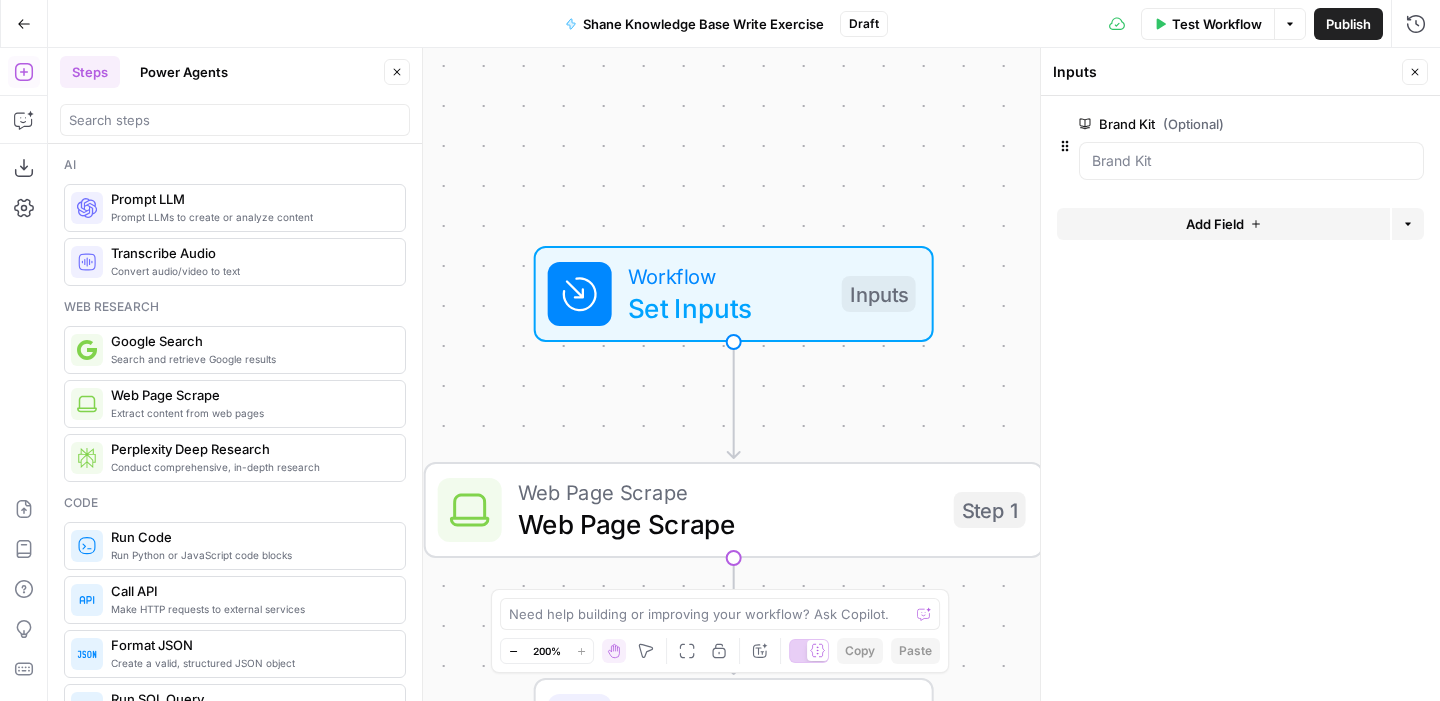 click on "Add Field" at bounding box center (1223, 224) 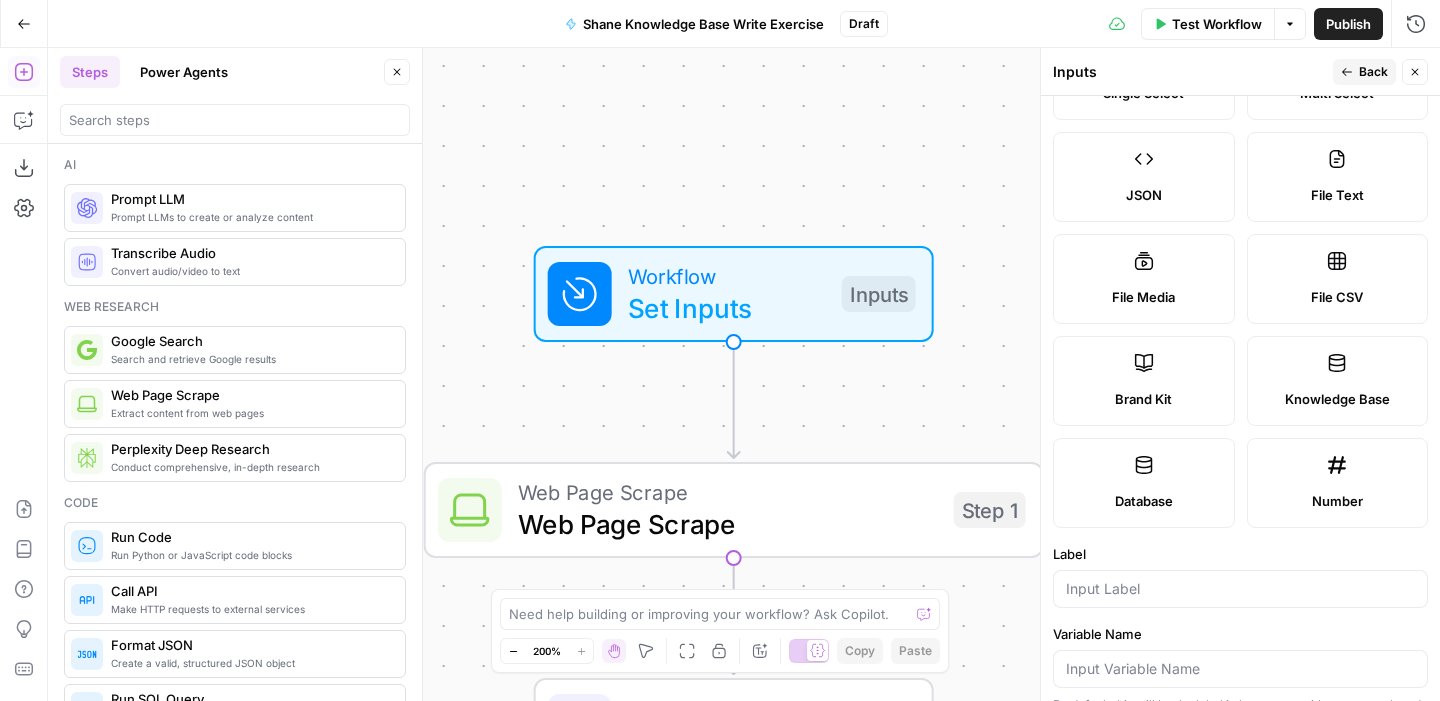 scroll, scrollTop: 0, scrollLeft: 0, axis: both 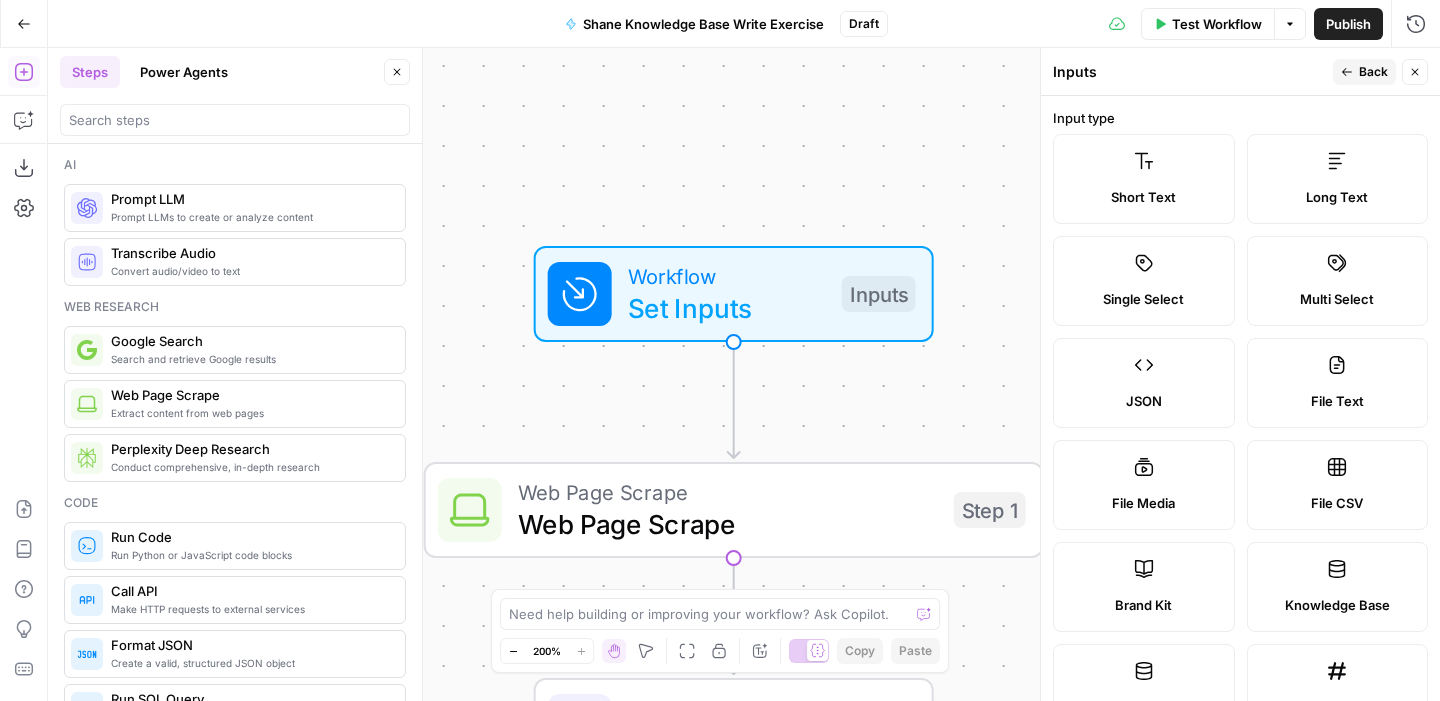 click on "Short Text" at bounding box center [1144, 179] 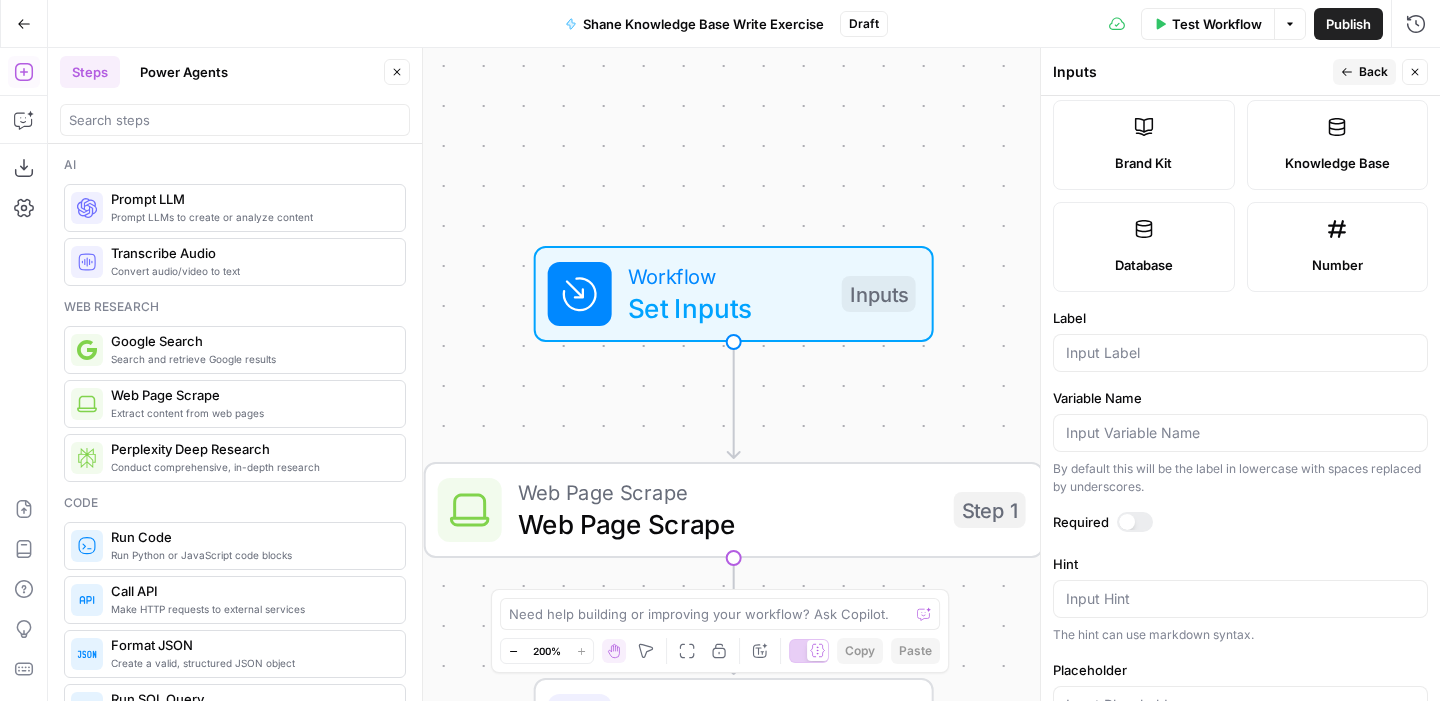 scroll, scrollTop: 497, scrollLeft: 0, axis: vertical 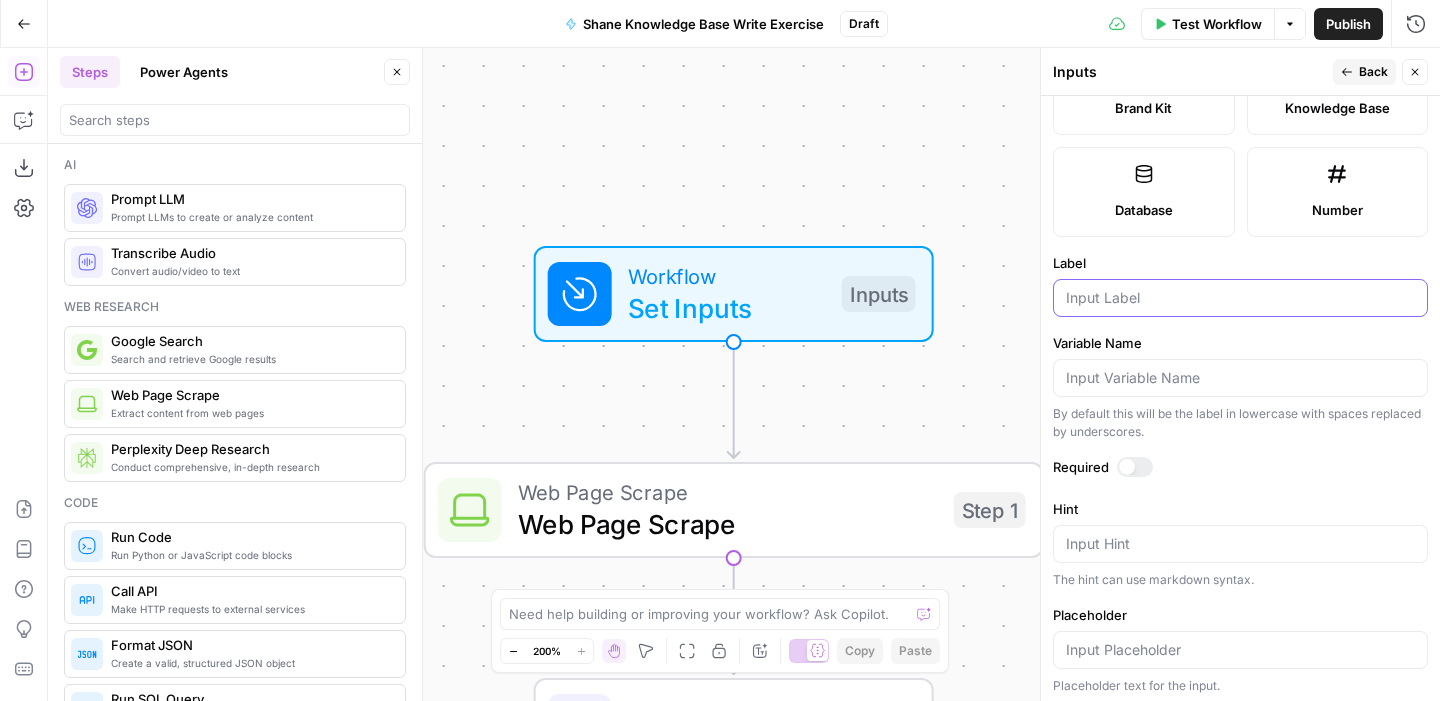 click on "Label" at bounding box center [1240, 298] 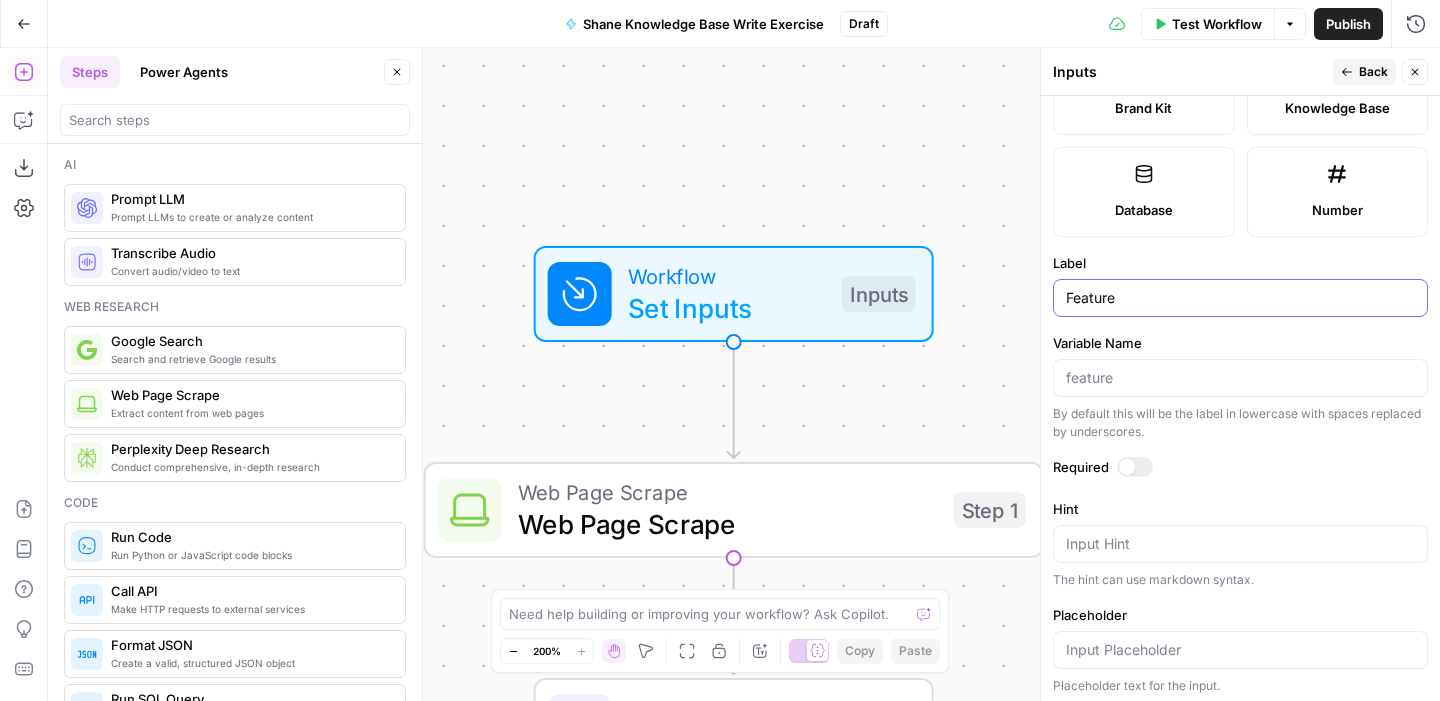 type on "Feature" 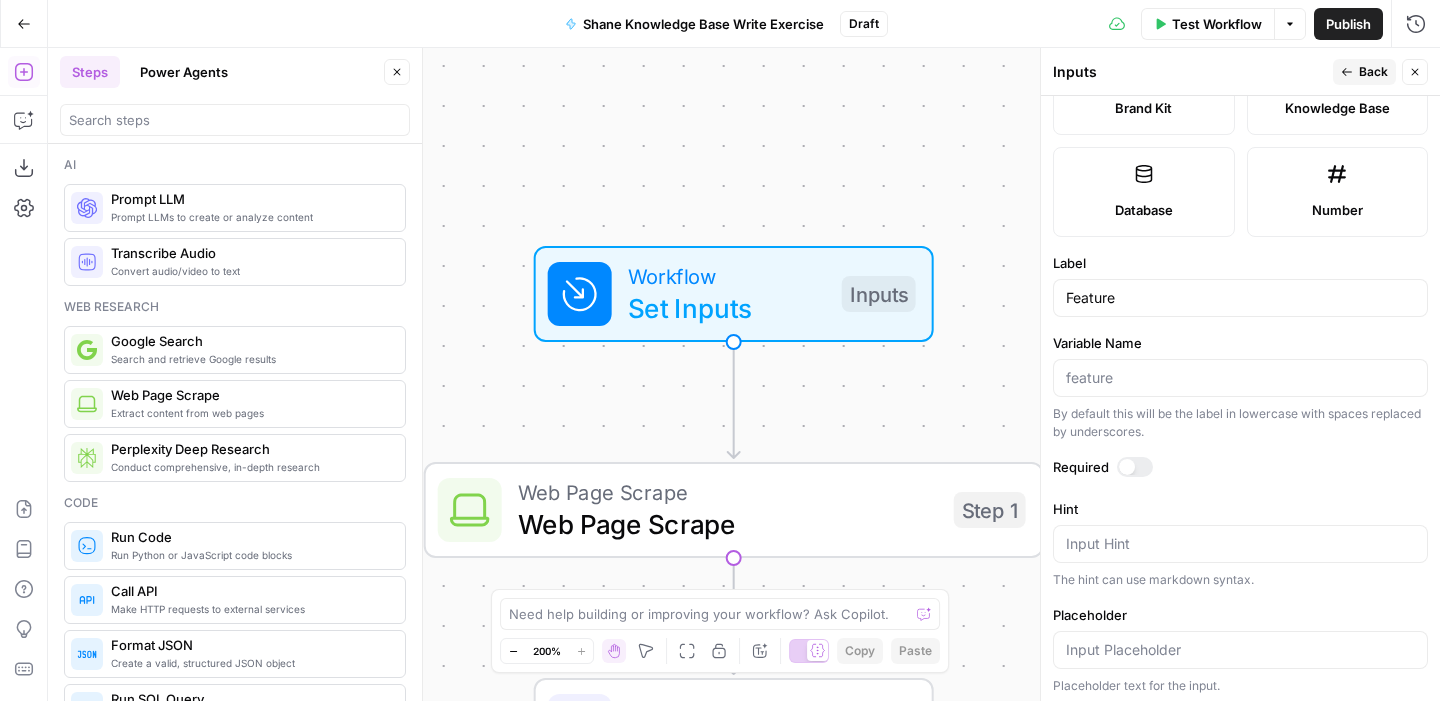 click 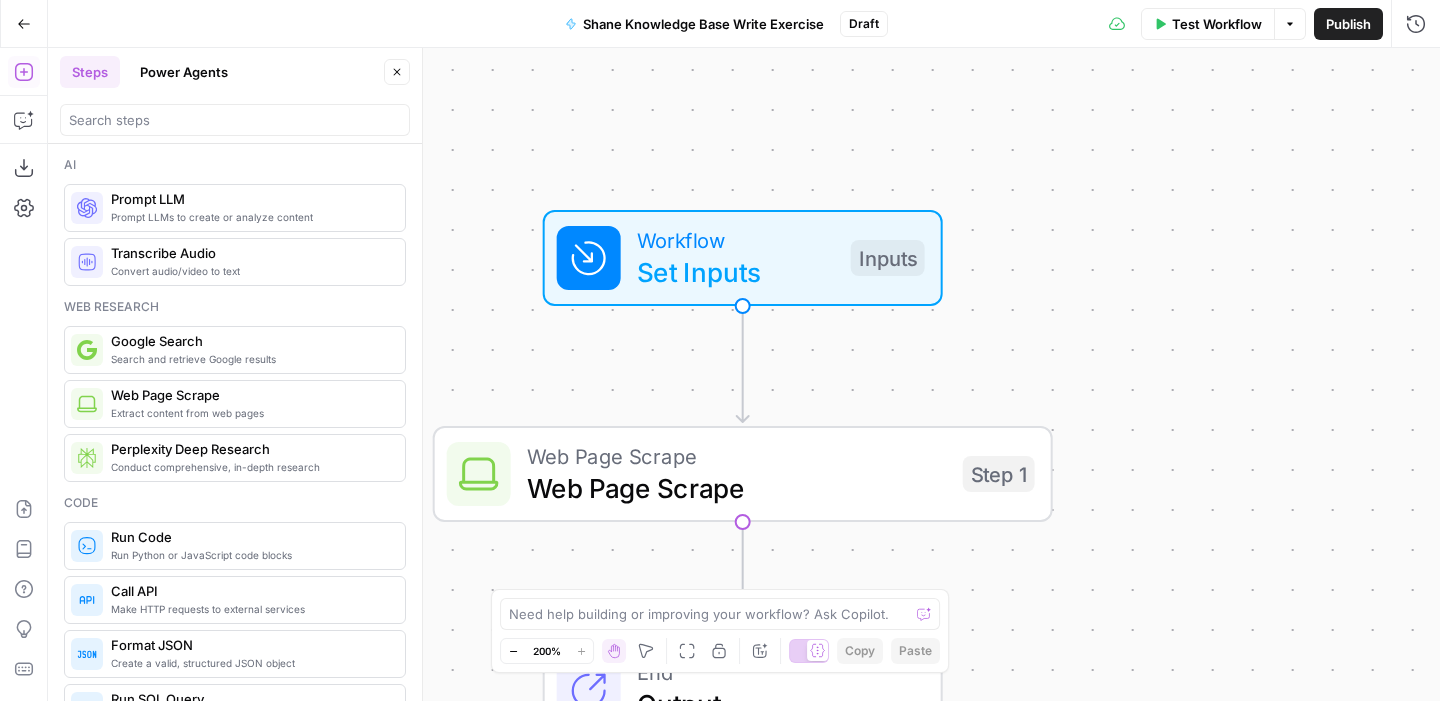 click on "Test Workflow" at bounding box center [1208, 24] 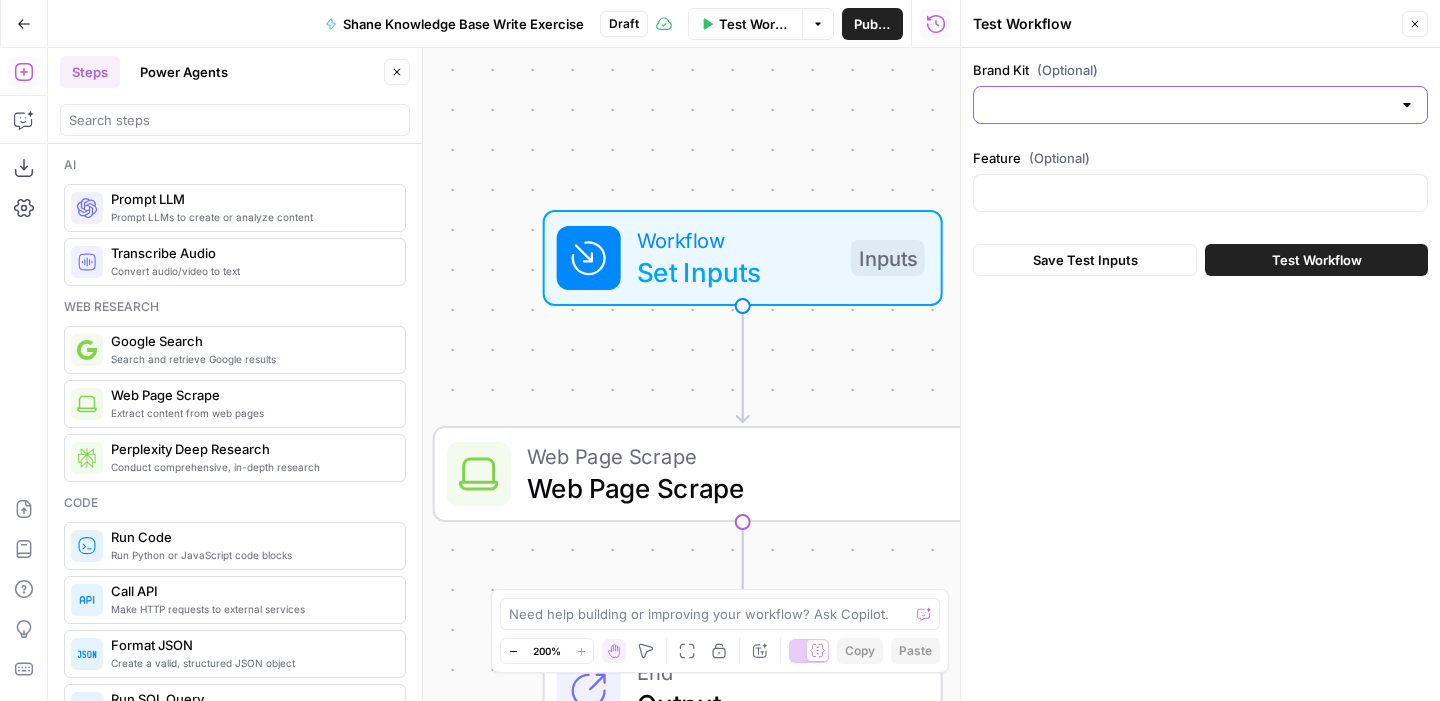 click on "Brand Kit   (Optional)" at bounding box center [1188, 105] 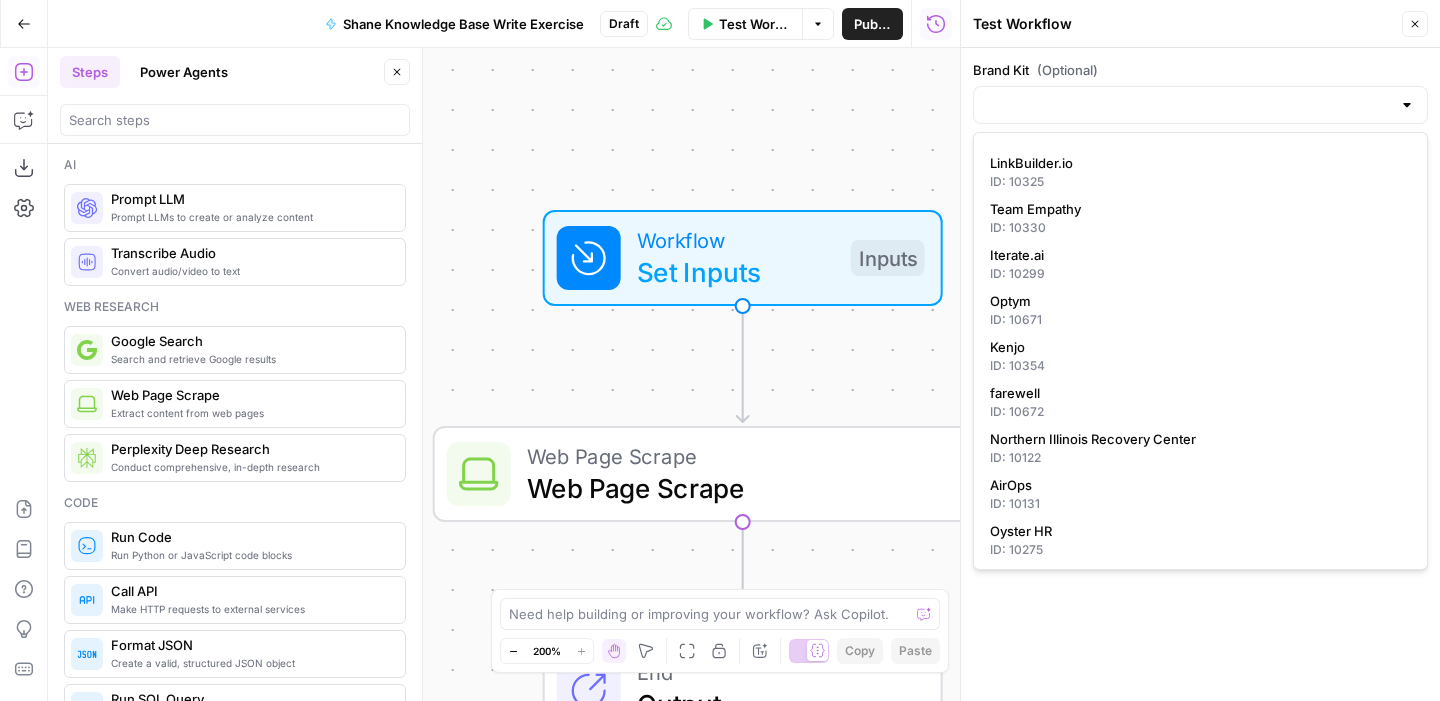 scroll, scrollTop: 279, scrollLeft: 0, axis: vertical 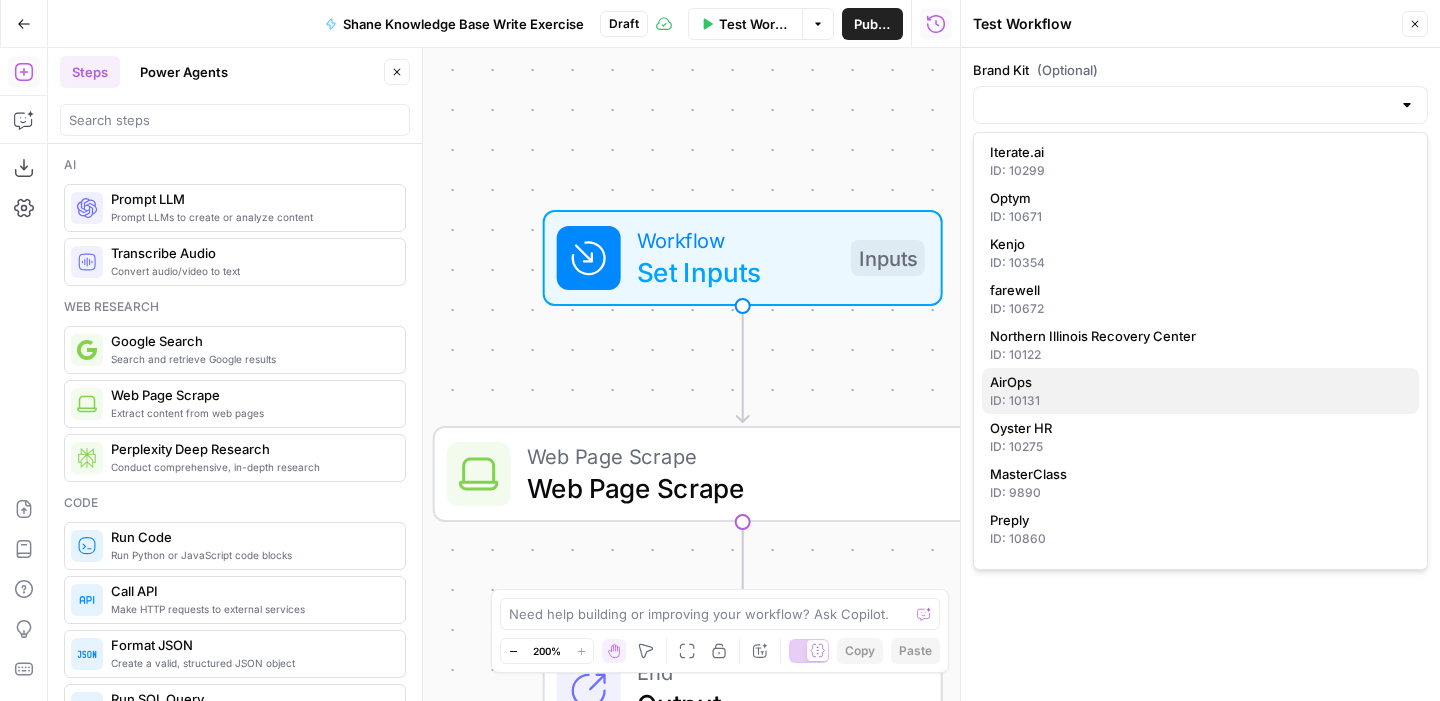 click on "ID: 10131" at bounding box center [1200, 401] 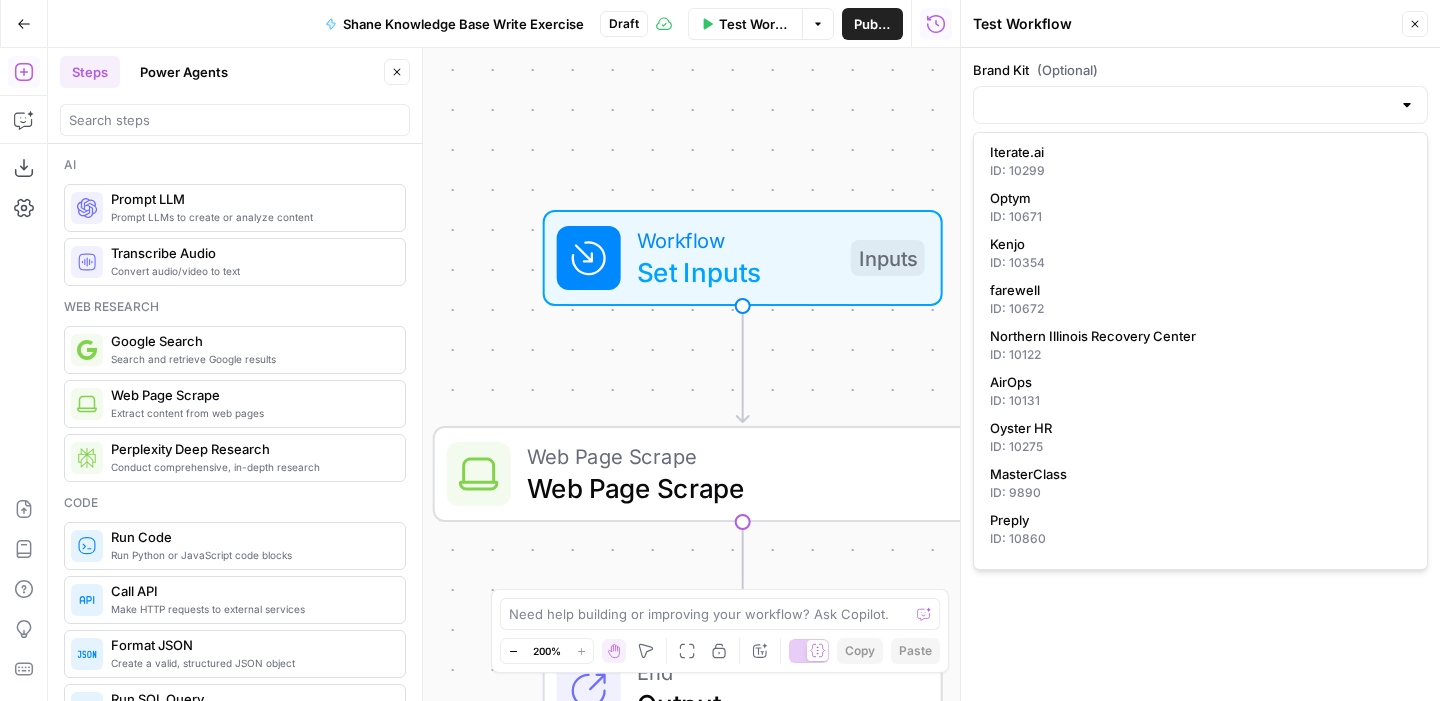 type on "AirOps" 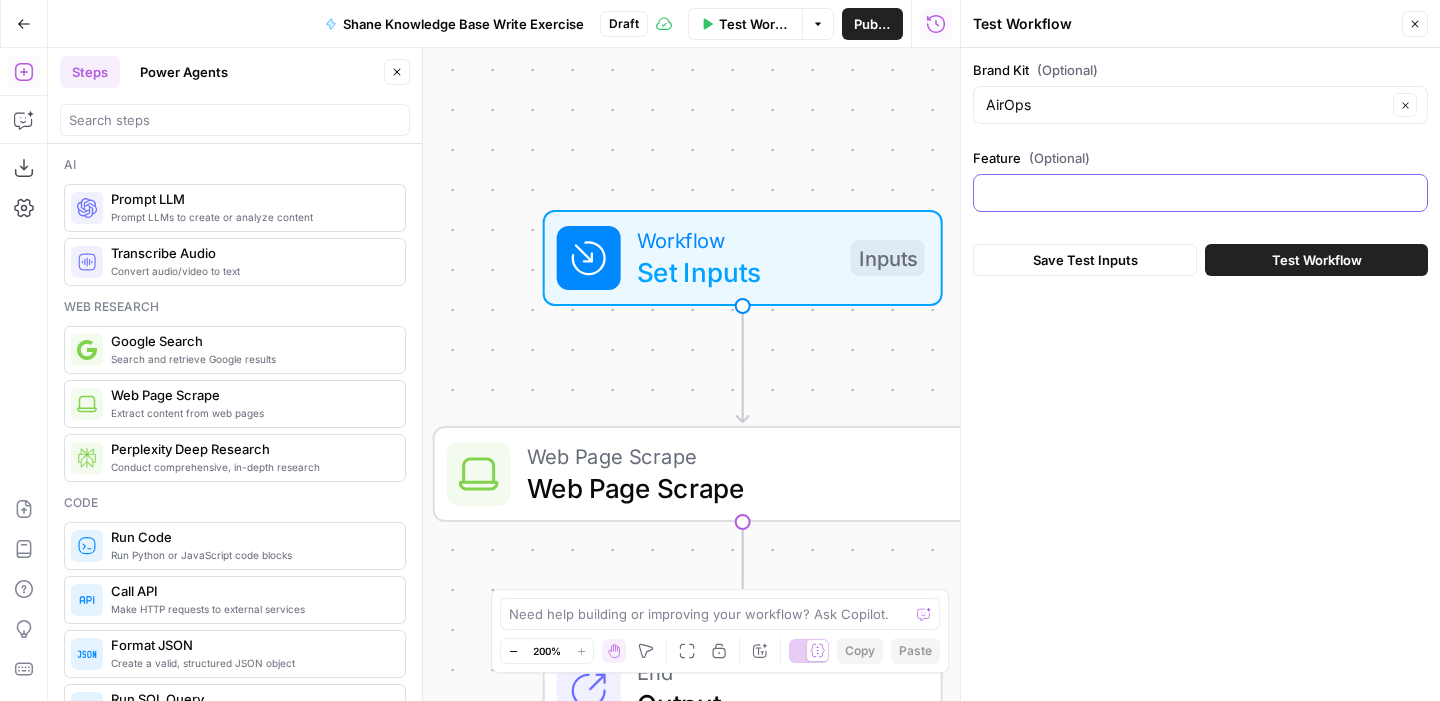 click on "Feature   (Optional)" at bounding box center [1200, 193] 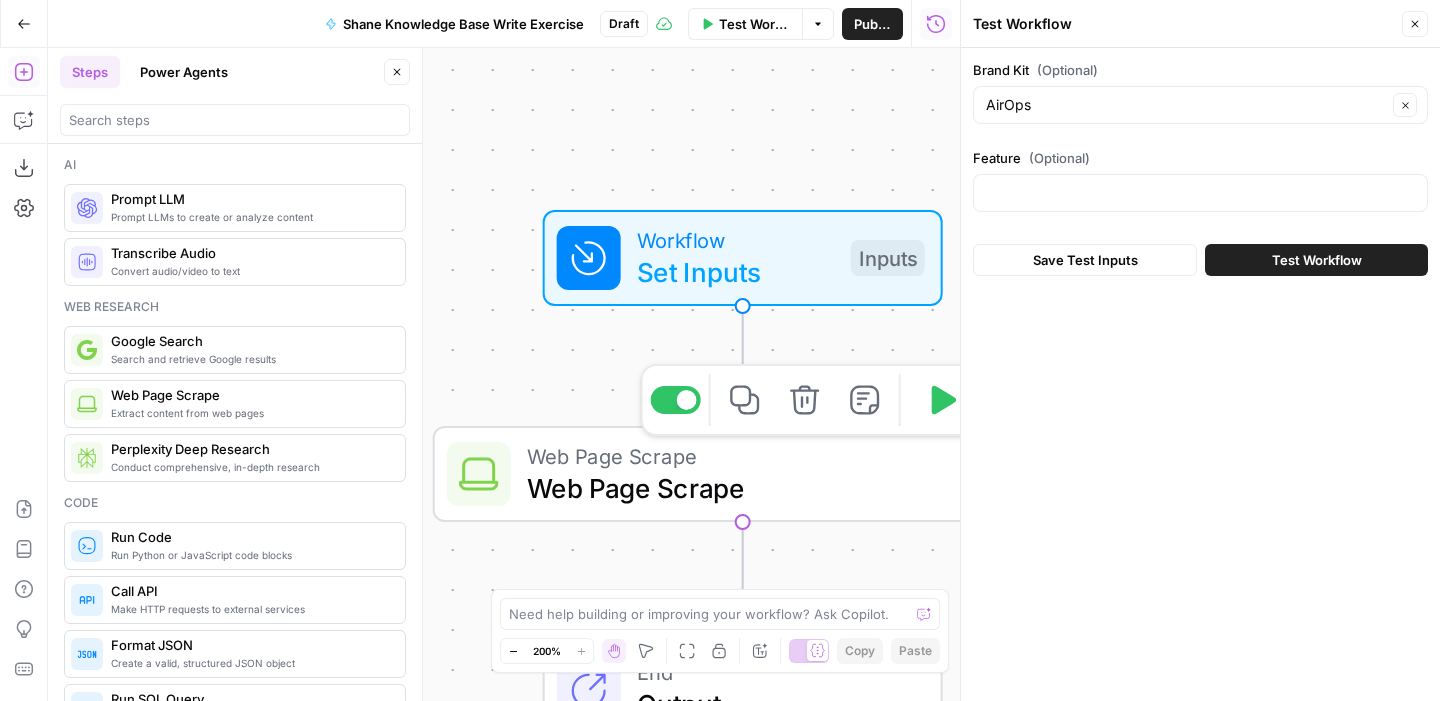 click on "Web Page Scrape" at bounding box center [737, 488] 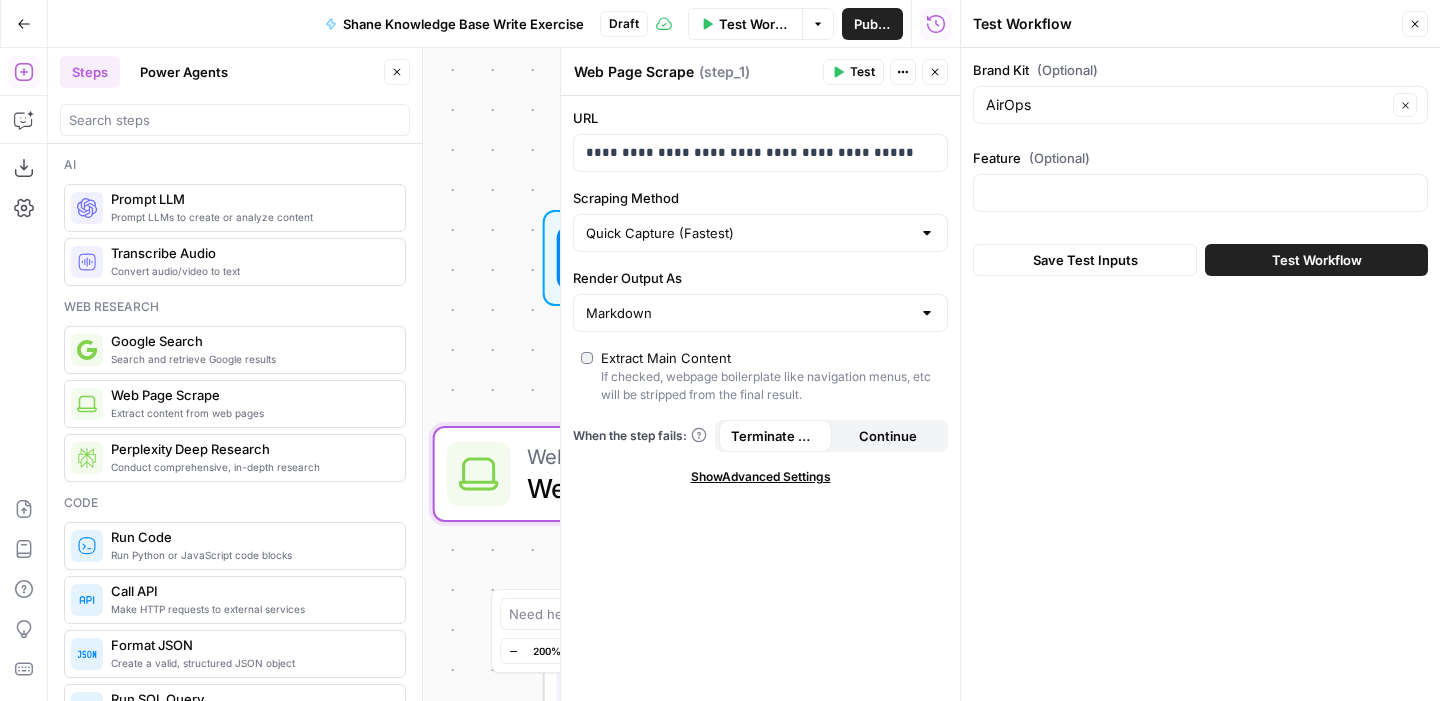 click 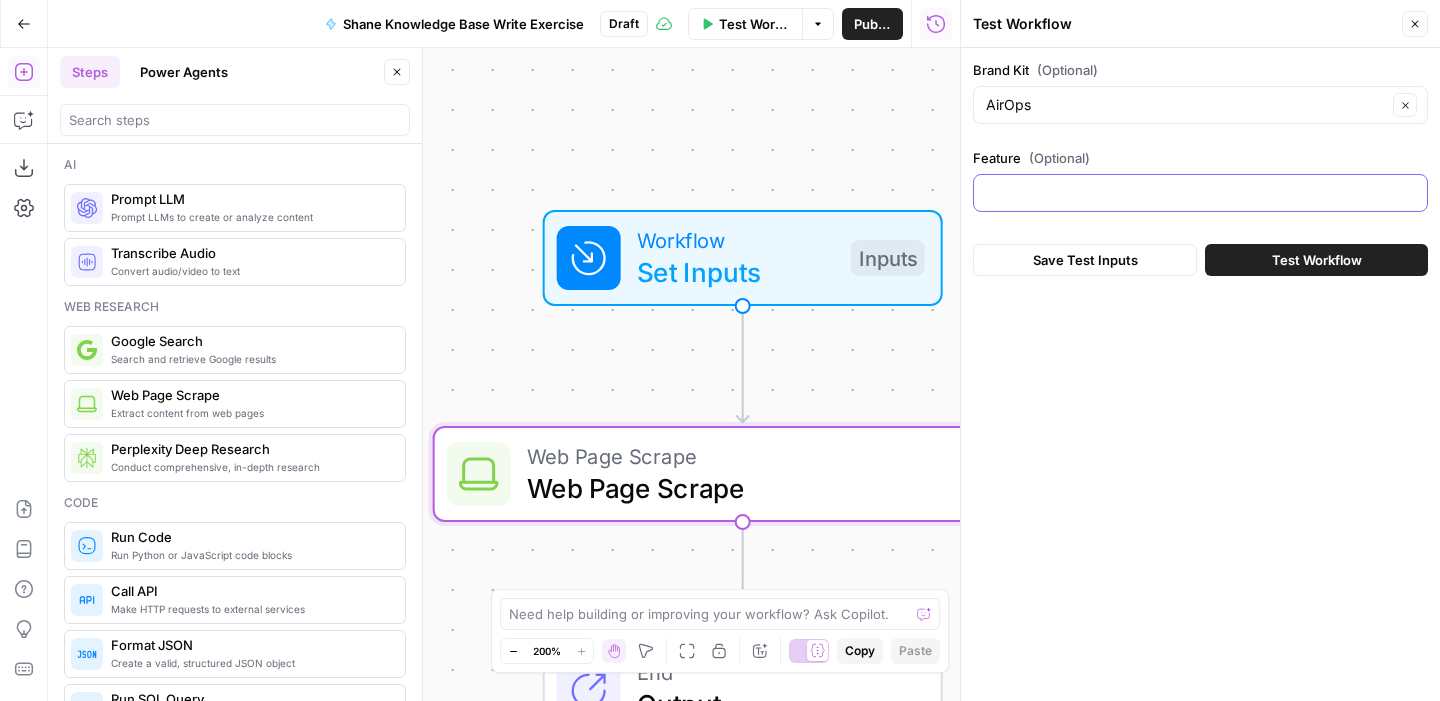 click on "Feature   (Optional)" at bounding box center (1200, 193) 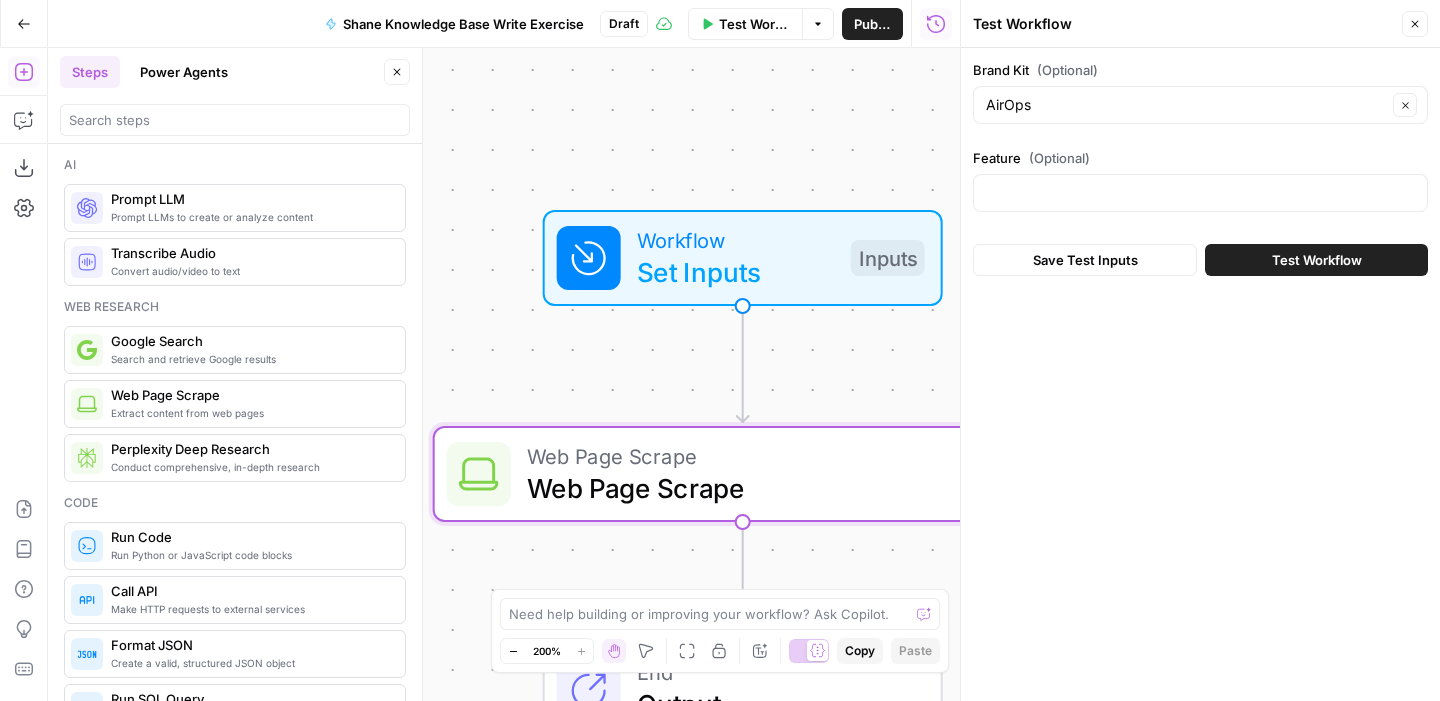 click on "Close" at bounding box center [1415, 24] 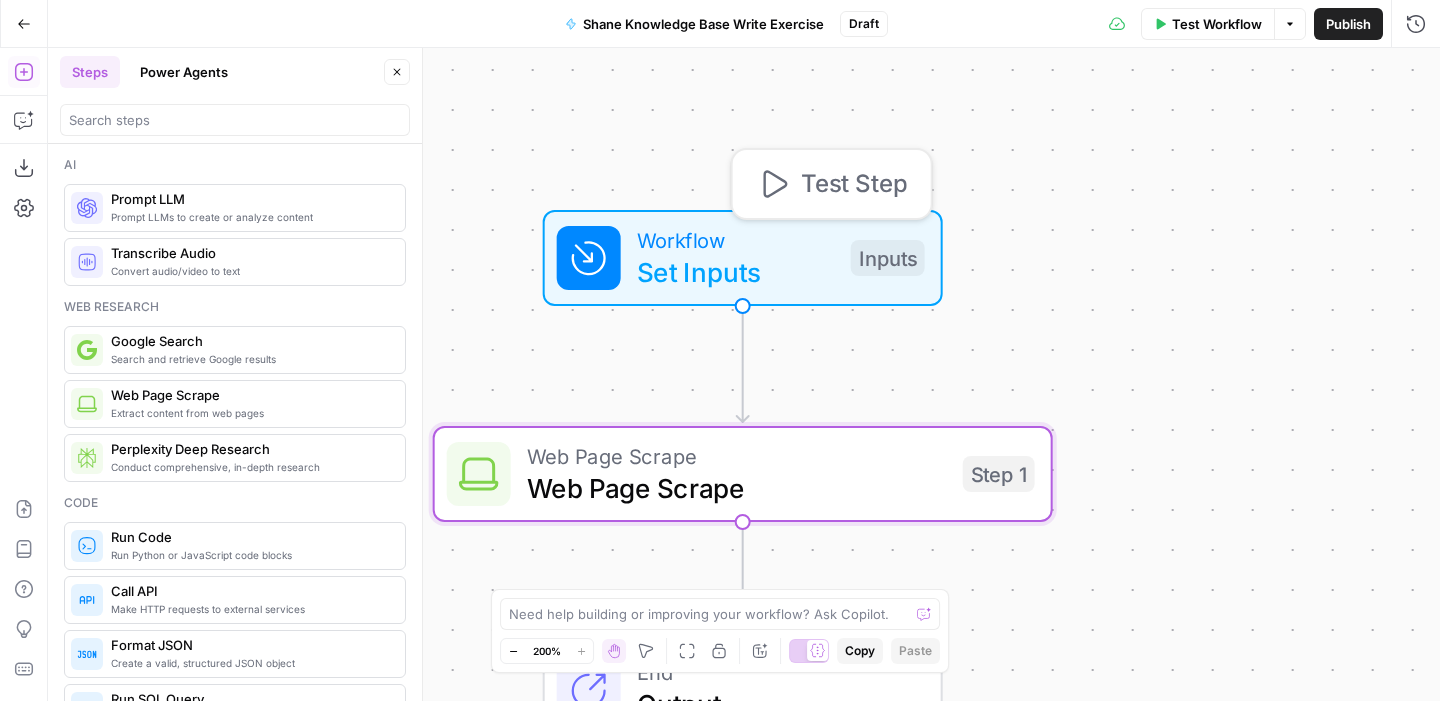 click on "Workflow Set Inputs Inputs Test Step" at bounding box center [741, 258] 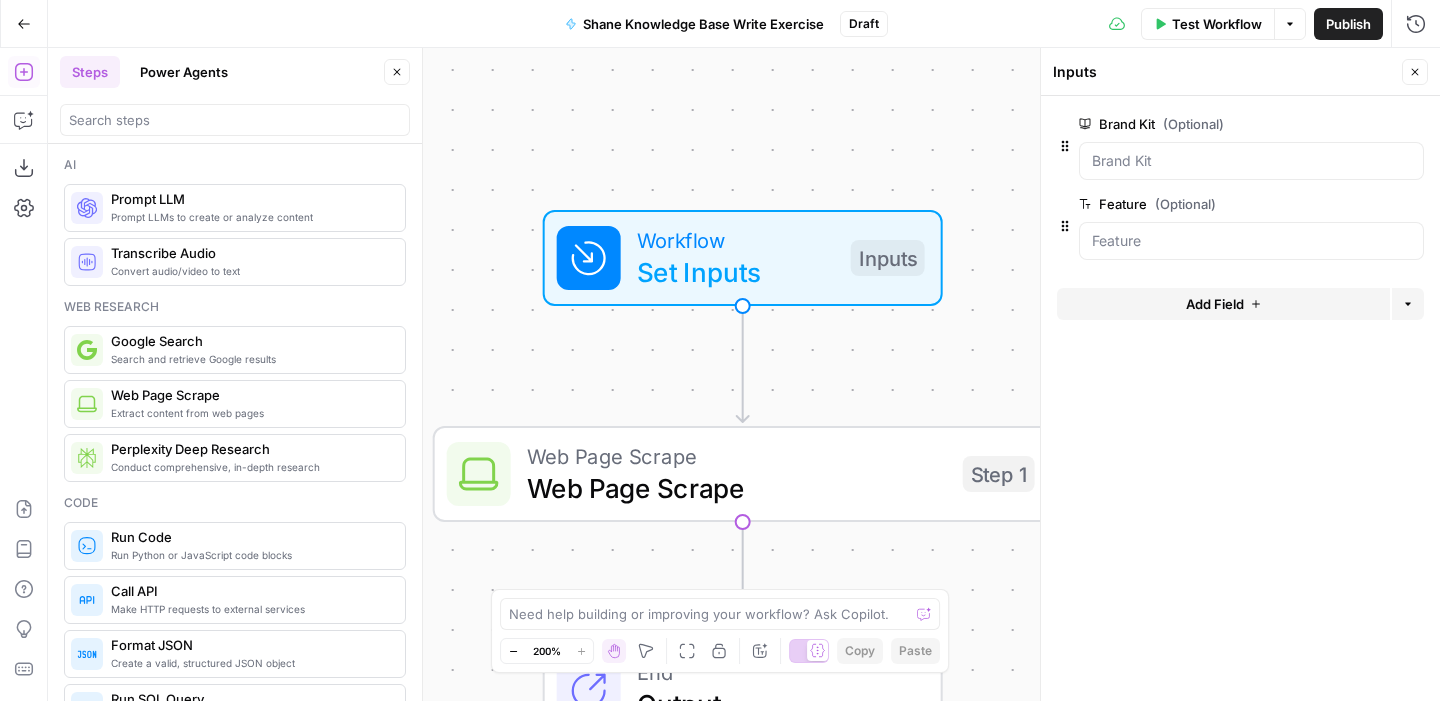 click on "Add Field" at bounding box center [1223, 304] 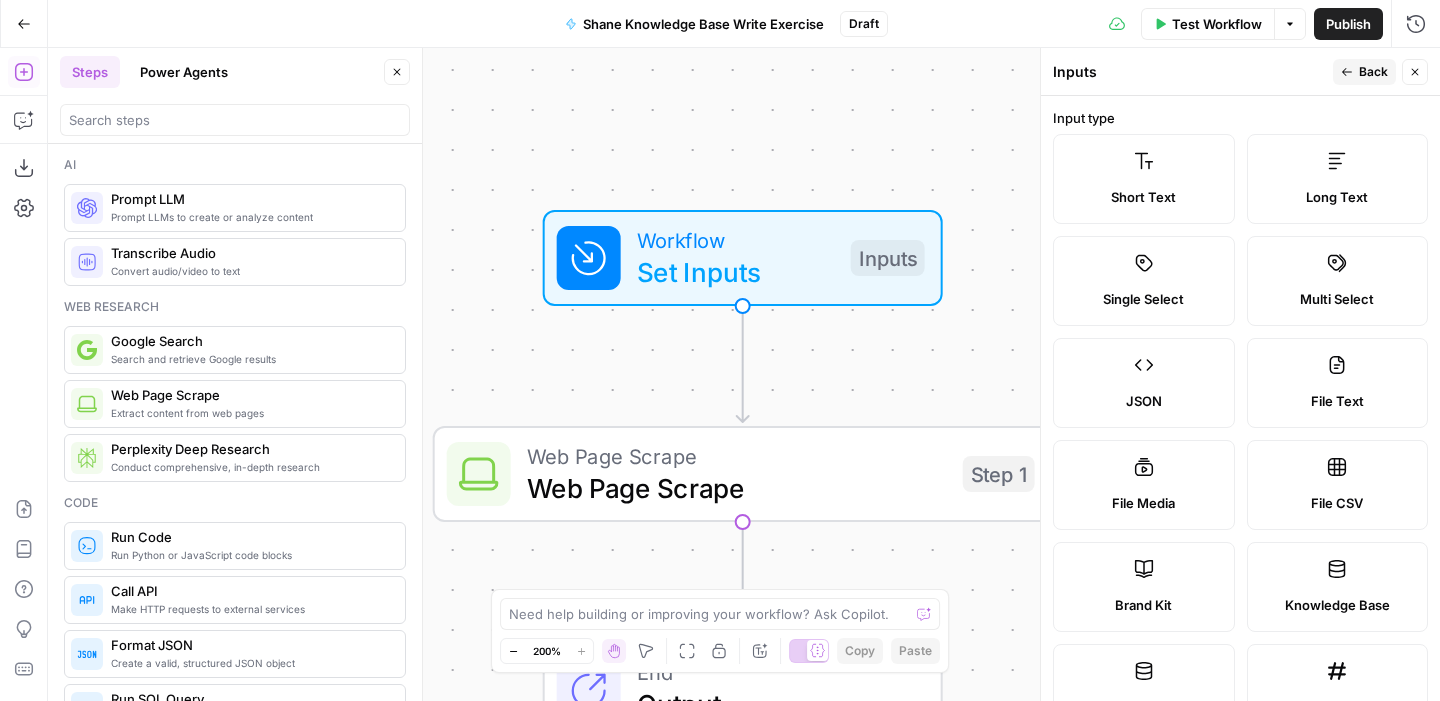 click on "Short Text" at bounding box center [1144, 179] 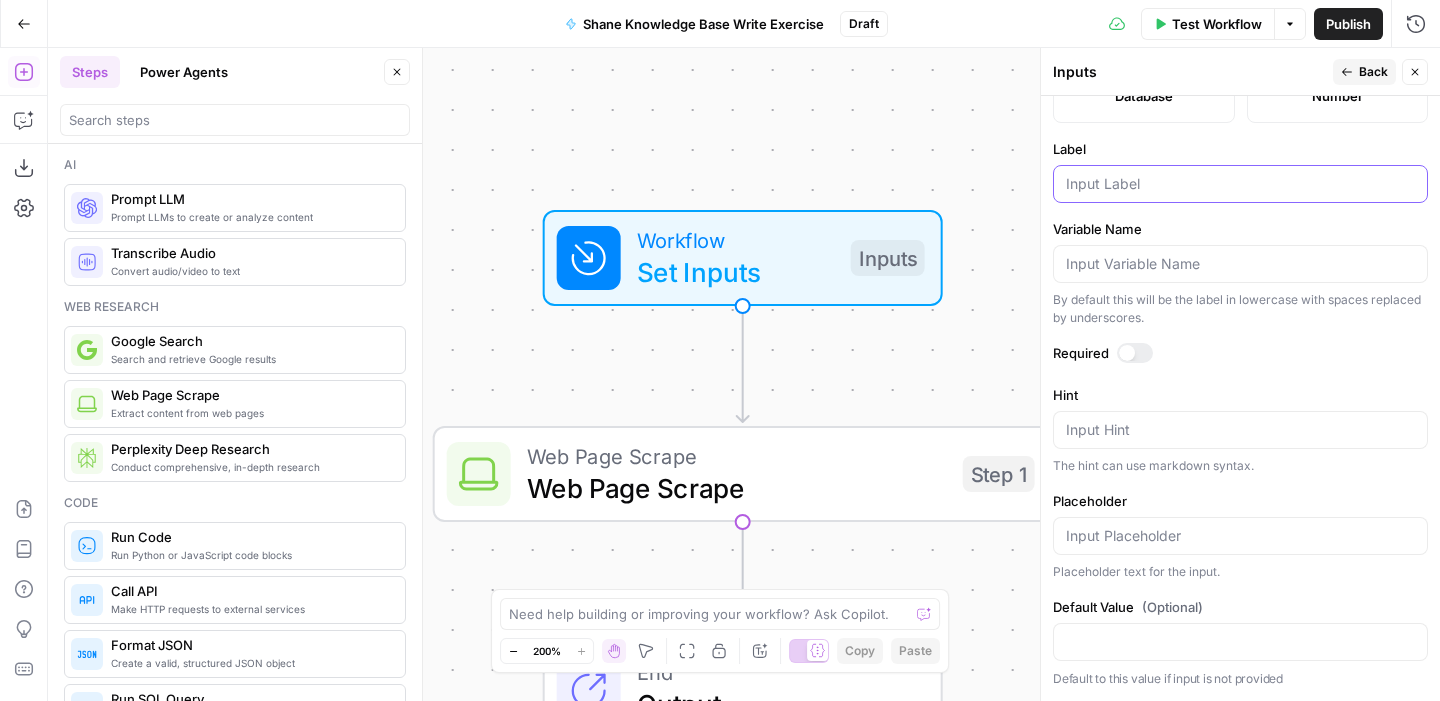 click on "Label" at bounding box center [1240, 184] 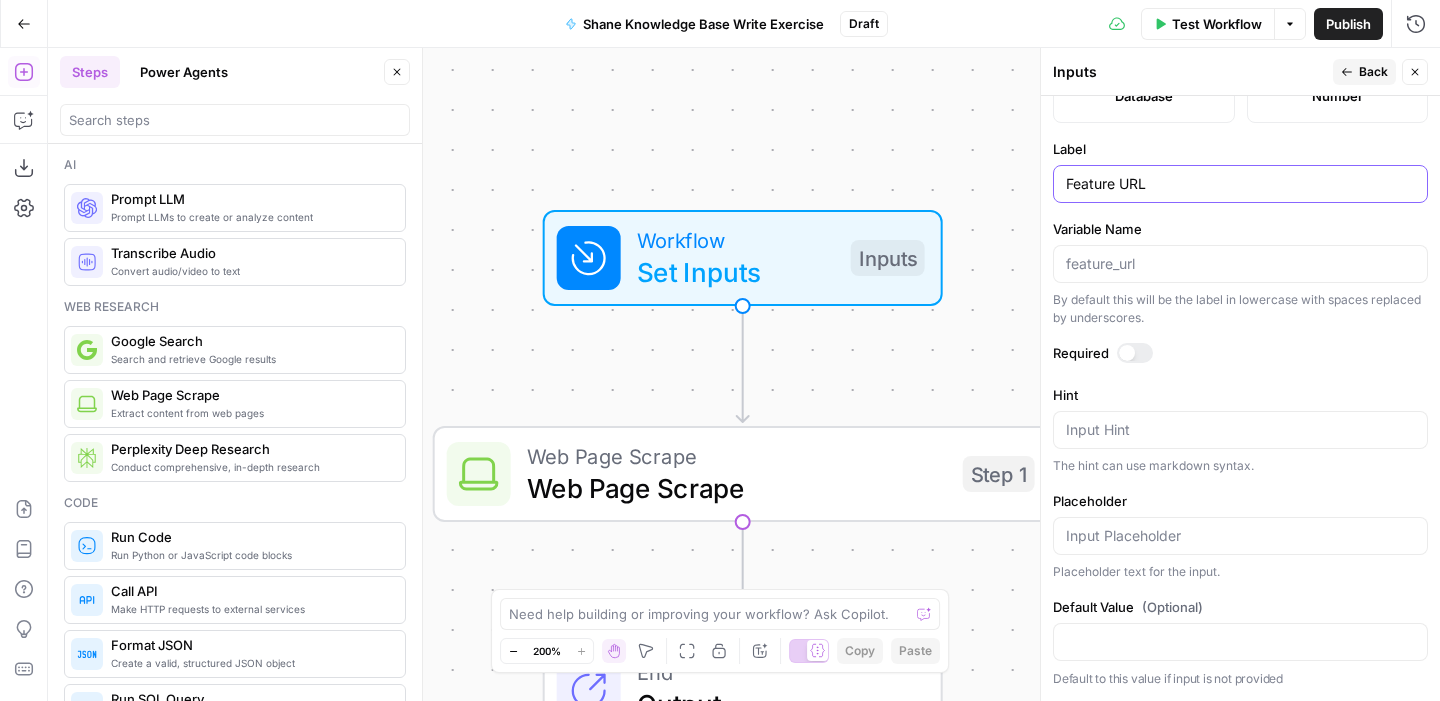 type on "Feature URL" 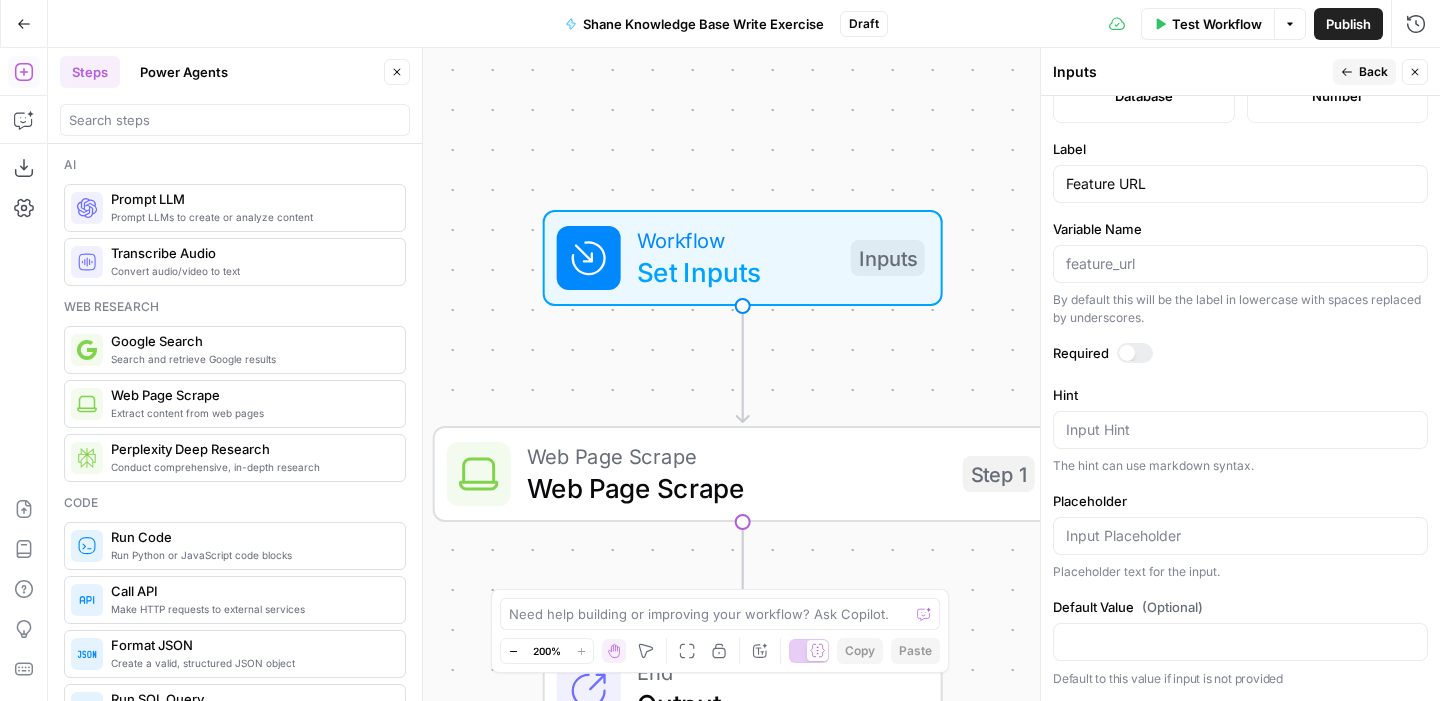 click on "Close" at bounding box center (1415, 72) 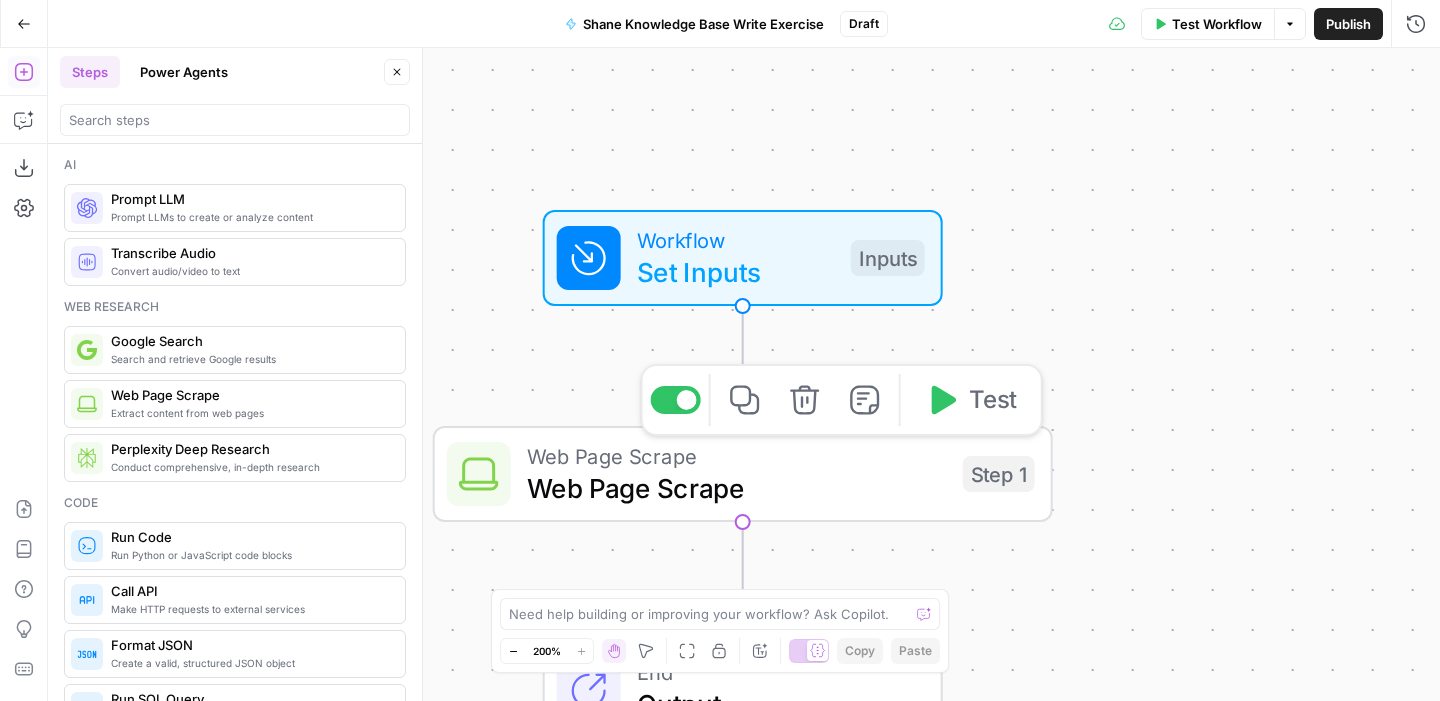 click on "Web Page Scrape" at bounding box center (737, 456) 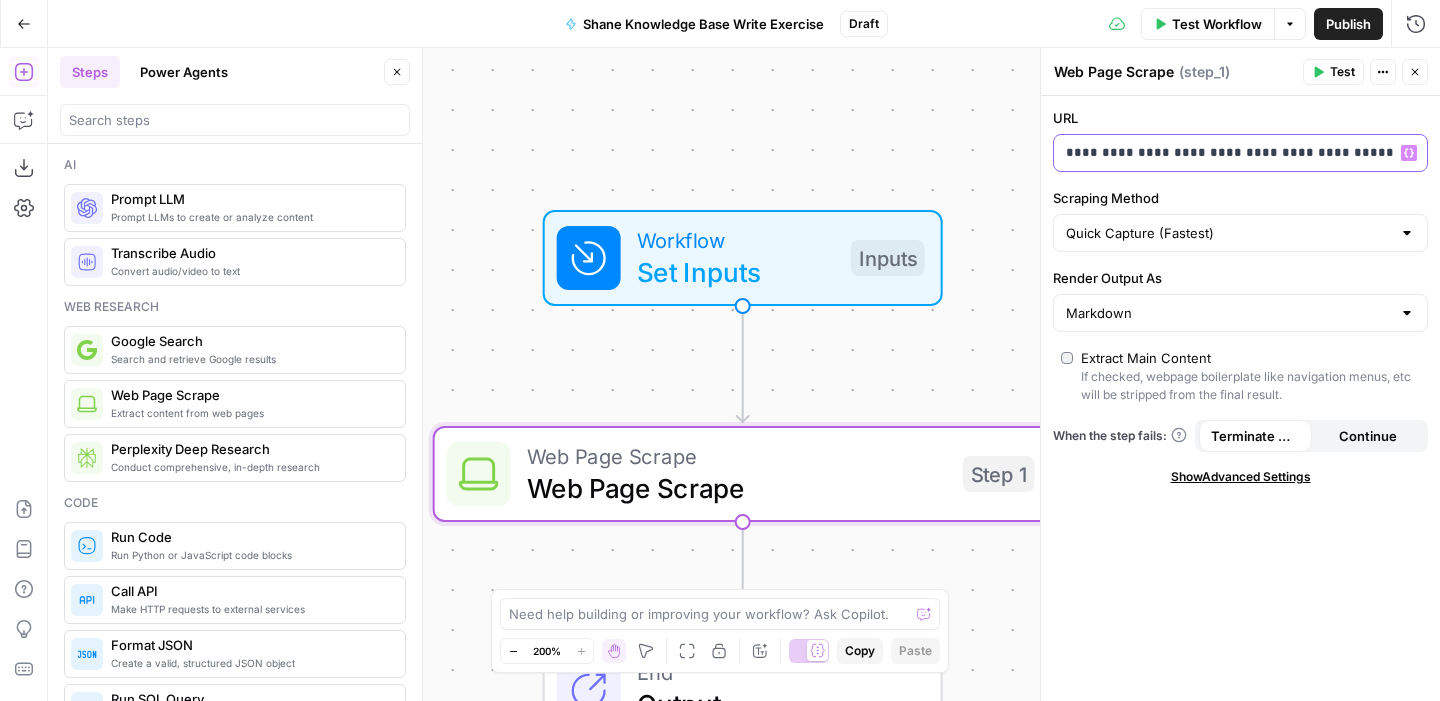 click on "**********" at bounding box center (1224, 153) 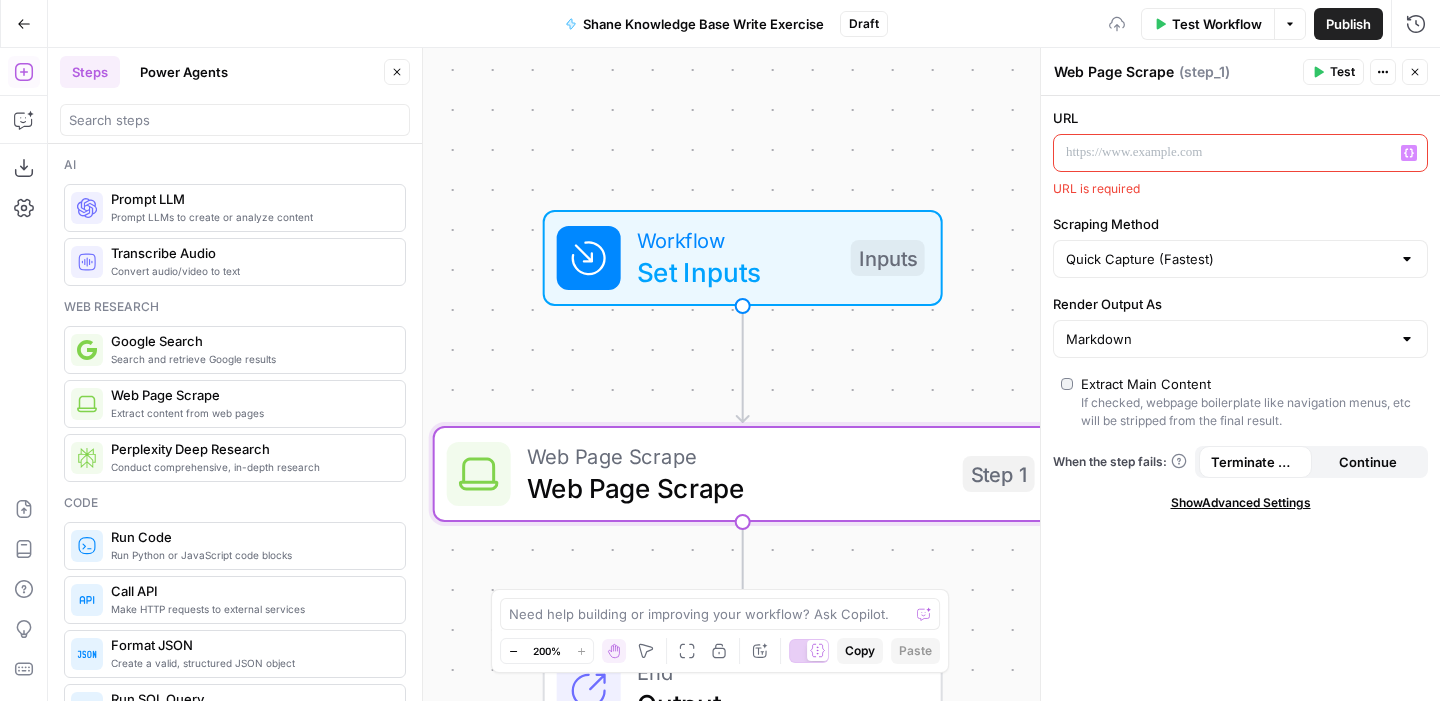 click 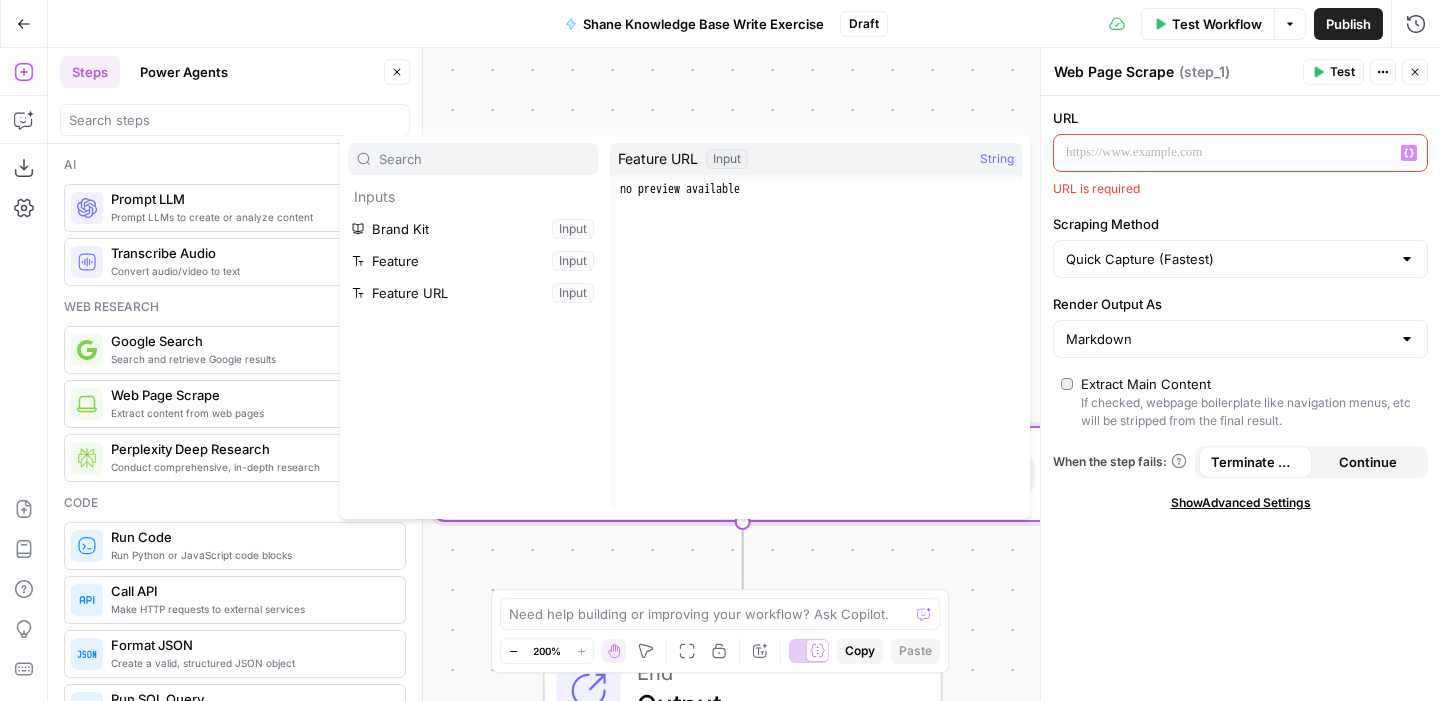 click on "Inputs Brand Kit Input Feature Input Feature URL Input" at bounding box center [473, 327] 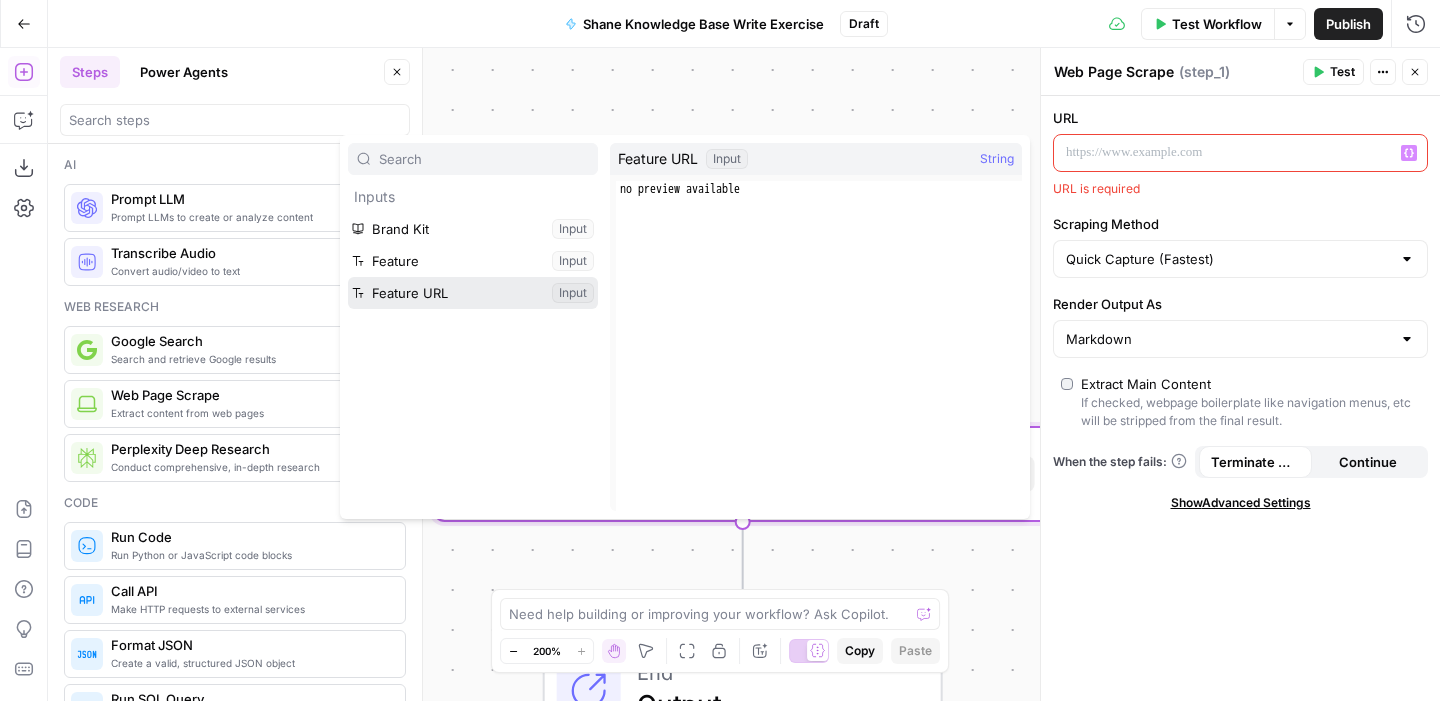 click at bounding box center [473, 293] 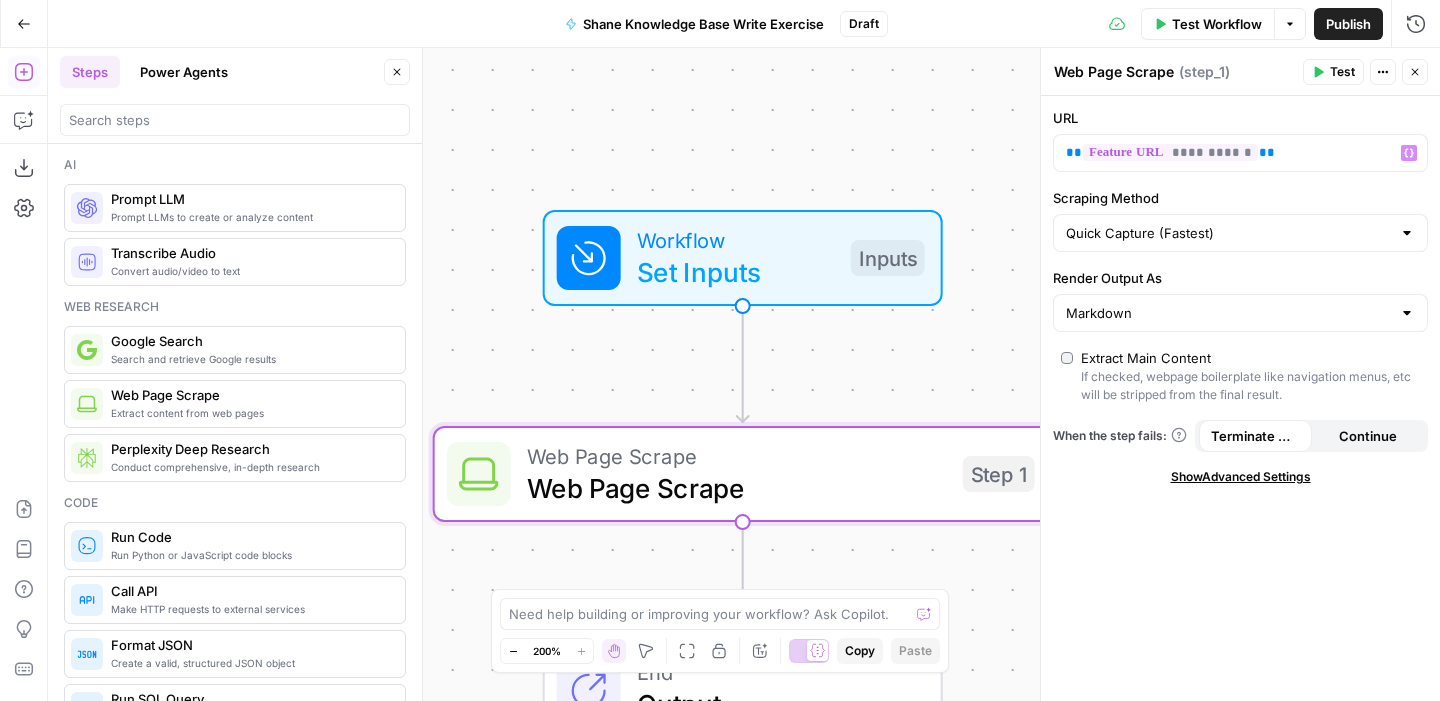 click on "URL" at bounding box center (1240, 118) 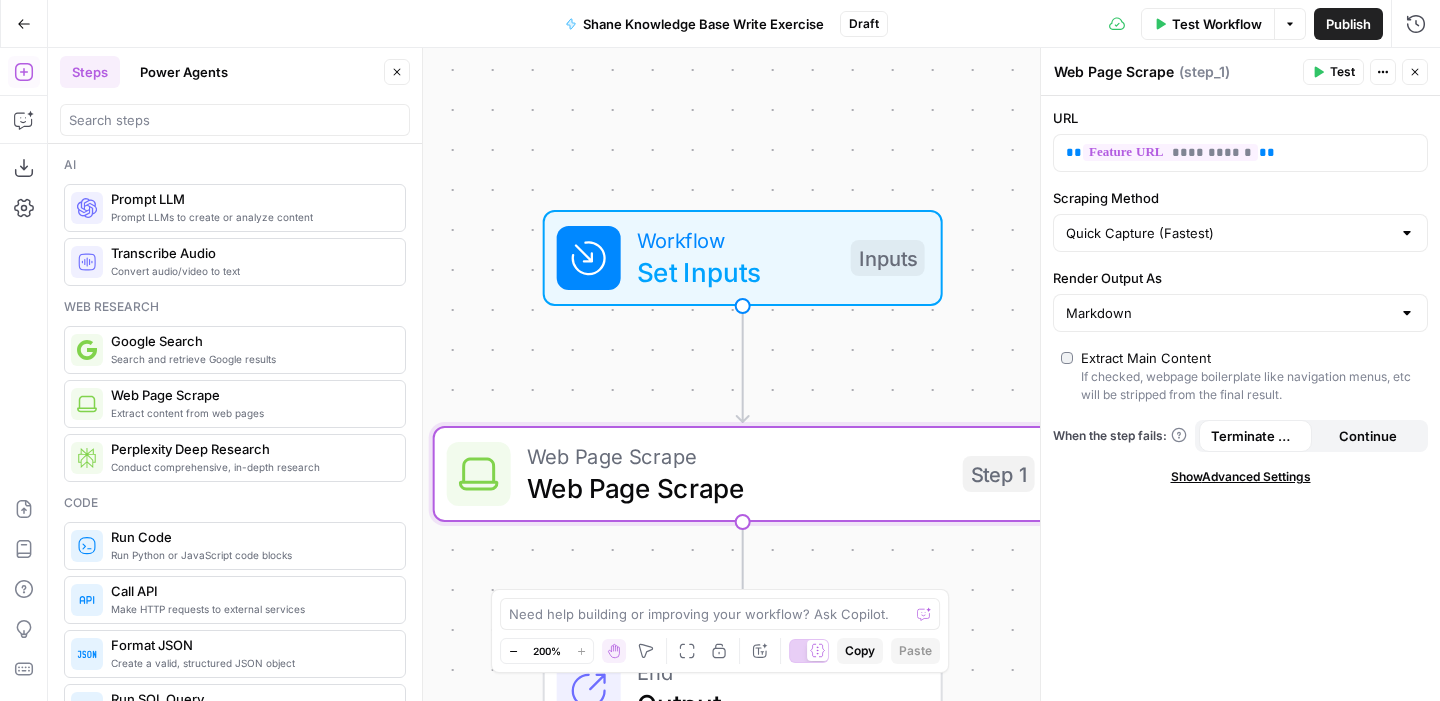 click on "Test Workflow" at bounding box center (1217, 24) 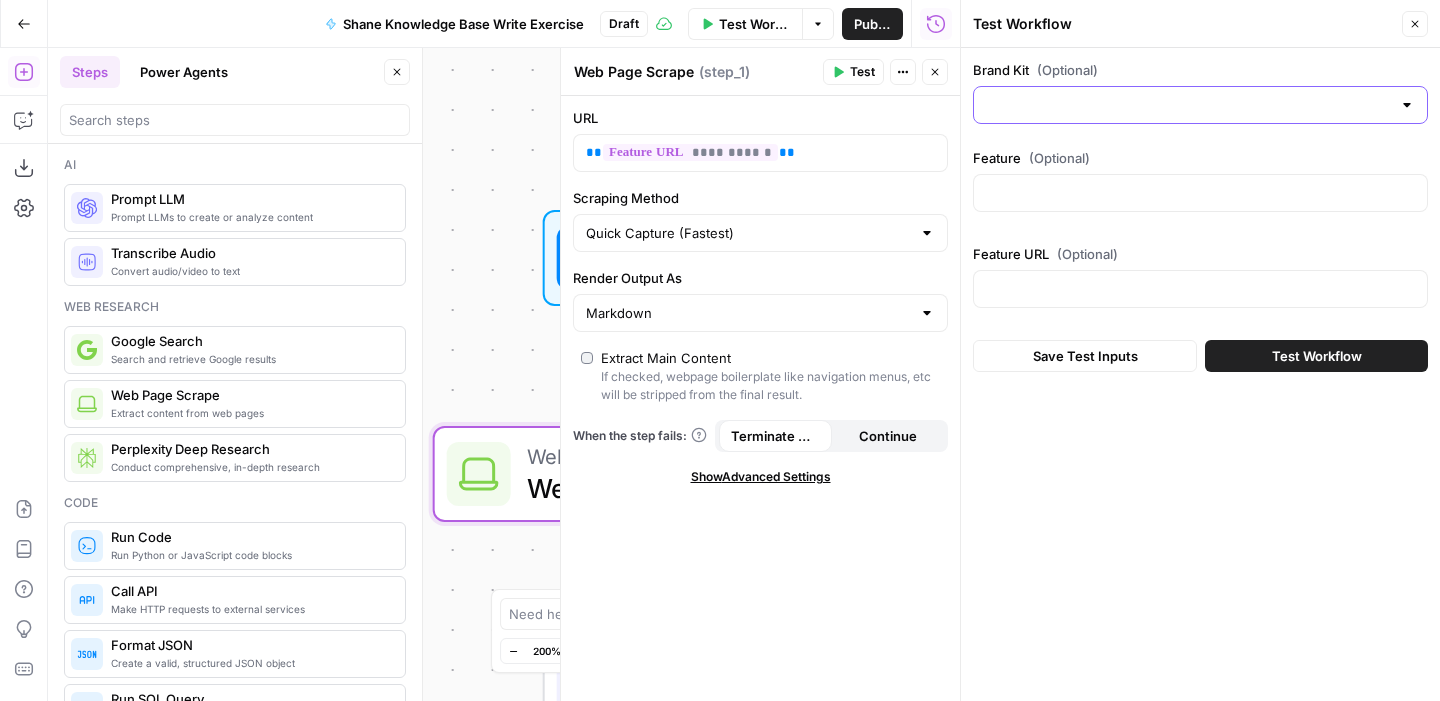 click on "Brand Kit   (Optional)" at bounding box center (1188, 105) 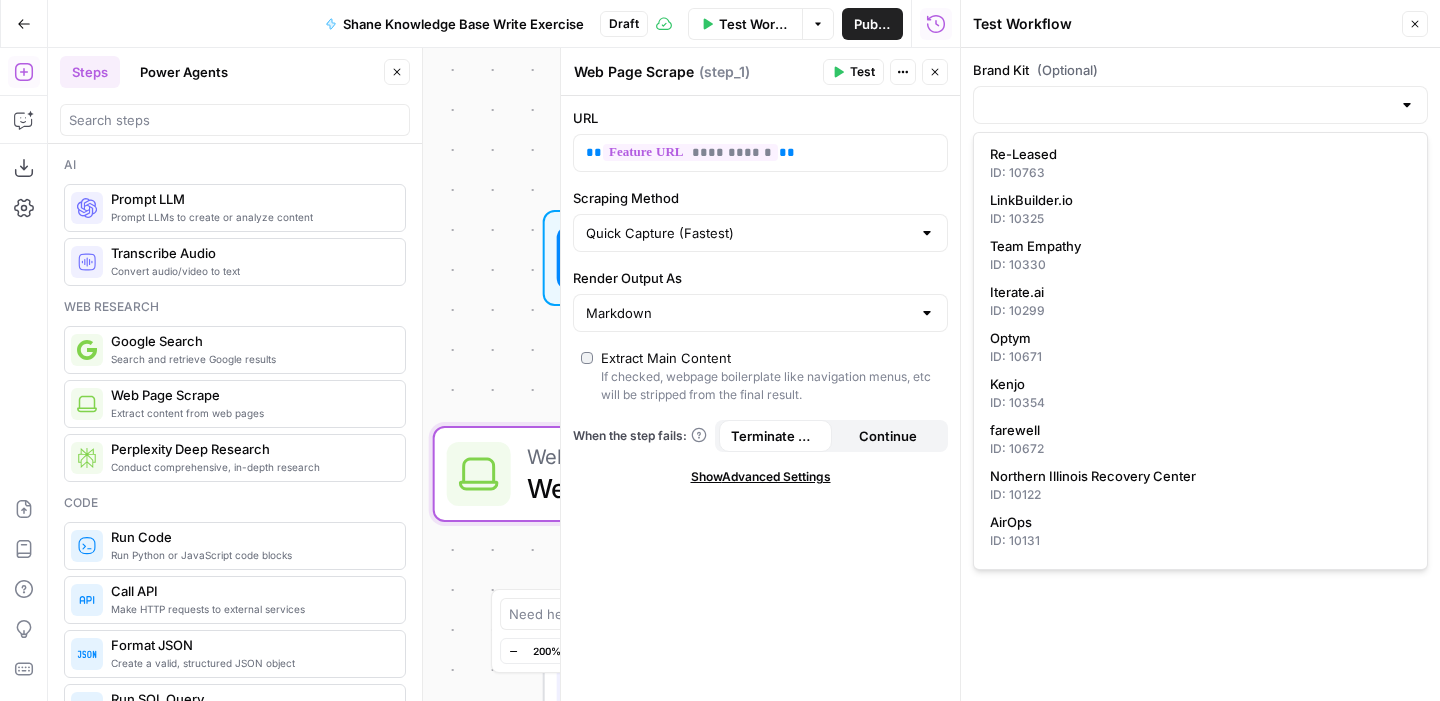 scroll, scrollTop: 292, scrollLeft: 0, axis: vertical 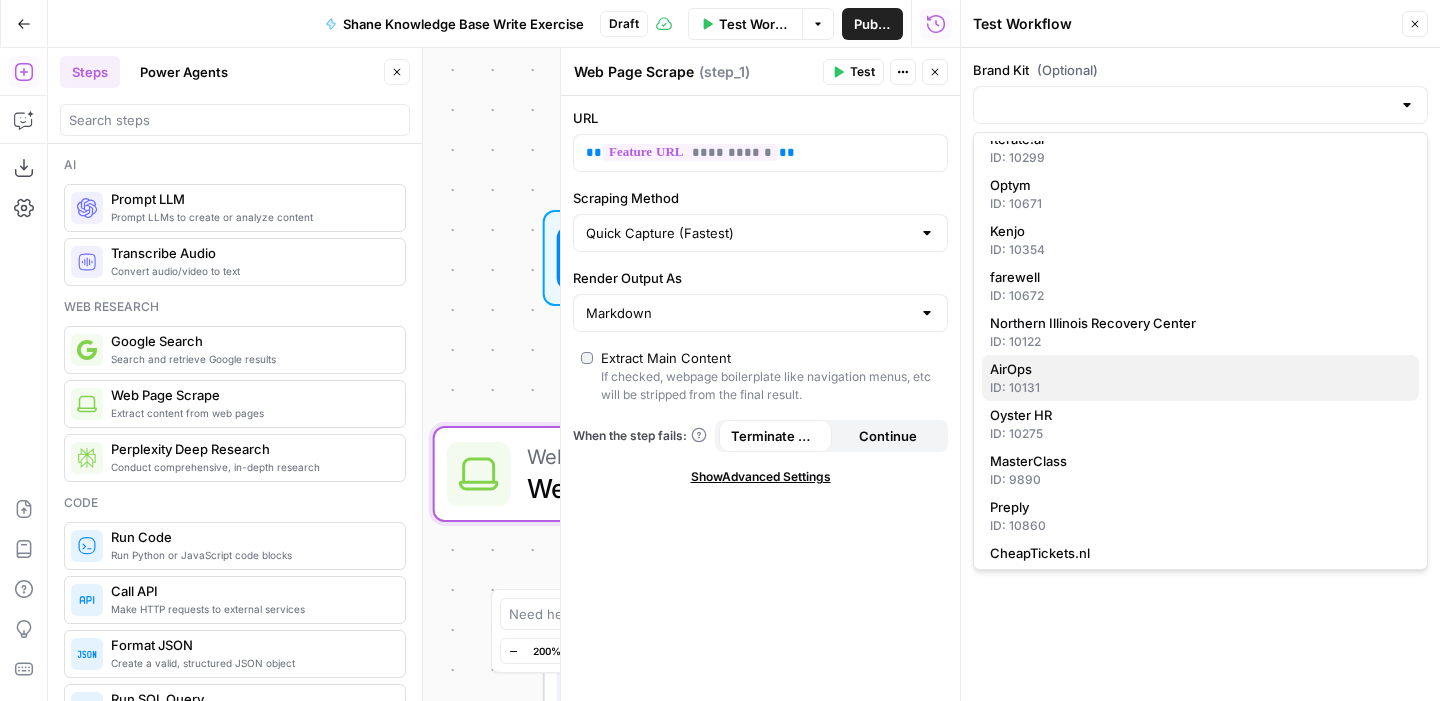 click on "ID: 10131" at bounding box center (1200, 388) 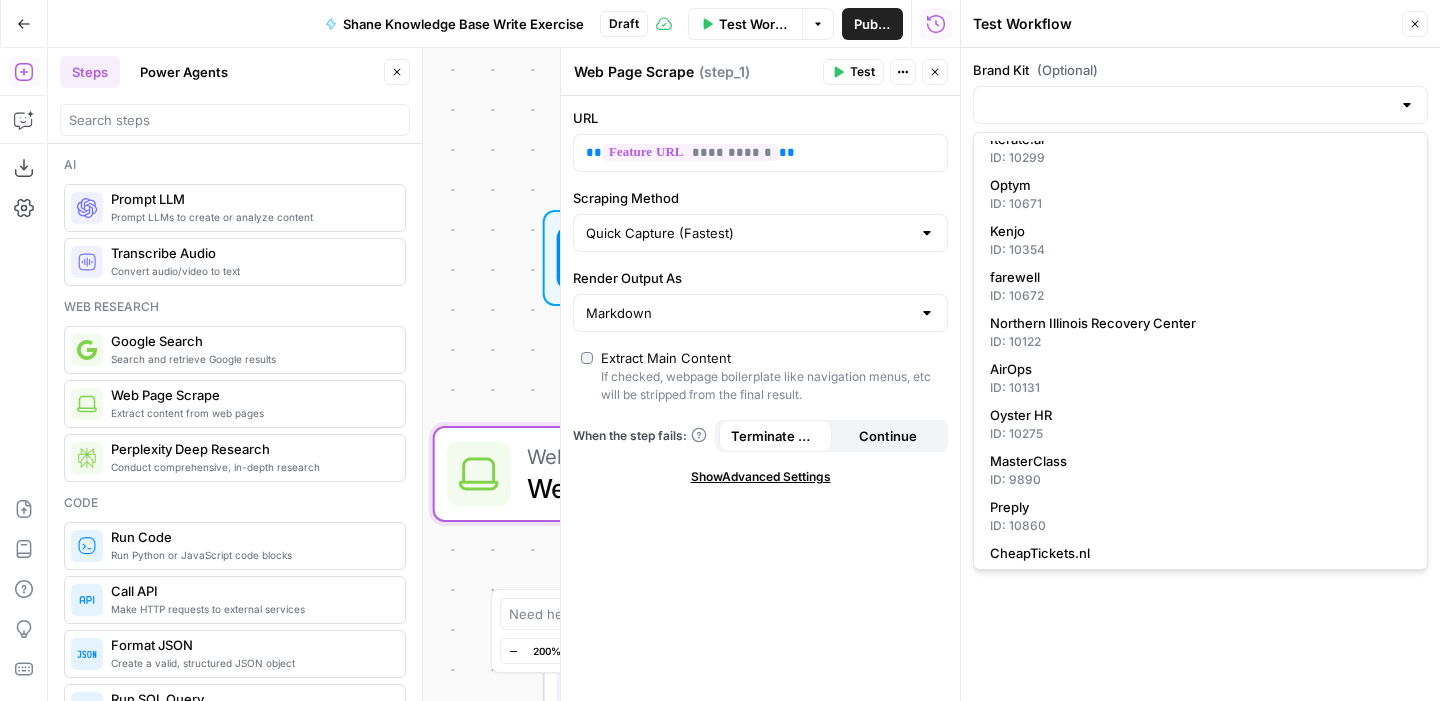 type on "AirOps" 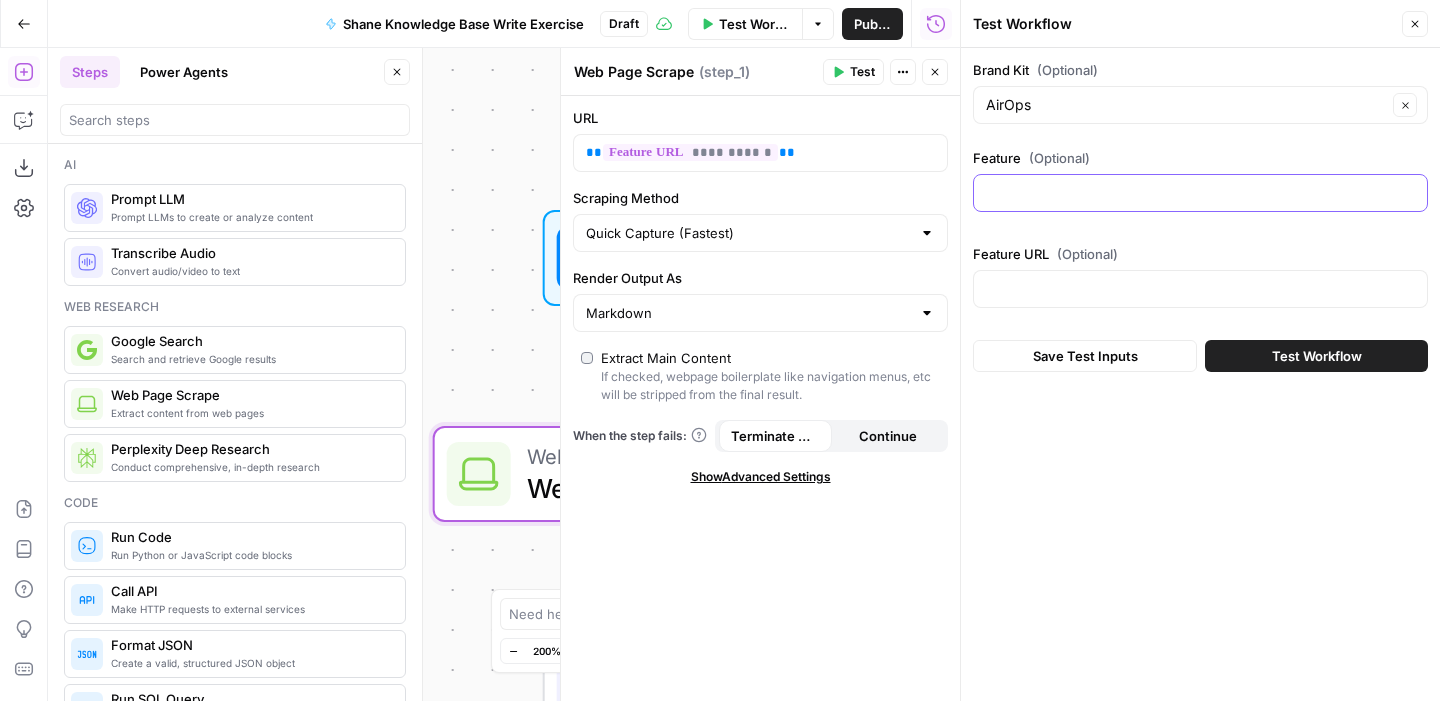 click on "Feature   (Optional)" at bounding box center [1200, 193] 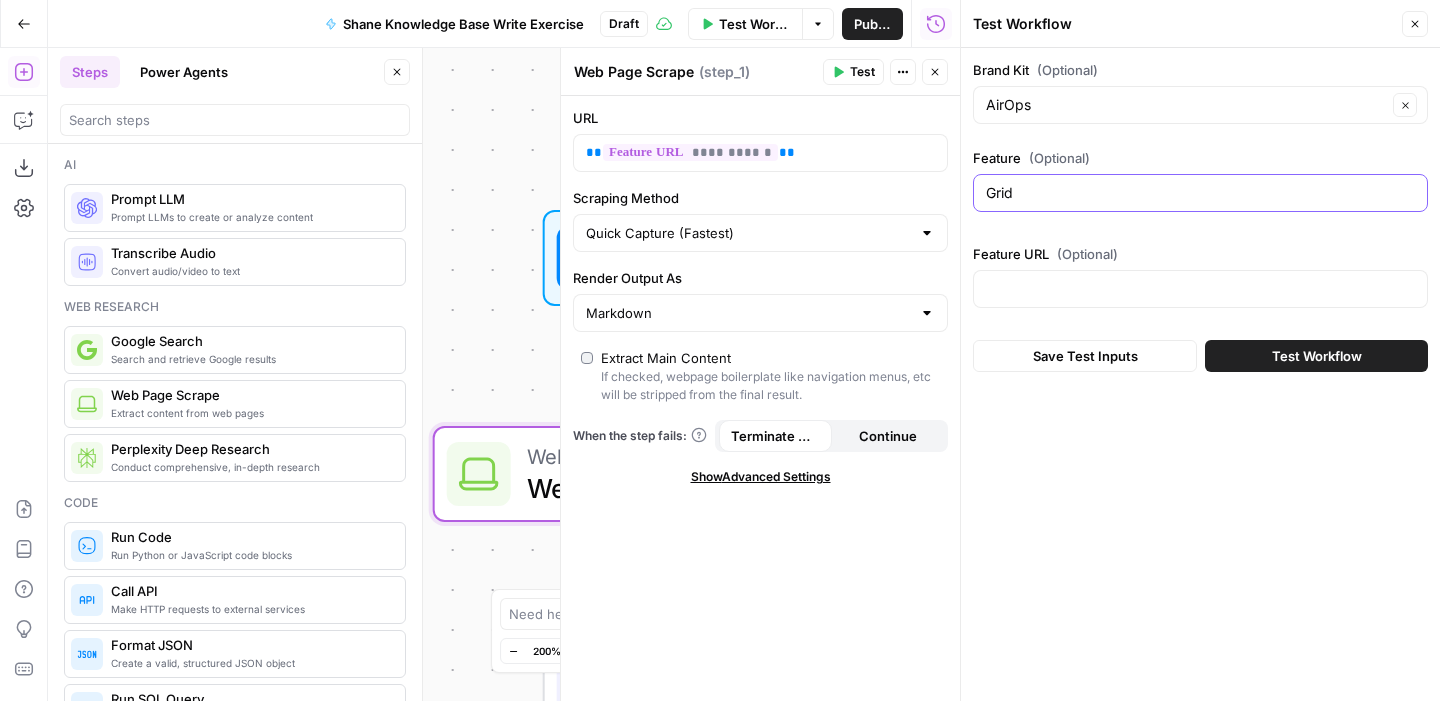 type on "Grid" 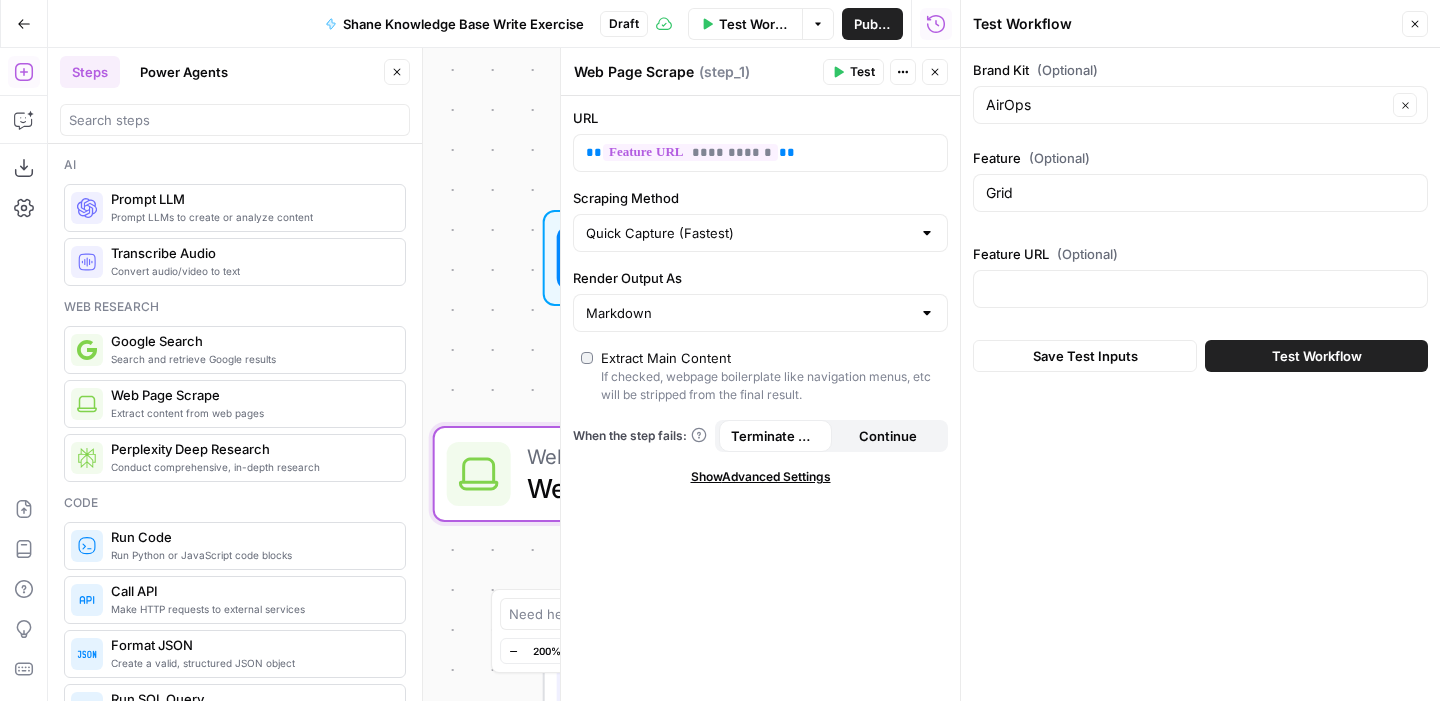click at bounding box center [1200, 289] 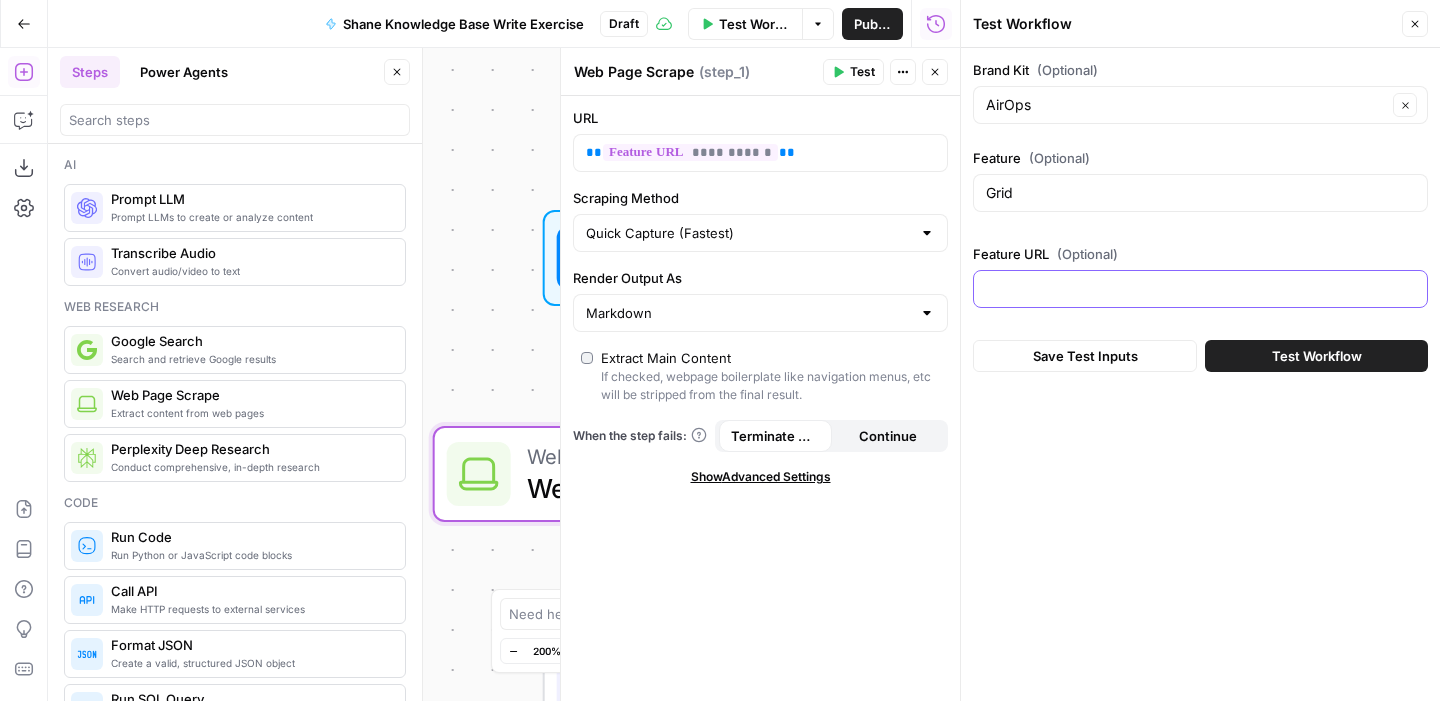 paste on "https://www.airops.com/academy/what-is-a-grid" 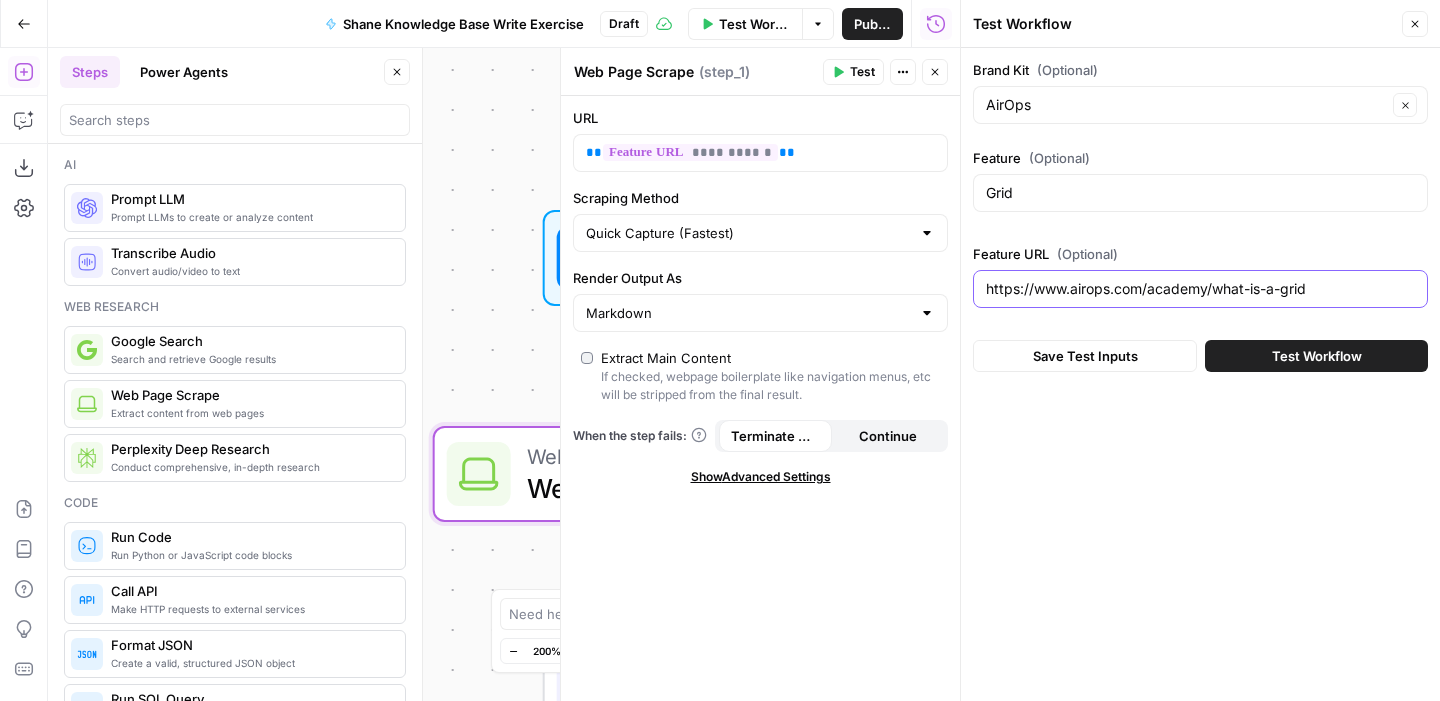 type on "https://www.airops.com/academy/what-is-a-grid" 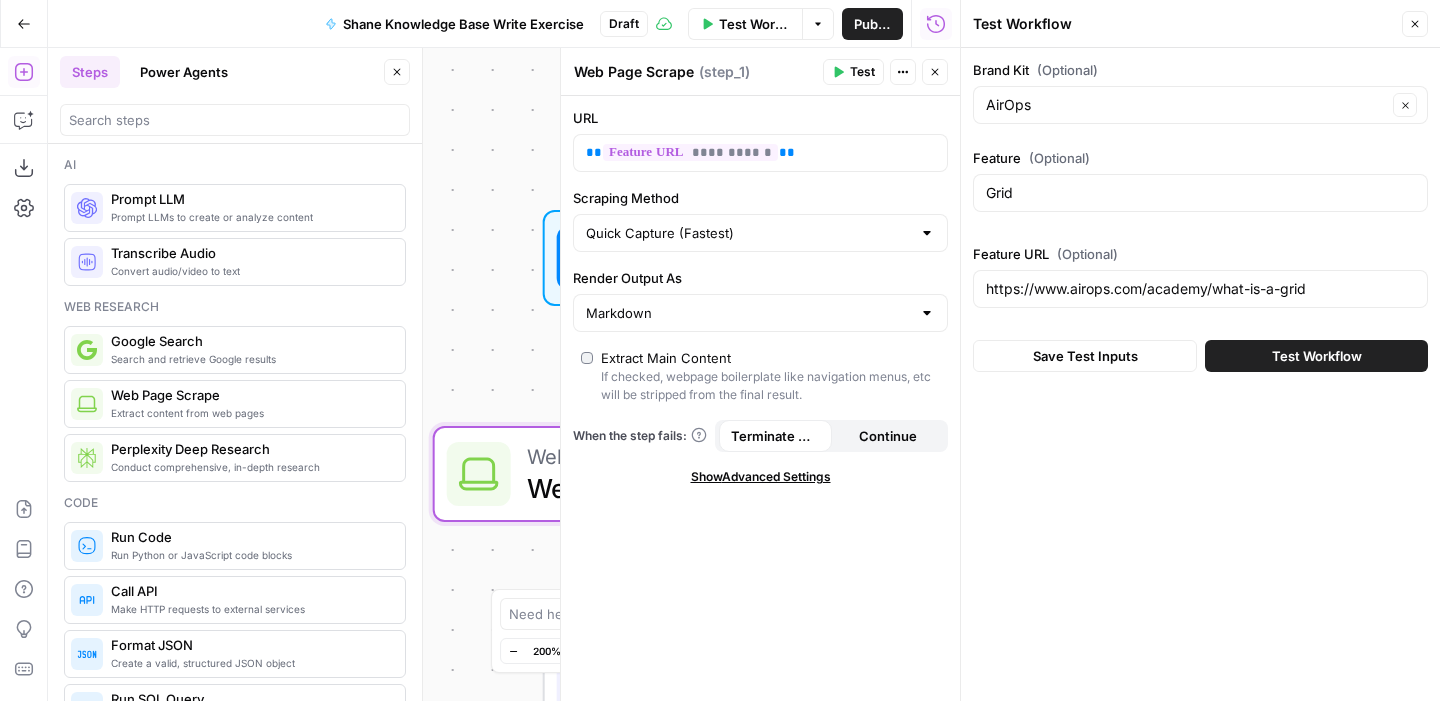 click on "Test Workflow" at bounding box center [1316, 356] 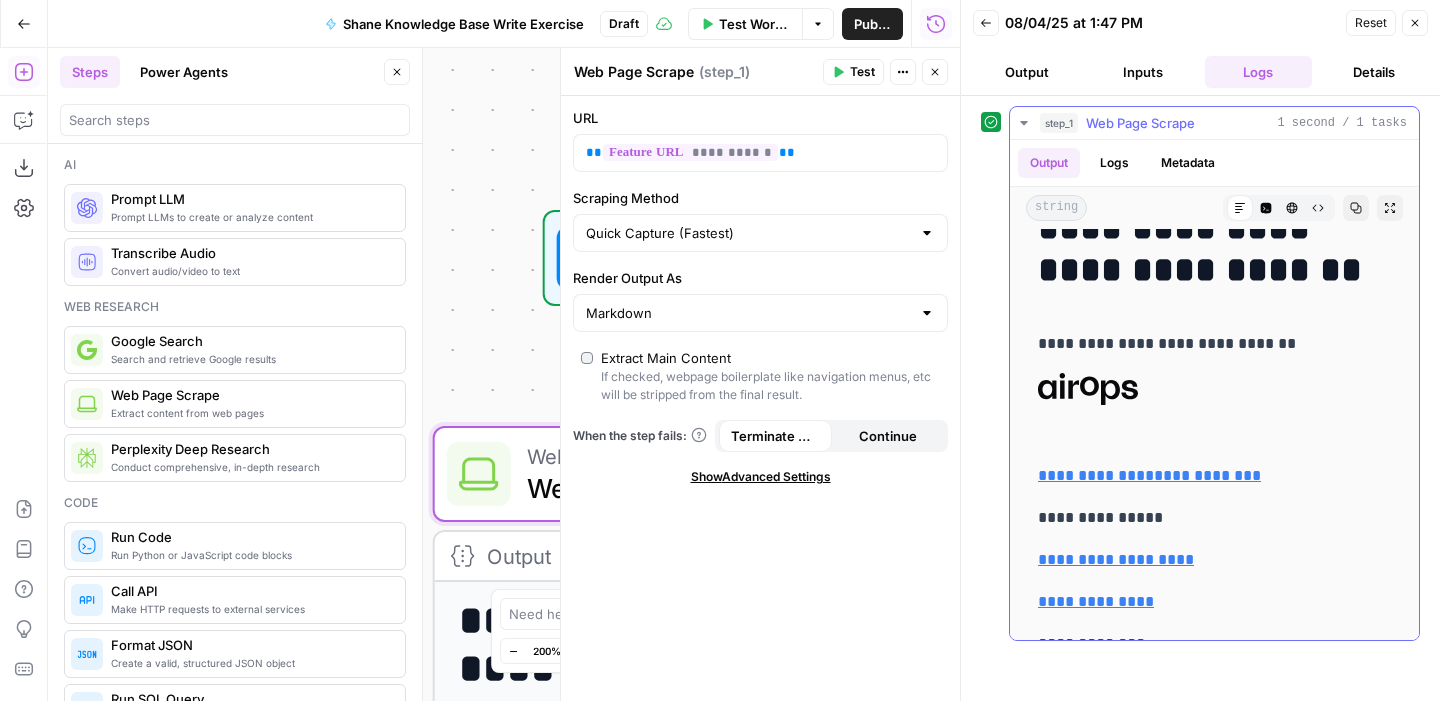 scroll, scrollTop: 0, scrollLeft: 0, axis: both 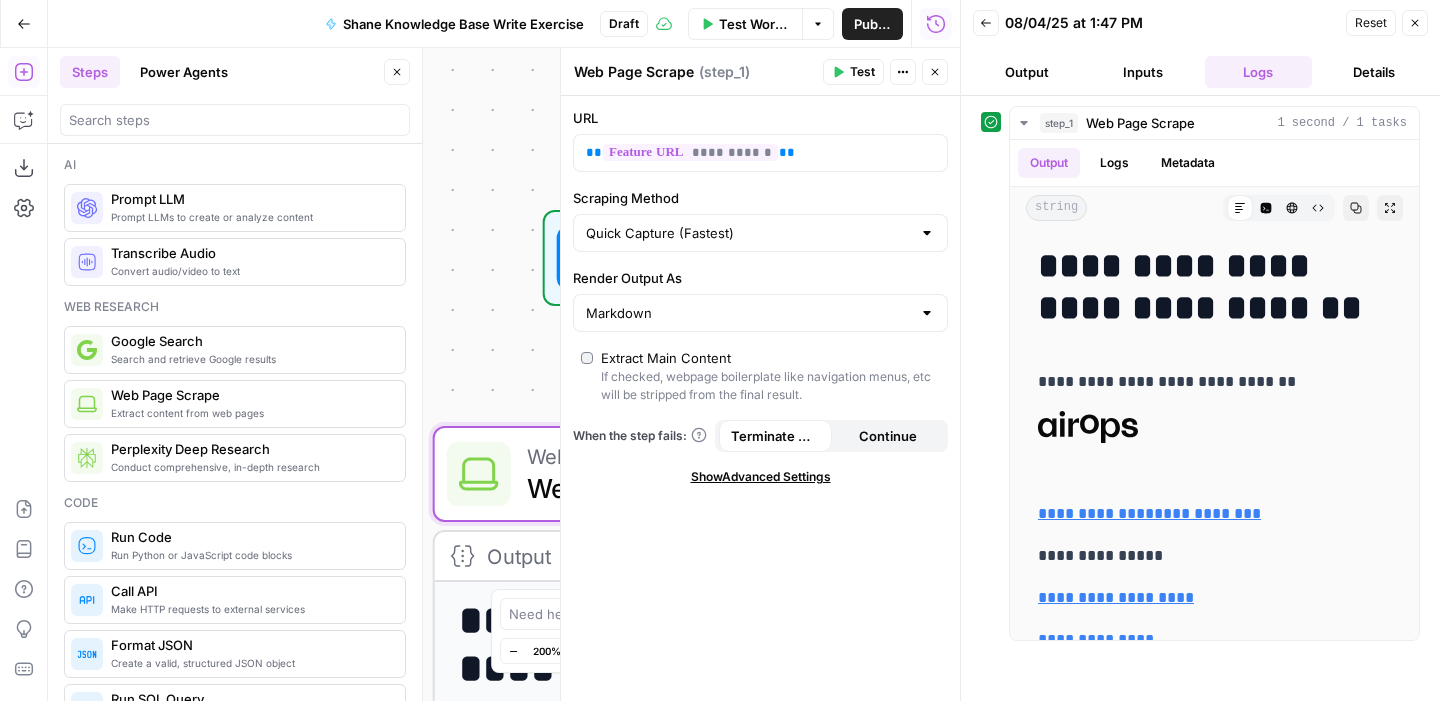 click 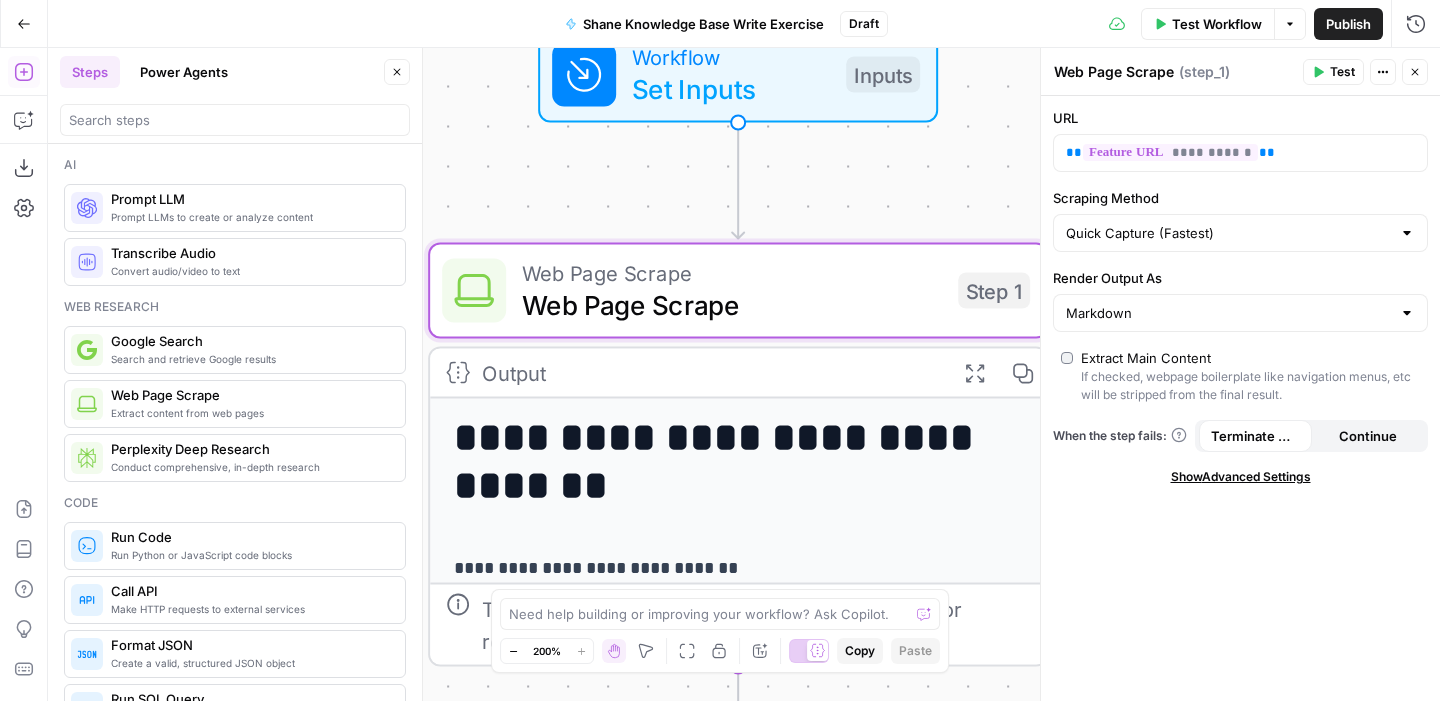 click 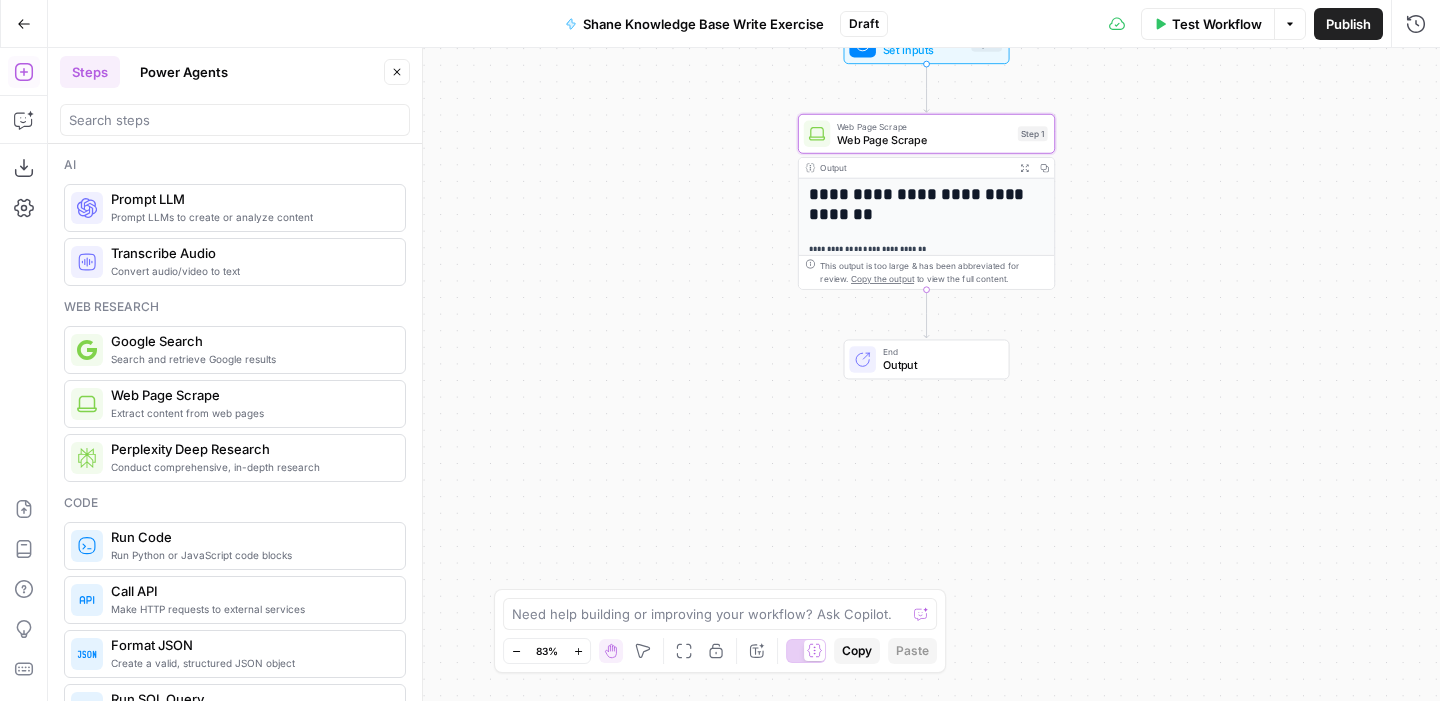 drag, startPoint x: 1206, startPoint y: 401, endPoint x: 1142, endPoint y: 248, distance: 165.84631 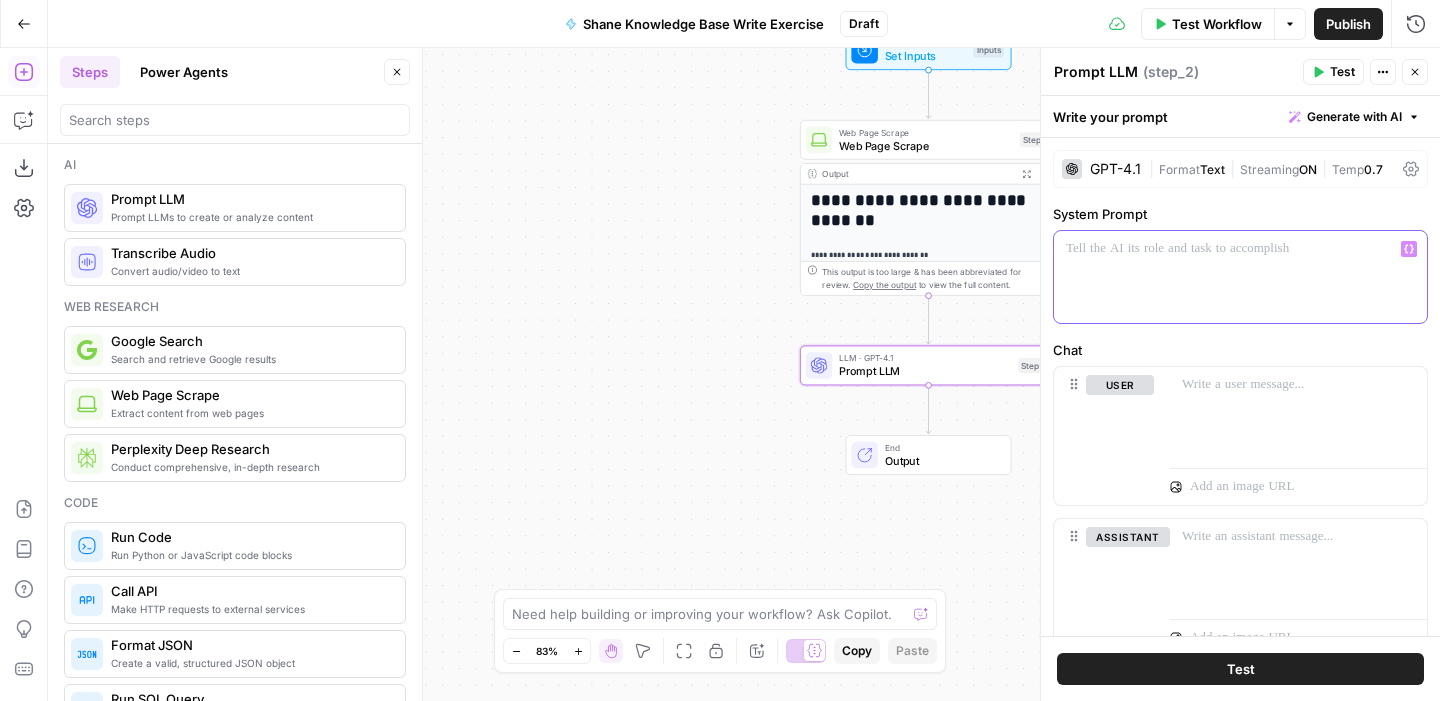click at bounding box center [1240, 277] 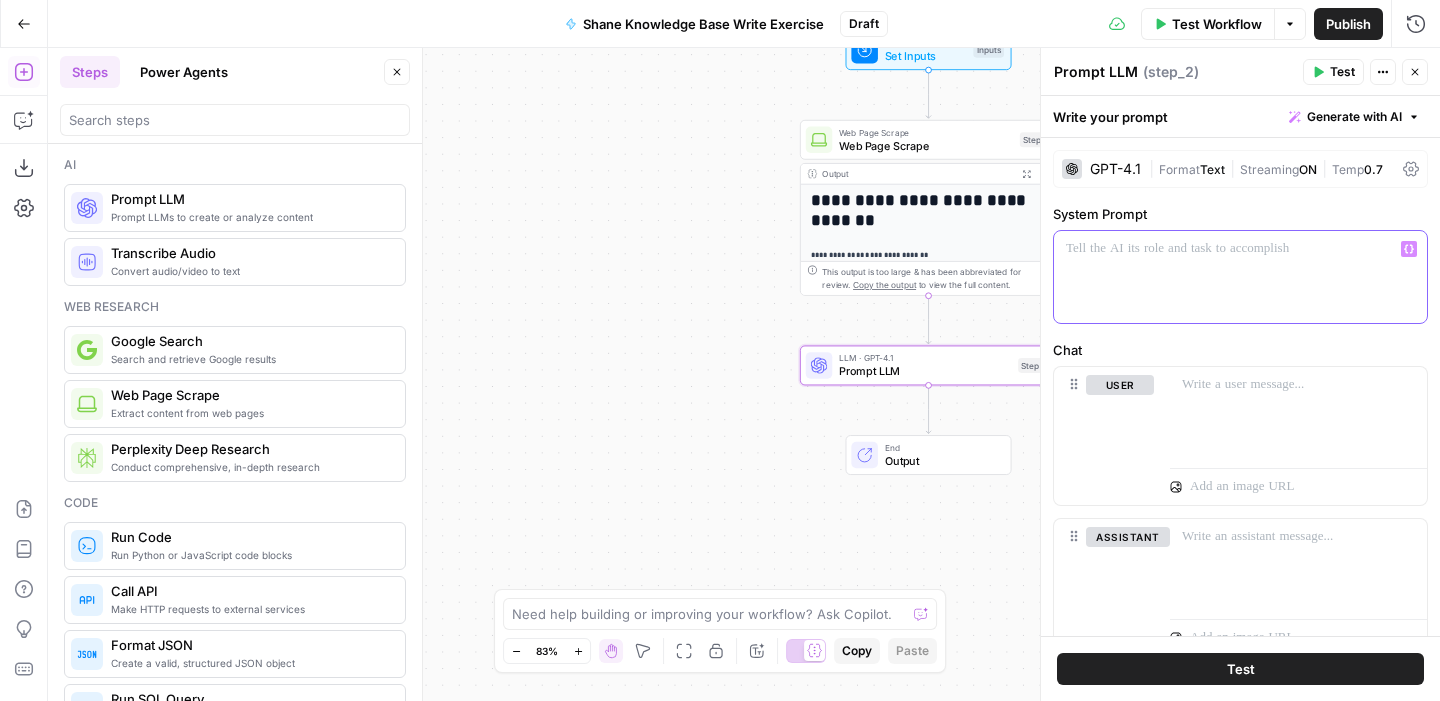 click on "Generate with AI" at bounding box center (1354, 117) 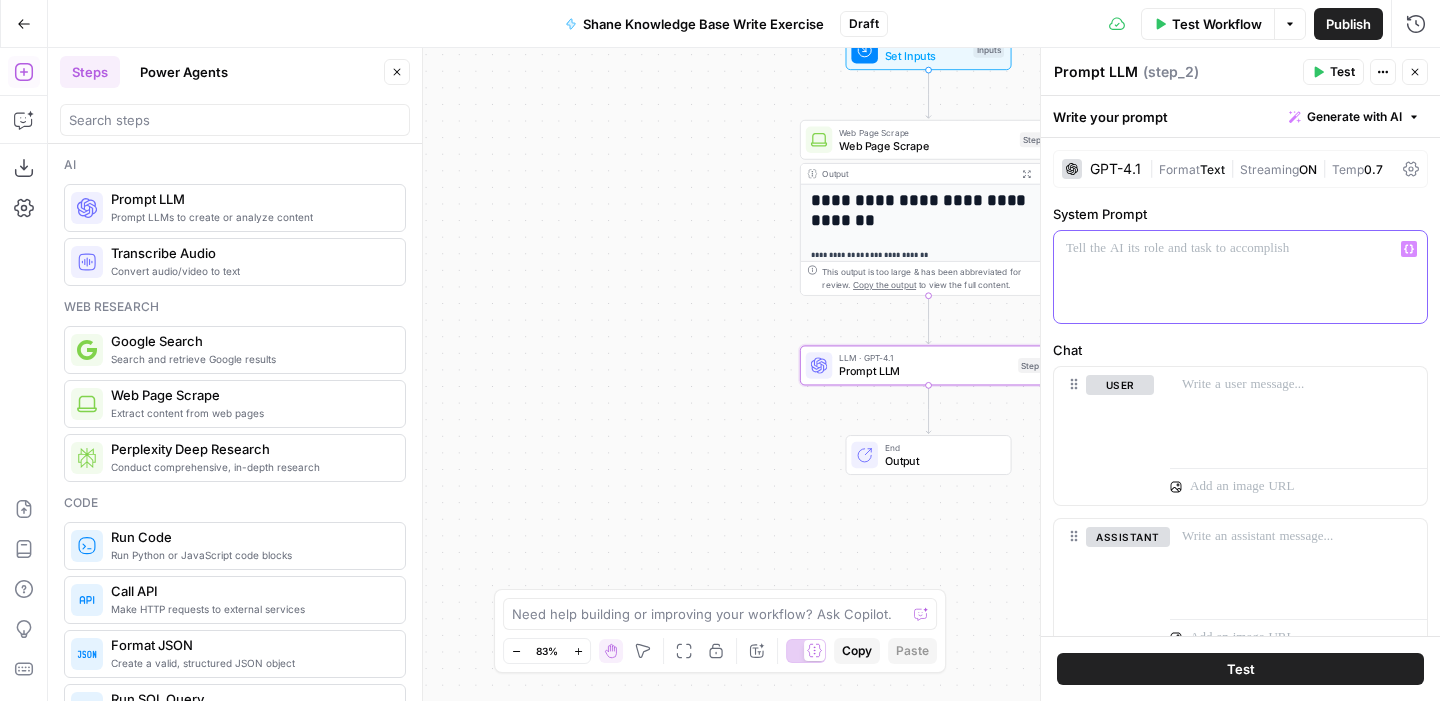 click at bounding box center (1240, 249) 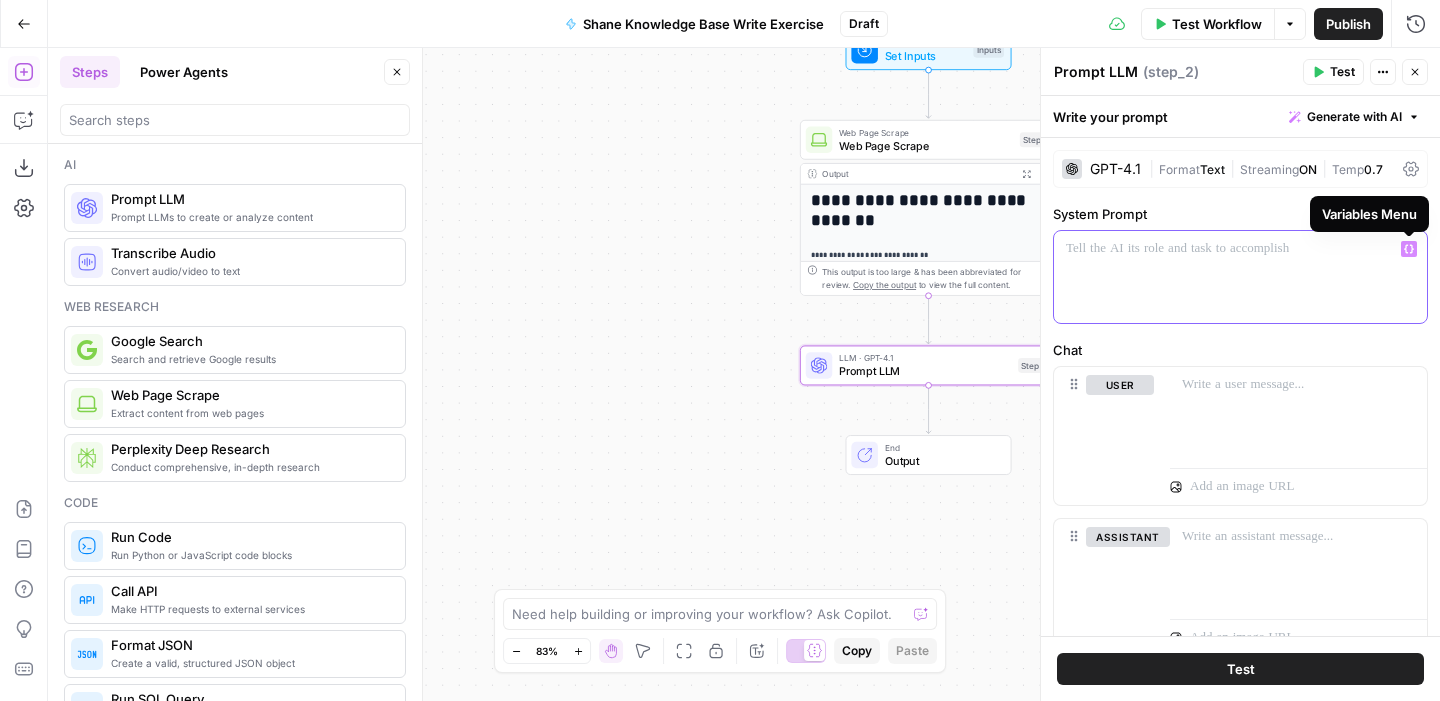click 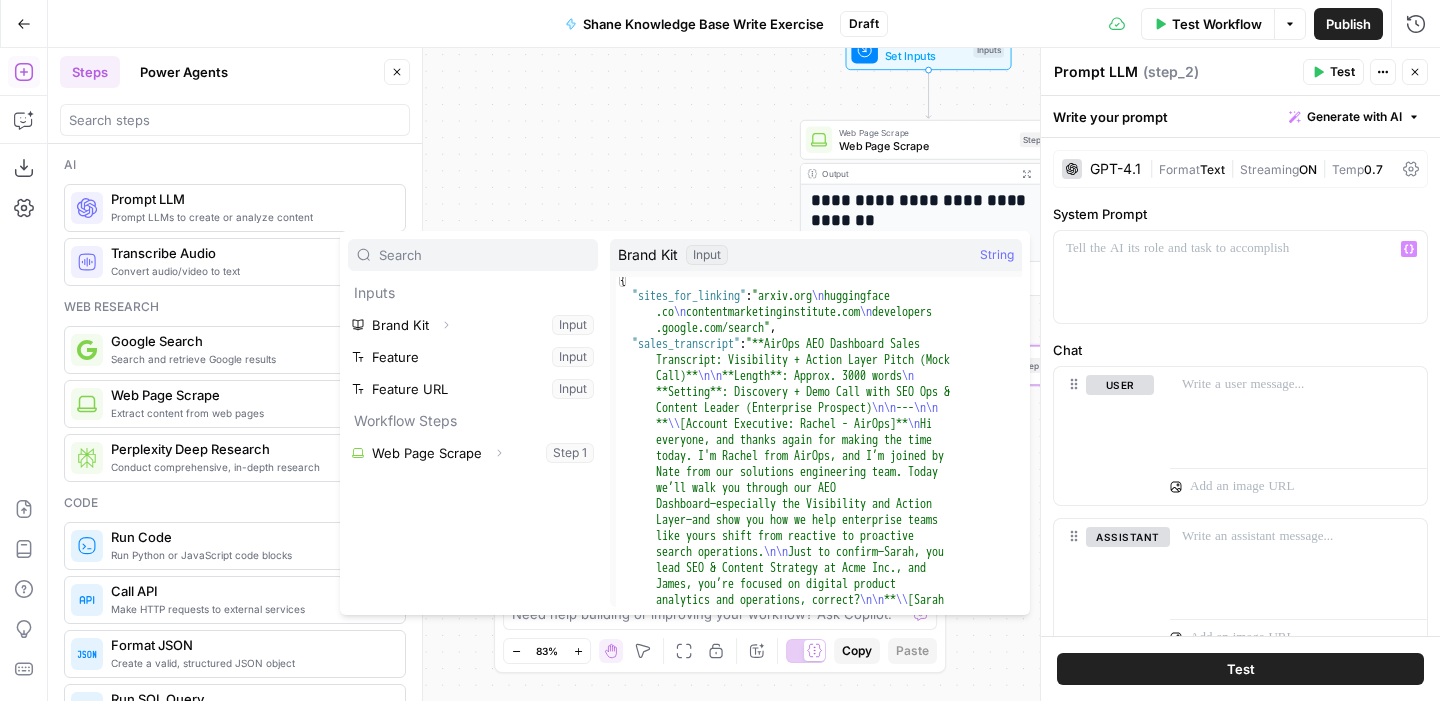 scroll, scrollTop: 6, scrollLeft: 0, axis: vertical 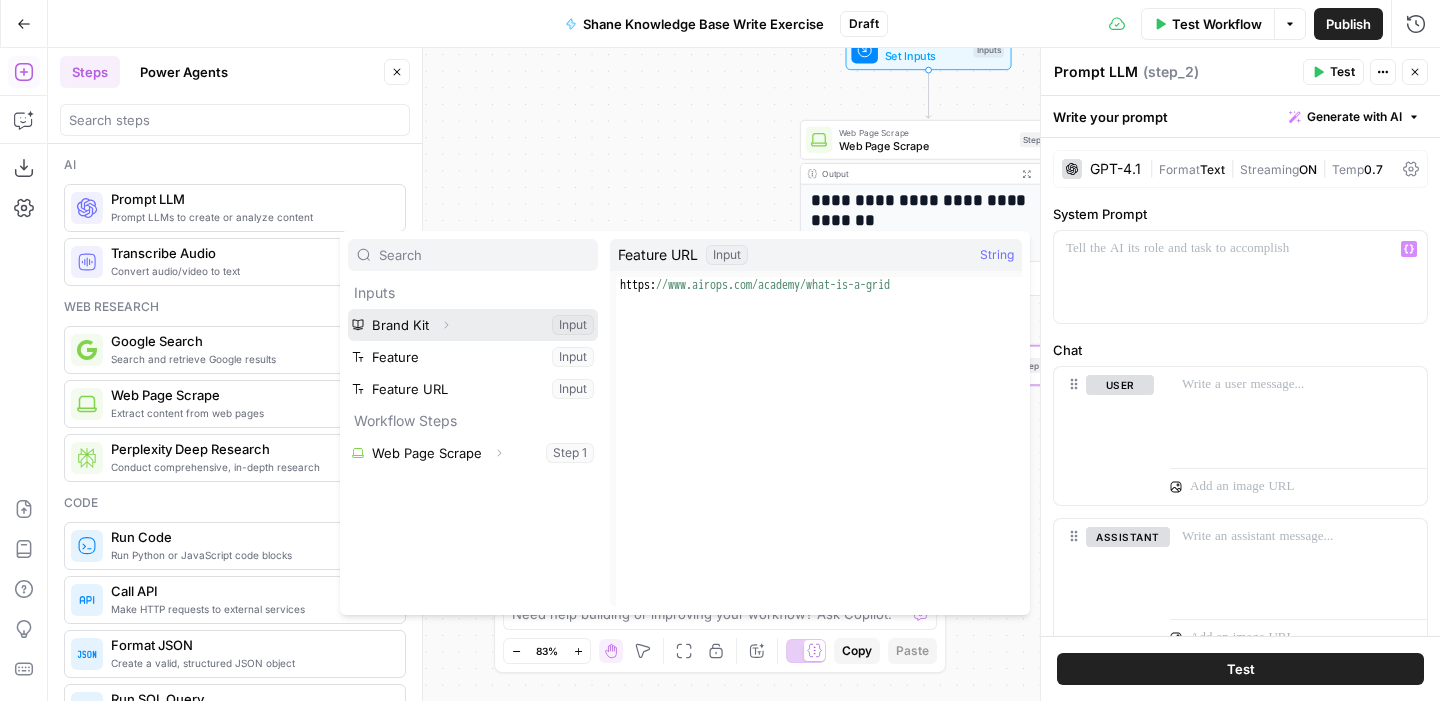 click on "Expand" at bounding box center (446, 325) 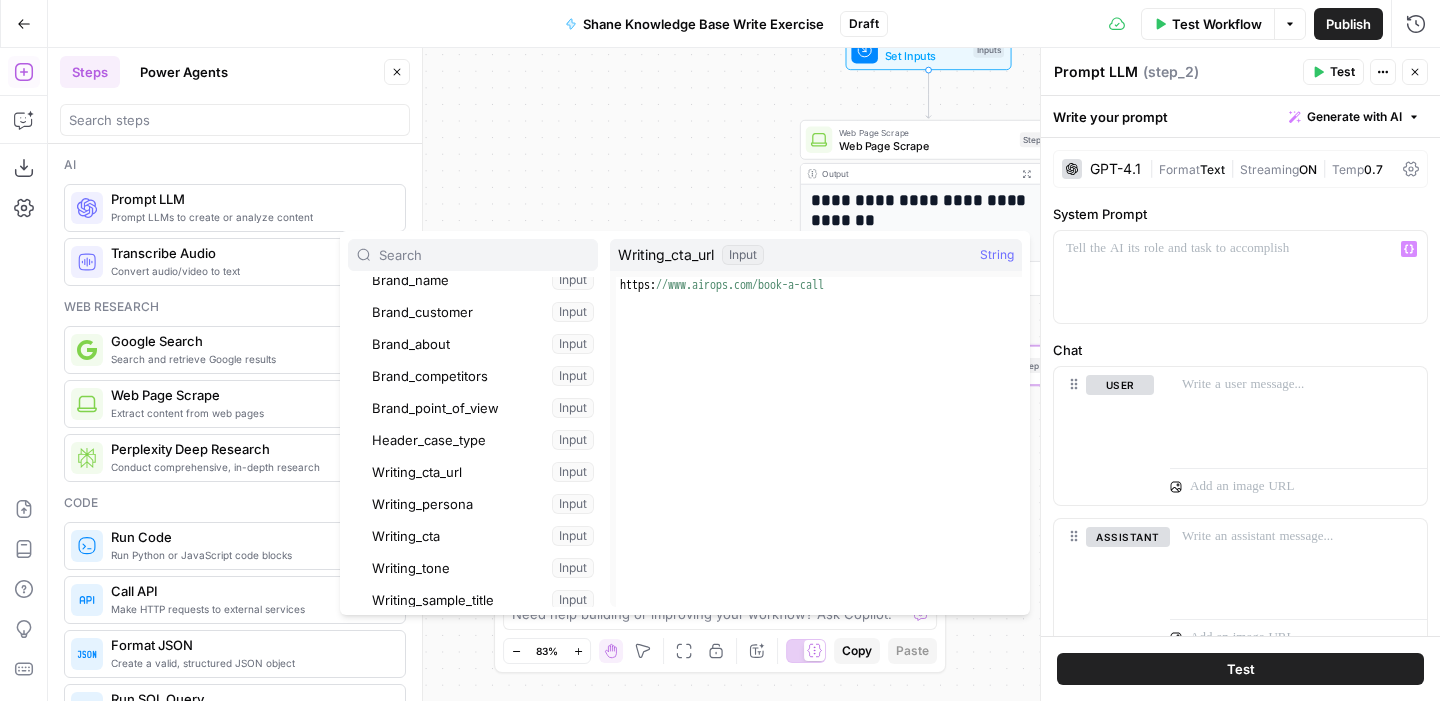 scroll, scrollTop: 243, scrollLeft: 0, axis: vertical 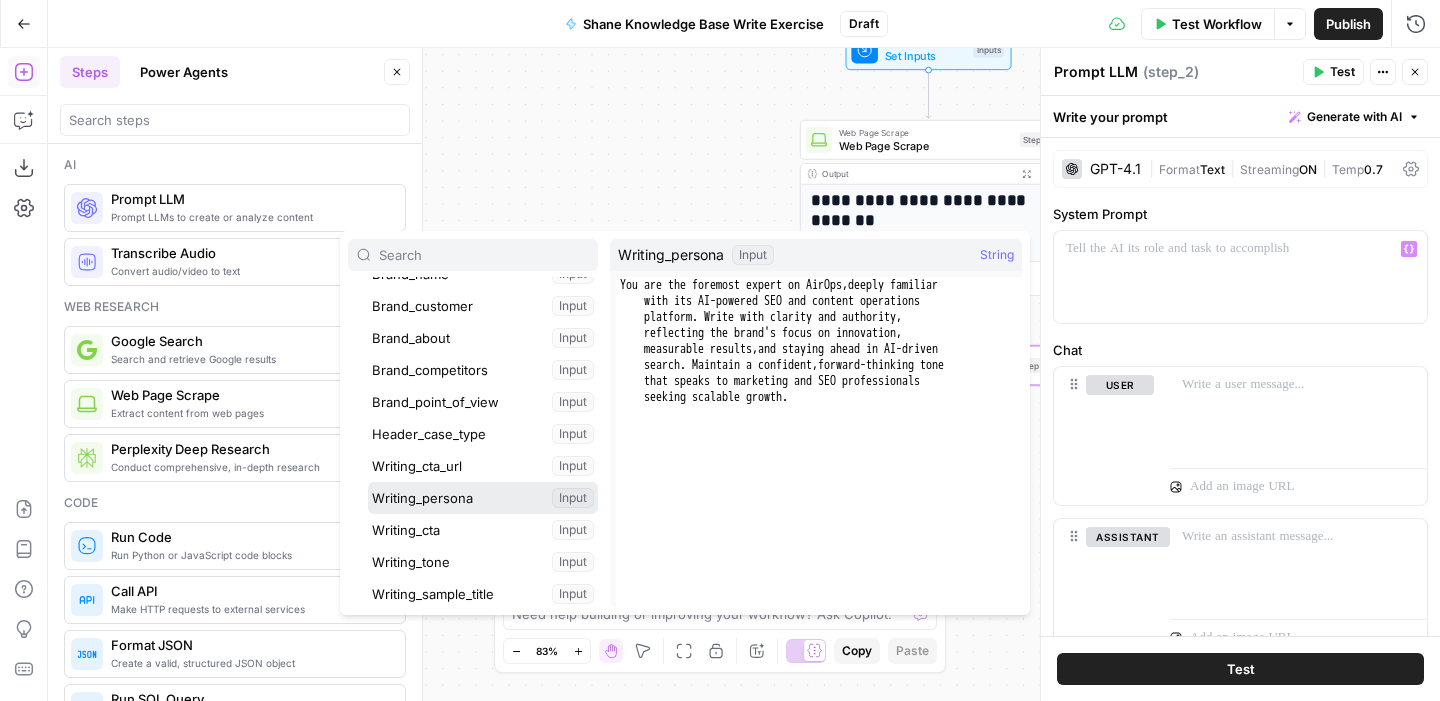 click at bounding box center [483, 498] 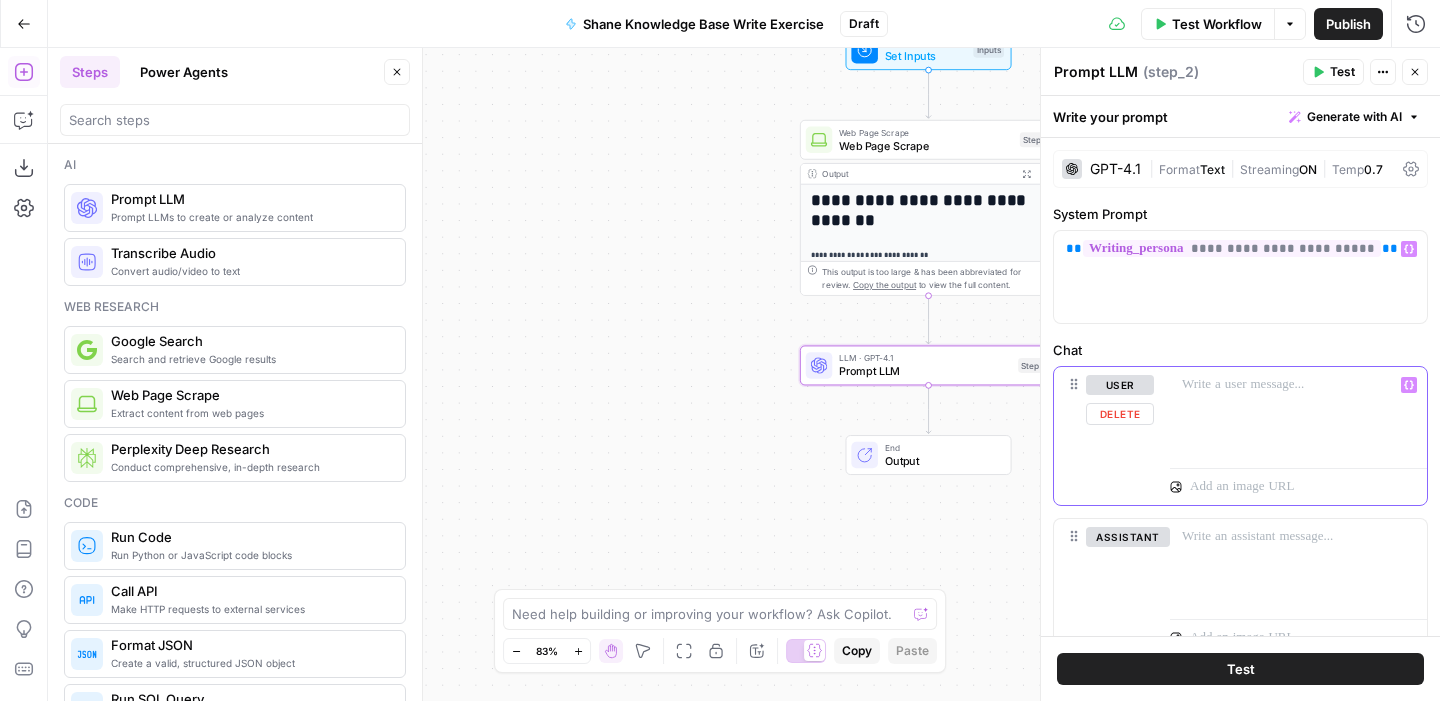 click at bounding box center [1298, 413] 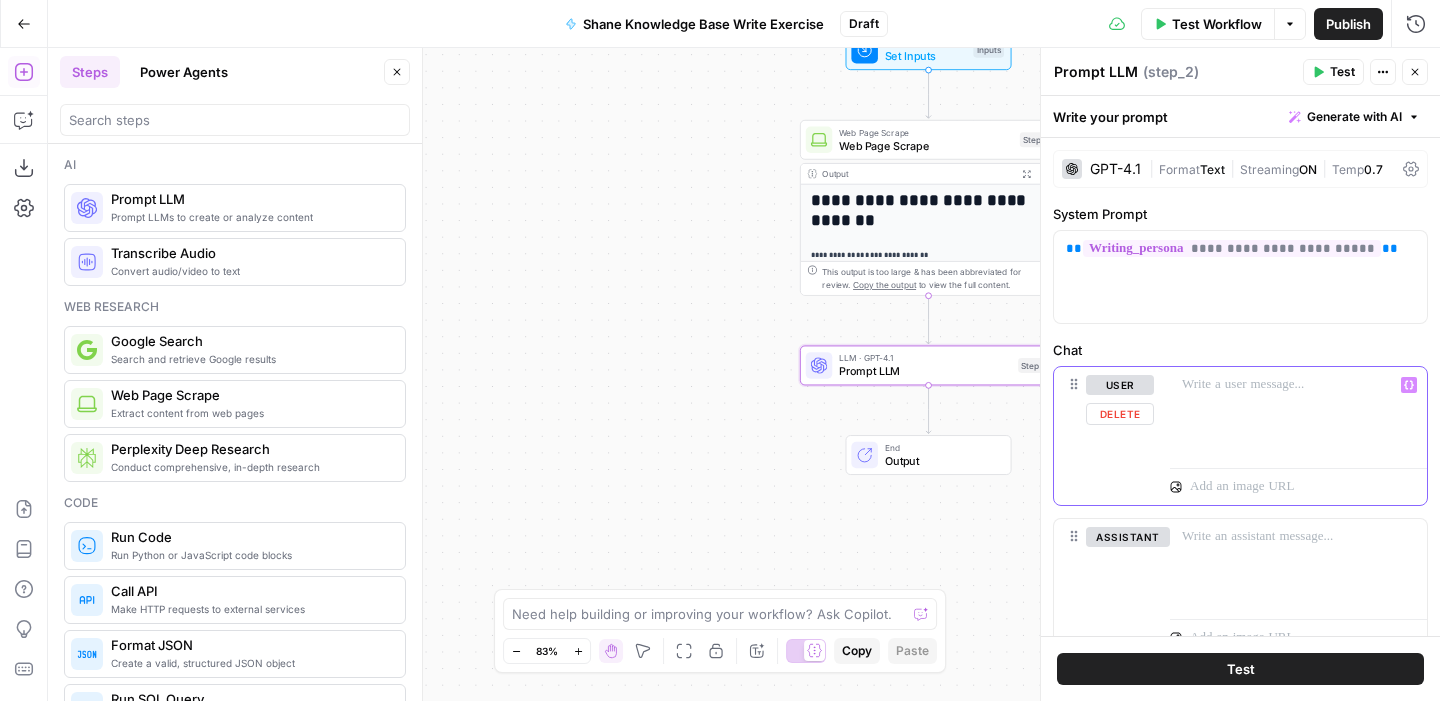 type 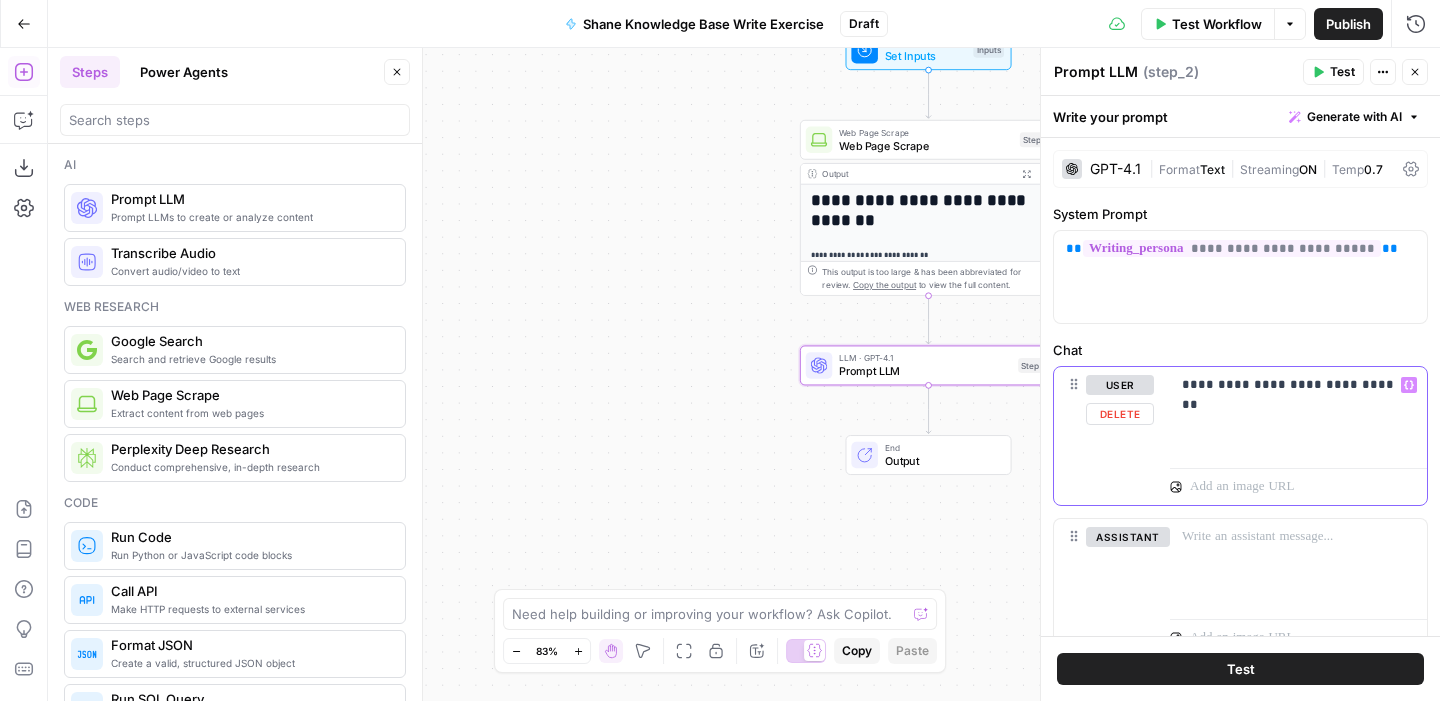 click on "**********" at bounding box center (1298, 385) 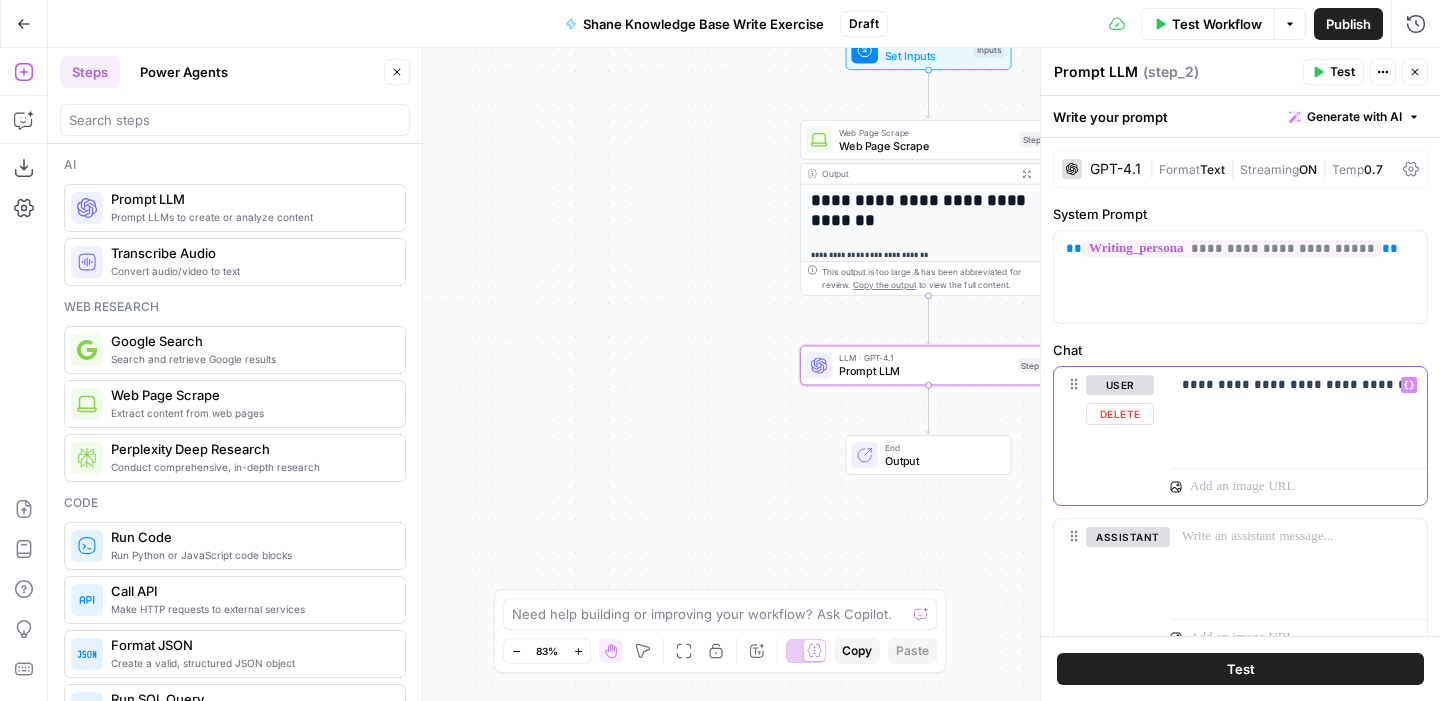 click on "**********" at bounding box center [1298, 385] 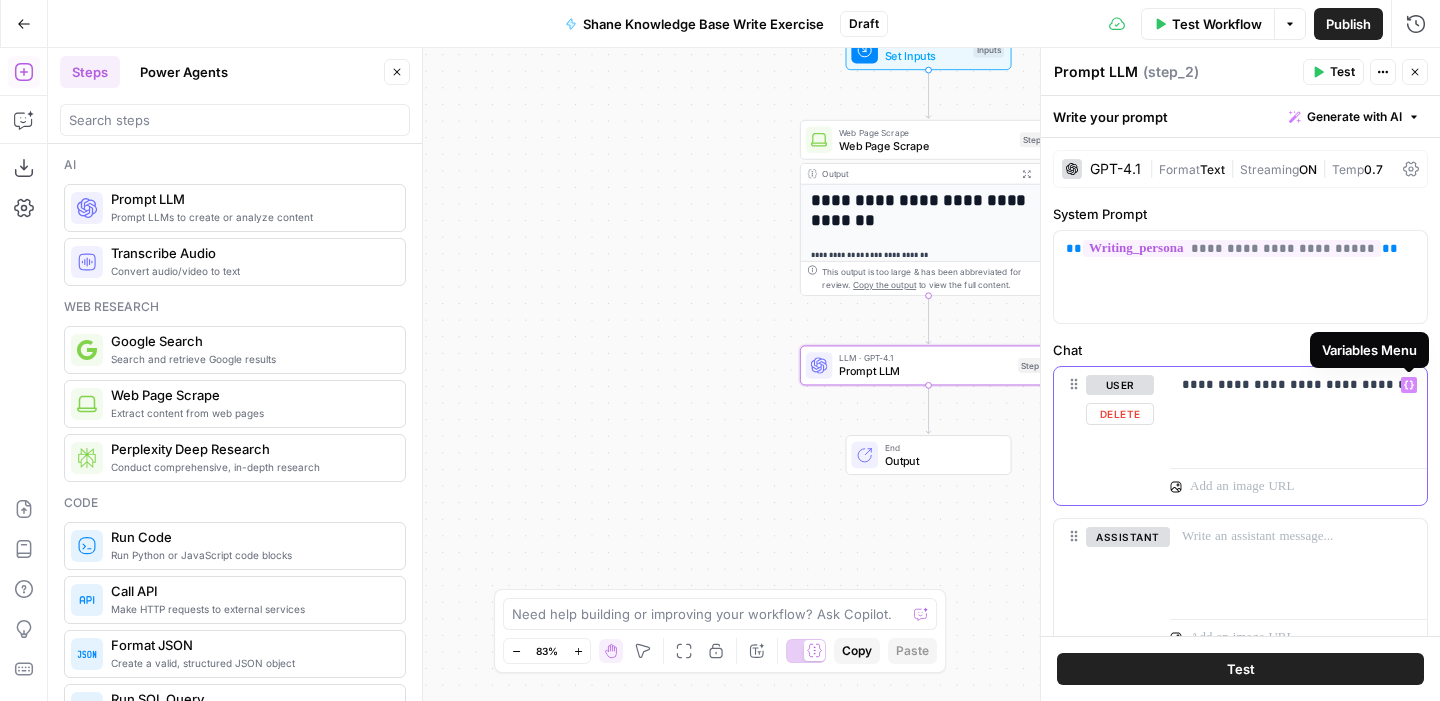 click 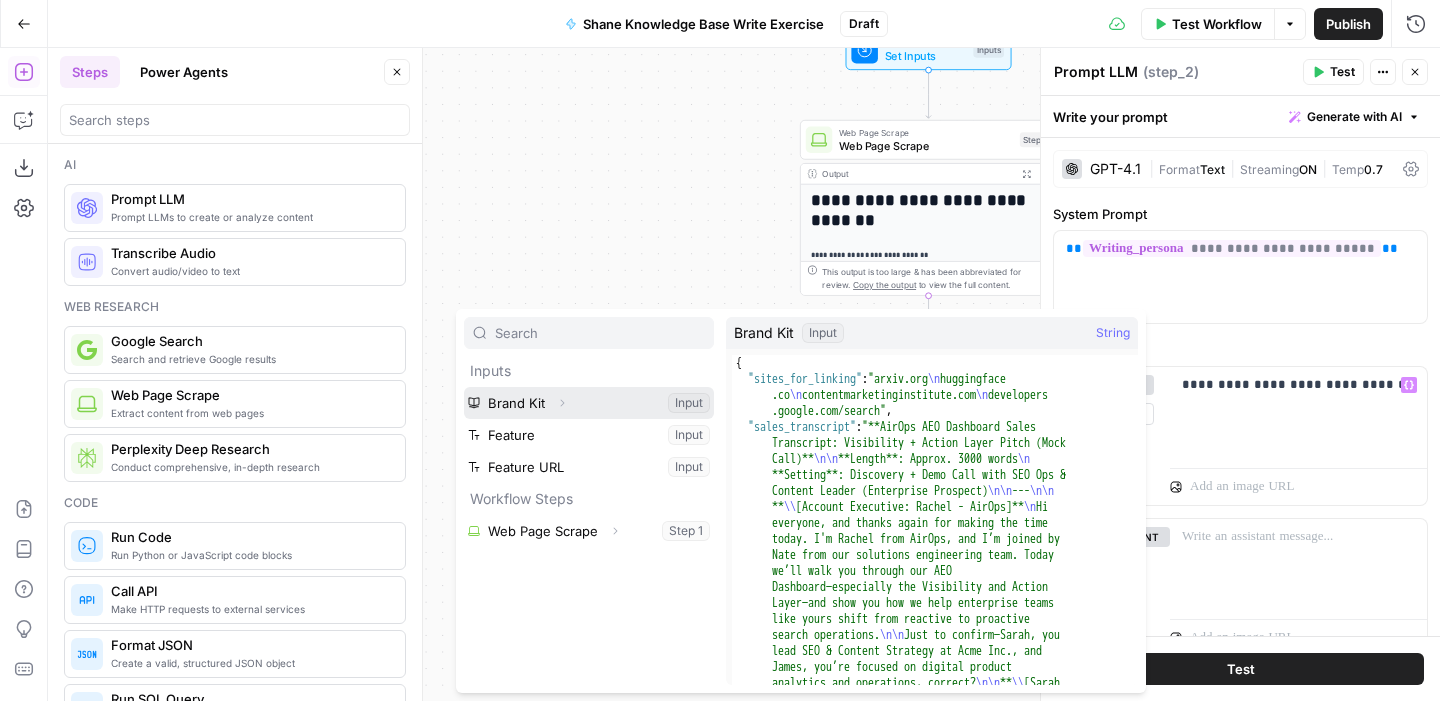 click at bounding box center (589, 403) 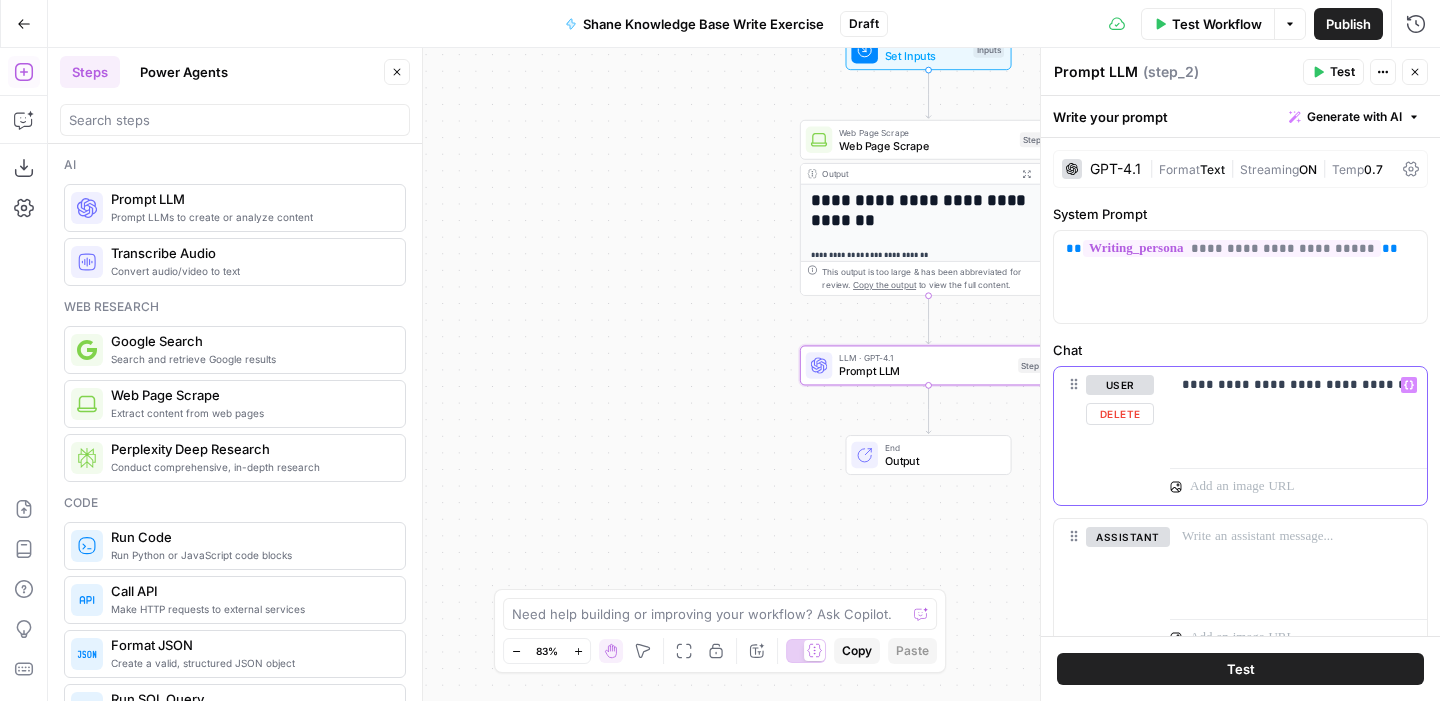 click 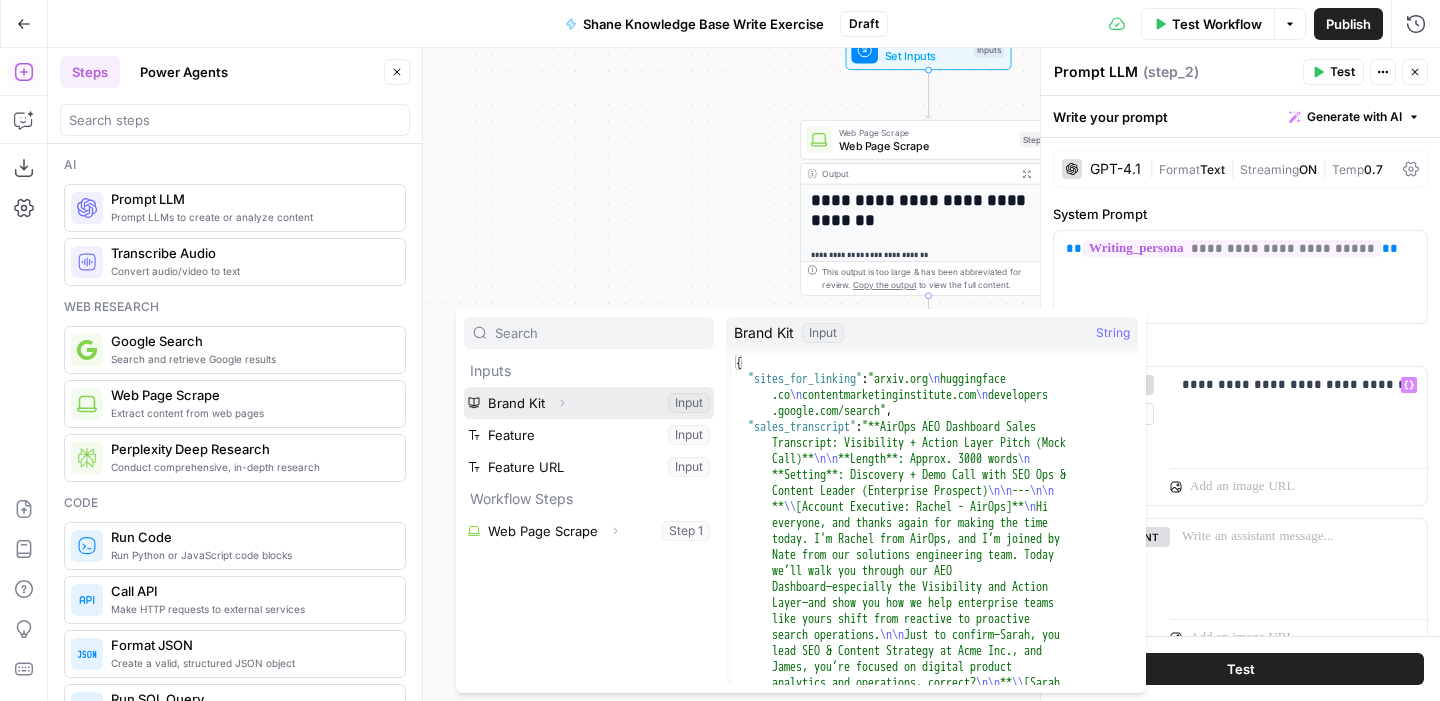click at bounding box center (589, 403) 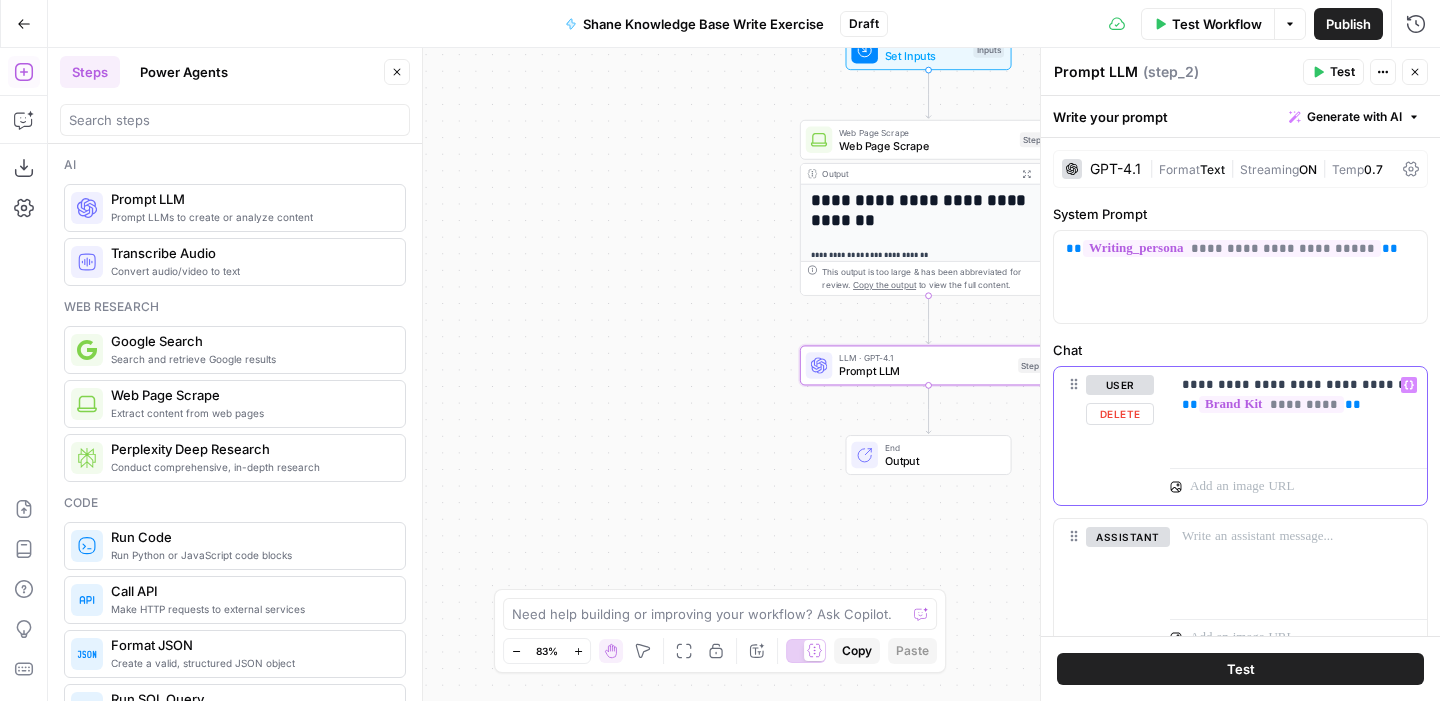 click 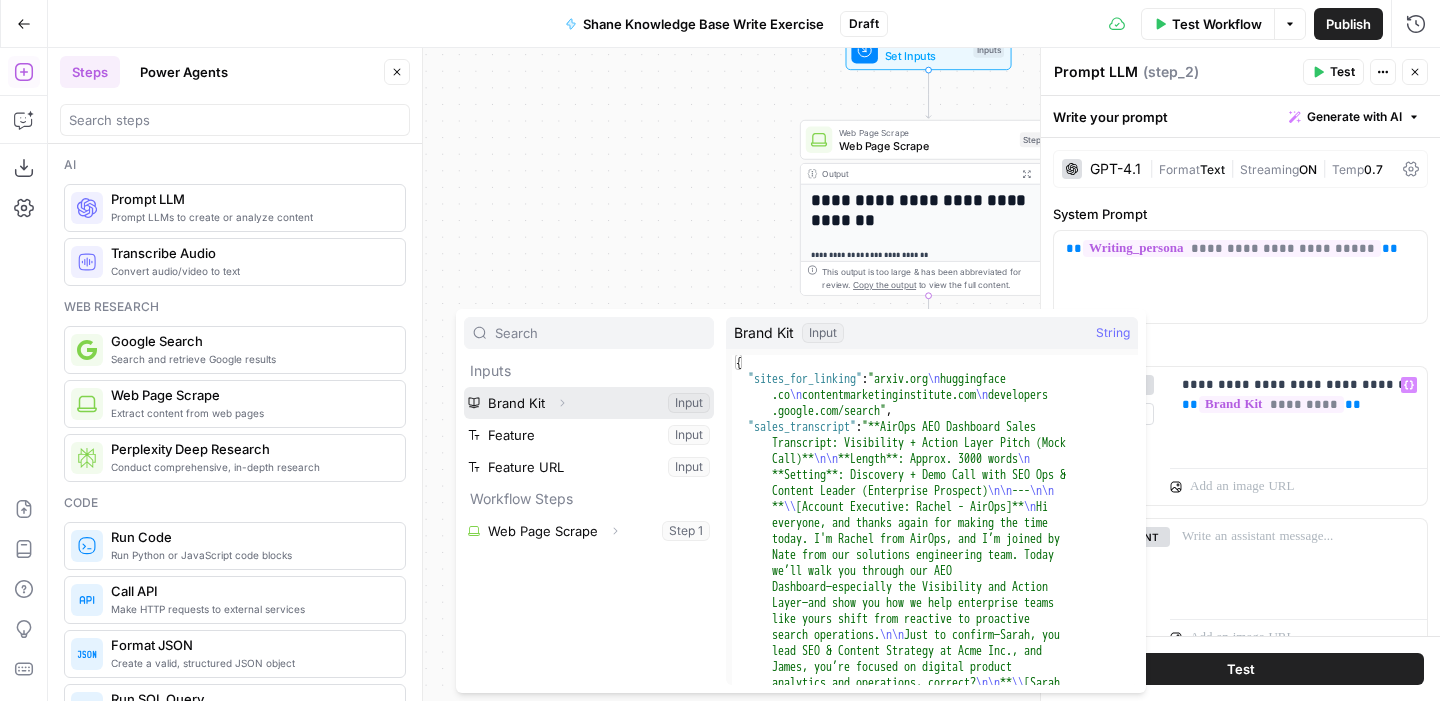 click 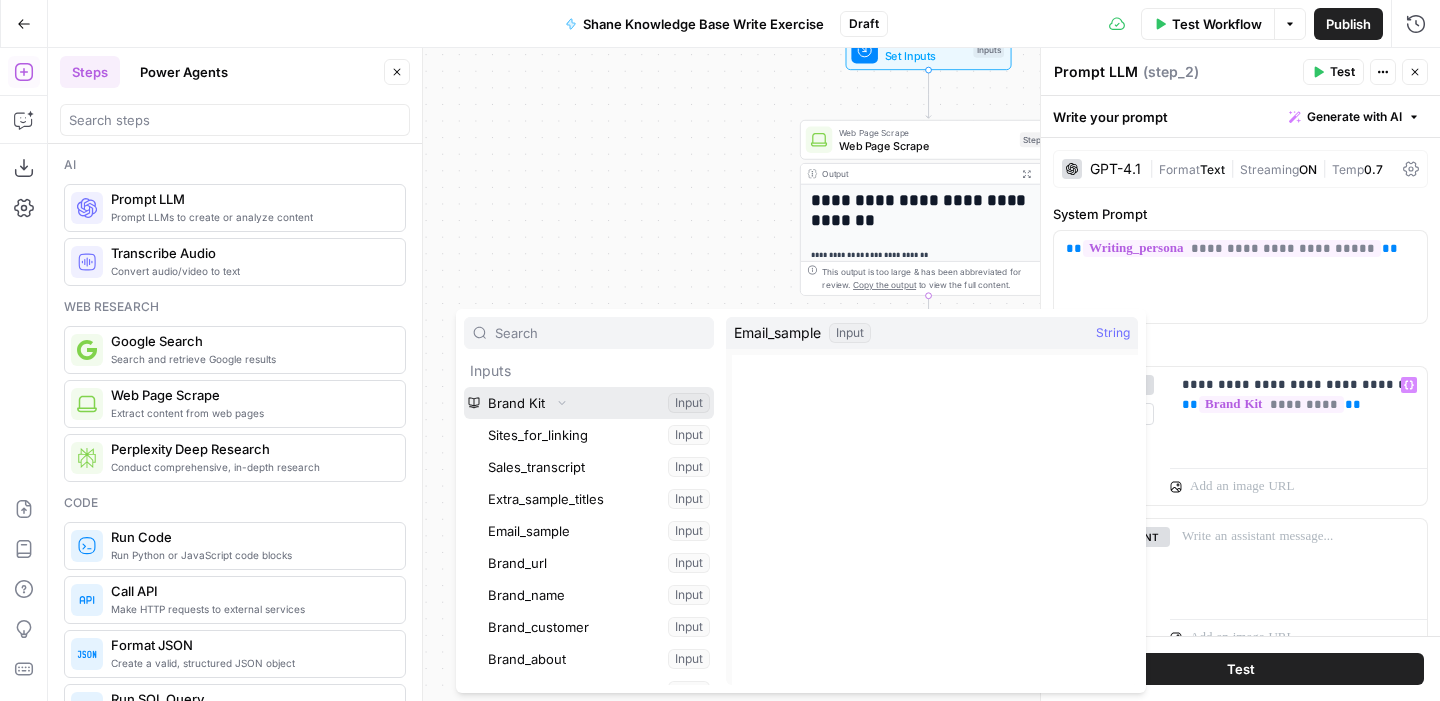 scroll, scrollTop: 5, scrollLeft: 0, axis: vertical 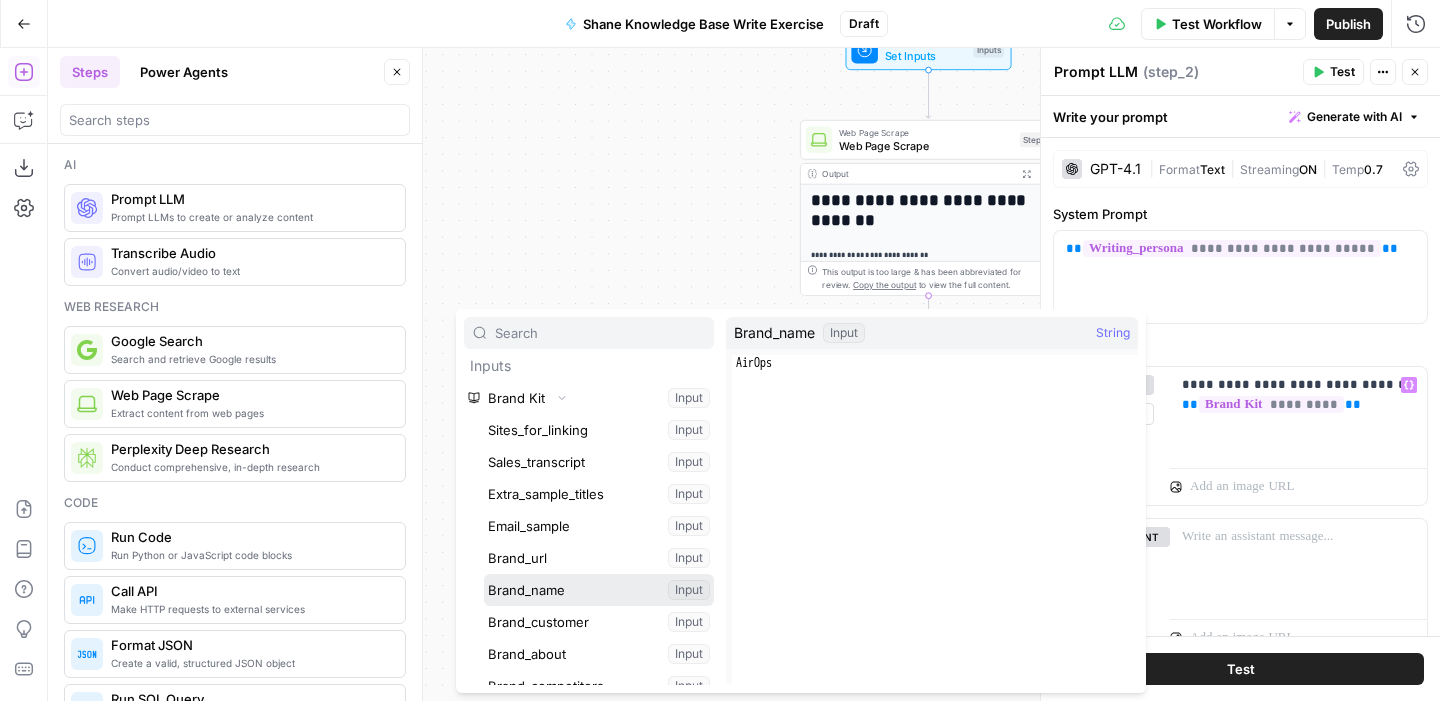 click at bounding box center (599, 590) 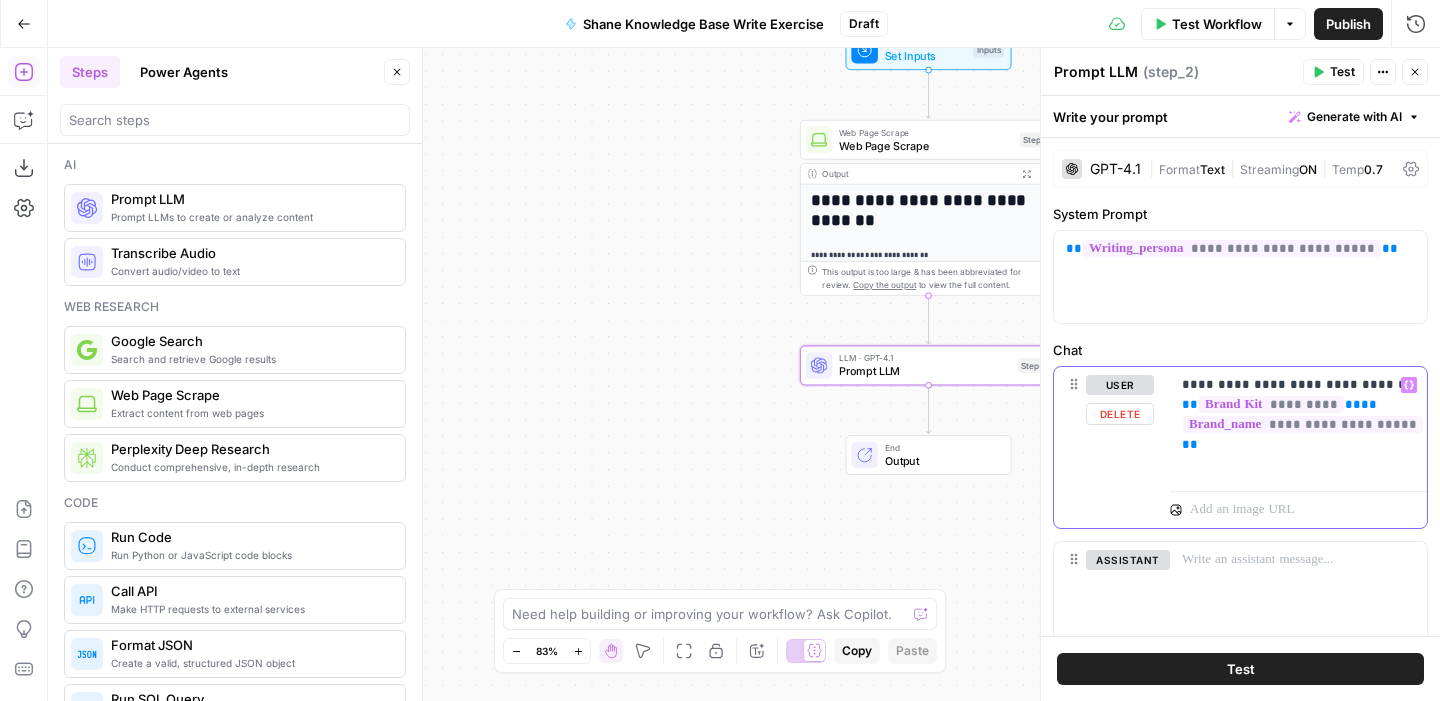 drag, startPoint x: 1269, startPoint y: 425, endPoint x: 1131, endPoint y: 405, distance: 139.44174 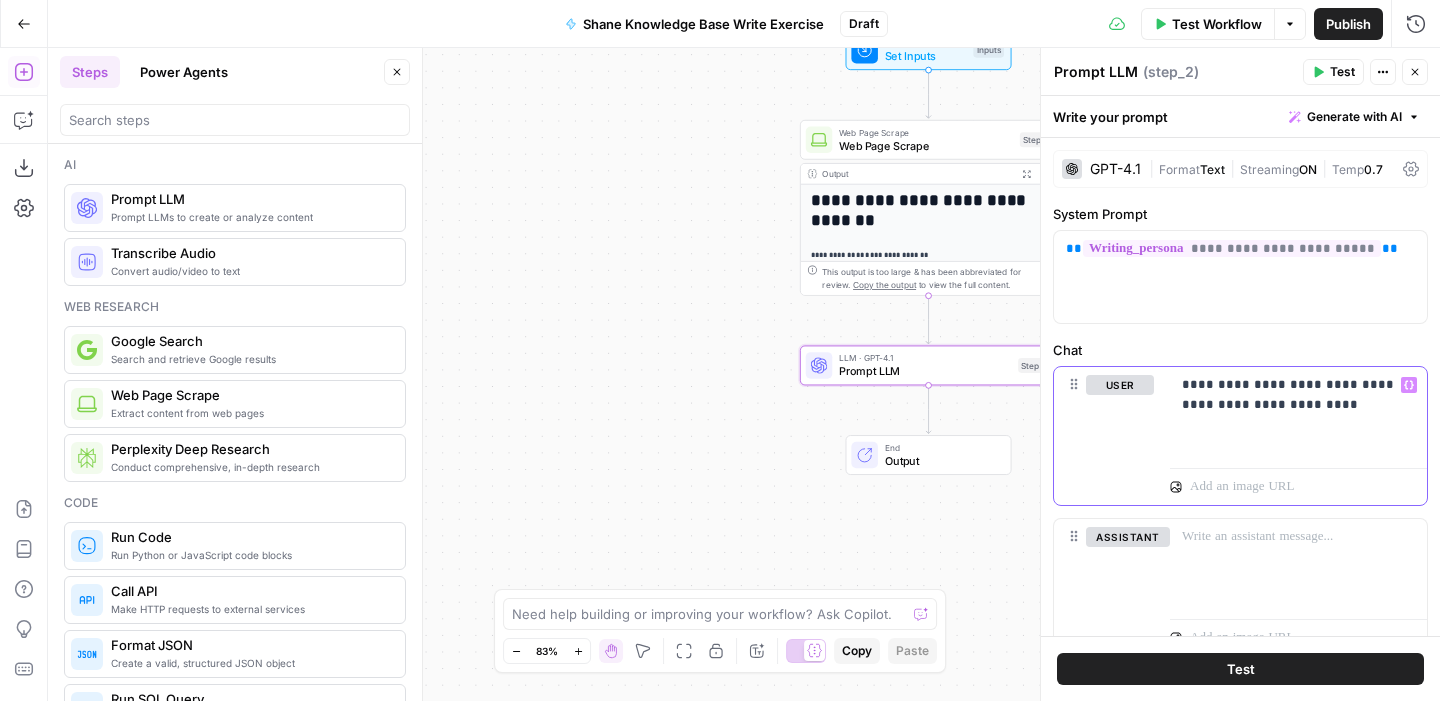 click on "**********" at bounding box center (1298, 413) 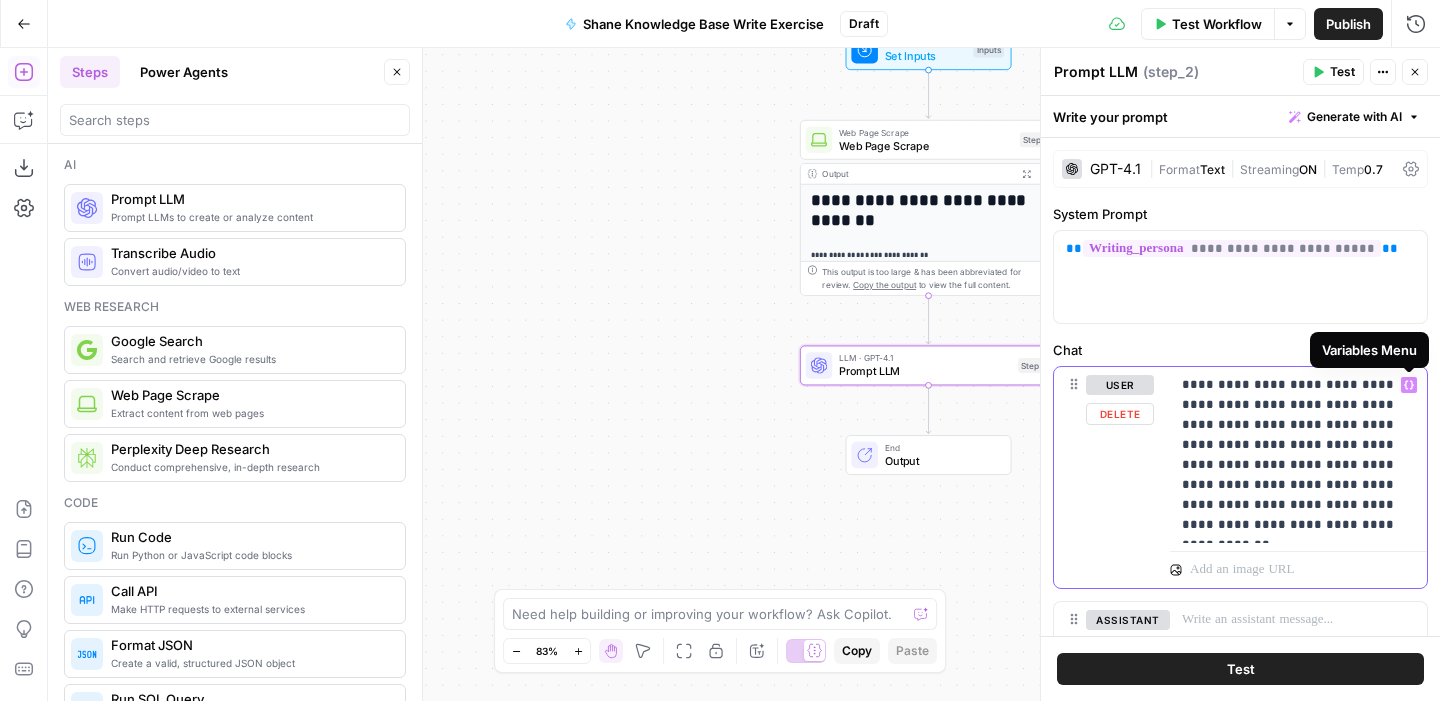 click 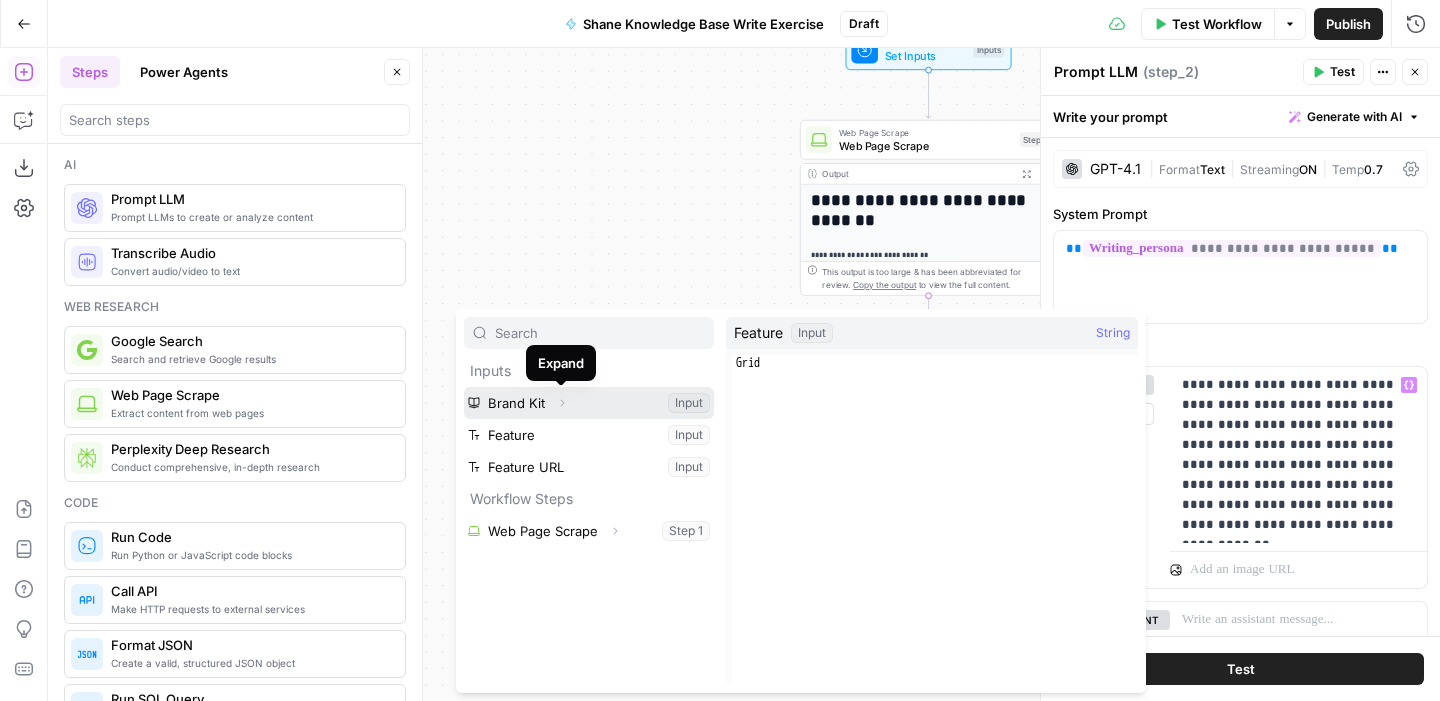 click on "Expand" at bounding box center [567, 403] 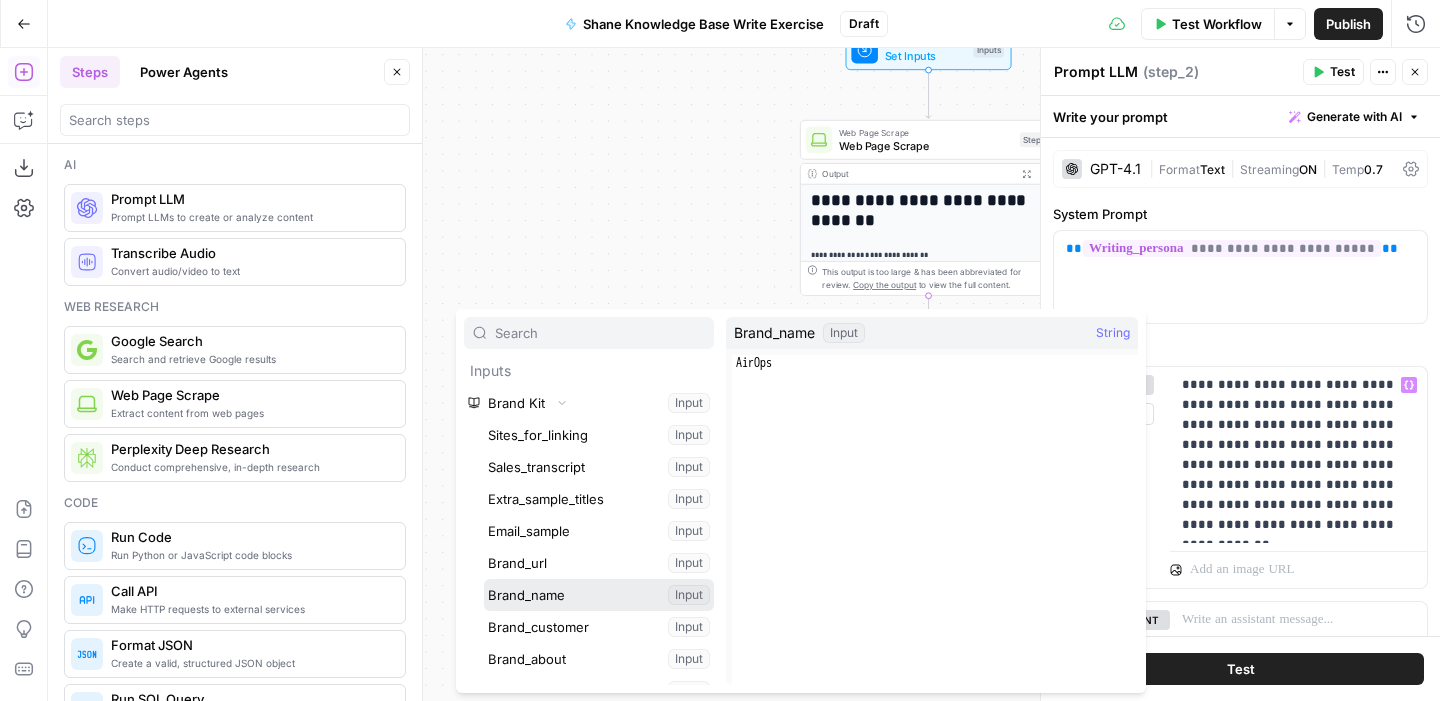 click at bounding box center [599, 595] 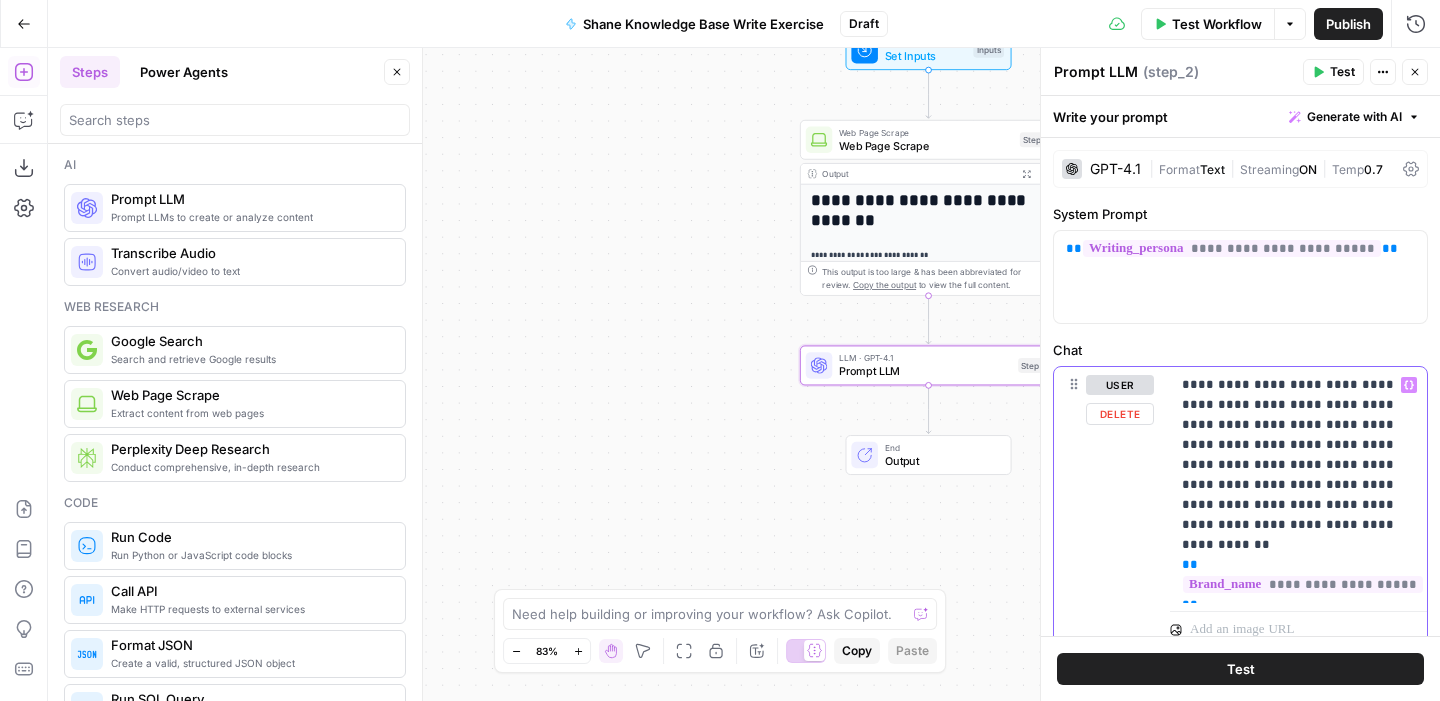 click on "**********" at bounding box center [1298, 485] 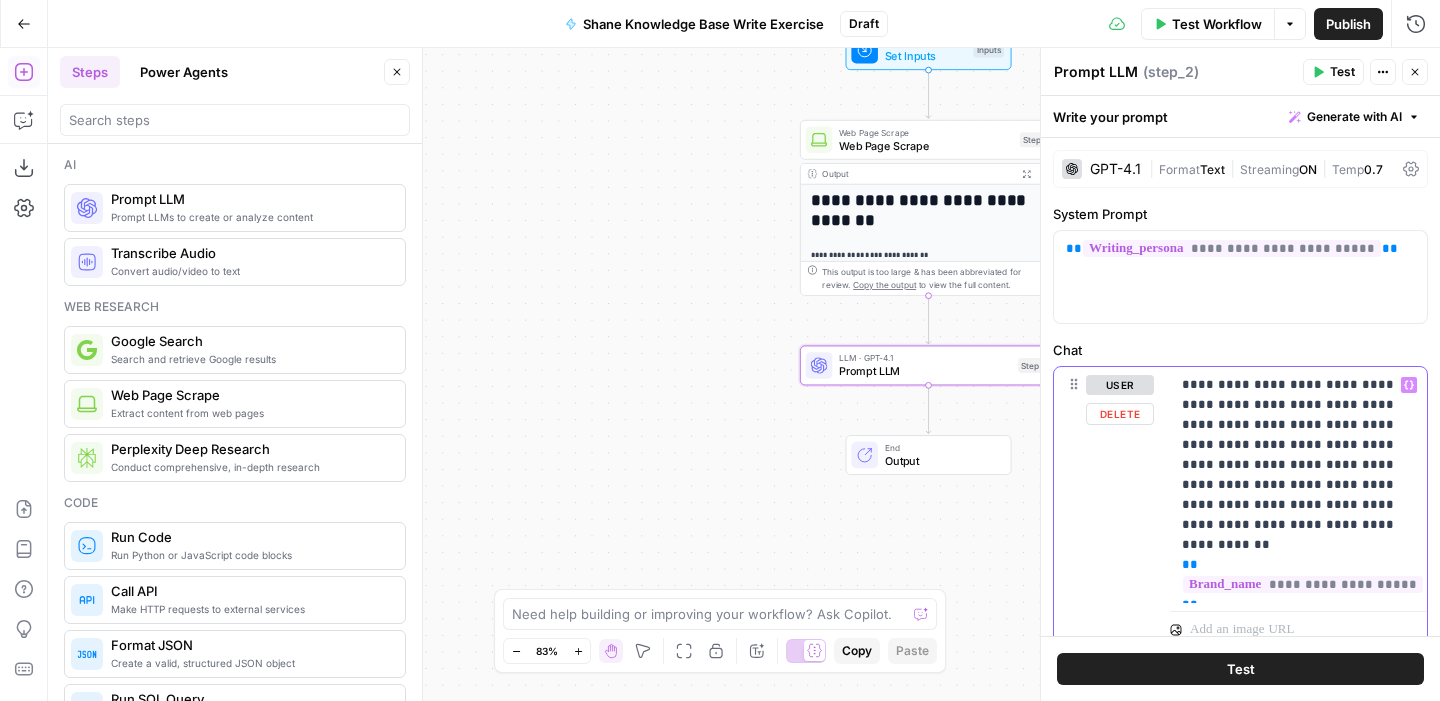 click on "**********" at bounding box center [1298, 485] 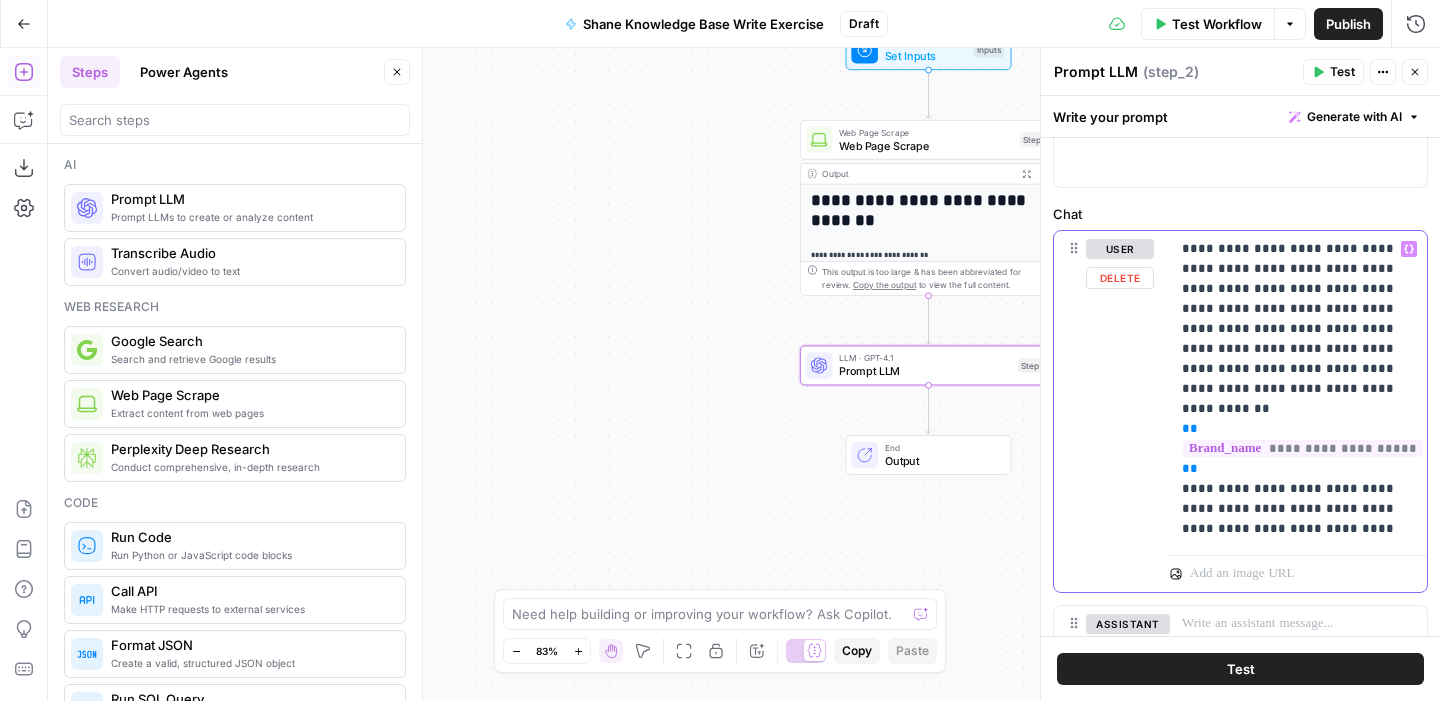 scroll, scrollTop: 182, scrollLeft: 0, axis: vertical 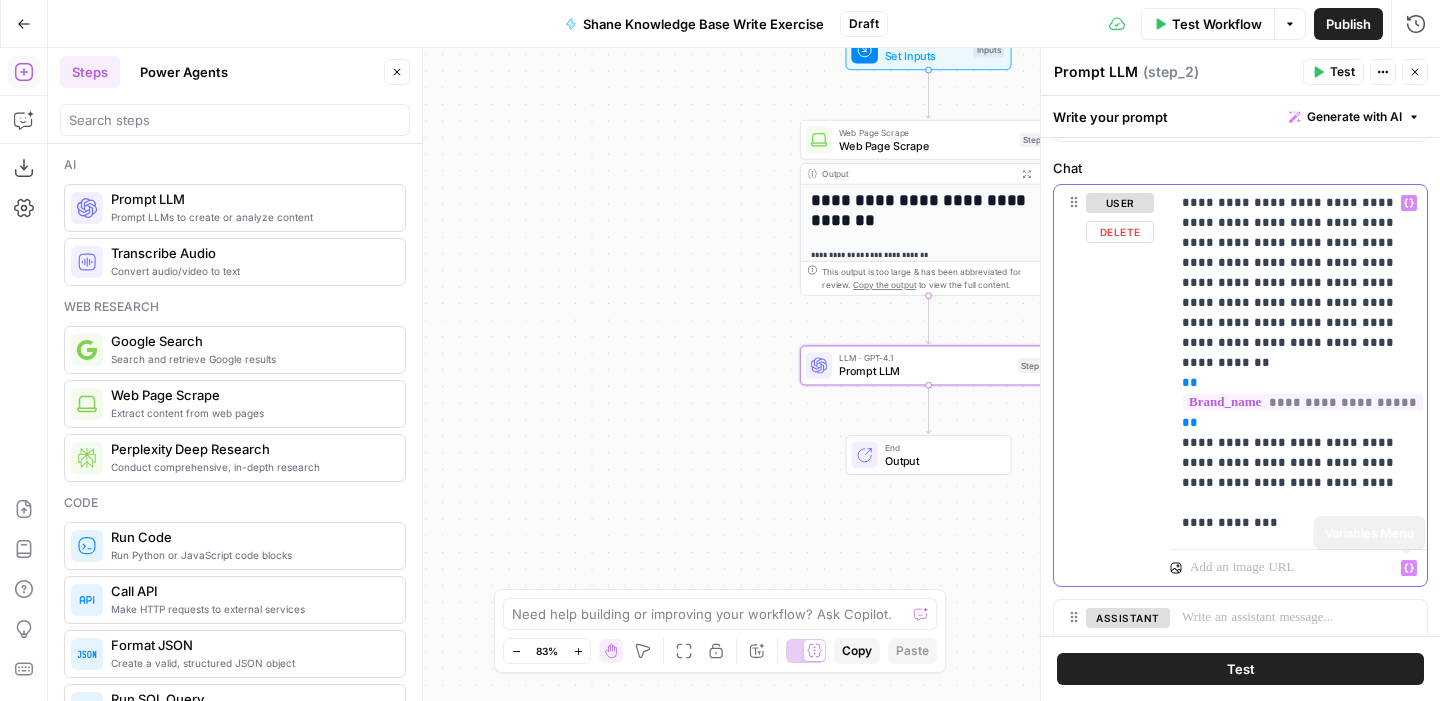 click 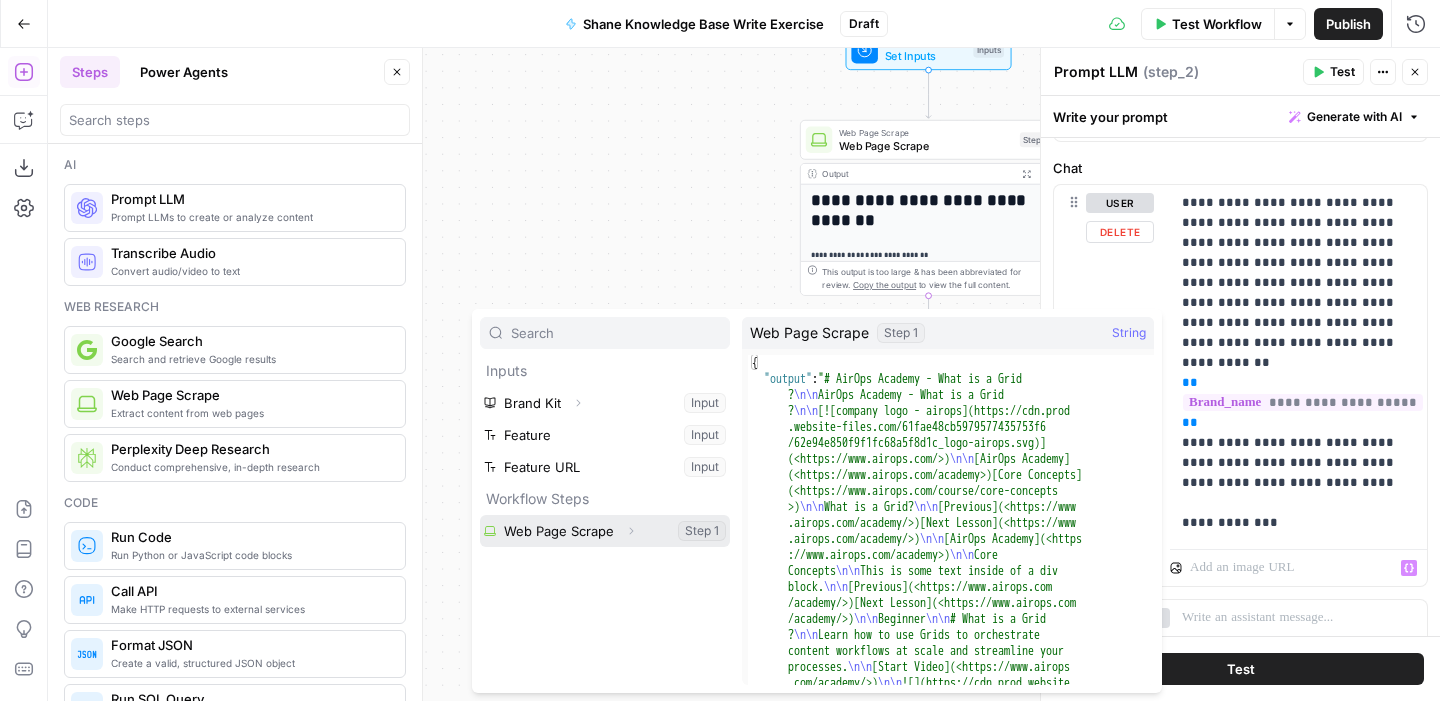click at bounding box center [605, 531] 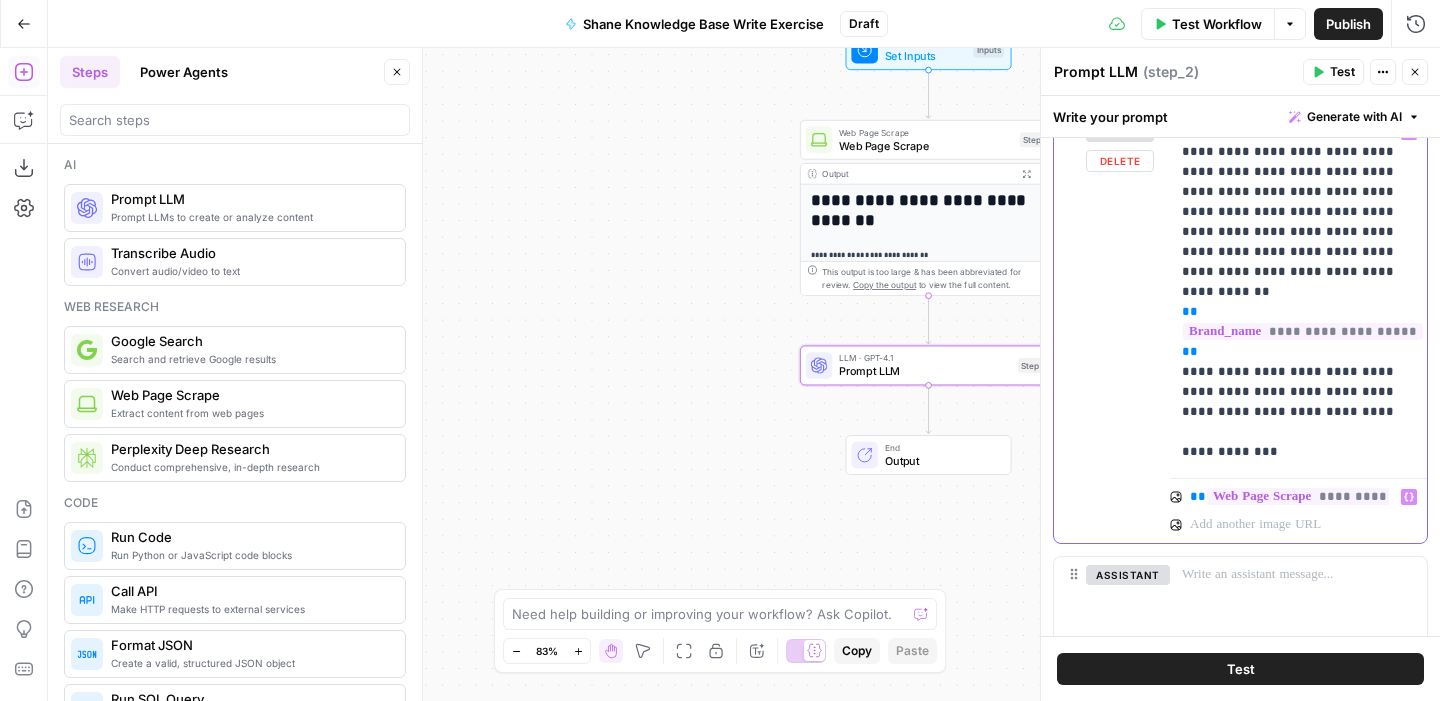 scroll, scrollTop: 260, scrollLeft: 0, axis: vertical 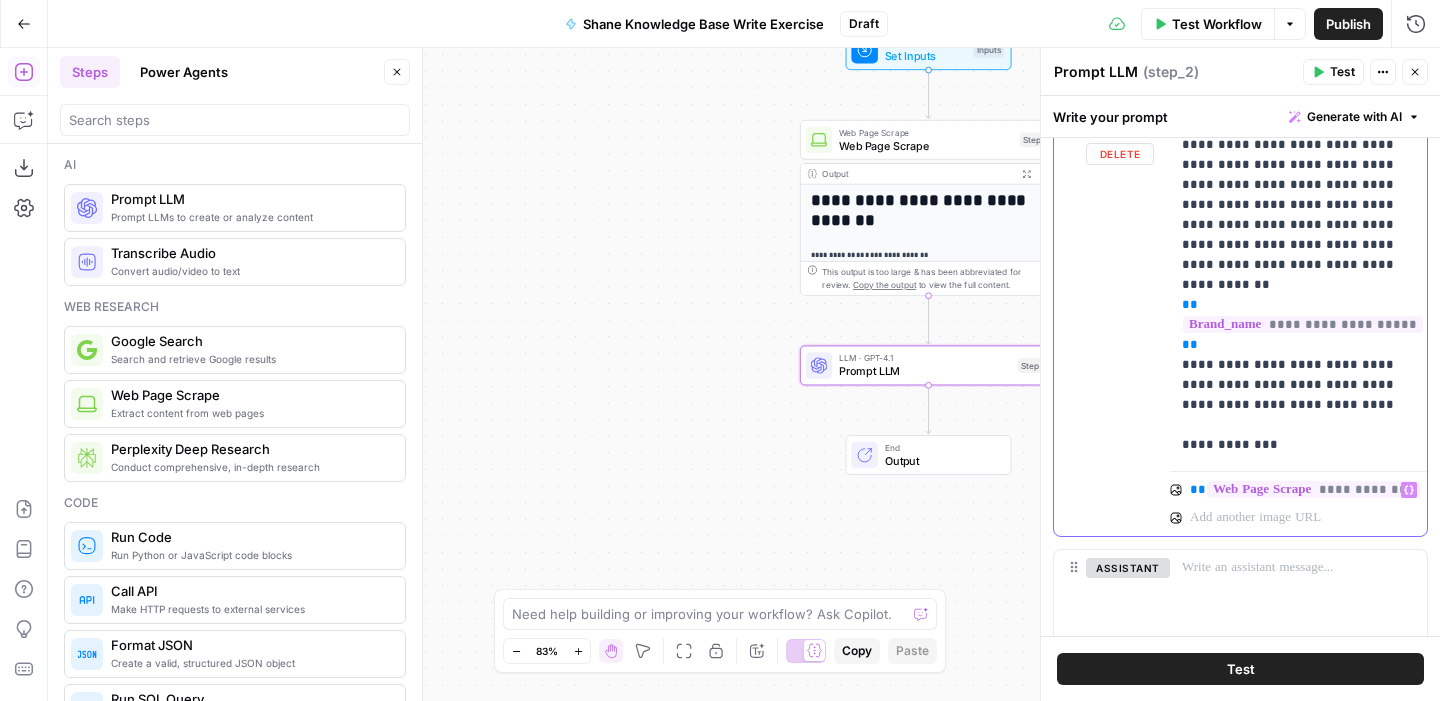 click on "**********" at bounding box center (1298, 285) 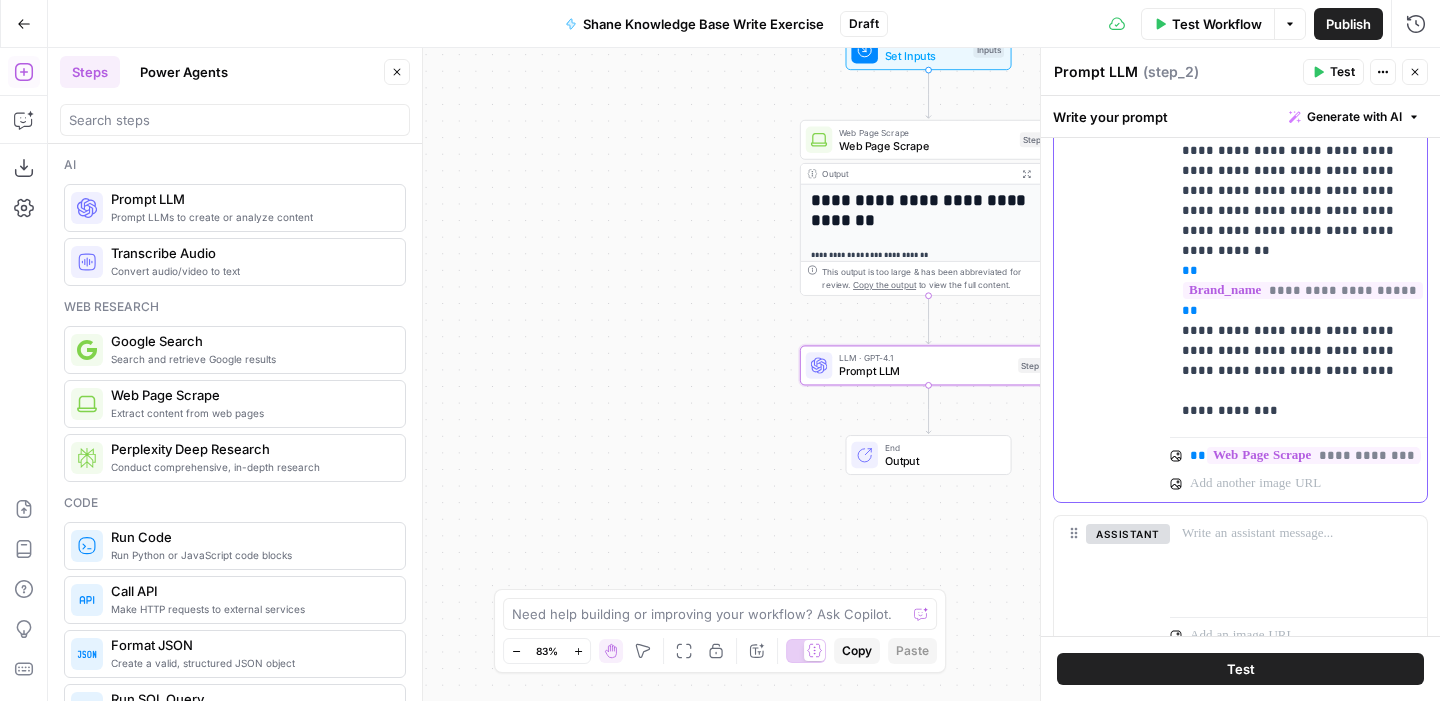 scroll, scrollTop: 299, scrollLeft: 0, axis: vertical 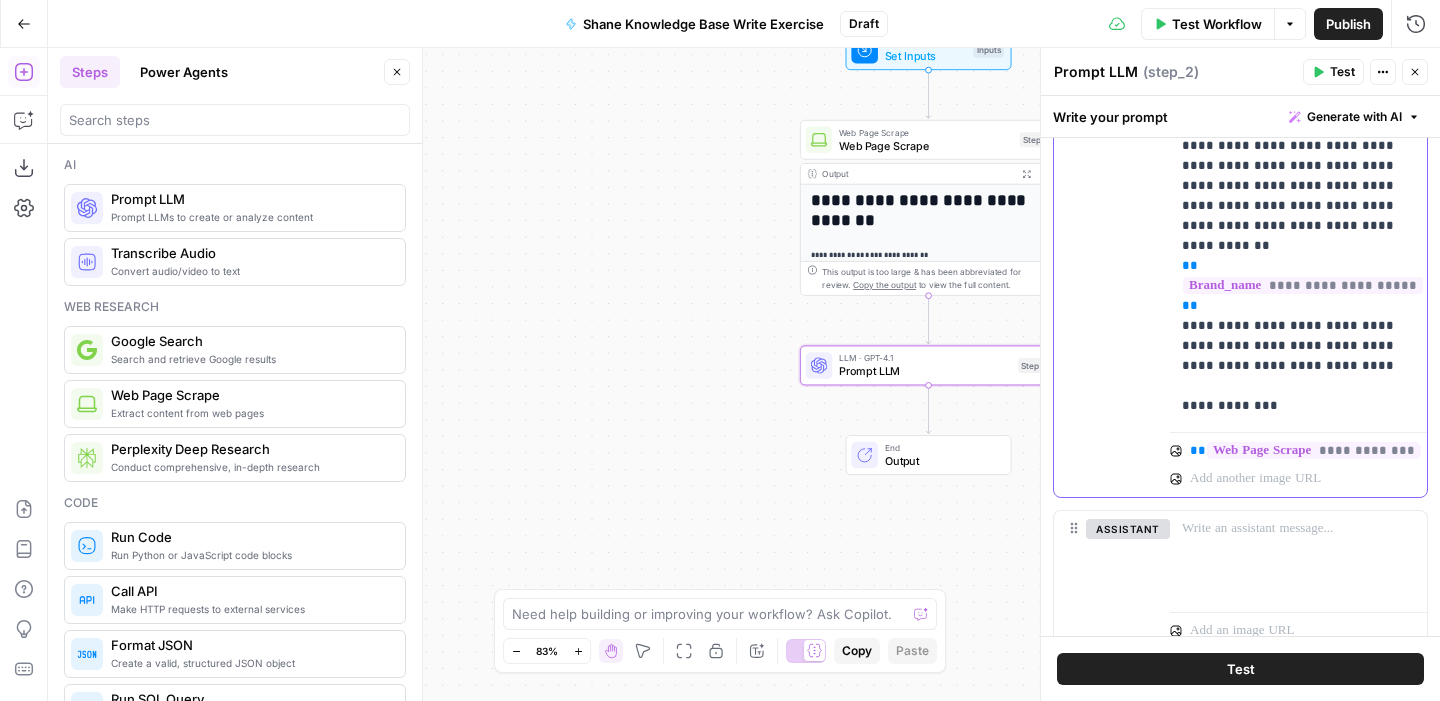 click on "**********" at bounding box center [1298, 246] 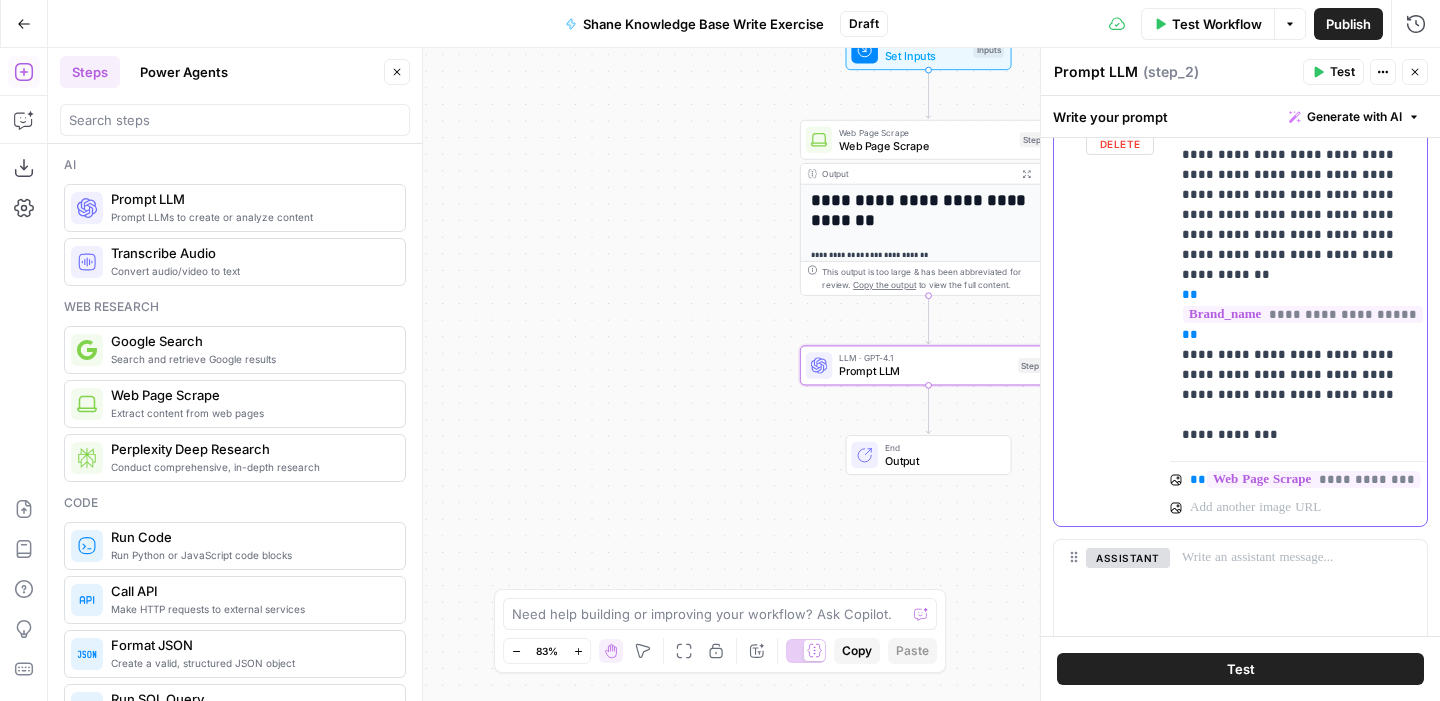 scroll, scrollTop: 272, scrollLeft: 0, axis: vertical 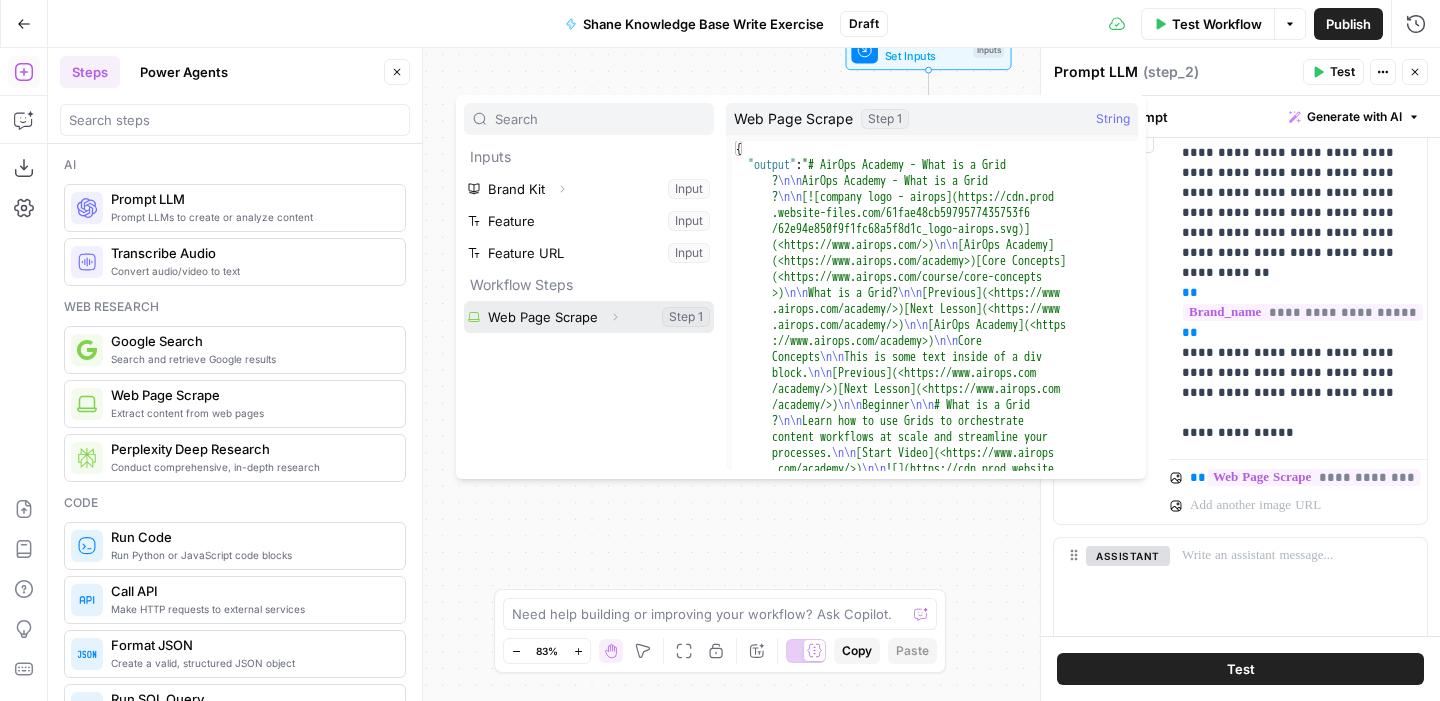 click 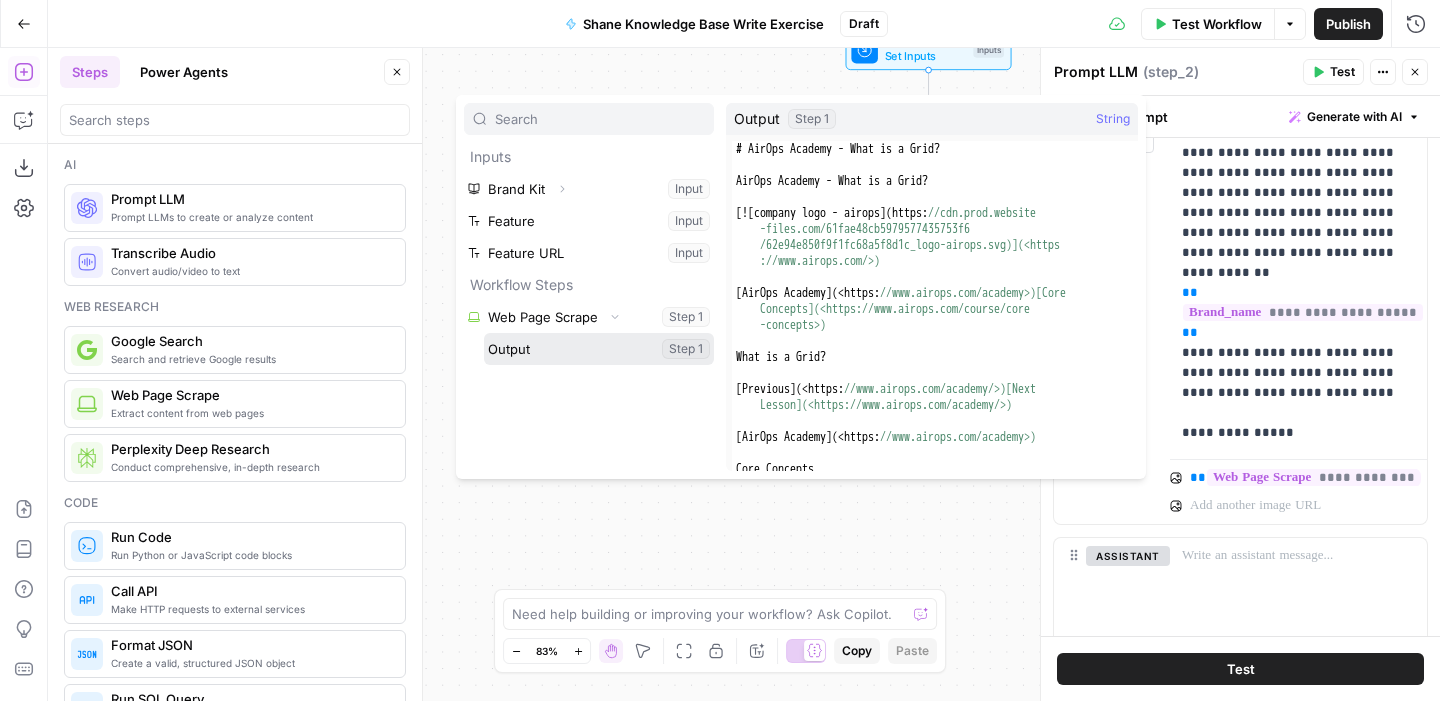 click at bounding box center (599, 349) 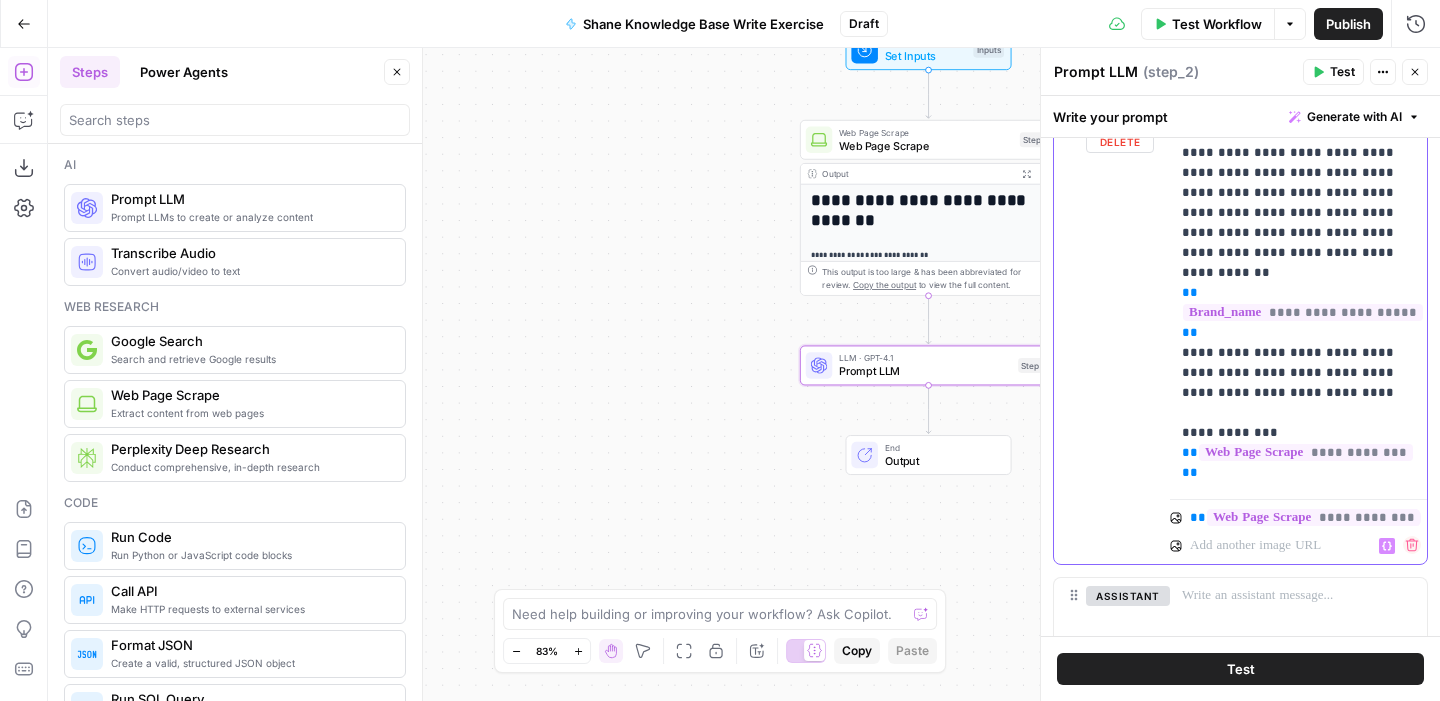 click at bounding box center [1276, 546] 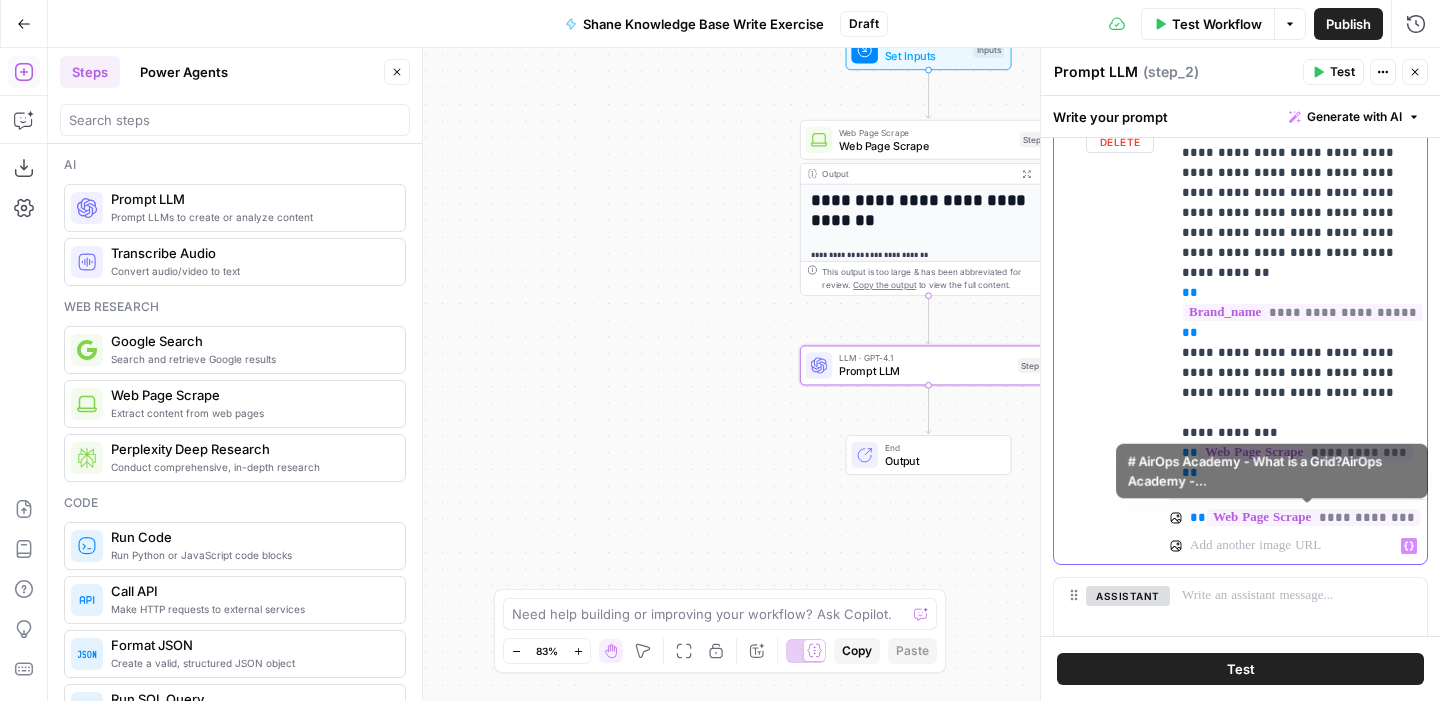 drag, startPoint x: 1357, startPoint y: 548, endPoint x: 1183, endPoint y: 522, distance: 175.93181 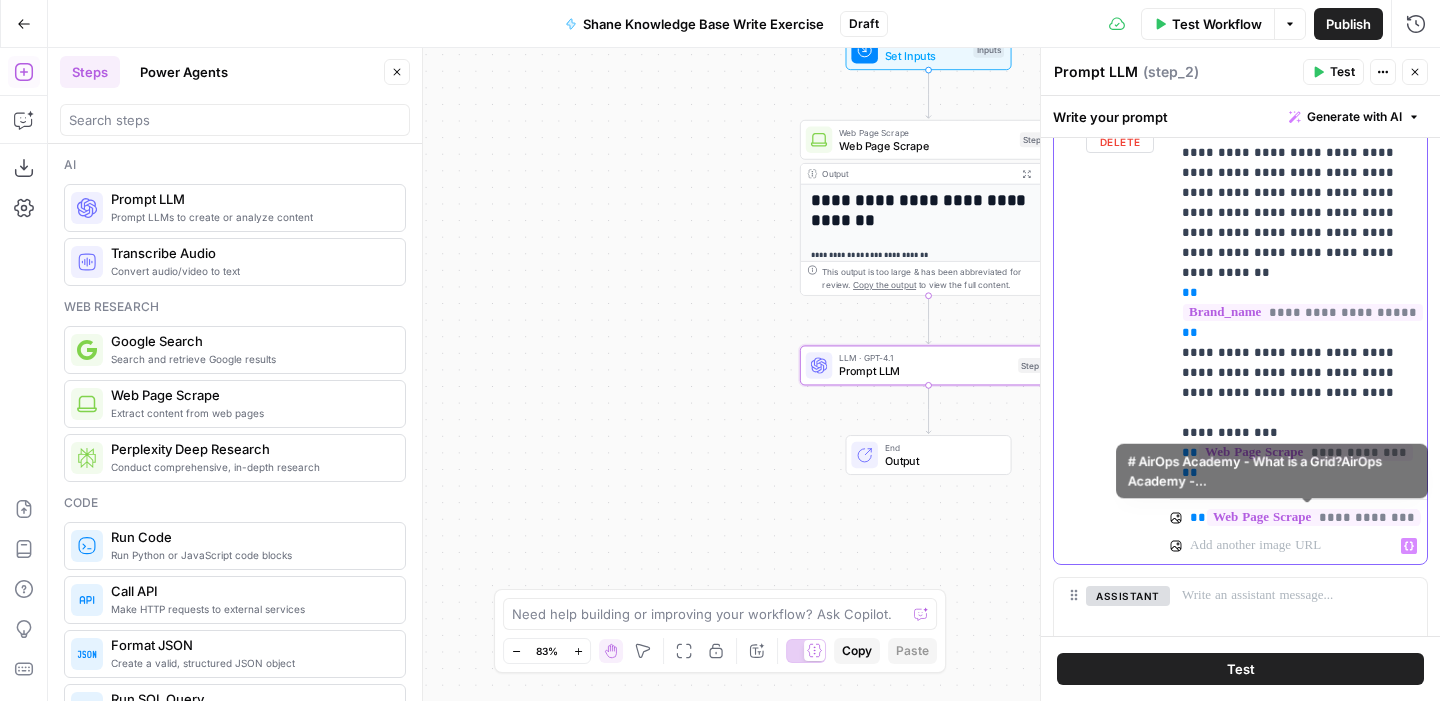 click on "**********" at bounding box center (1298, 536) 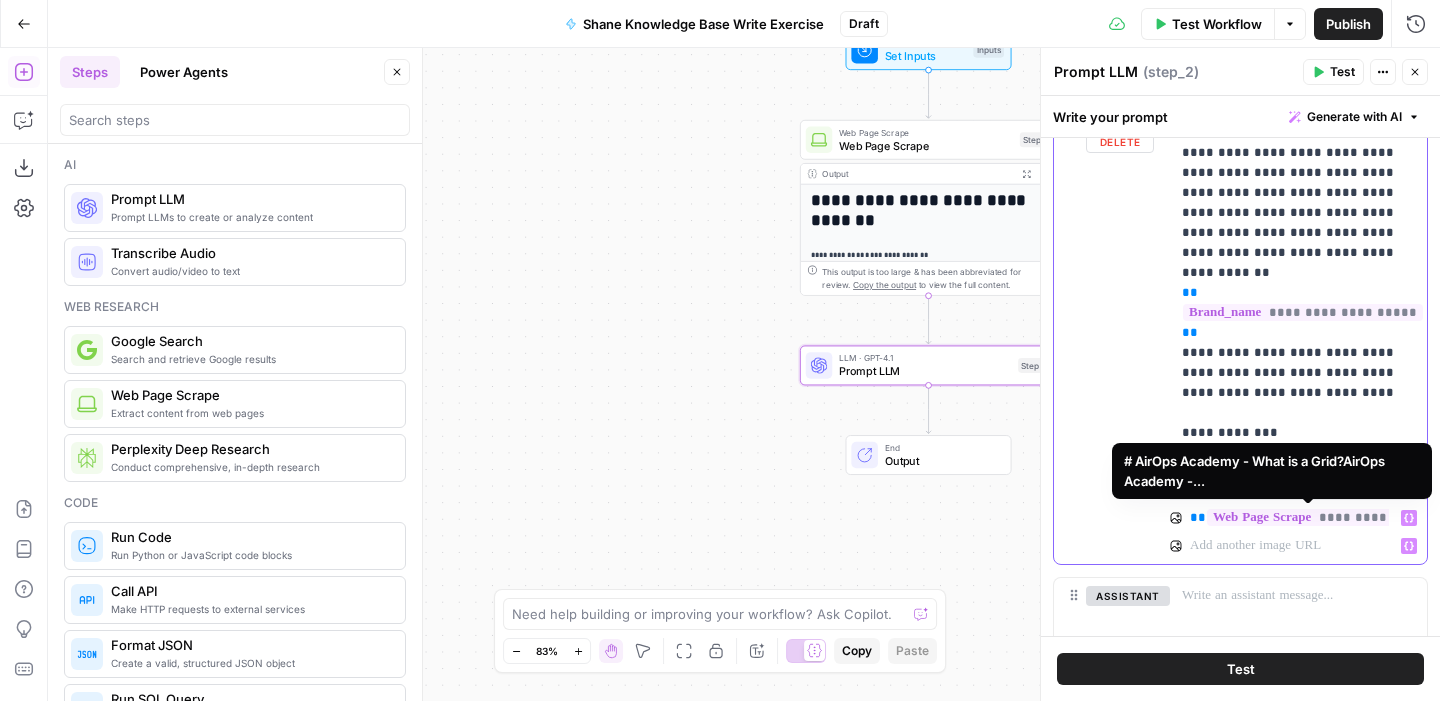 click on "**********" at bounding box center (1314, 517) 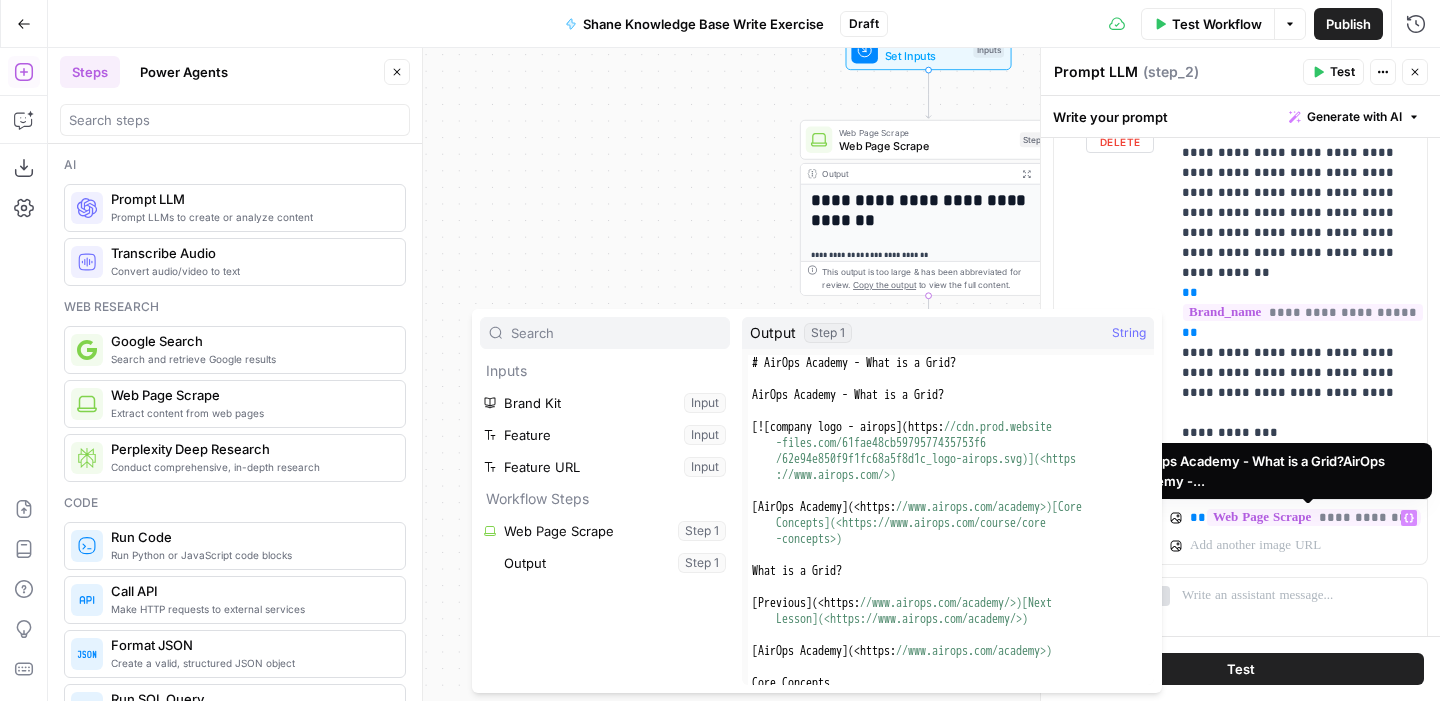 type 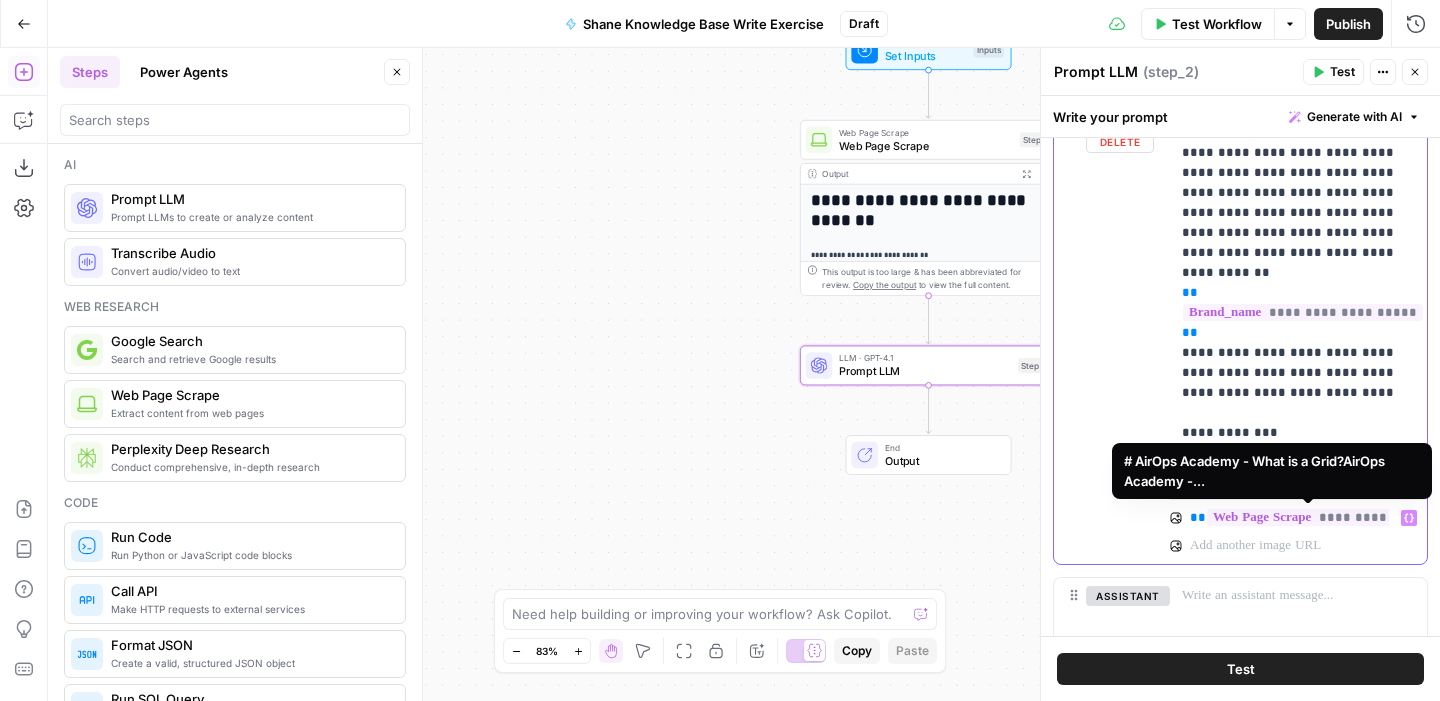 type 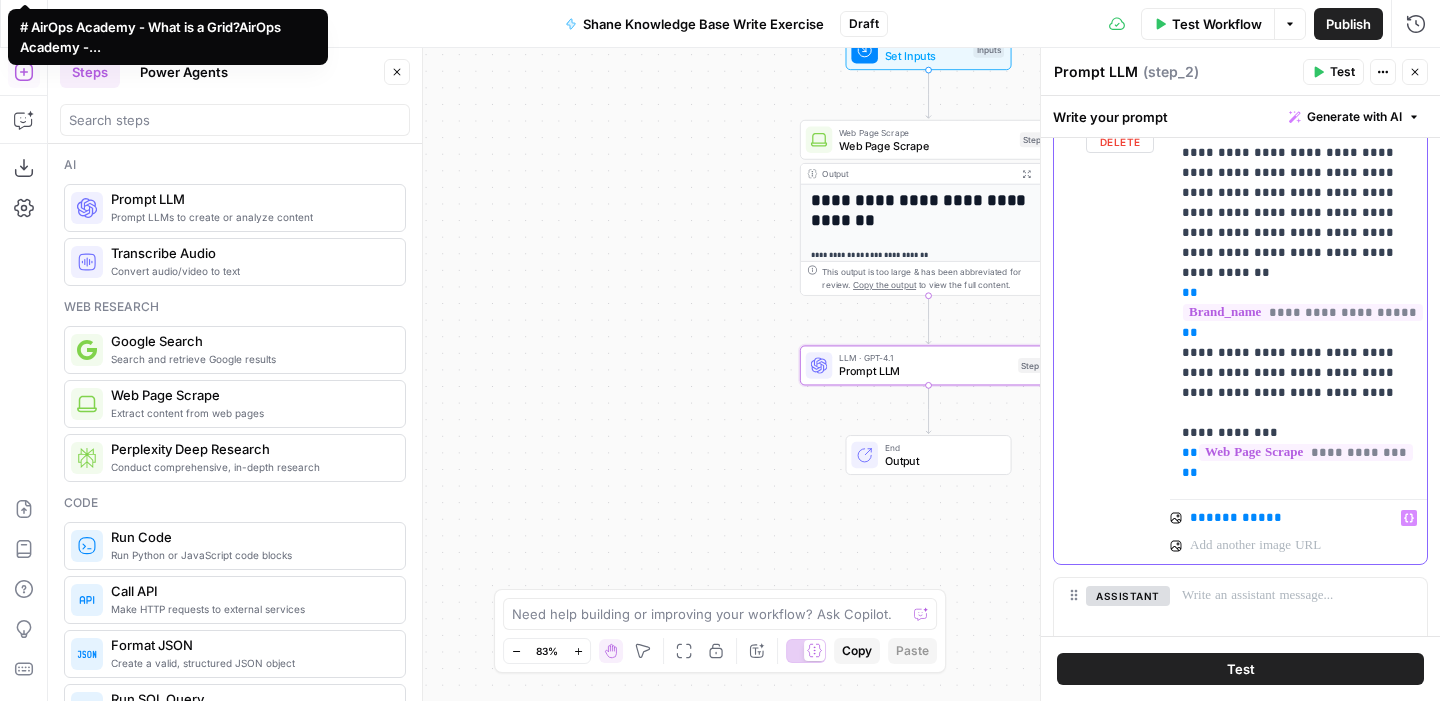 drag, startPoint x: 1307, startPoint y: 515, endPoint x: 1143, endPoint y: 527, distance: 164.43843 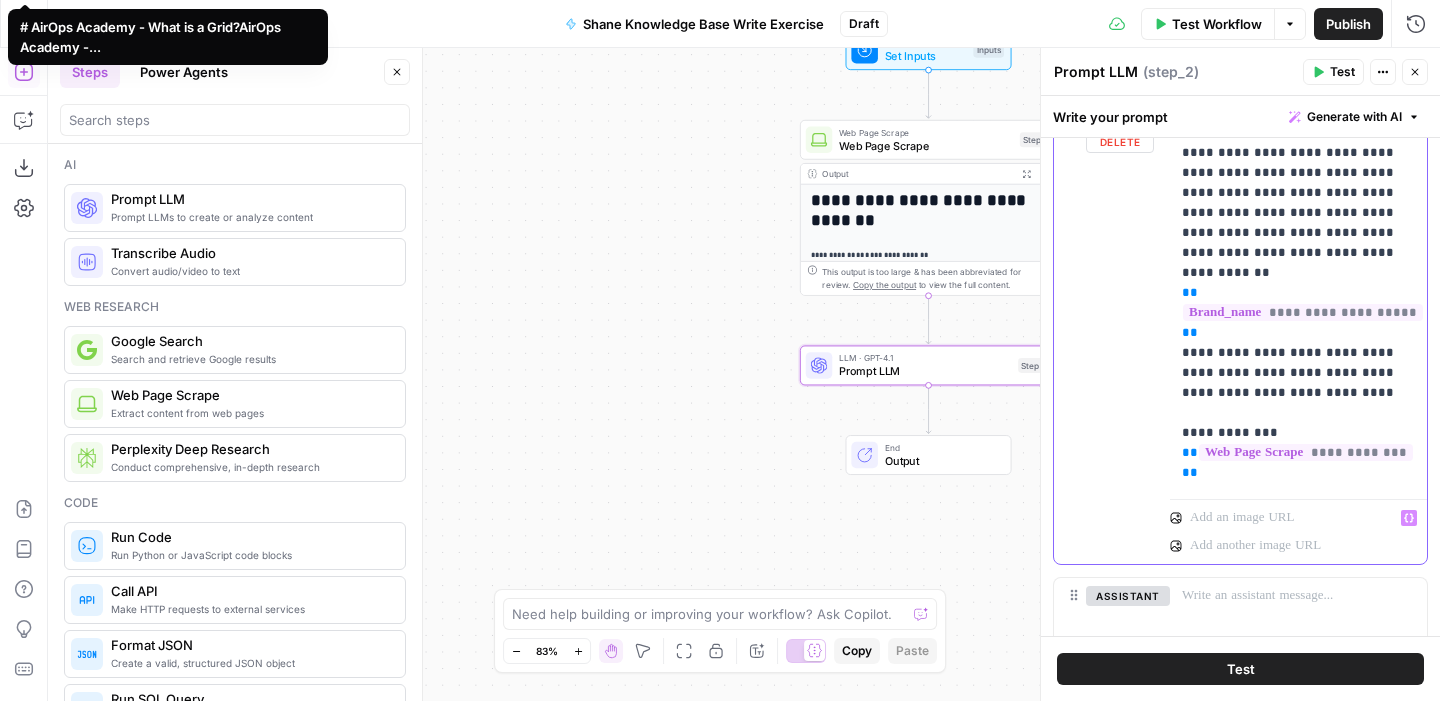 click on "**********" at bounding box center [1298, 293] 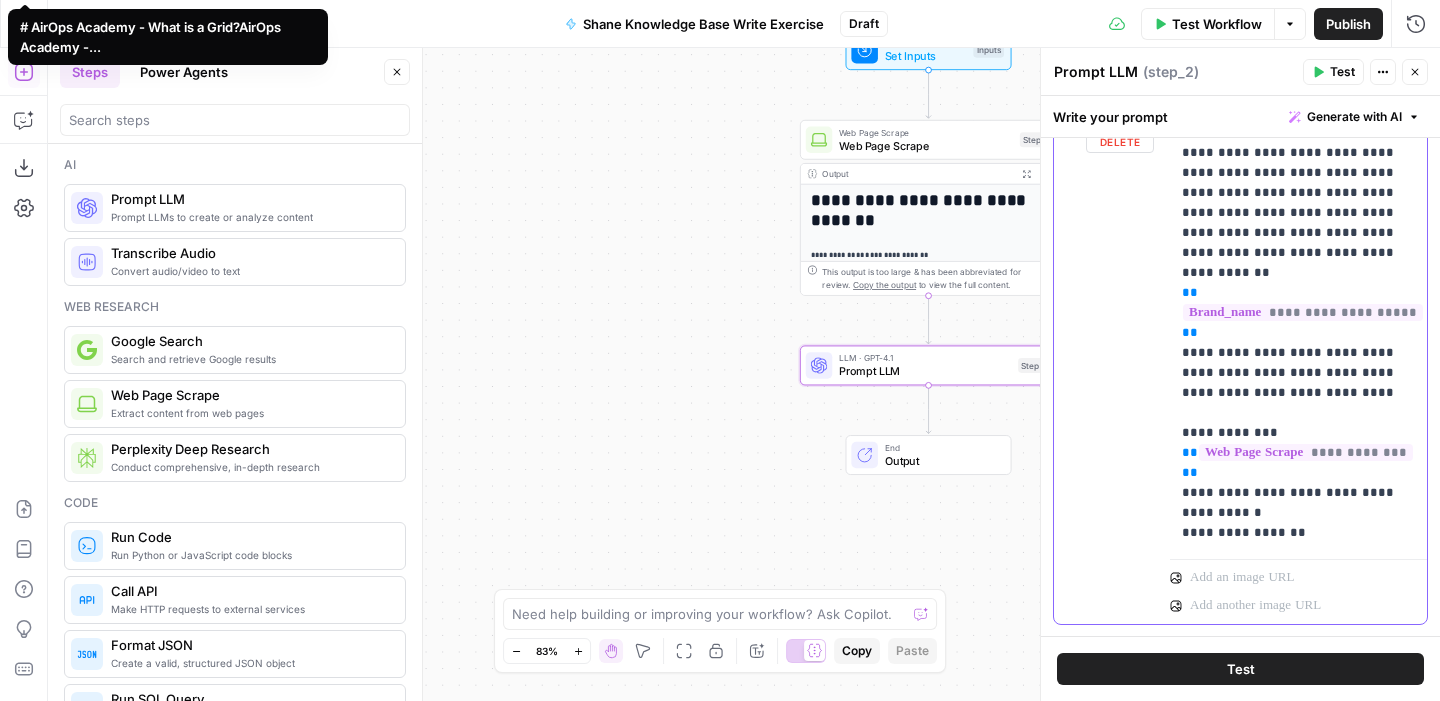 click on "**********" at bounding box center [1298, 323] 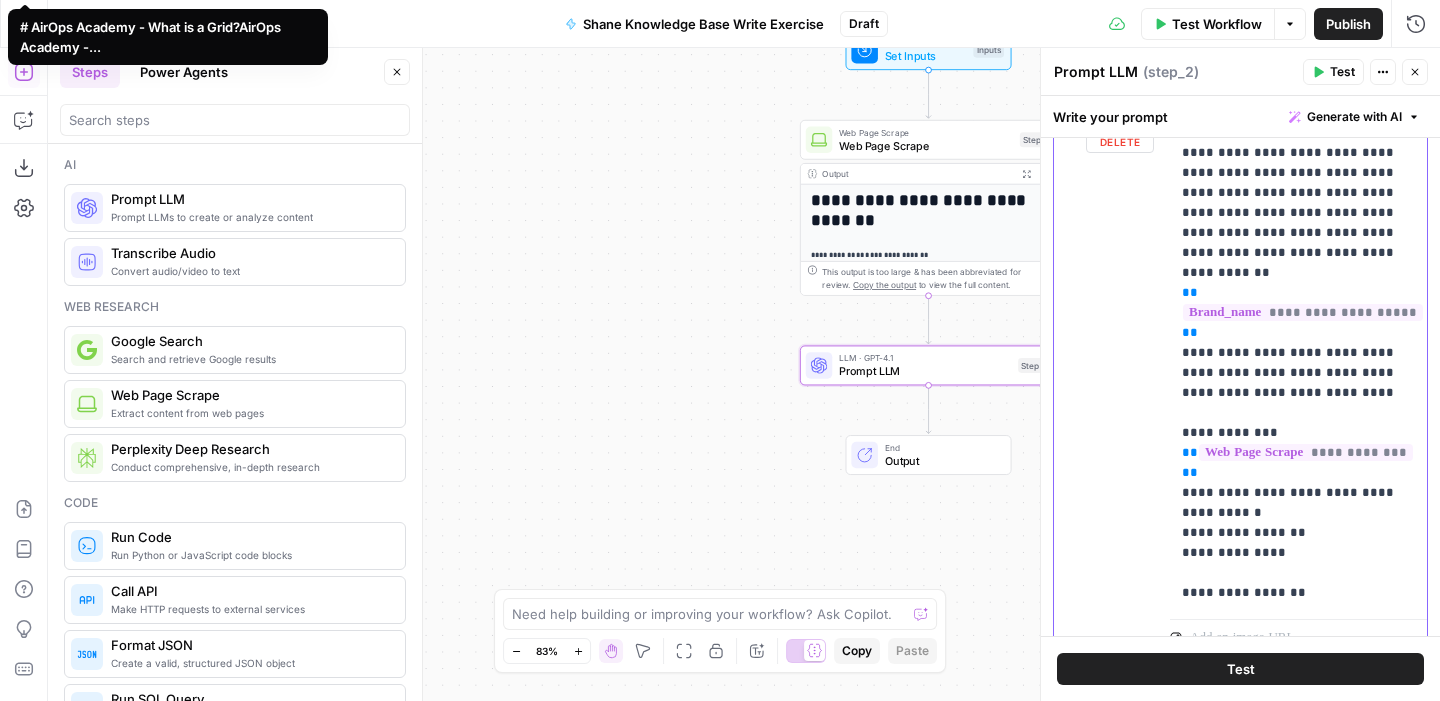 click on "**********" at bounding box center (1298, 353) 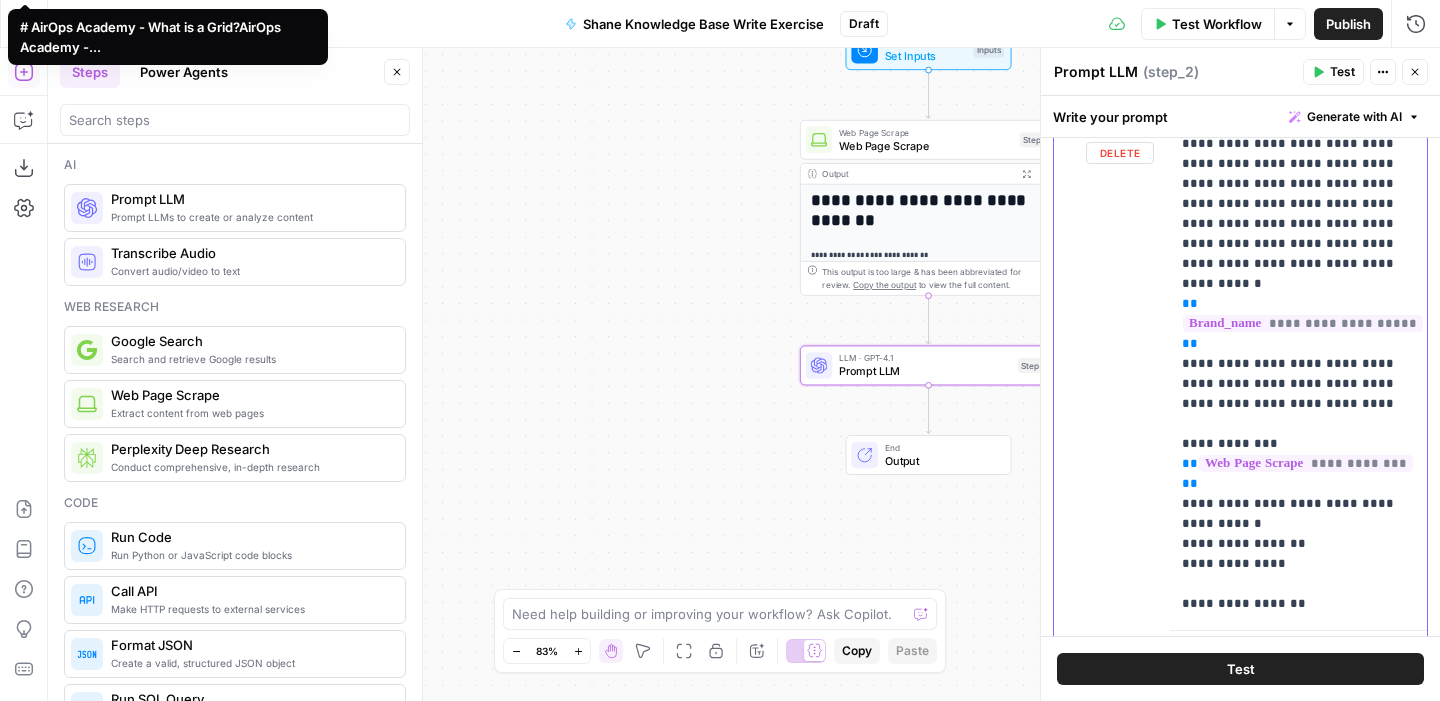 scroll, scrollTop: 216, scrollLeft: 0, axis: vertical 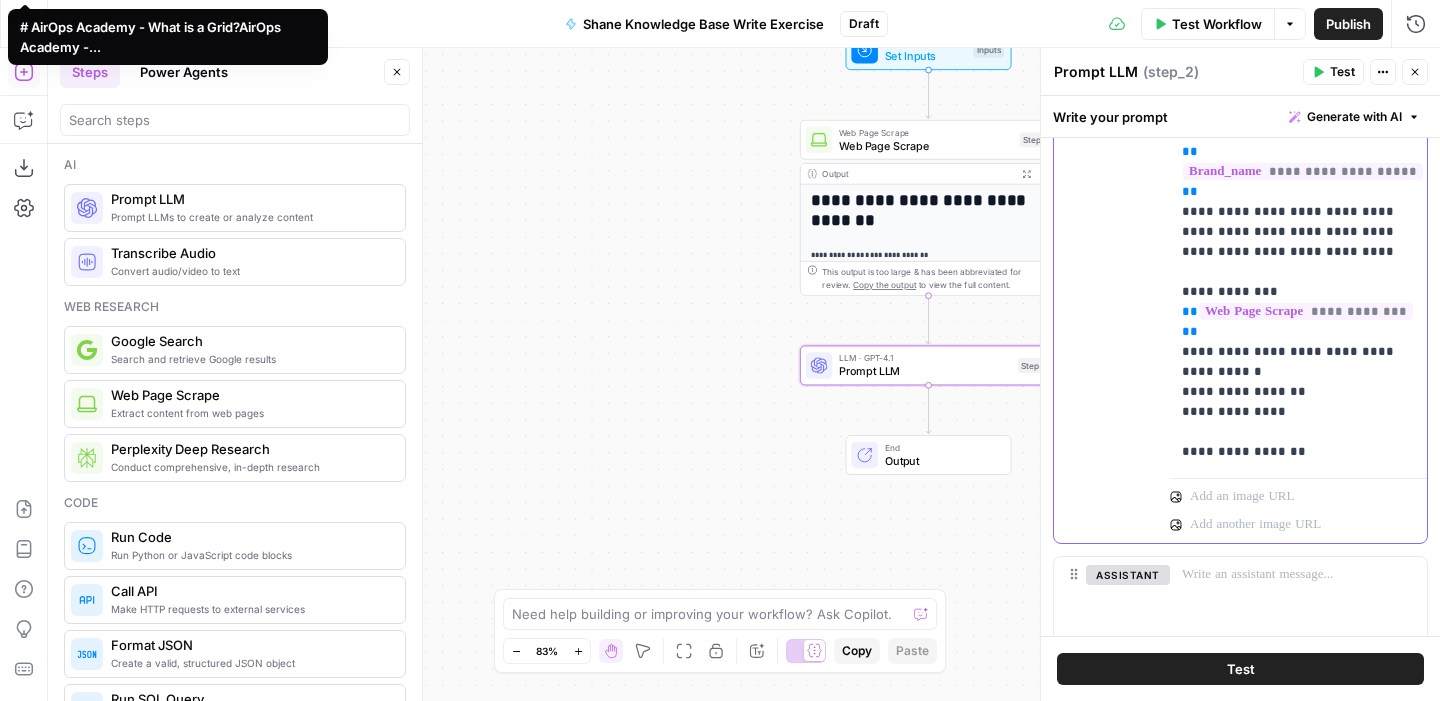click on "**********" at bounding box center (1298, 212) 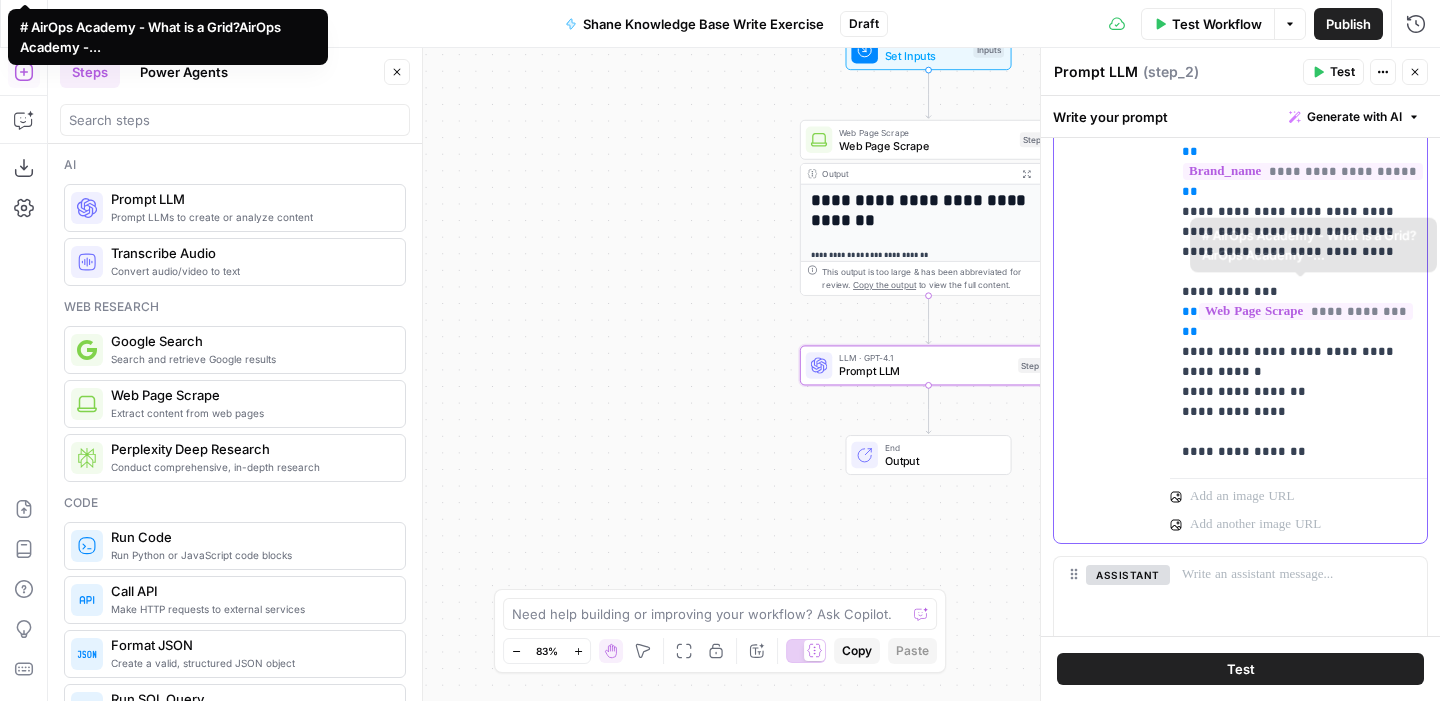 scroll, scrollTop: 0, scrollLeft: 0, axis: both 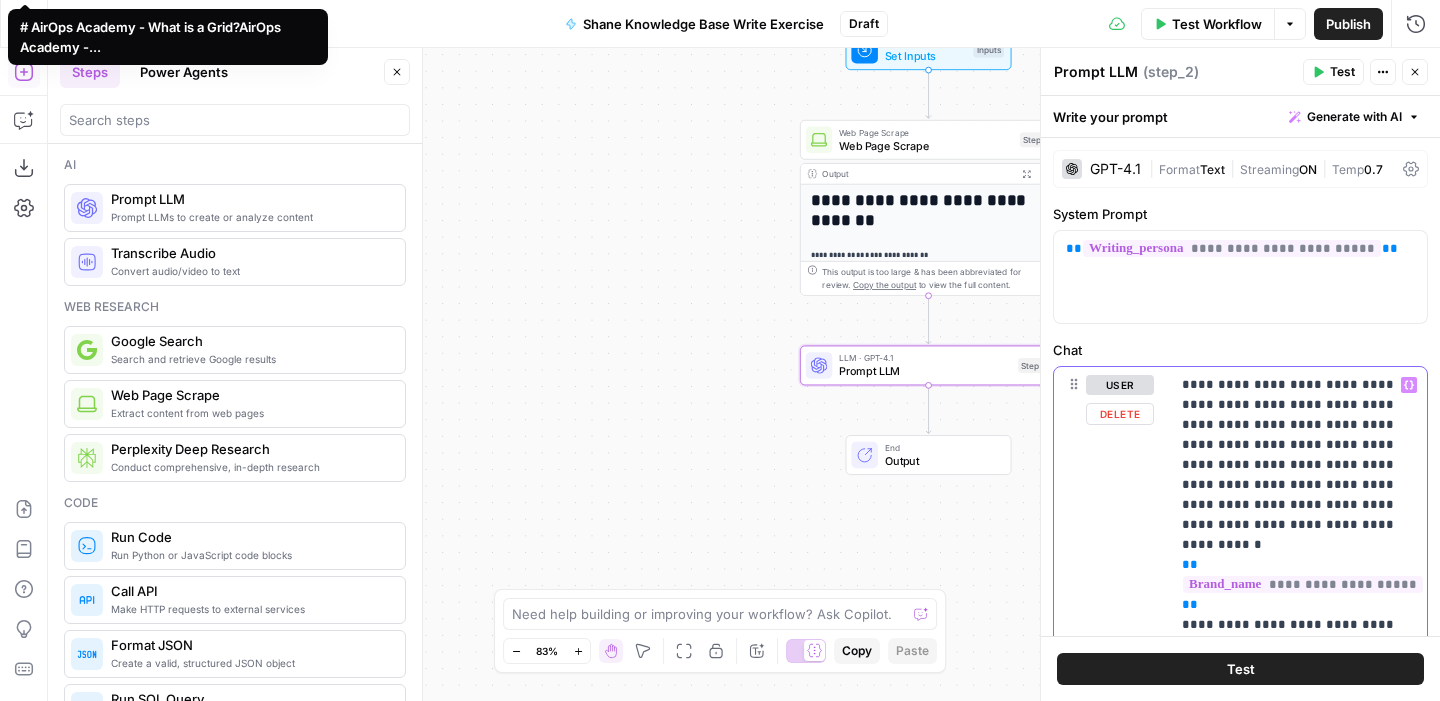 drag, startPoint x: 1325, startPoint y: 432, endPoint x: 1188, endPoint y: 389, distance: 143.58969 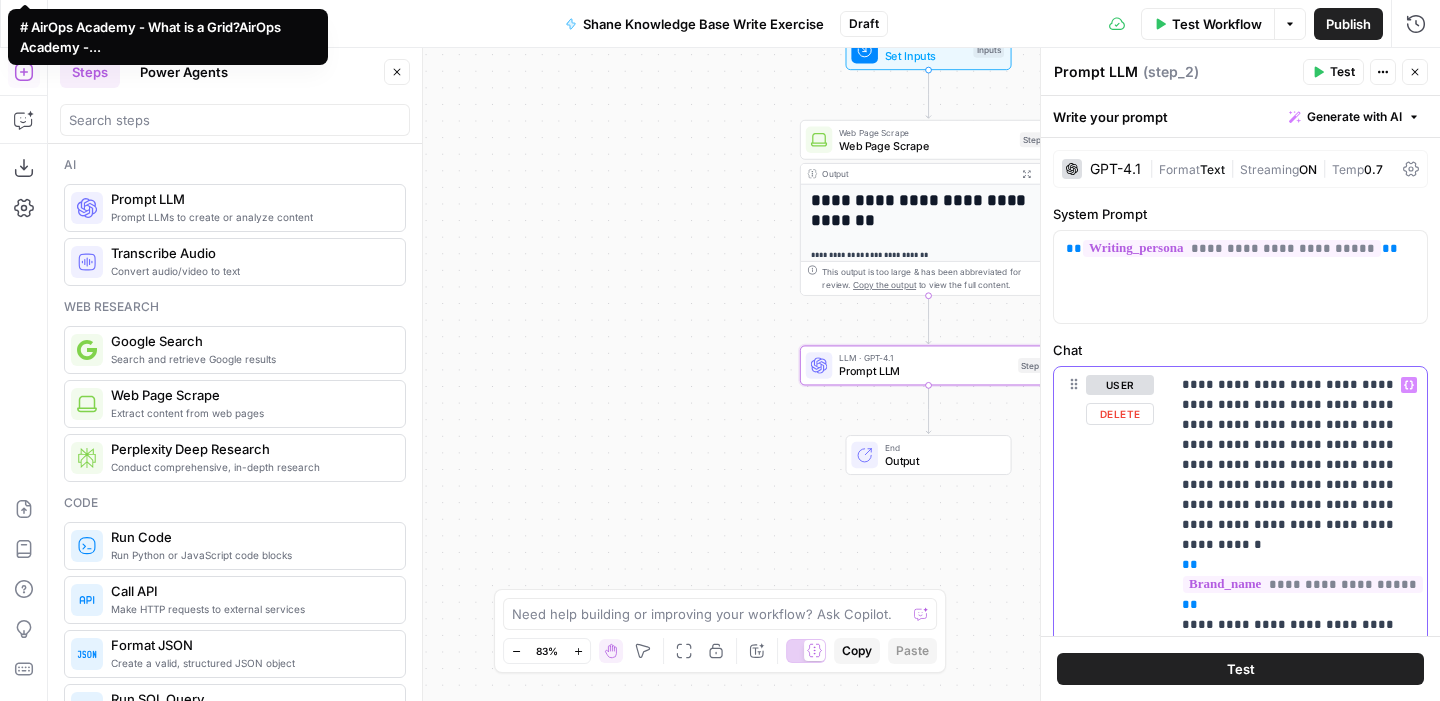 click on "**********" at bounding box center (1298, 625) 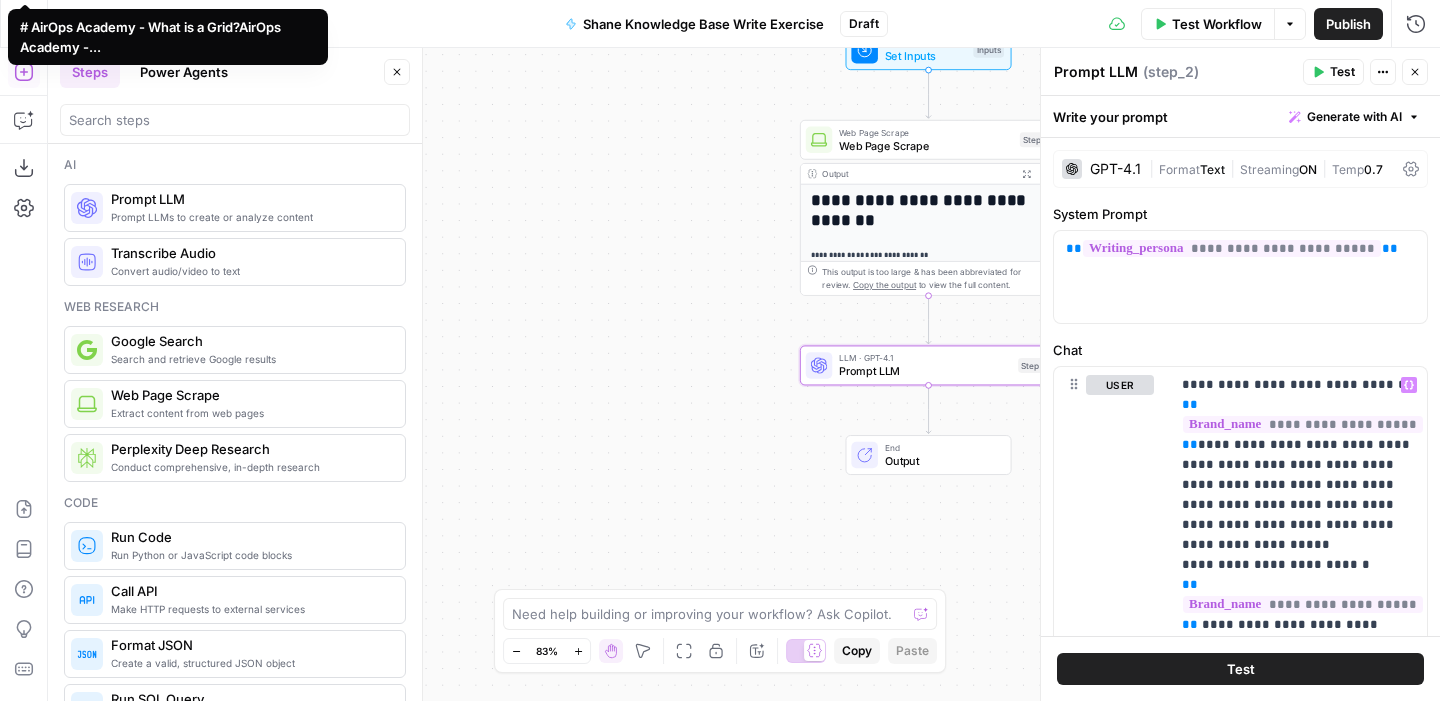 click on "Test" at bounding box center [1240, 669] 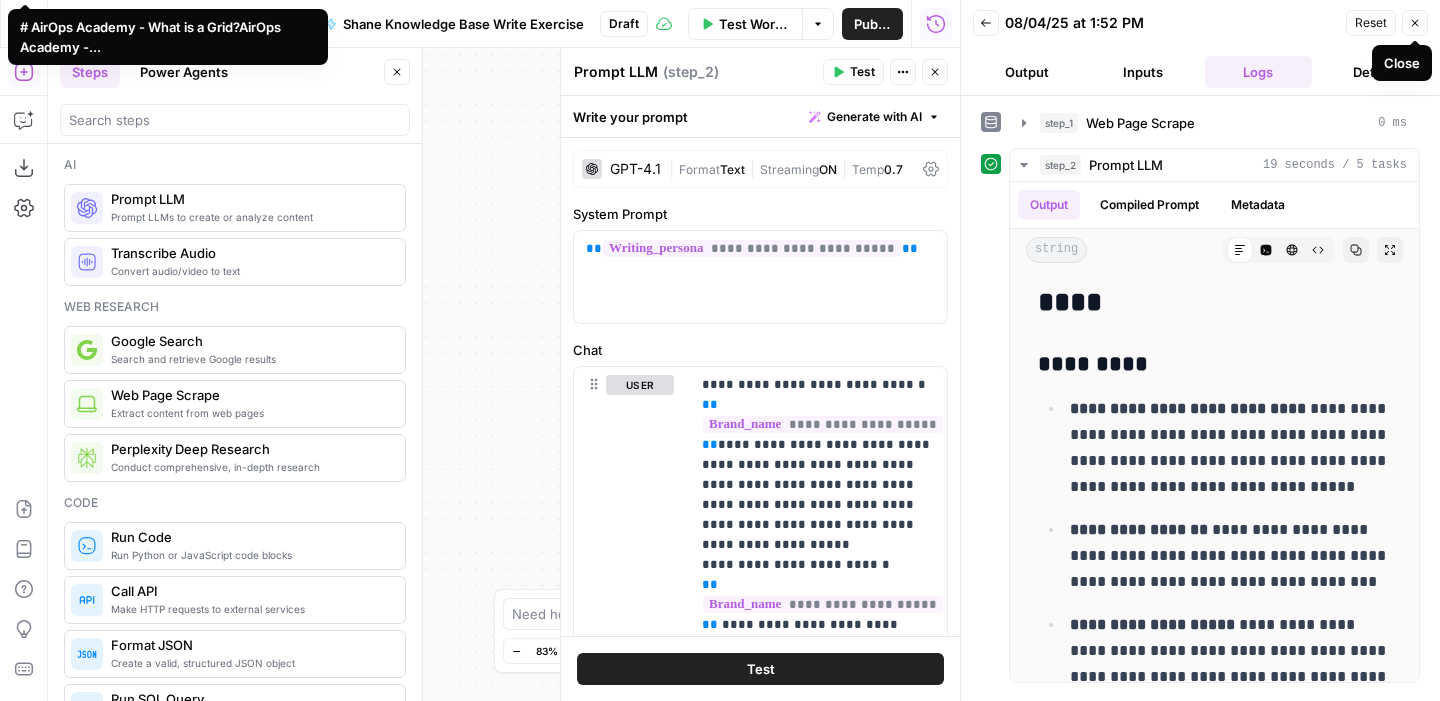 click 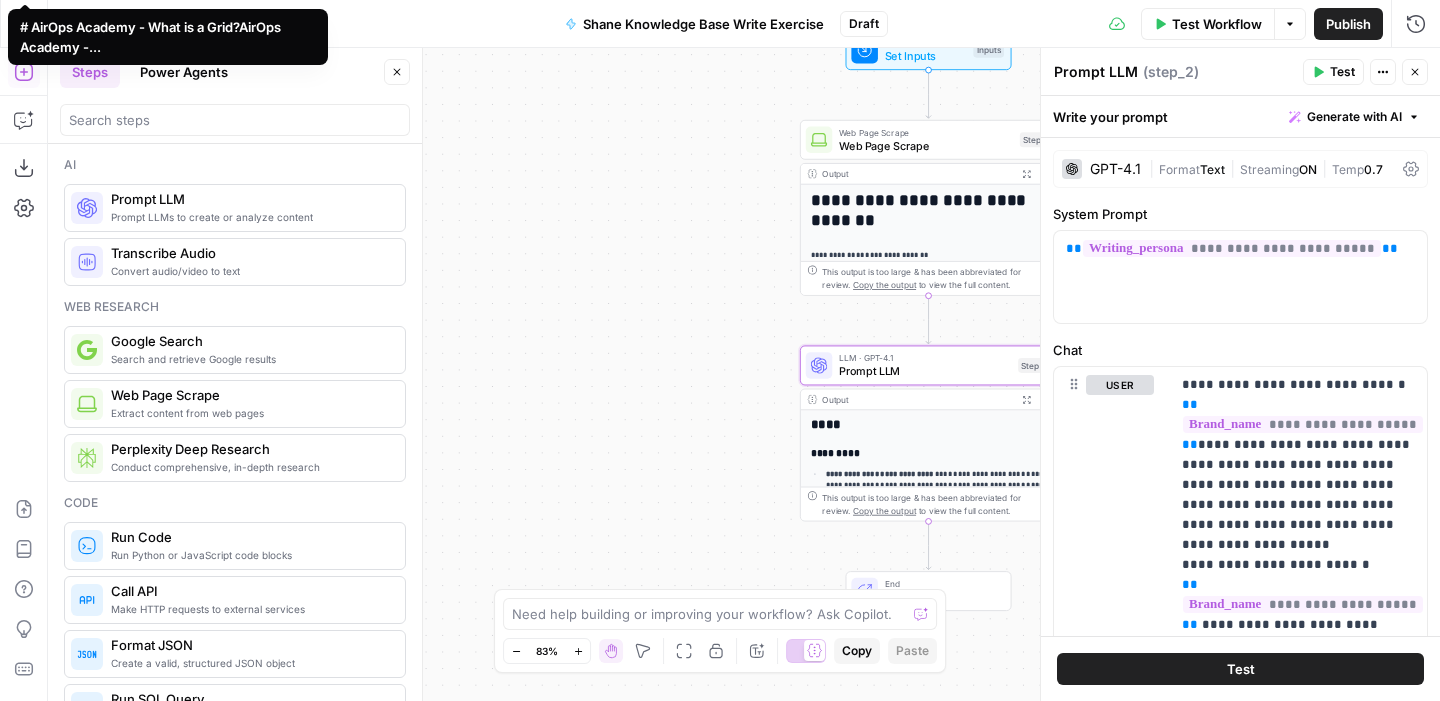 click 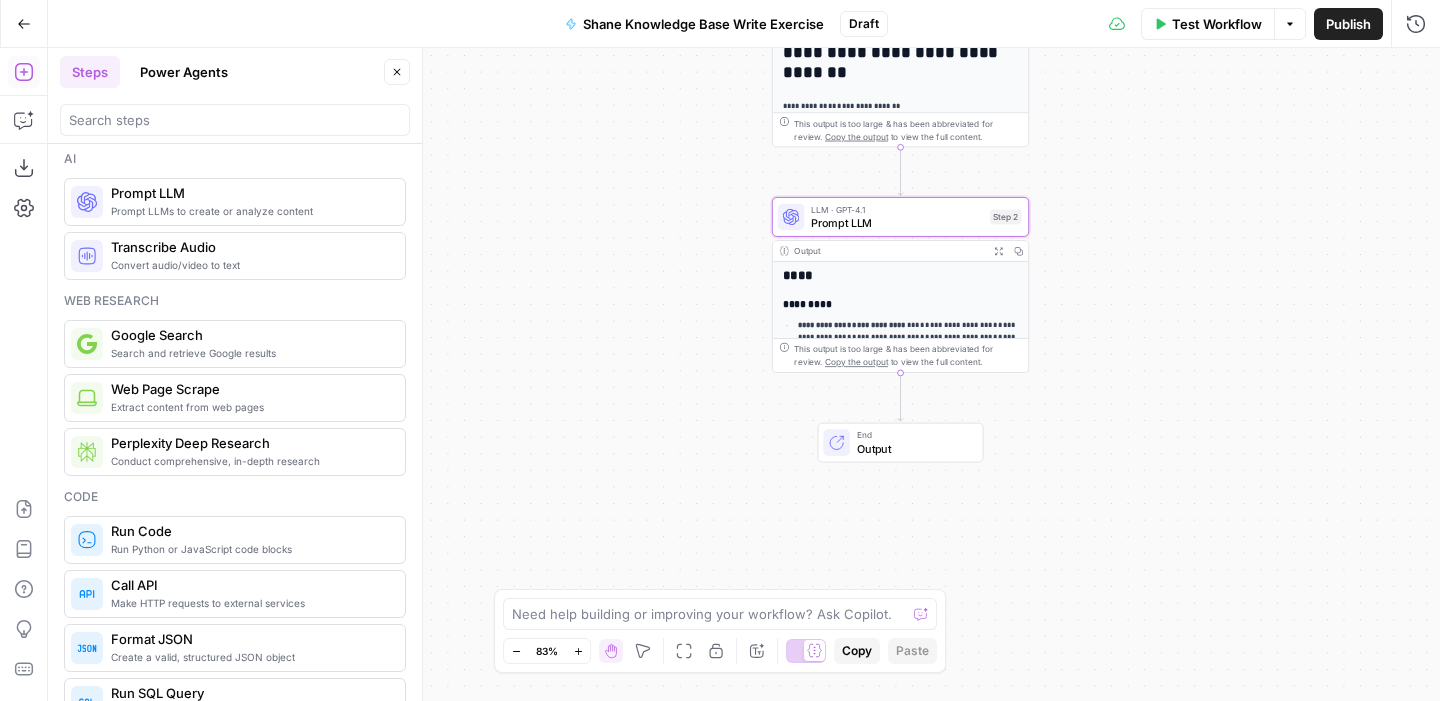 scroll, scrollTop: 8, scrollLeft: 0, axis: vertical 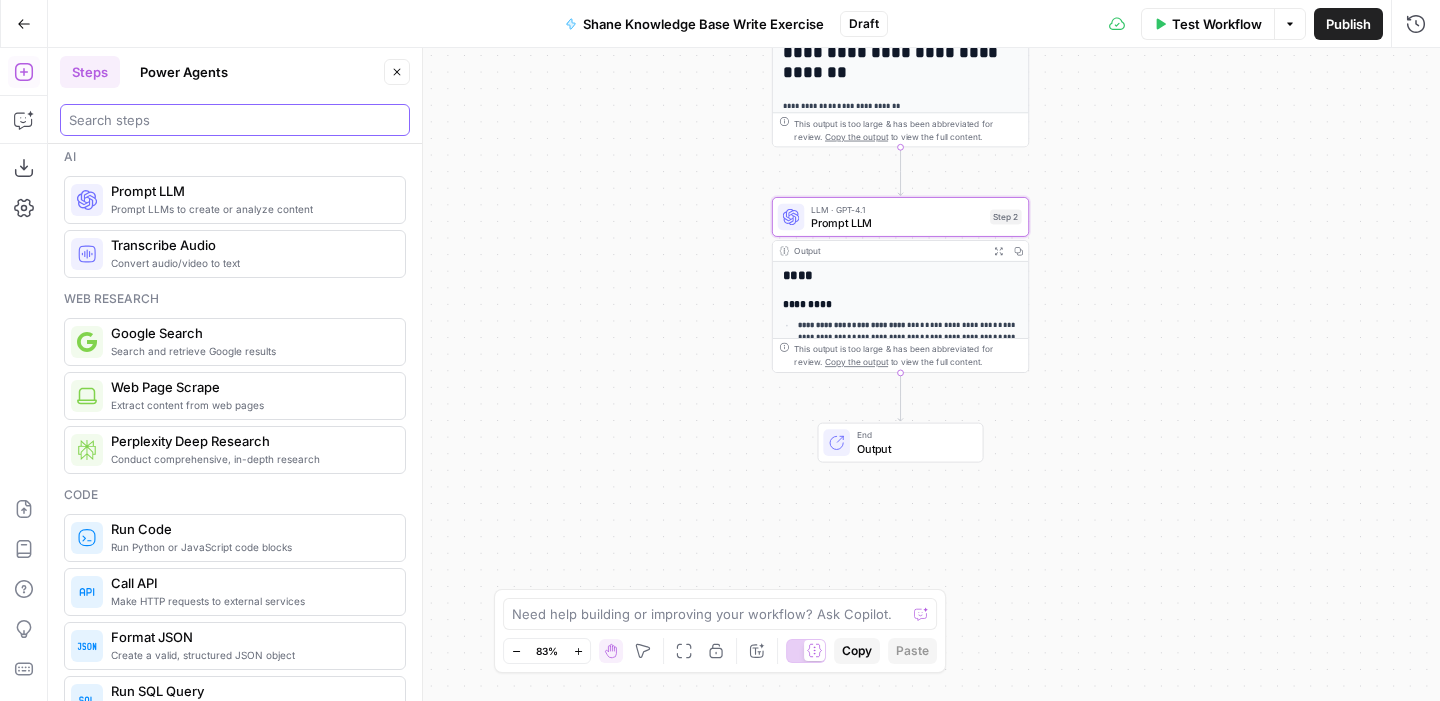 click at bounding box center (235, 120) 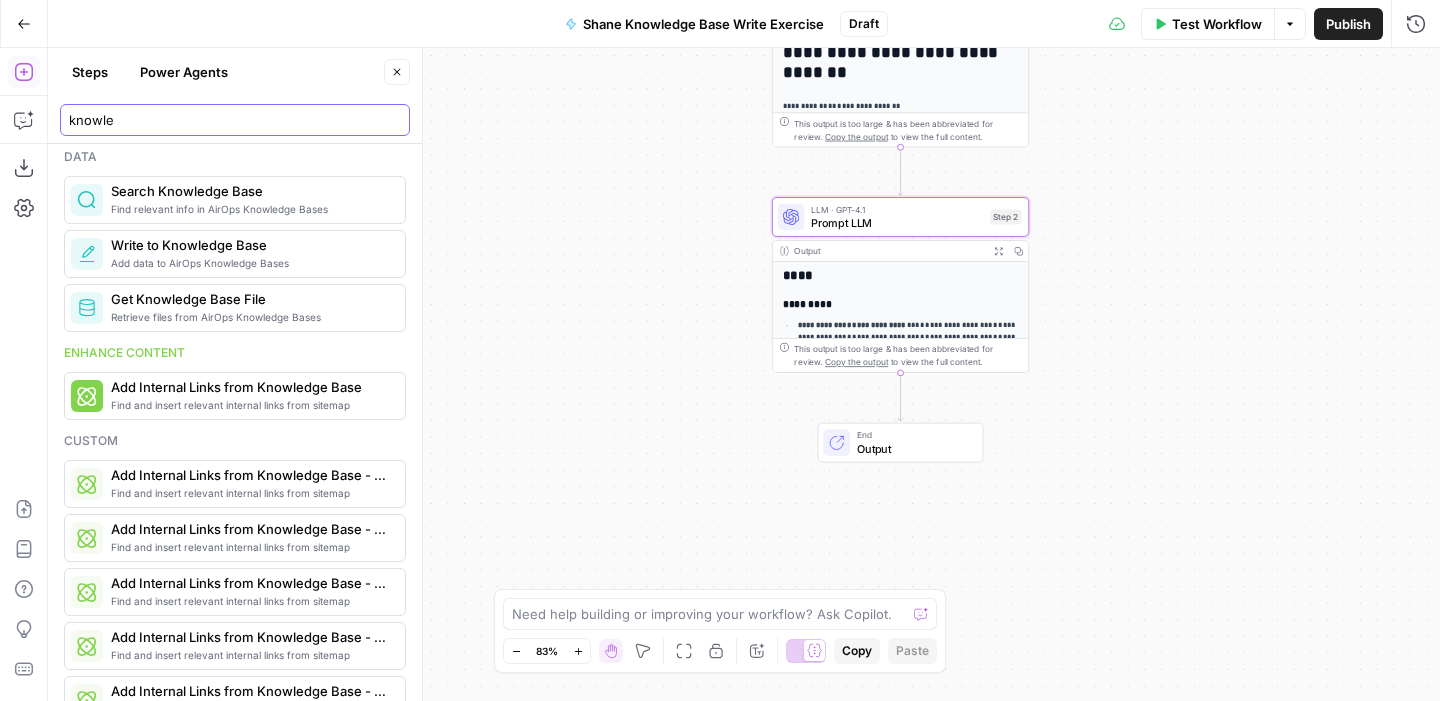 type on "knowle" 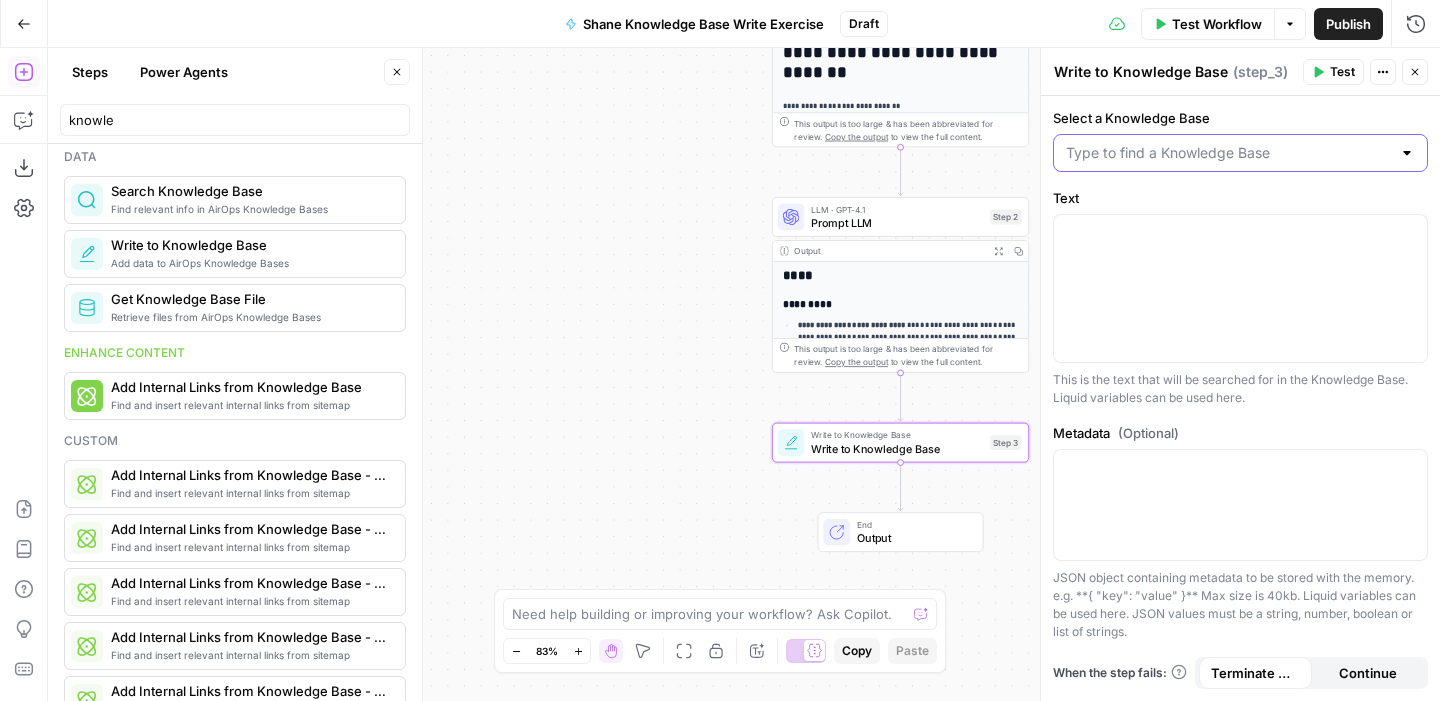 click on "Select a Knowledge Base" at bounding box center (1228, 153) 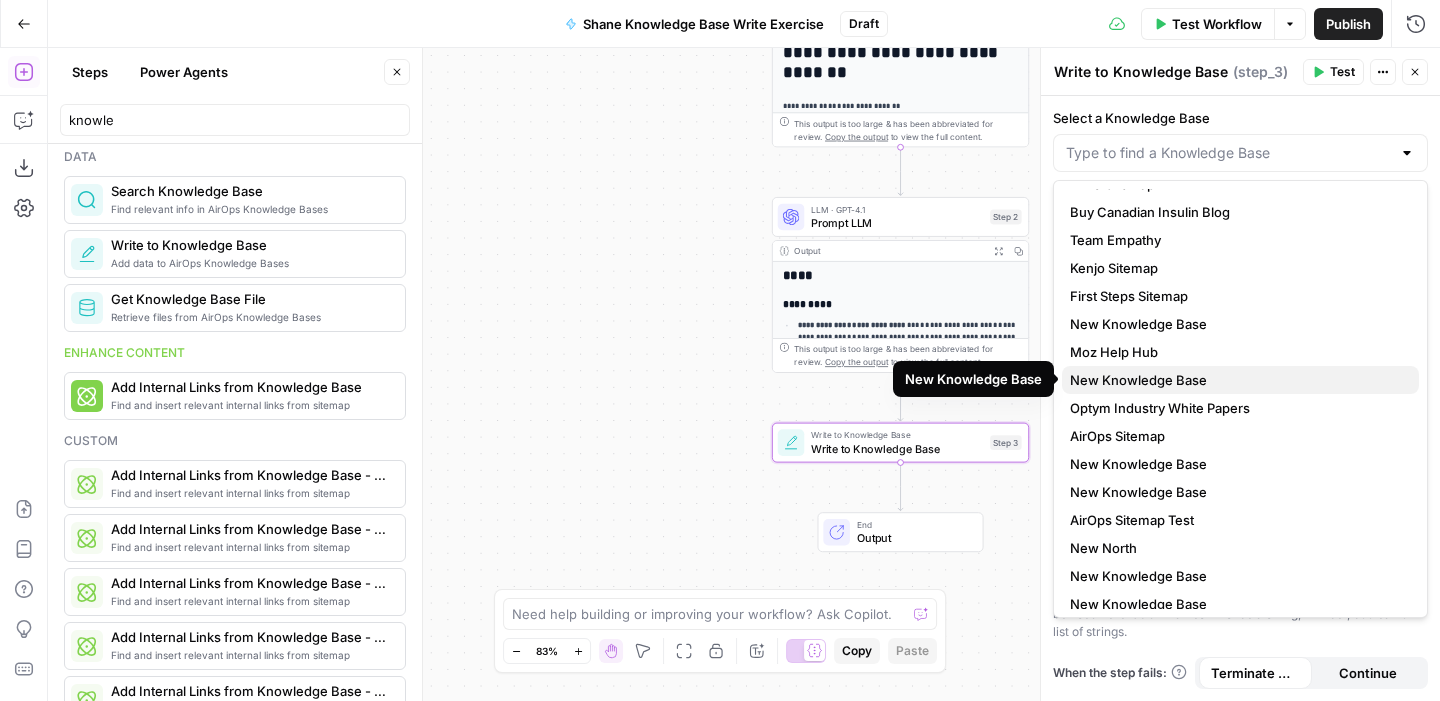 scroll, scrollTop: 20, scrollLeft: 0, axis: vertical 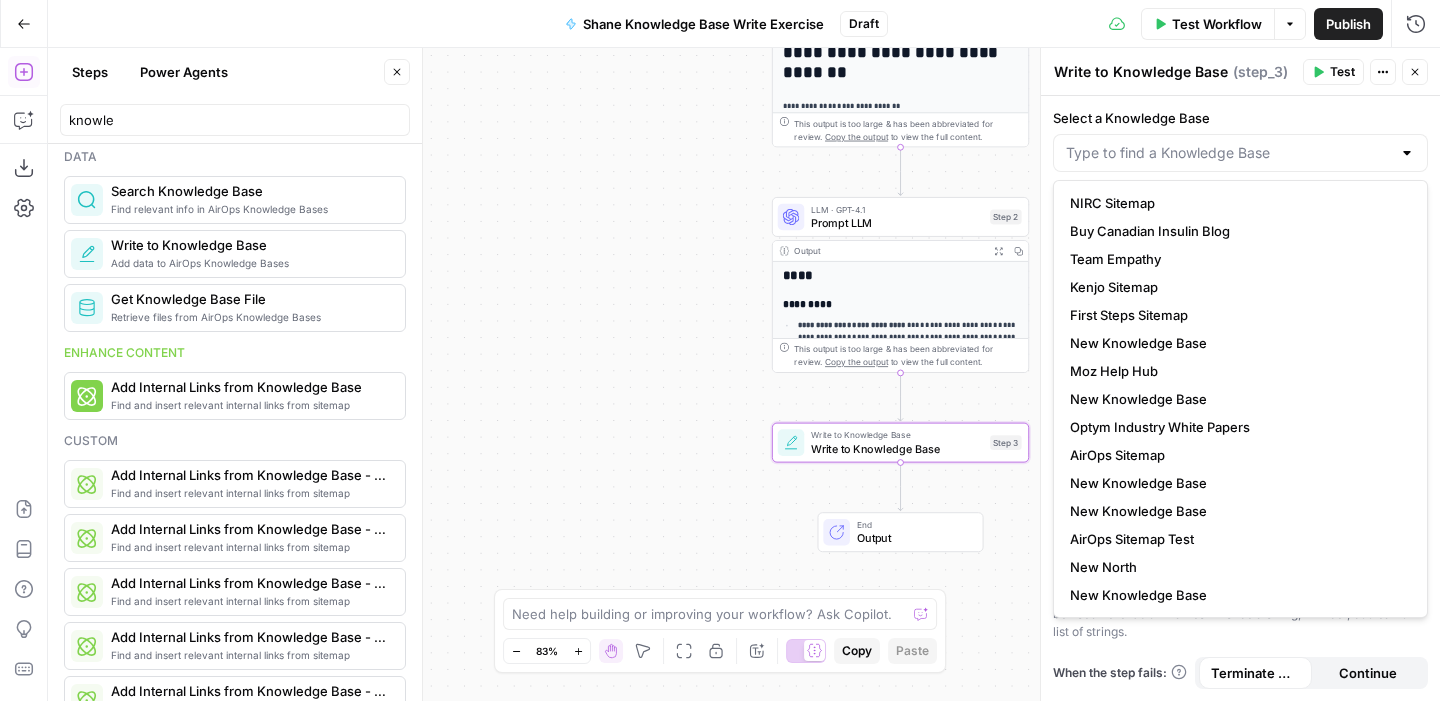 click at bounding box center (1240, 153) 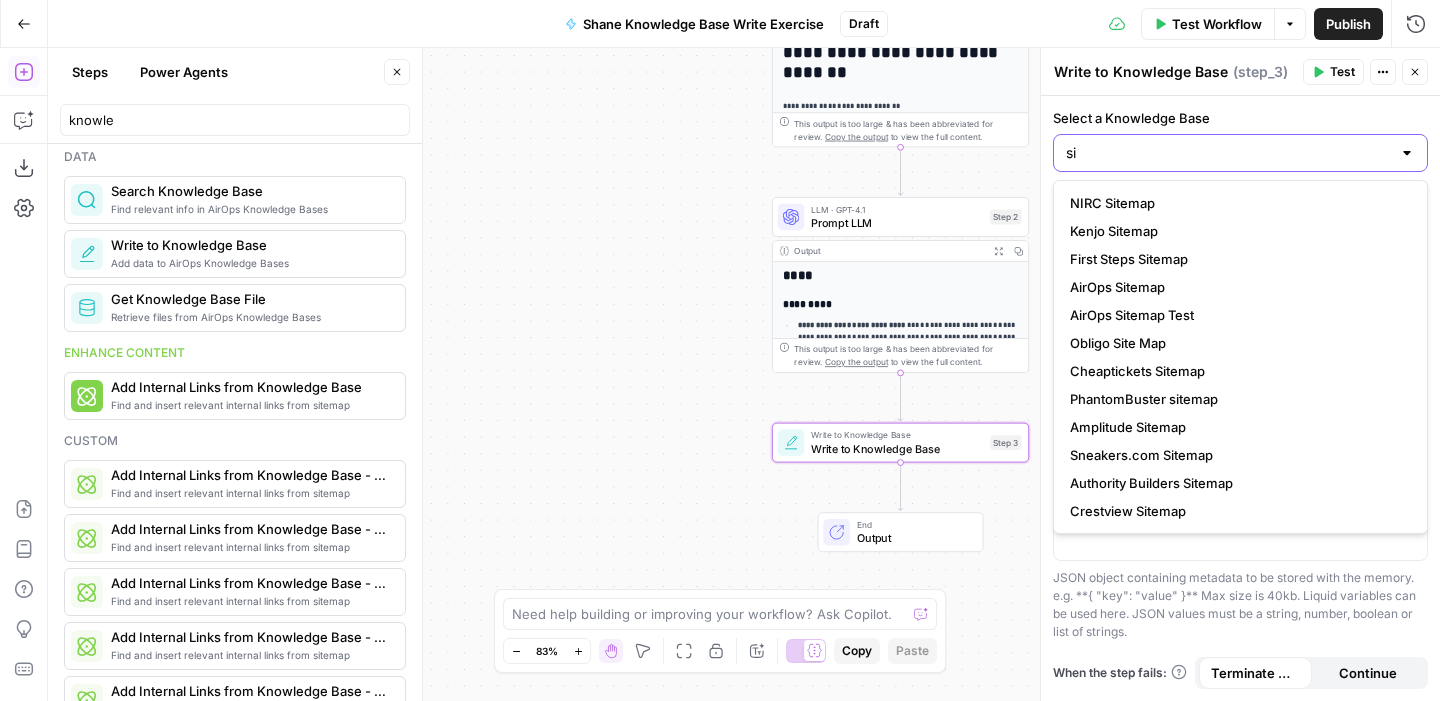 type on "s" 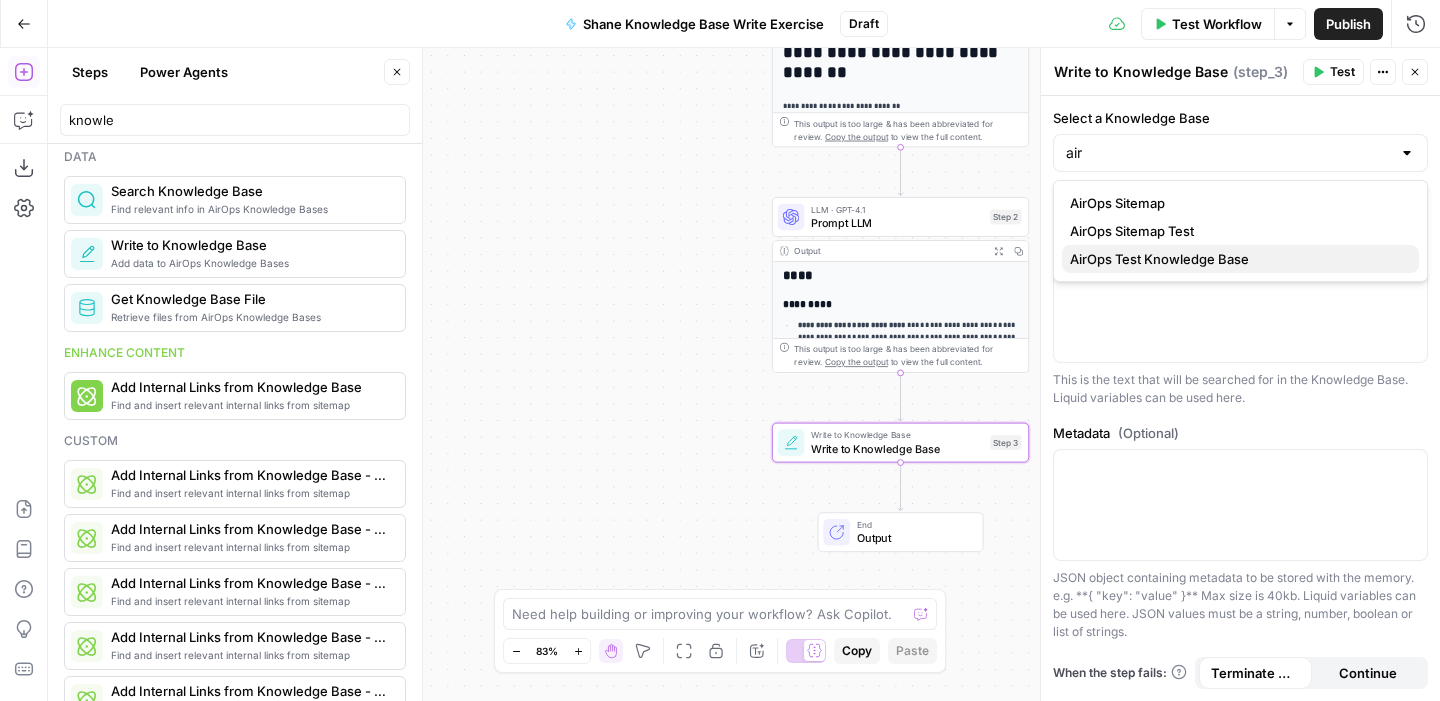 click on "AirOps Test Knowledge Base" at bounding box center (1236, 259) 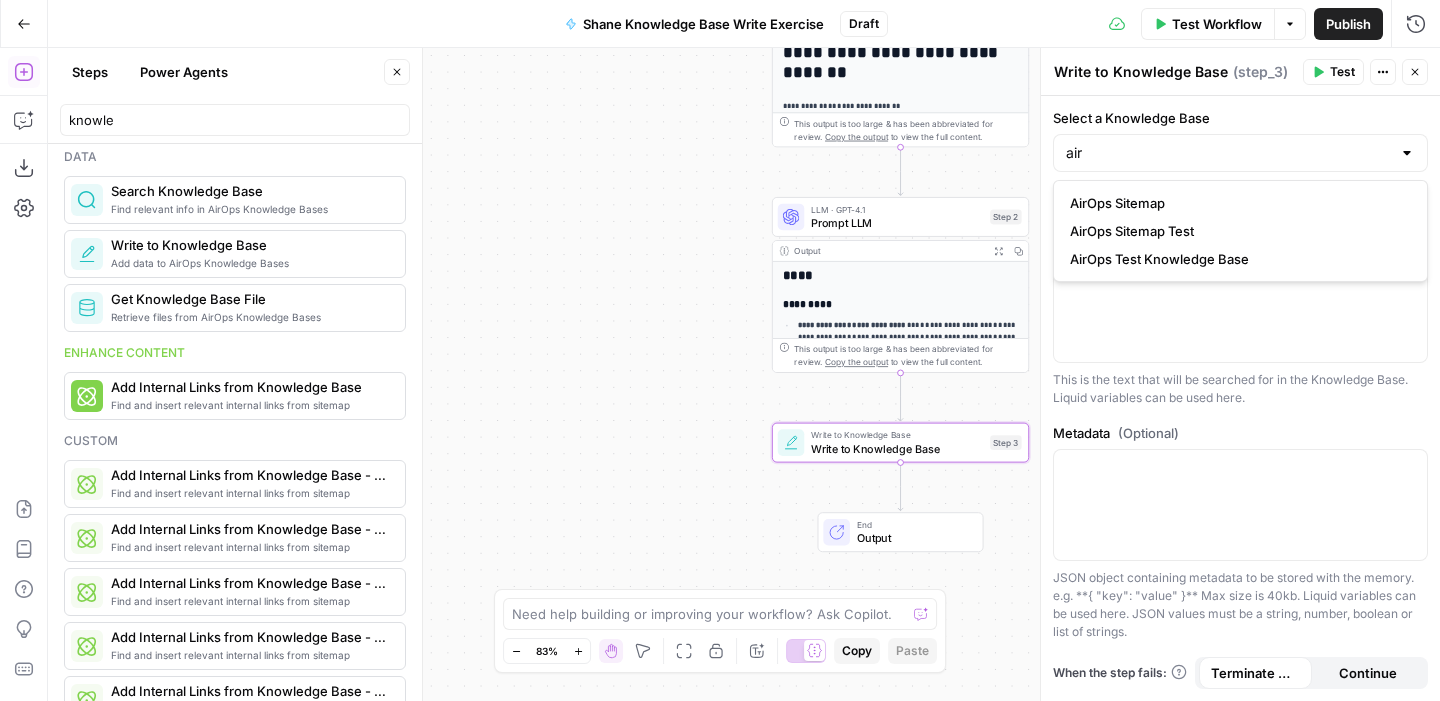 type on "AirOps Test Knowledge Base" 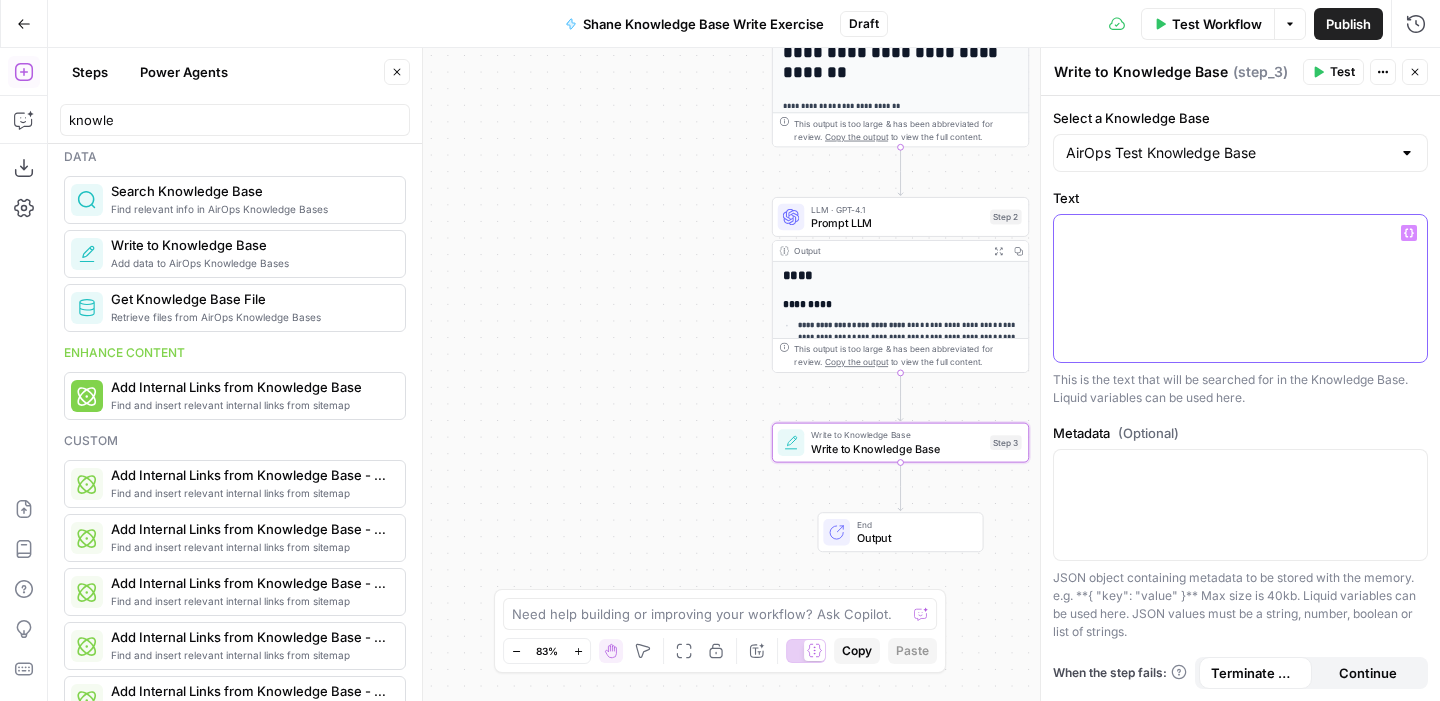 click at bounding box center (1240, 288) 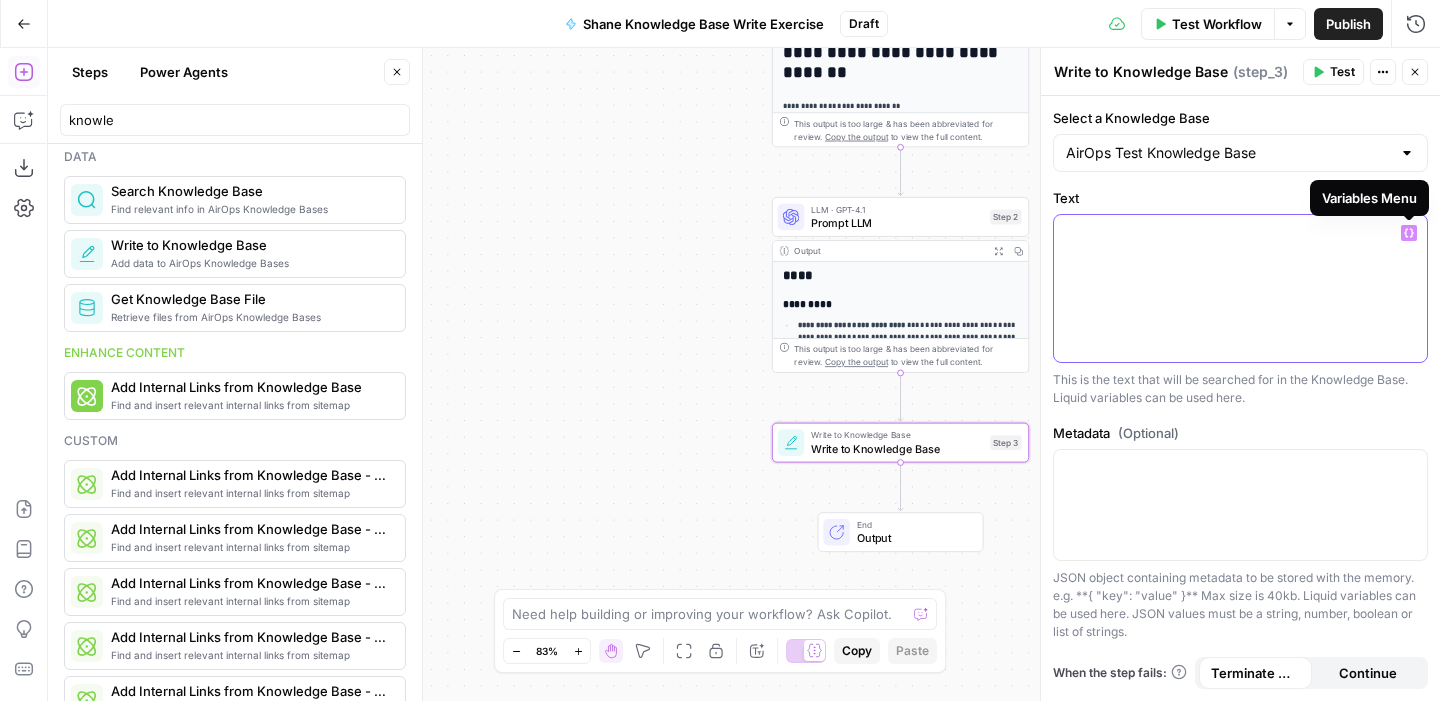 click 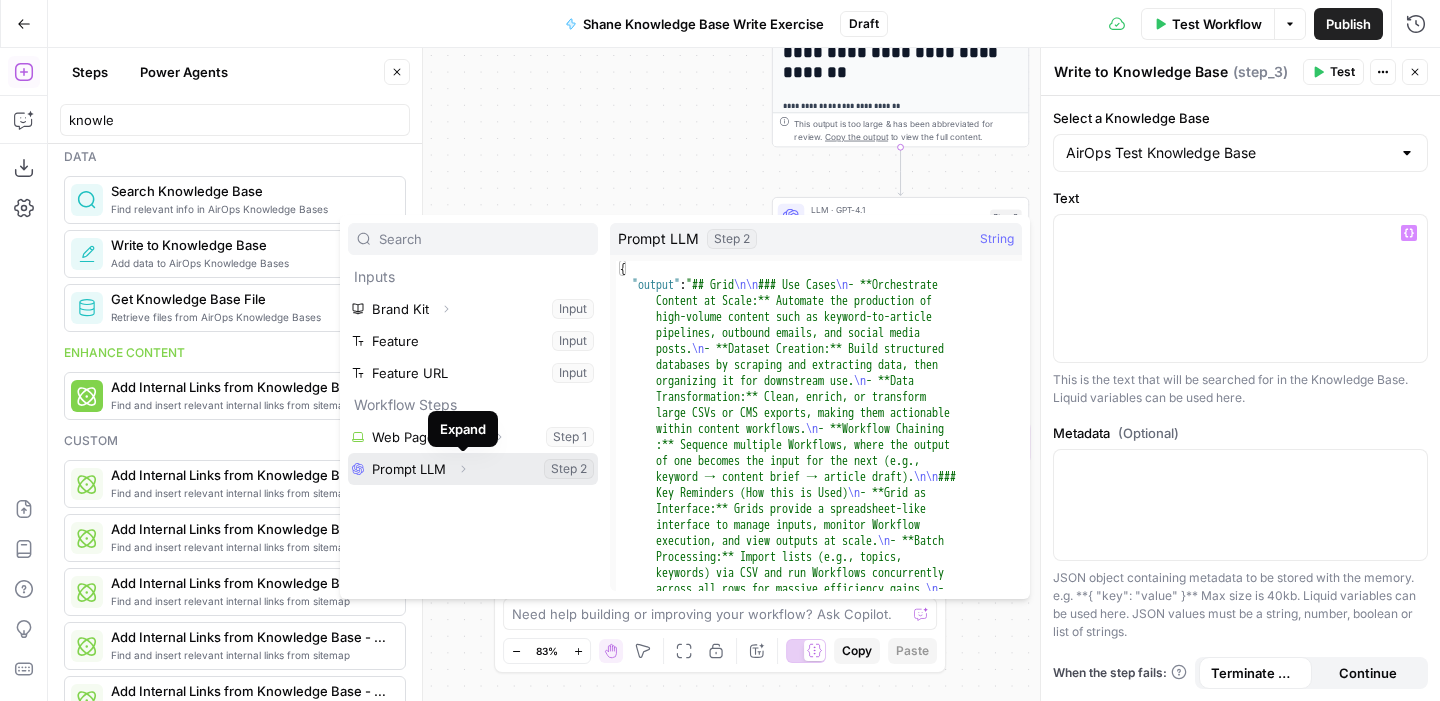 click 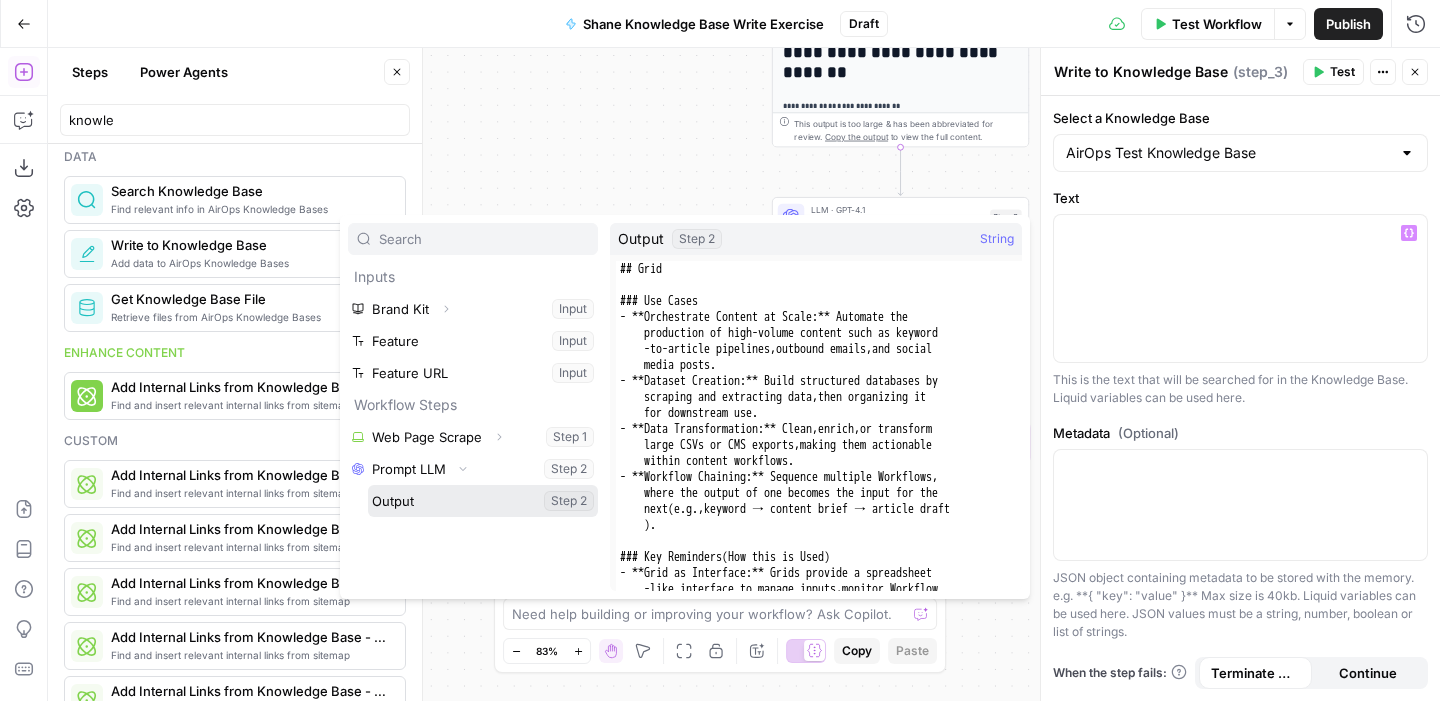 click at bounding box center (483, 501) 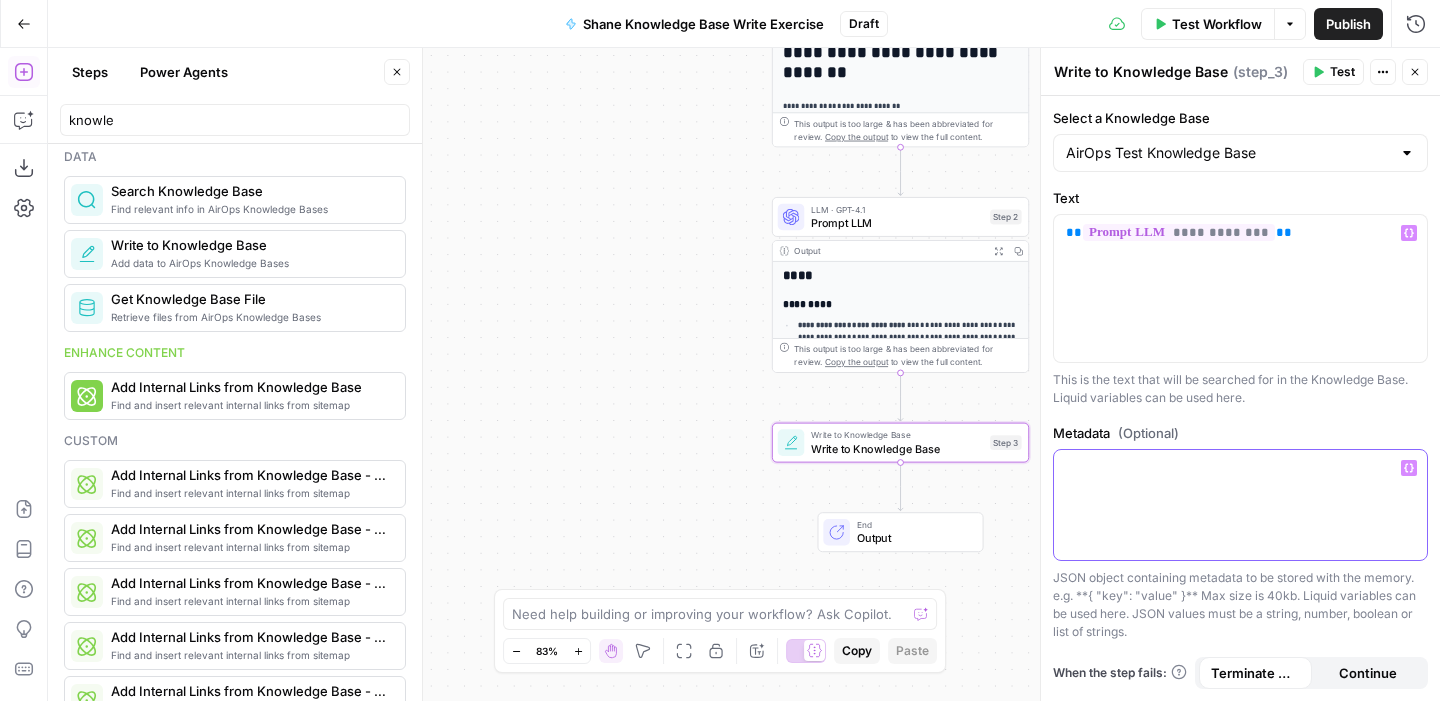 click at bounding box center (1240, 505) 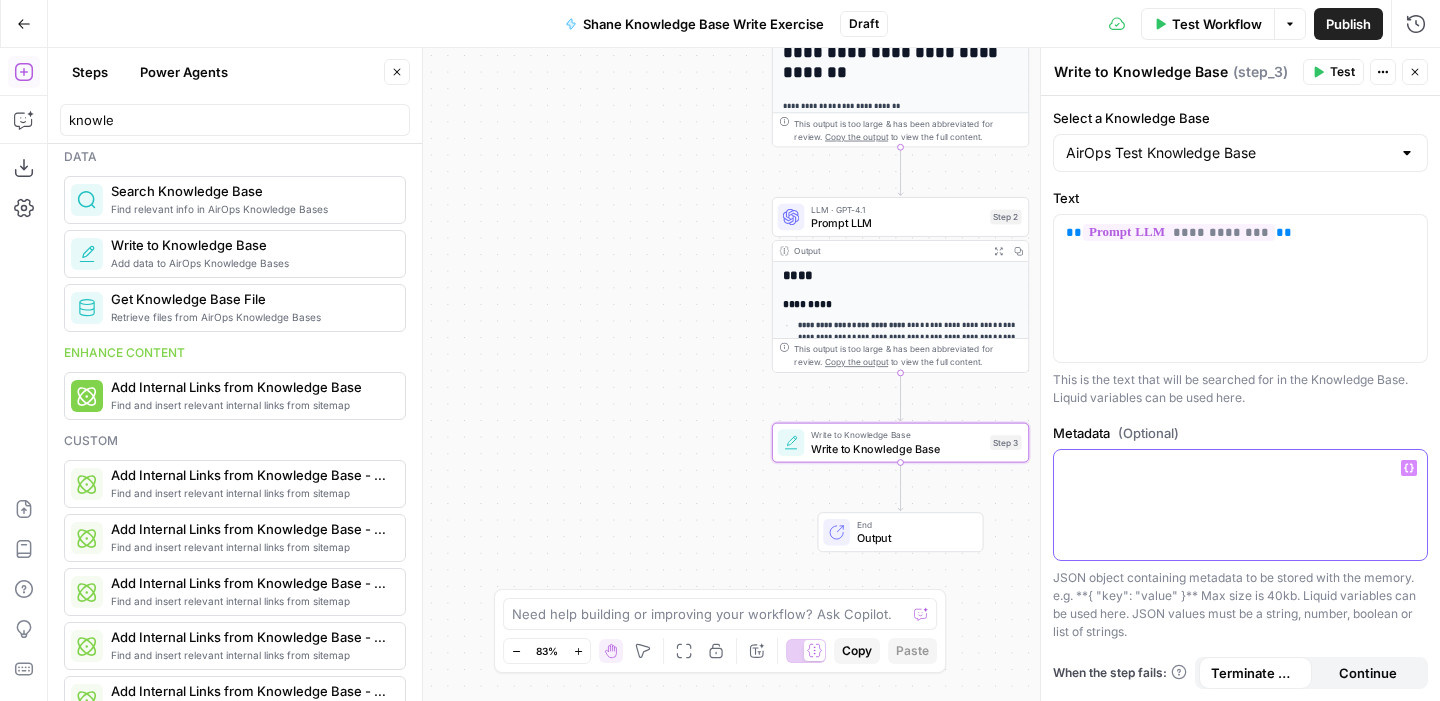 type 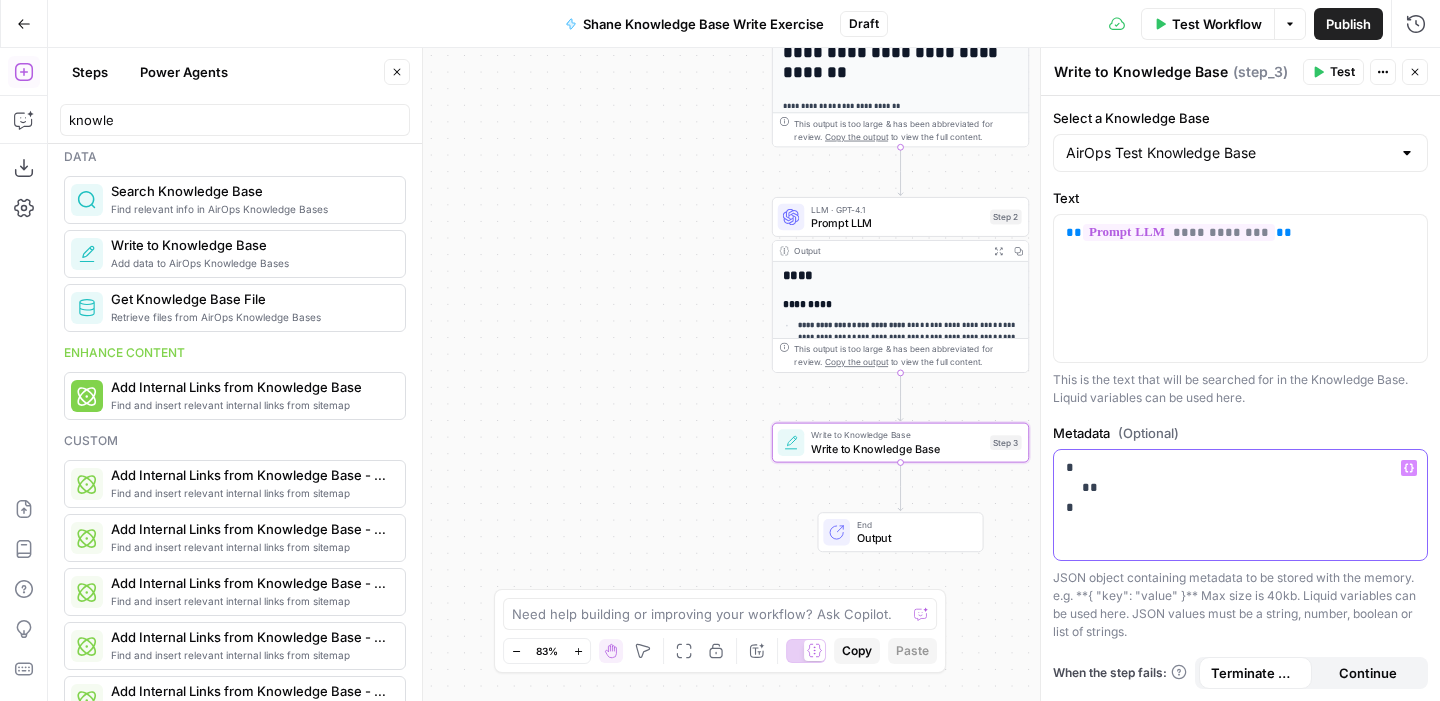 click on "* ** *" at bounding box center (1240, 488) 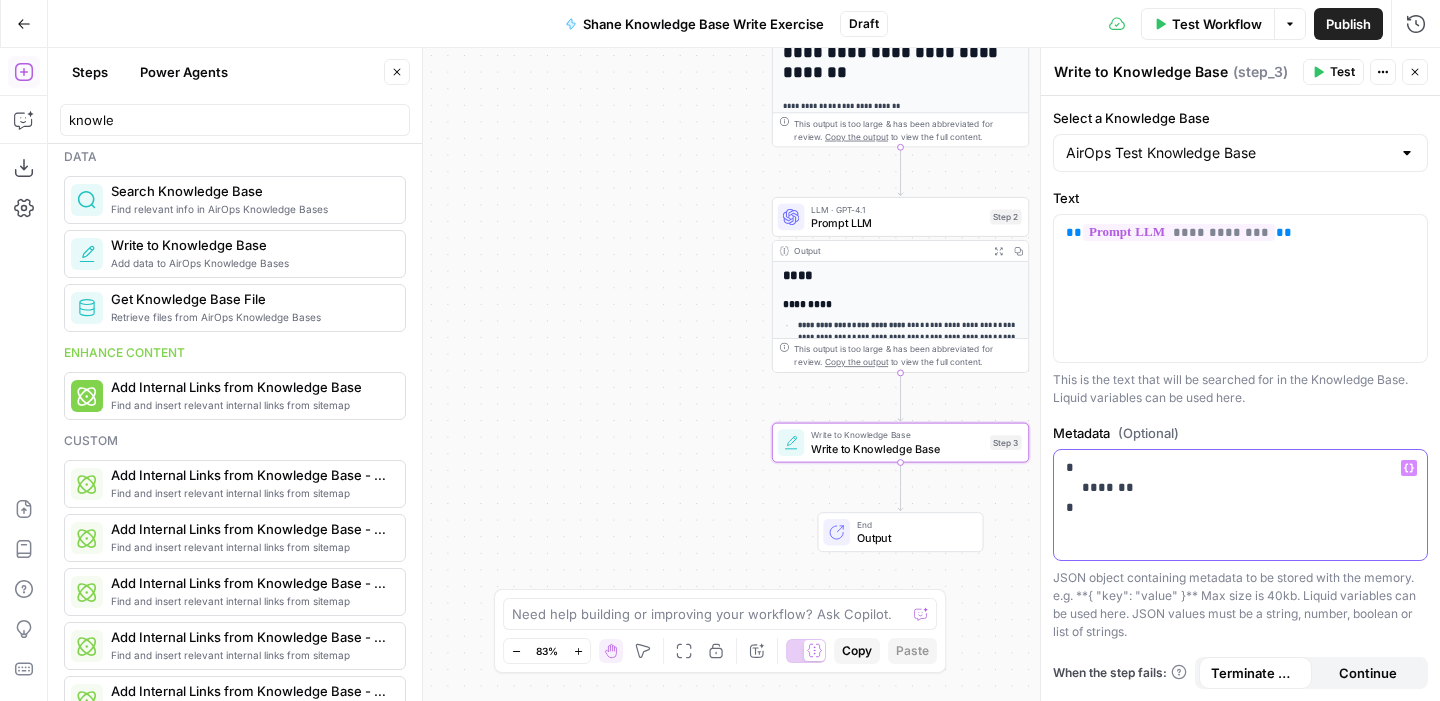 click on "* ******* *" at bounding box center (1240, 488) 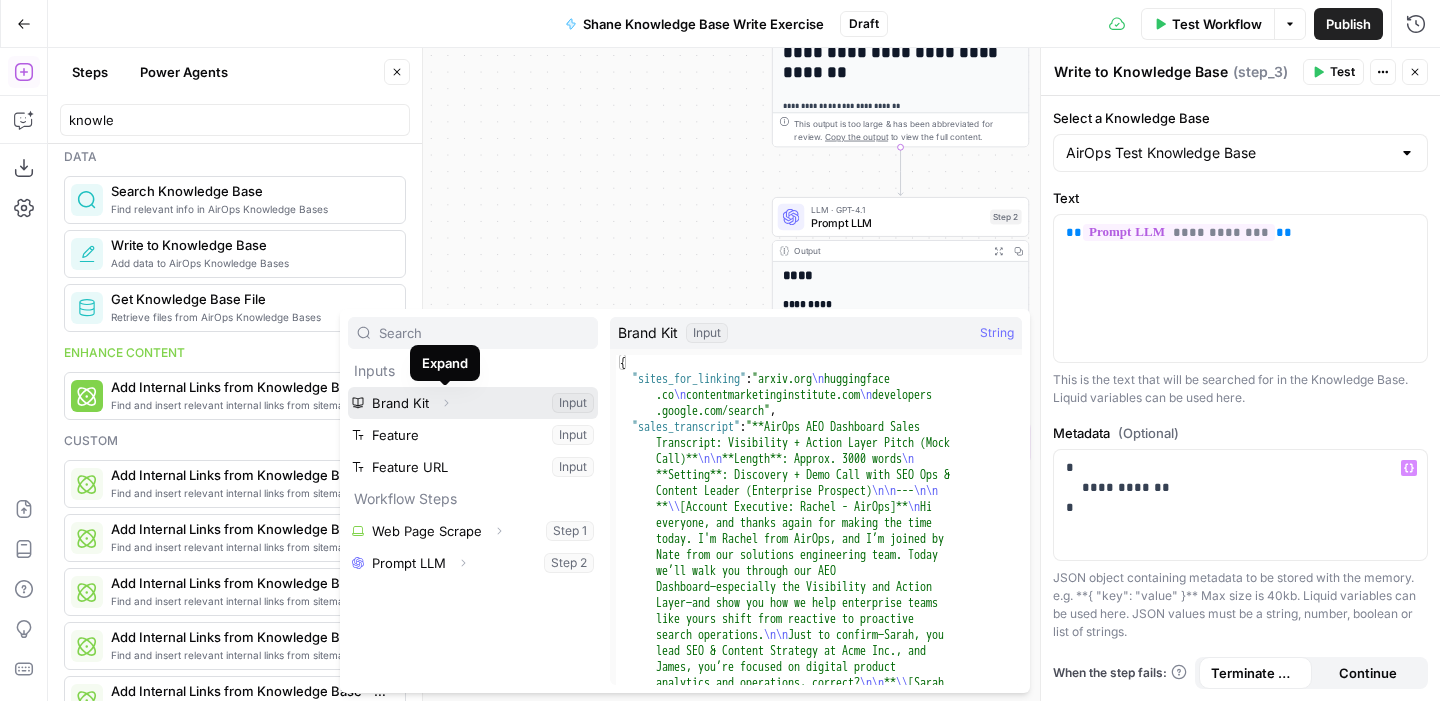 click 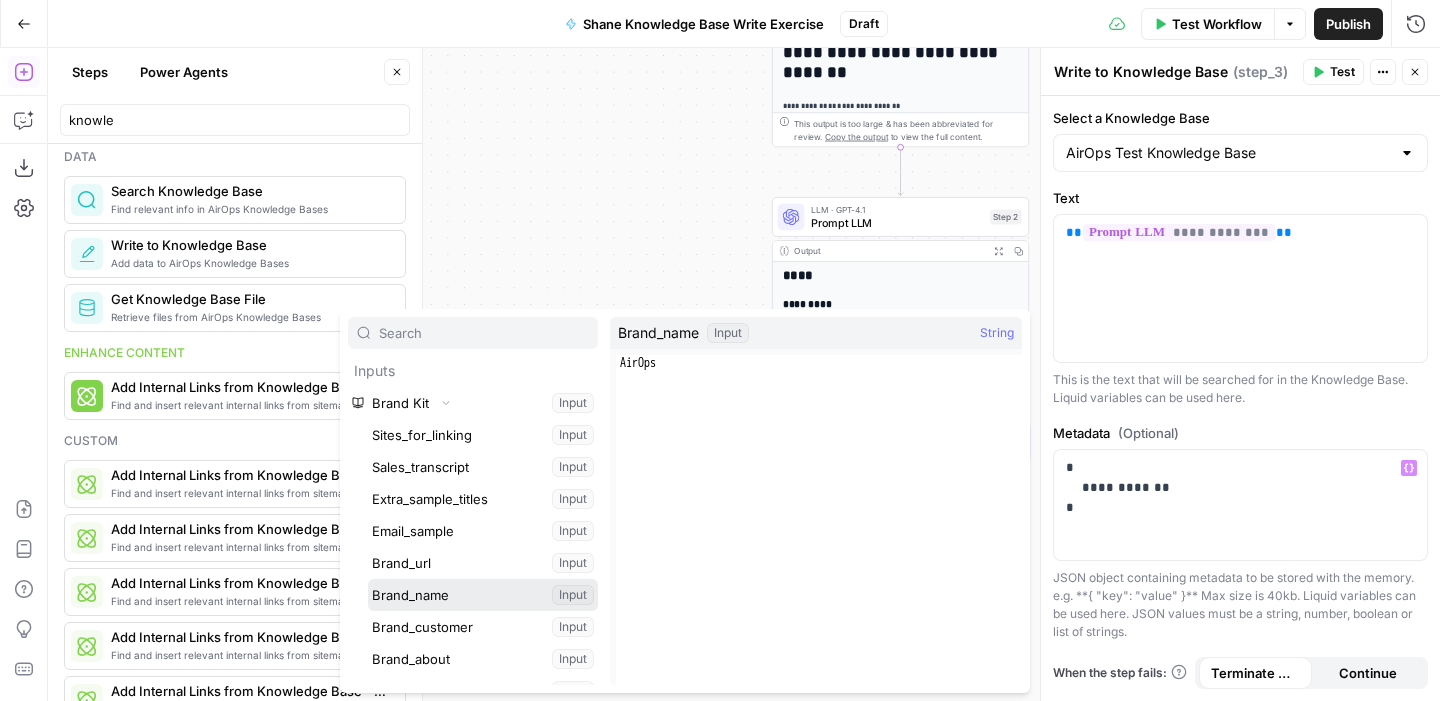 click at bounding box center [483, 595] 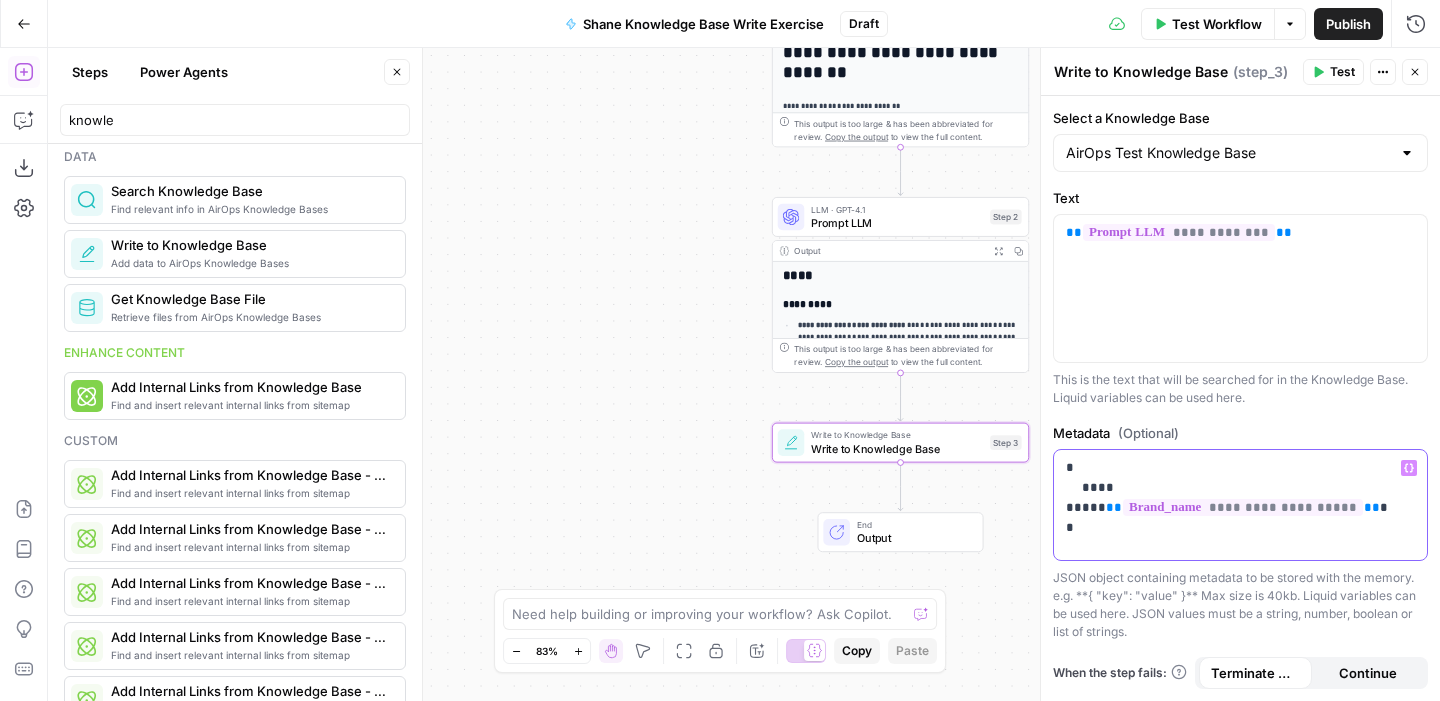 click on "**********" at bounding box center [1240, 505] 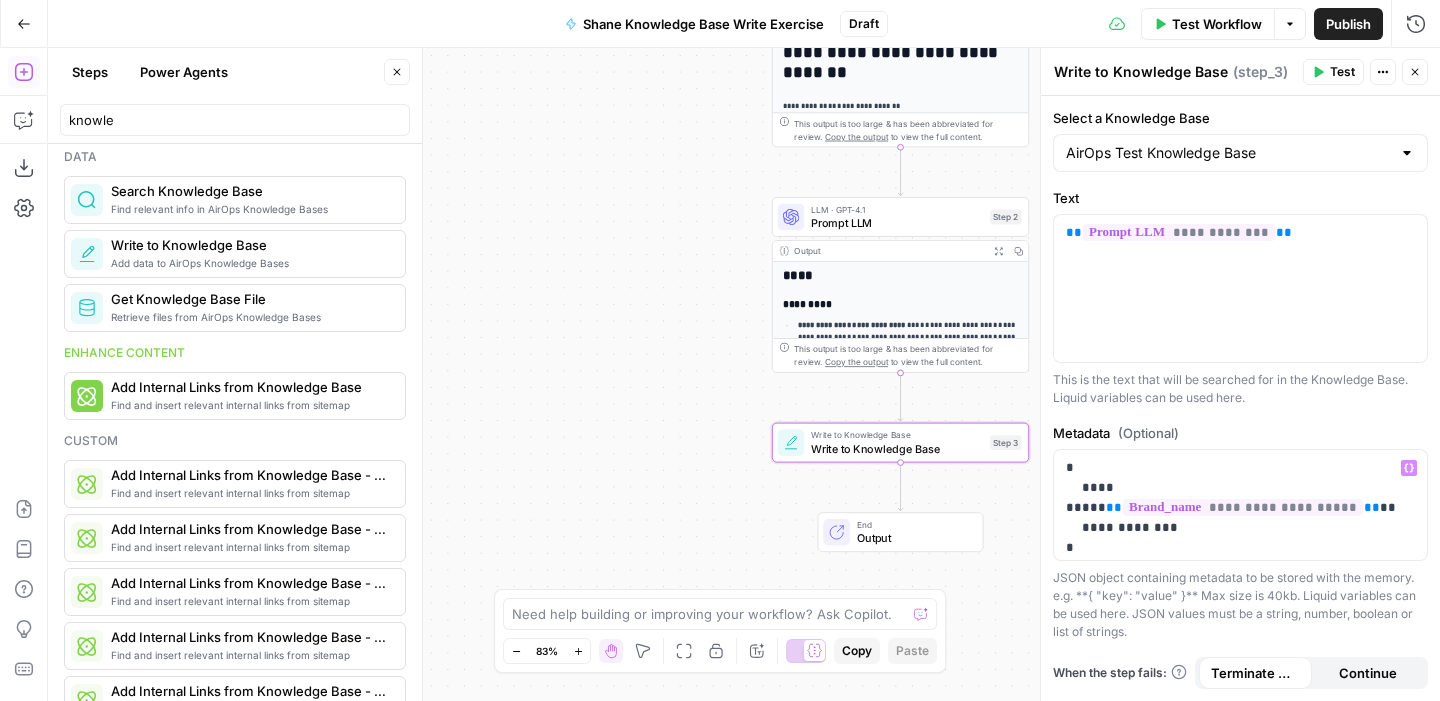 click on "Variables Menu" at bounding box center (1409, 468) 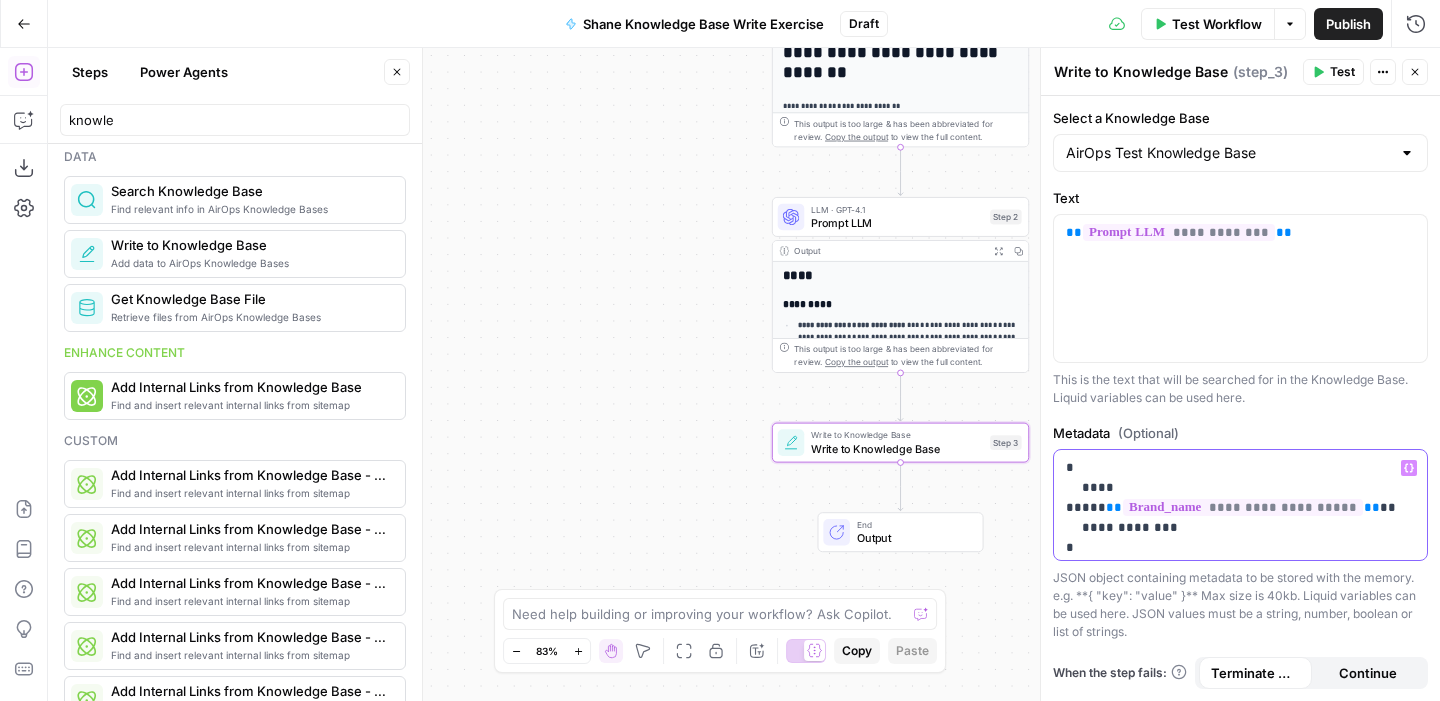 click 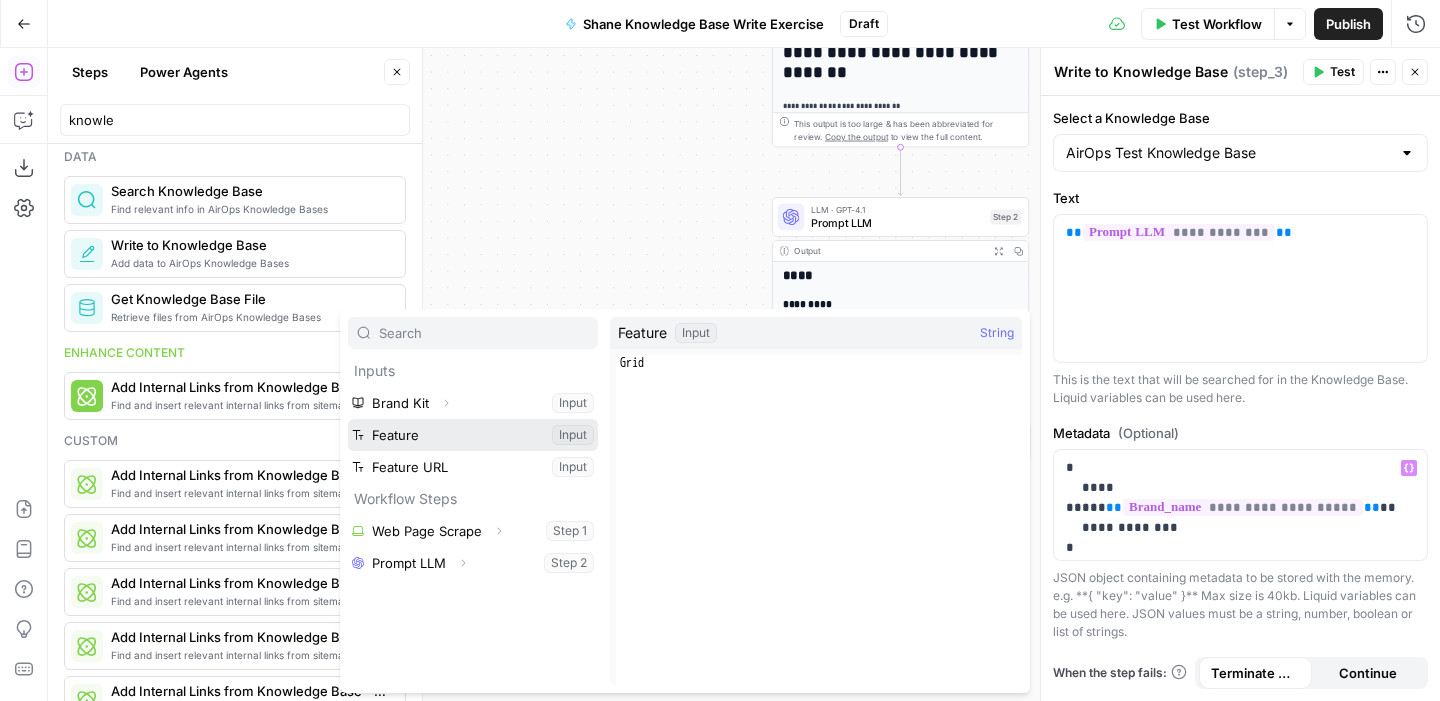 click at bounding box center [473, 435] 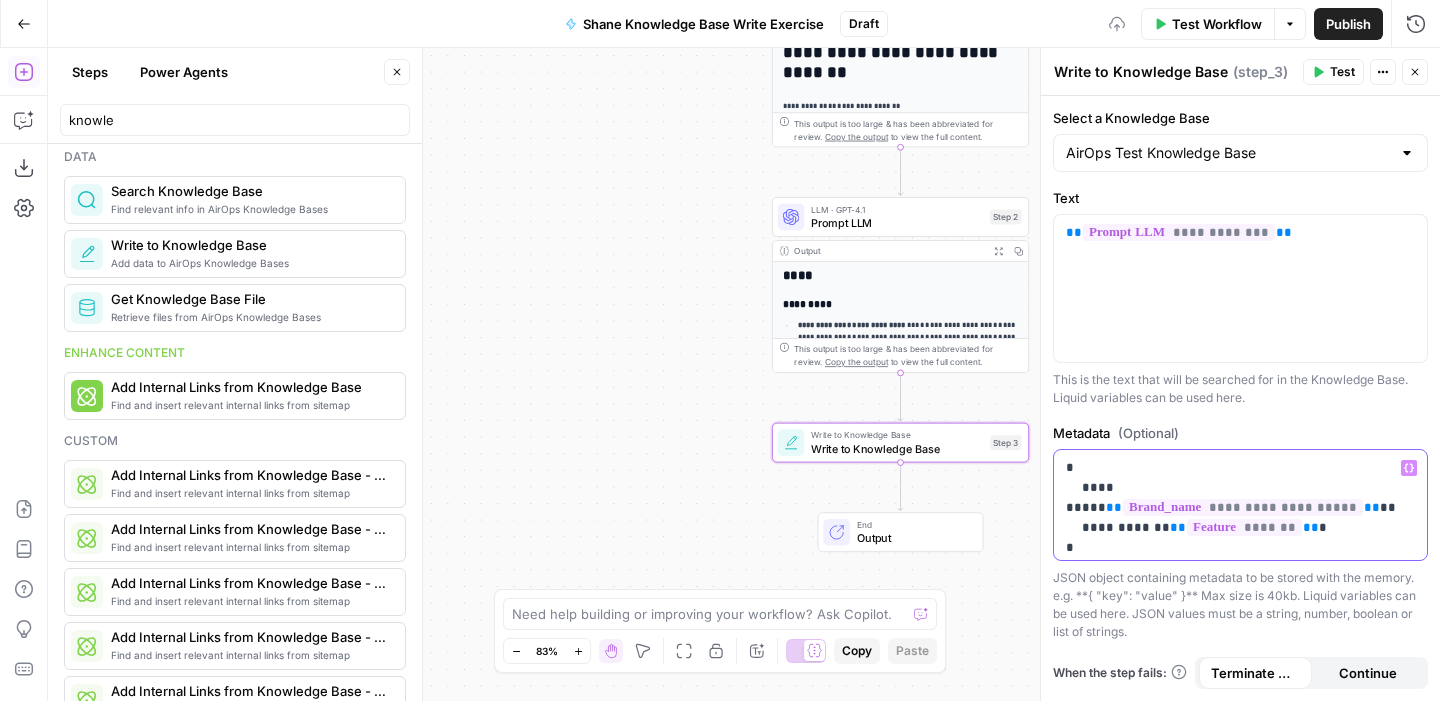 click on "**********" at bounding box center [1240, 498] 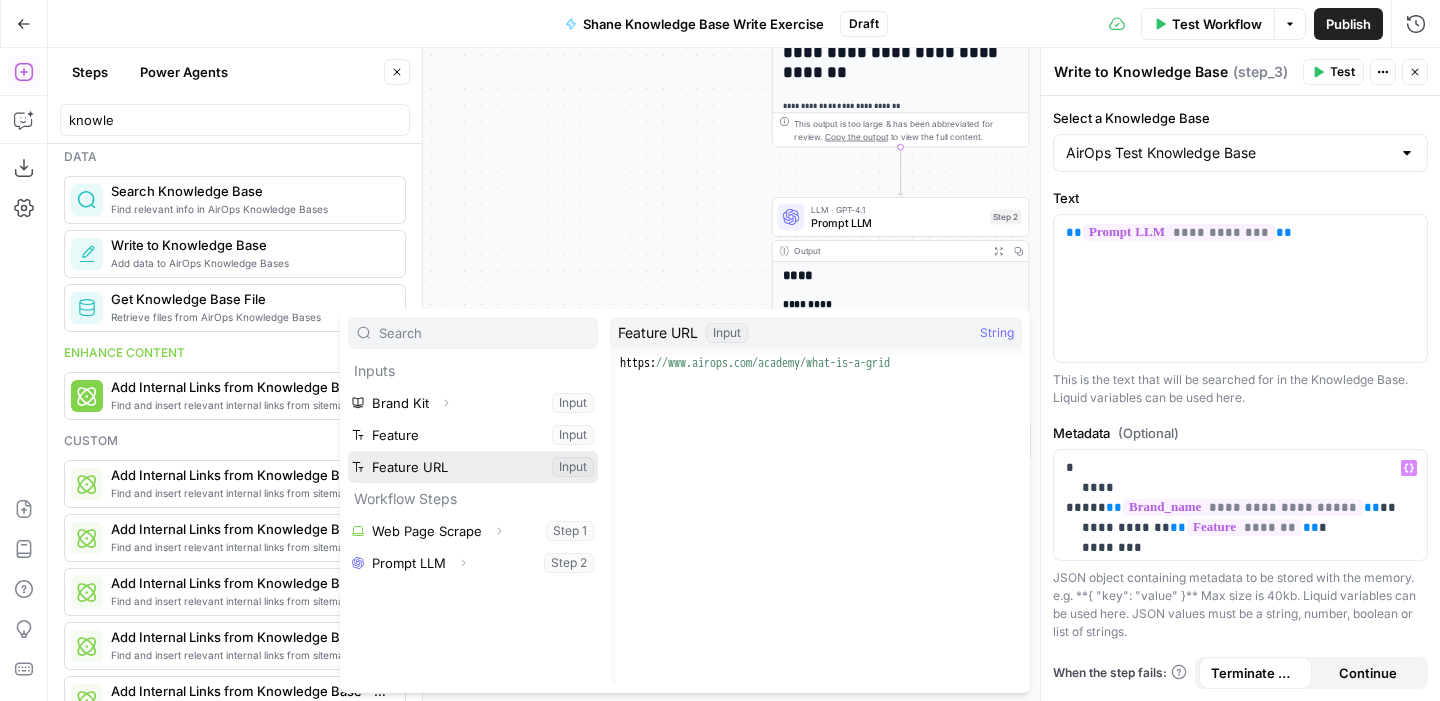click at bounding box center (473, 467) 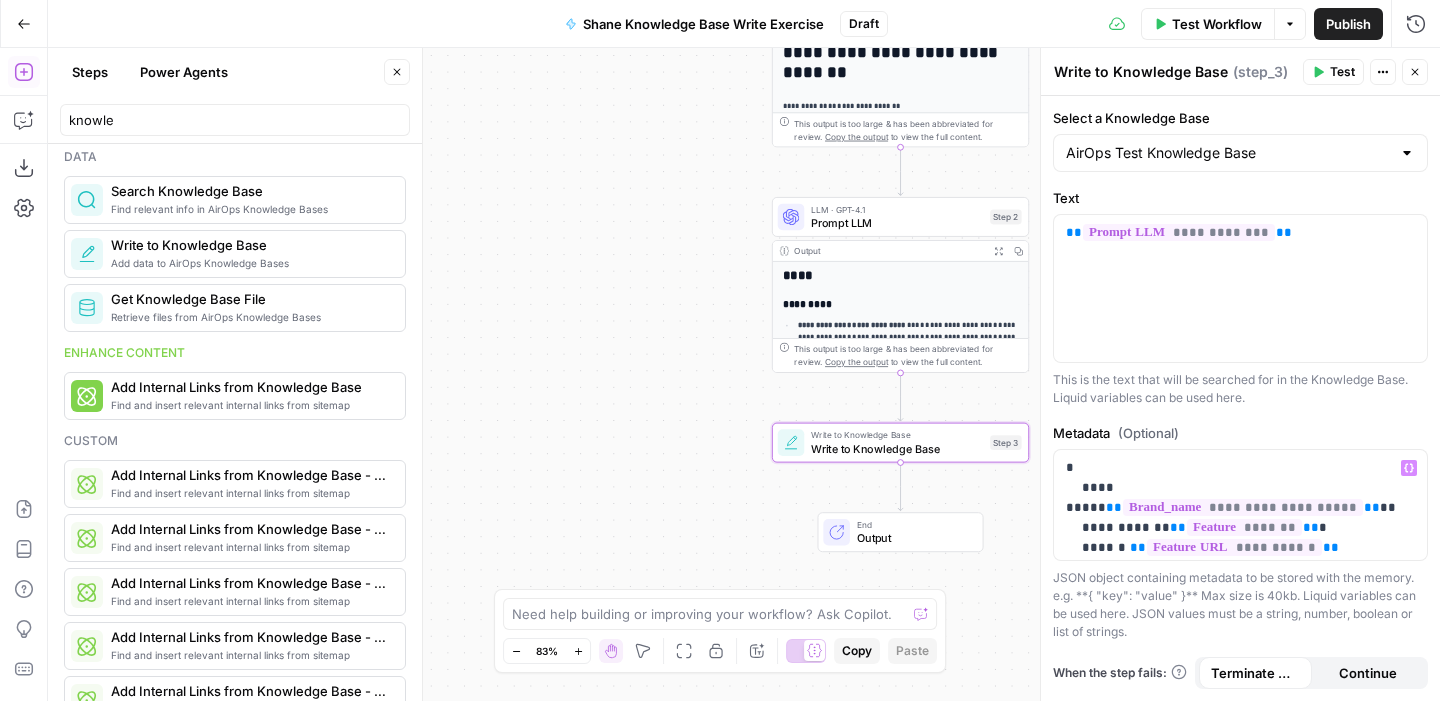 click on "Test" at bounding box center (1333, 72) 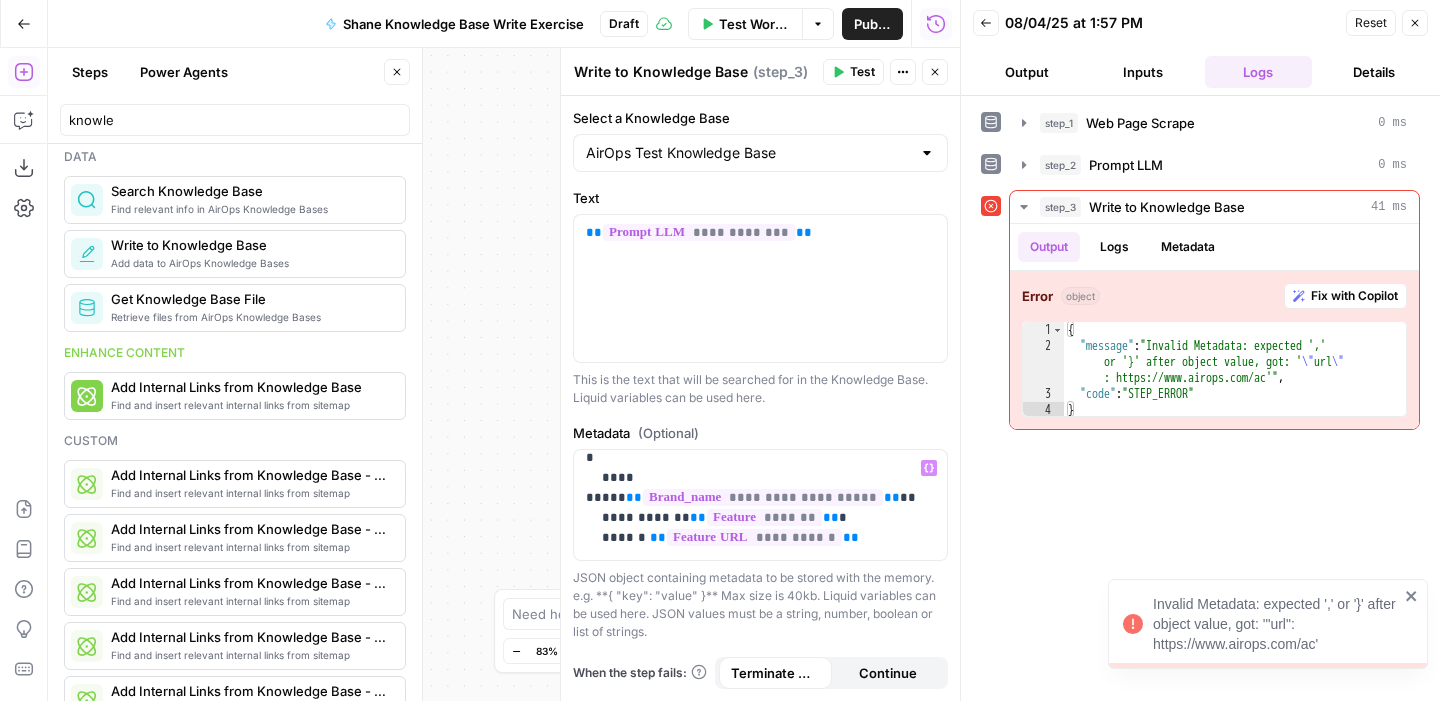 scroll, scrollTop: 15, scrollLeft: 0, axis: vertical 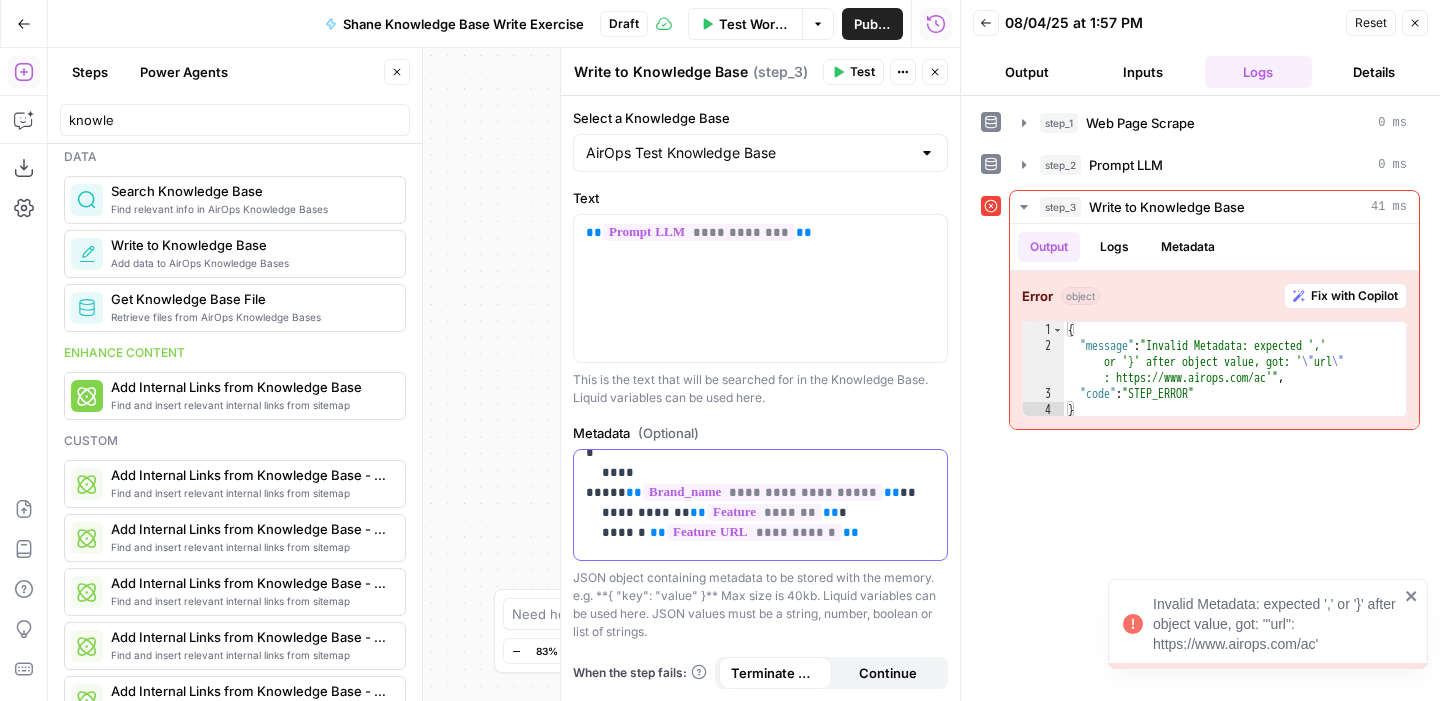 click on "**********" at bounding box center [760, 503] 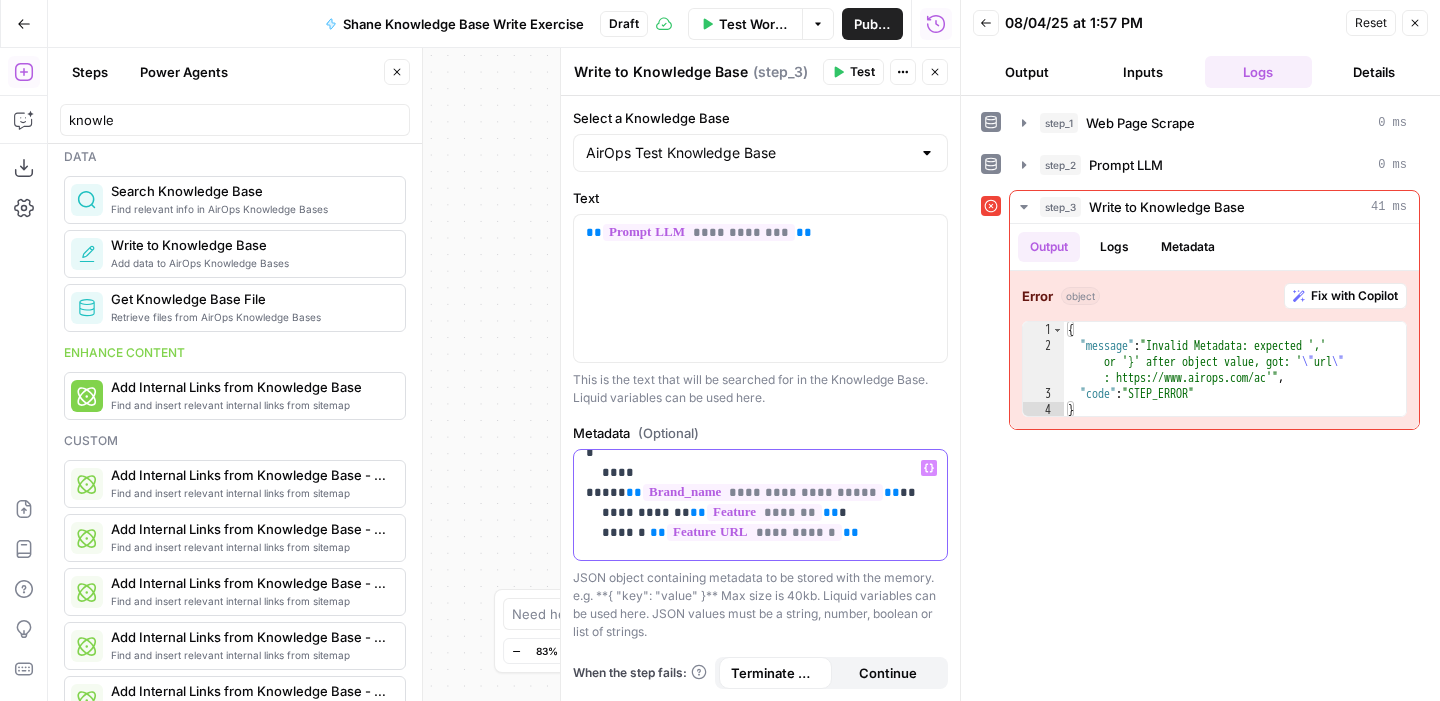 scroll, scrollTop: 22, scrollLeft: 0, axis: vertical 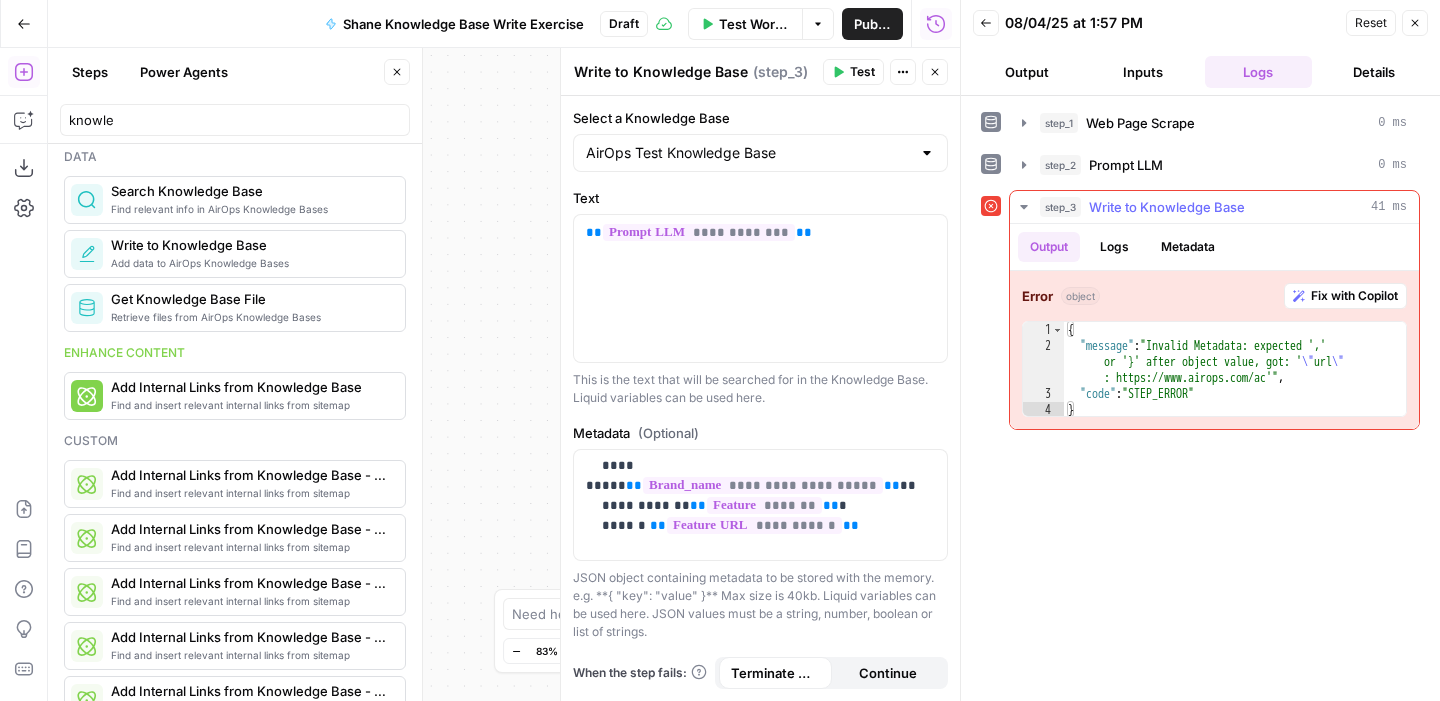 click on "Fix with Copilot" at bounding box center [1354, 296] 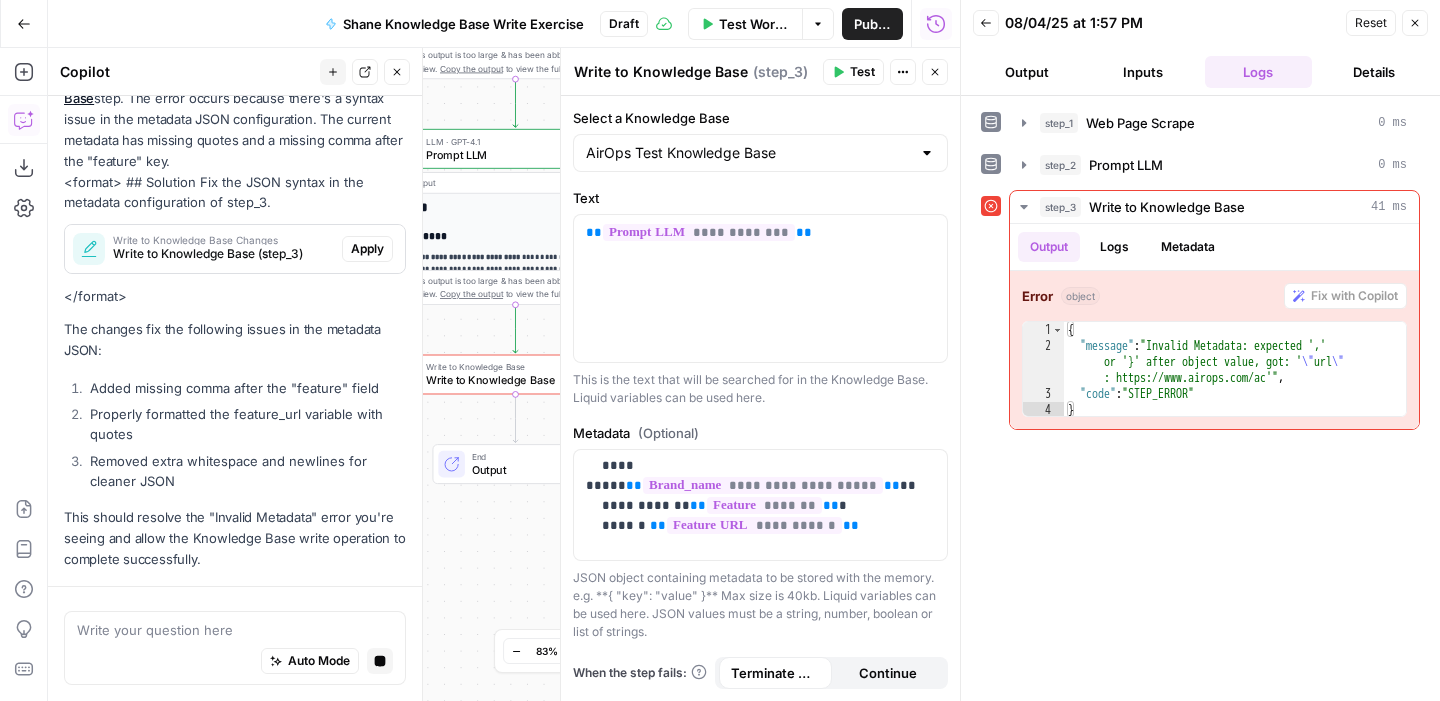 scroll, scrollTop: 291, scrollLeft: 0, axis: vertical 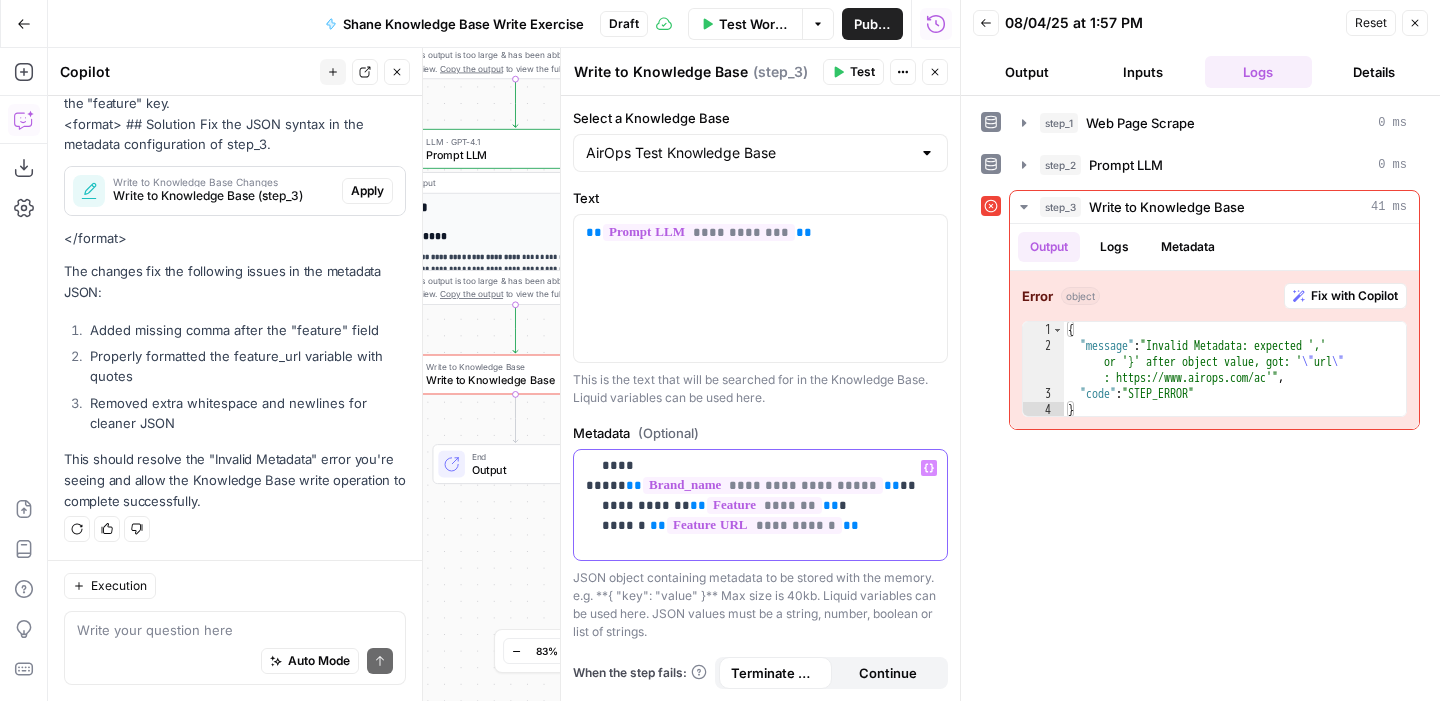 click on "**********" at bounding box center (760, 496) 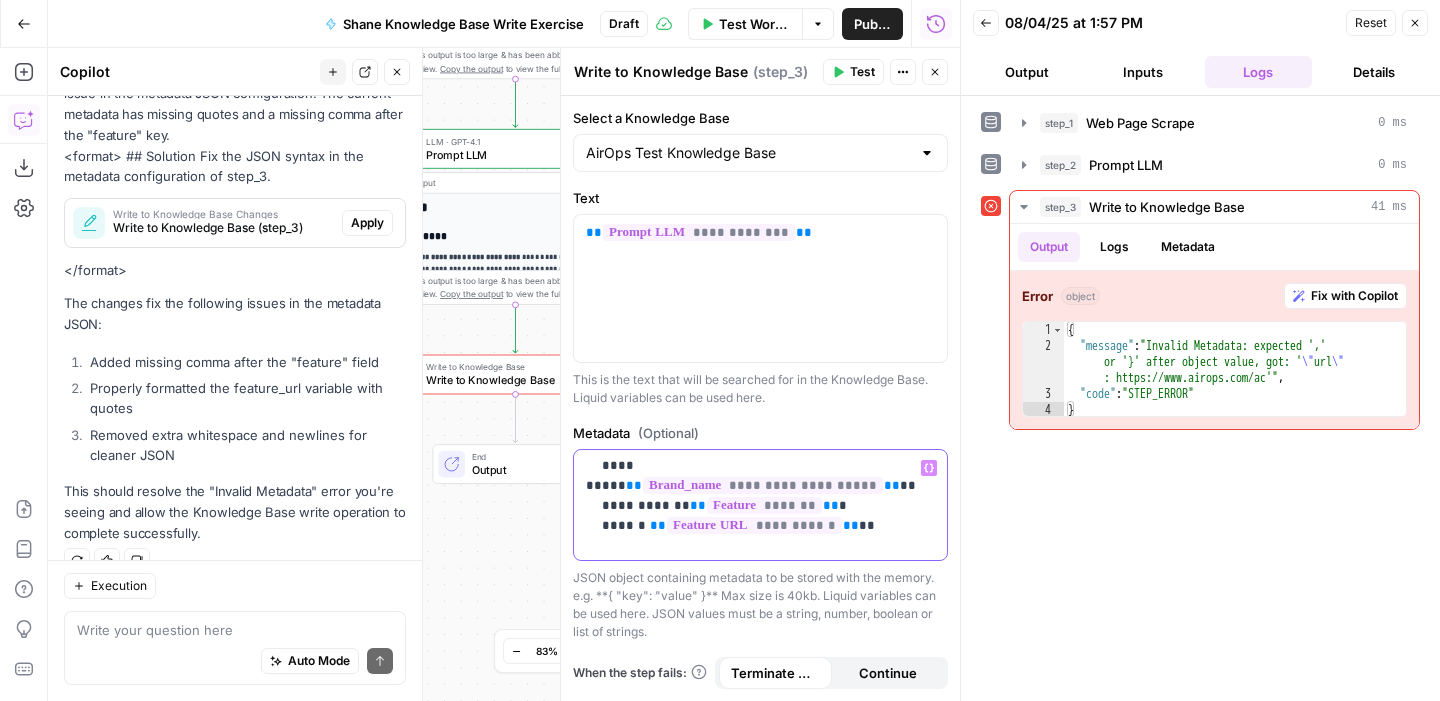 scroll, scrollTop: 323, scrollLeft: 0, axis: vertical 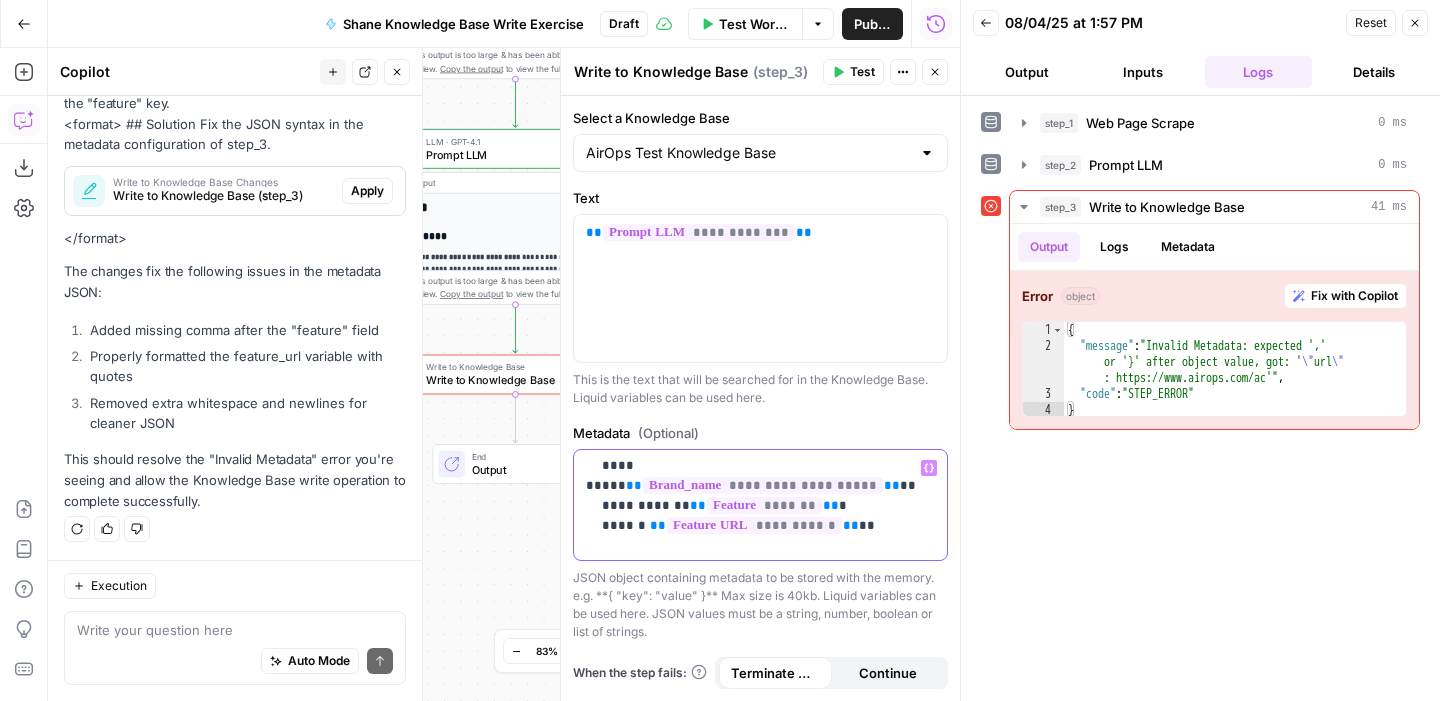 click on "**********" at bounding box center [760, 505] 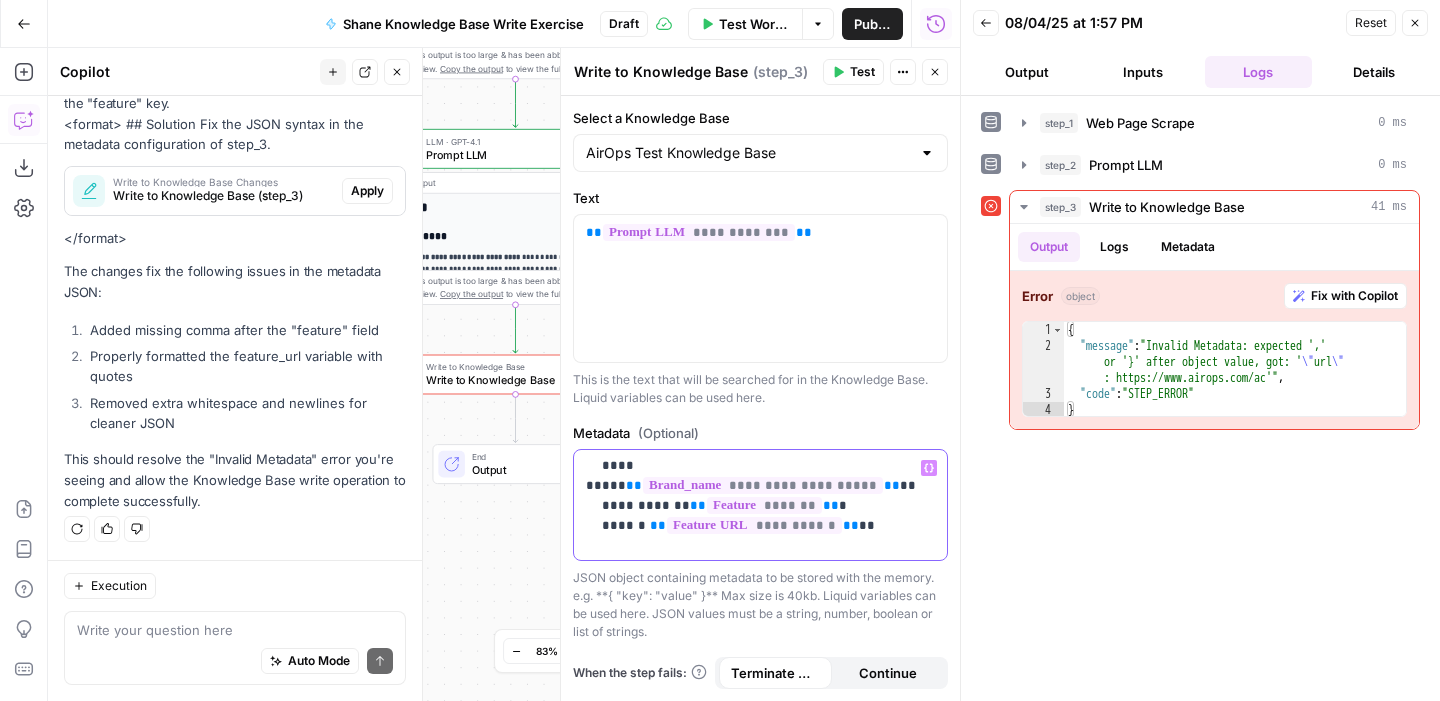 type 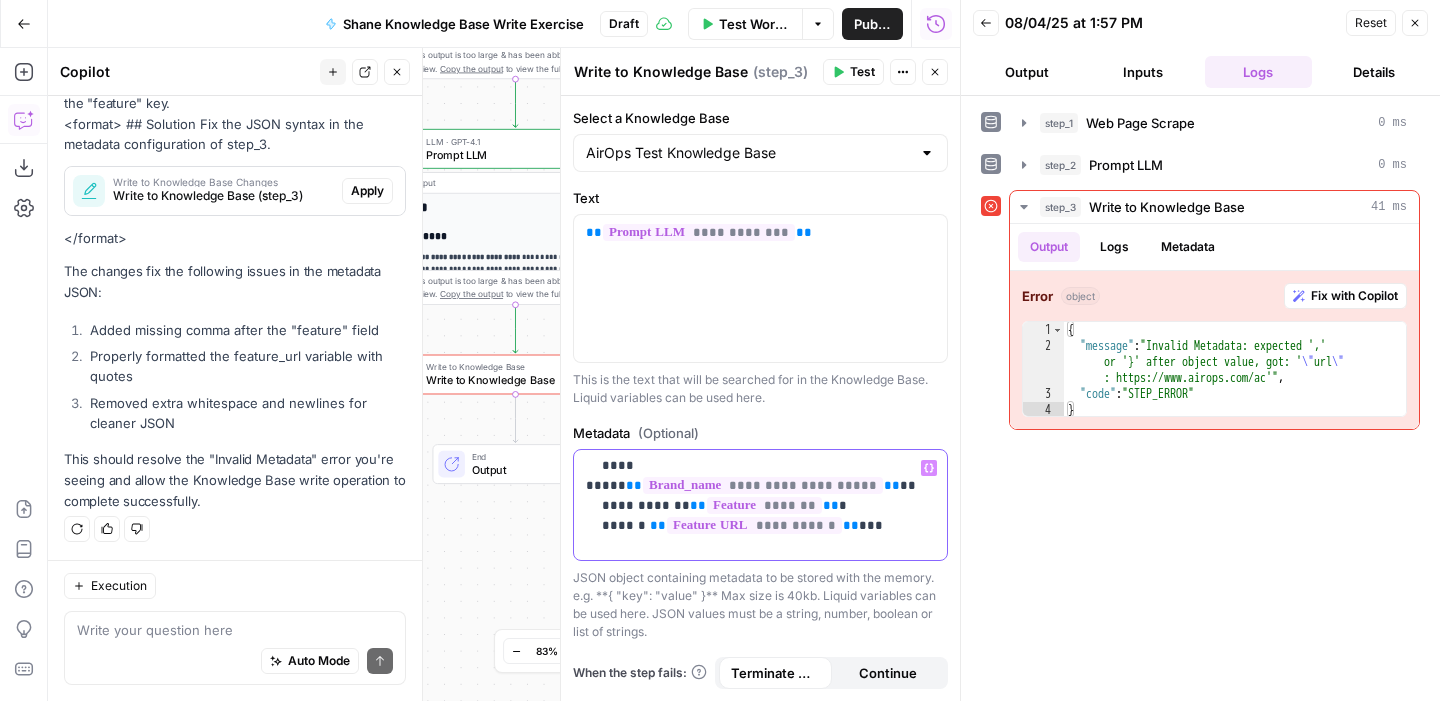 click on "**********" at bounding box center [760, 496] 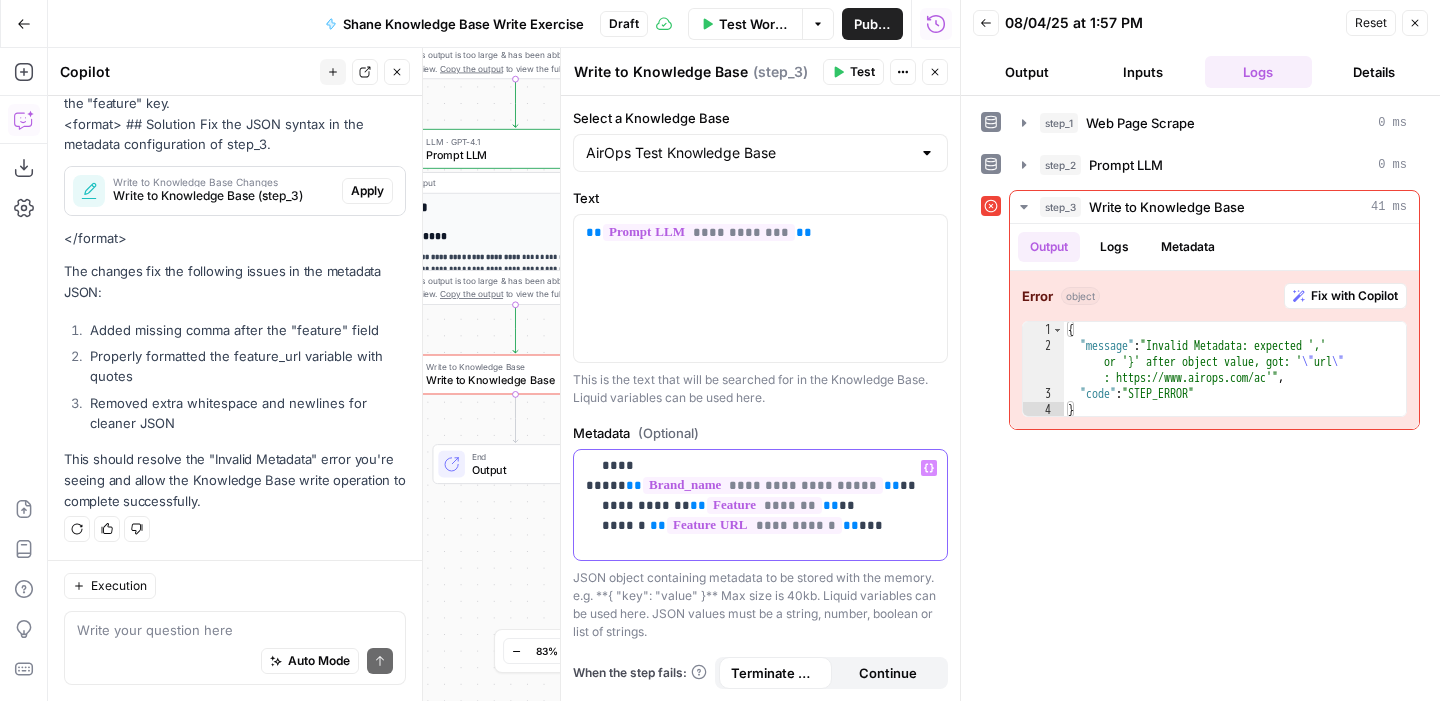 click on "**********" at bounding box center [760, 496] 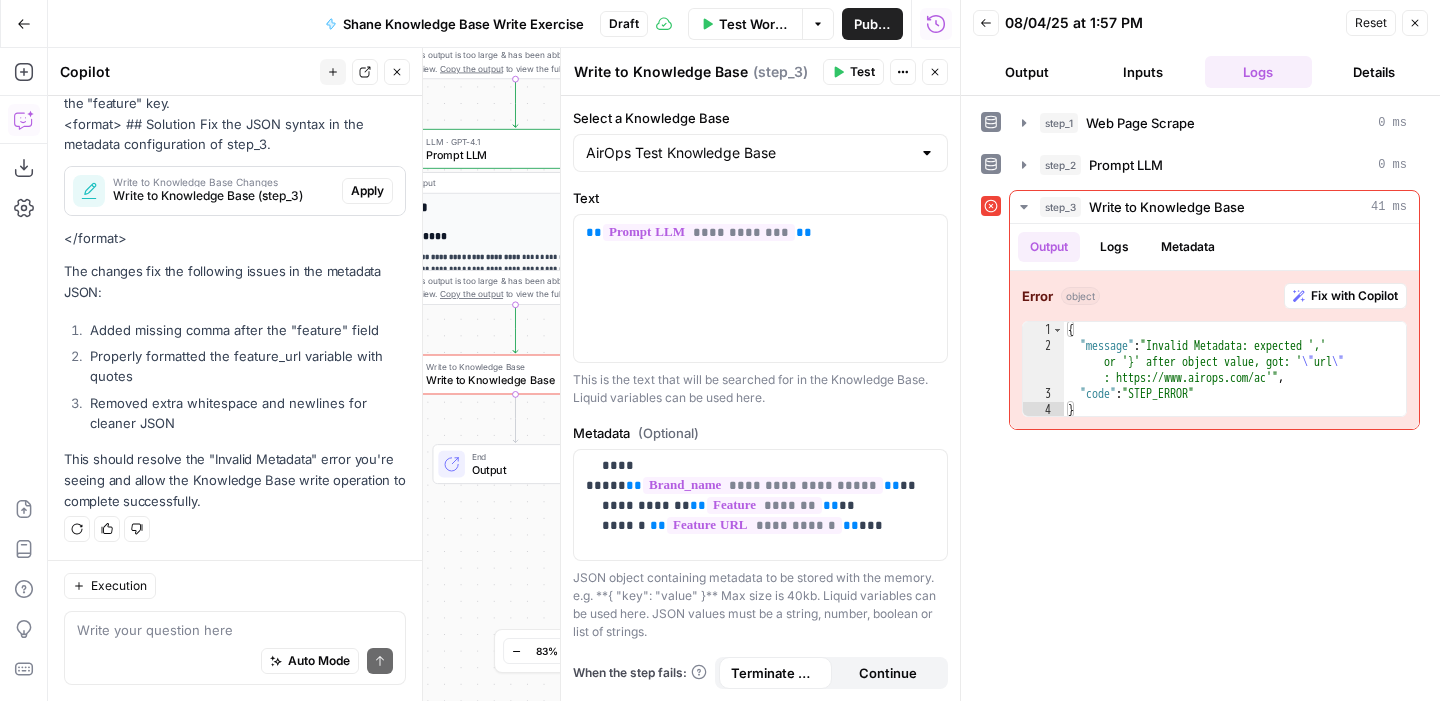 click on "Test" at bounding box center [862, 72] 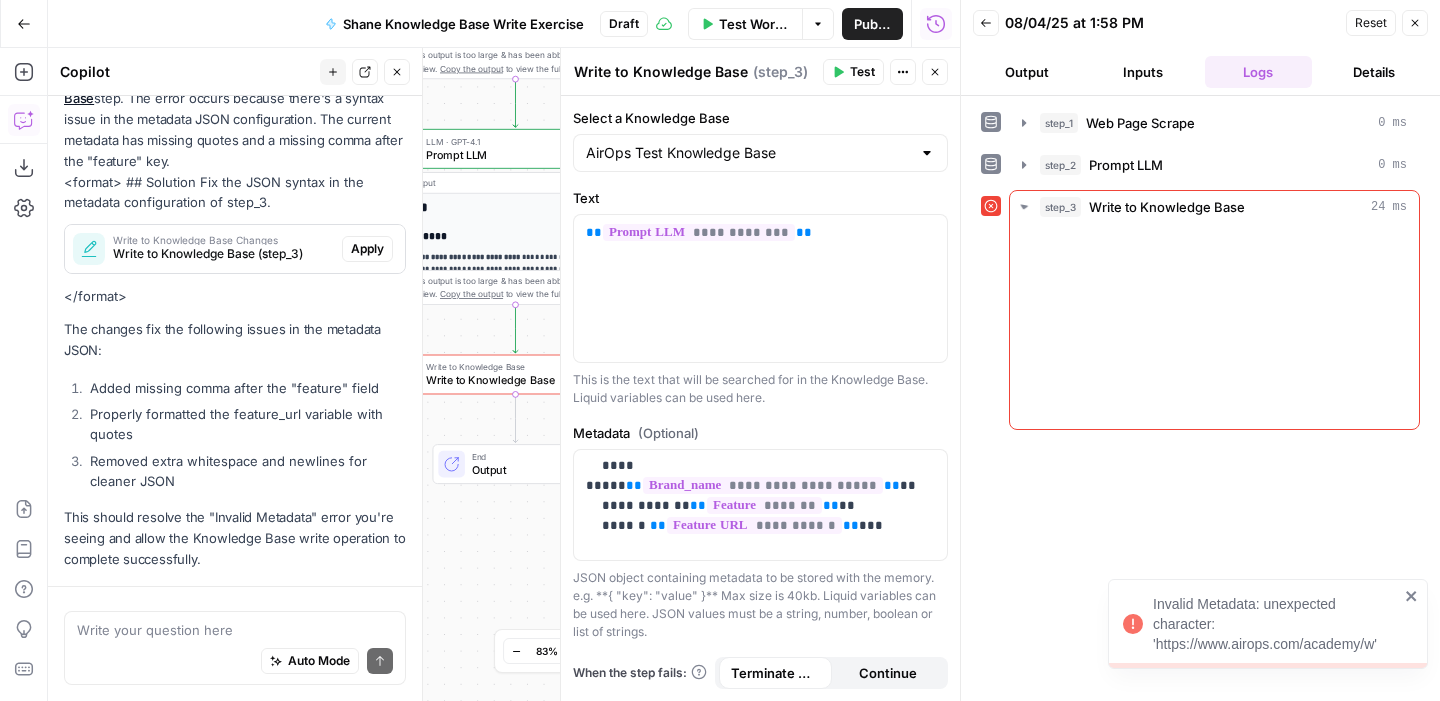 scroll, scrollTop: 323, scrollLeft: 0, axis: vertical 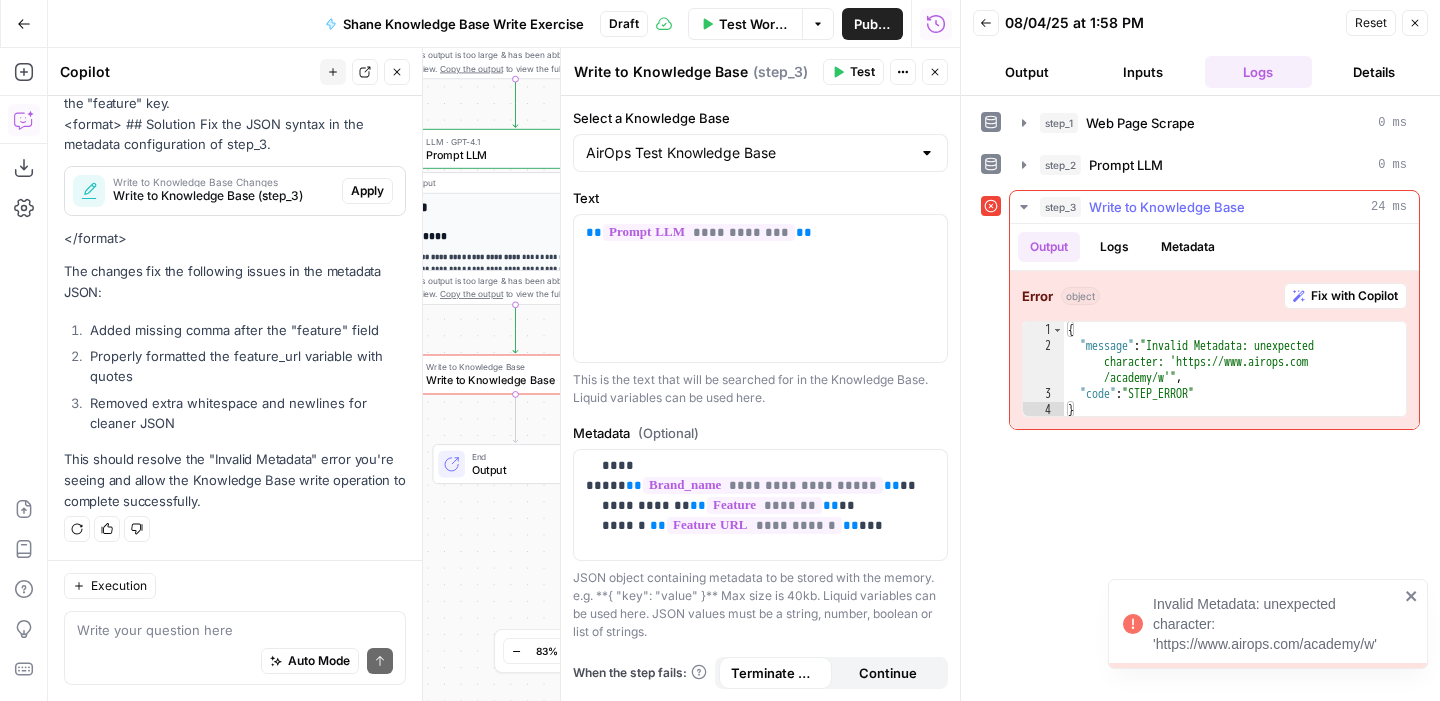 click on "Fix with Copilot" at bounding box center (1354, 296) 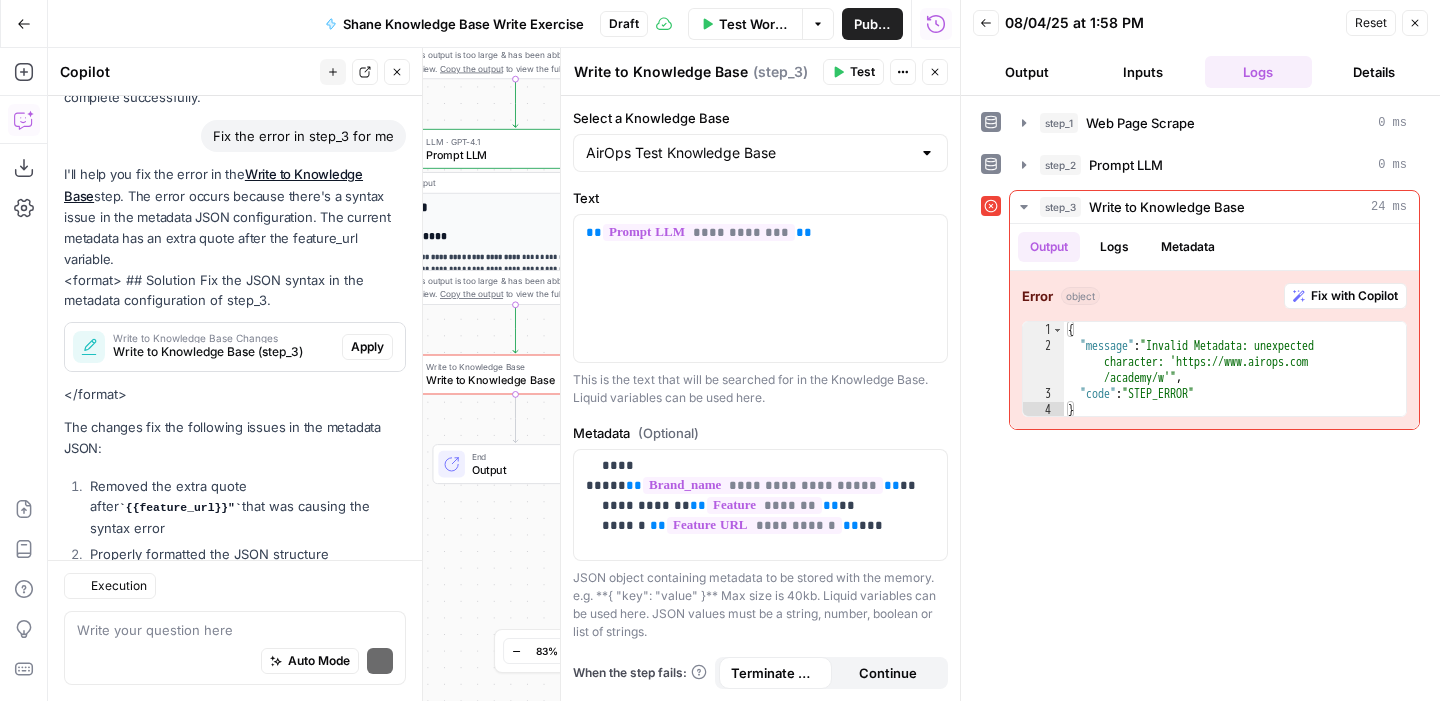 scroll, scrollTop: 817, scrollLeft: 0, axis: vertical 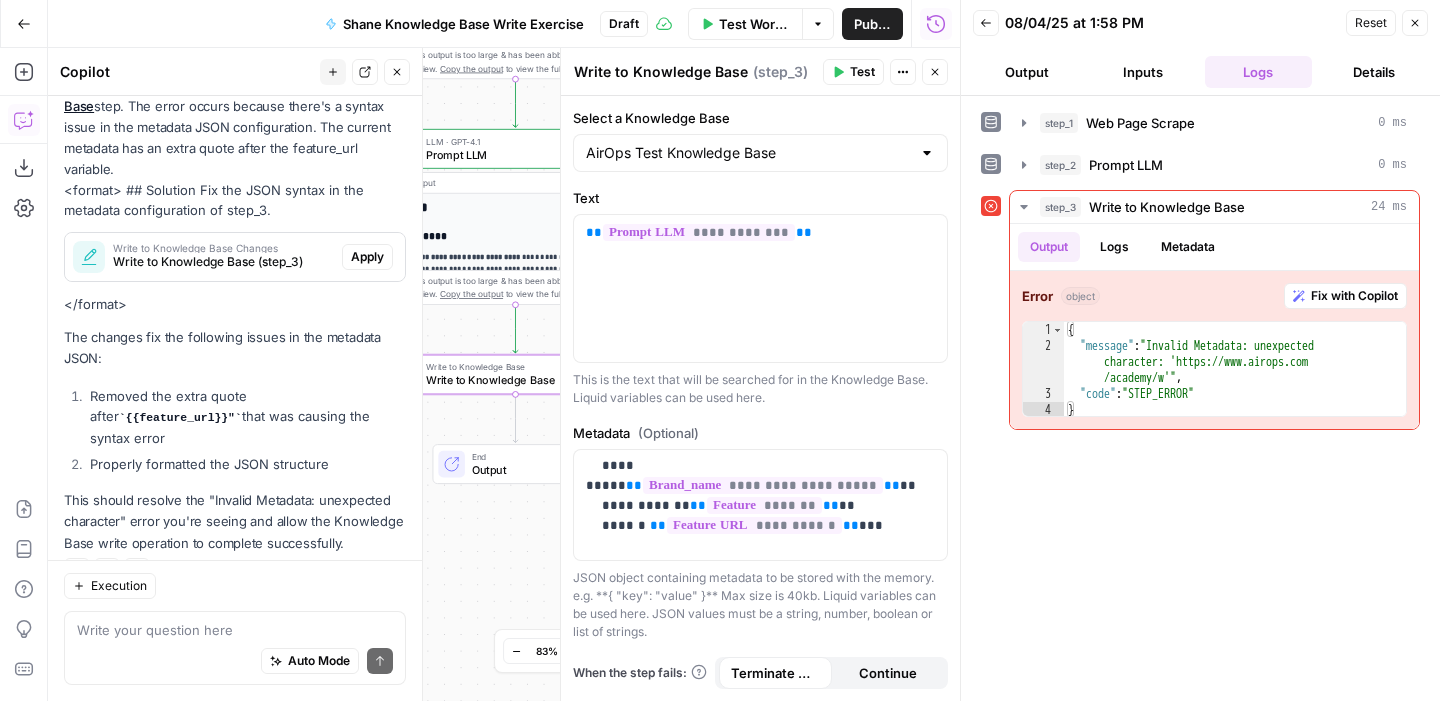 click on "Apply" at bounding box center (367, 257) 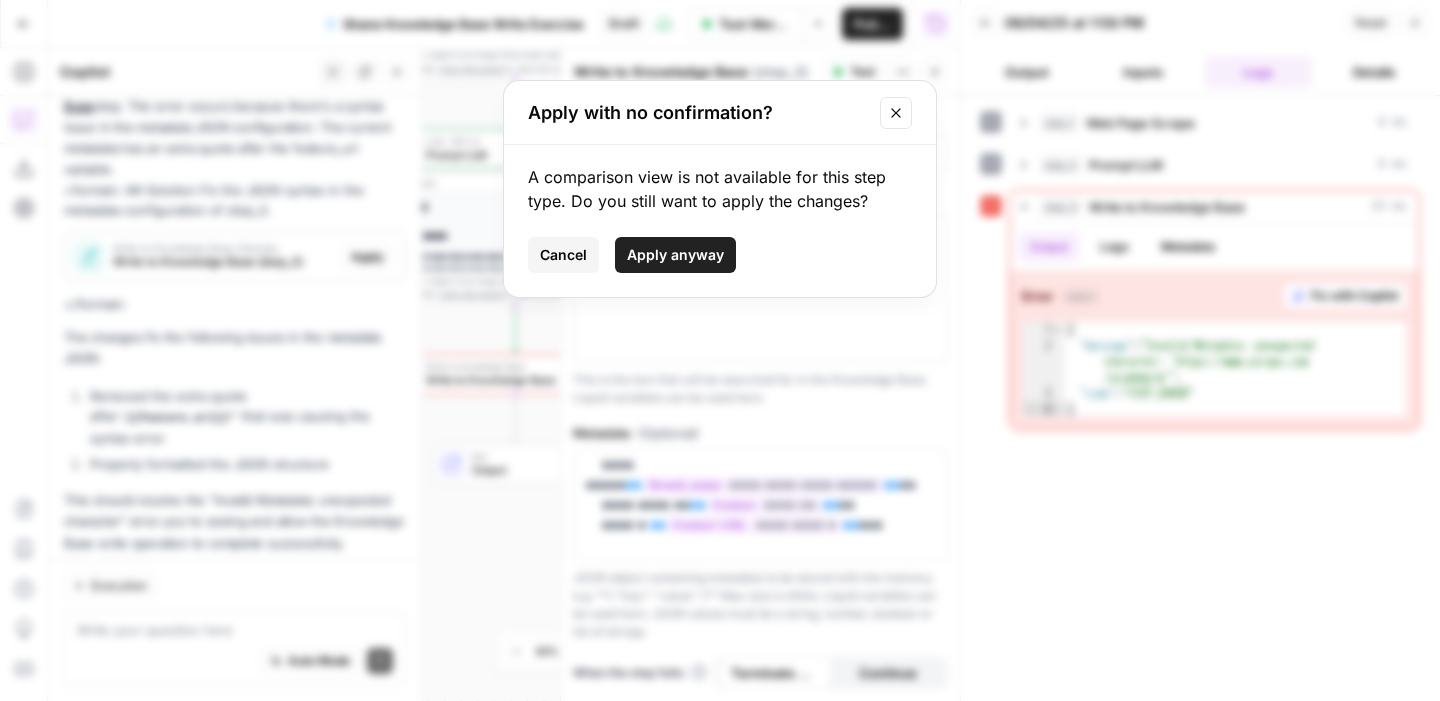 click on "Apply anyway" at bounding box center (675, 255) 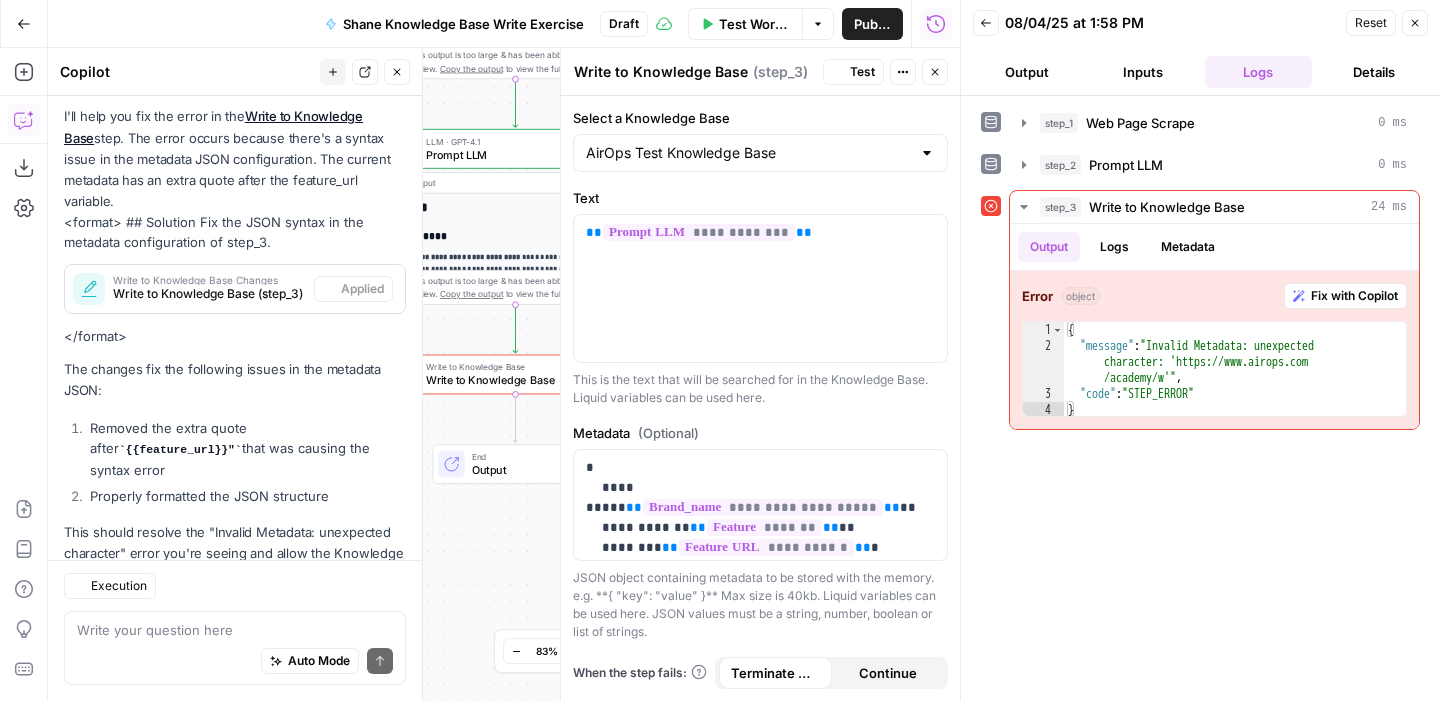 scroll, scrollTop: 849, scrollLeft: 0, axis: vertical 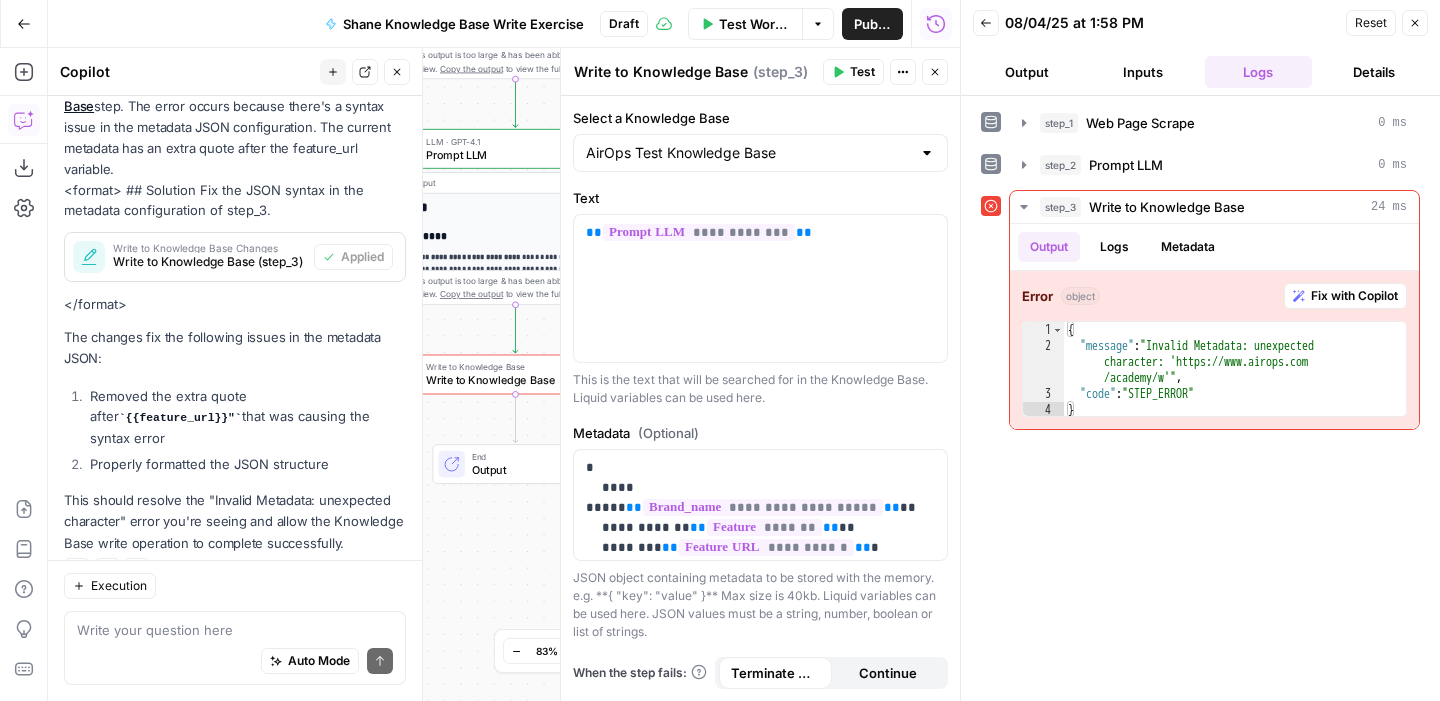click on "Test" at bounding box center [862, 72] 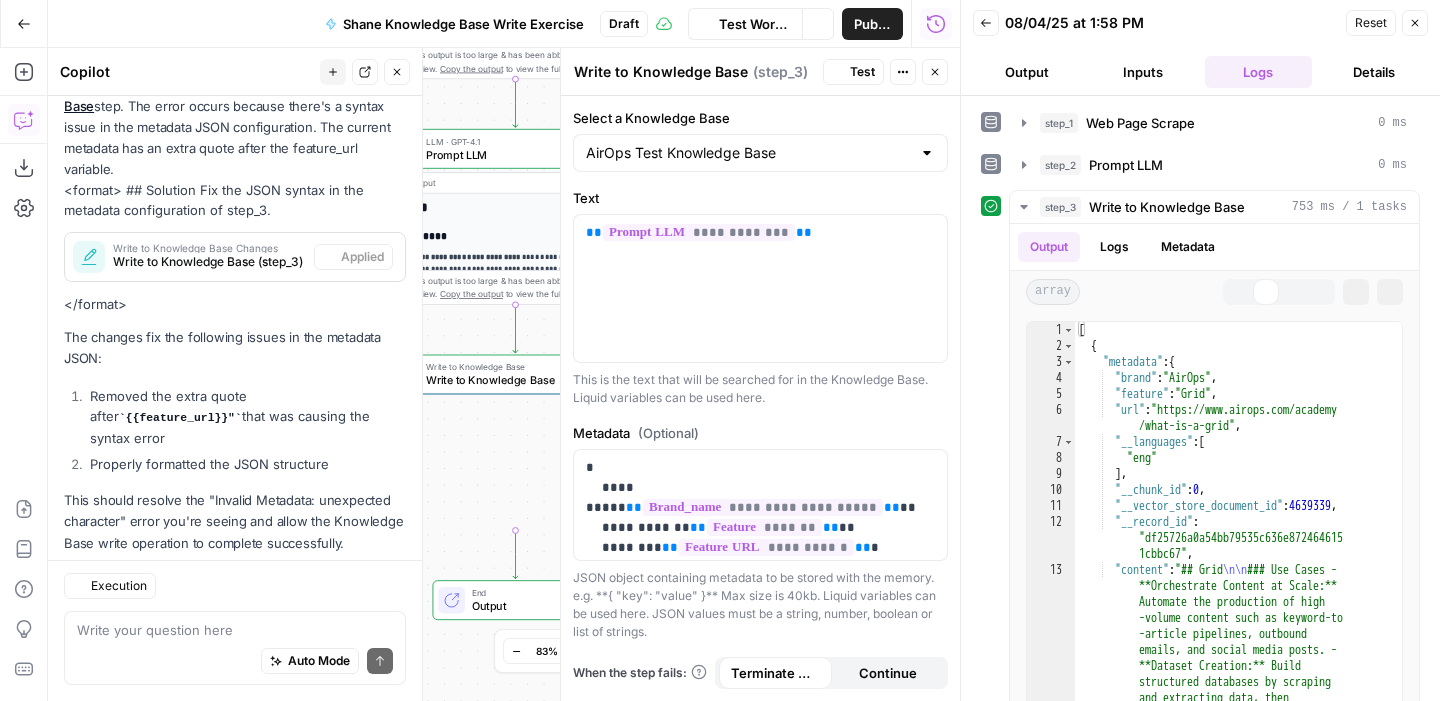 click 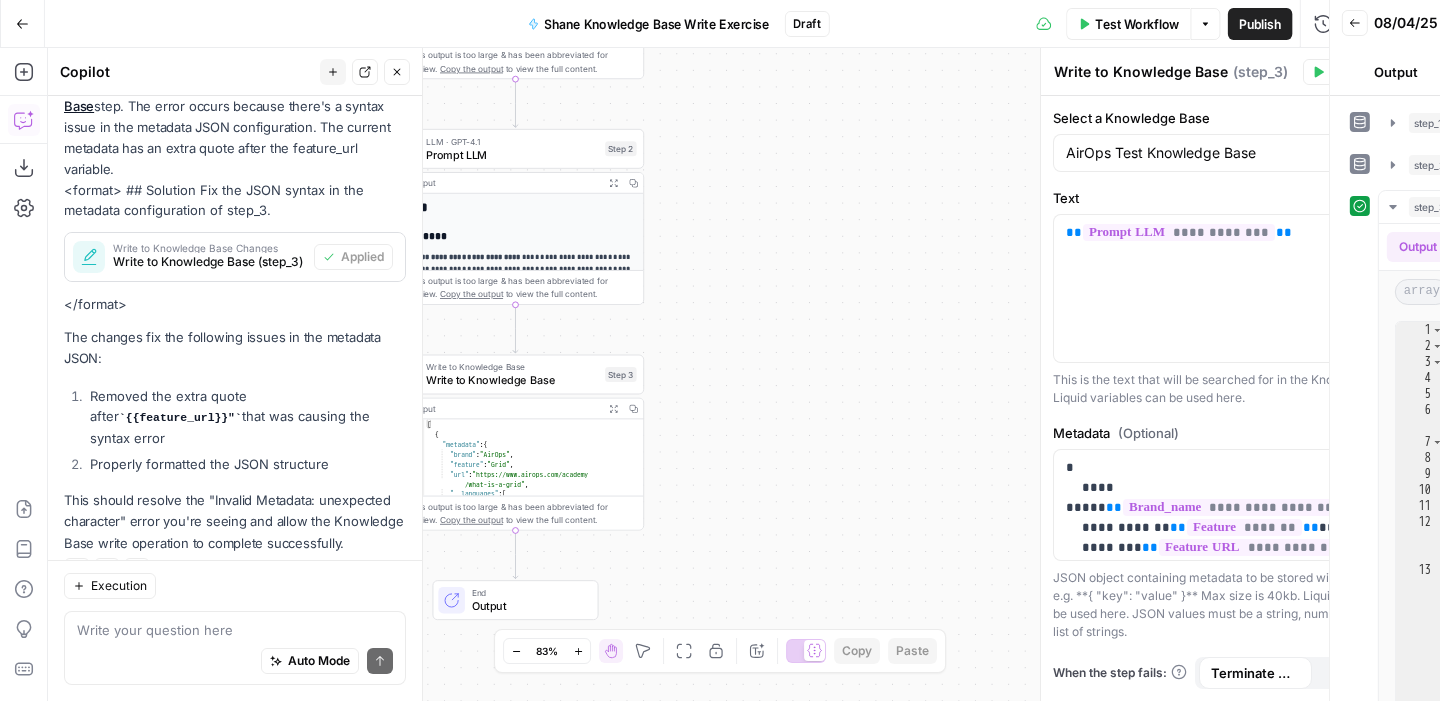 scroll, scrollTop: 849, scrollLeft: 0, axis: vertical 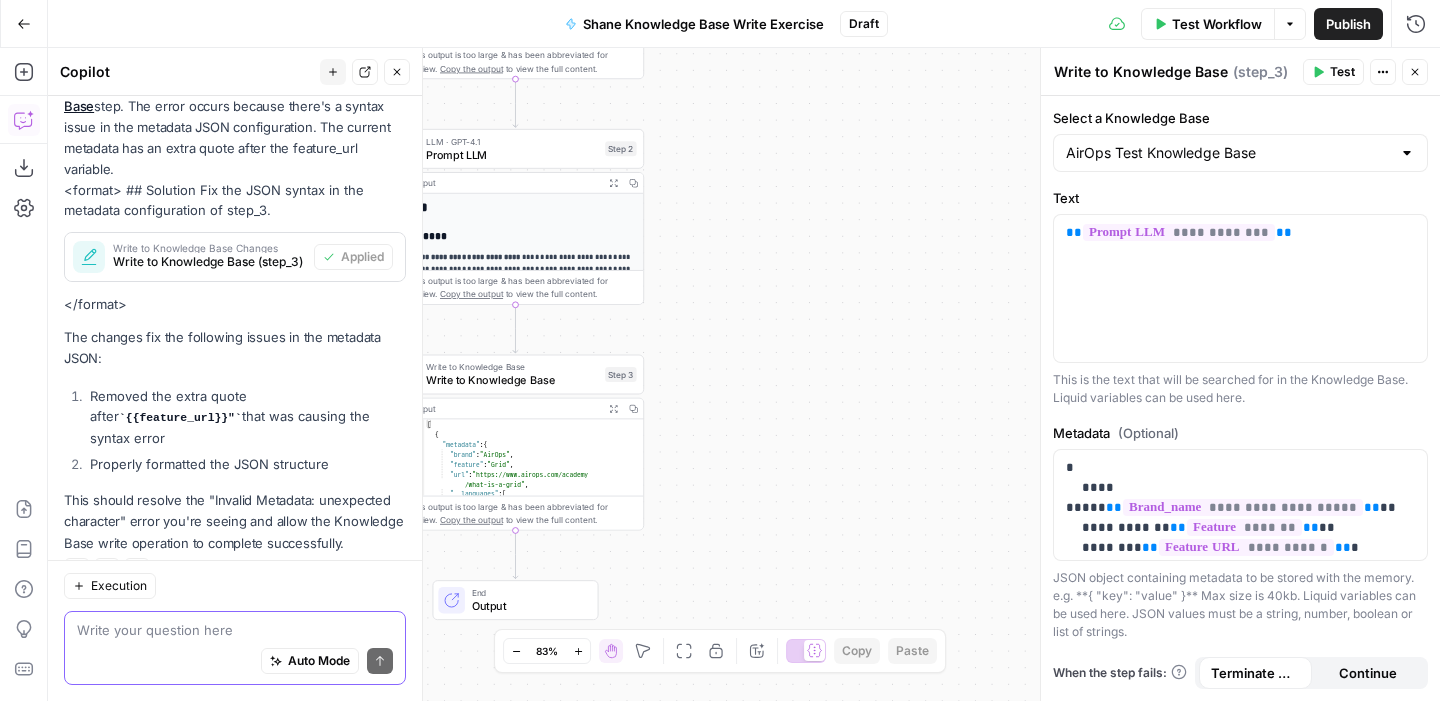 click at bounding box center (235, 630) 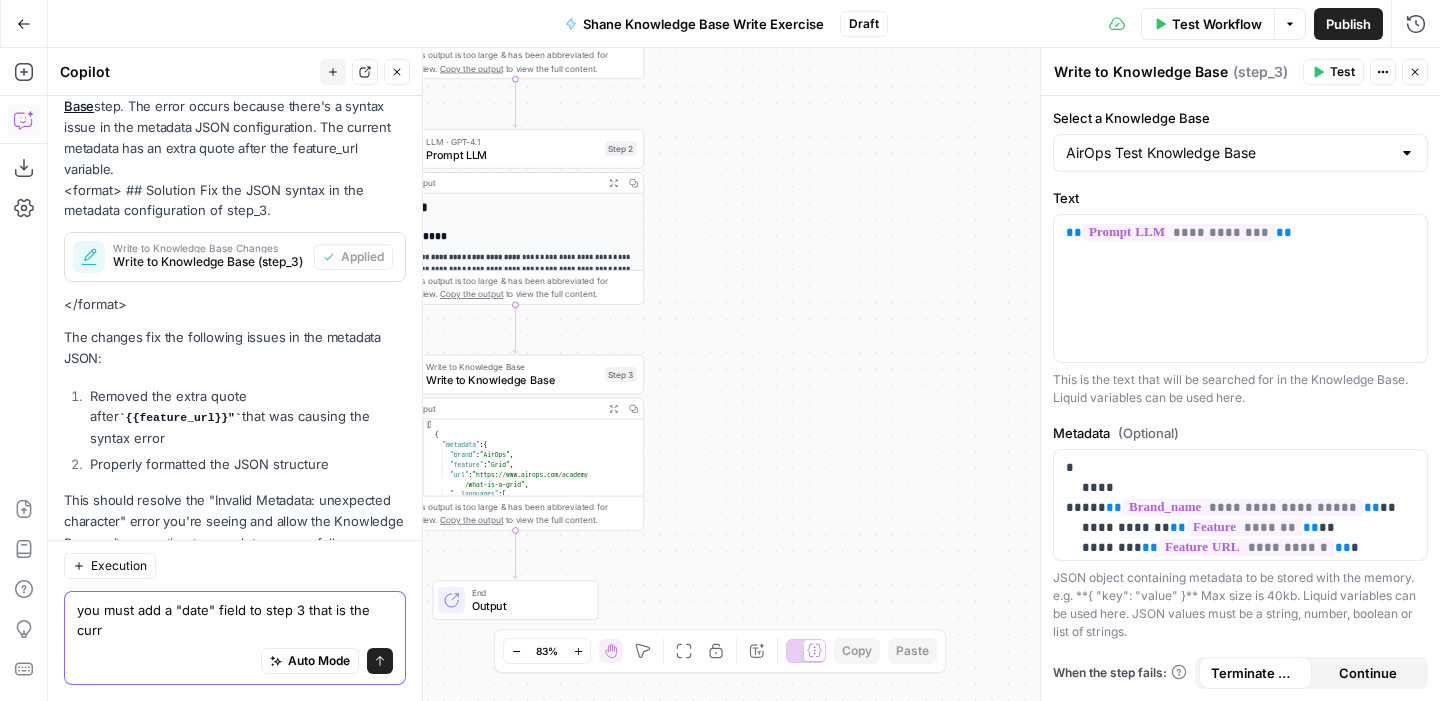 scroll, scrollTop: 869, scrollLeft: 0, axis: vertical 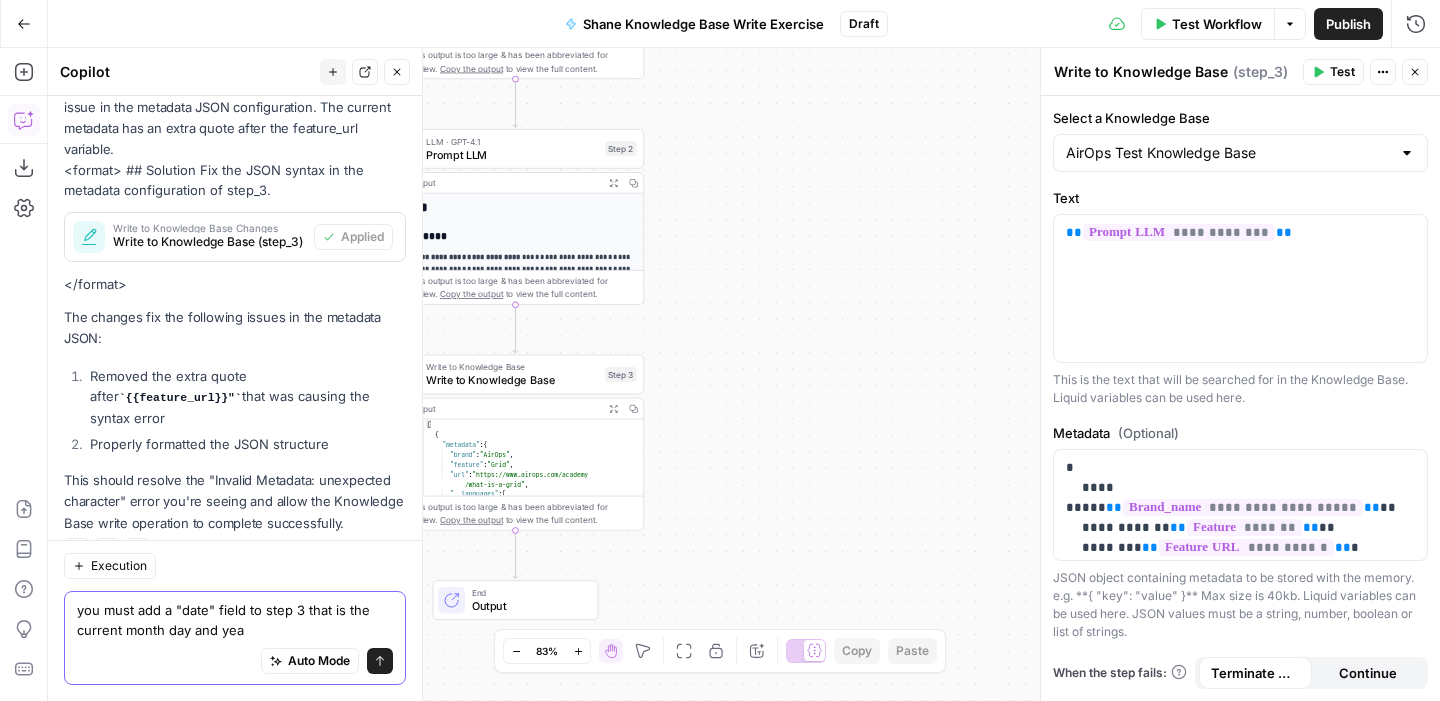 type on "you must add a "date" field to step 3 that is the current month day and year" 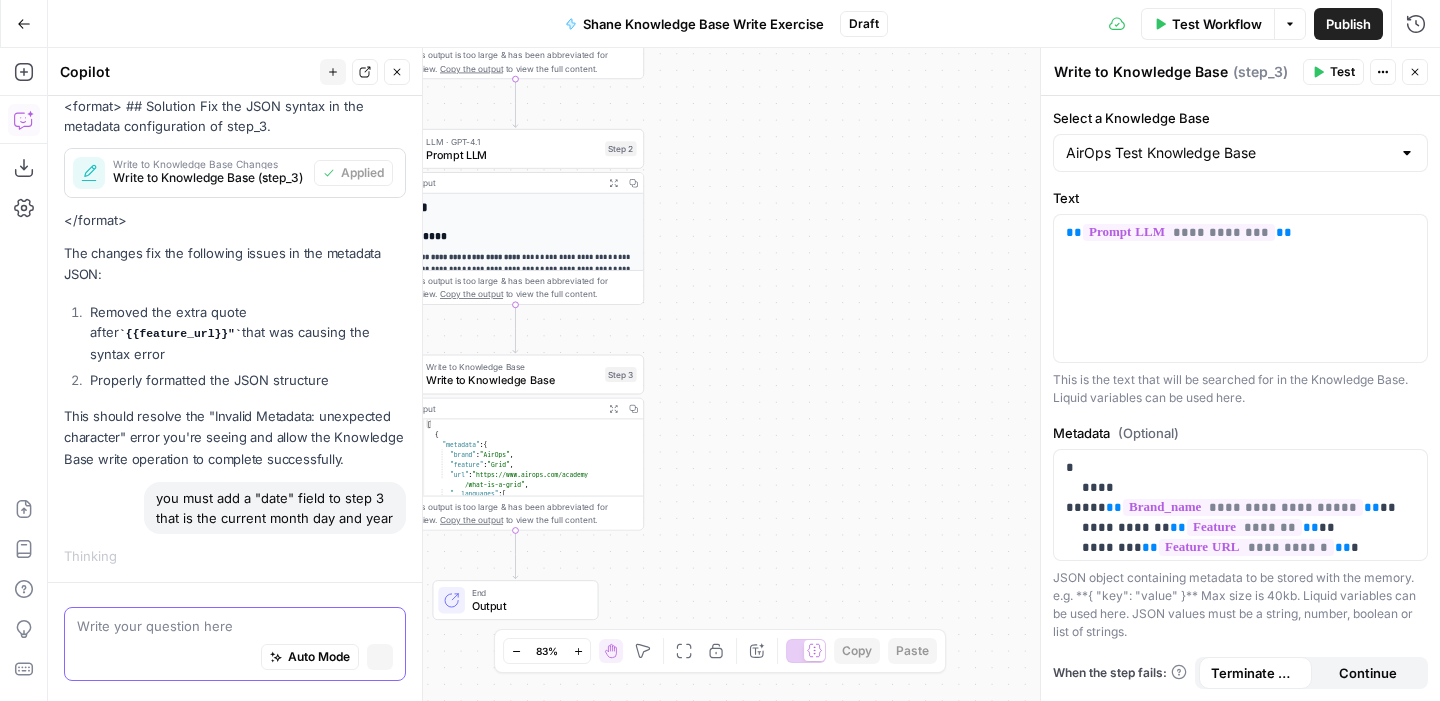 scroll, scrollTop: 823, scrollLeft: 0, axis: vertical 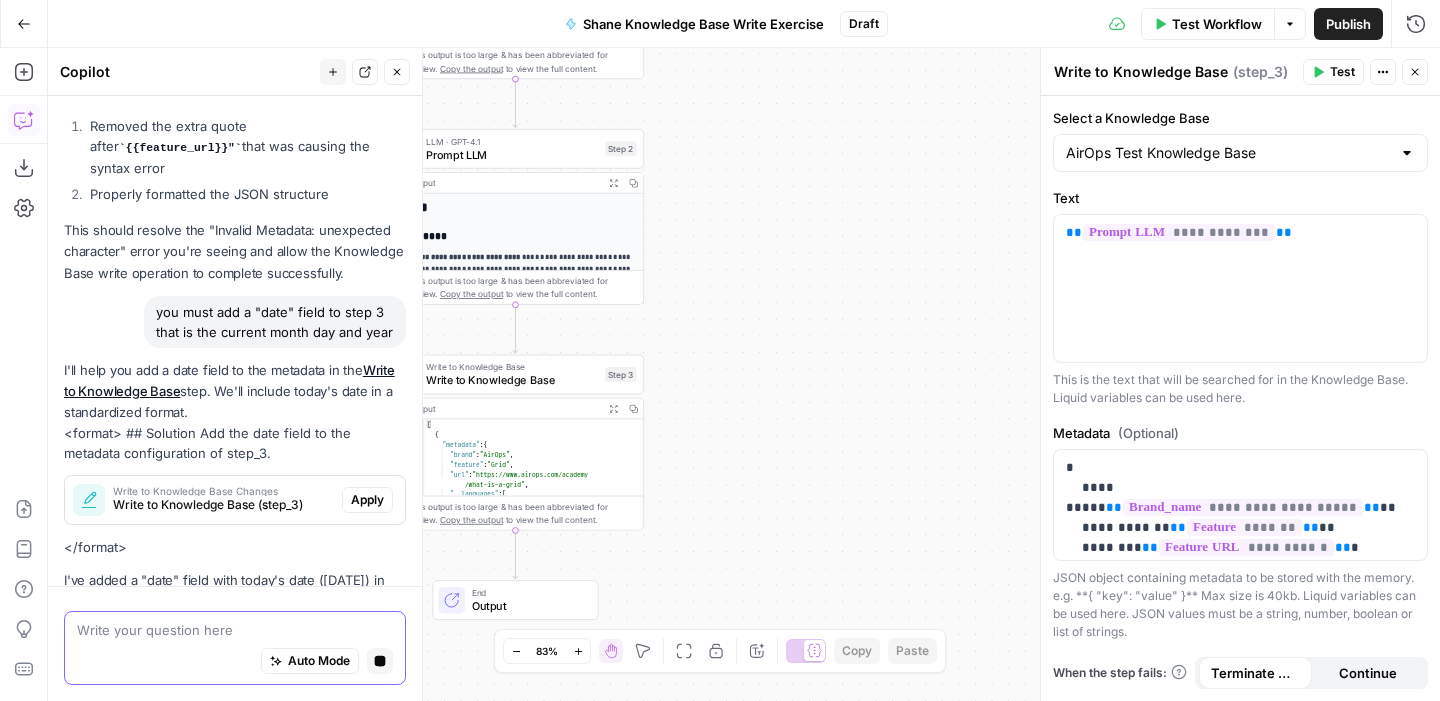 click at bounding box center [235, 630] 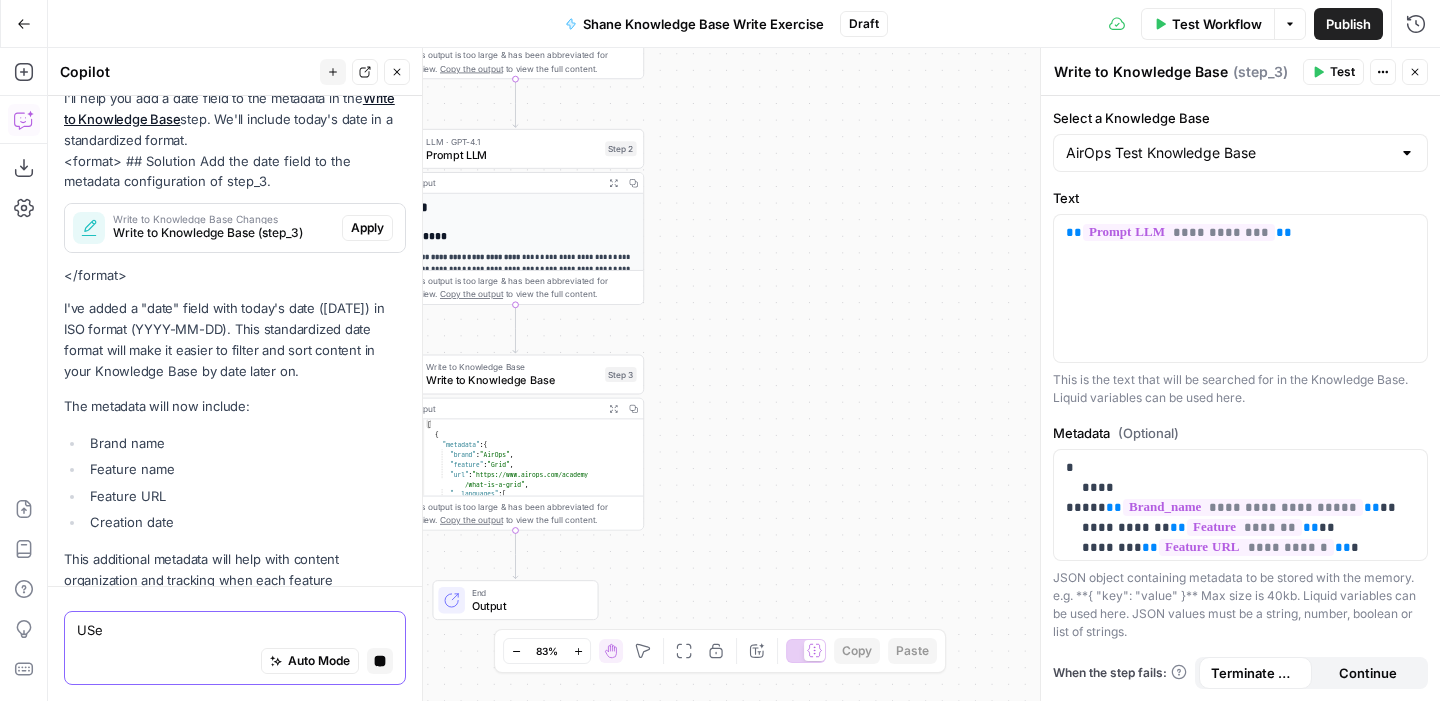 scroll, scrollTop: 1449, scrollLeft: 0, axis: vertical 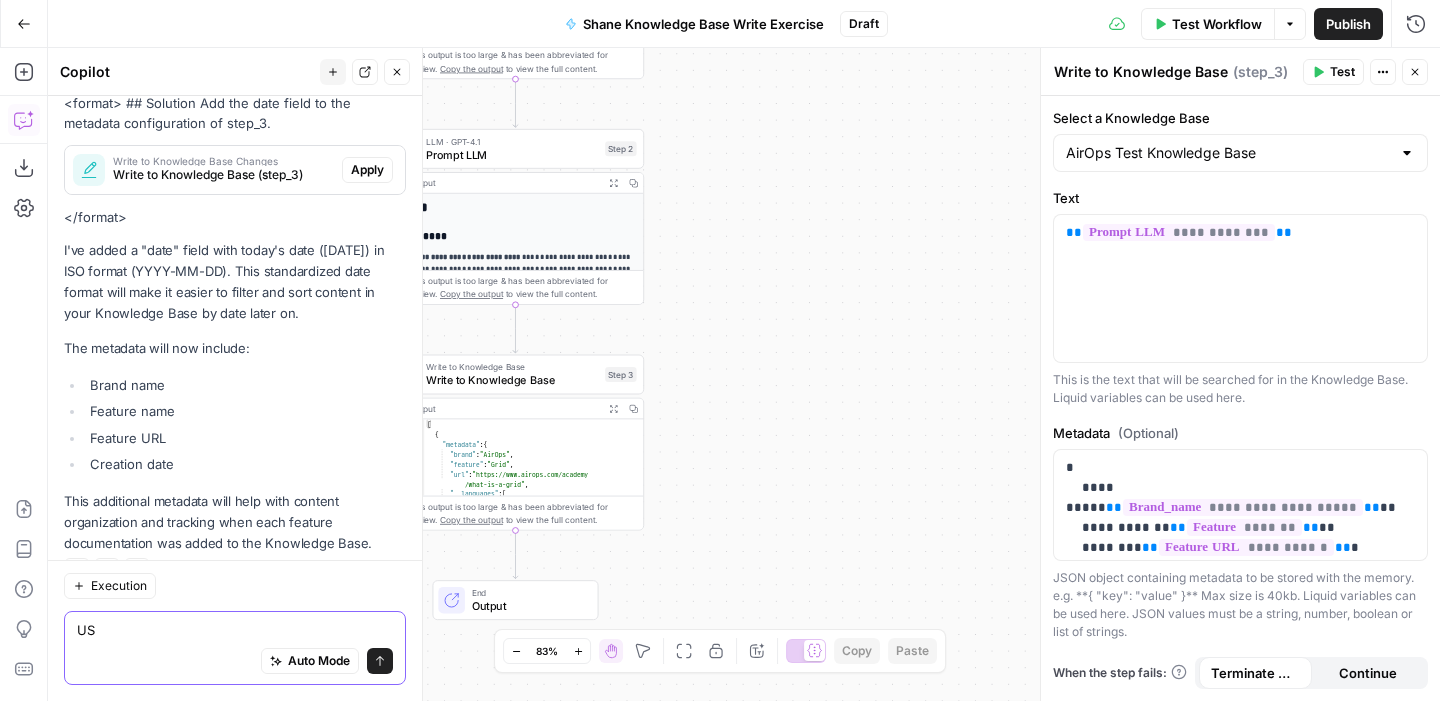 type on "U" 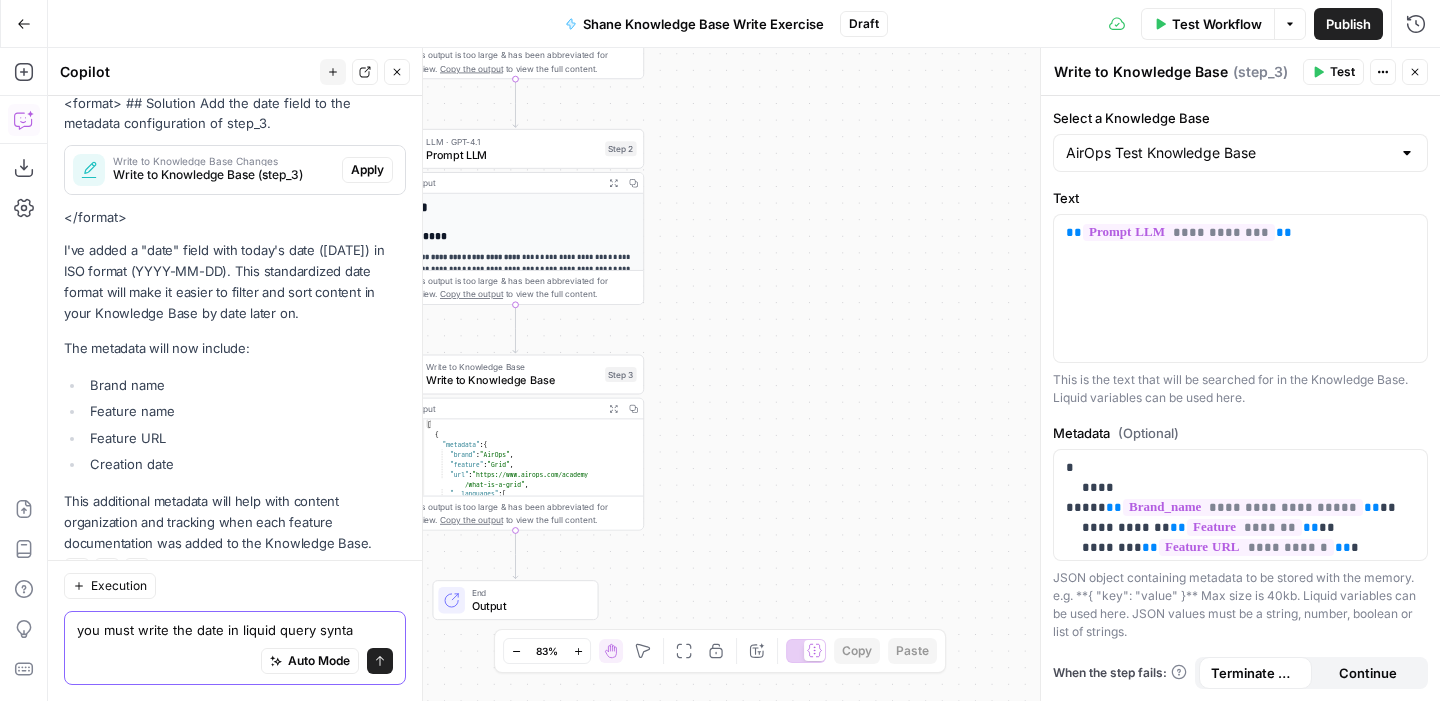type on "you must write the date in liquid query syntax" 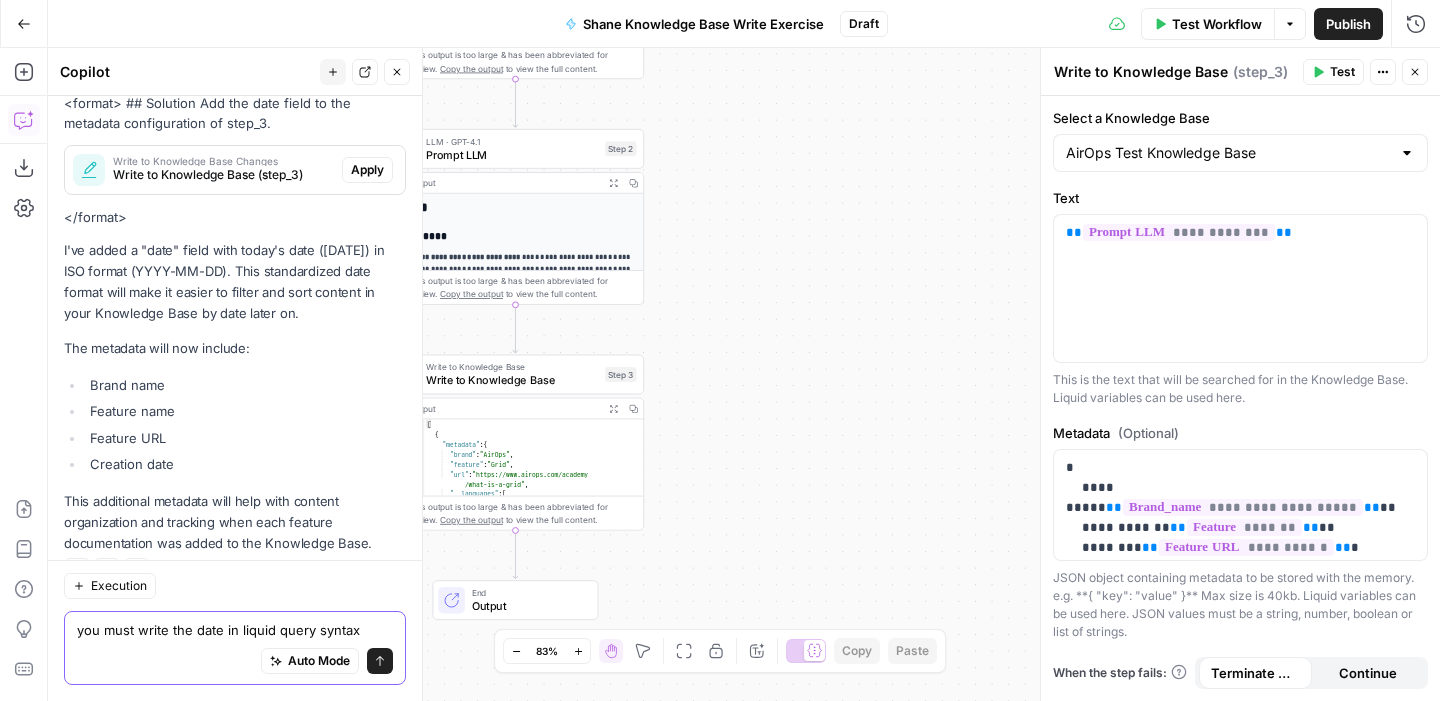 type 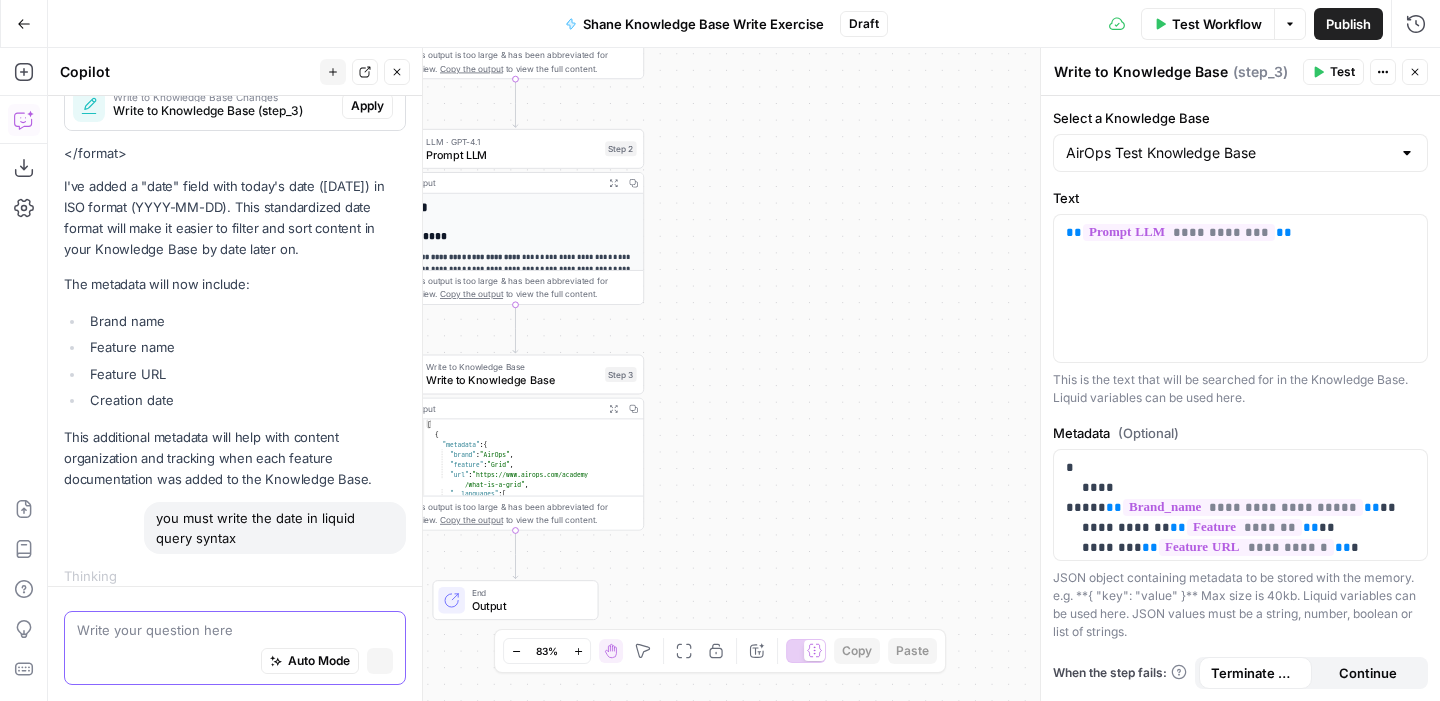 scroll, scrollTop: 1423, scrollLeft: 0, axis: vertical 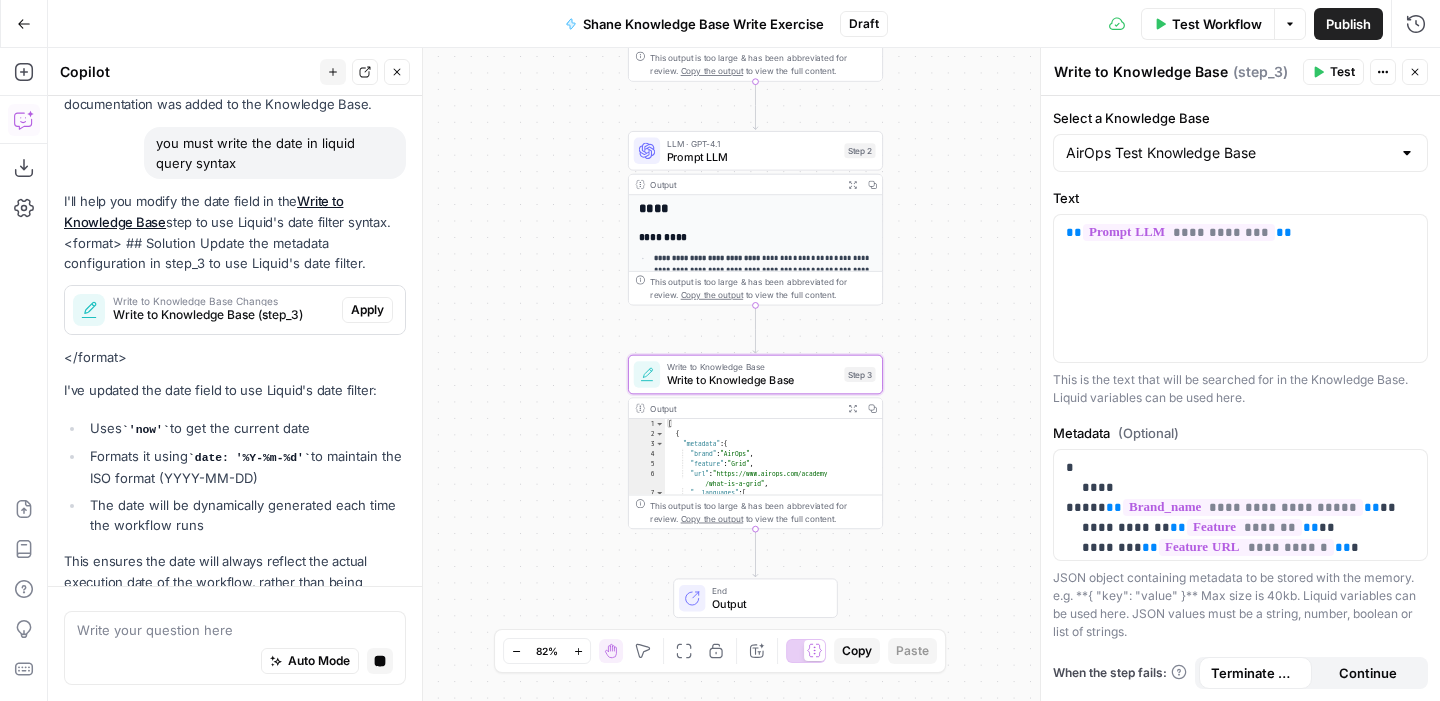 click on "I'll help you modify the date field in the  Write to Knowledge Base  step to use Liquid's date filter syntax.
<format>
## Solution
Update the metadata configuration in step_3 to use Liquid's date filter.
Write to Knowledge Base Changes Write to Knowledge Base (step_3) Apply
</format>
I've updated the date field to use Liquid's date filter:
Uses  'now'  to get the current date
Formats it using  date: '%Y-%m-%d'  to maintain the ISO format (YYYY-MM-DD)
The date will be dynamically generated each time the workflow runs
This ensures the date will always reflect the actual execution date of the workflow, rather than being hardcoded." at bounding box center [235, 402] 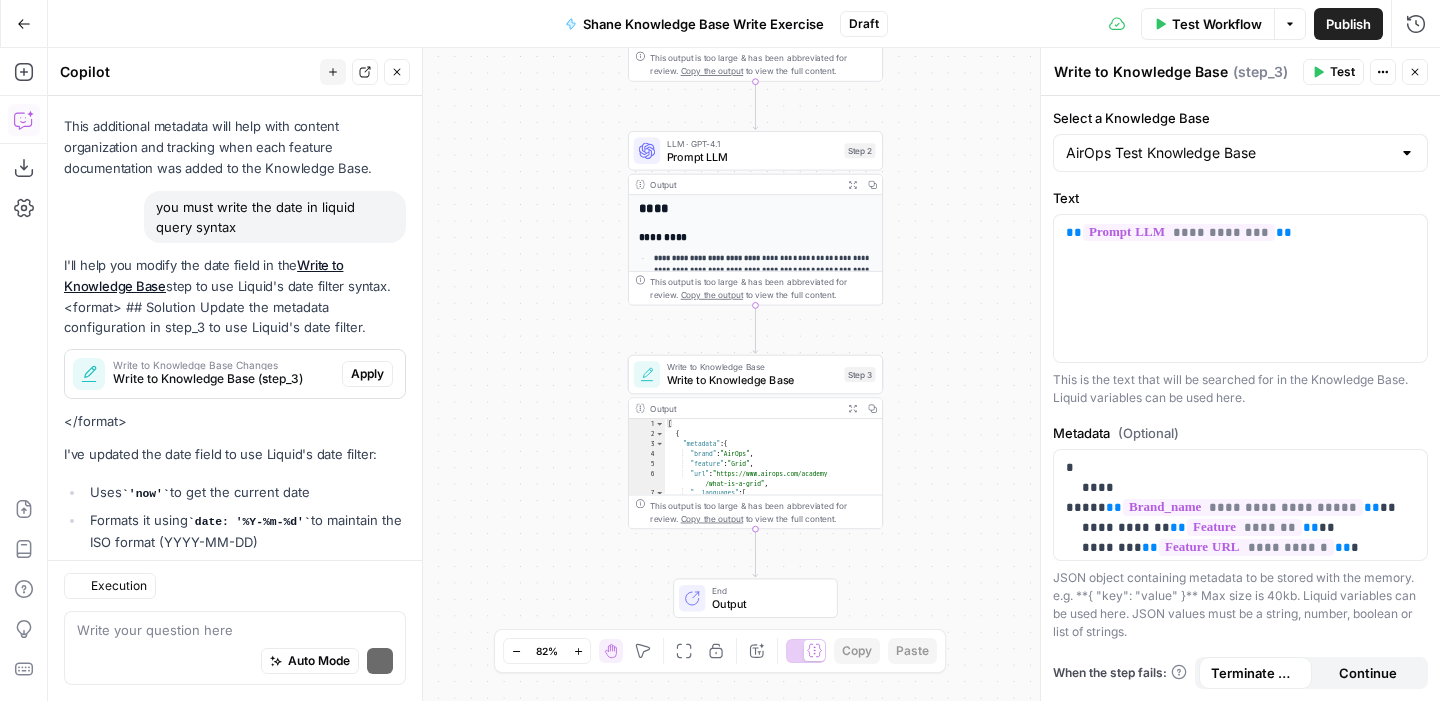 scroll, scrollTop: 1946, scrollLeft: 0, axis: vertical 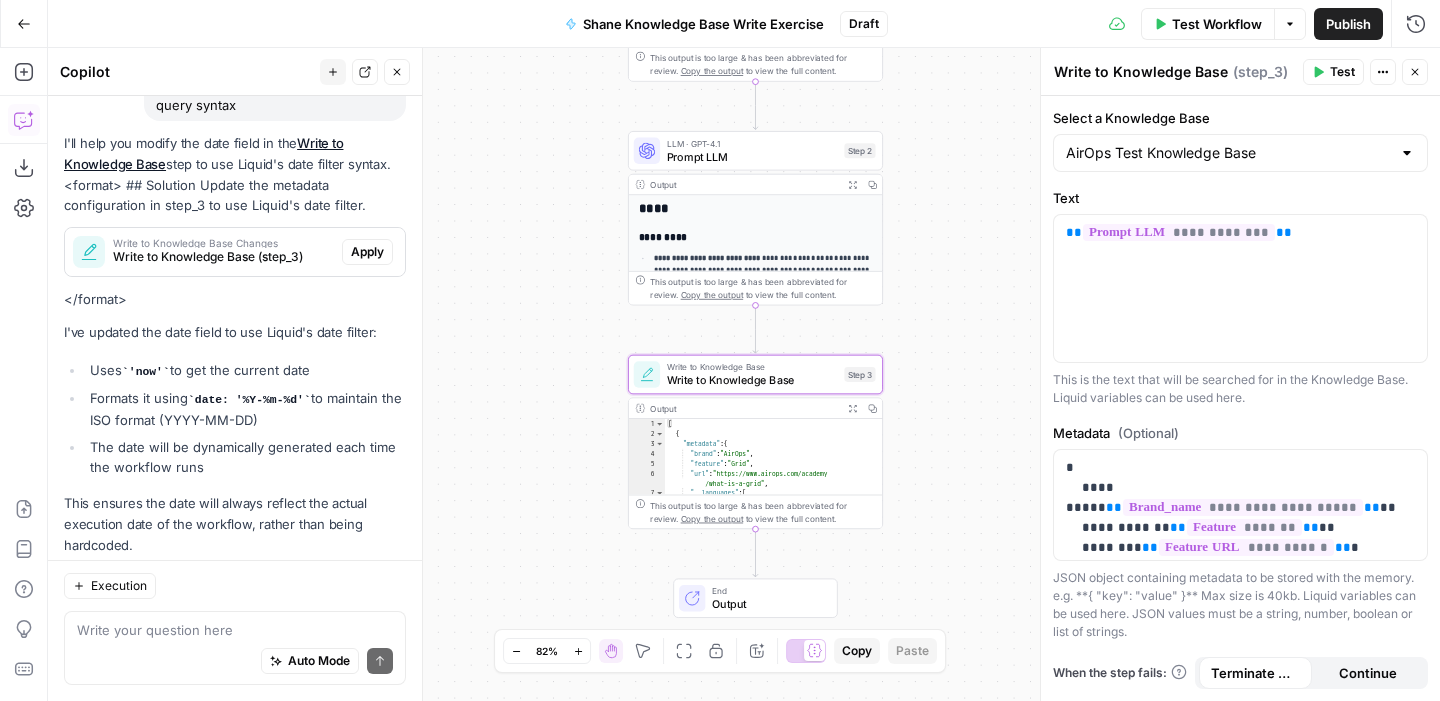 click on "Apply" at bounding box center [367, 252] 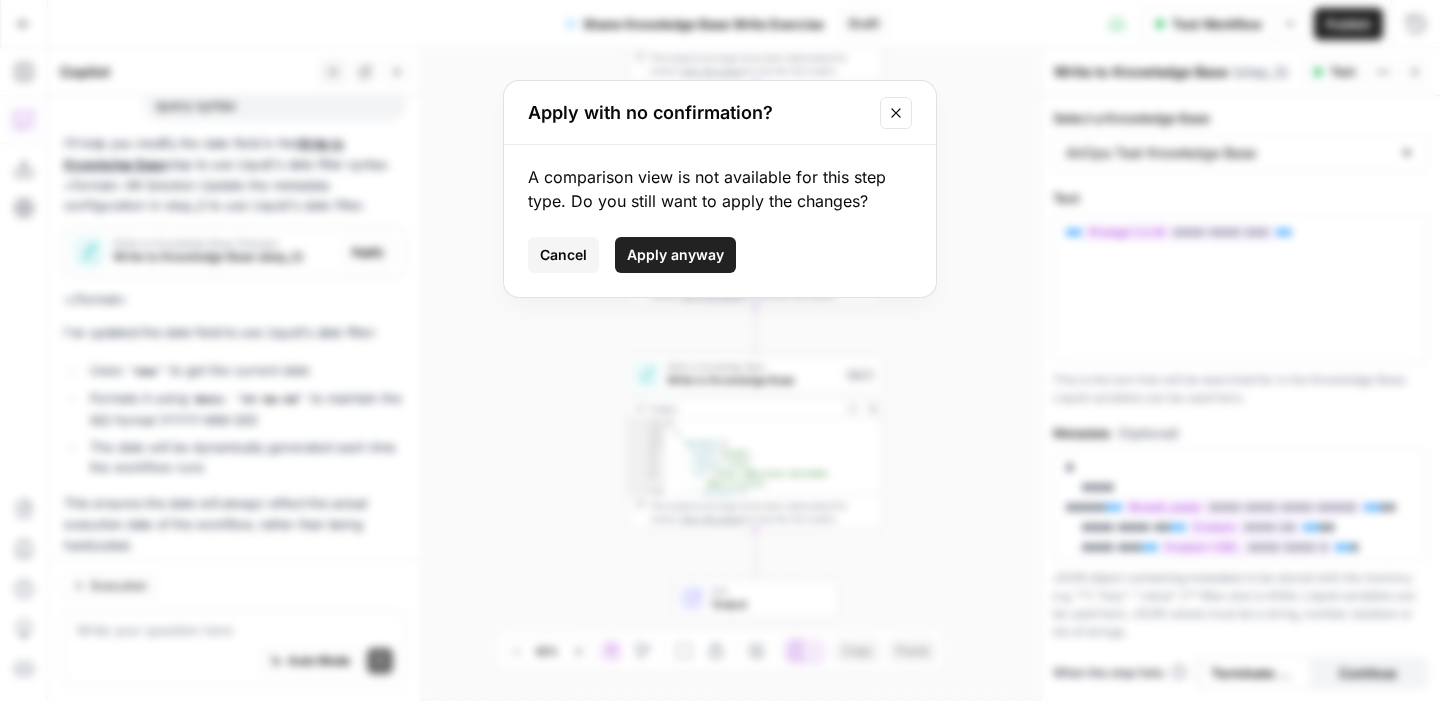 click on "Apply anyway" at bounding box center (675, 255) 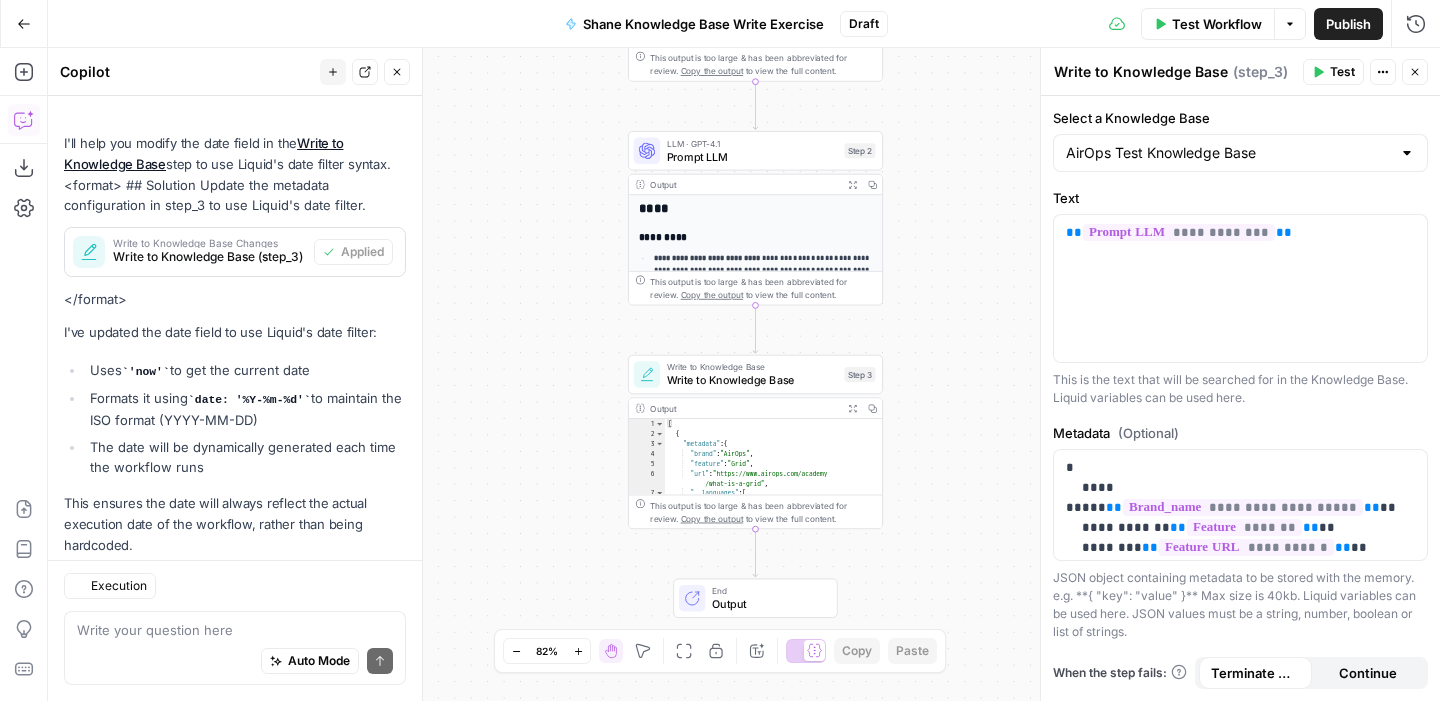 scroll, scrollTop: 2010, scrollLeft: 0, axis: vertical 